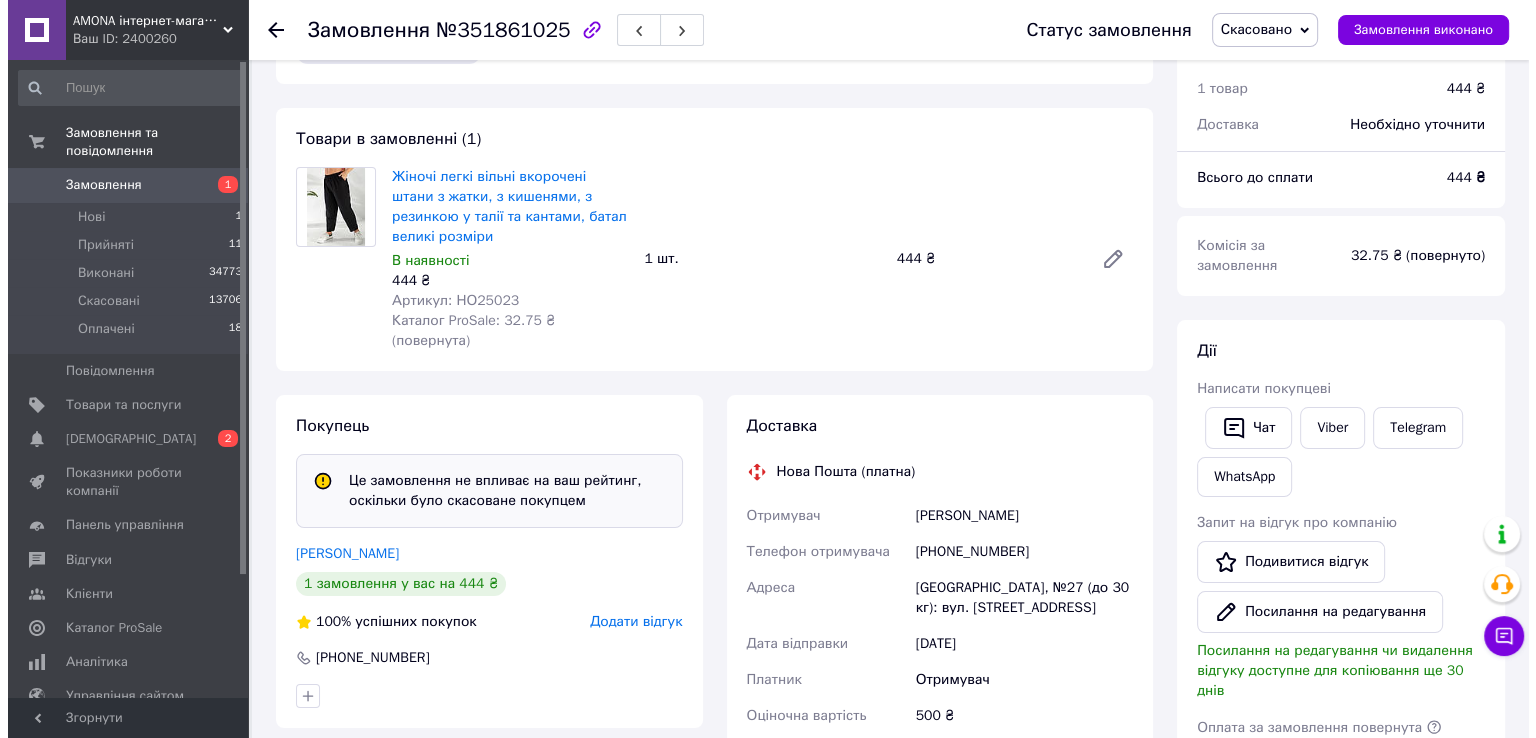 scroll, scrollTop: 200, scrollLeft: 0, axis: vertical 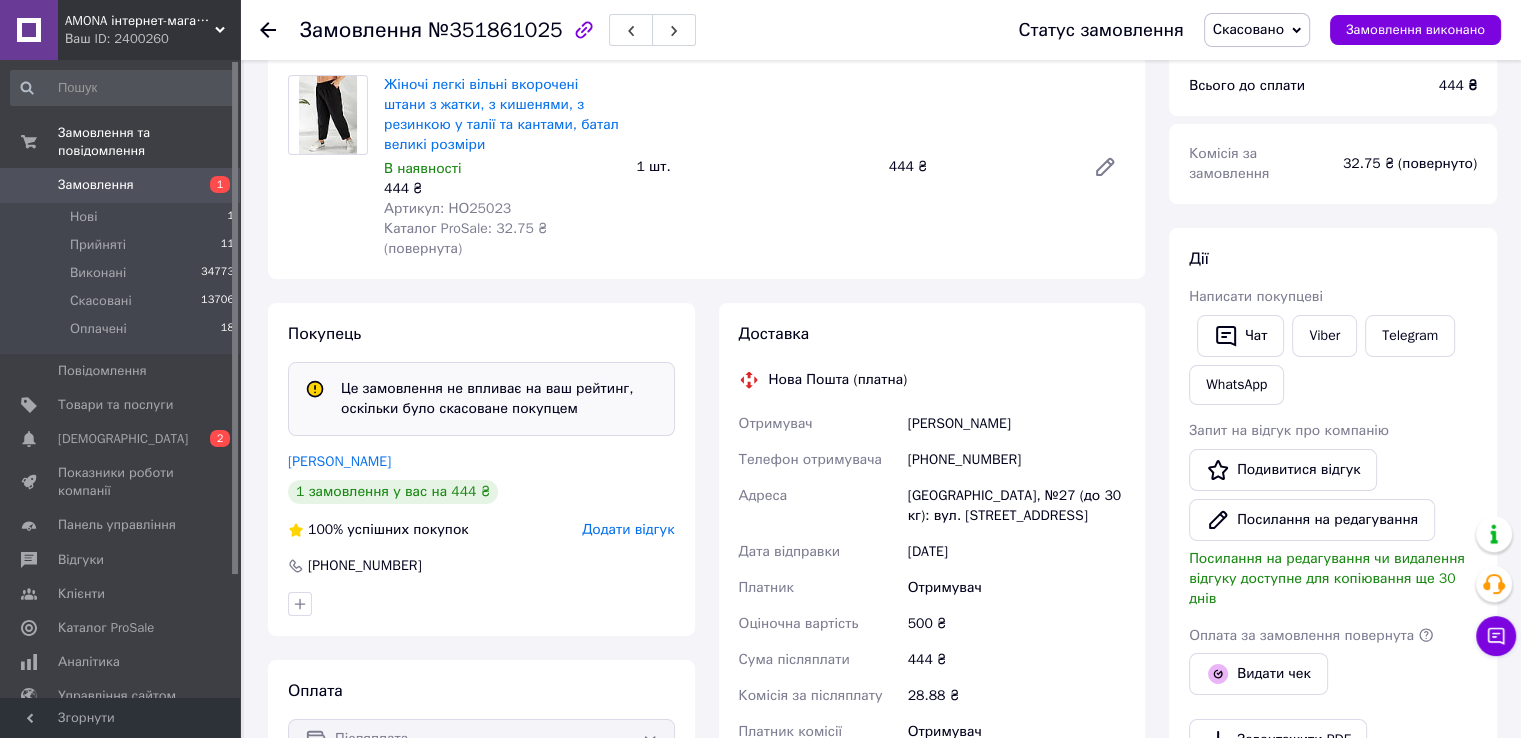 click on "Додати відгук" at bounding box center [628, 529] 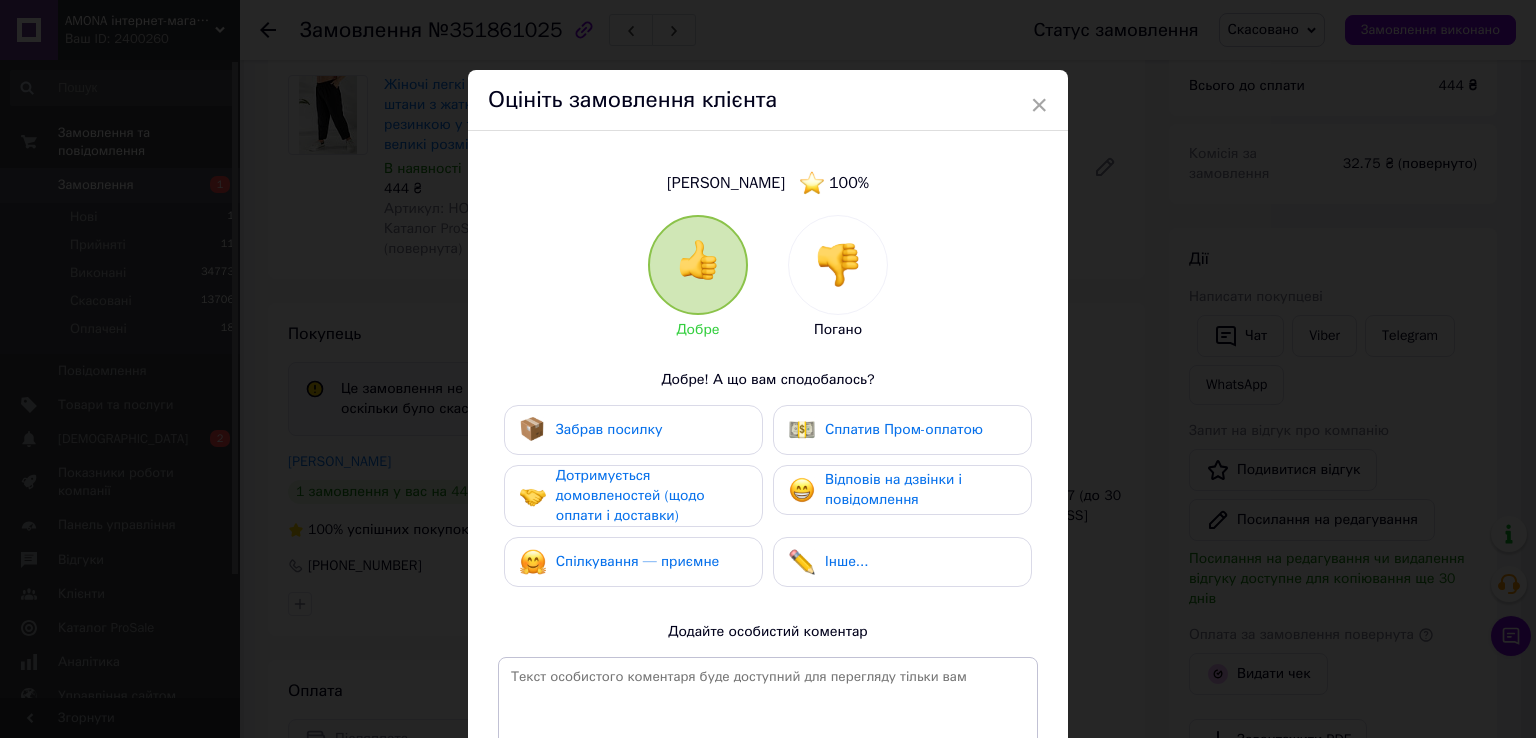 click on "Дотримується домовленостей (щодо оплати і доставки)" at bounding box center [630, 495] 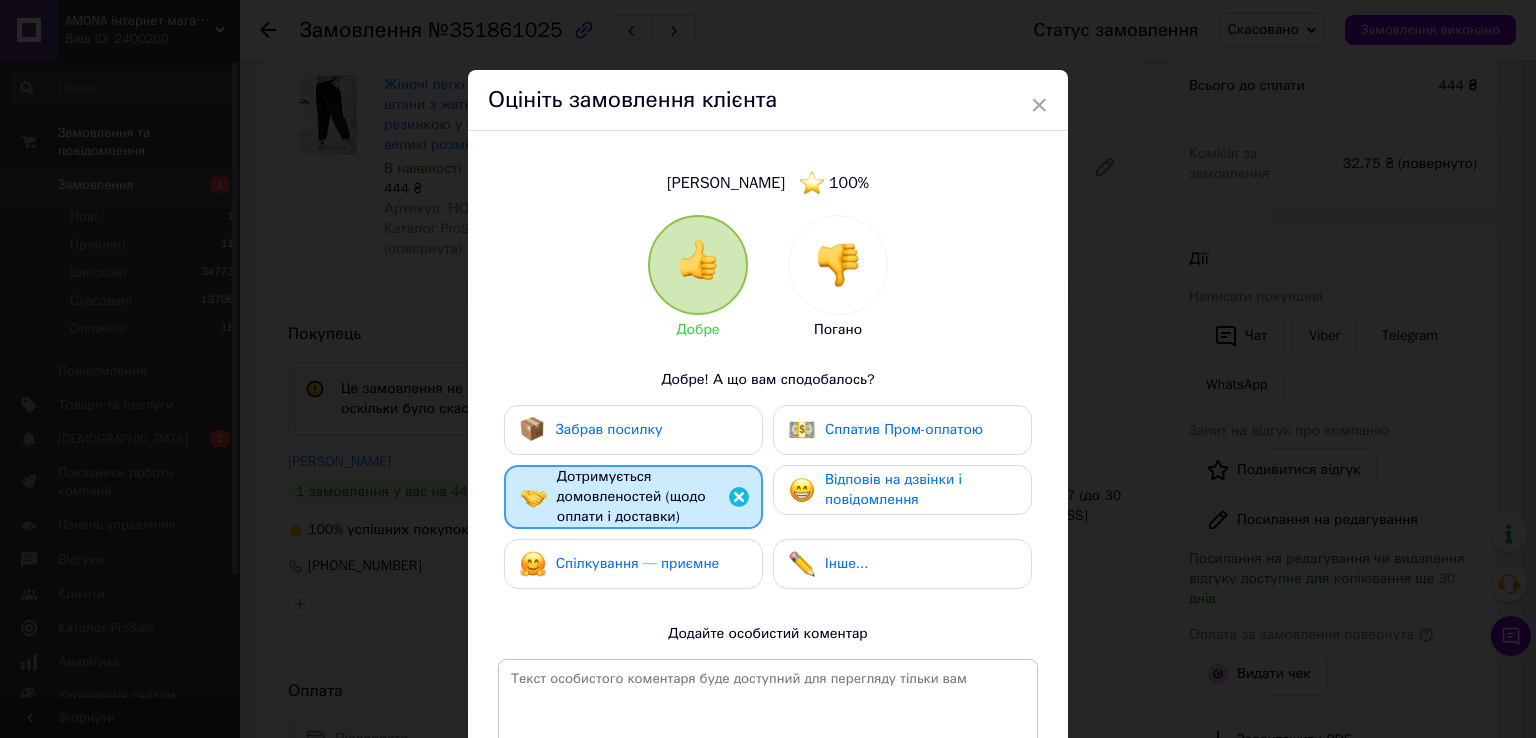 click on "Спілкування — приємне" at bounding box center [633, 564] 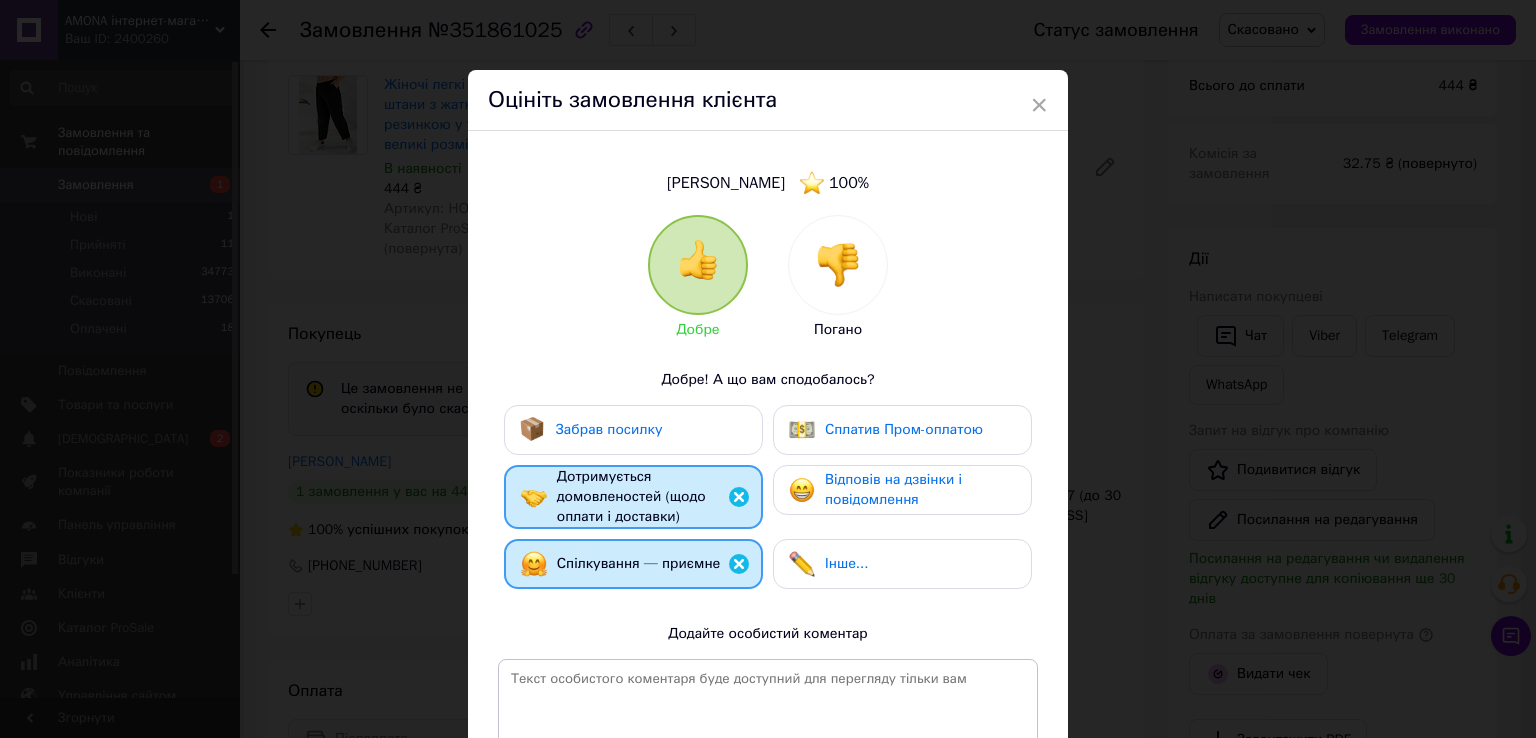 click on "Відповів на дзвінки і повідомлення" at bounding box center [893, 489] 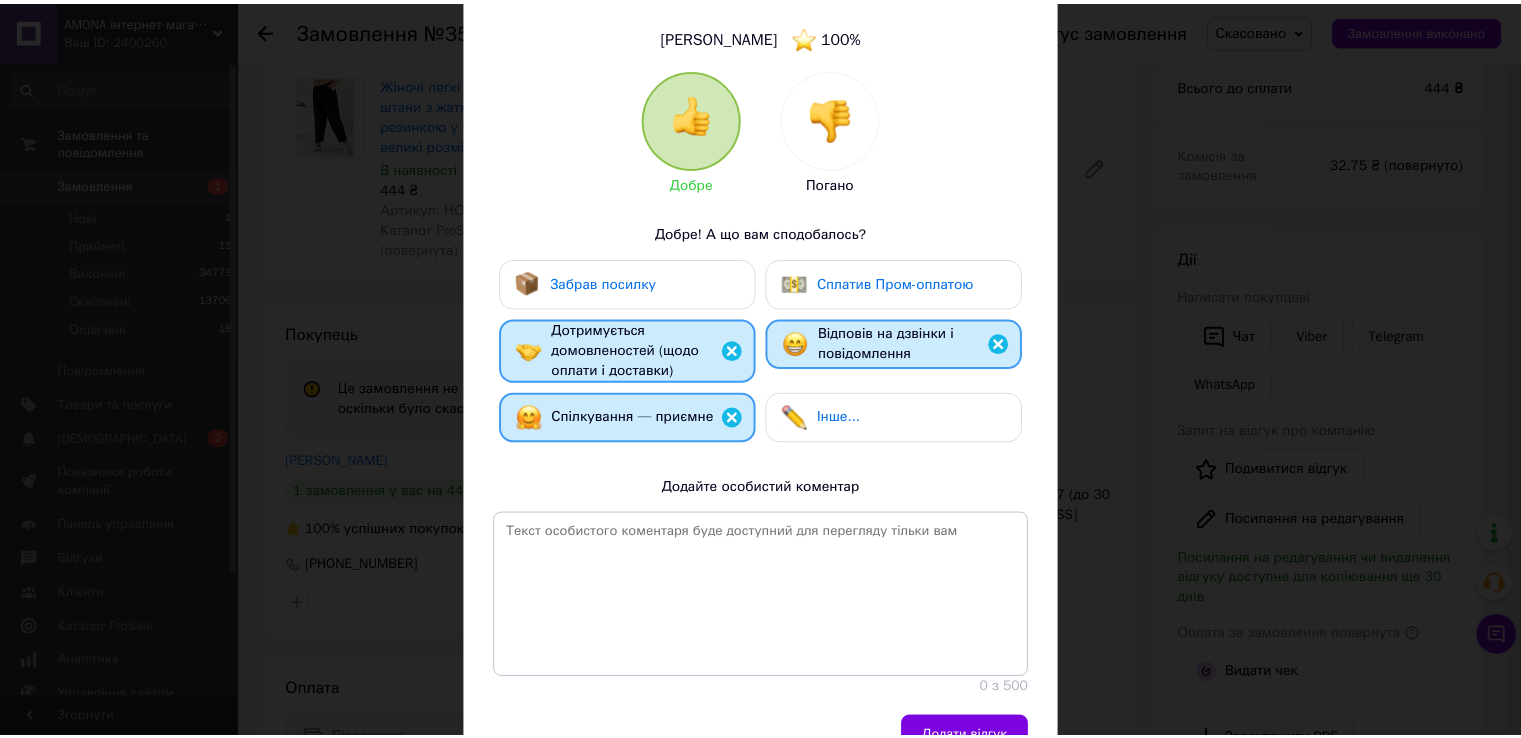 scroll, scrollTop: 254, scrollLeft: 0, axis: vertical 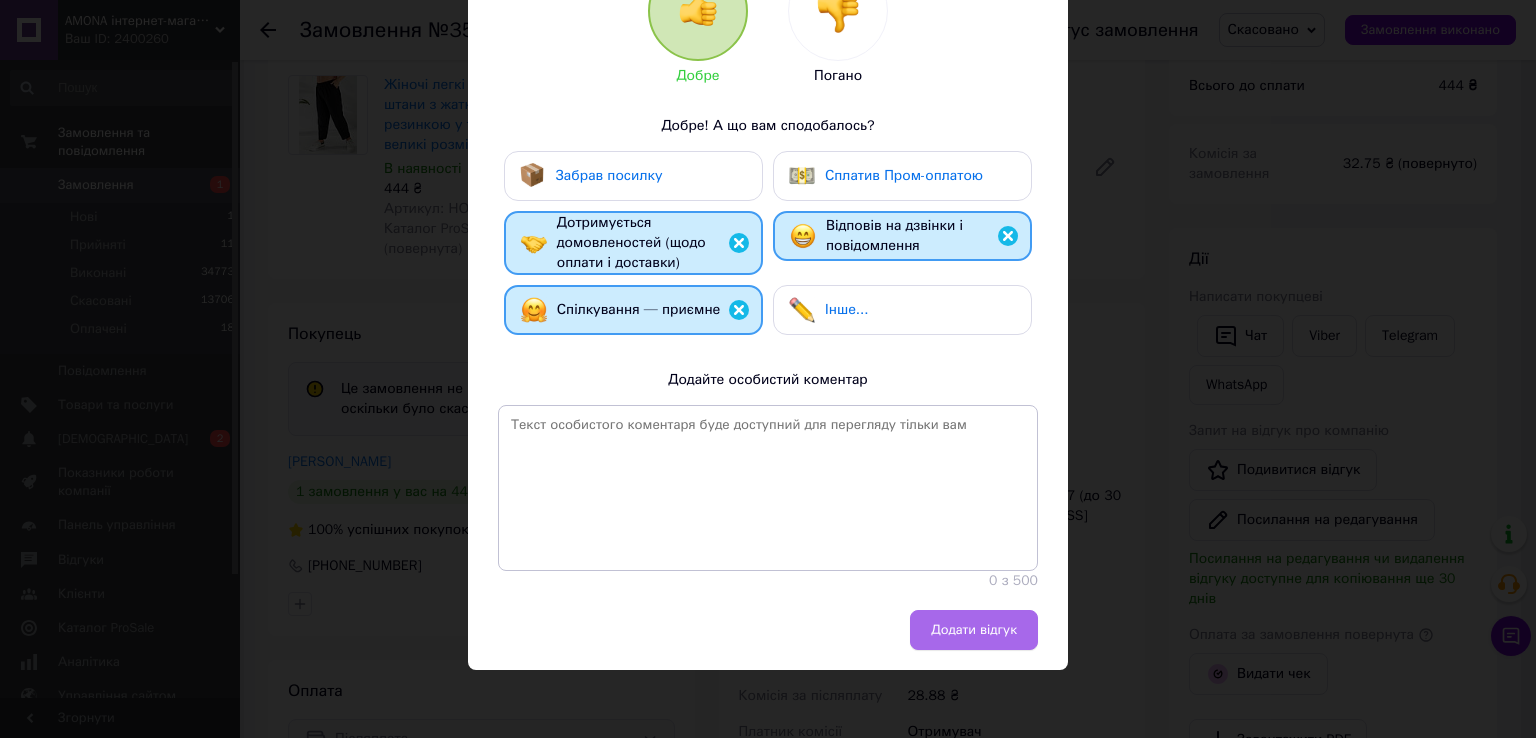 click on "Додати відгук" at bounding box center [974, 630] 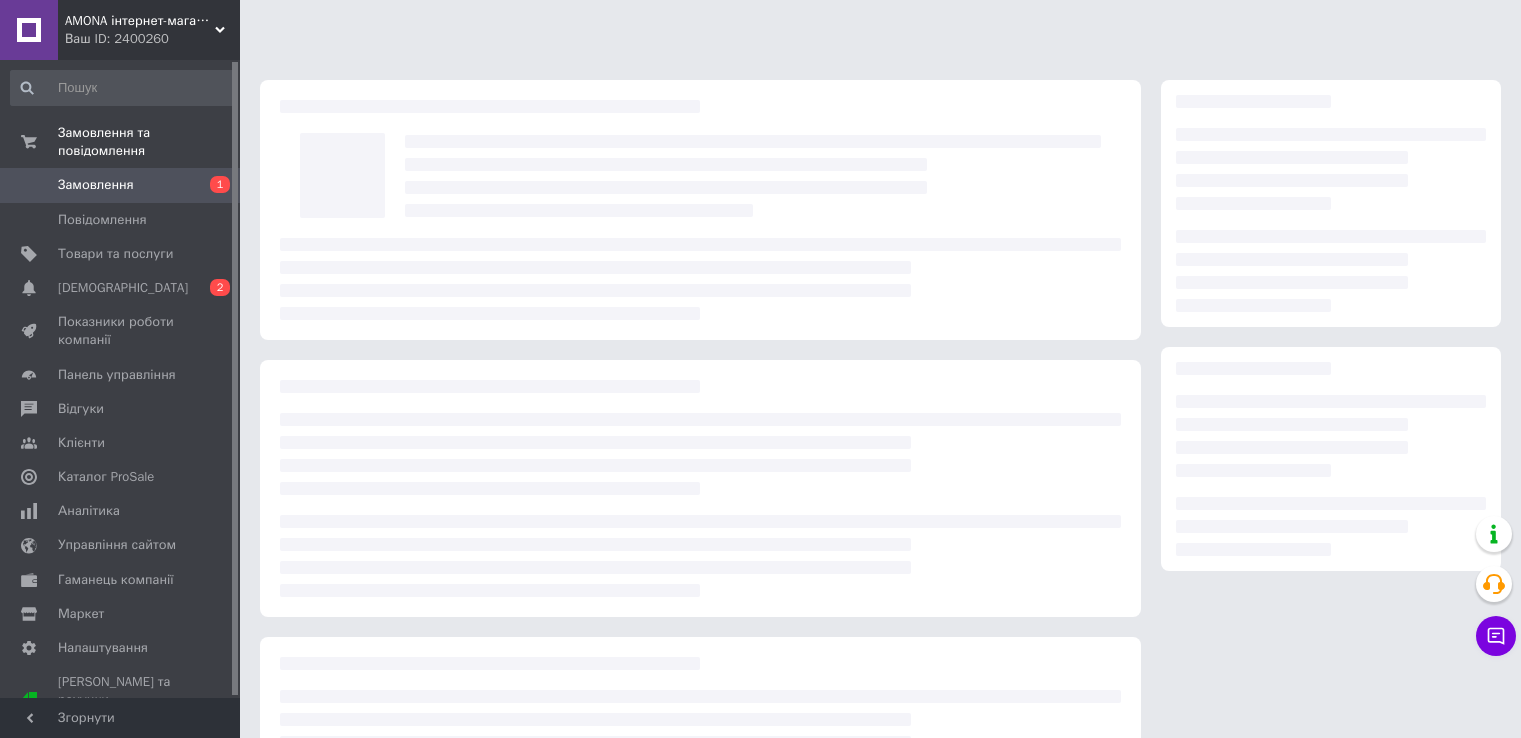scroll, scrollTop: 0, scrollLeft: 0, axis: both 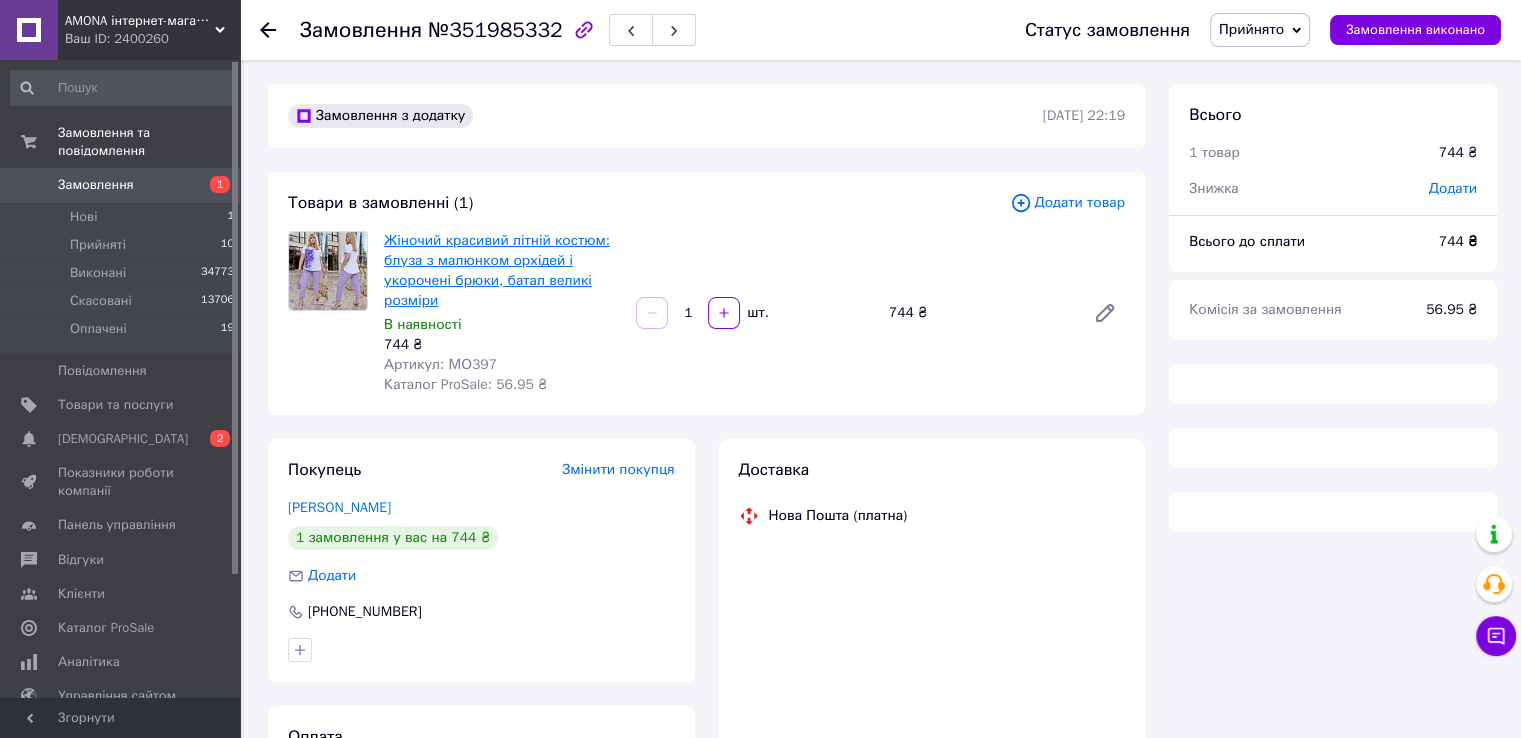 click on "Жіночий красивий літній костюм: блуза з малюнком орхідей і укорочені брюки, батал великі розміри" at bounding box center (497, 270) 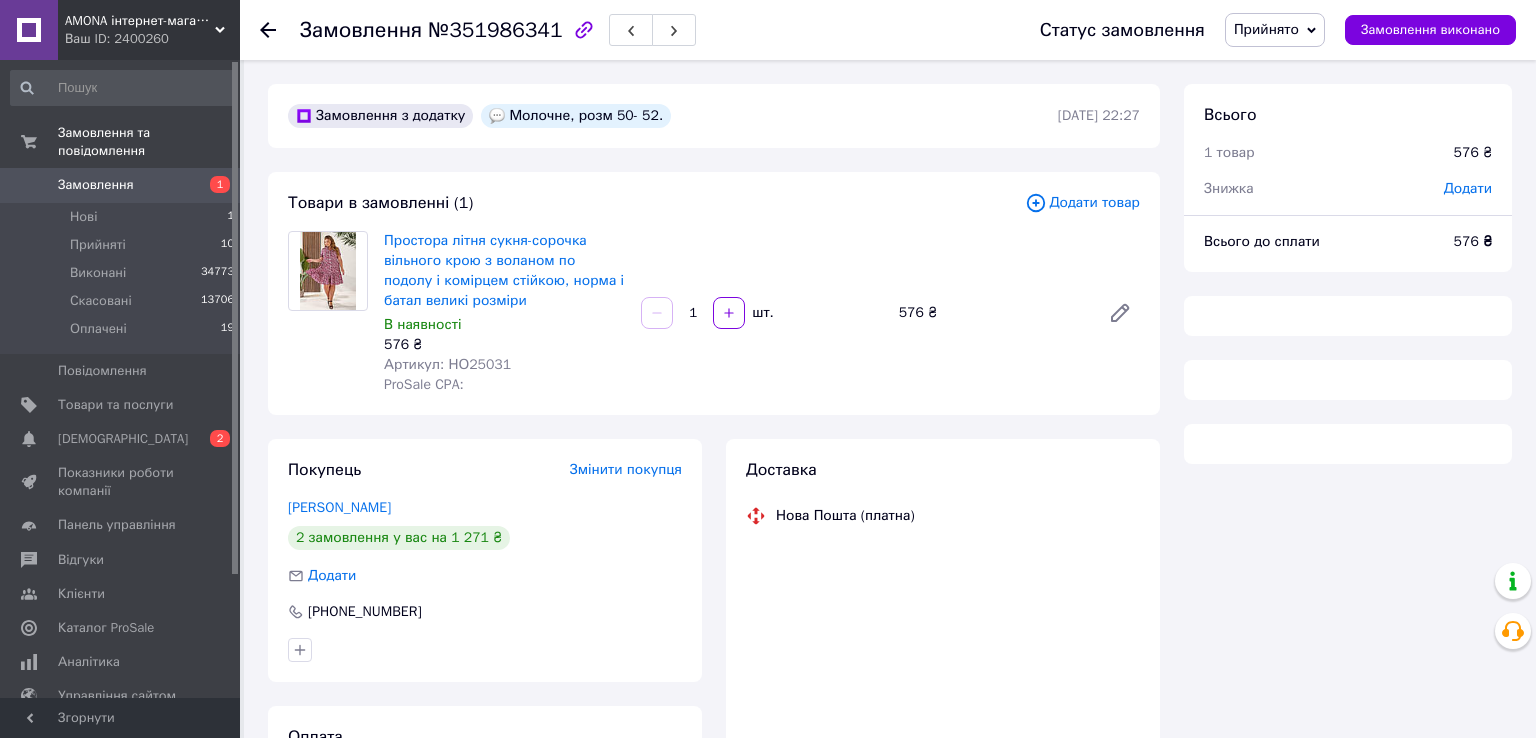 scroll, scrollTop: 0, scrollLeft: 0, axis: both 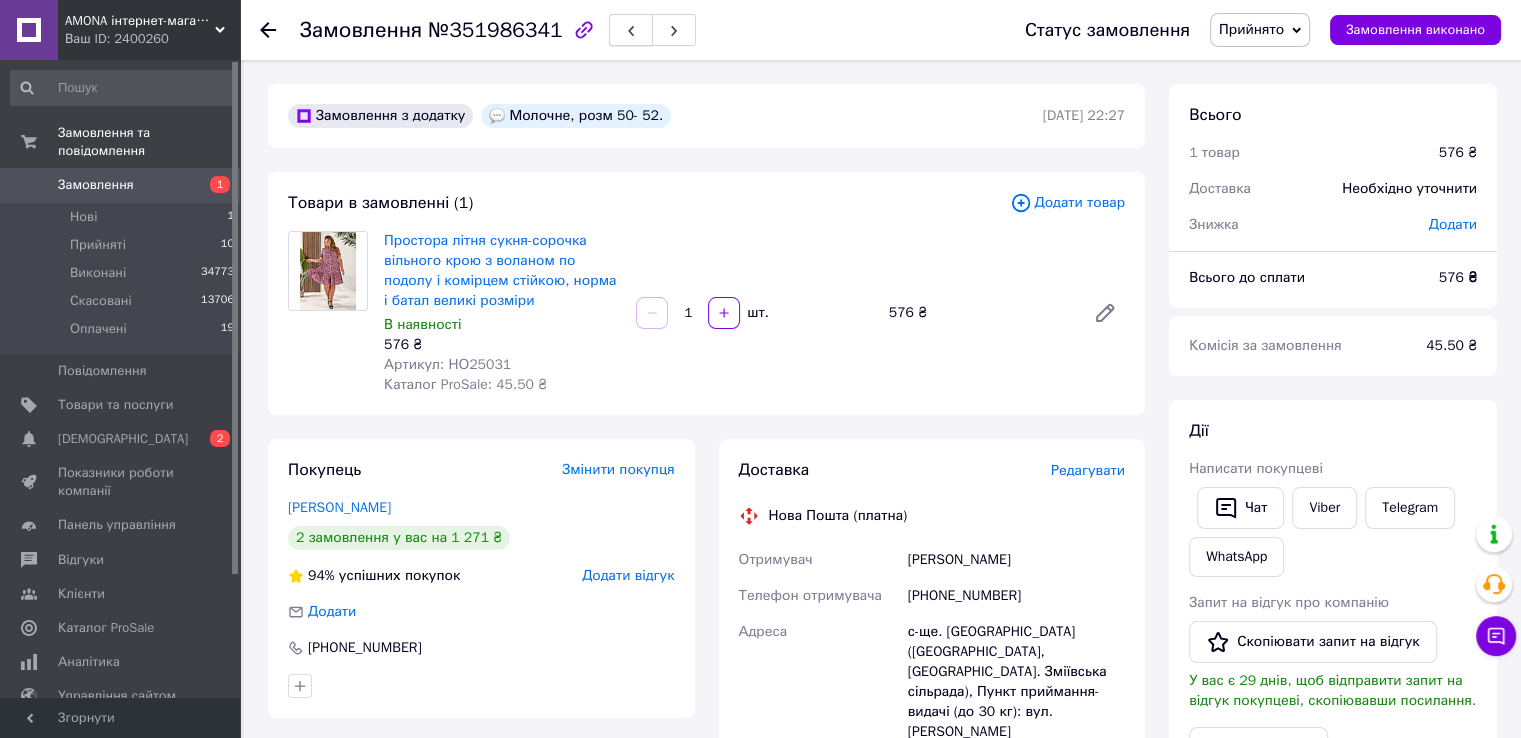 click at bounding box center [631, 30] 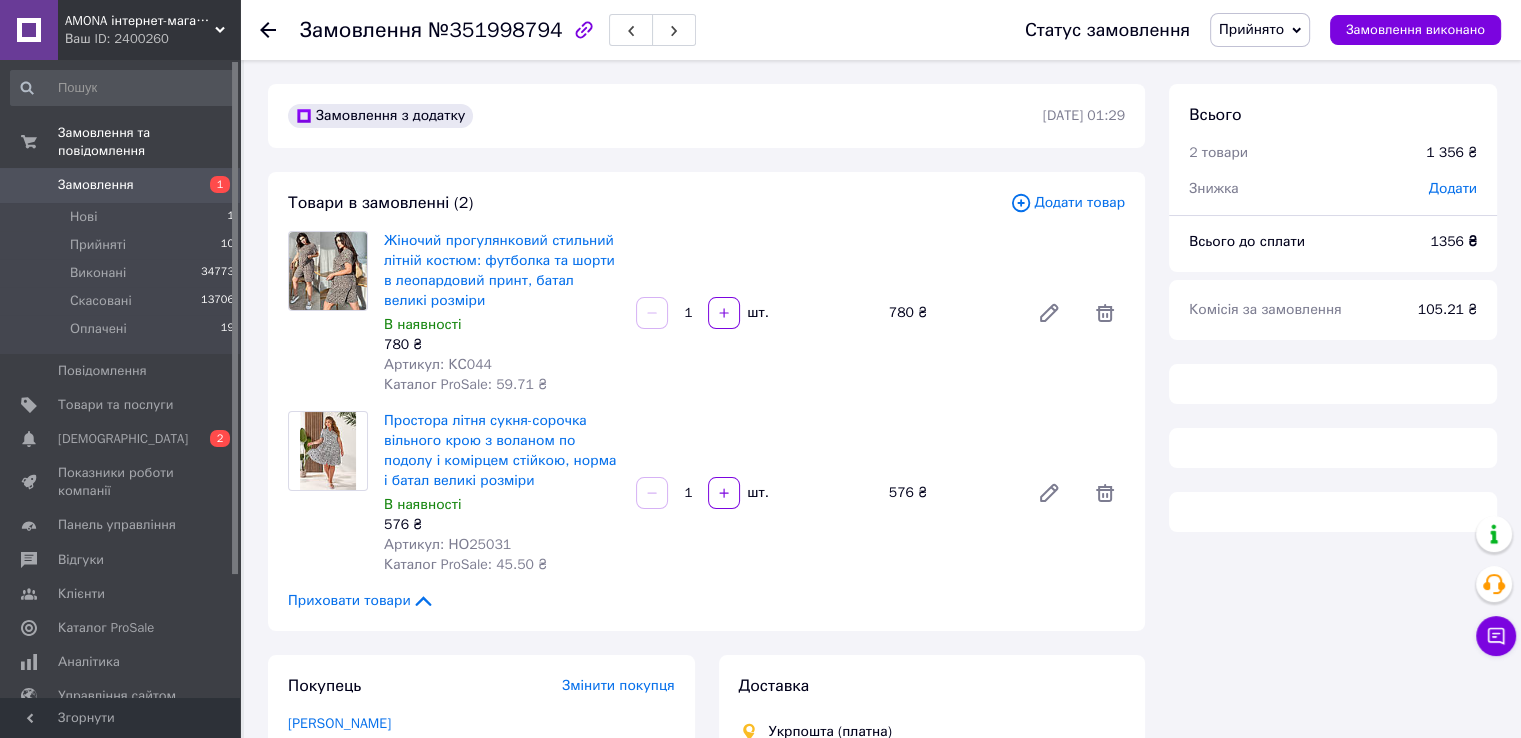 click at bounding box center [631, 30] 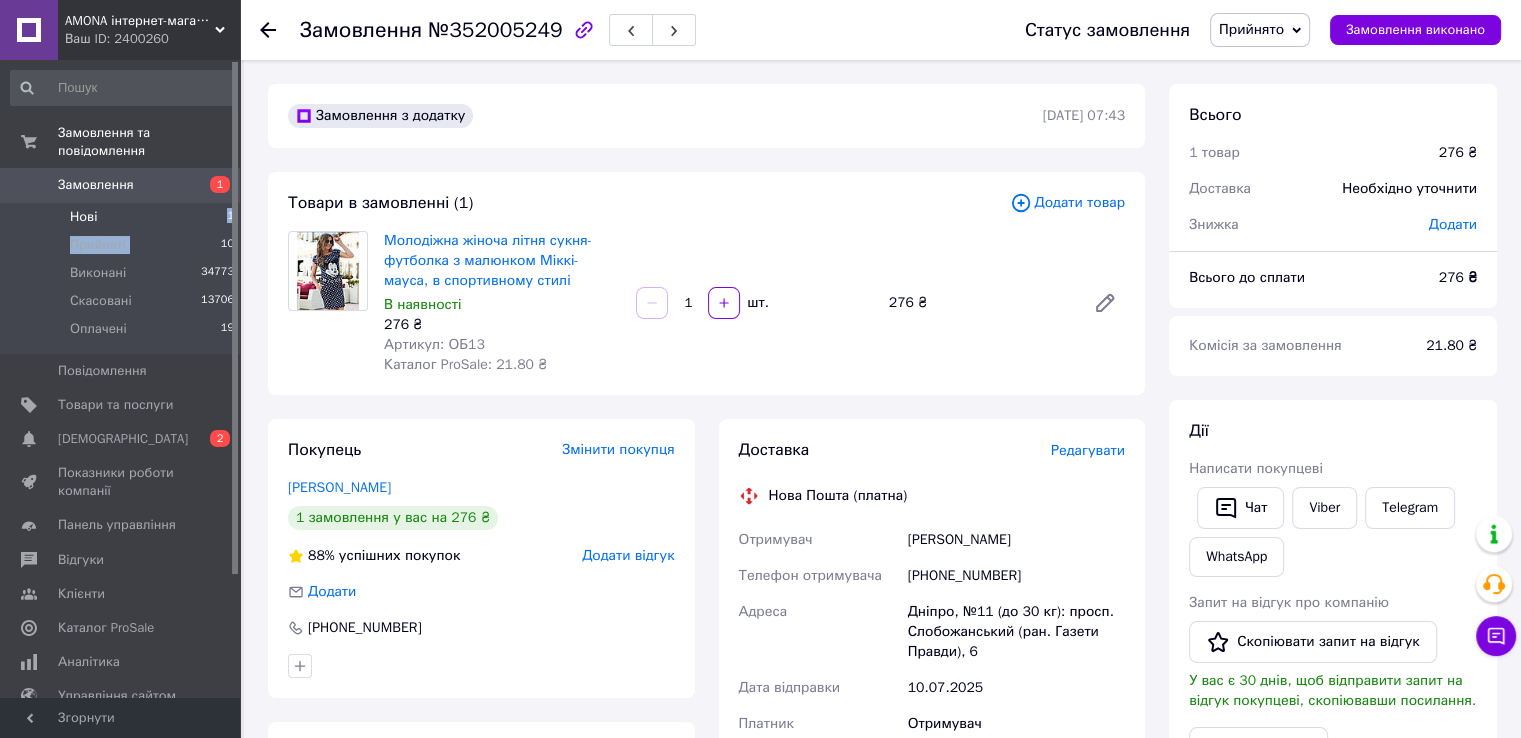drag, startPoint x: 215, startPoint y: 216, endPoint x: 216, endPoint y: 195, distance: 21.023796 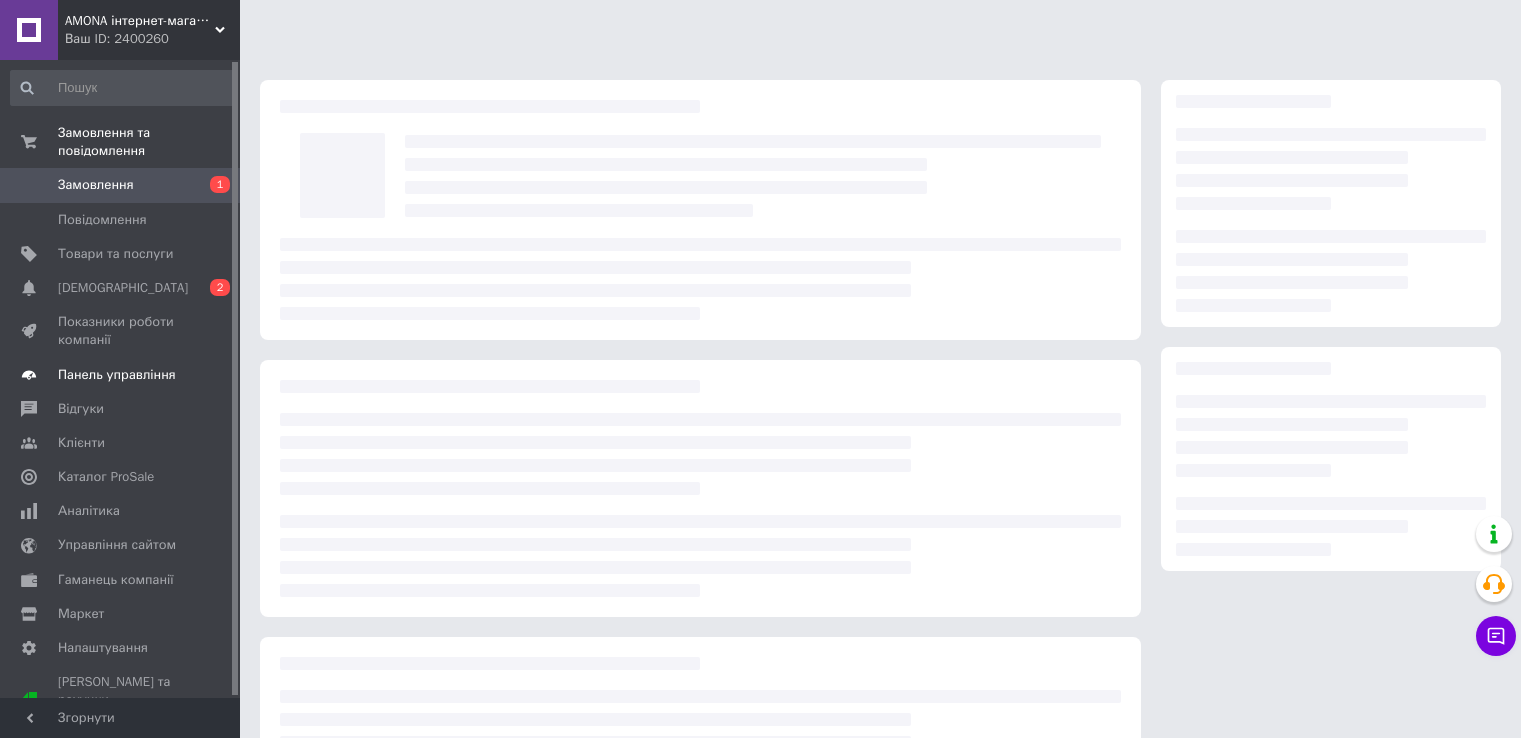 scroll, scrollTop: 0, scrollLeft: 0, axis: both 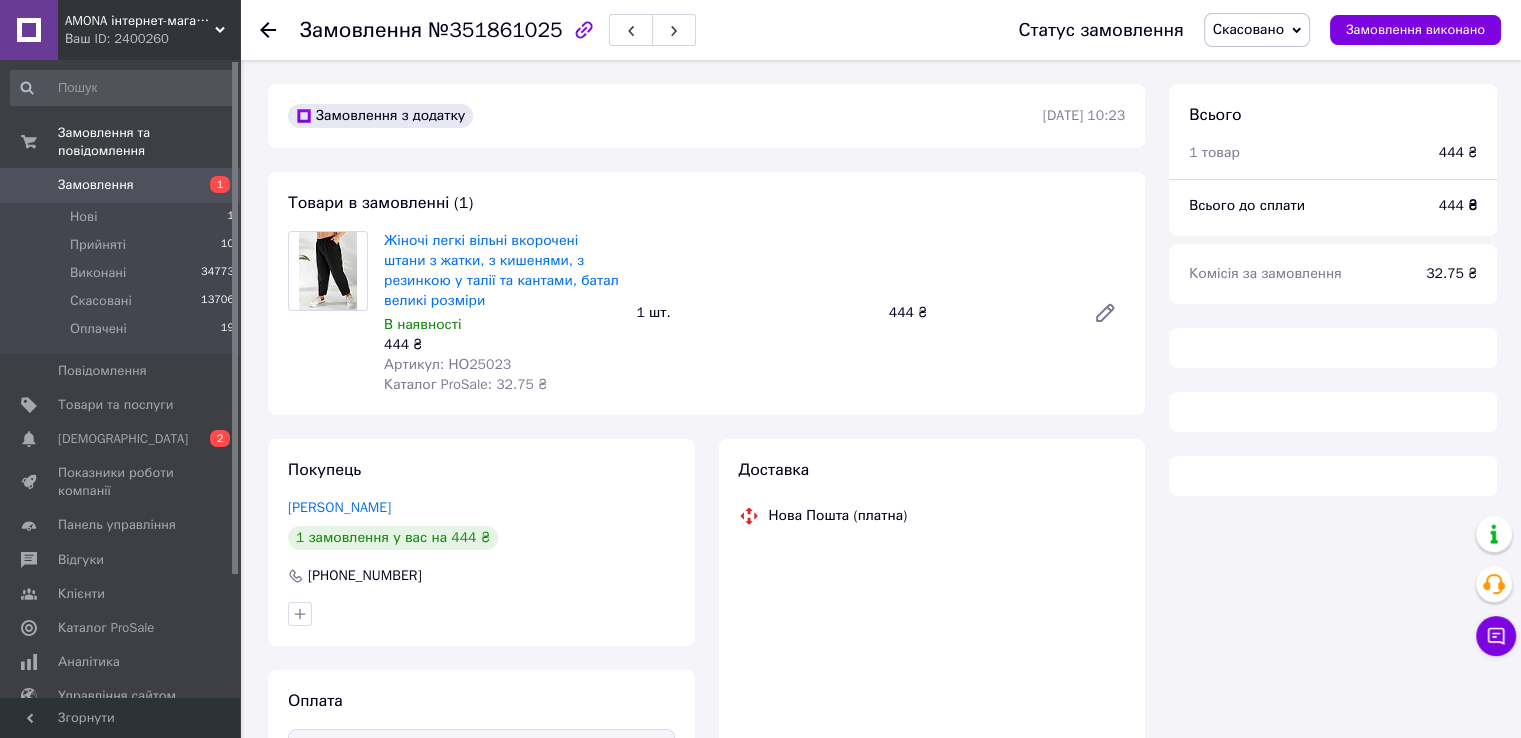 click on "Замовлення 1" at bounding box center (123, 185) 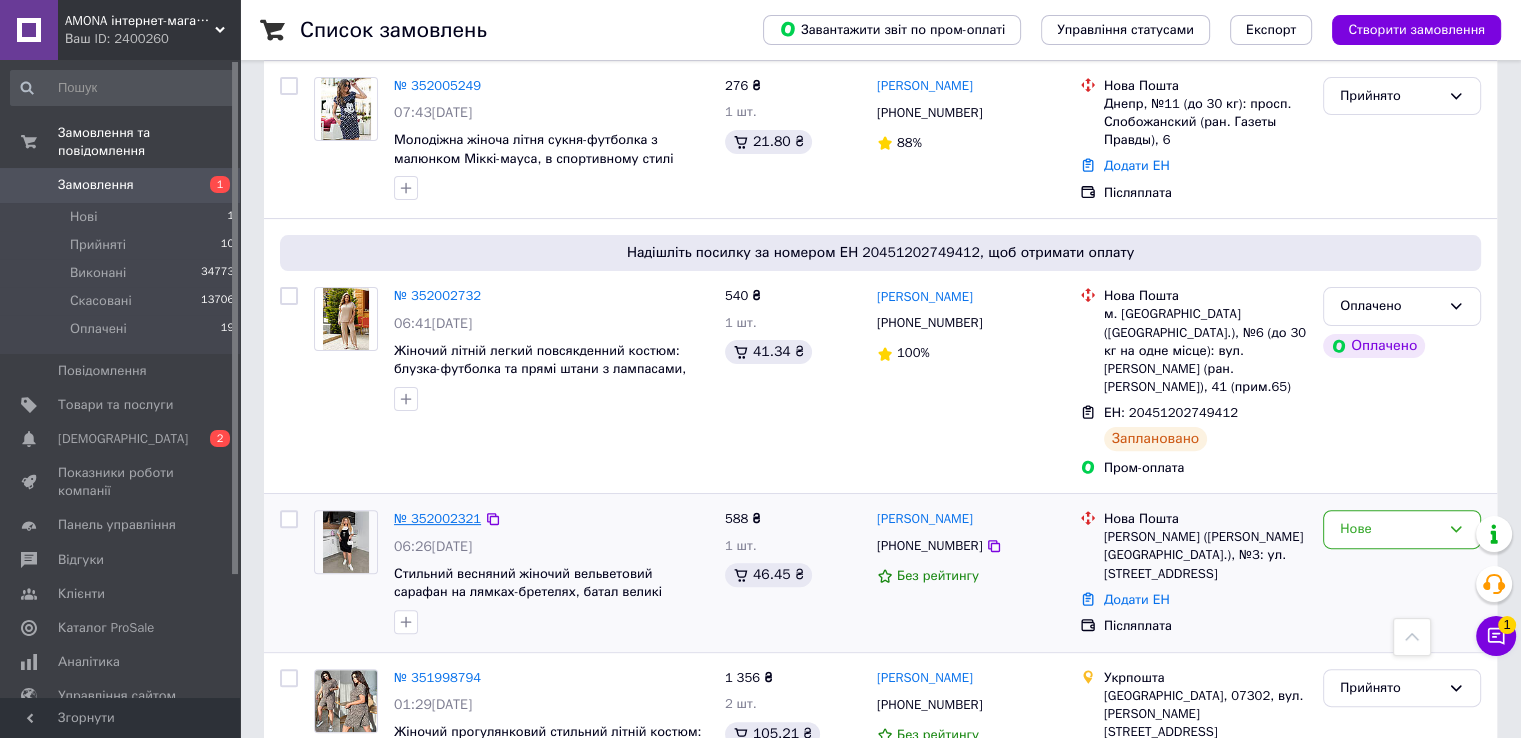 click on "№ 352002321" at bounding box center (437, 518) 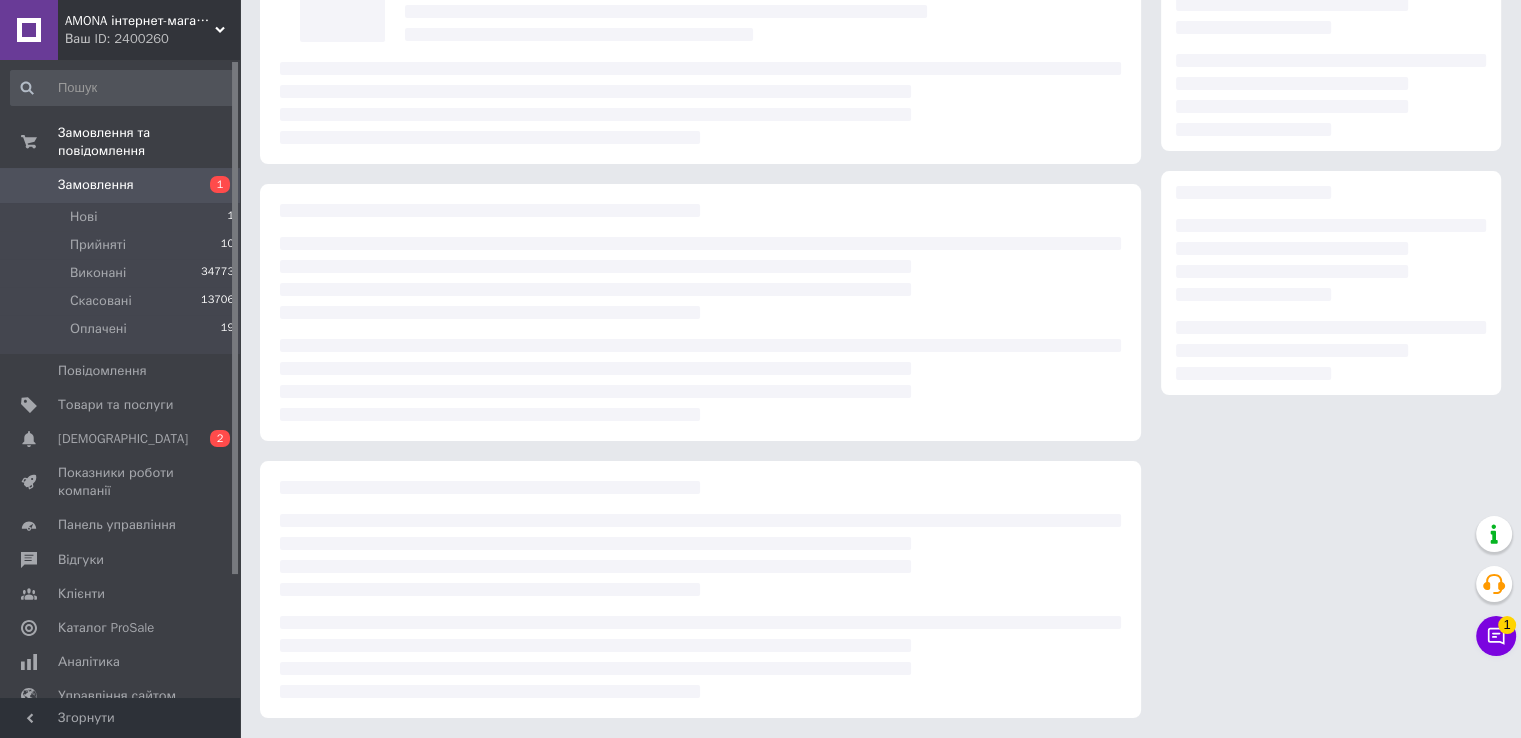 scroll, scrollTop: 0, scrollLeft: 0, axis: both 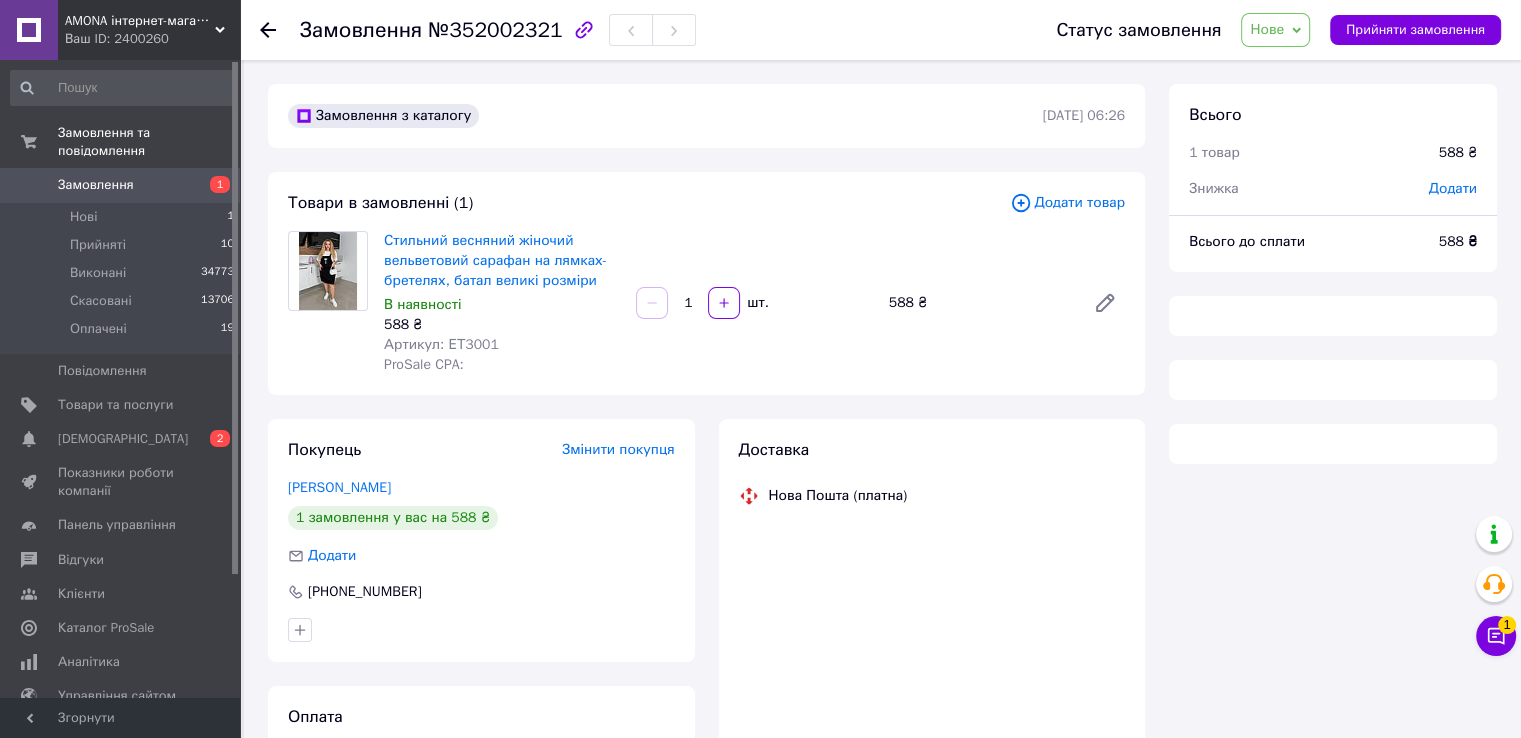 click on "Прийняти замовлення" at bounding box center [1415, 30] 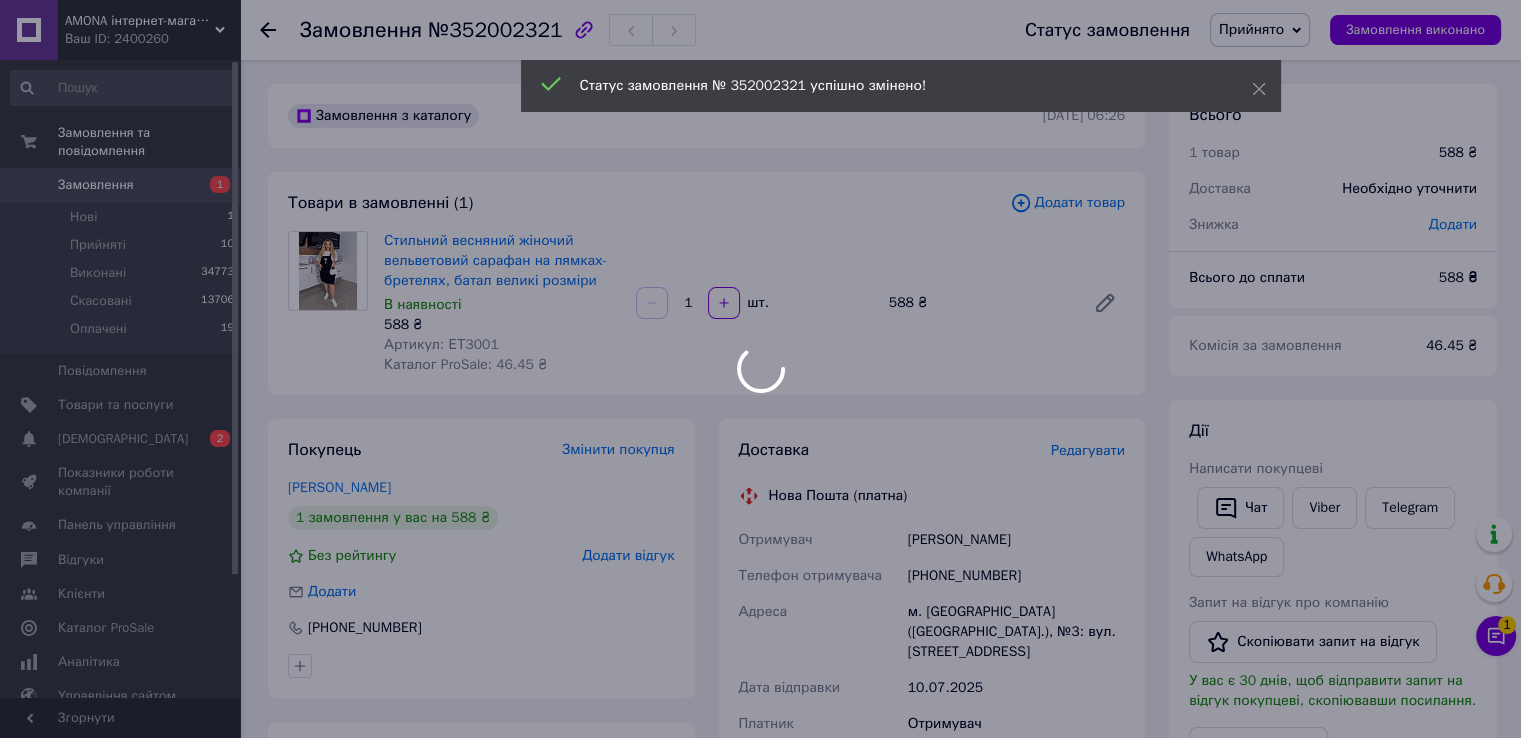 click at bounding box center [760, 369] 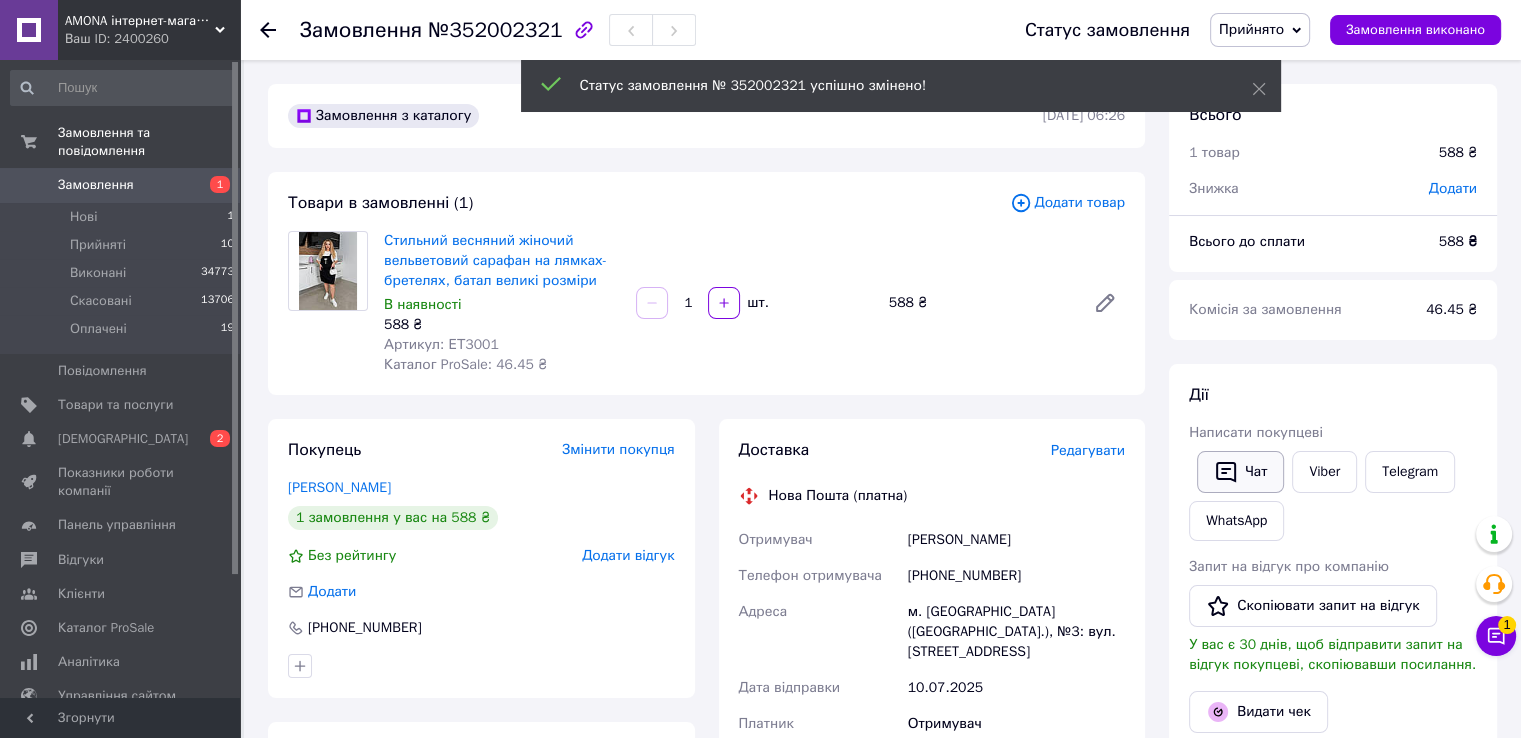 click on "Чат" at bounding box center (1240, 472) 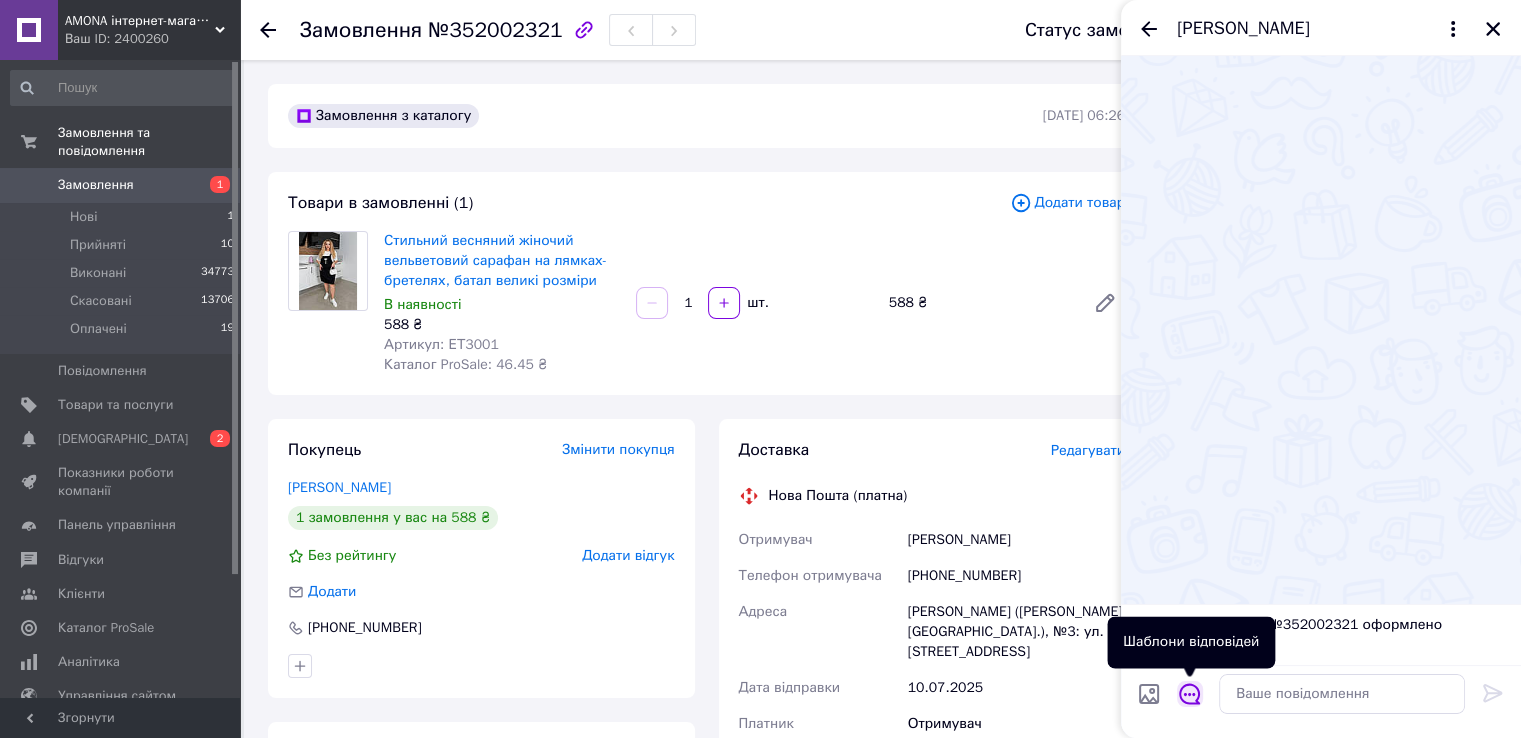 click at bounding box center [1190, 694] 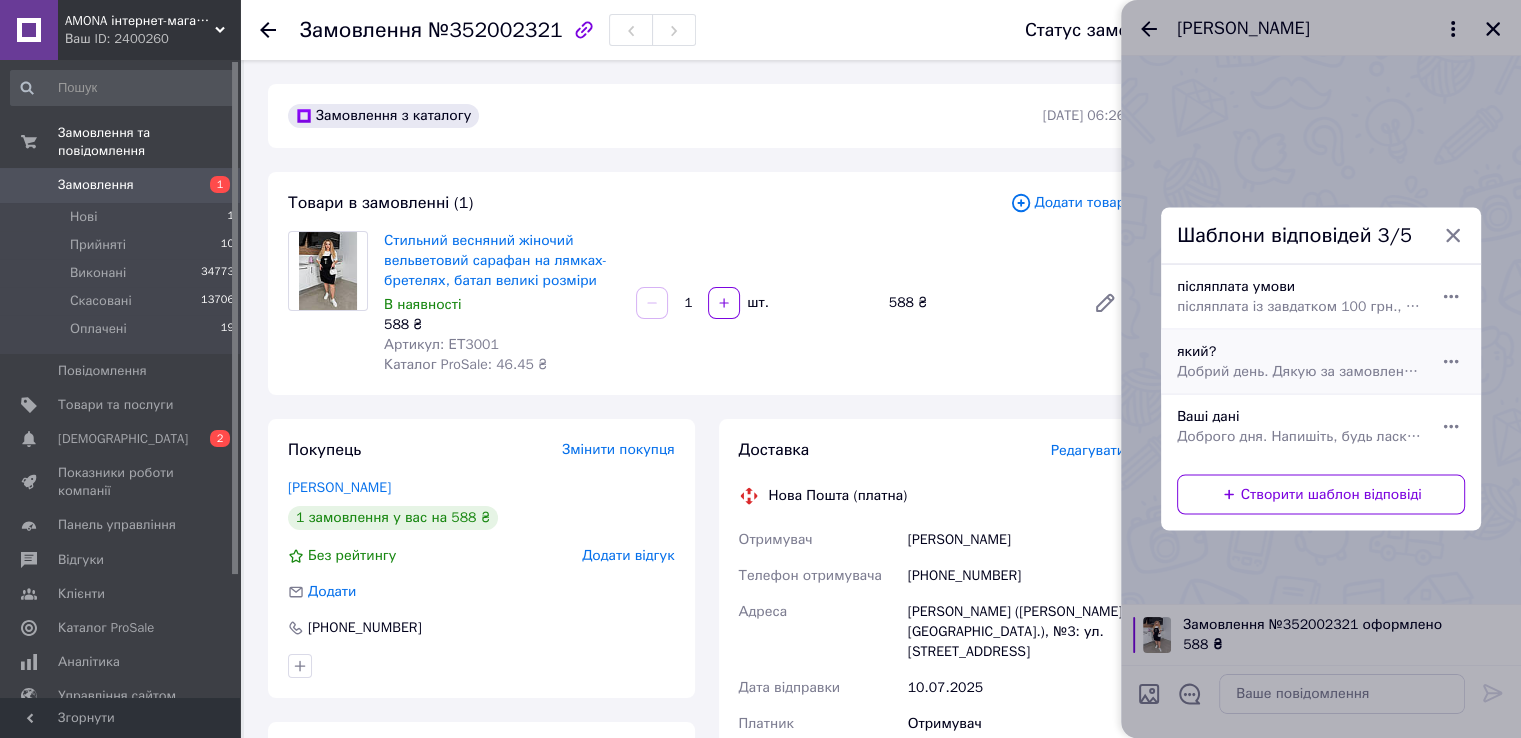 click on "Добрий день. Дякую за замовлення. Який колір та розмір для Вас?" at bounding box center (1299, 372) 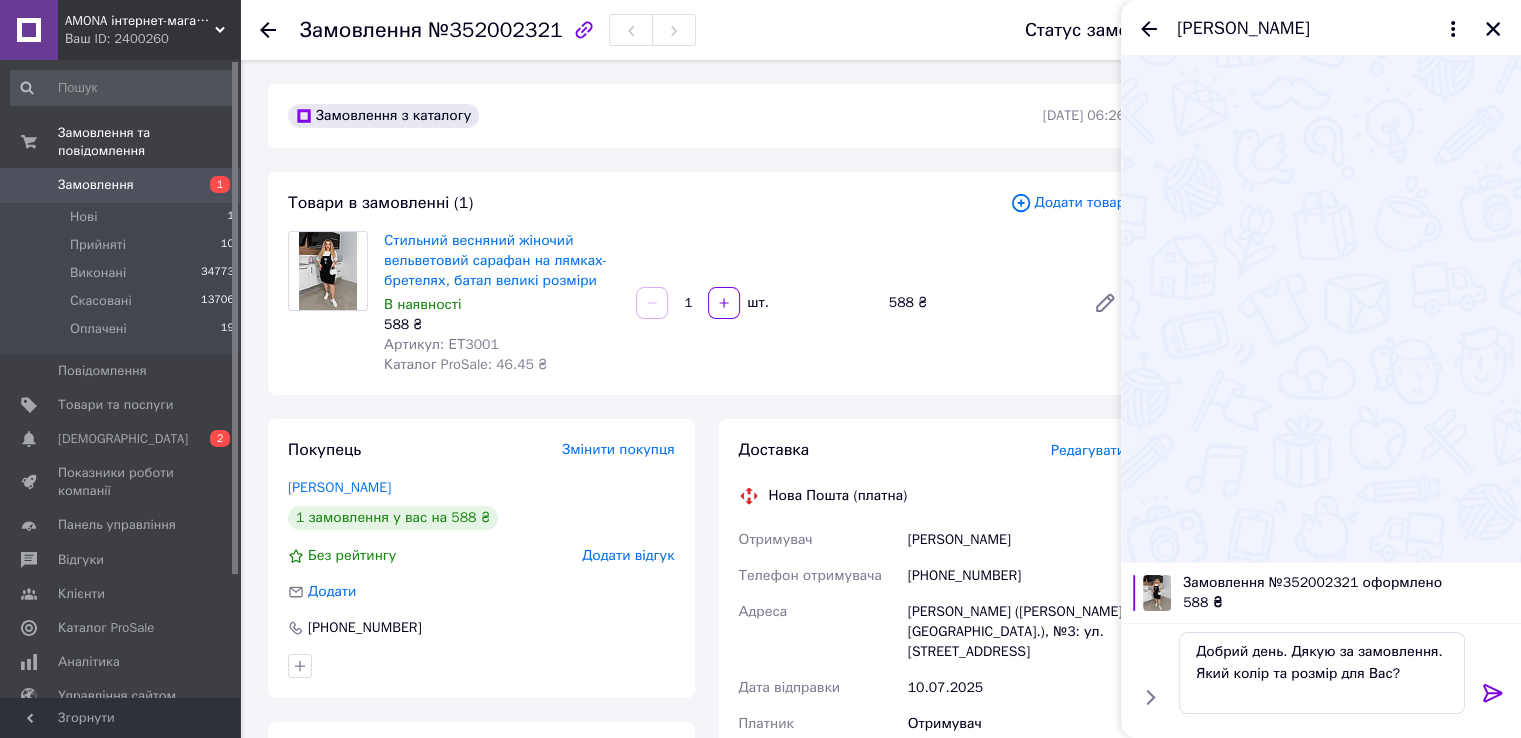 click 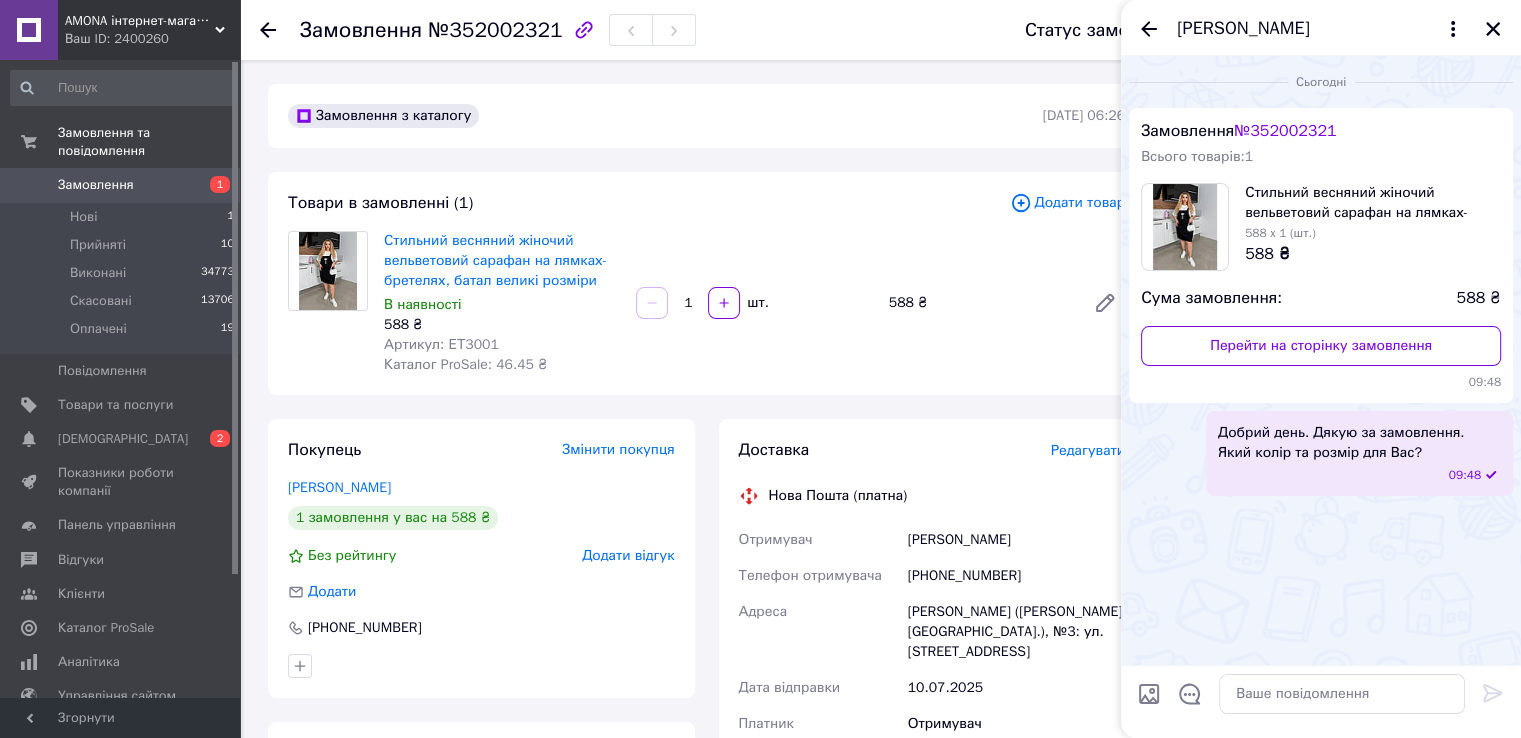 click on "[PERSON_NAME]" at bounding box center (1321, 28) 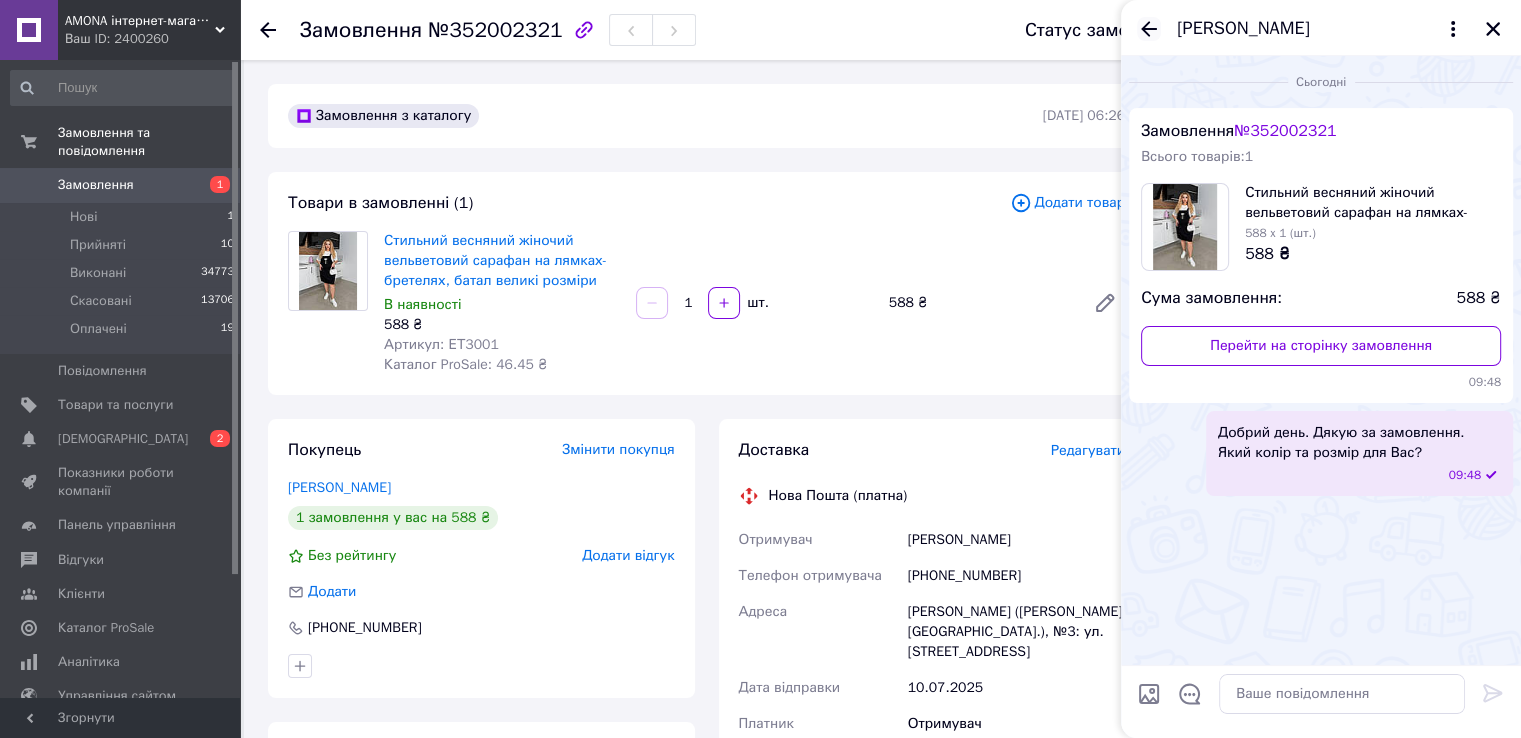click 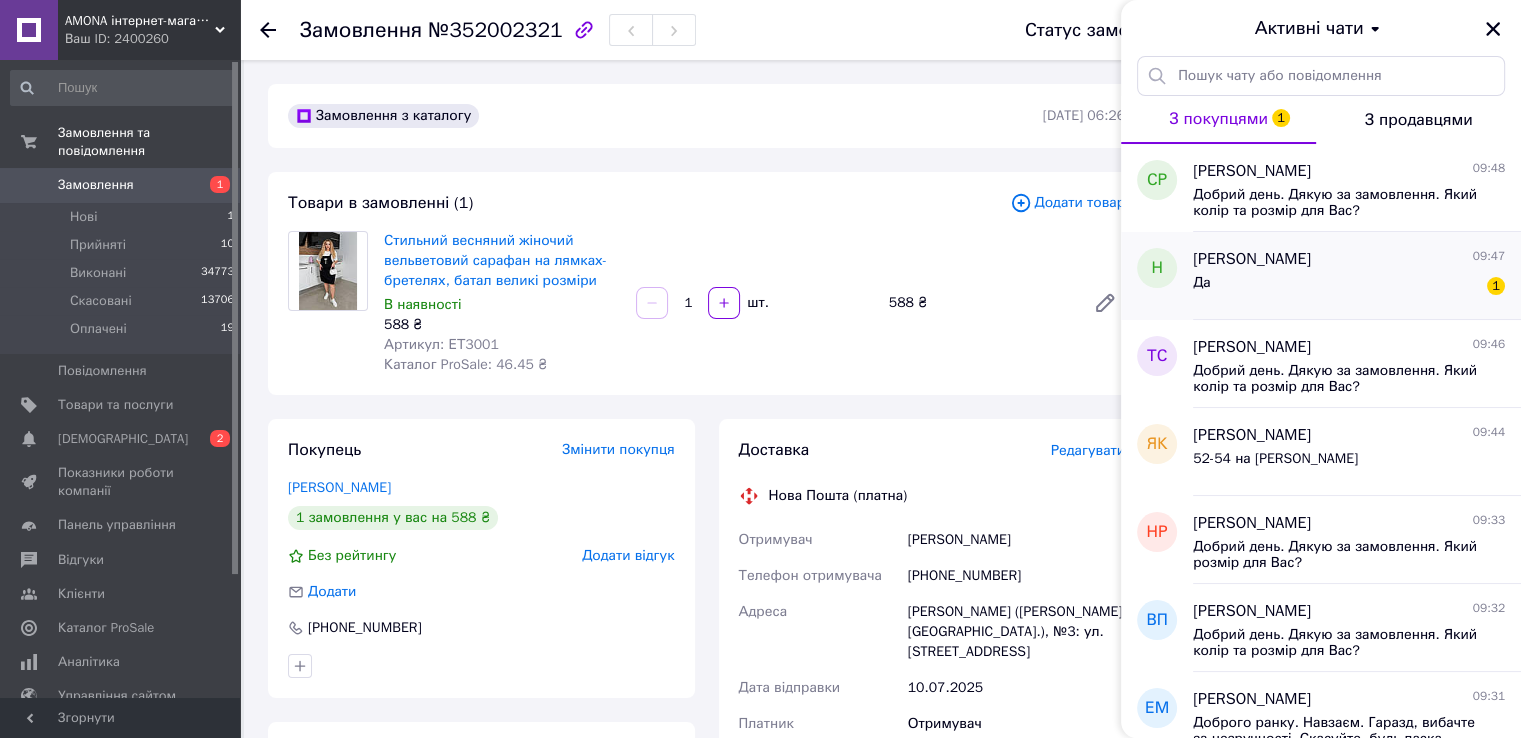 click on "Да 1" at bounding box center [1349, 287] 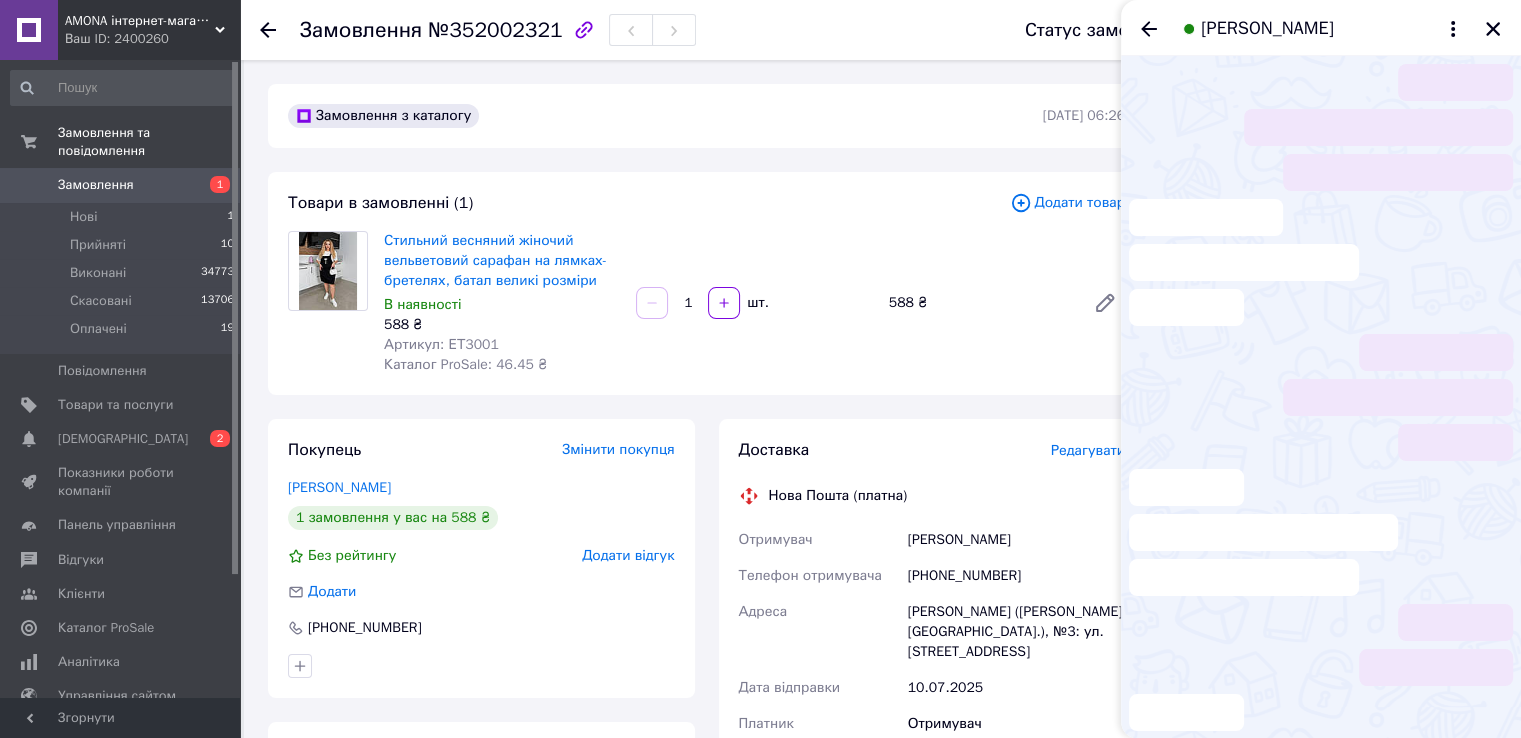 scroll, scrollTop: 248, scrollLeft: 0, axis: vertical 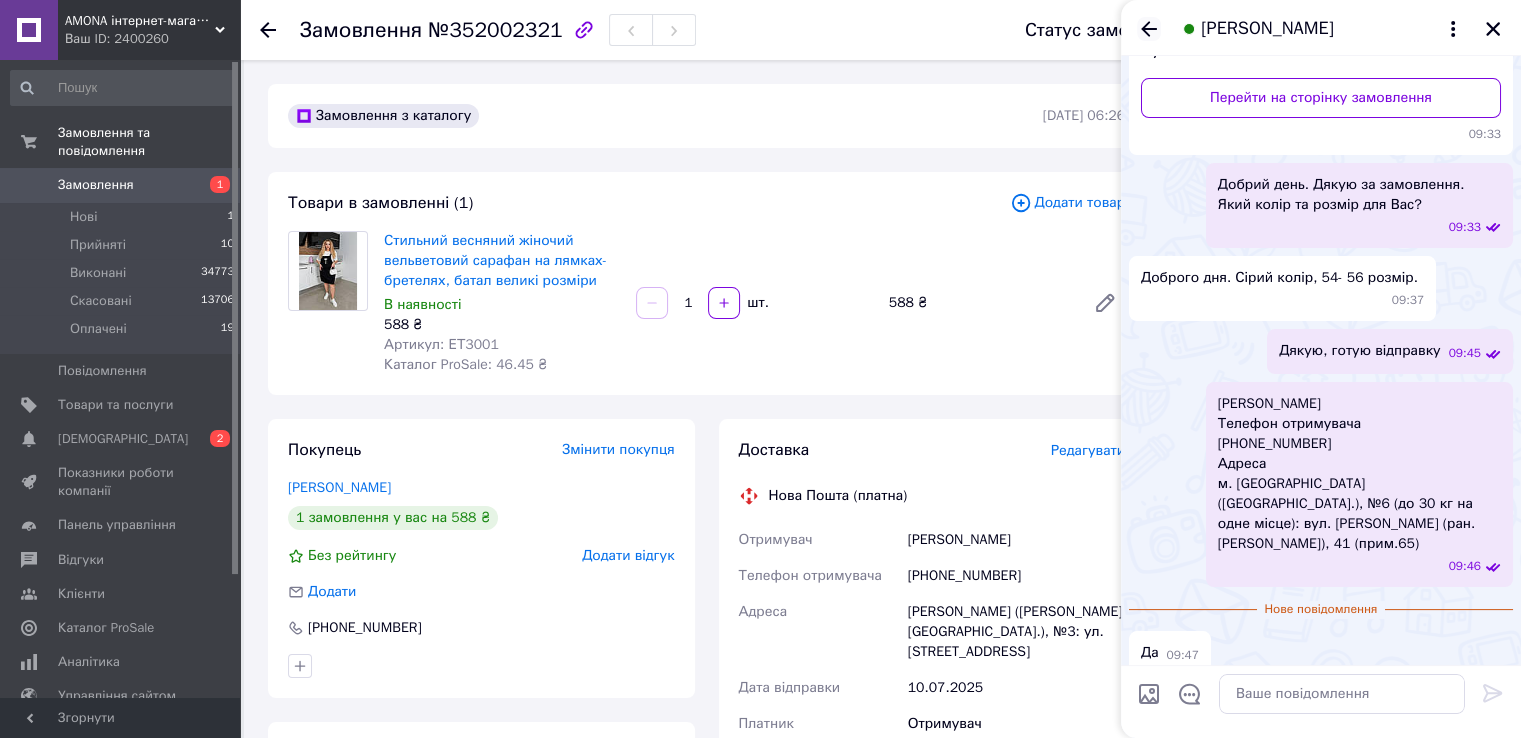 click 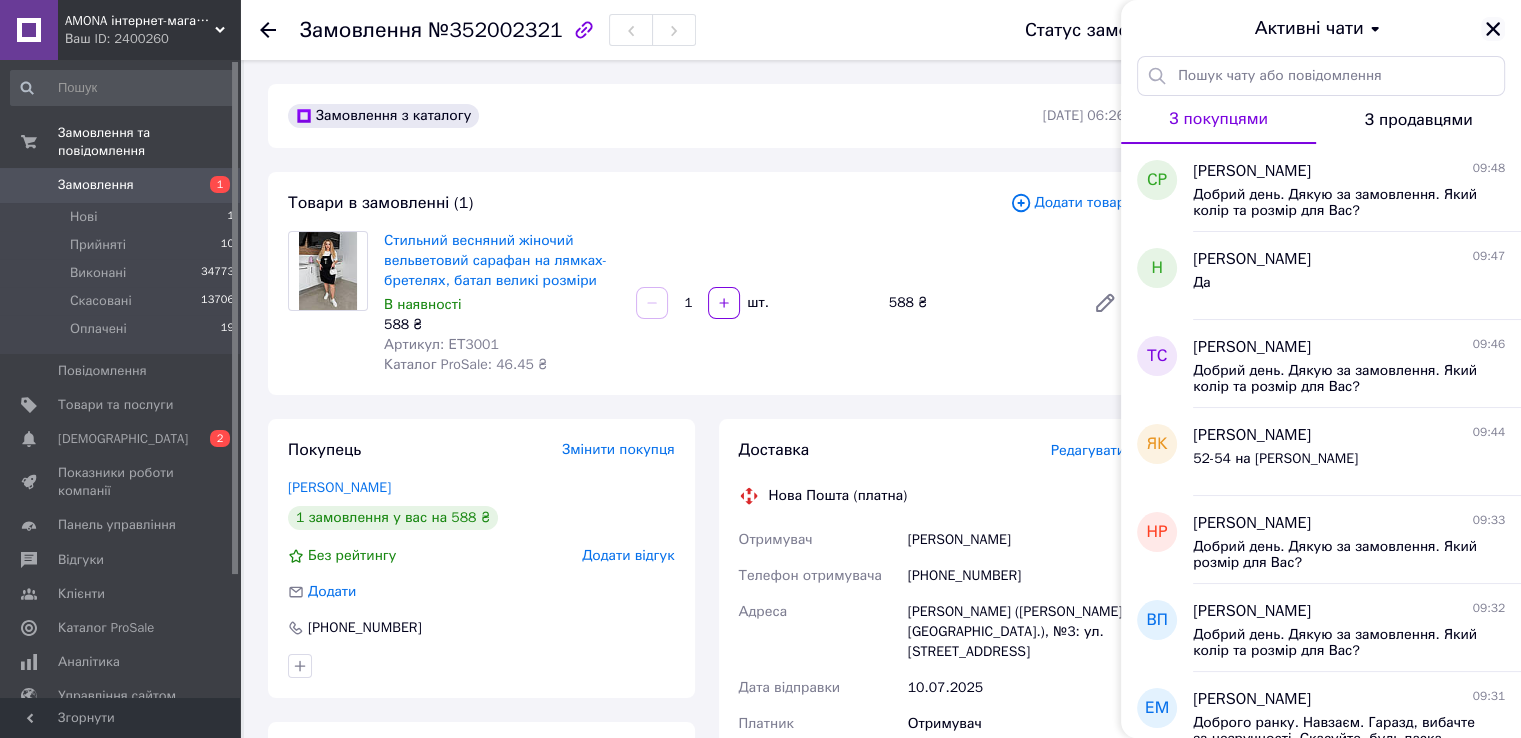 click at bounding box center [1493, 29] 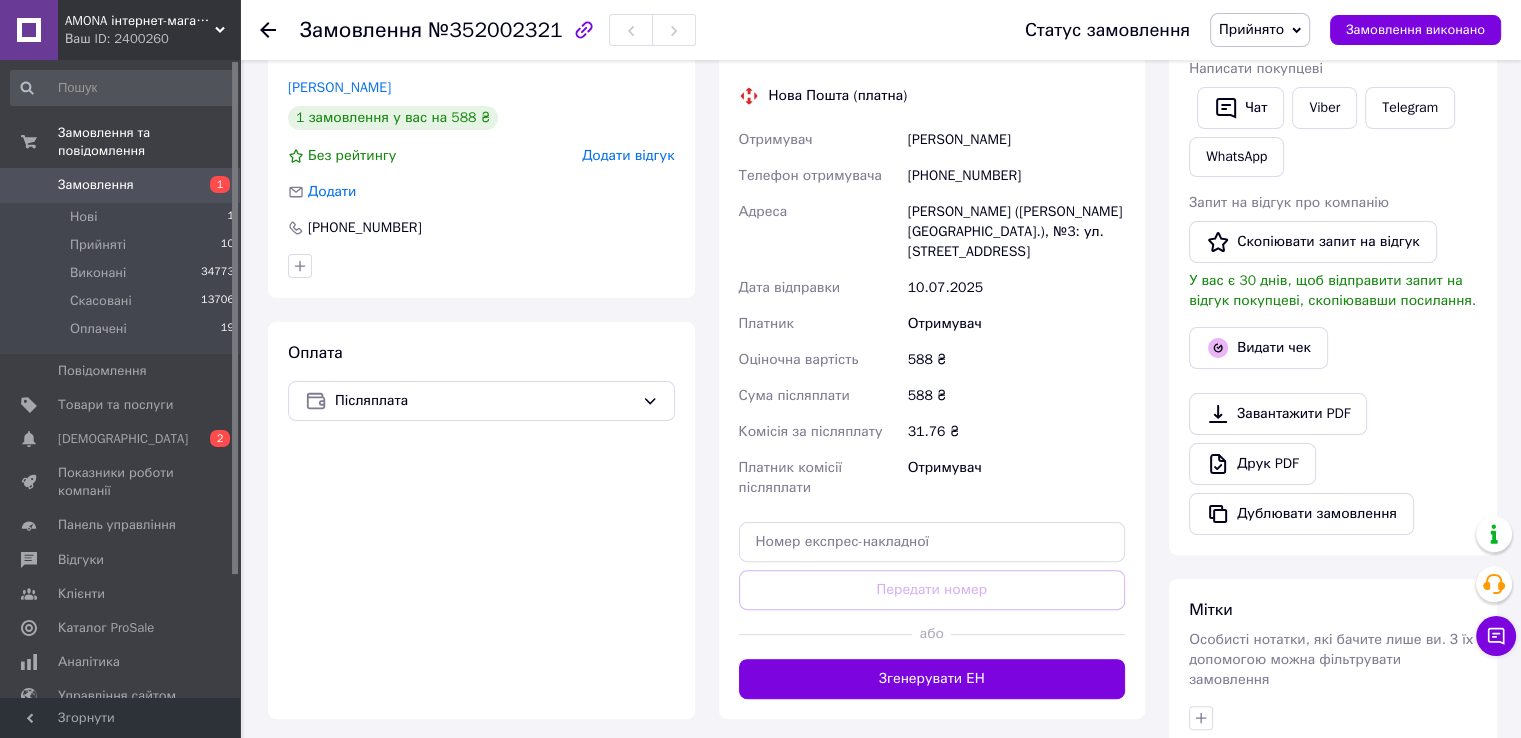 scroll, scrollTop: 0, scrollLeft: 0, axis: both 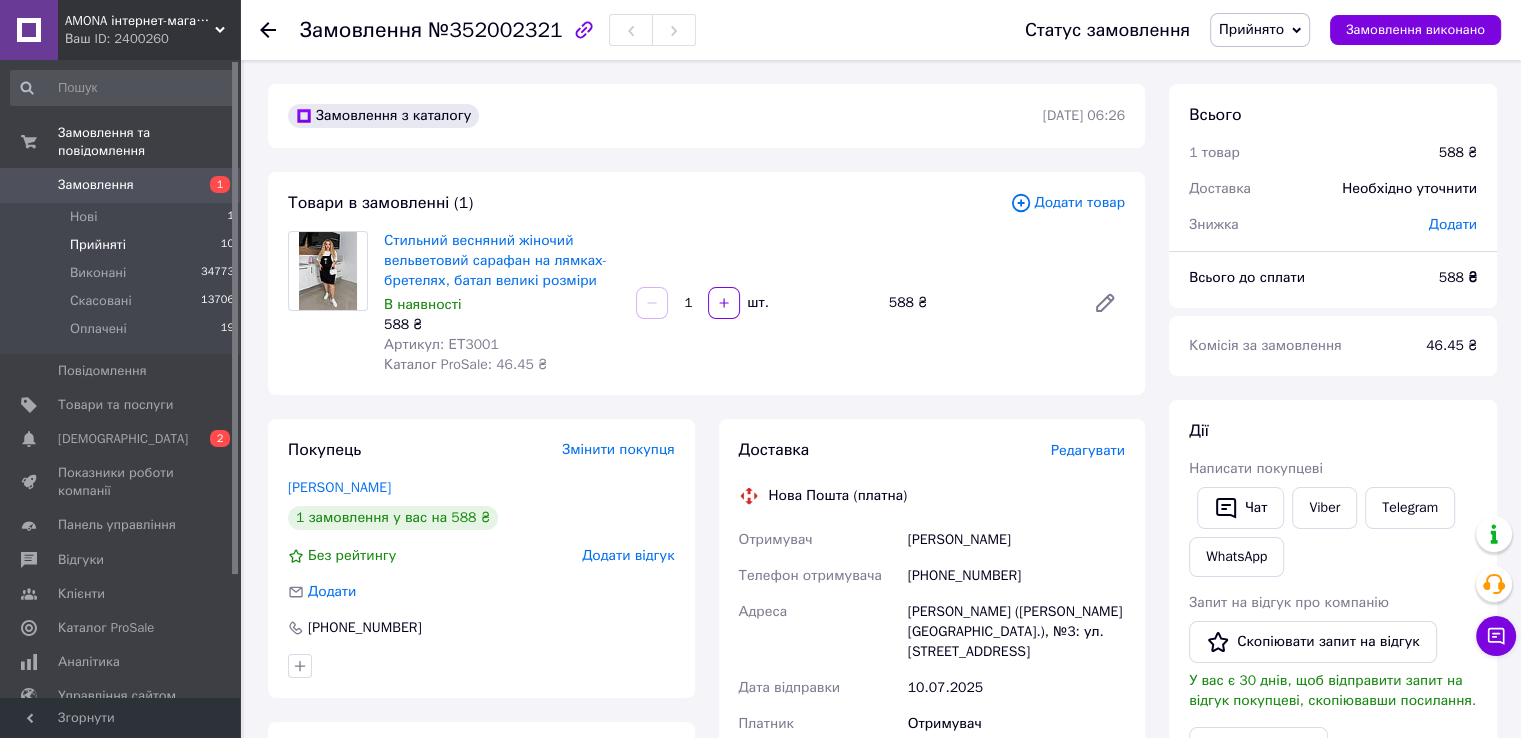 click on "Прийняті 10" at bounding box center [123, 245] 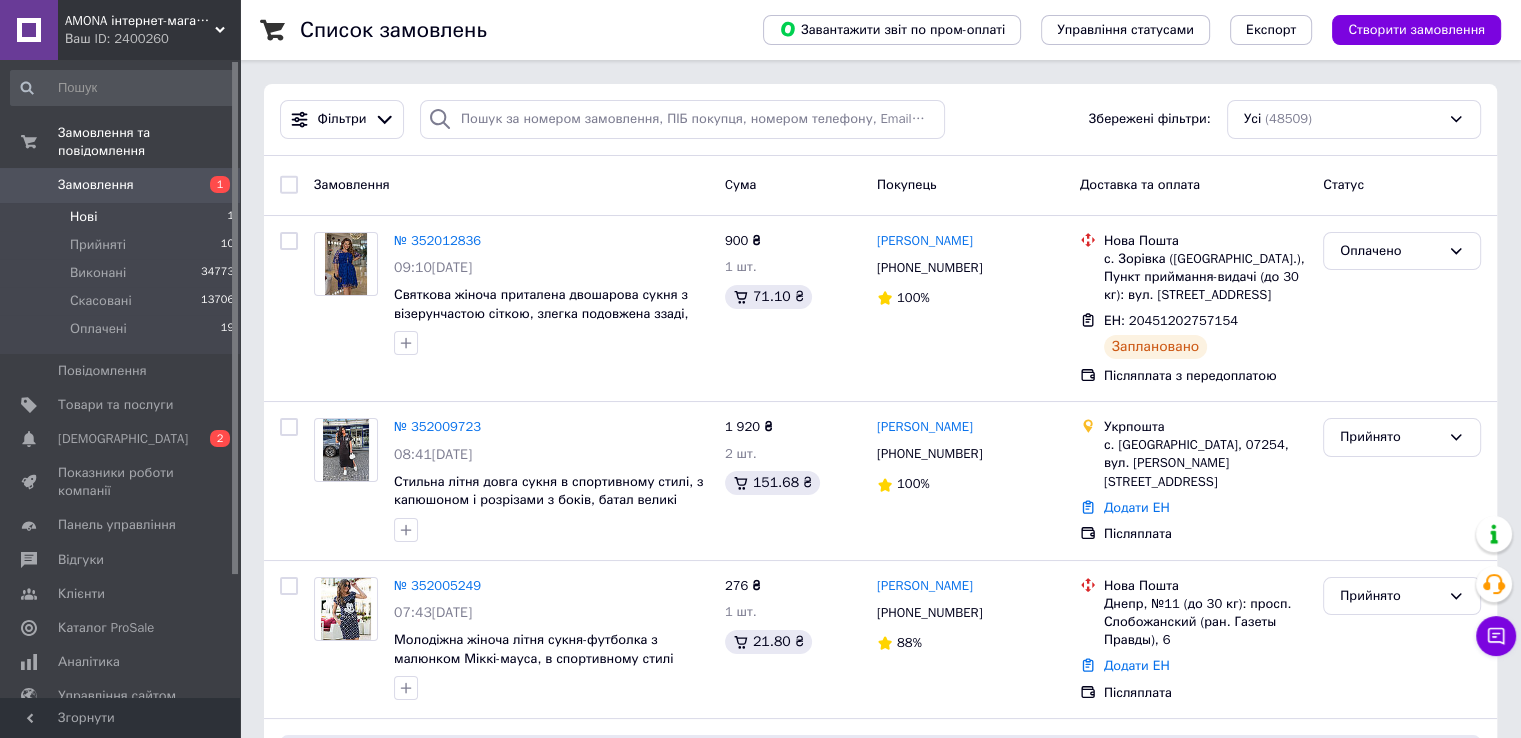 drag, startPoint x: 211, startPoint y: 200, endPoint x: 210, endPoint y: 210, distance: 10.049875 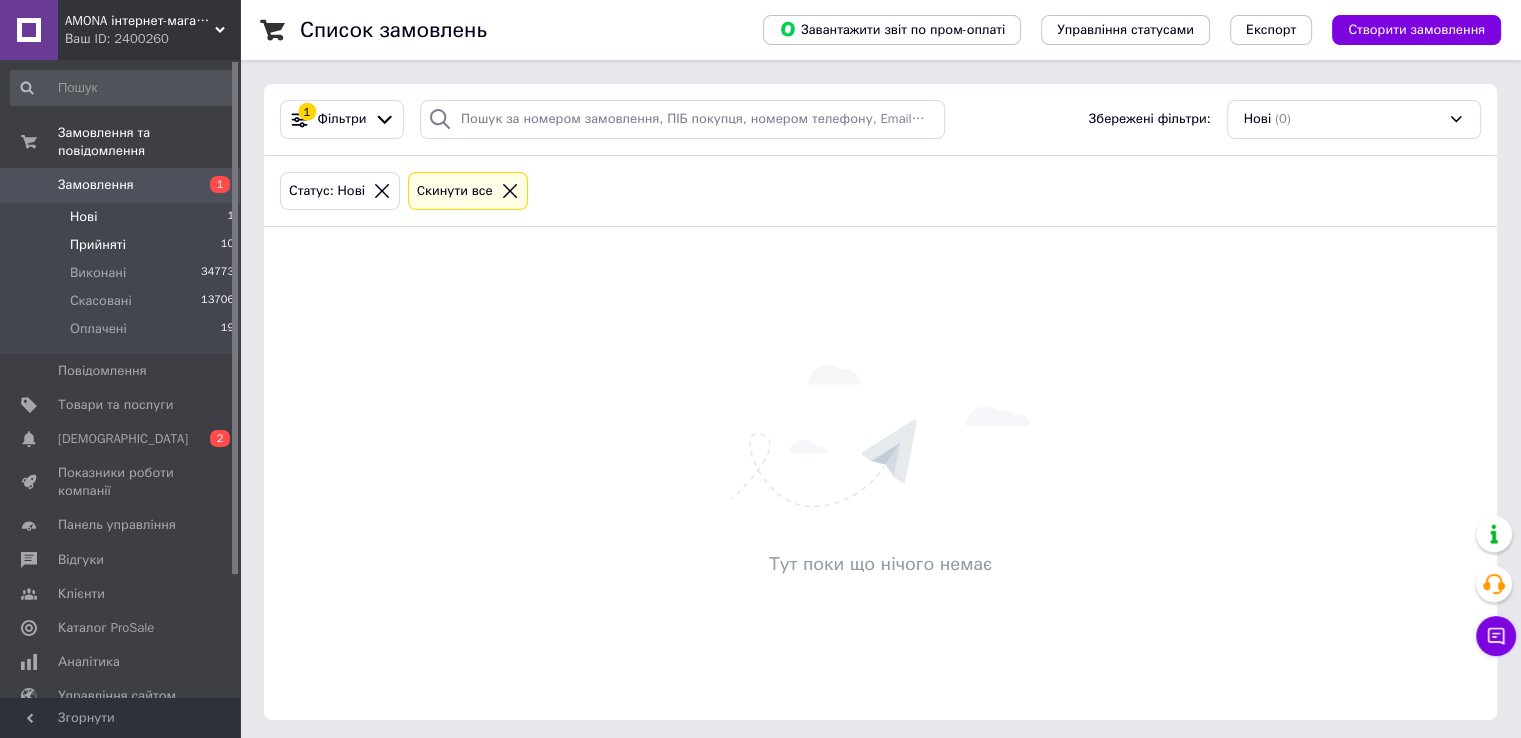 click on "Прийняті 10" at bounding box center [123, 245] 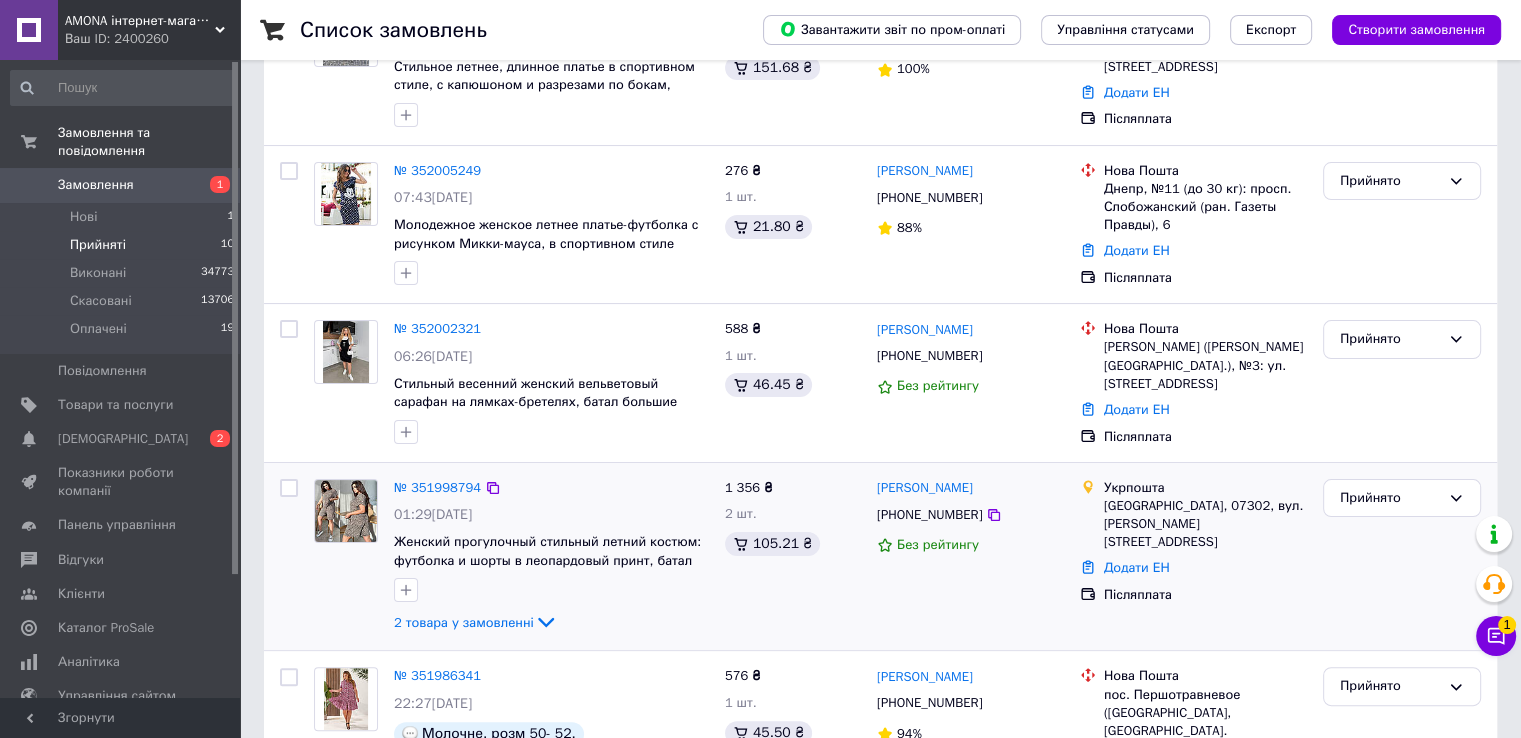 scroll, scrollTop: 700, scrollLeft: 0, axis: vertical 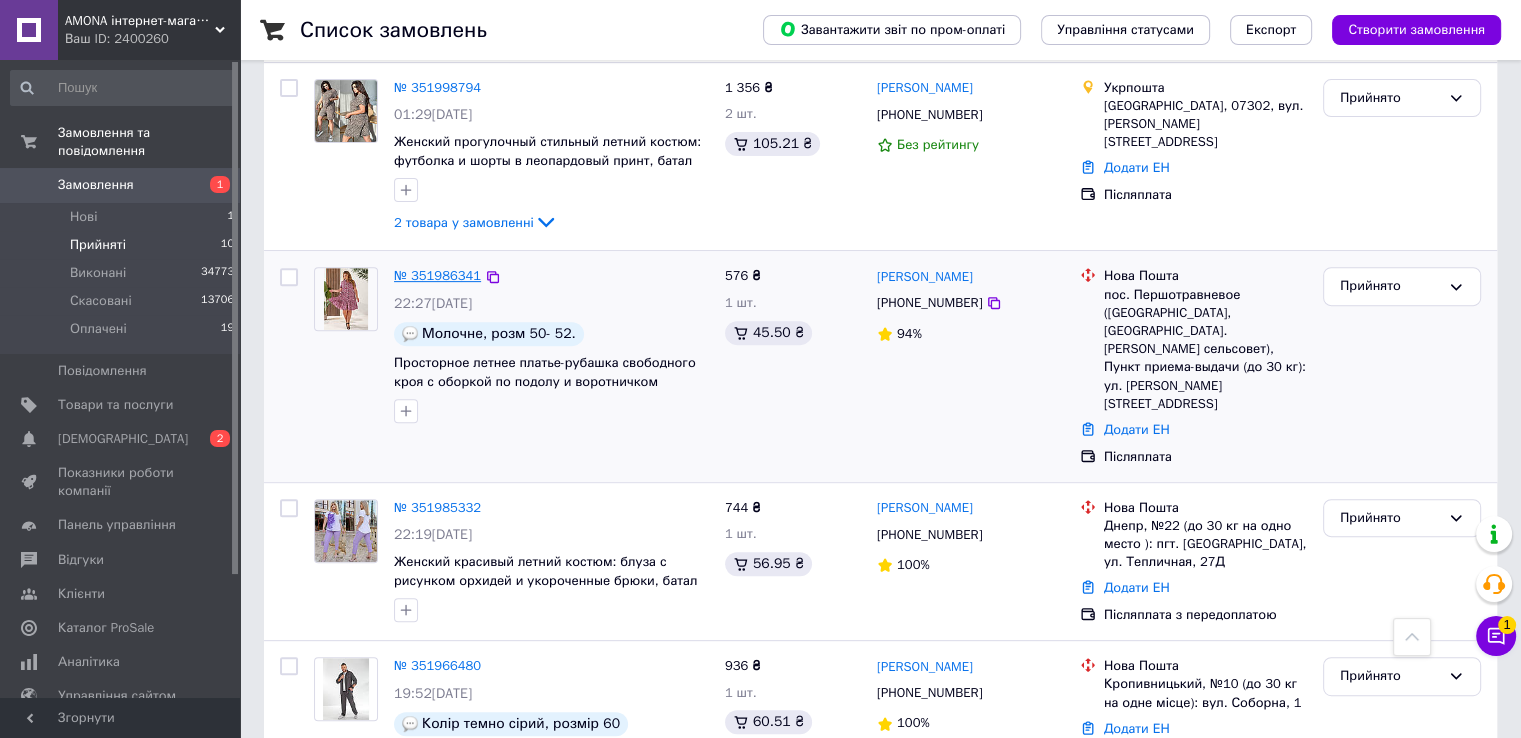 drag, startPoint x: 432, startPoint y: 247, endPoint x: 430, endPoint y: 273, distance: 26.076809 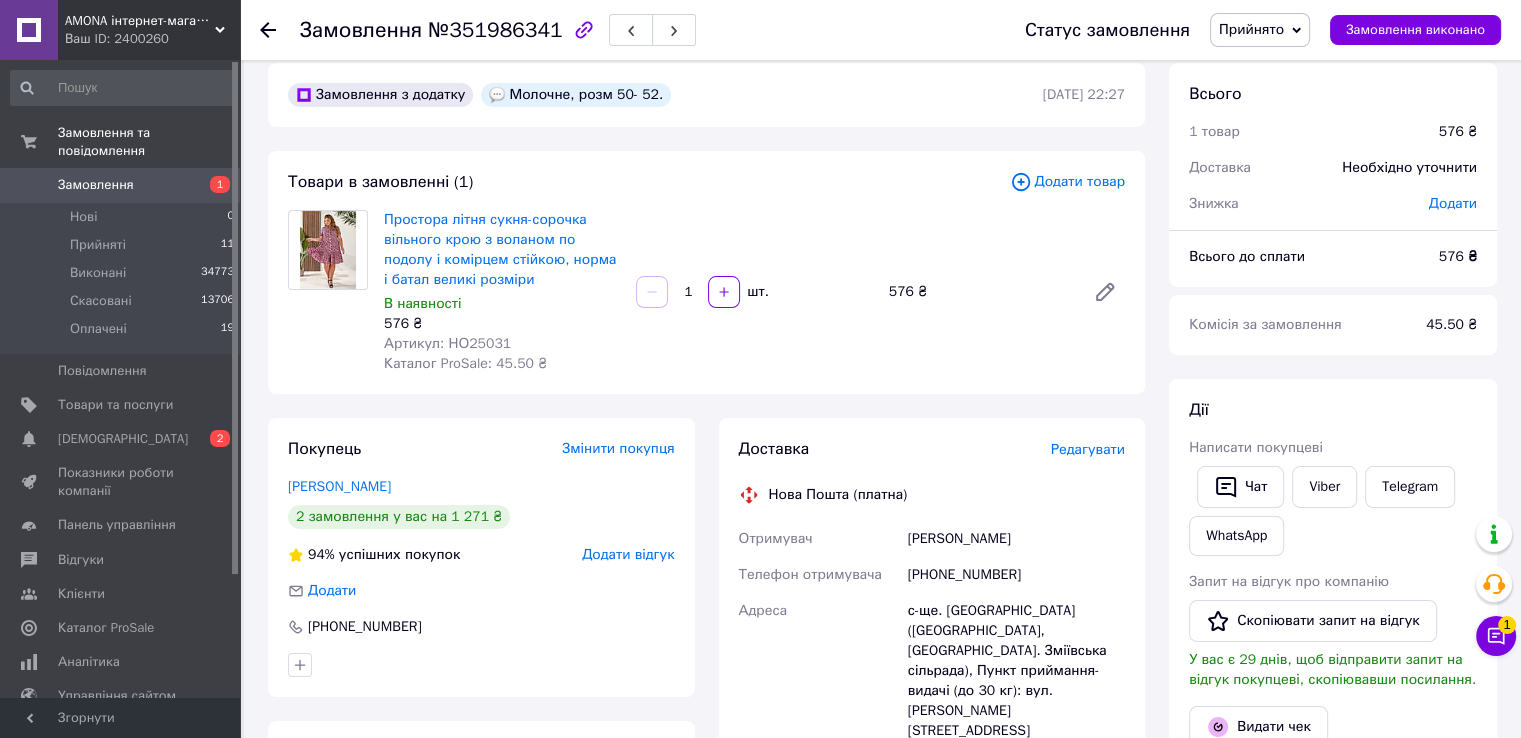 scroll, scrollTop: 500, scrollLeft: 0, axis: vertical 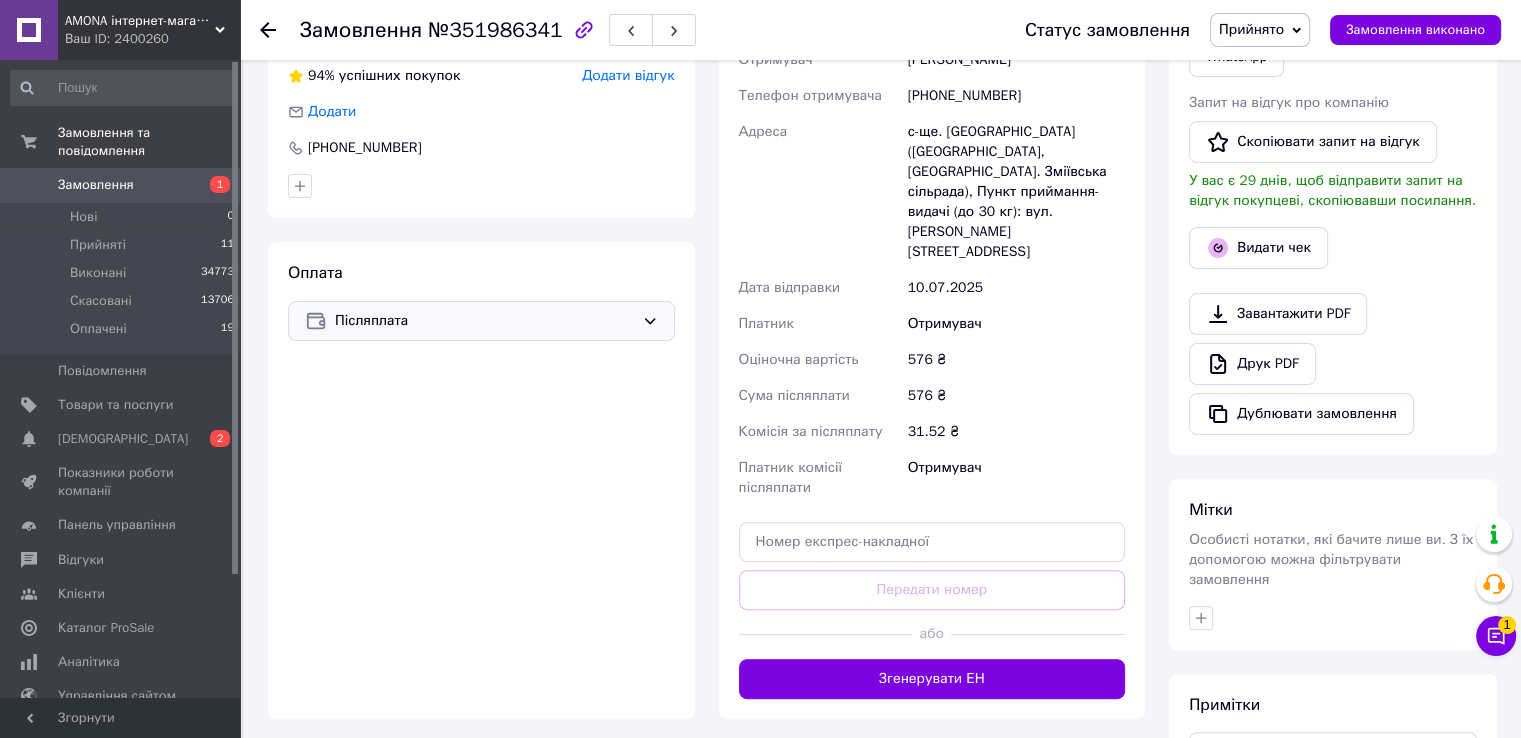 click on "Післяплата" at bounding box center (484, 321) 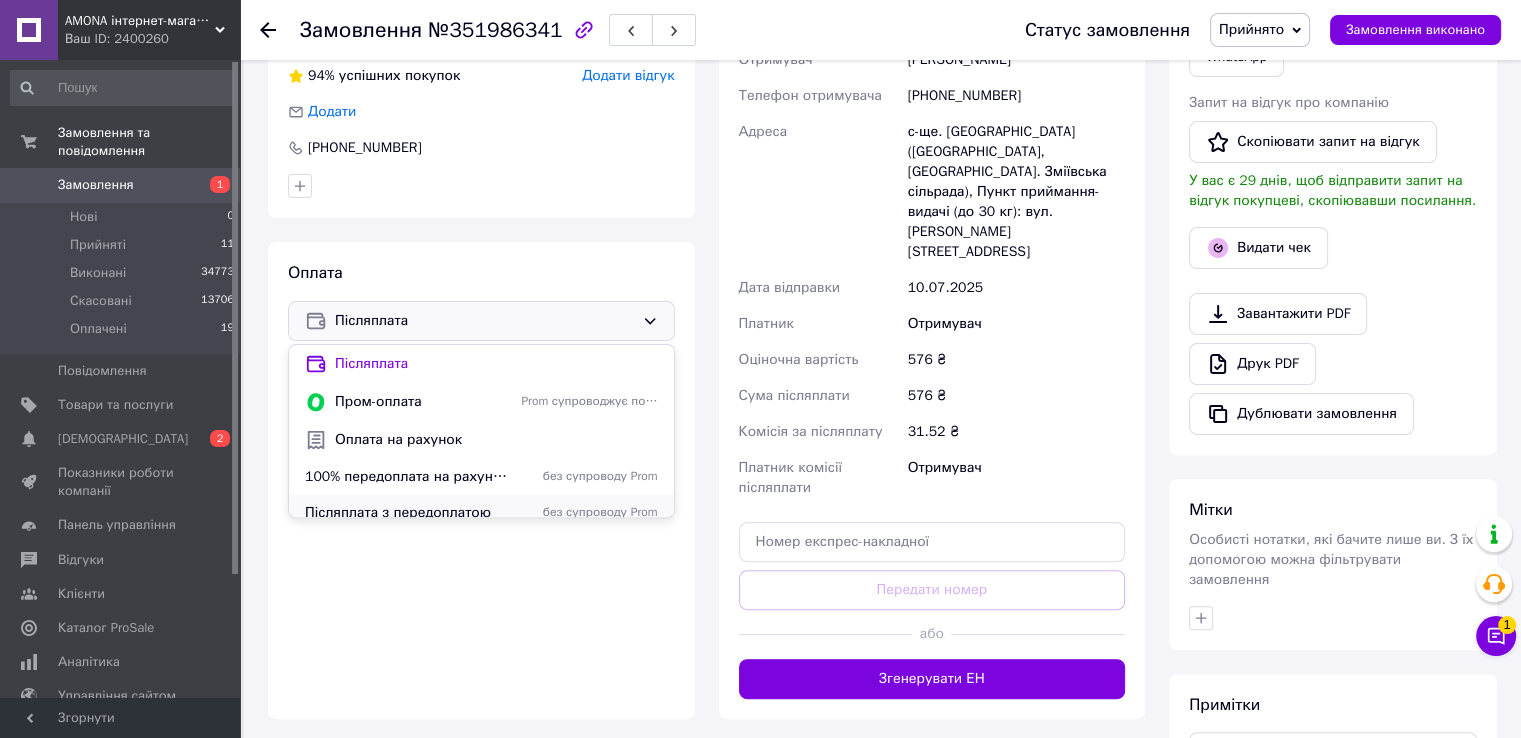 click on "Післяплата з передоплатою" at bounding box center [409, 513] 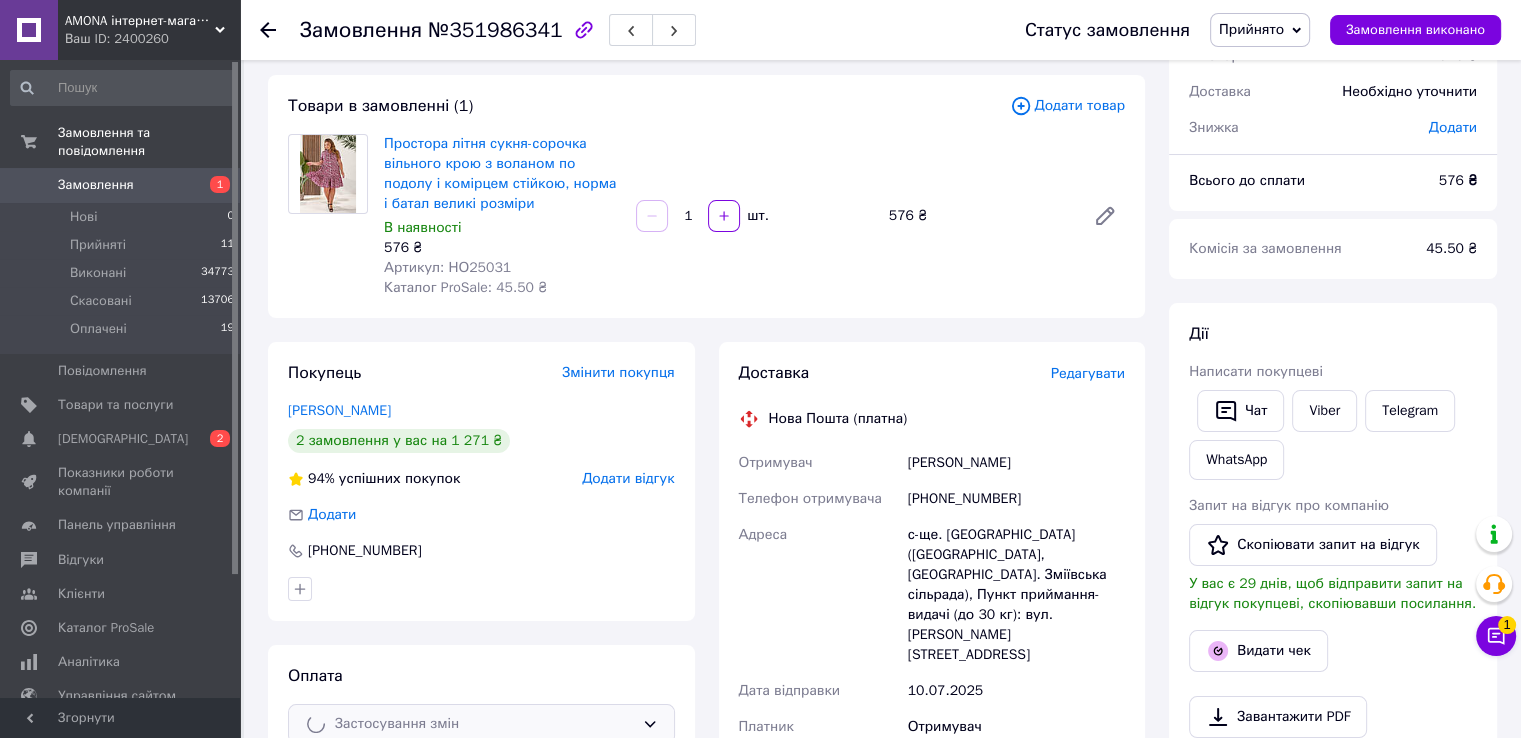 scroll, scrollTop: 0, scrollLeft: 0, axis: both 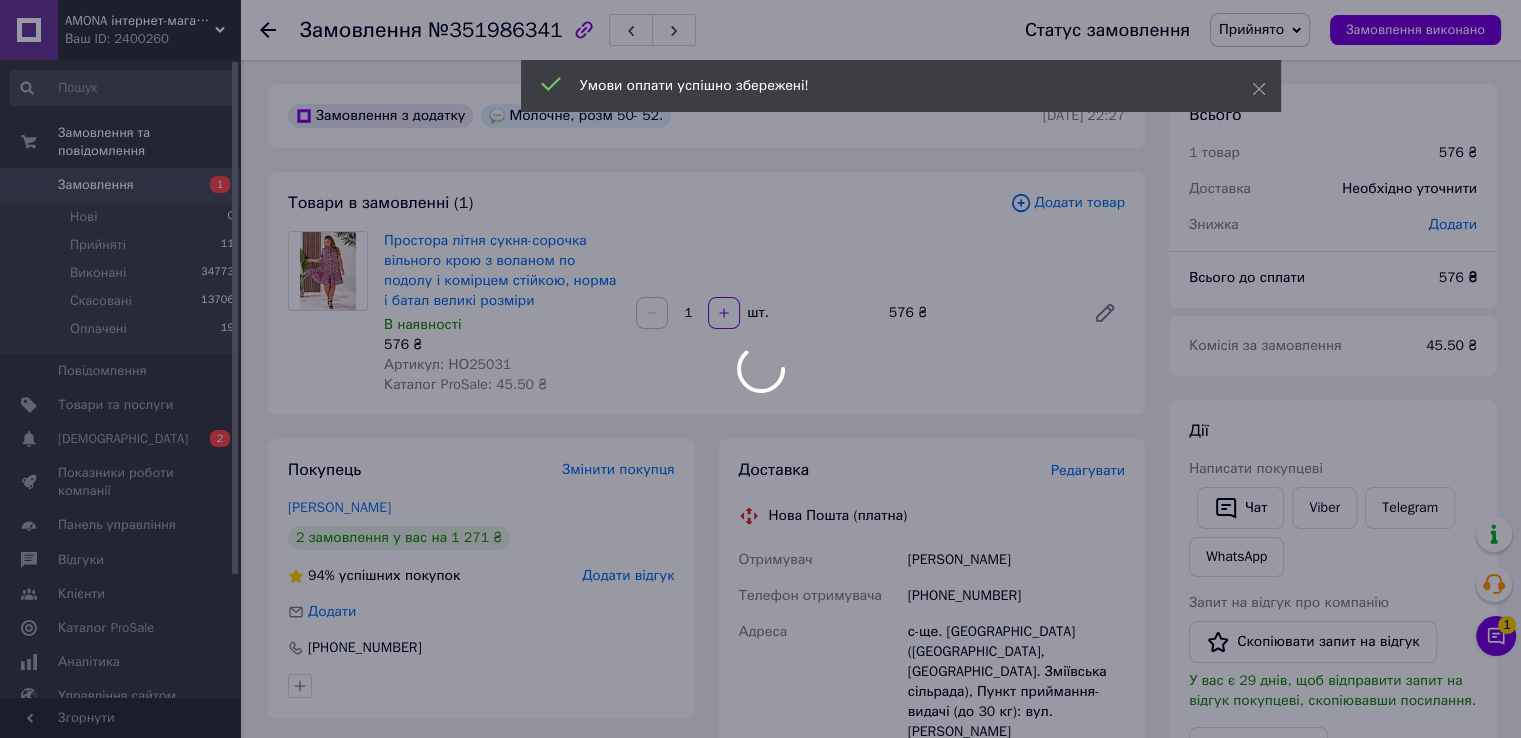 click at bounding box center (760, 369) 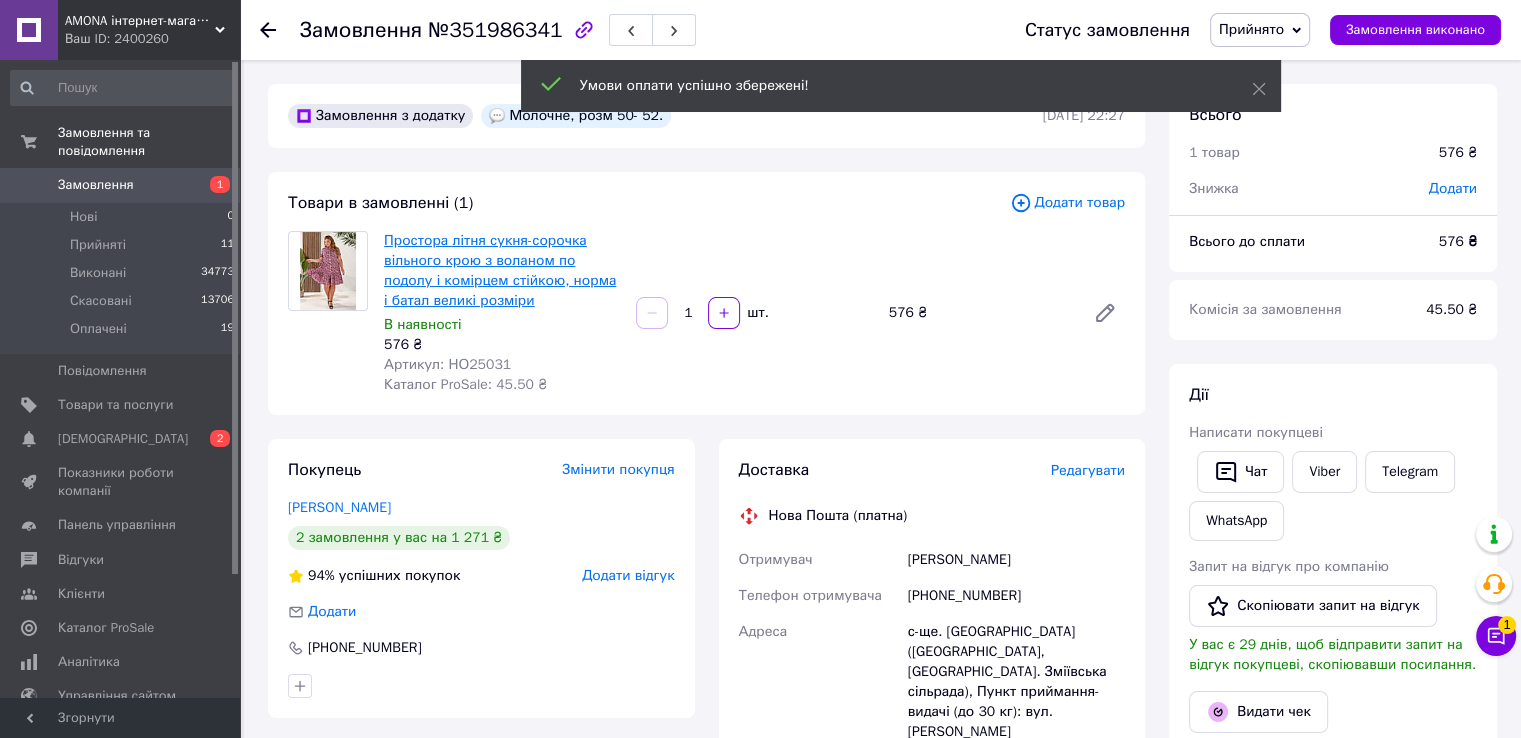 click on "Простора літня сукня-сорочка вільного крою з воланом по подолу і комірцем стійкою, норма і батал великі розміри" at bounding box center [500, 270] 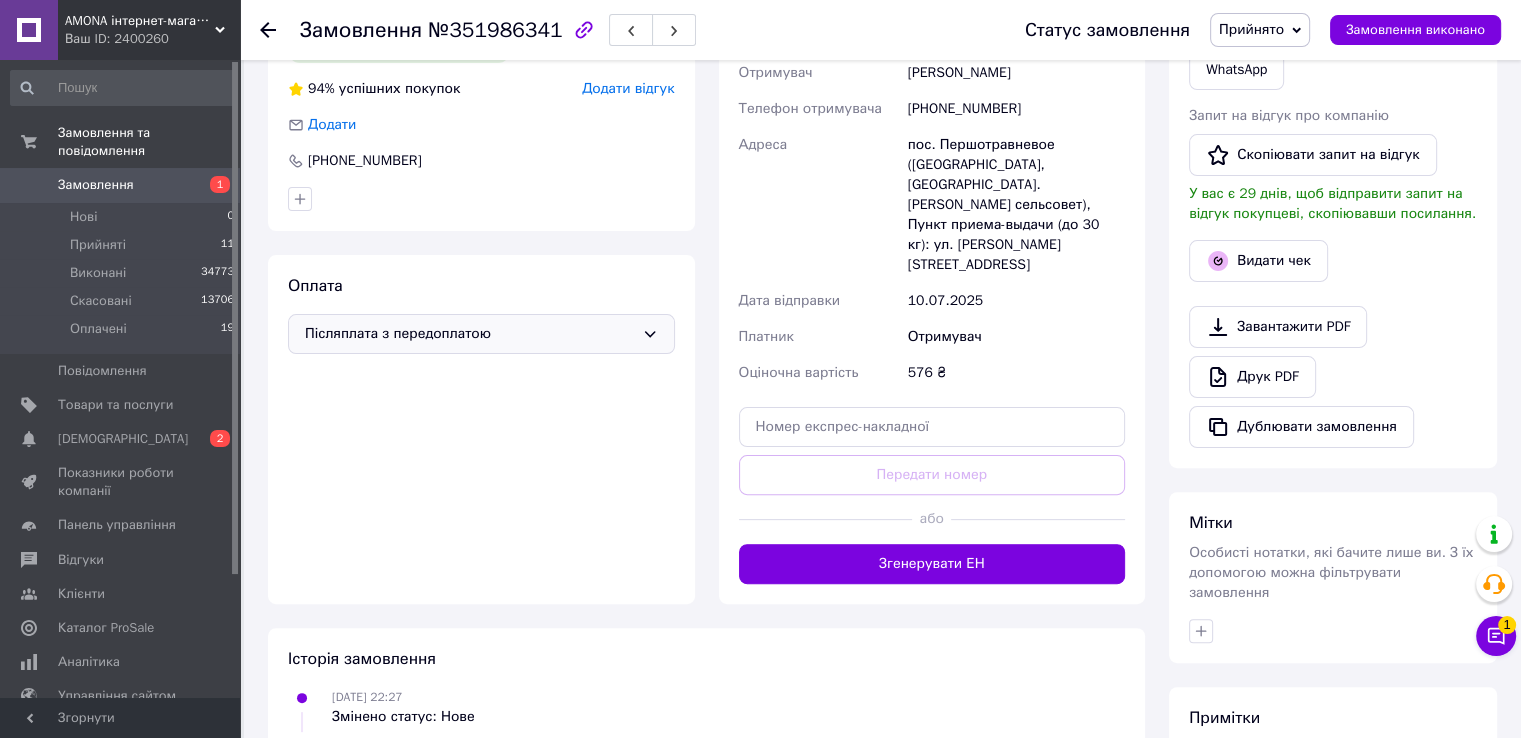 scroll, scrollTop: 300, scrollLeft: 0, axis: vertical 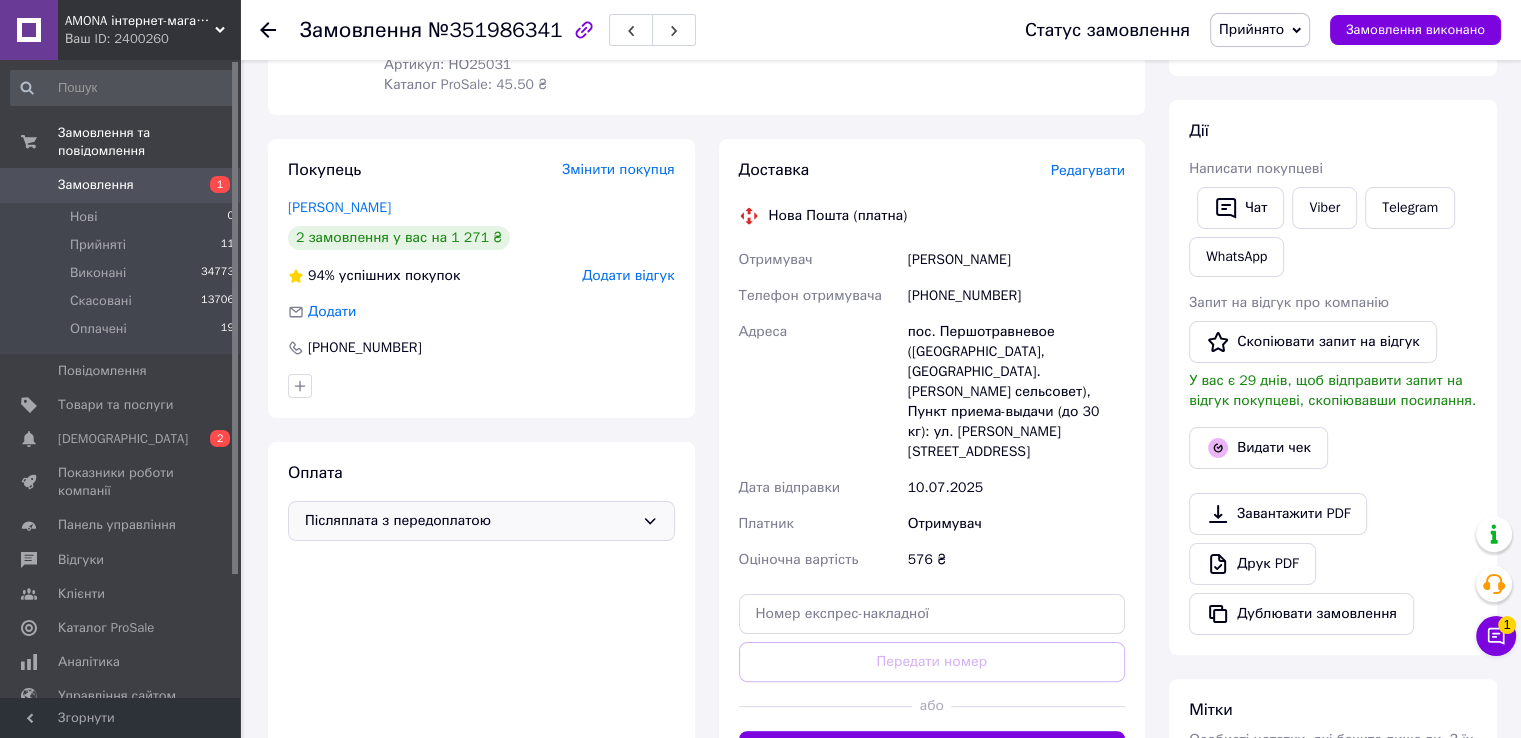 click on "Котляр Наталья" at bounding box center [1016, 260] 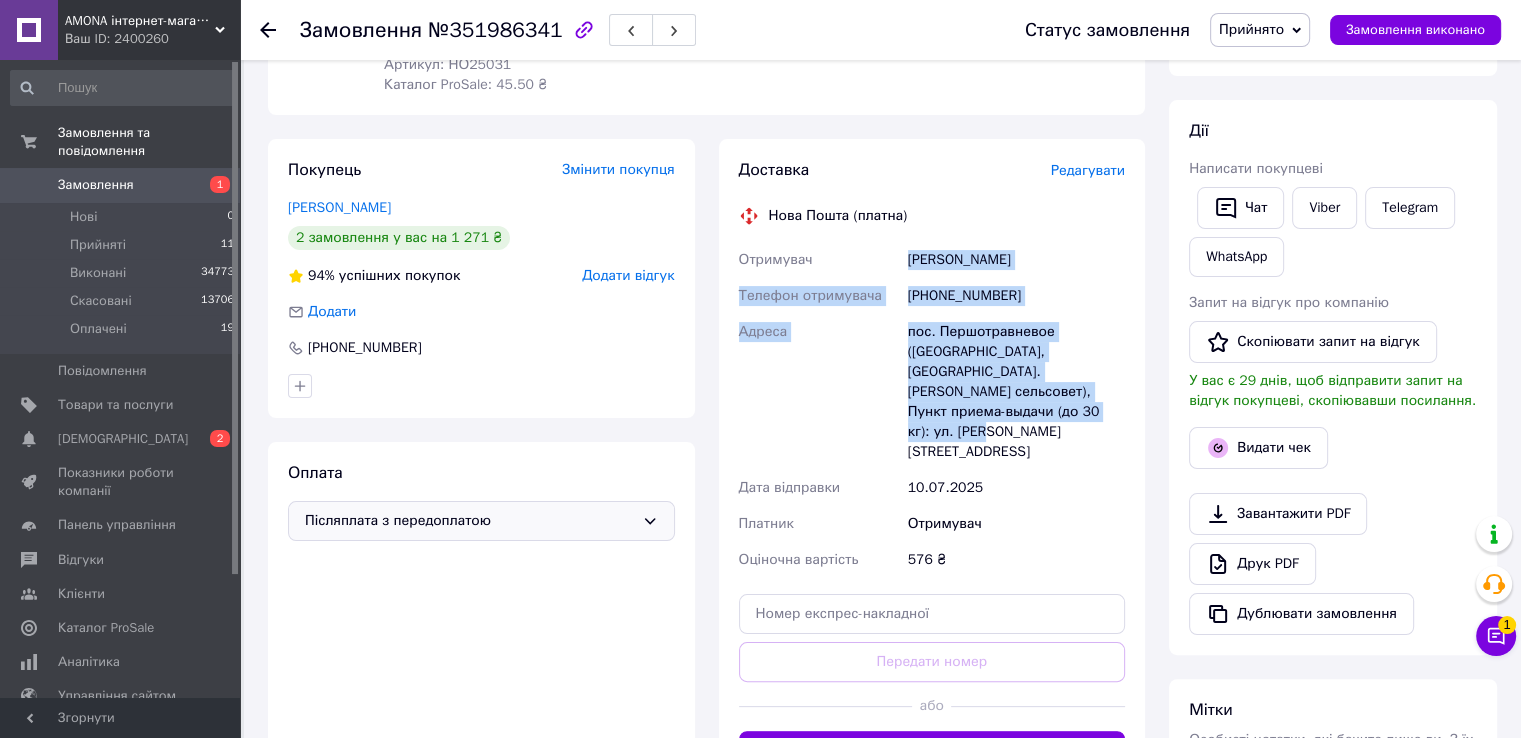 drag, startPoint x: 908, startPoint y: 264, endPoint x: 1020, endPoint y: 409, distance: 183.21844 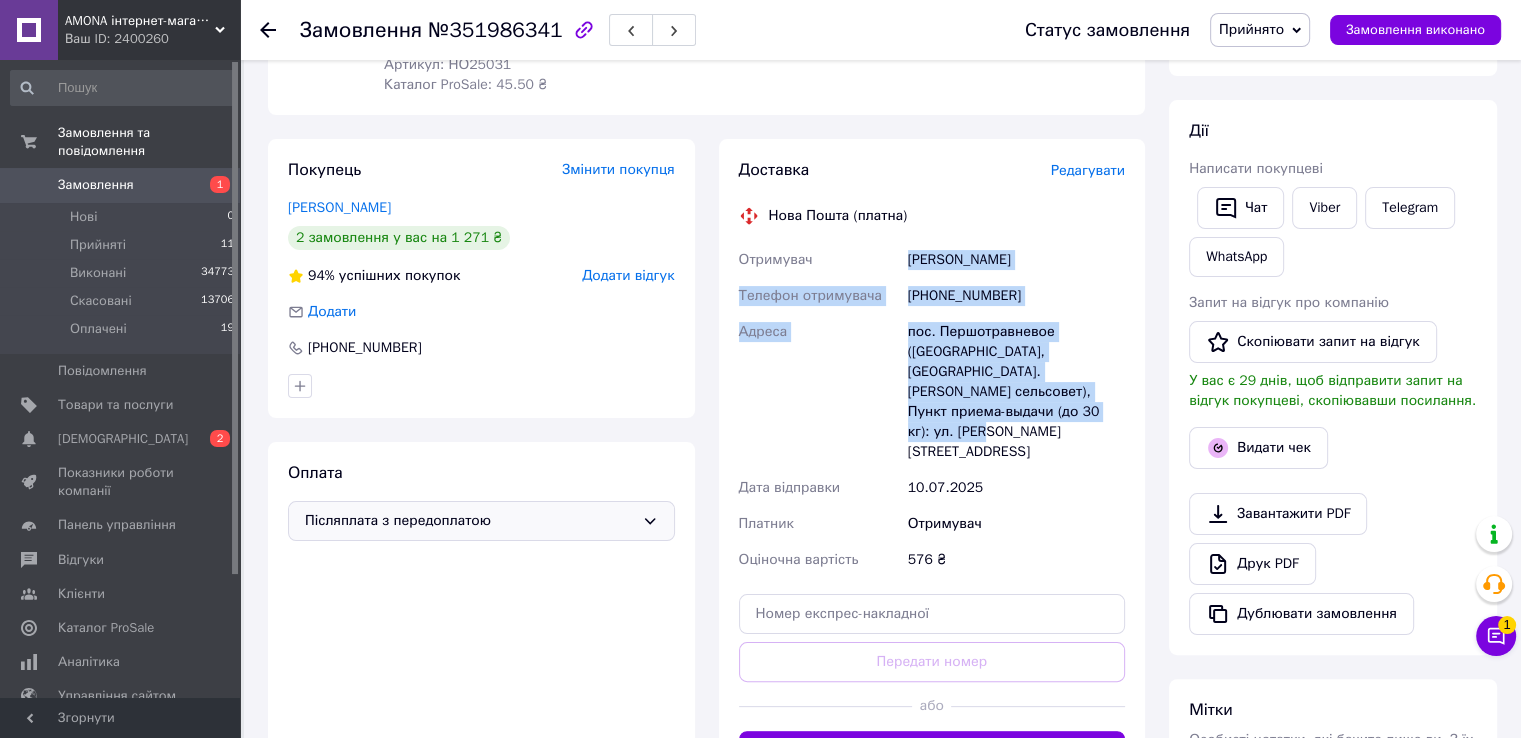 click on "Отримувач Котляр Наталья Телефон отримувача +380502447472 Адреса пос. Першотравневое (Харьковская обл., Чугуевский р-н. Змиевська сельсовет), Пункт приема-выдачи (до 30 кг): ул. Вишневая, 2А Дата відправки 10.07.2025 Платник Отримувач Оціночна вартість 576 ₴" at bounding box center [932, 410] 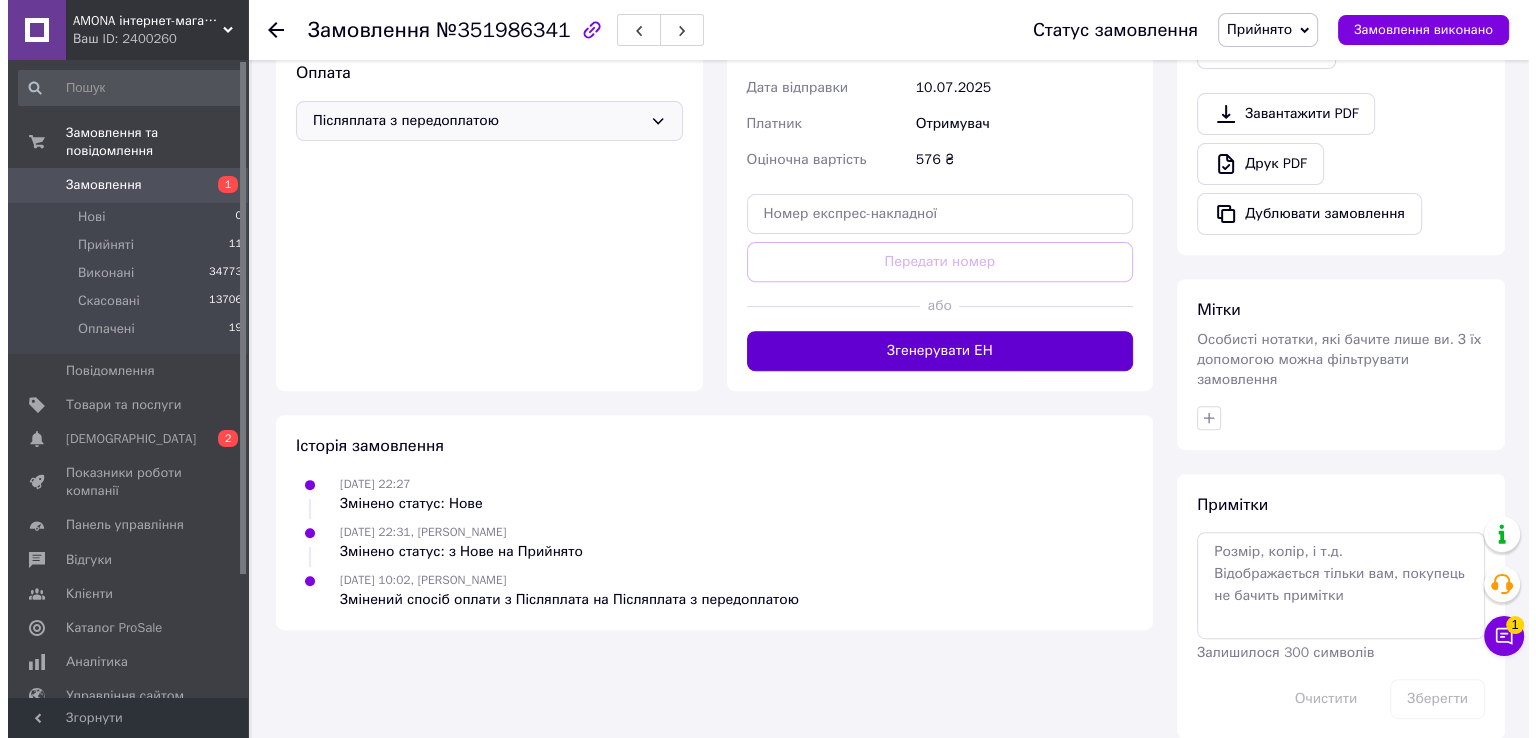 scroll, scrollTop: 300, scrollLeft: 0, axis: vertical 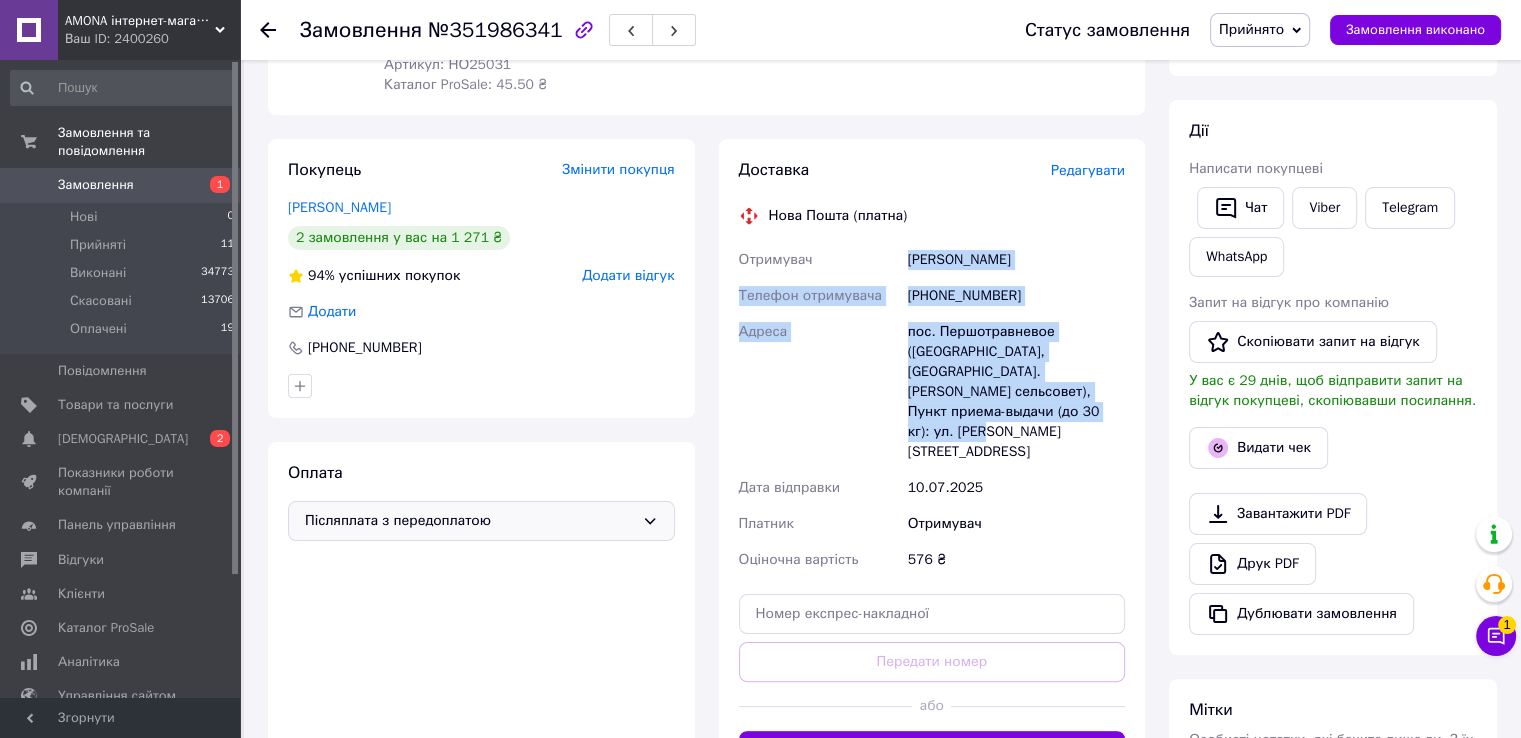 click on "Котляр Наталья" at bounding box center (1016, 260) 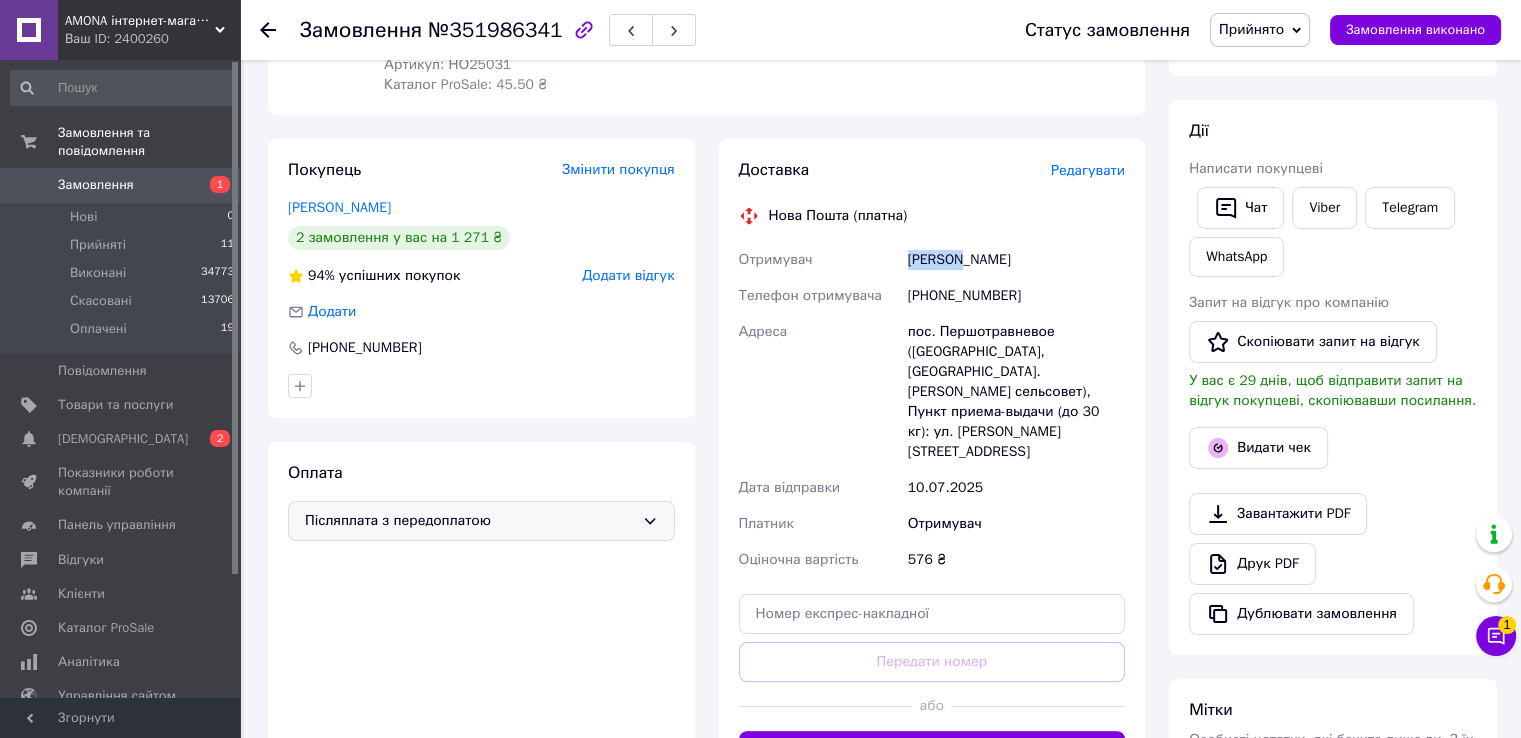 click on "Котляр Наталья" at bounding box center (1016, 260) 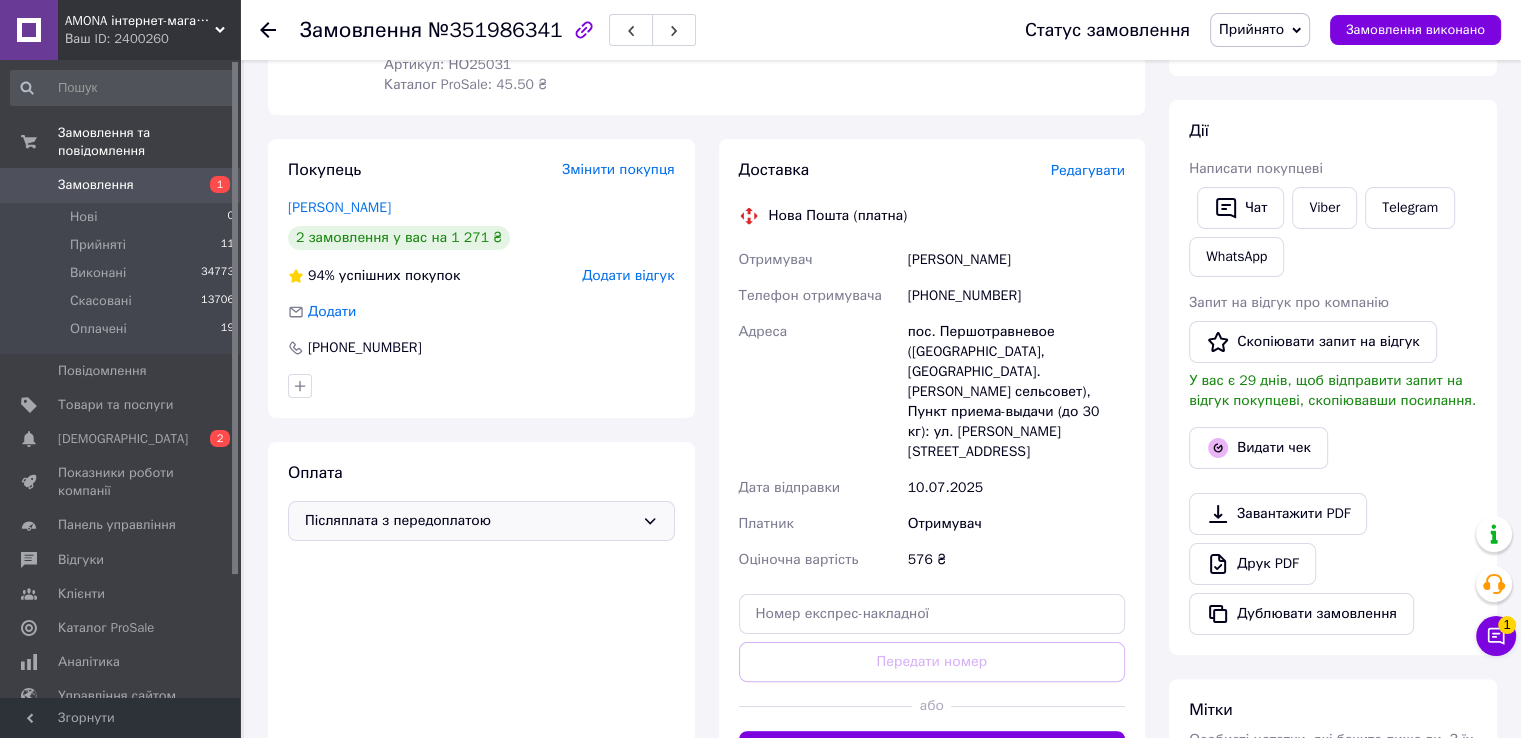 click on "Редагувати" at bounding box center [1088, 170] 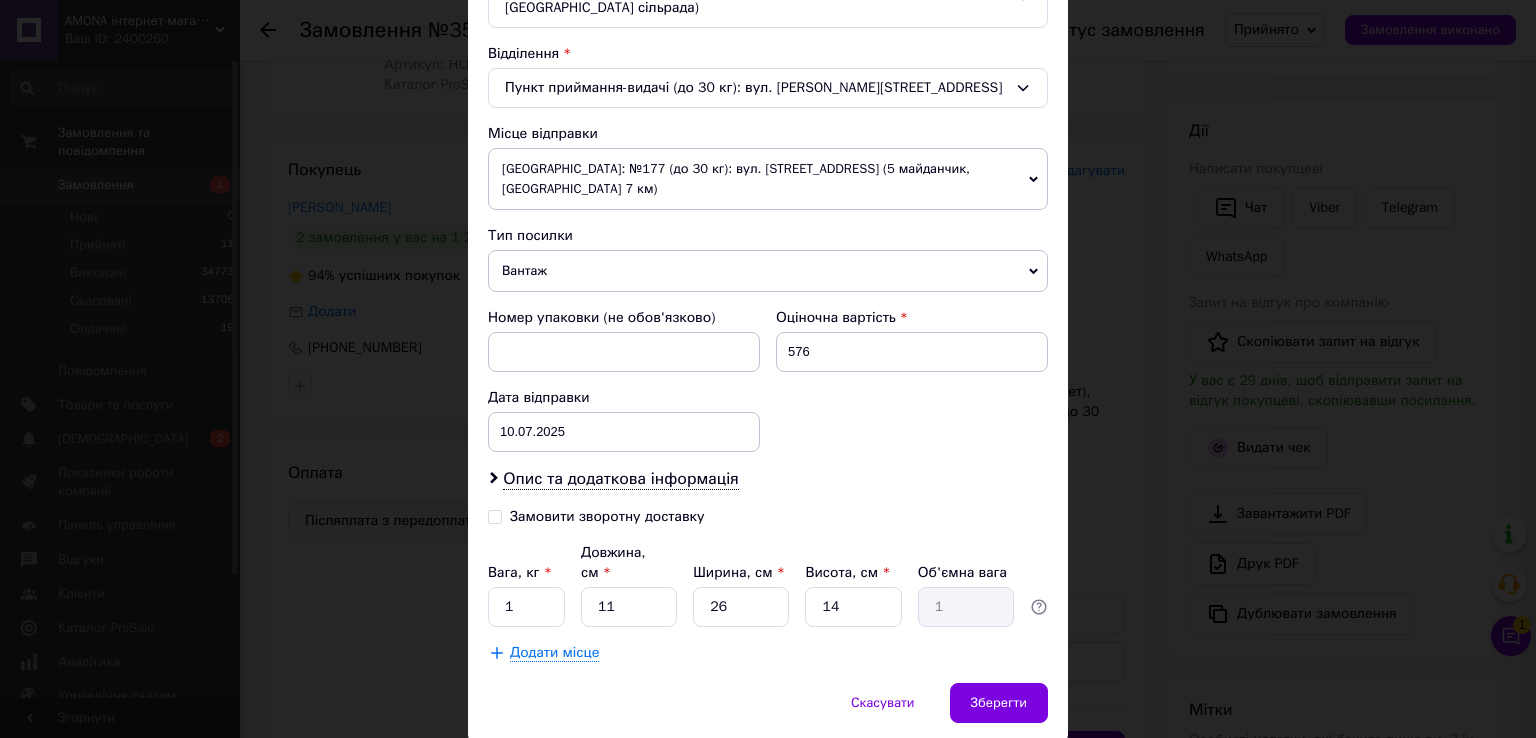 scroll, scrollTop: 620, scrollLeft: 0, axis: vertical 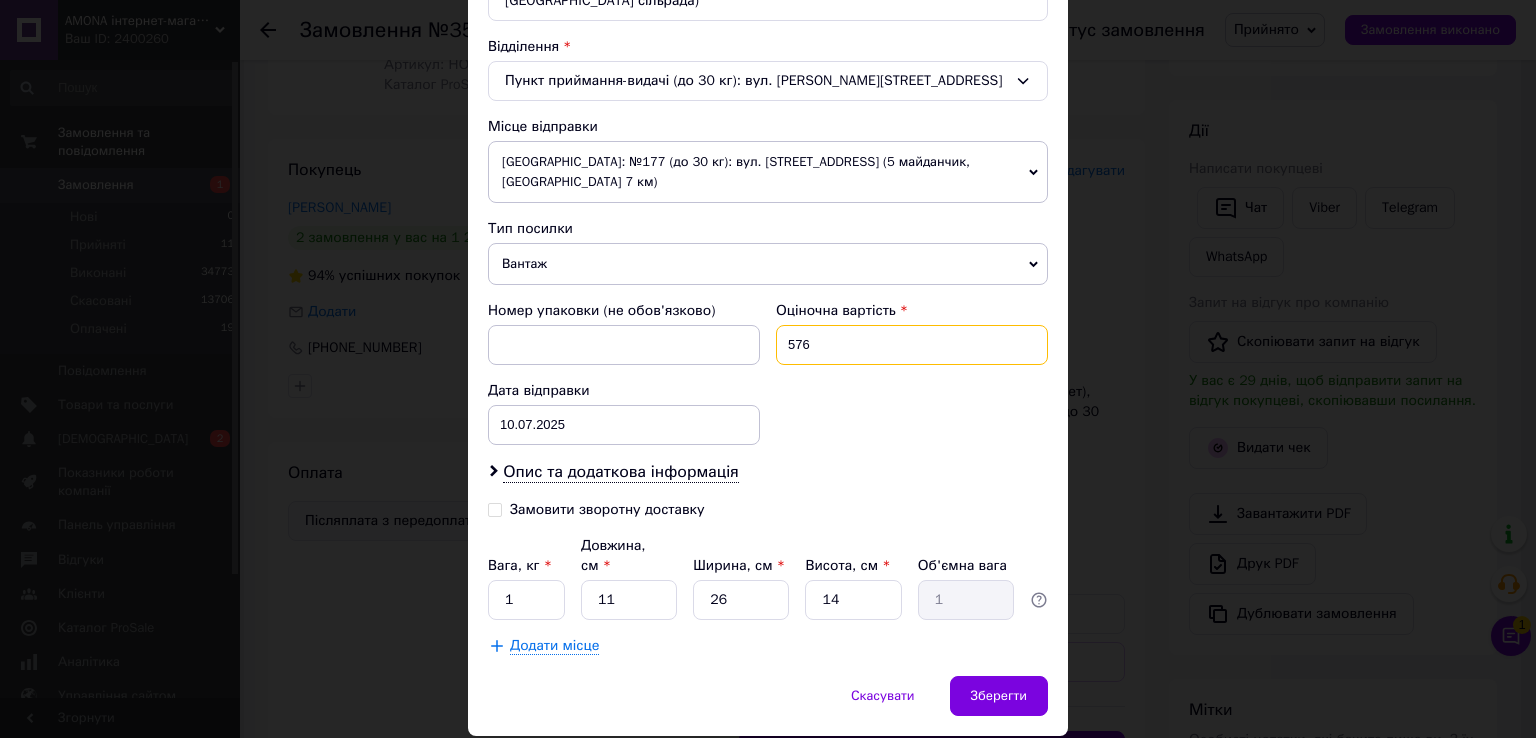 drag, startPoint x: 795, startPoint y: 293, endPoint x: 836, endPoint y: 294, distance: 41.01219 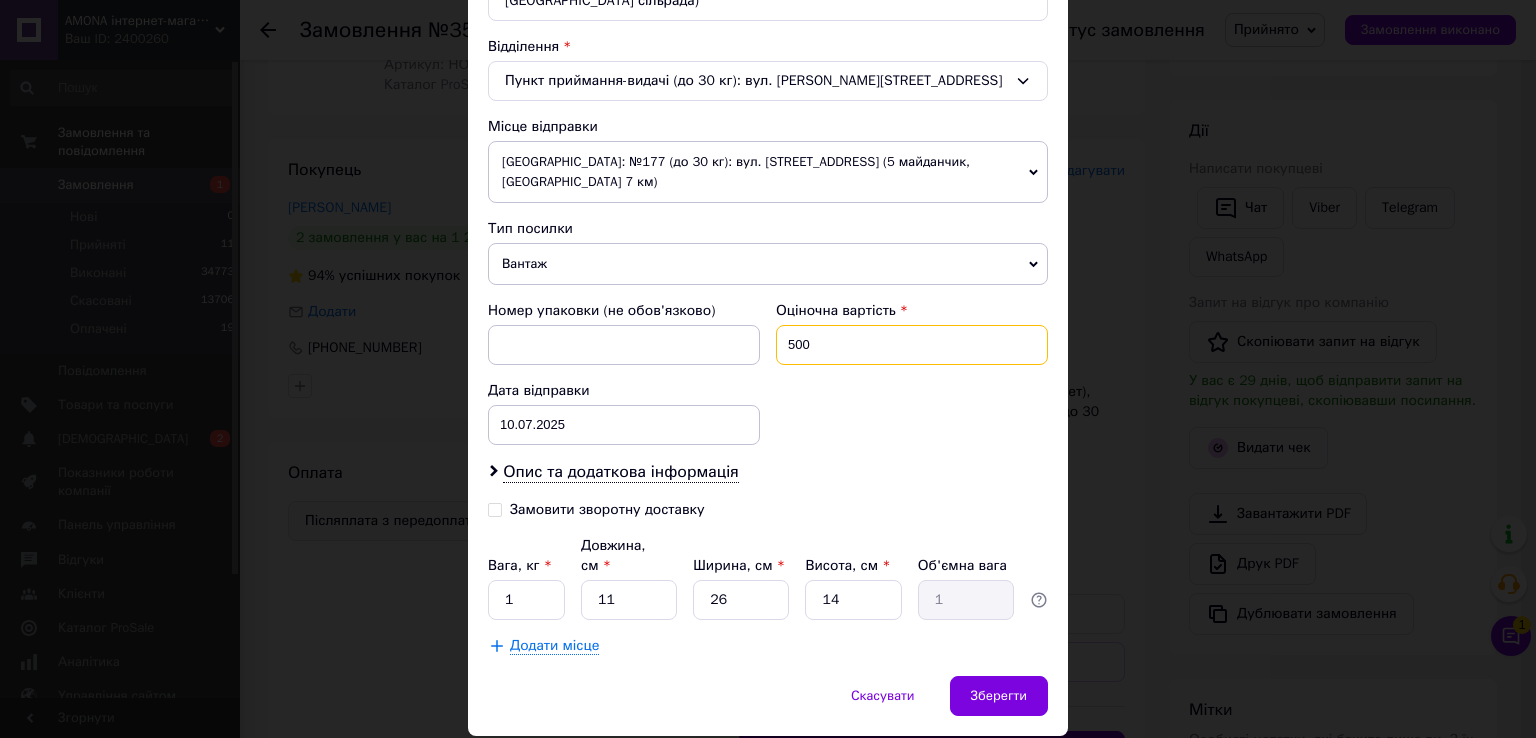 type on "500" 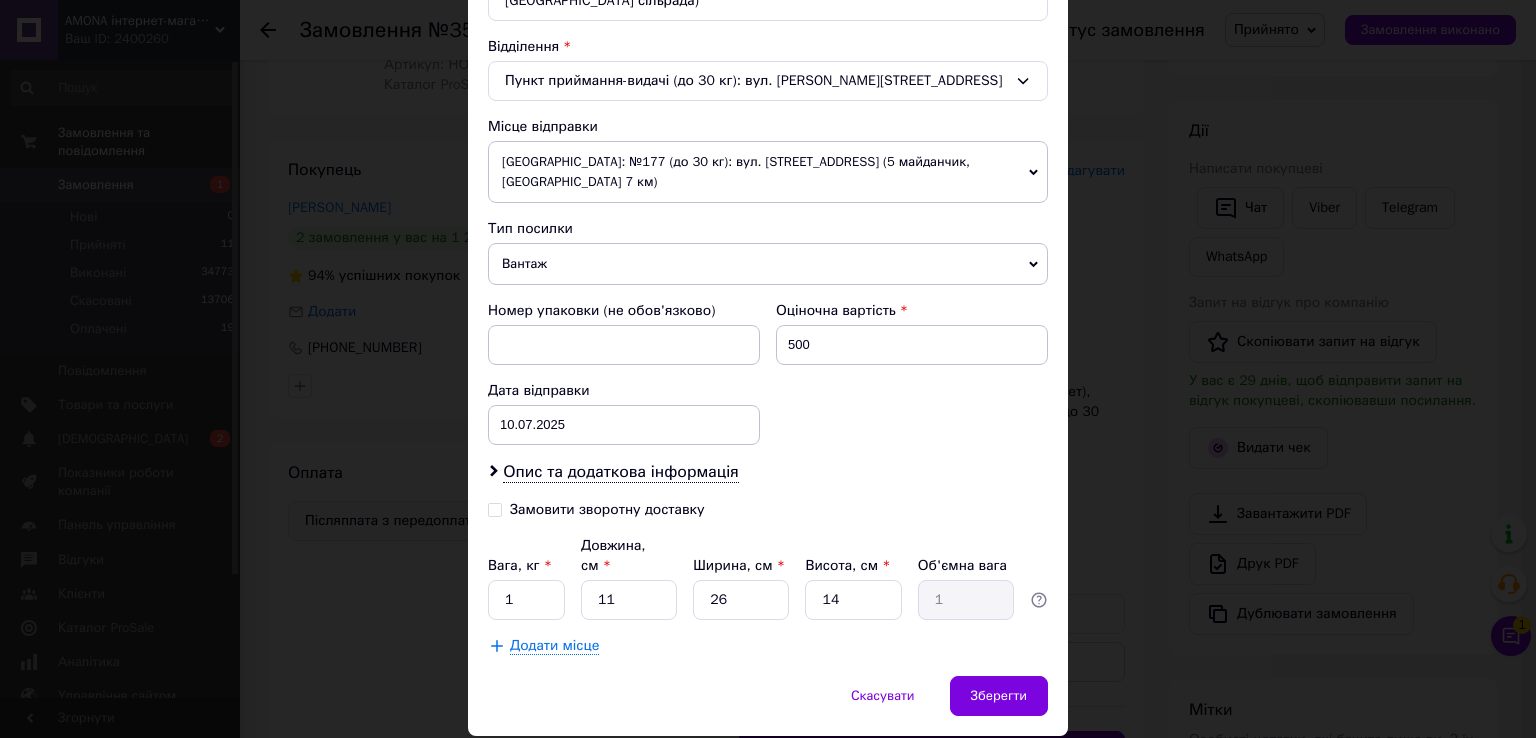 click on "Замовити зворотну доставку" at bounding box center [607, 509] 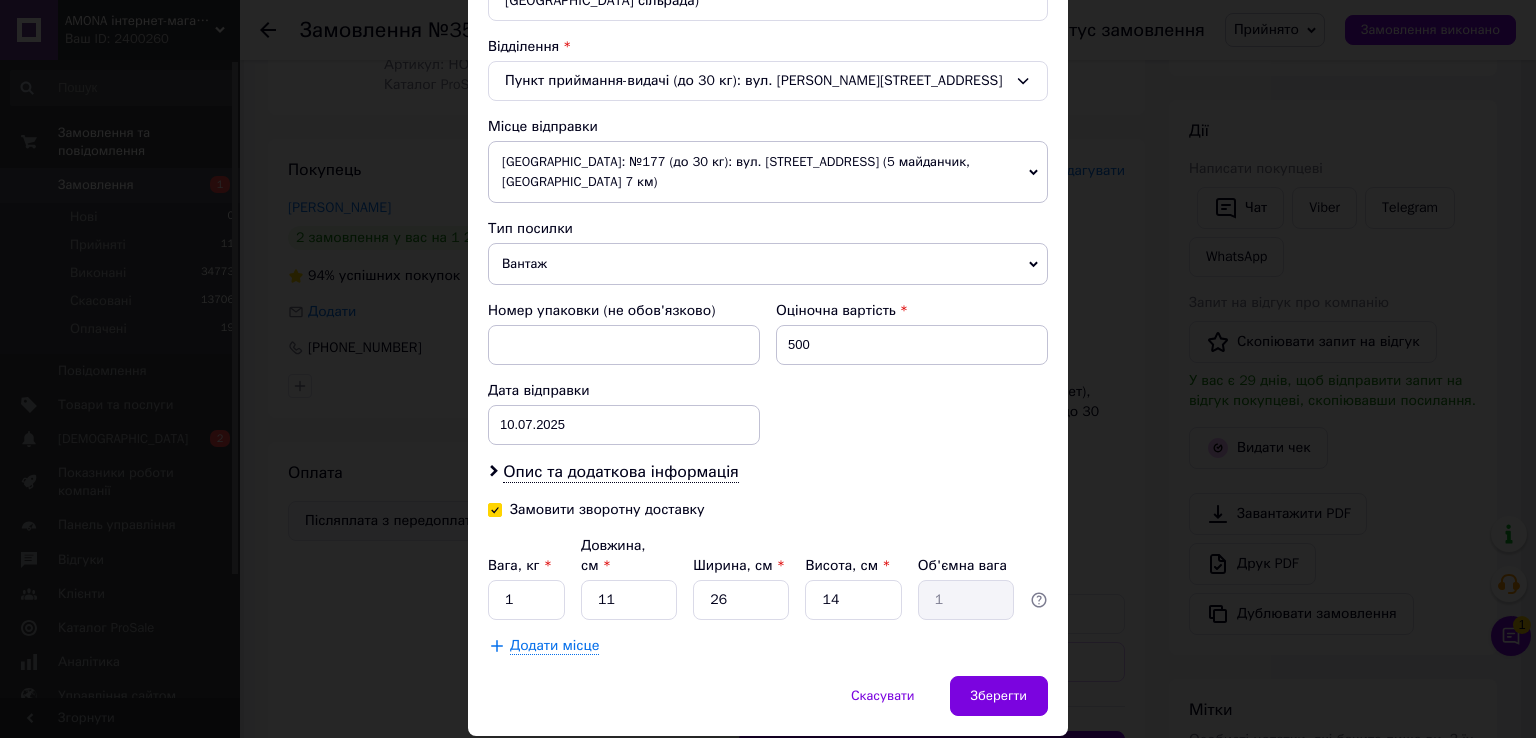 checkbox on "true" 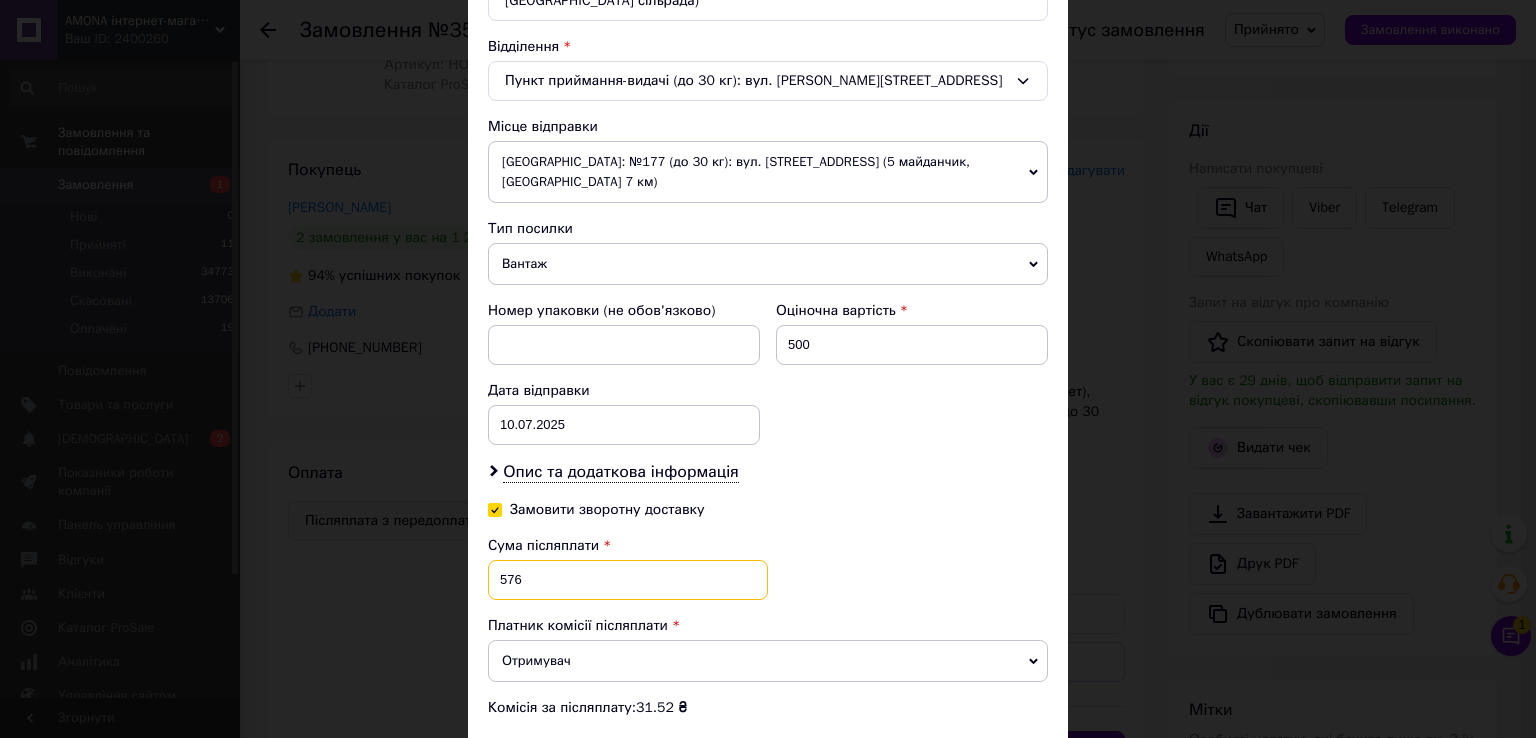 click on "576" at bounding box center [628, 580] 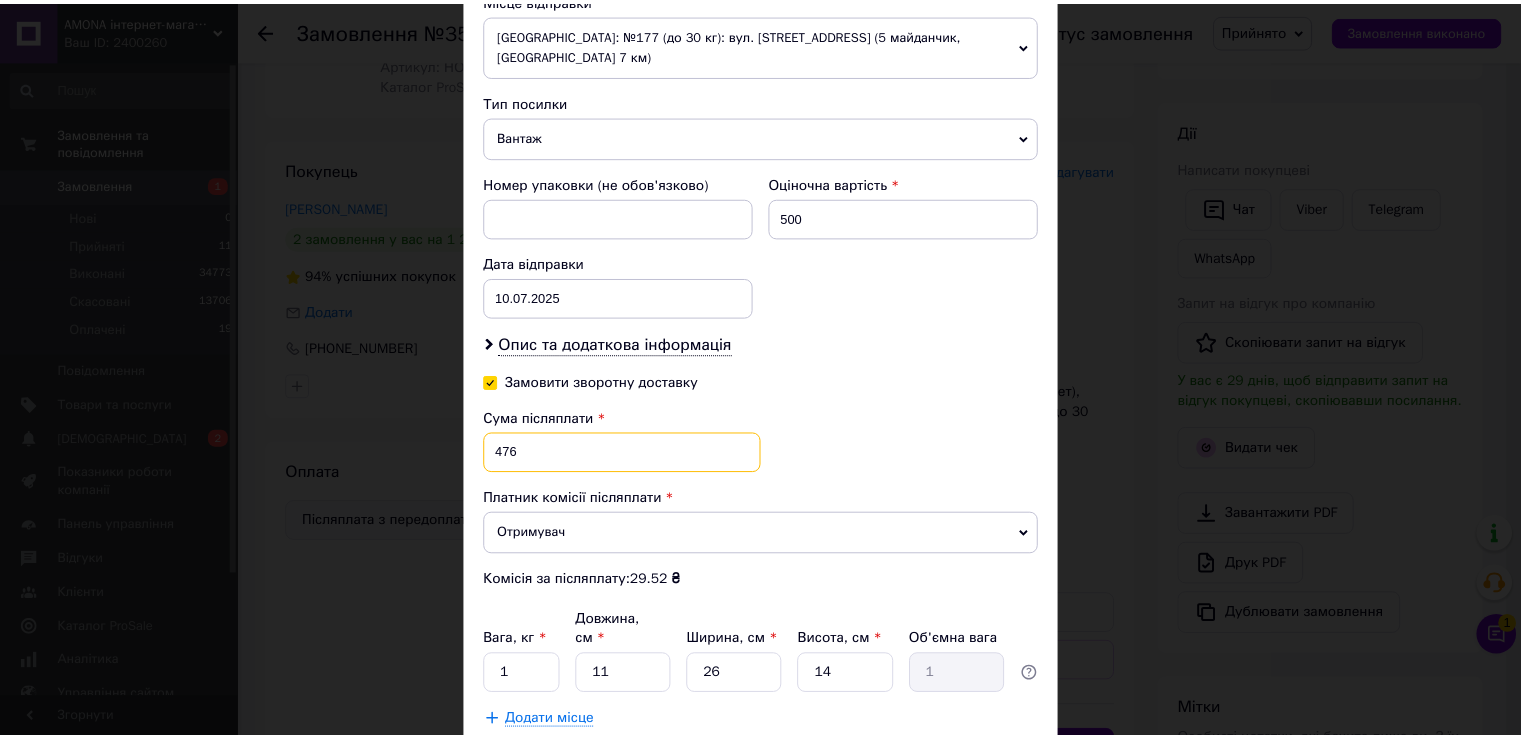 scroll, scrollTop: 822, scrollLeft: 0, axis: vertical 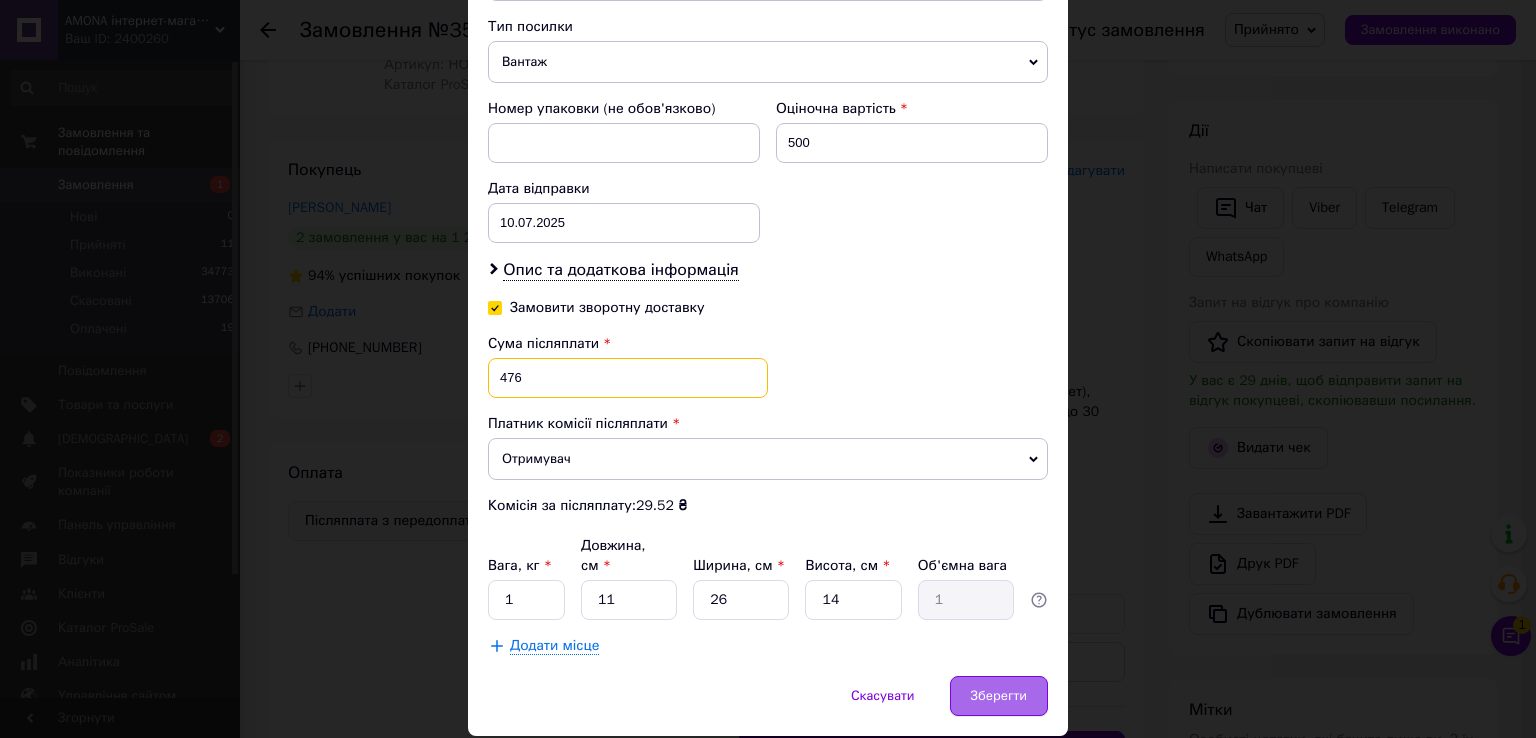 type on "476" 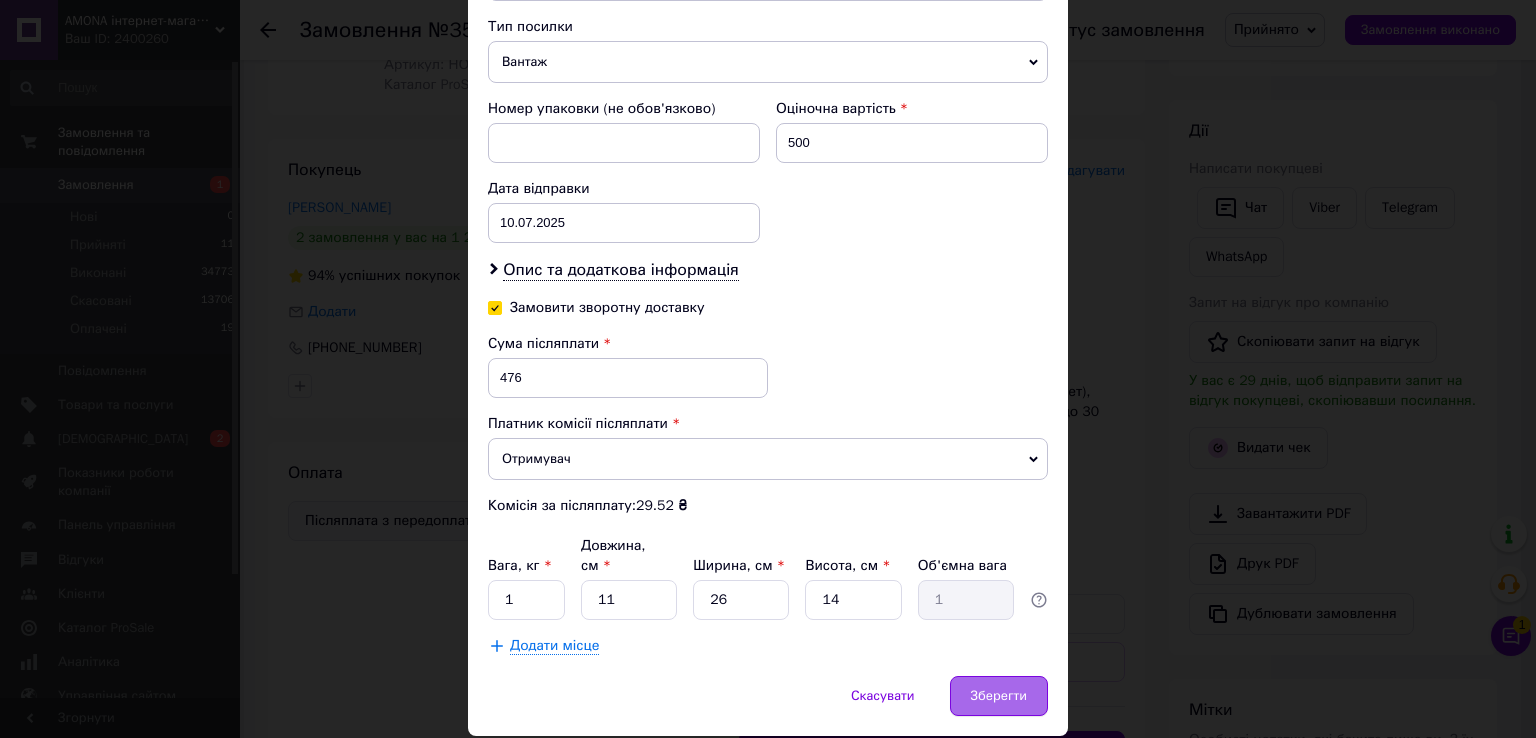 click on "Зберегти" at bounding box center (999, 696) 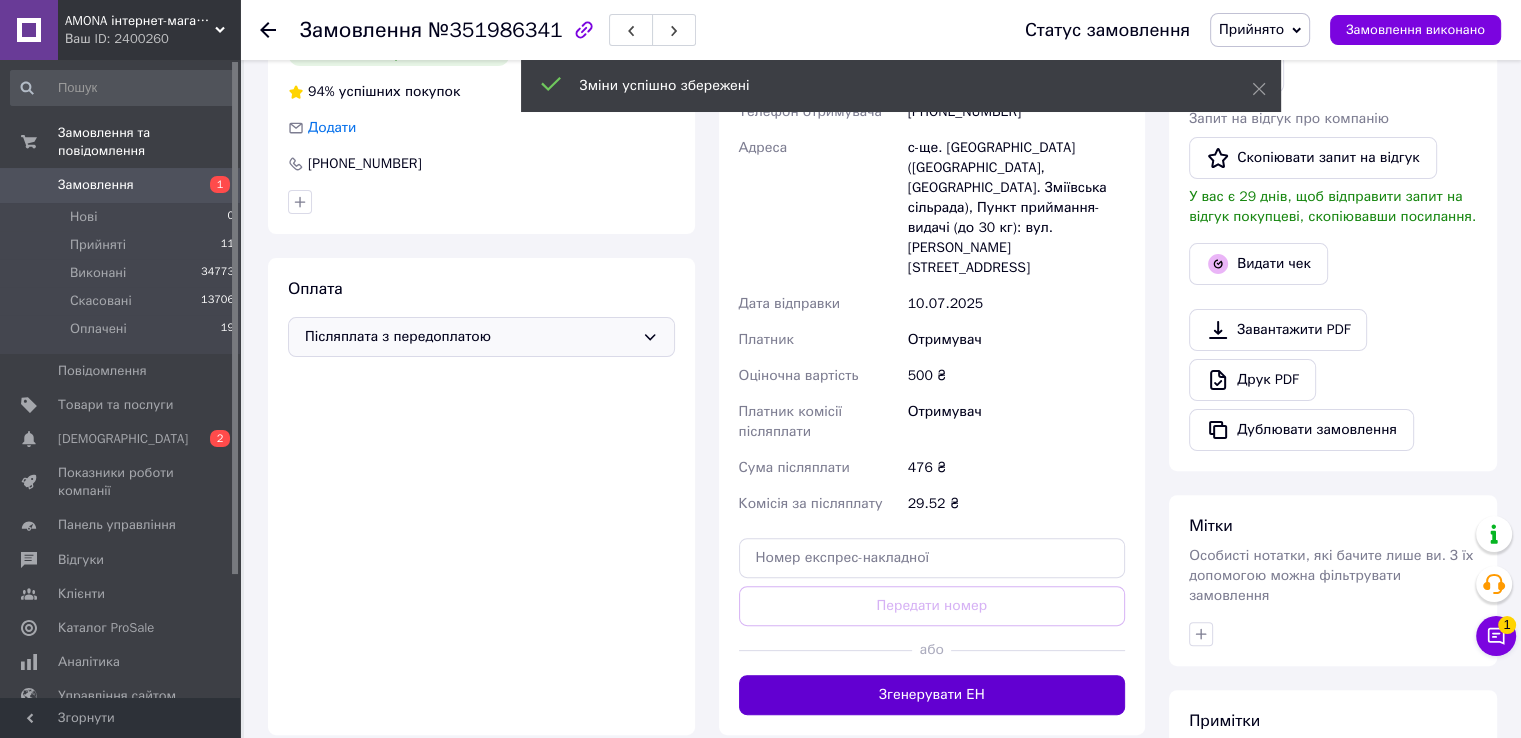 scroll, scrollTop: 600, scrollLeft: 0, axis: vertical 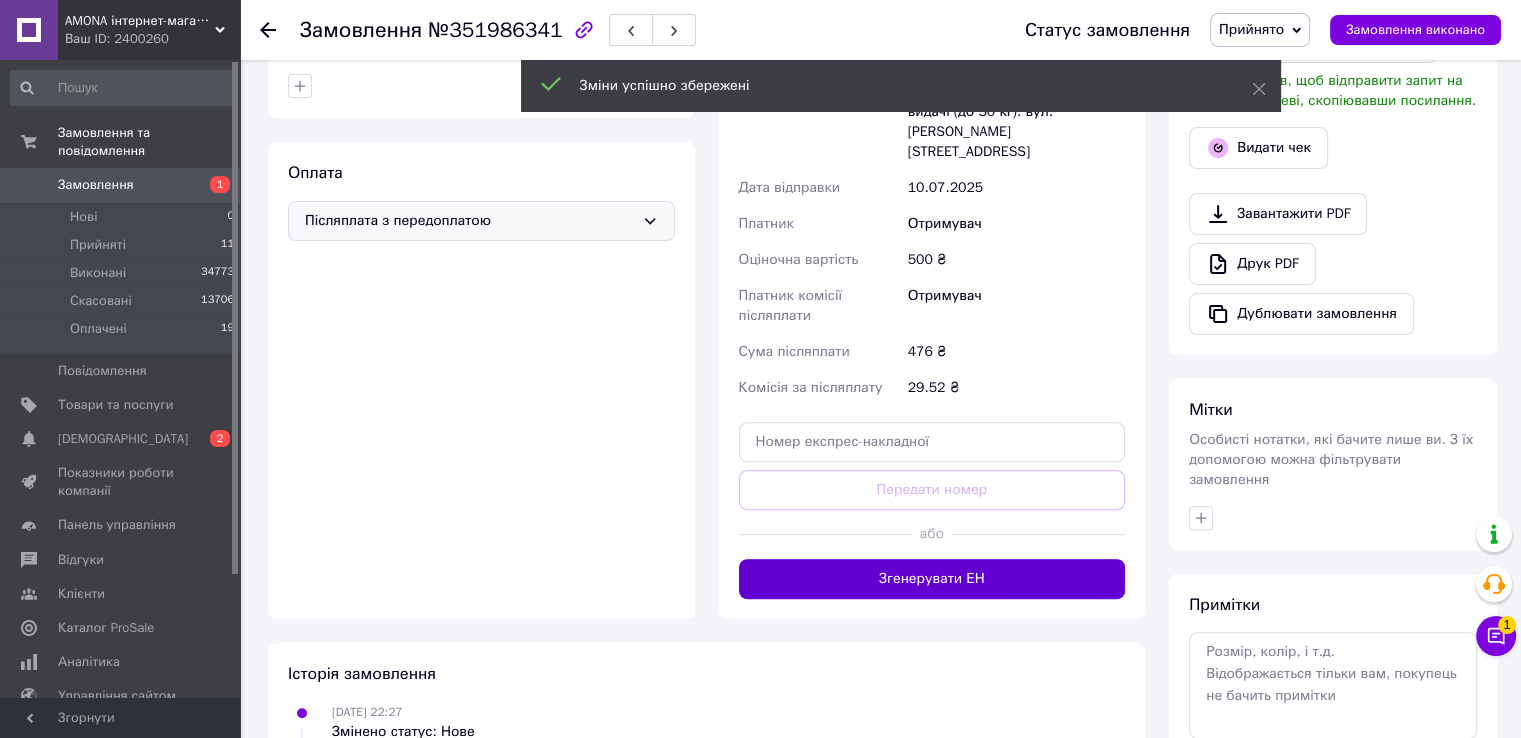 click on "Згенерувати ЕН" at bounding box center [932, 579] 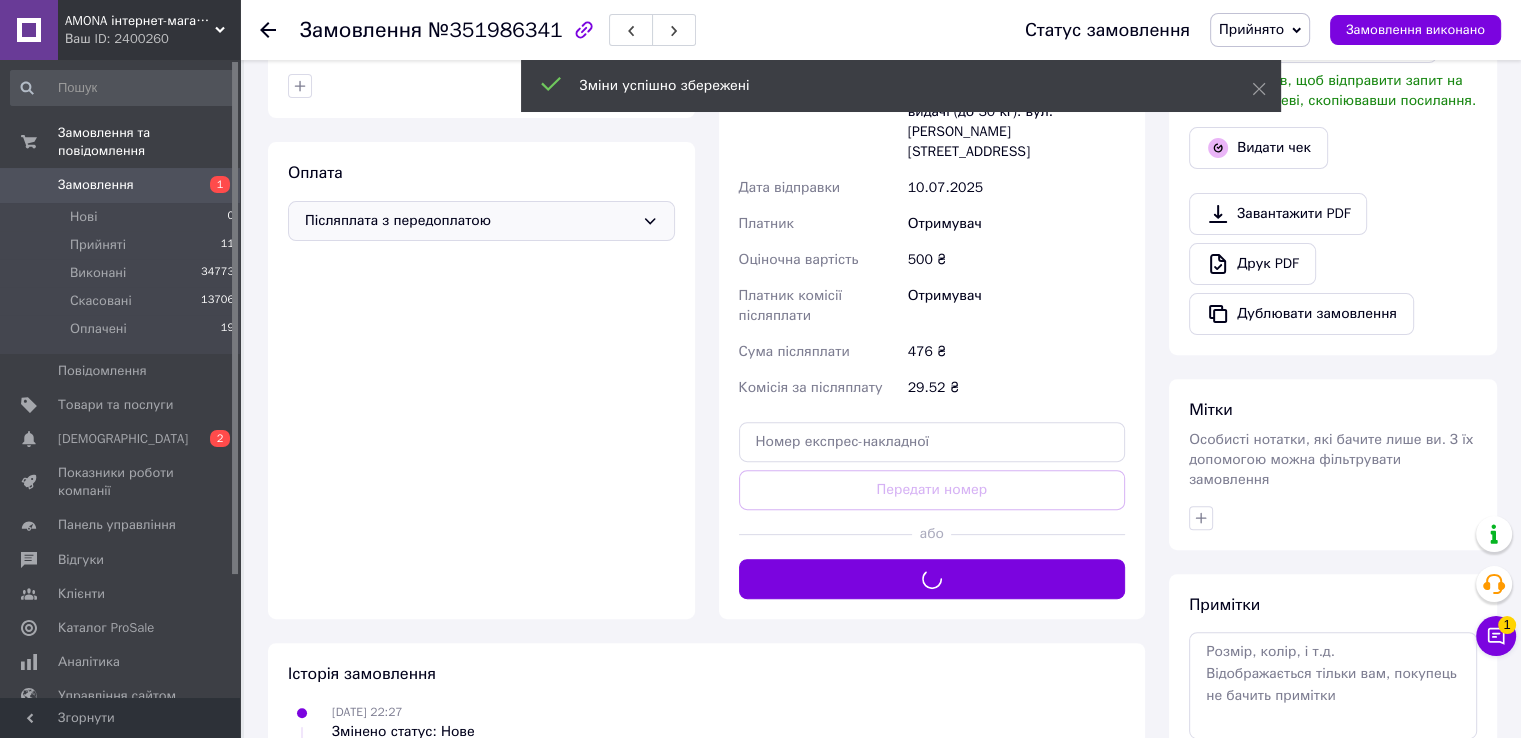 click on "Прийнято" at bounding box center (1251, 29) 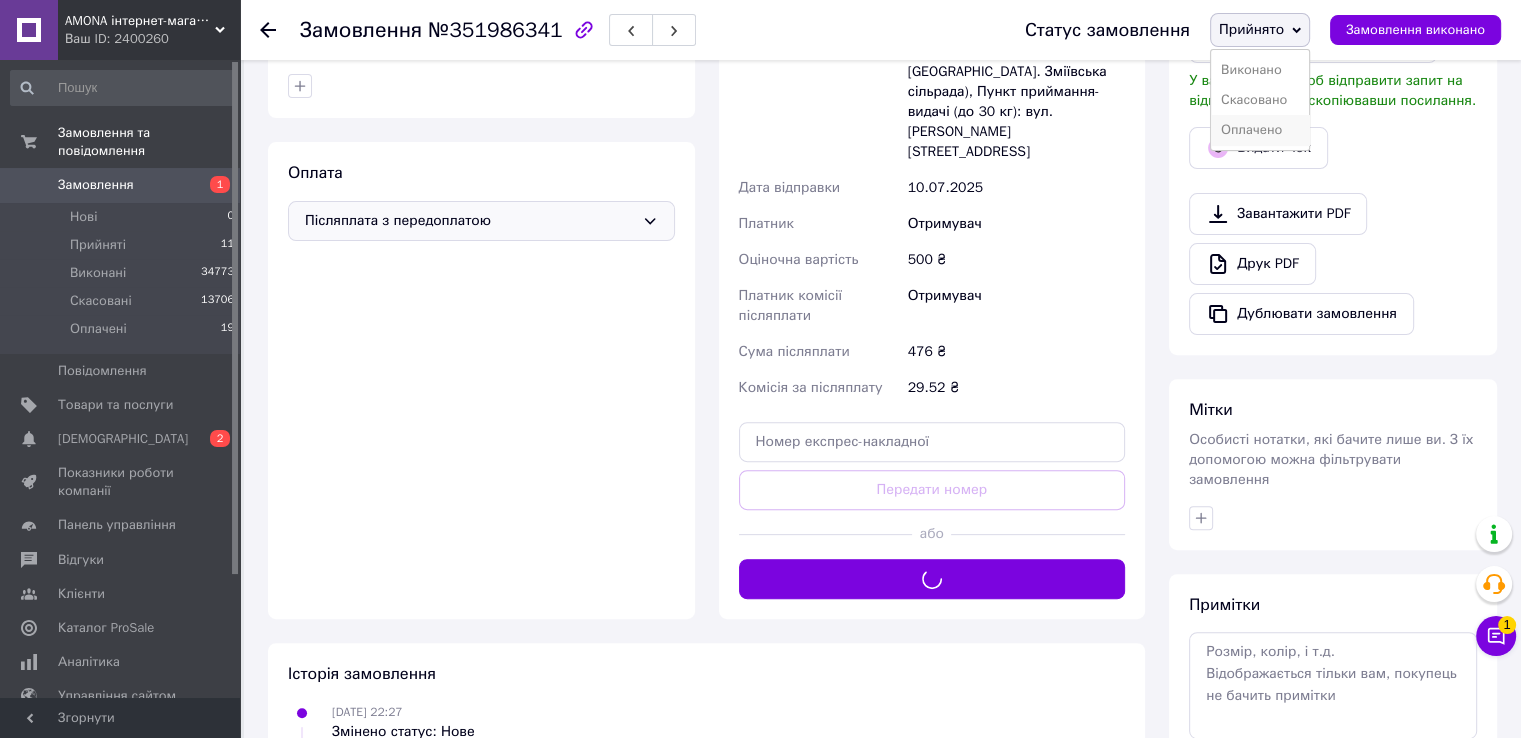 click on "Оплачено" at bounding box center (1260, 130) 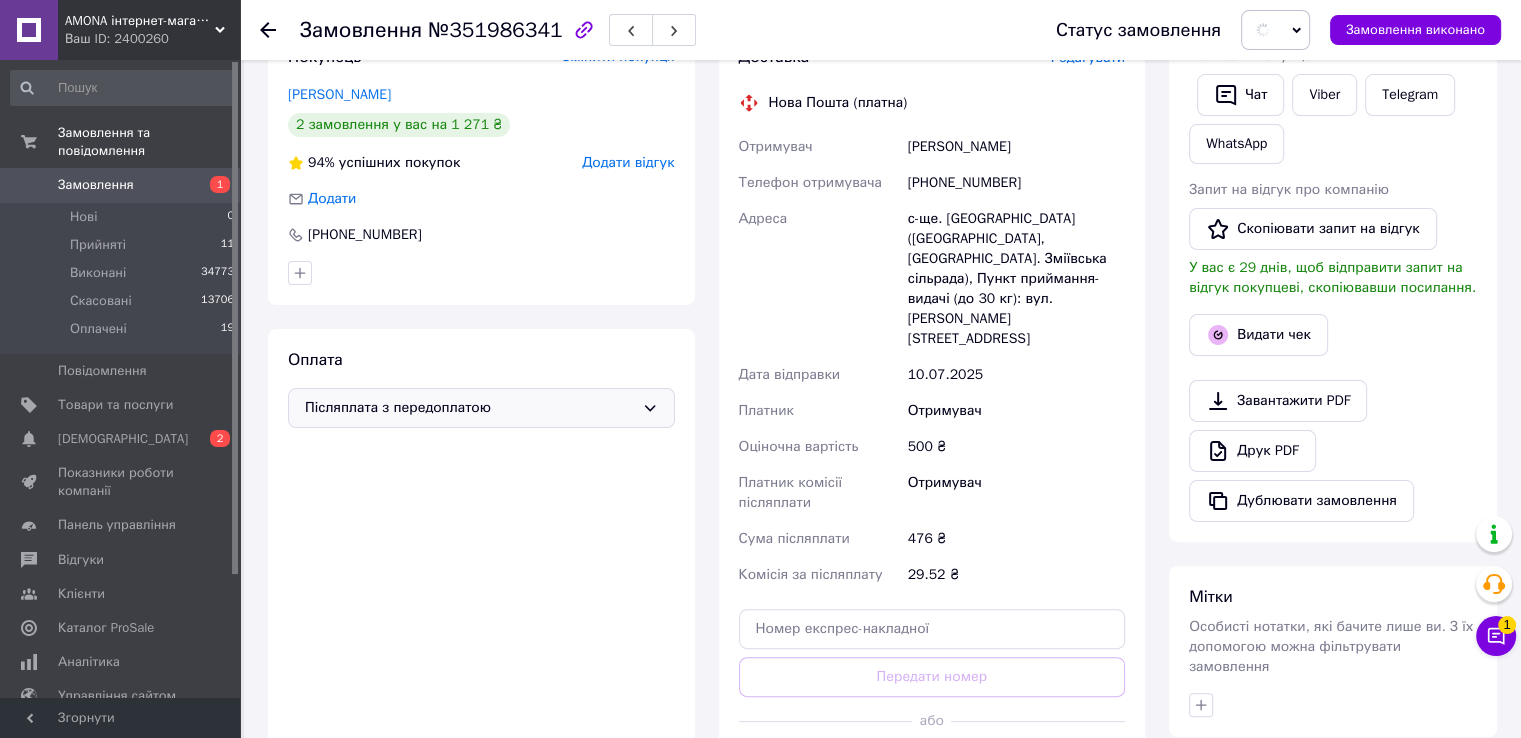 scroll, scrollTop: 300, scrollLeft: 0, axis: vertical 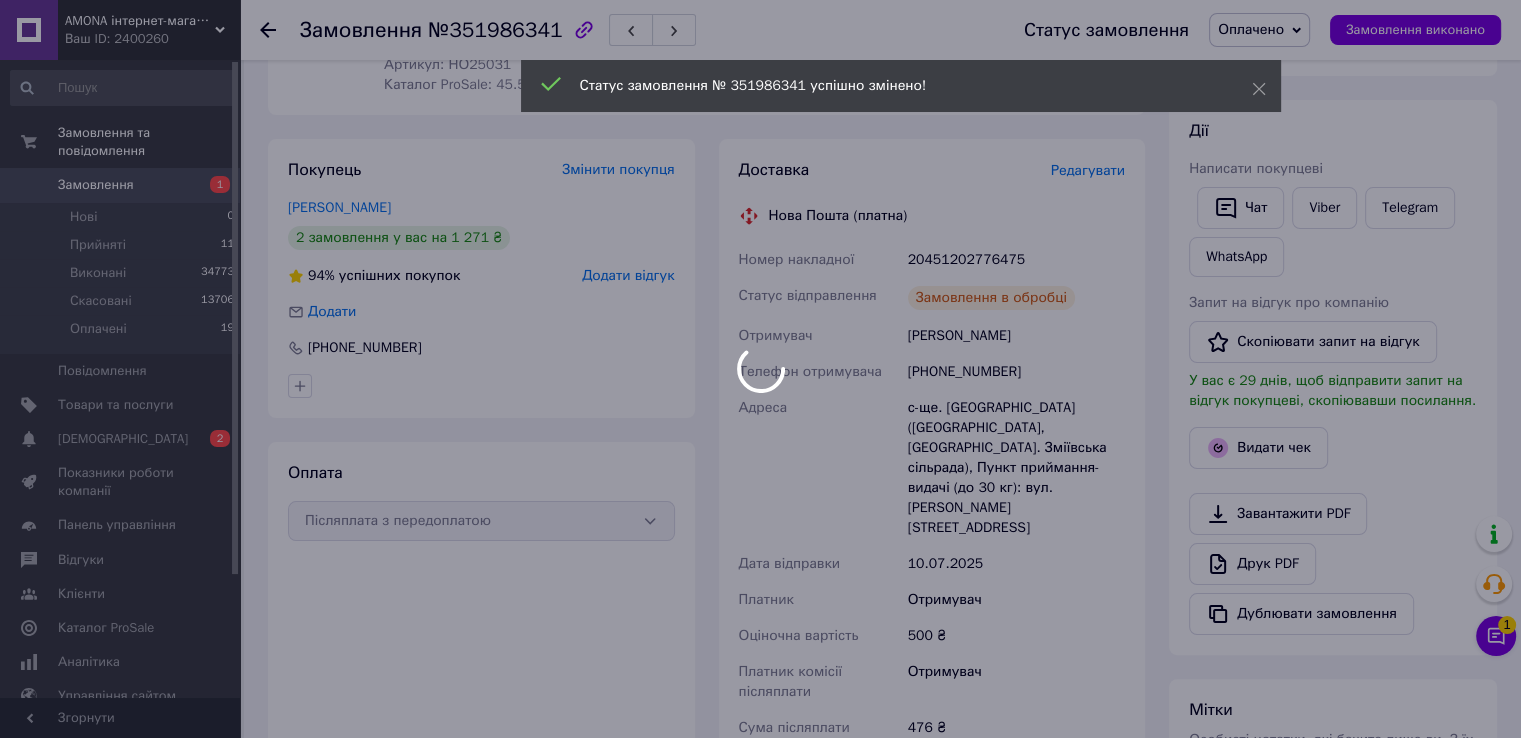 click at bounding box center (760, 369) 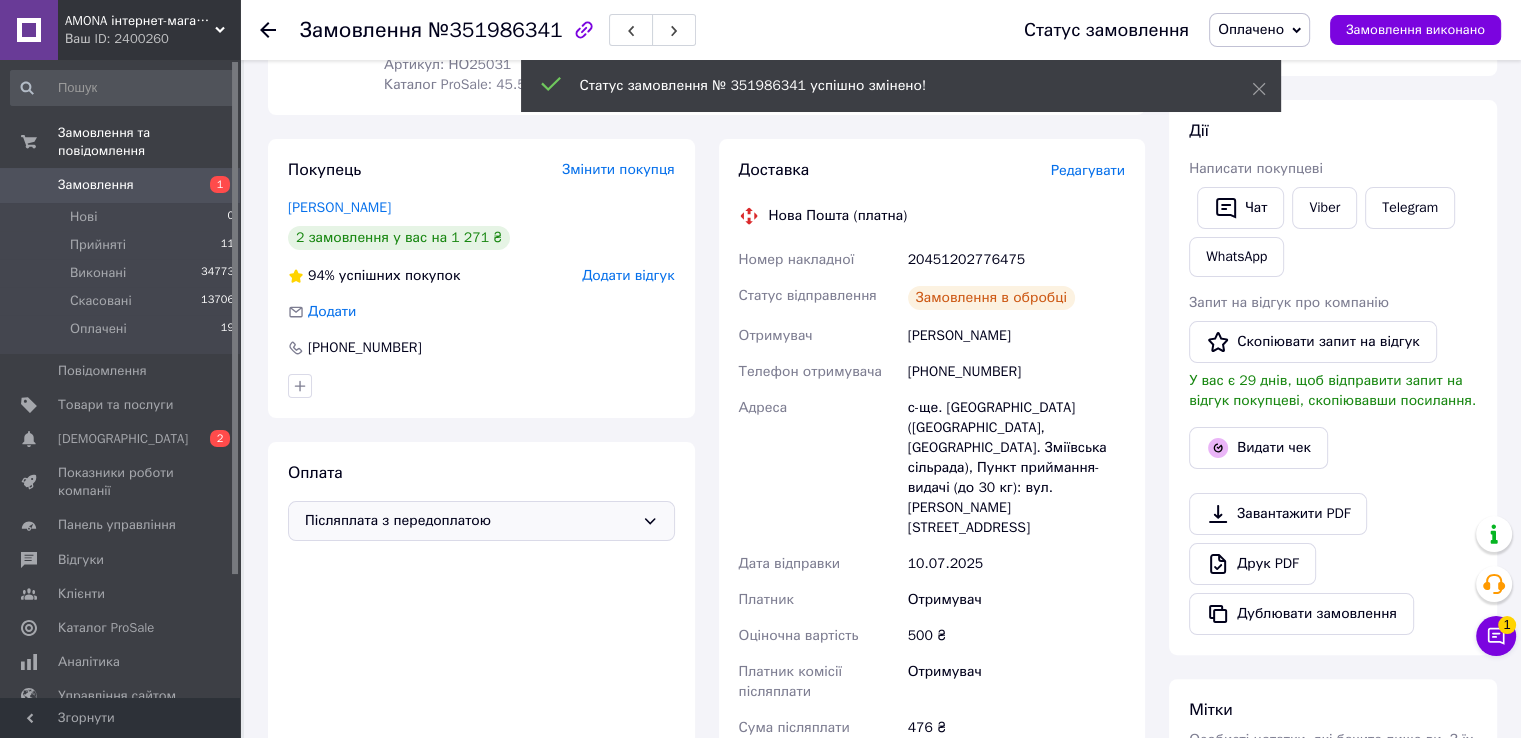 click on "20451202776475" at bounding box center [1016, 260] 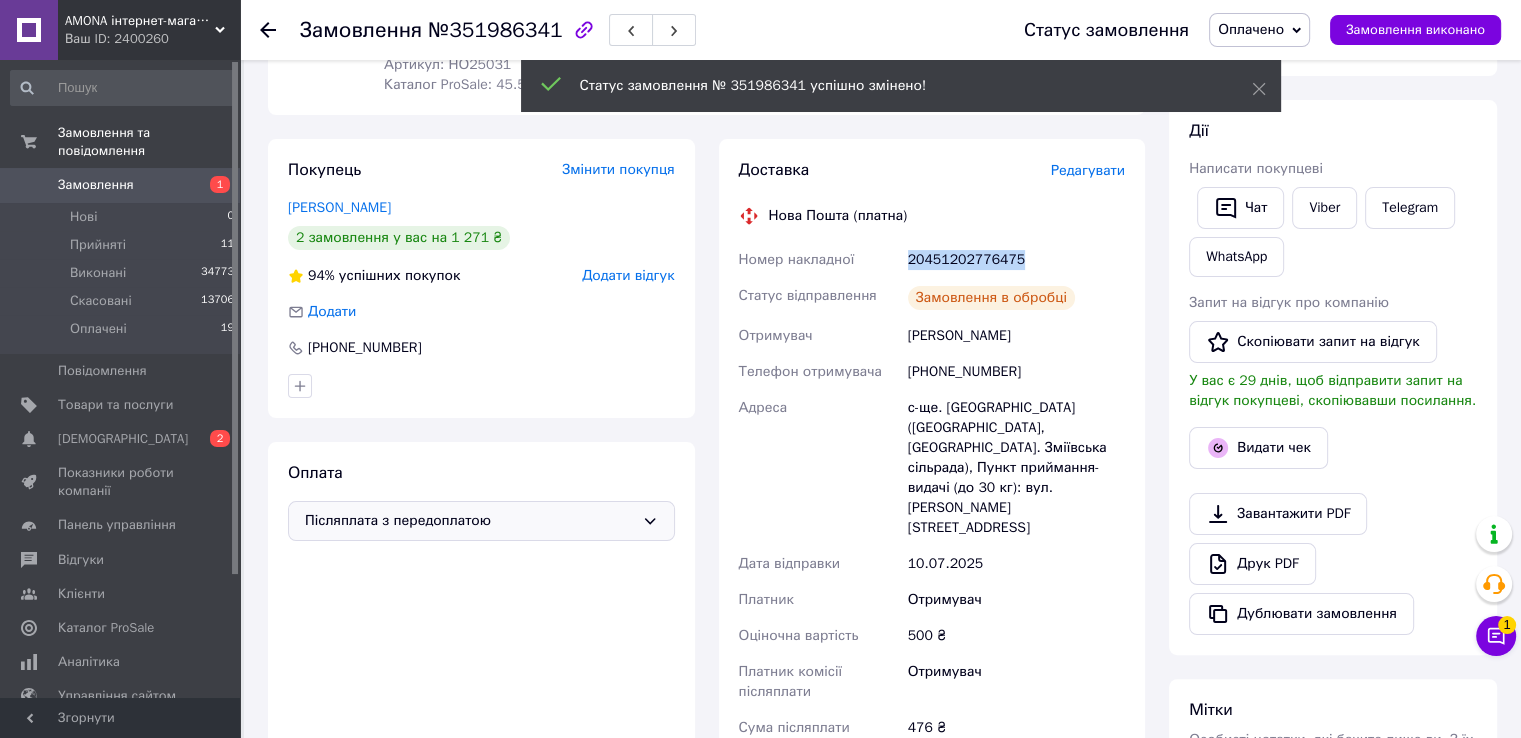 click on "20451202776475" at bounding box center (1016, 260) 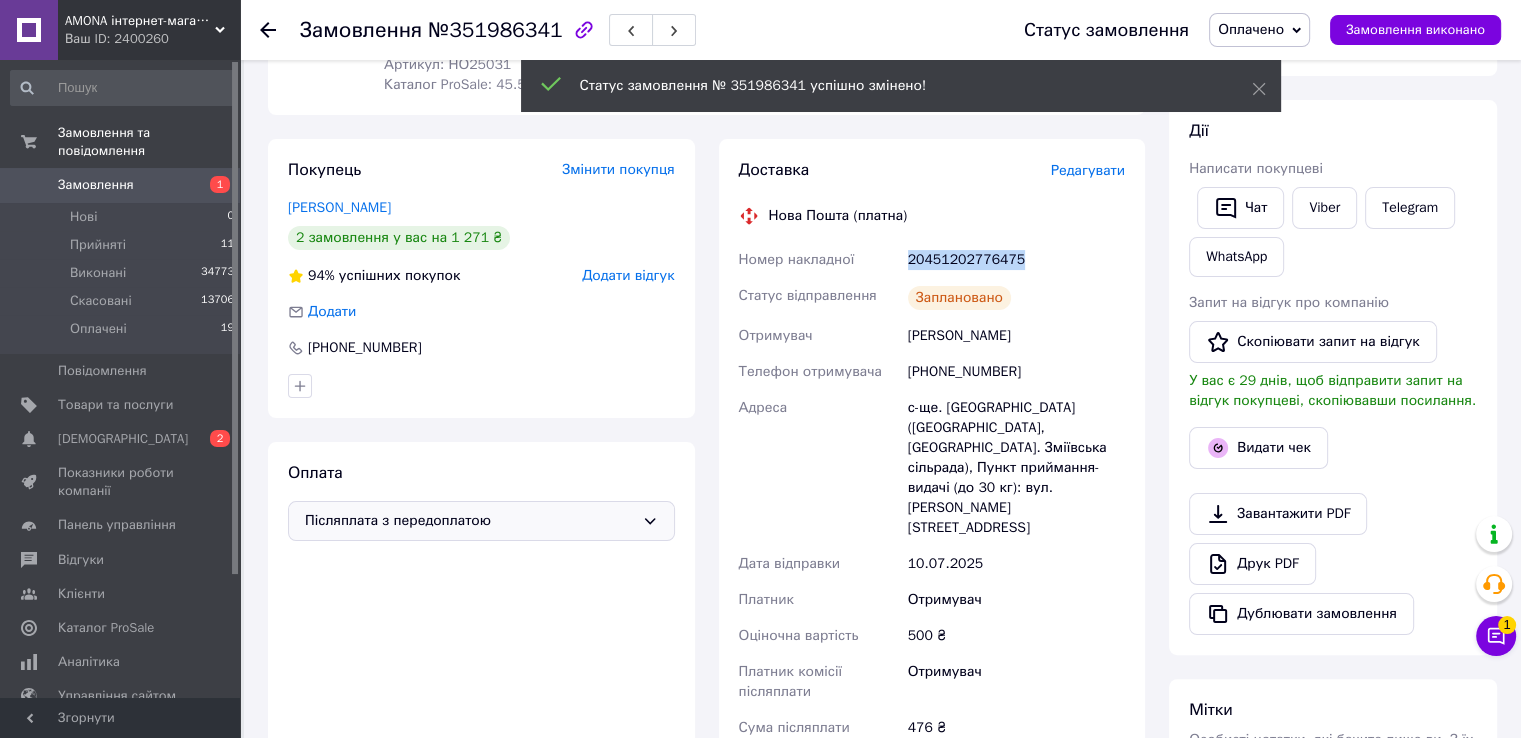 copy on "20451202776475" 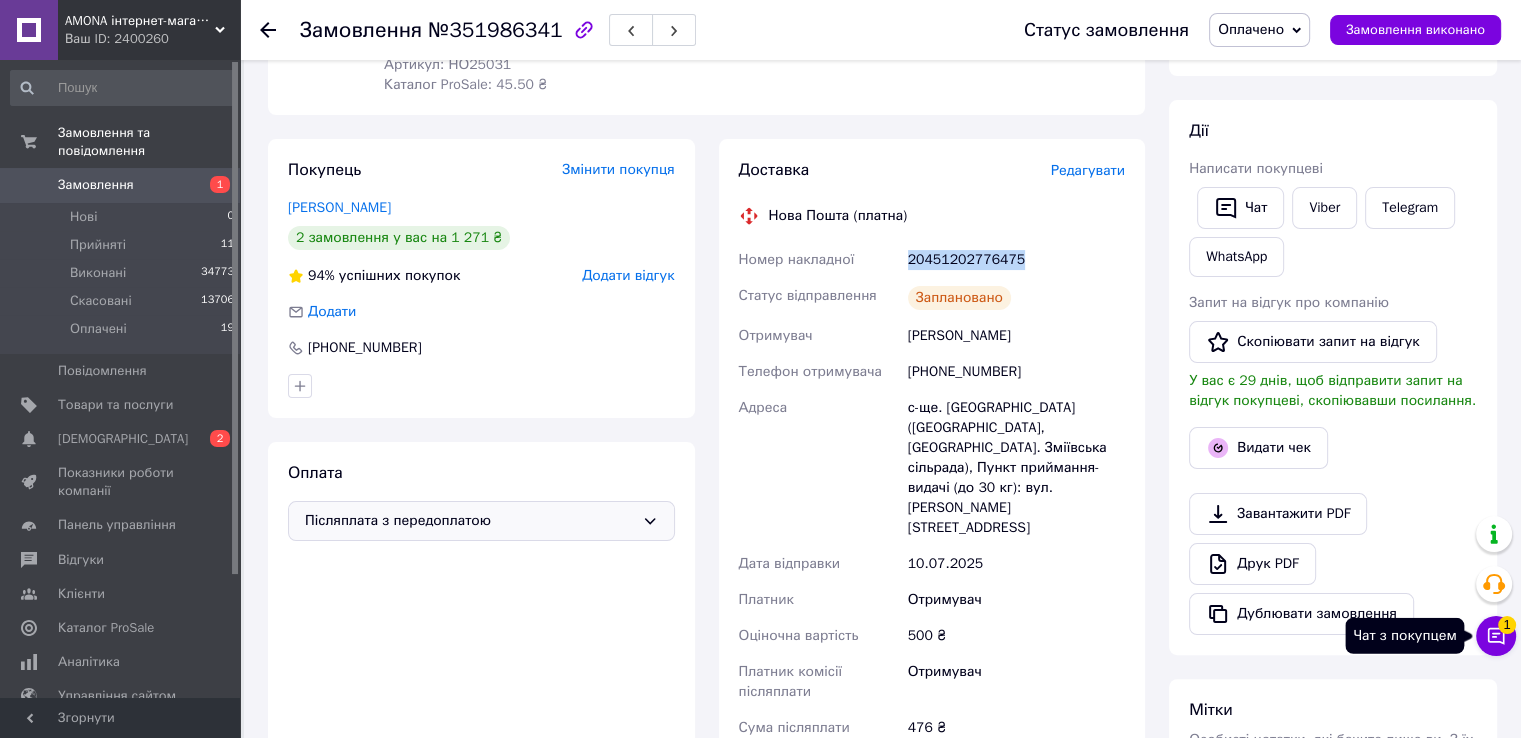 click on "Чат з покупцем 1" at bounding box center (1496, 636) 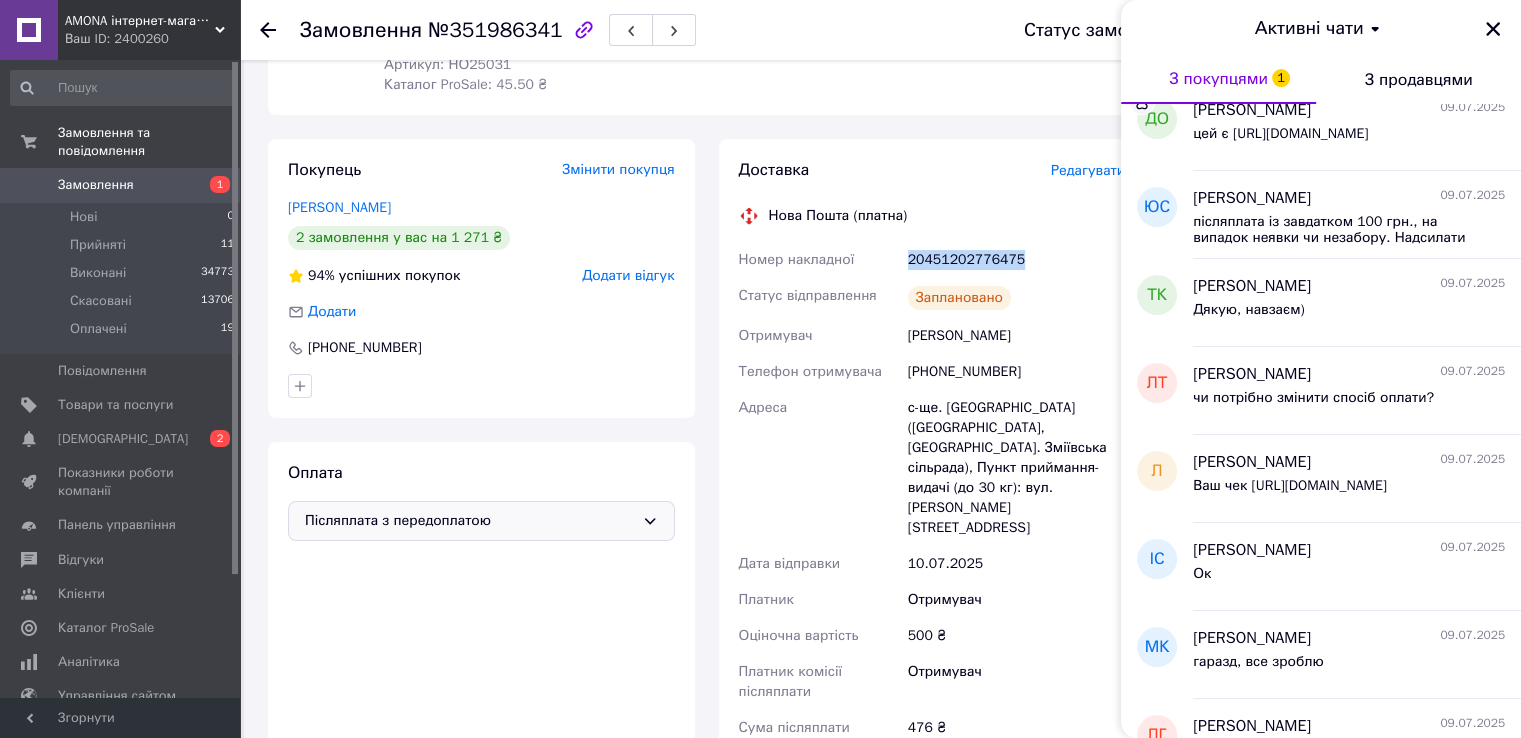 scroll, scrollTop: 1200, scrollLeft: 0, axis: vertical 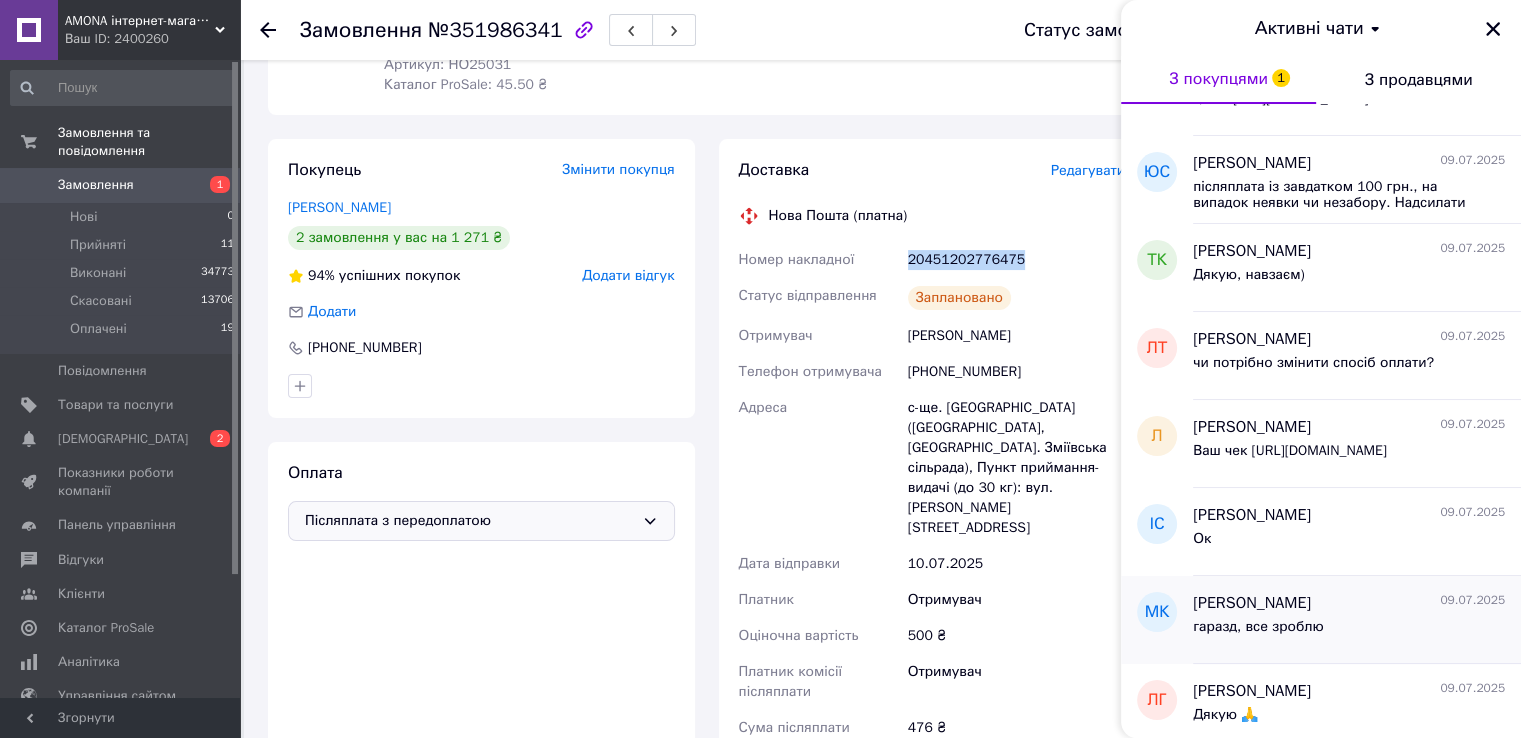 click on "[PERSON_NAME]" at bounding box center [1252, 603] 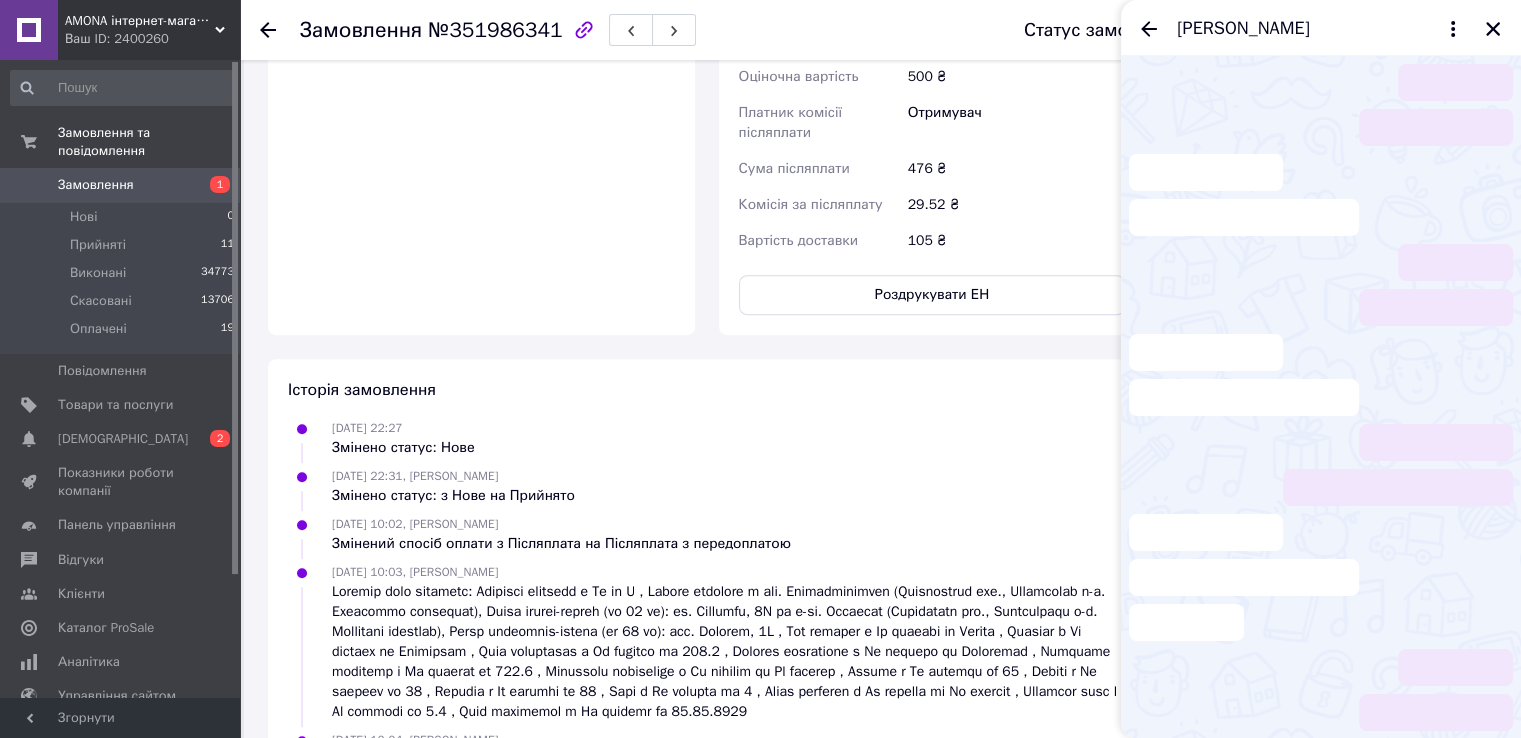 scroll, scrollTop: 545, scrollLeft: 0, axis: vertical 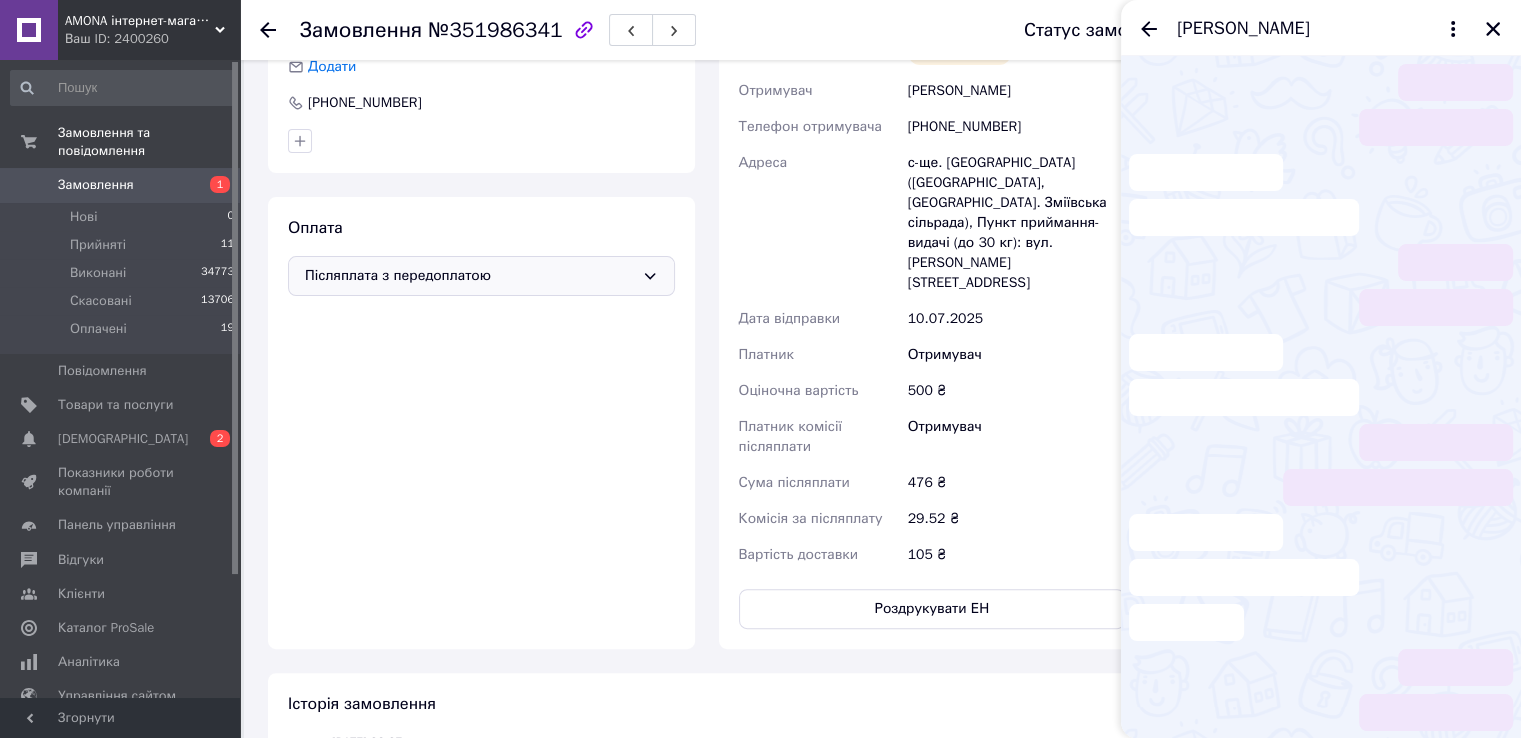 drag, startPoint x: 1348, startPoint y: 559, endPoint x: 1297, endPoint y: 398, distance: 168.88458 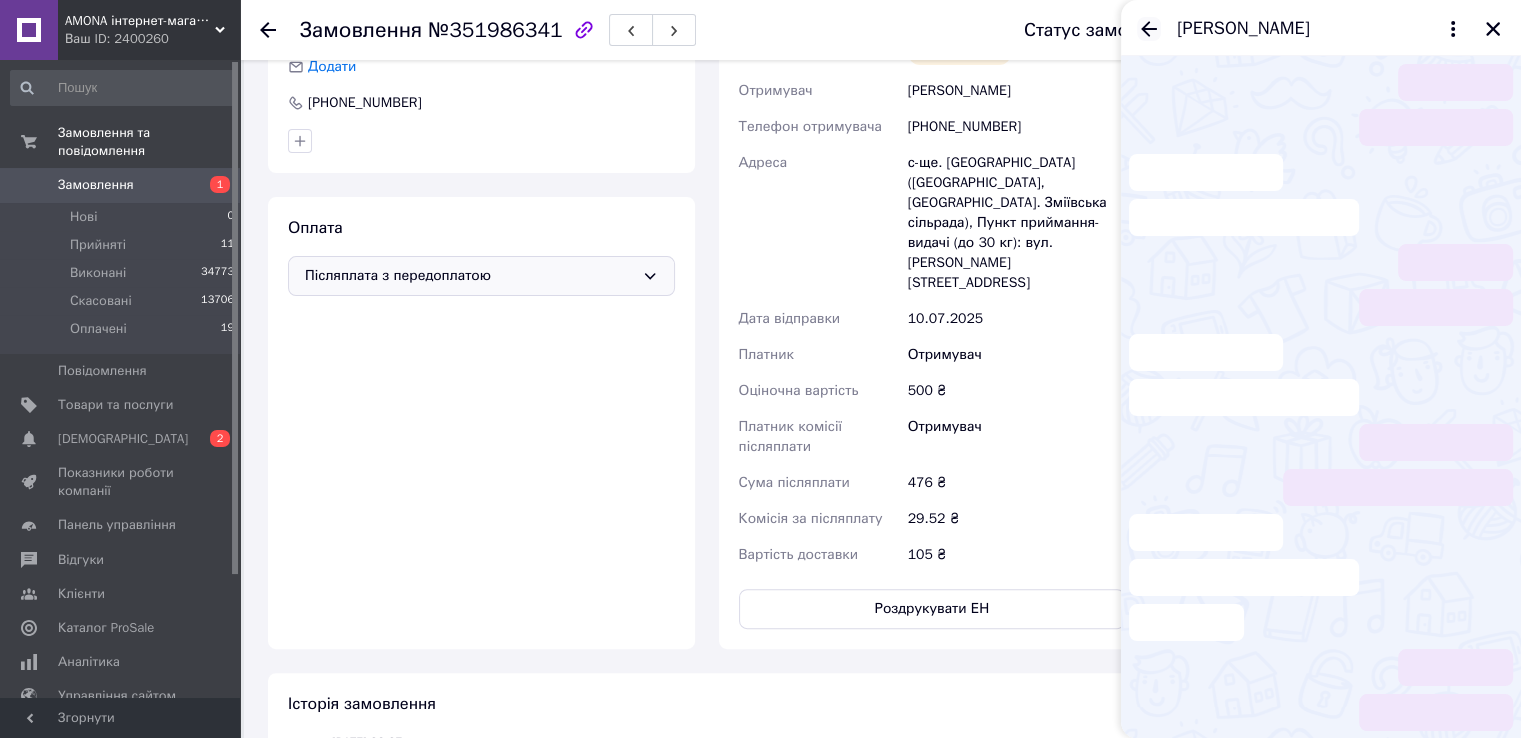 click 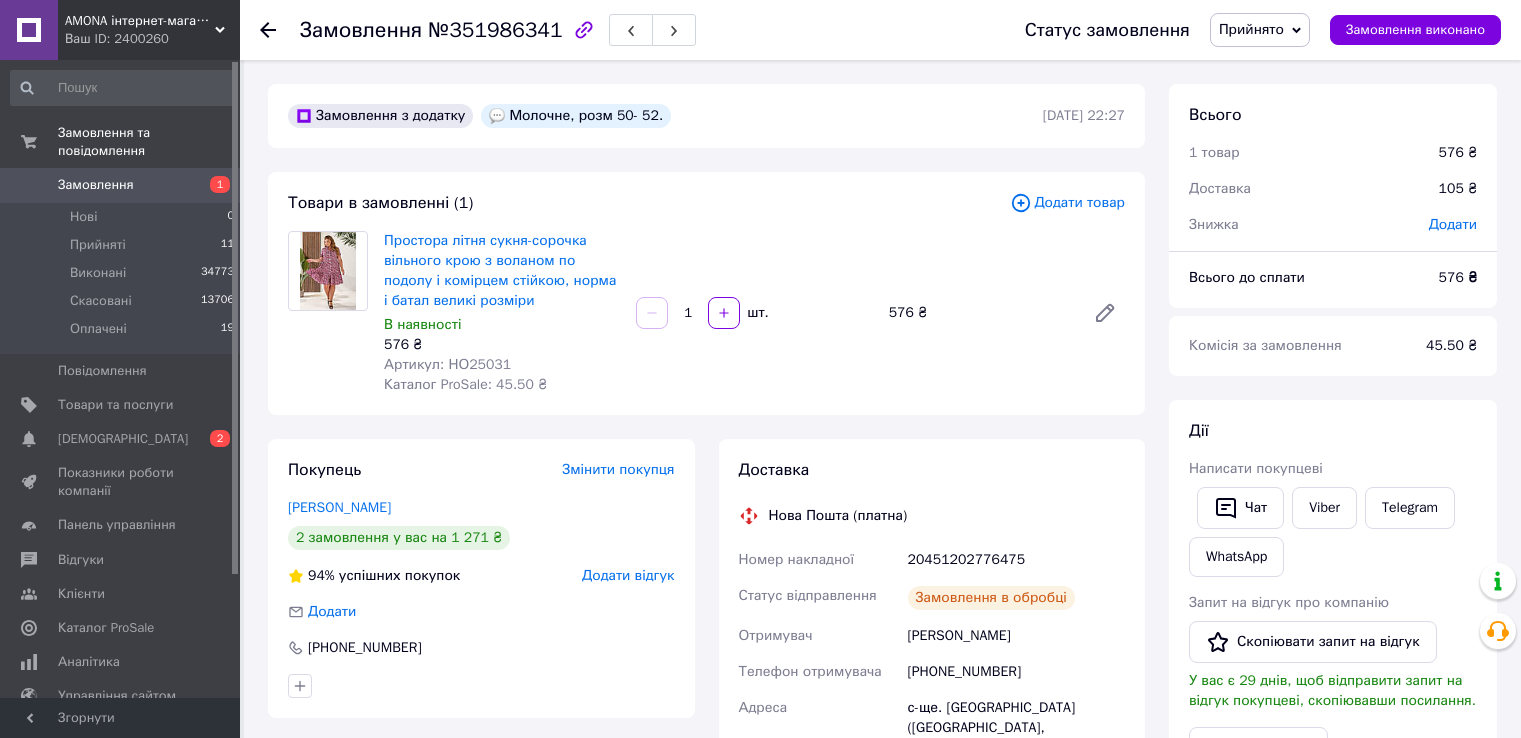 scroll, scrollTop: 545, scrollLeft: 0, axis: vertical 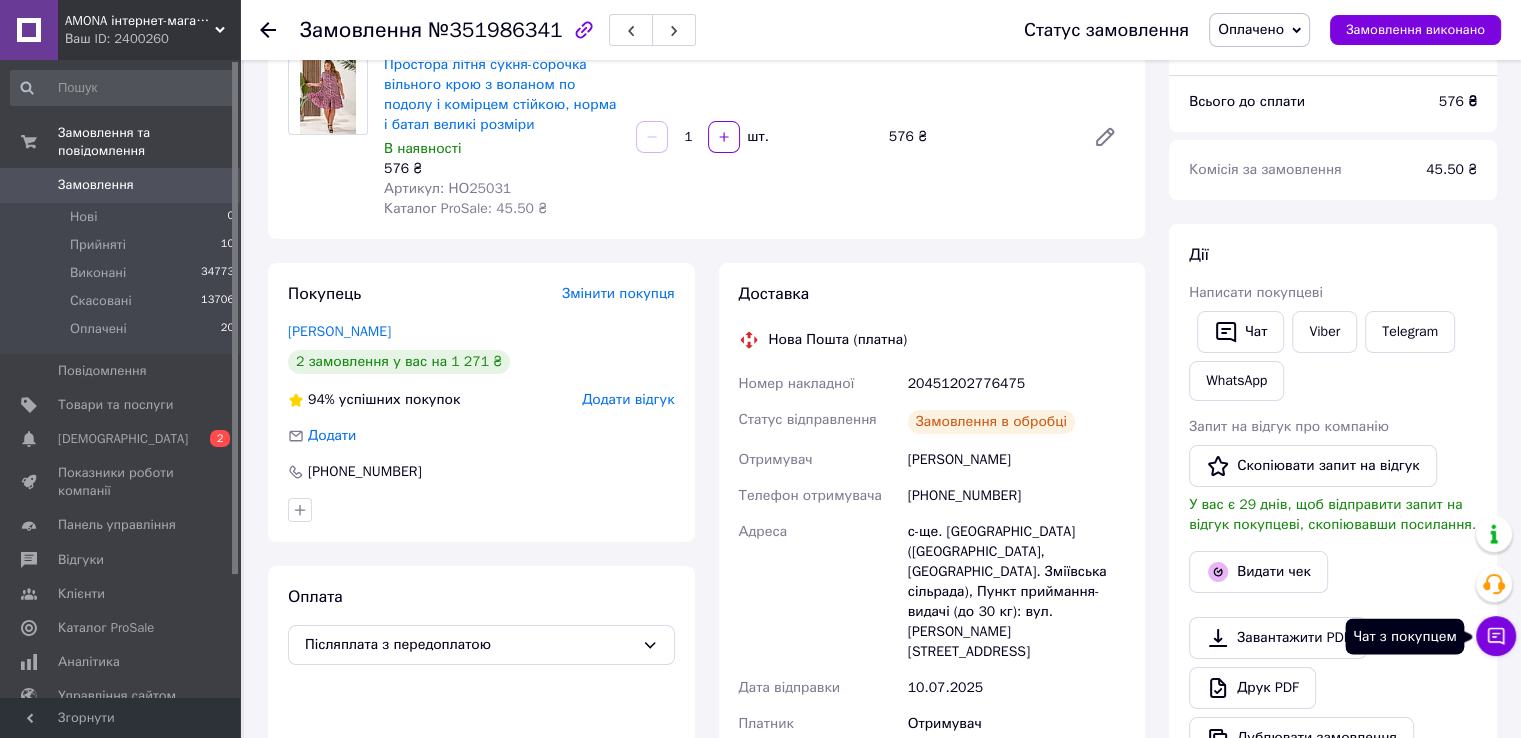 click 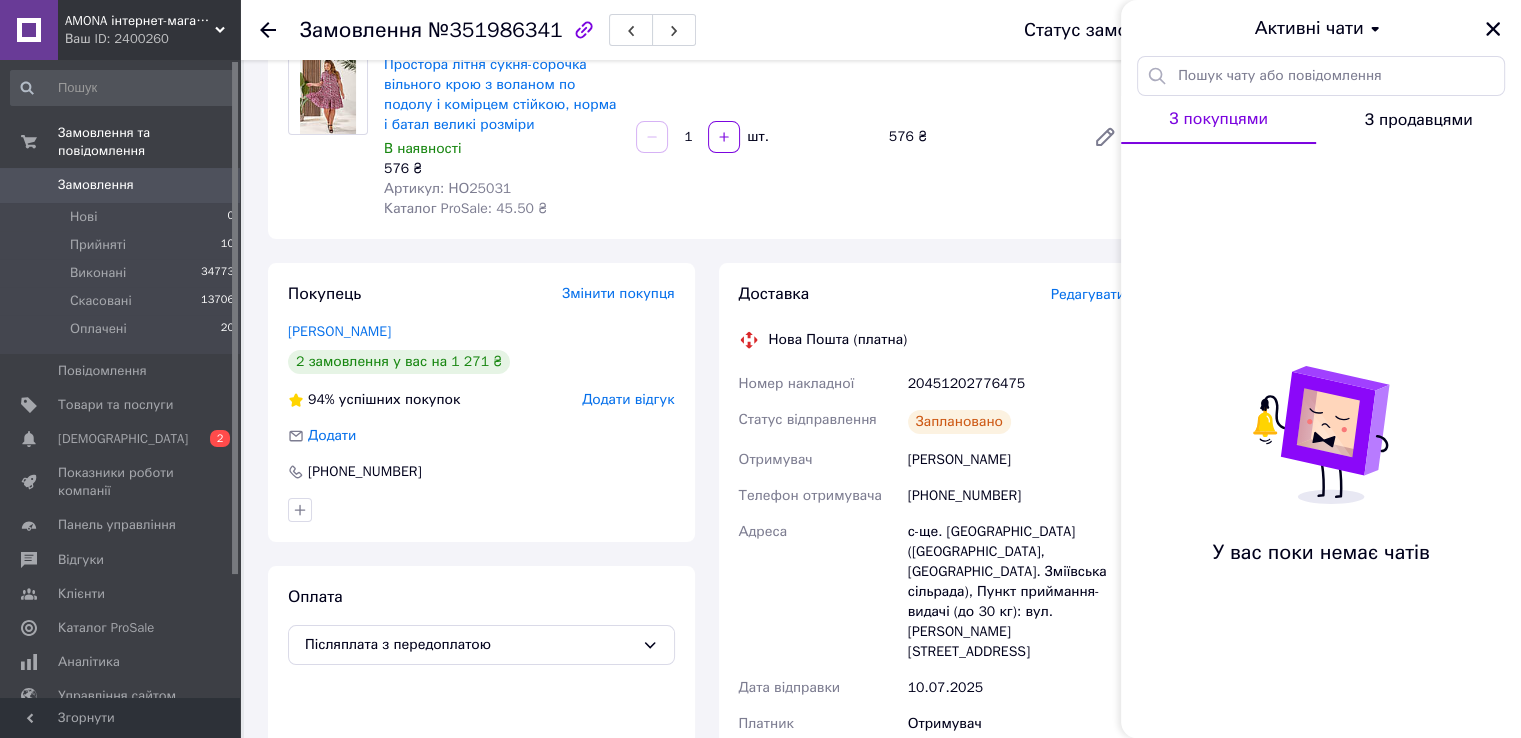 click on "З продавцями" at bounding box center (1419, 120) 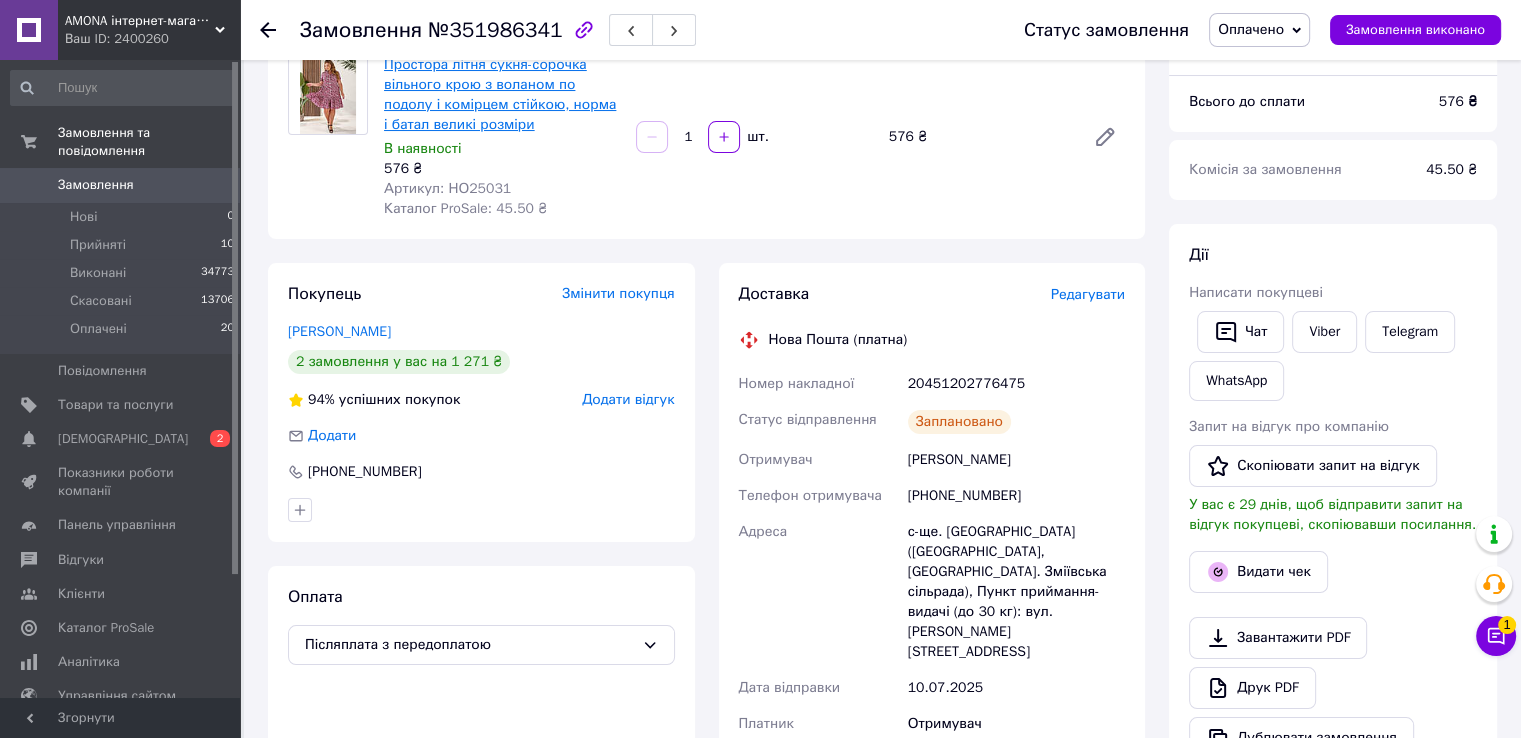 scroll, scrollTop: 176, scrollLeft: 0, axis: vertical 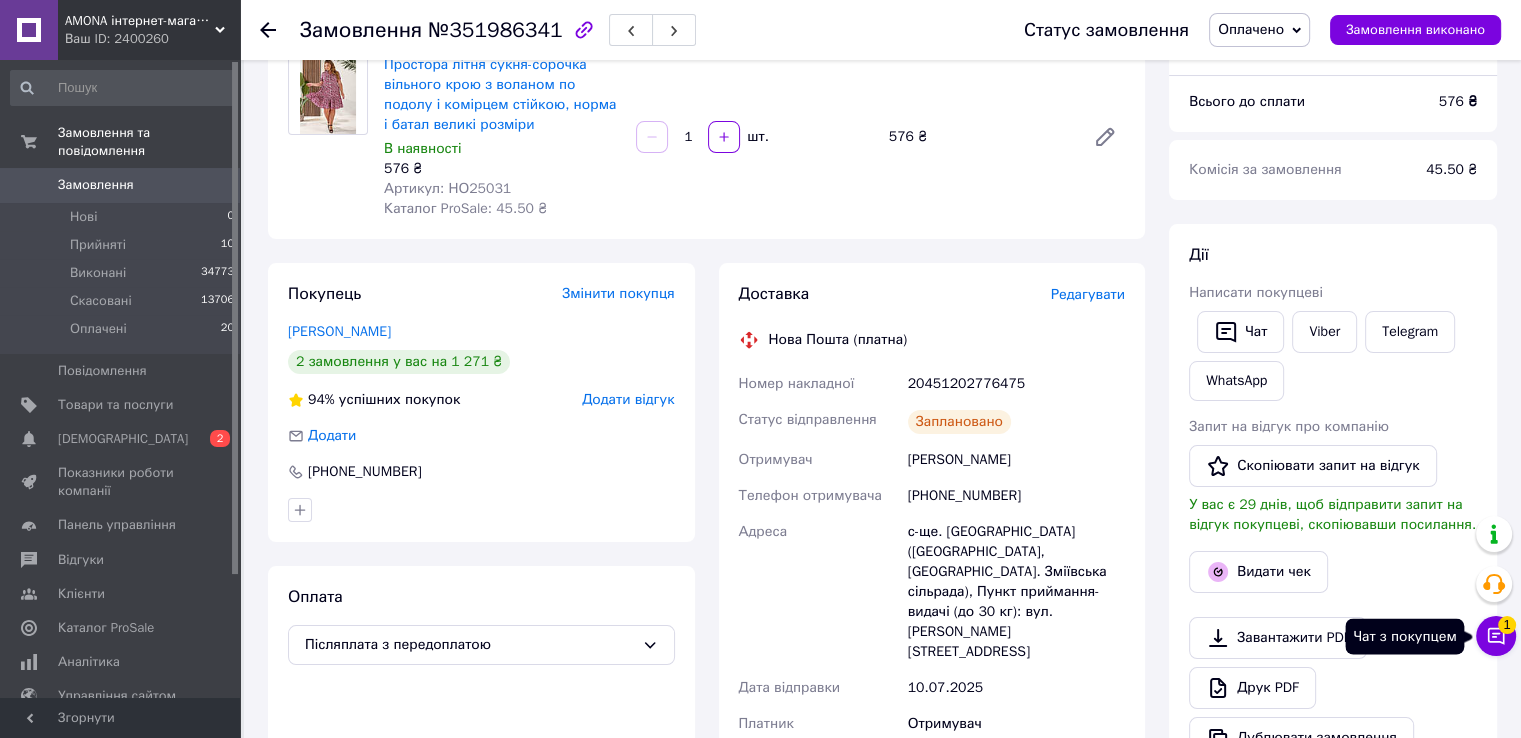 click on "Чат з покупцем 1" at bounding box center (1496, 636) 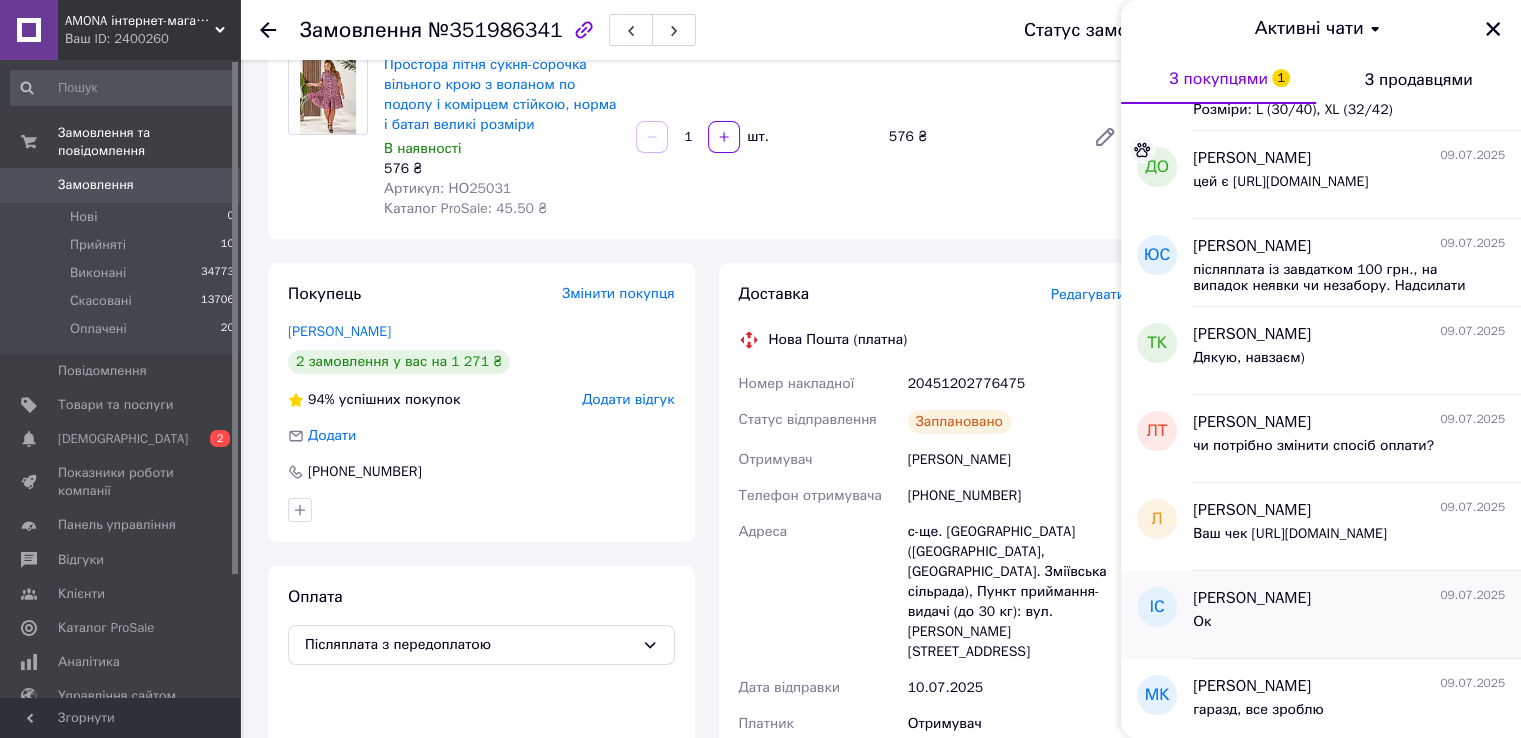 scroll, scrollTop: 1126, scrollLeft: 0, axis: vertical 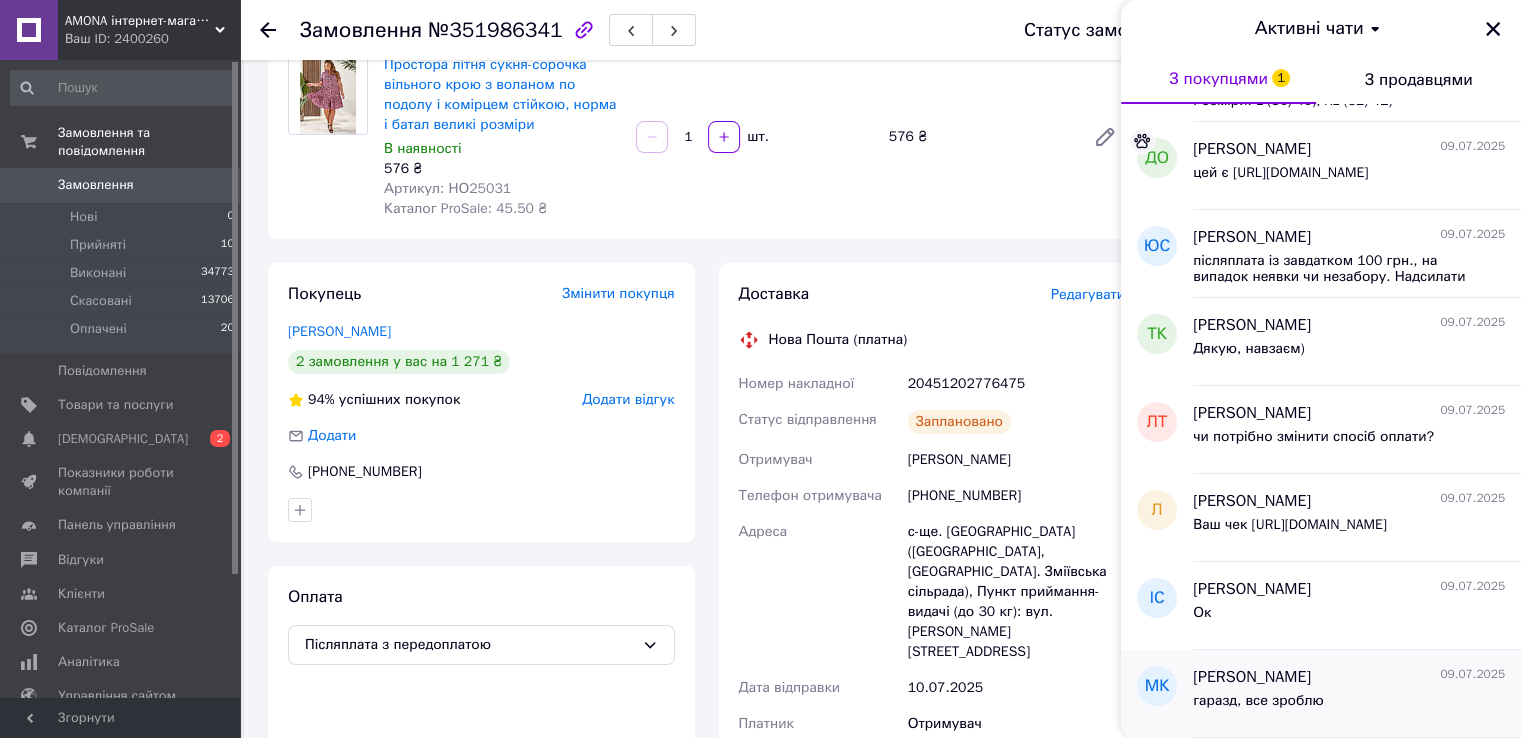 click on "гаразд, все зроблю" at bounding box center (1258, 701) 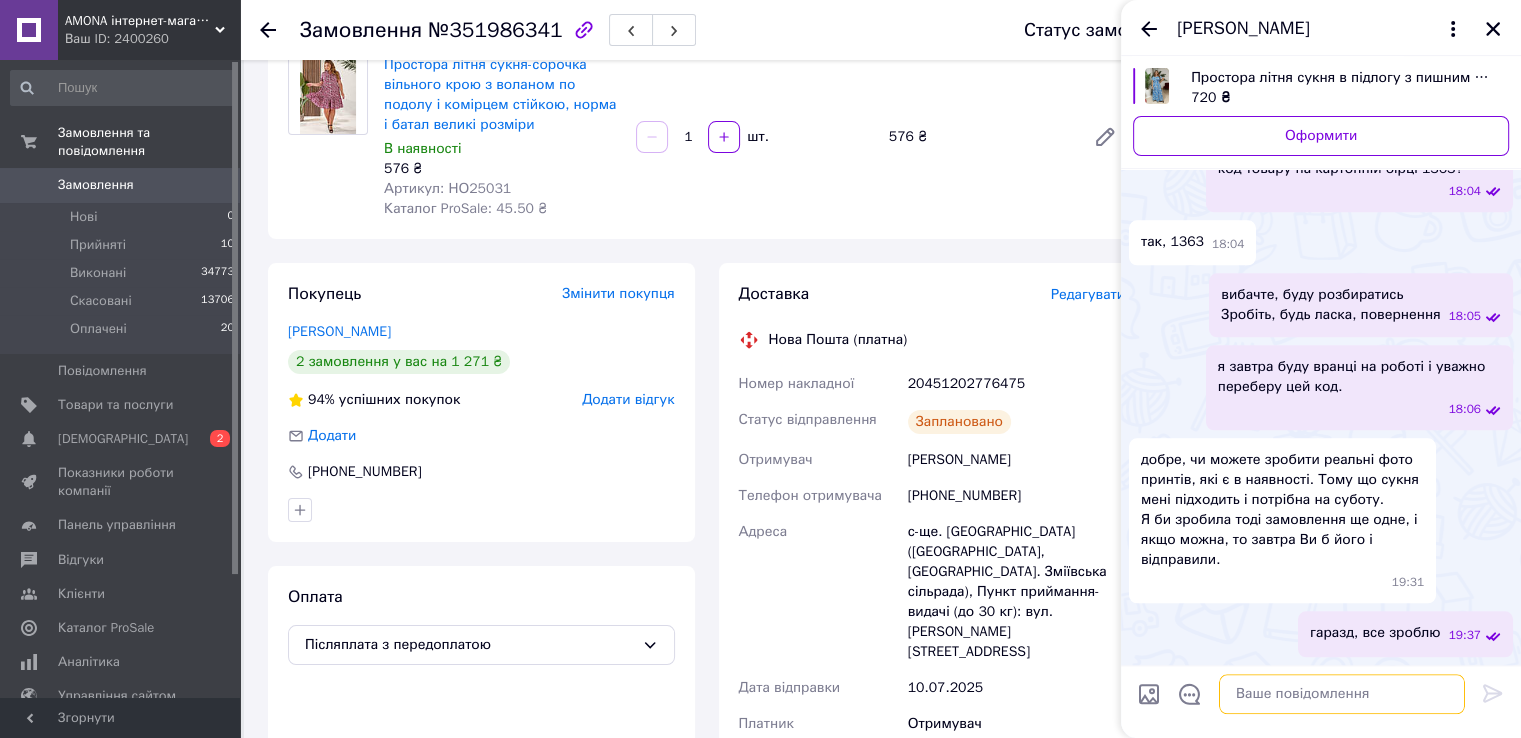 click at bounding box center [1342, 694] 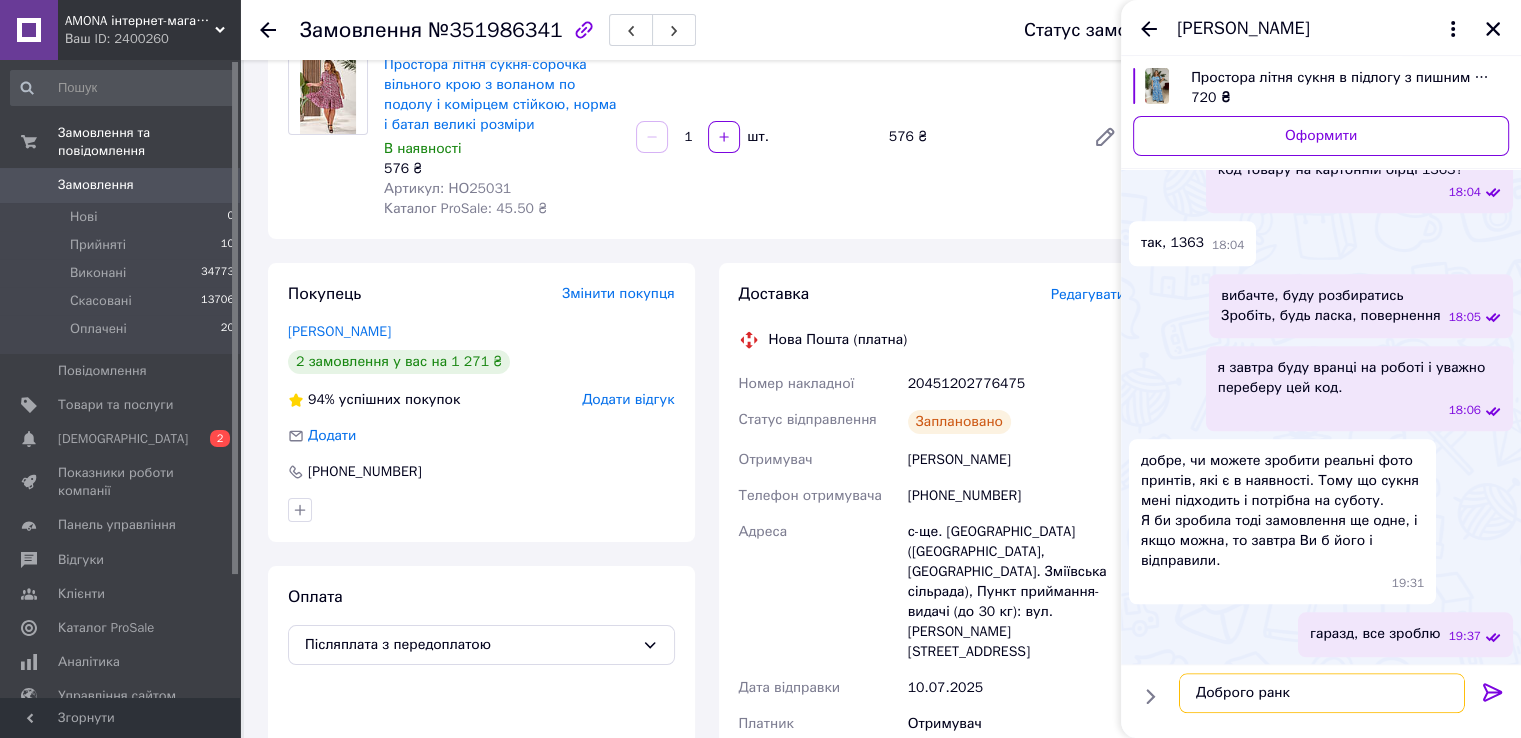 type on "Доброго ранку" 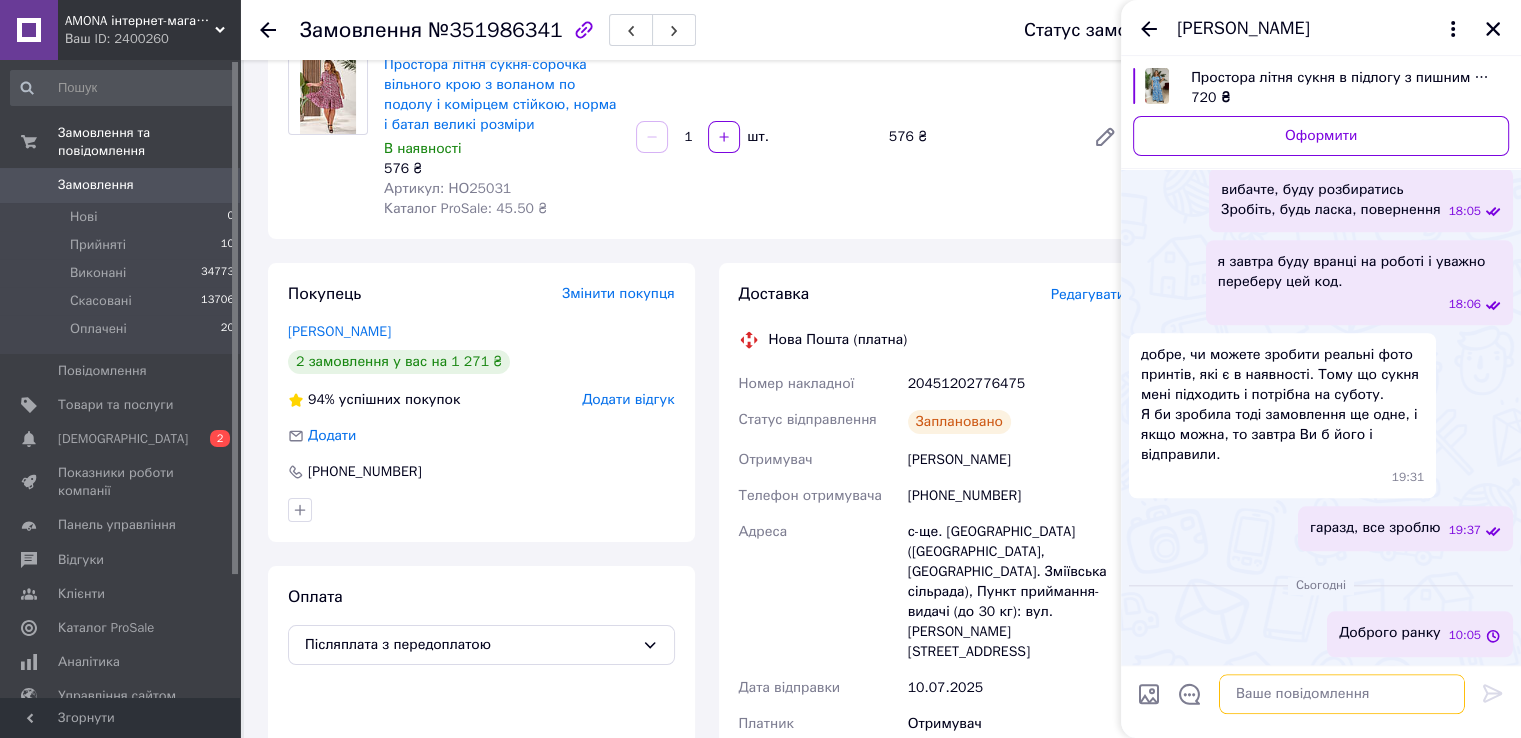 scroll, scrollTop: 2165, scrollLeft: 0, axis: vertical 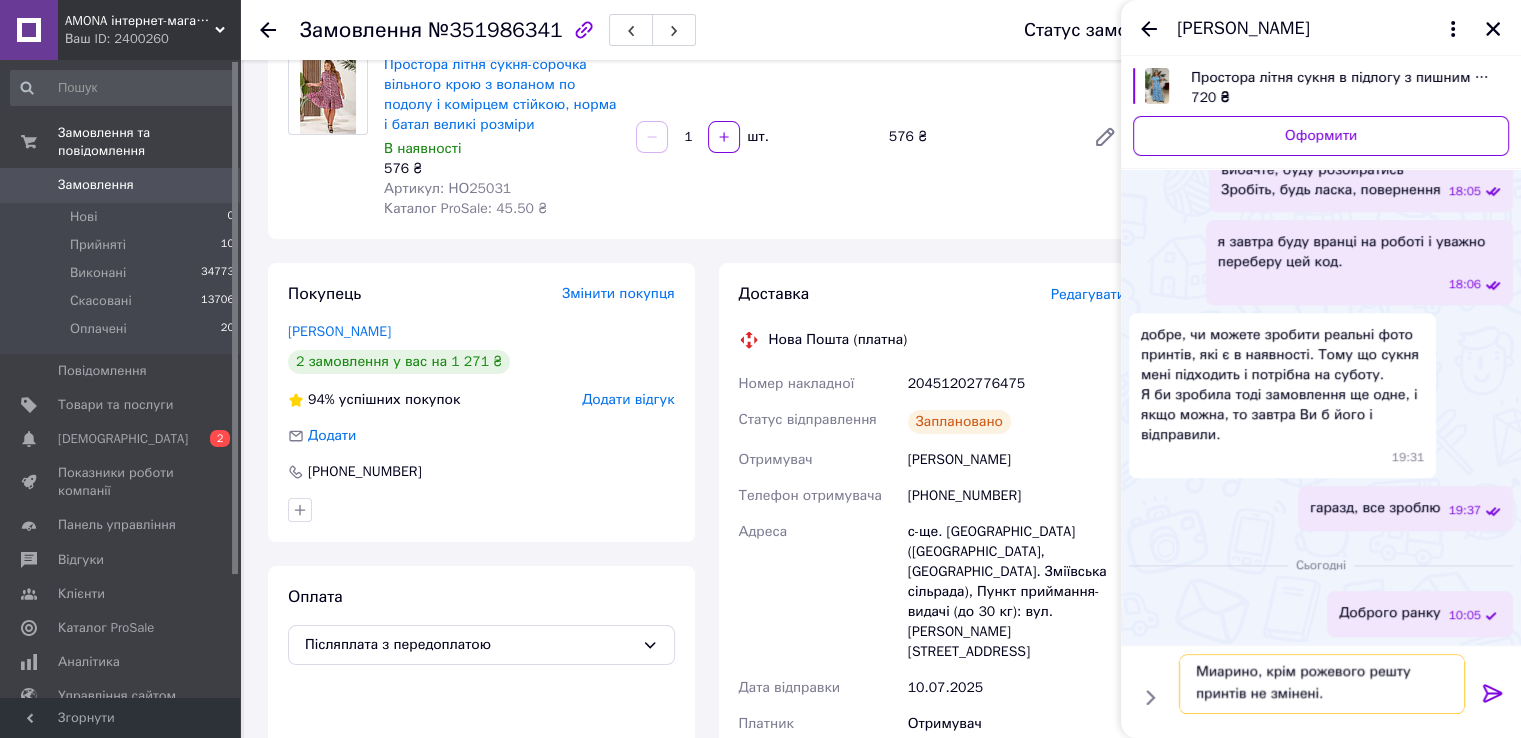 click on "Миарино, крім рожевого решту принтів не змінені." at bounding box center [1322, 684] 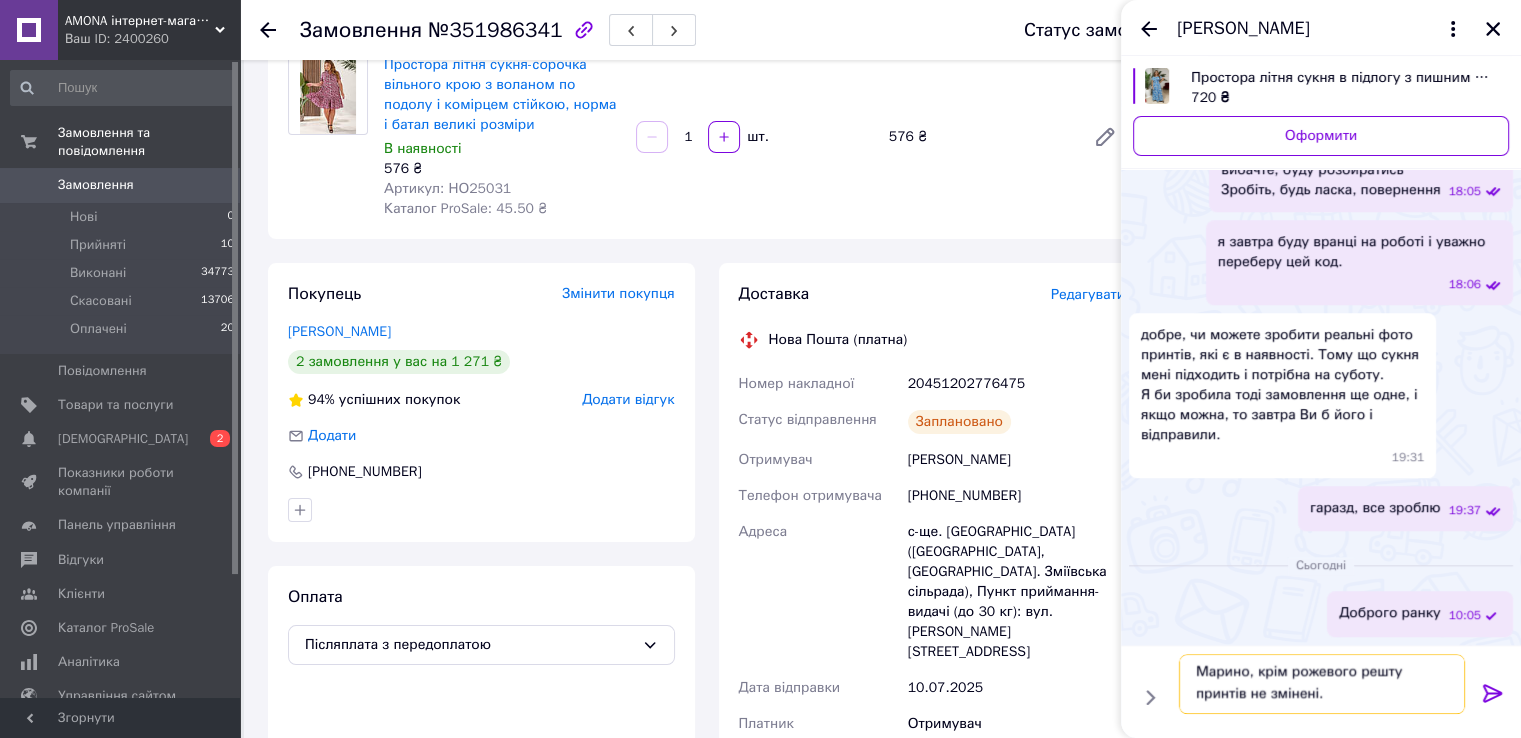 scroll, scrollTop: 9, scrollLeft: 0, axis: vertical 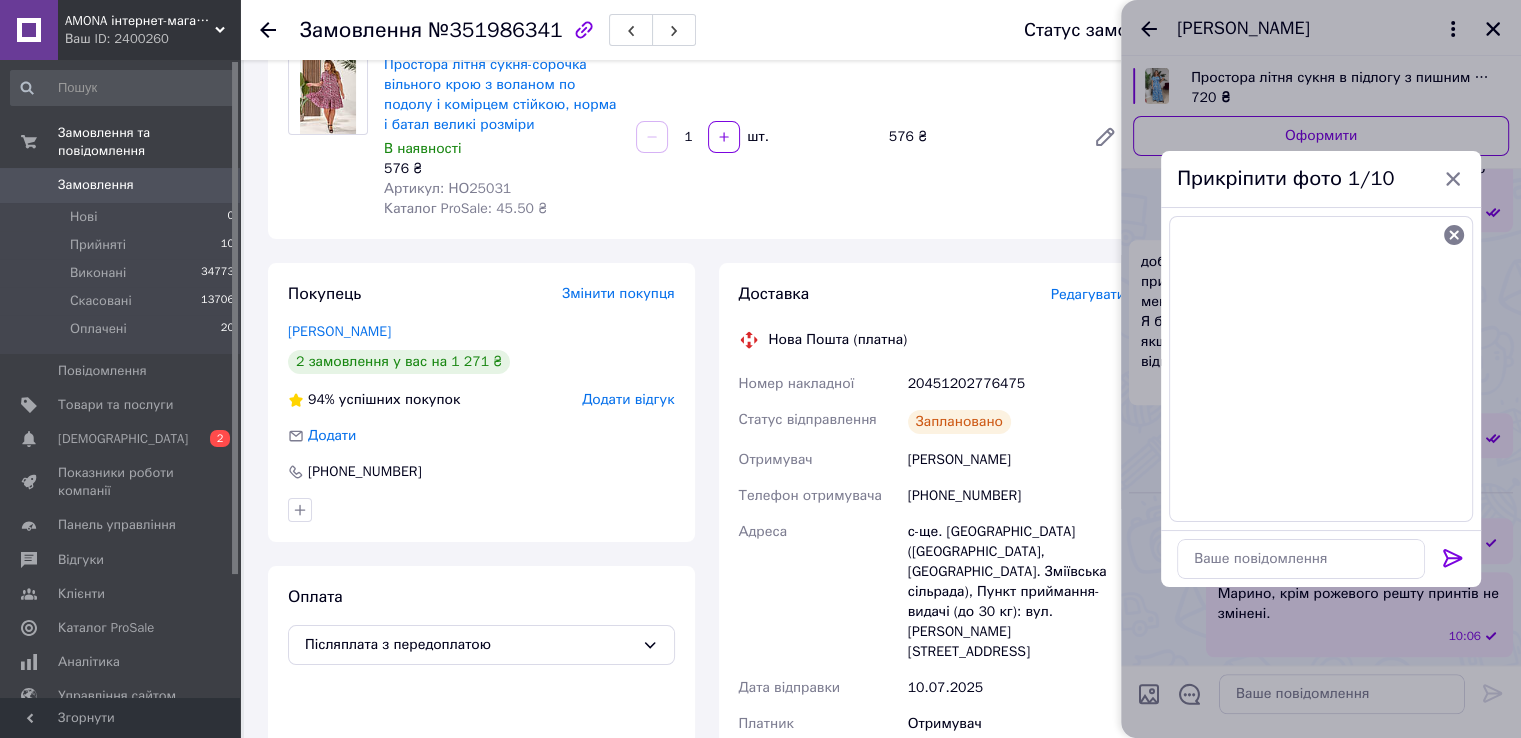 click 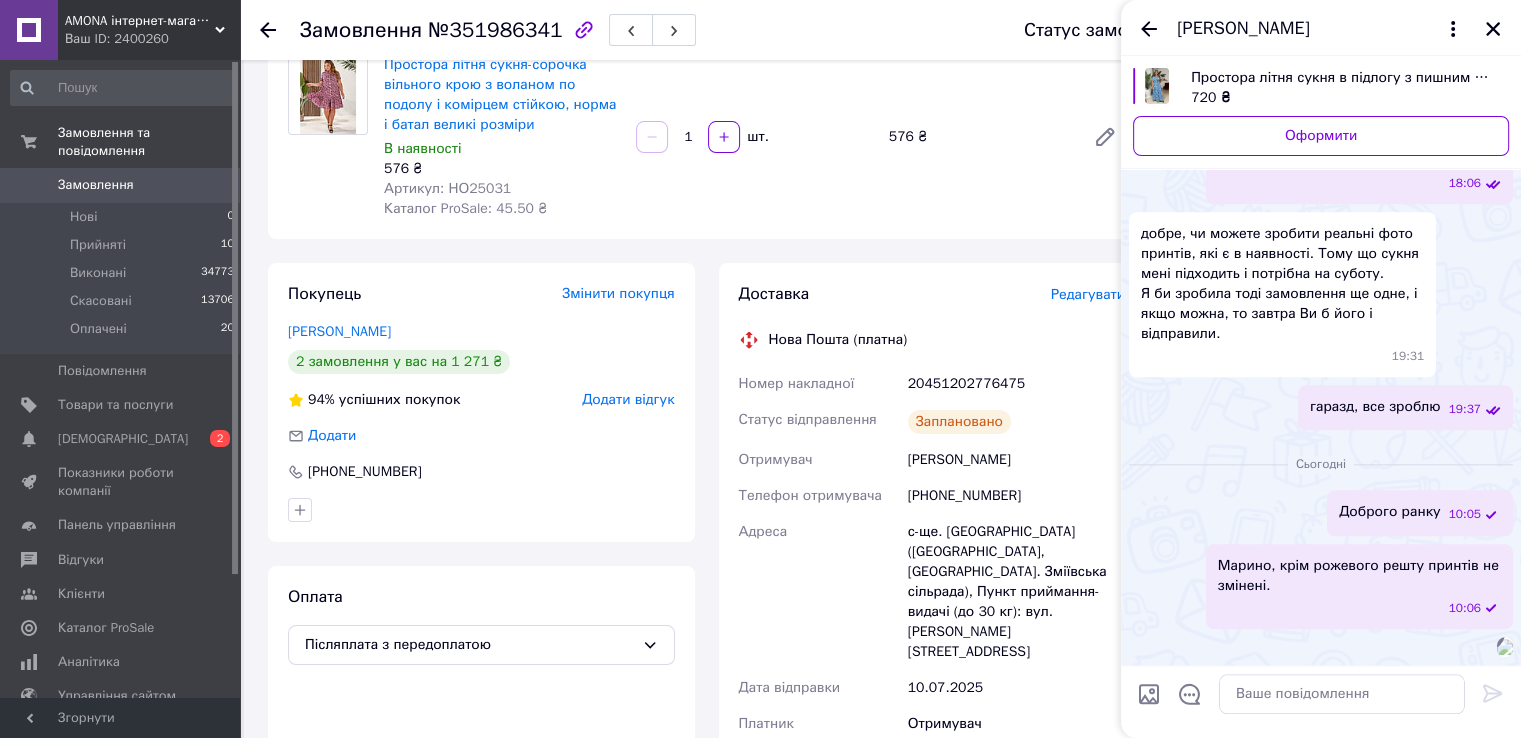 scroll, scrollTop: 2566, scrollLeft: 0, axis: vertical 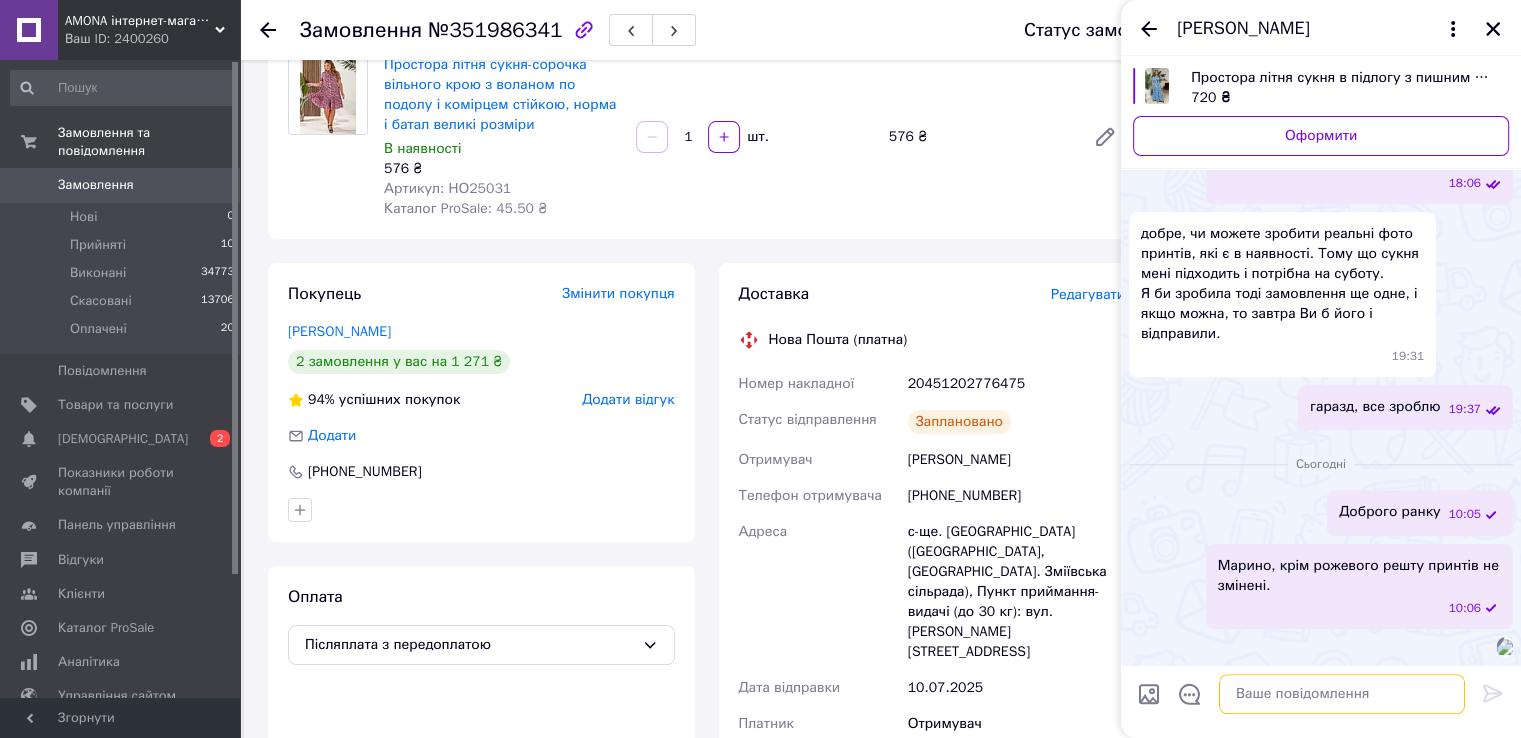 click at bounding box center (1342, 694) 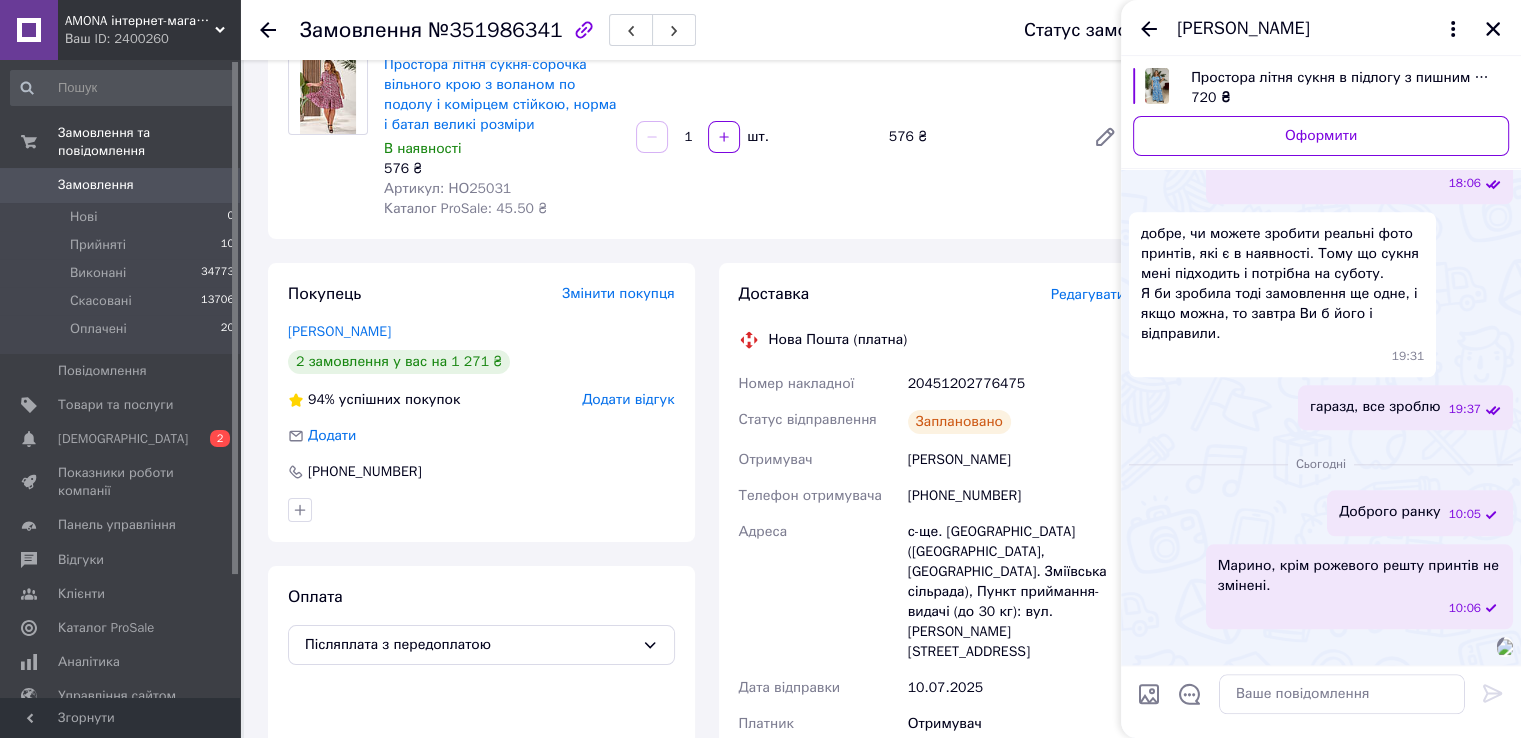 click at bounding box center [1505, 647] 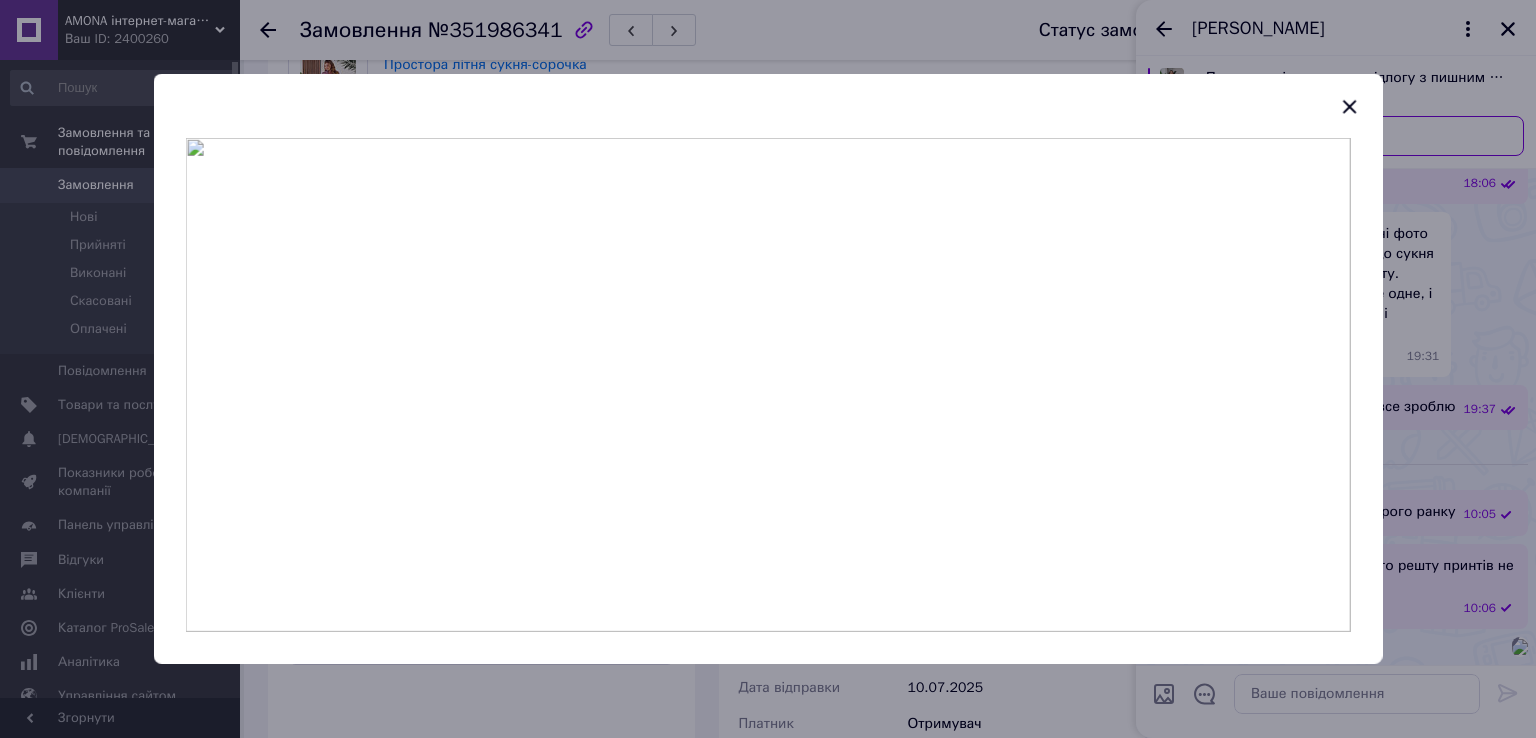 click at bounding box center (768, 369) 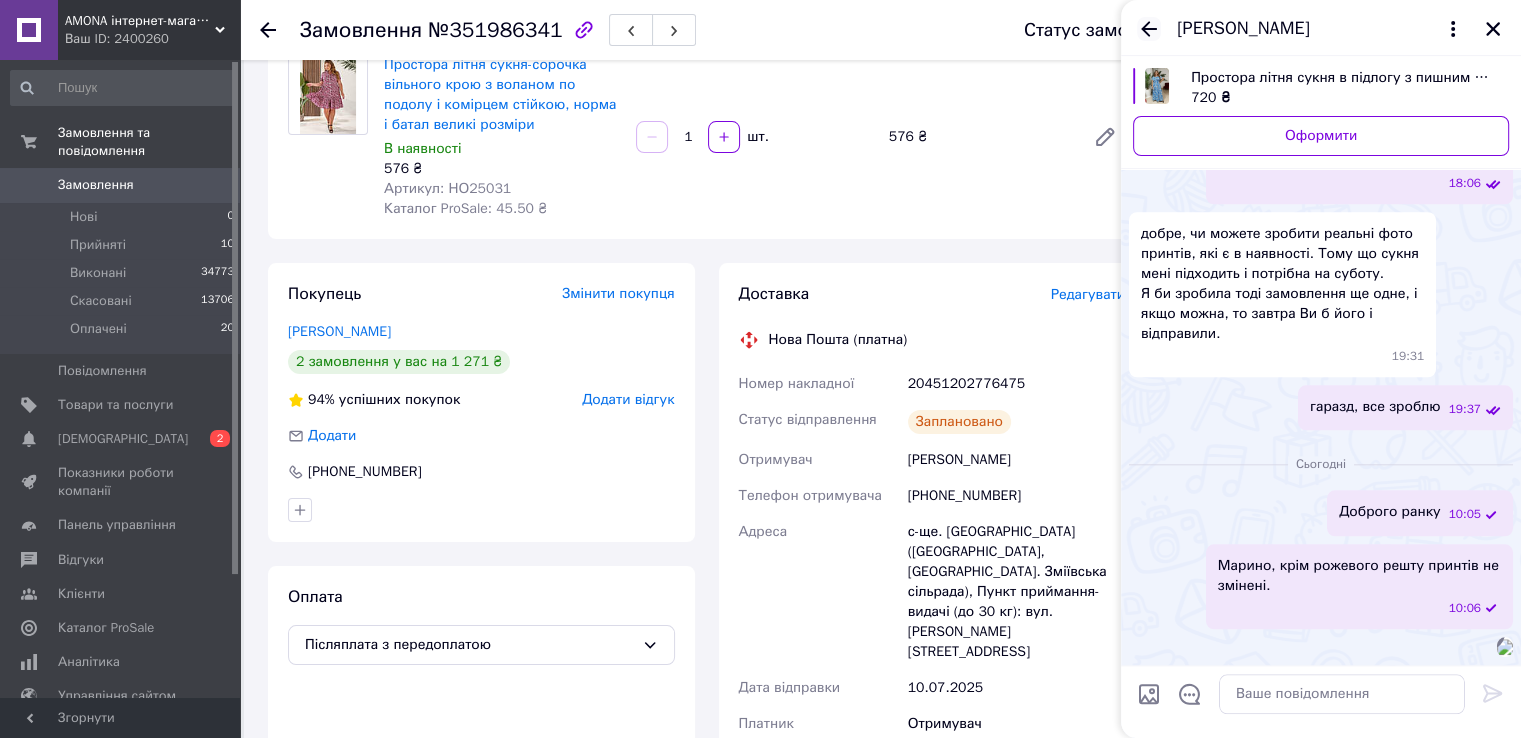 click 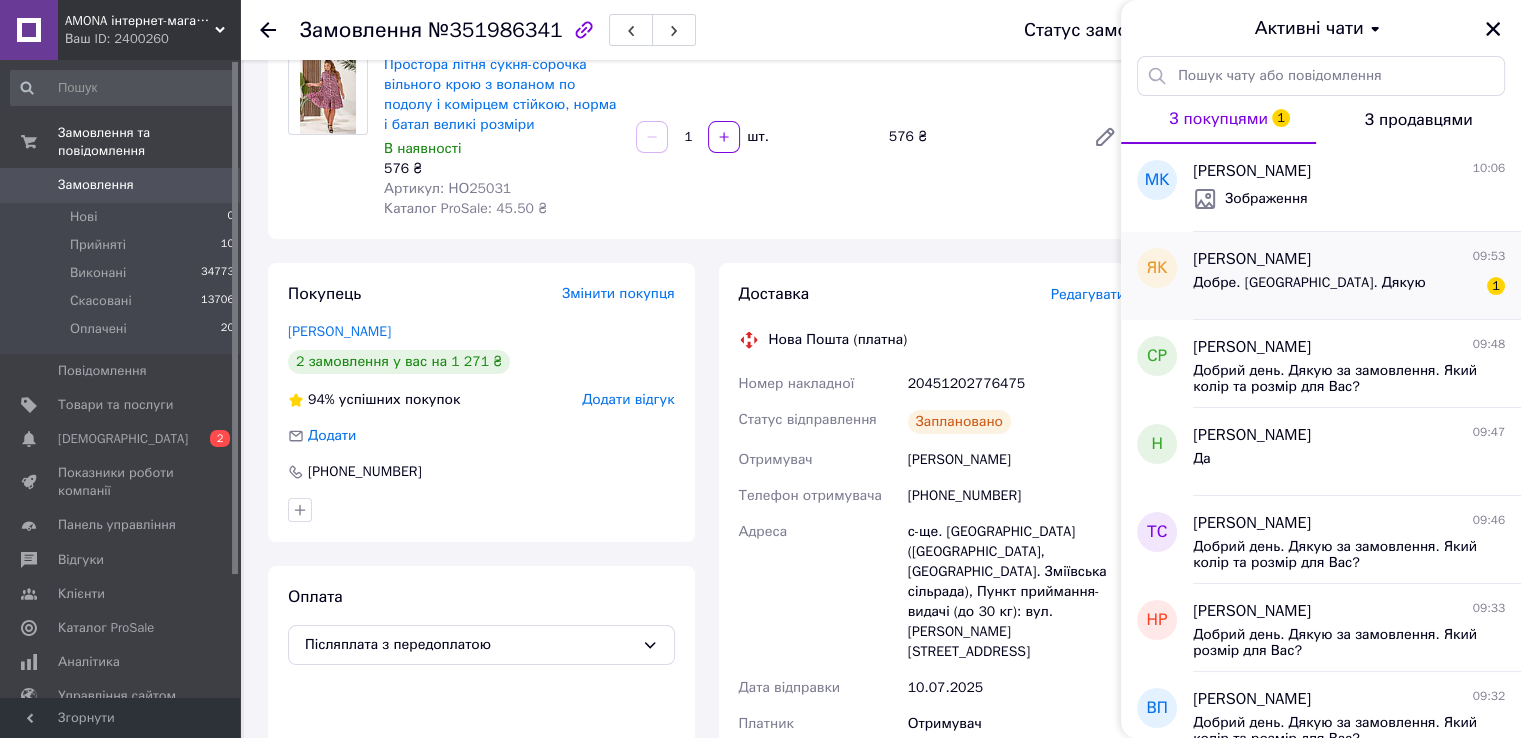 click on "Добре. Чекаю. Дякую 1" at bounding box center [1349, 287] 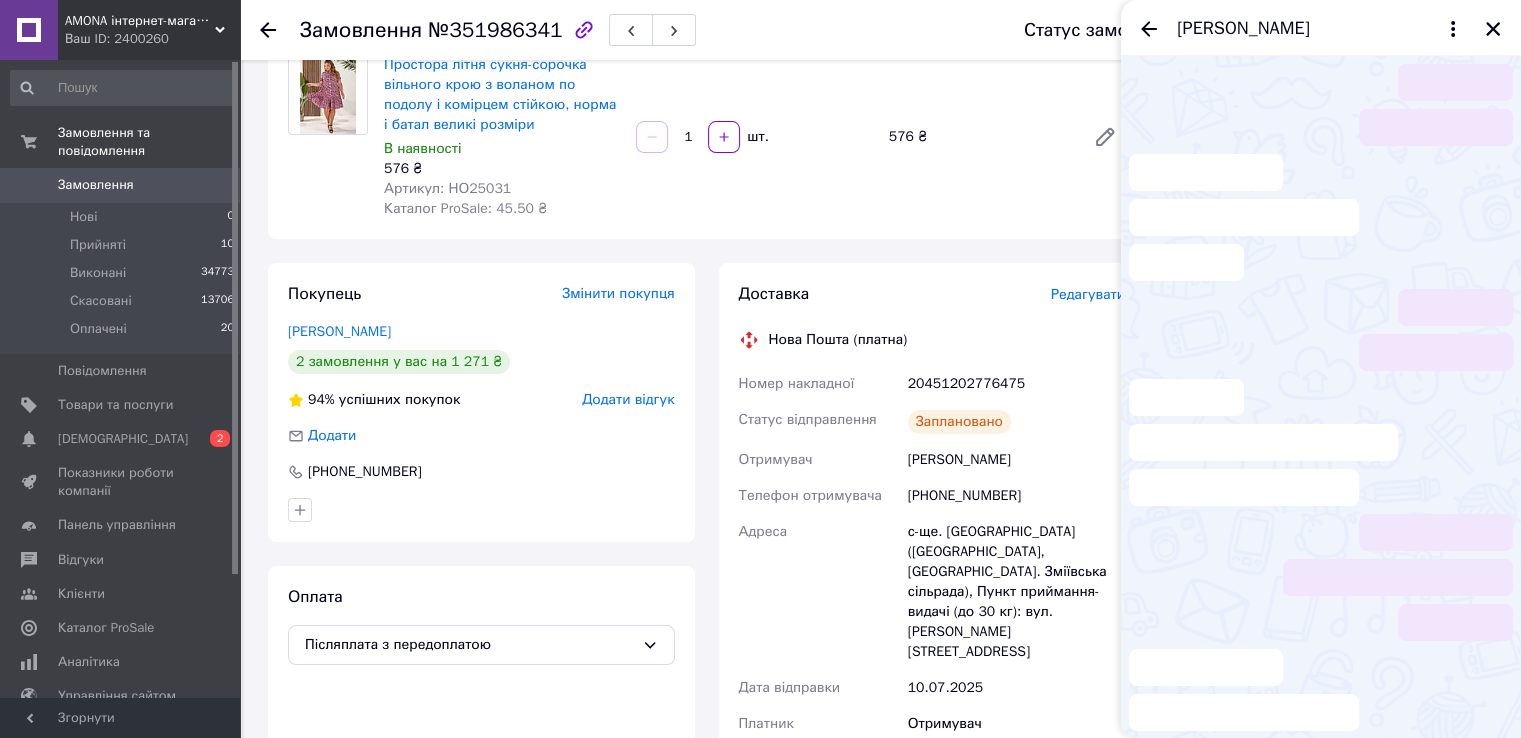 scroll, scrollTop: 1499, scrollLeft: 0, axis: vertical 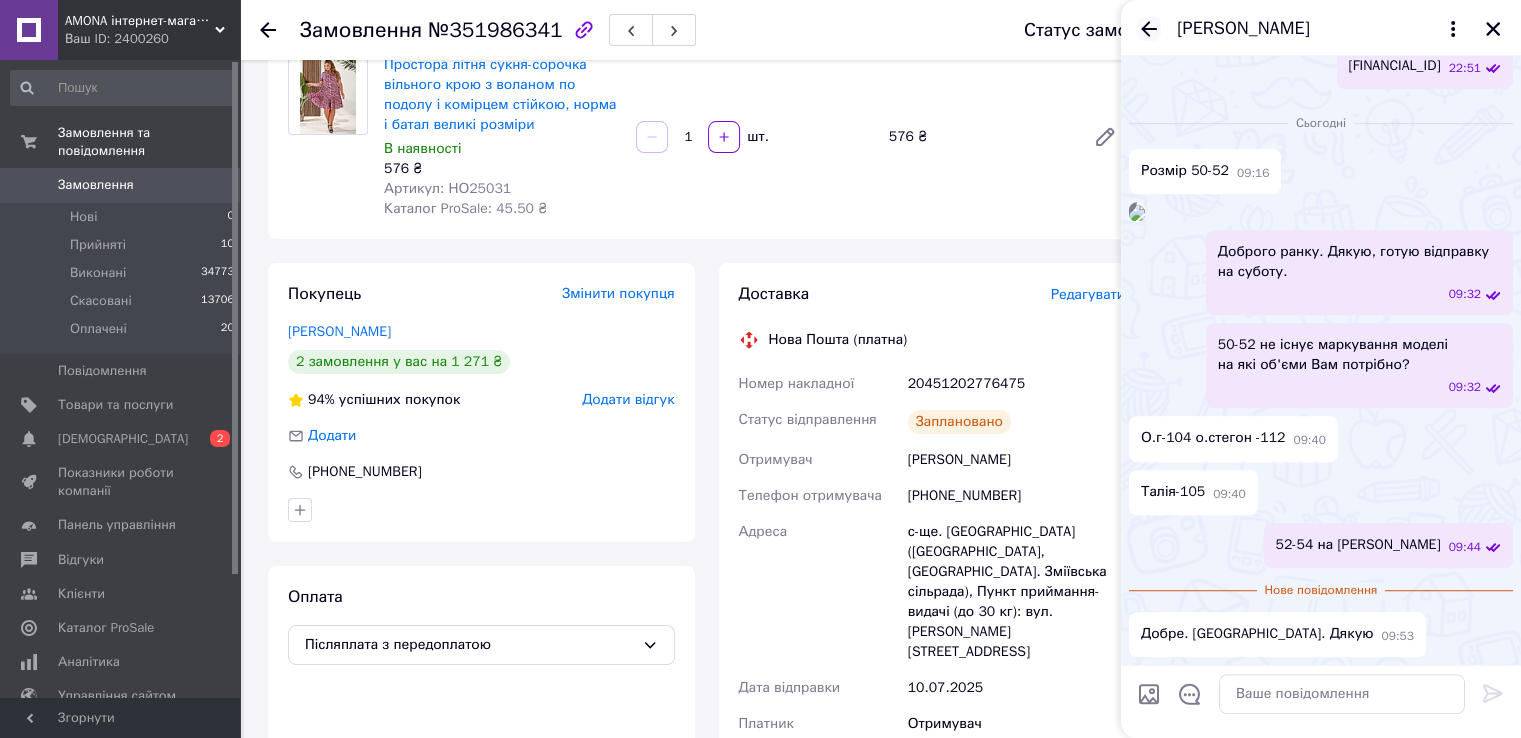 click 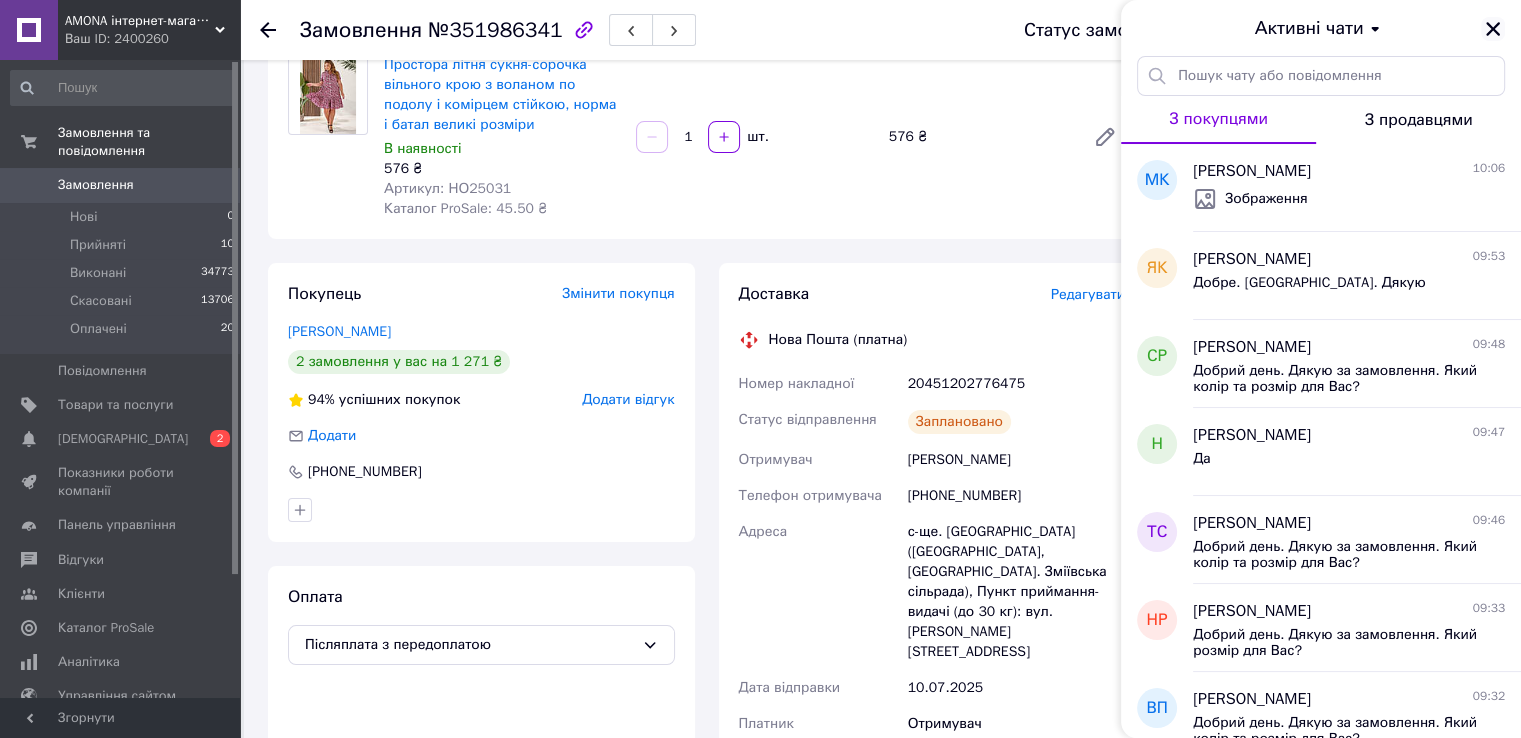 click 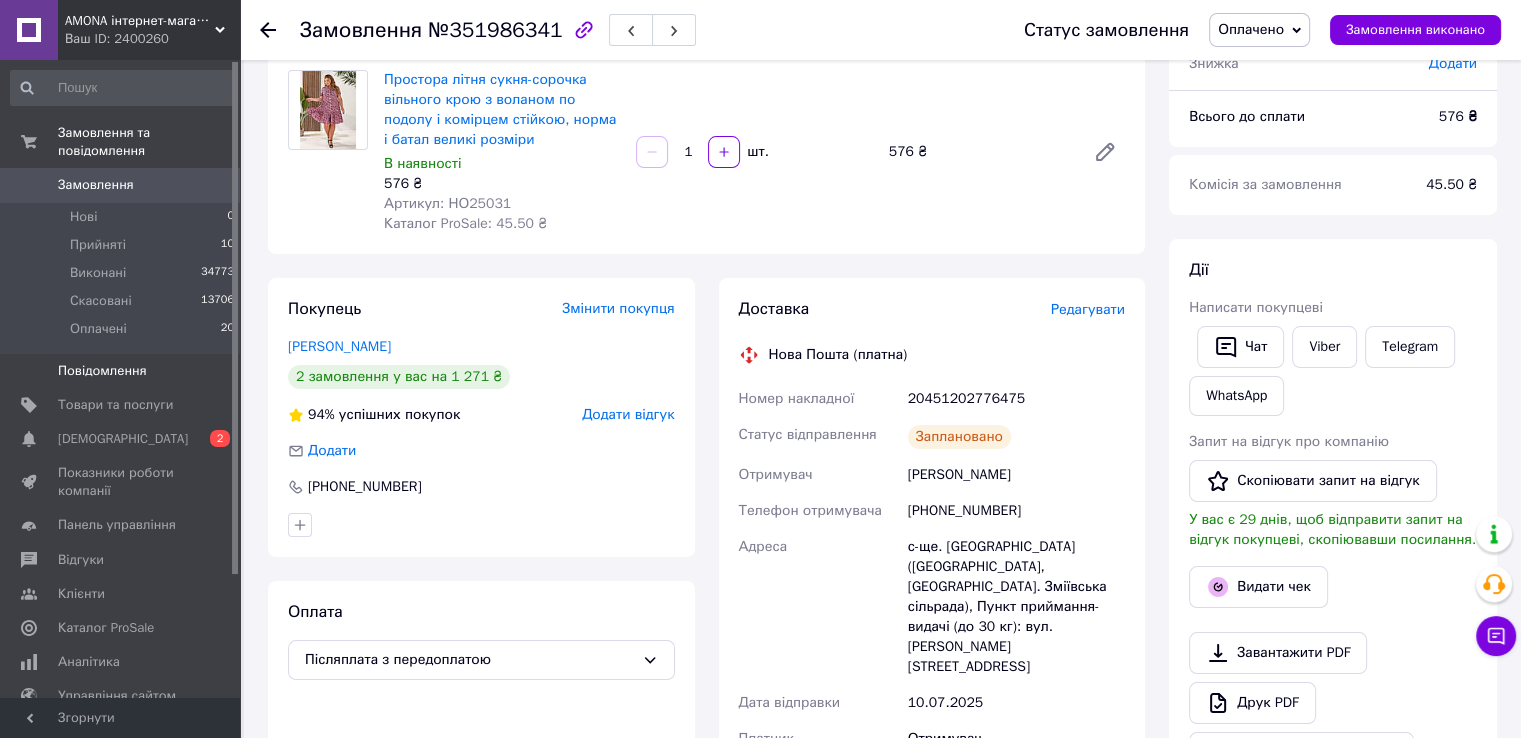 scroll, scrollTop: 0, scrollLeft: 0, axis: both 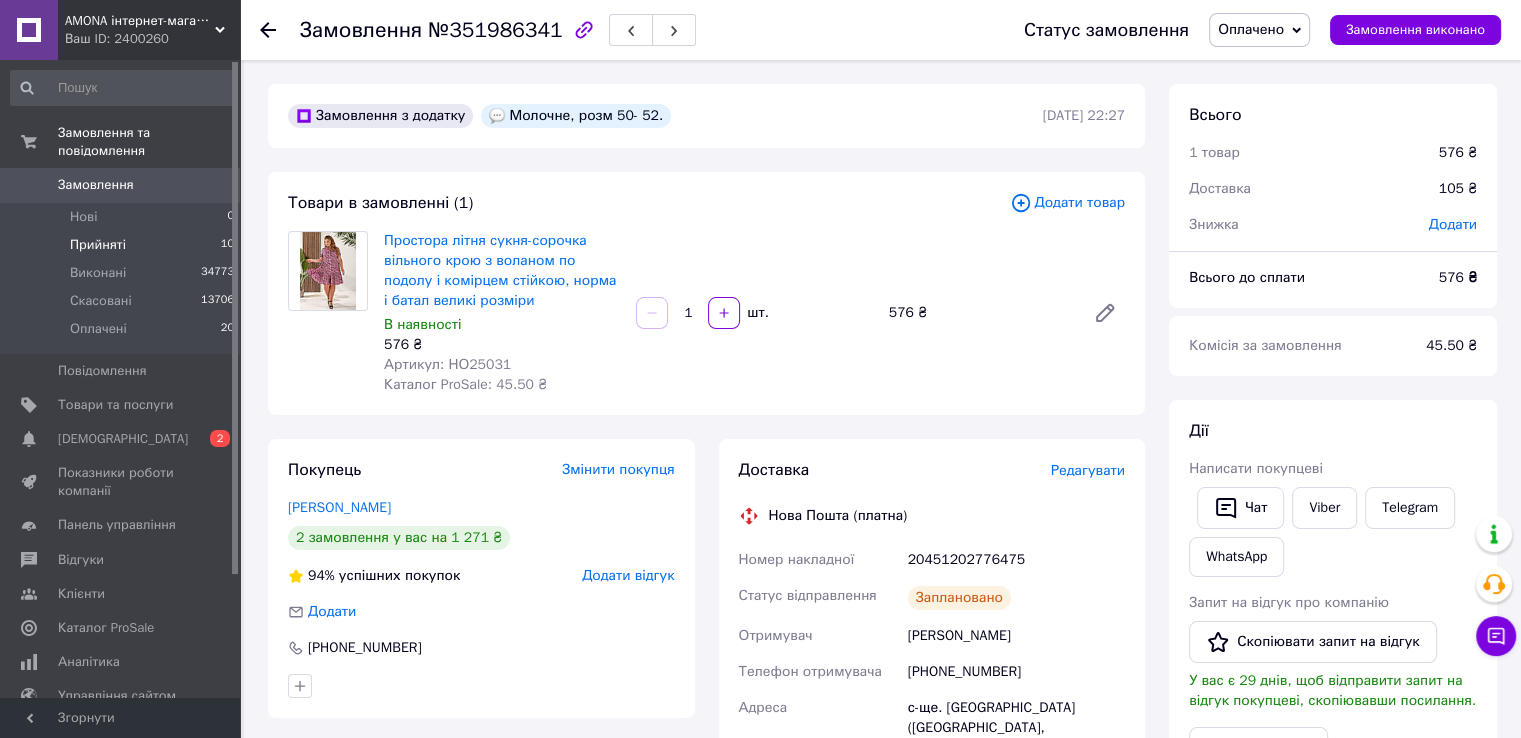 click on "Прийняті 10" at bounding box center (123, 245) 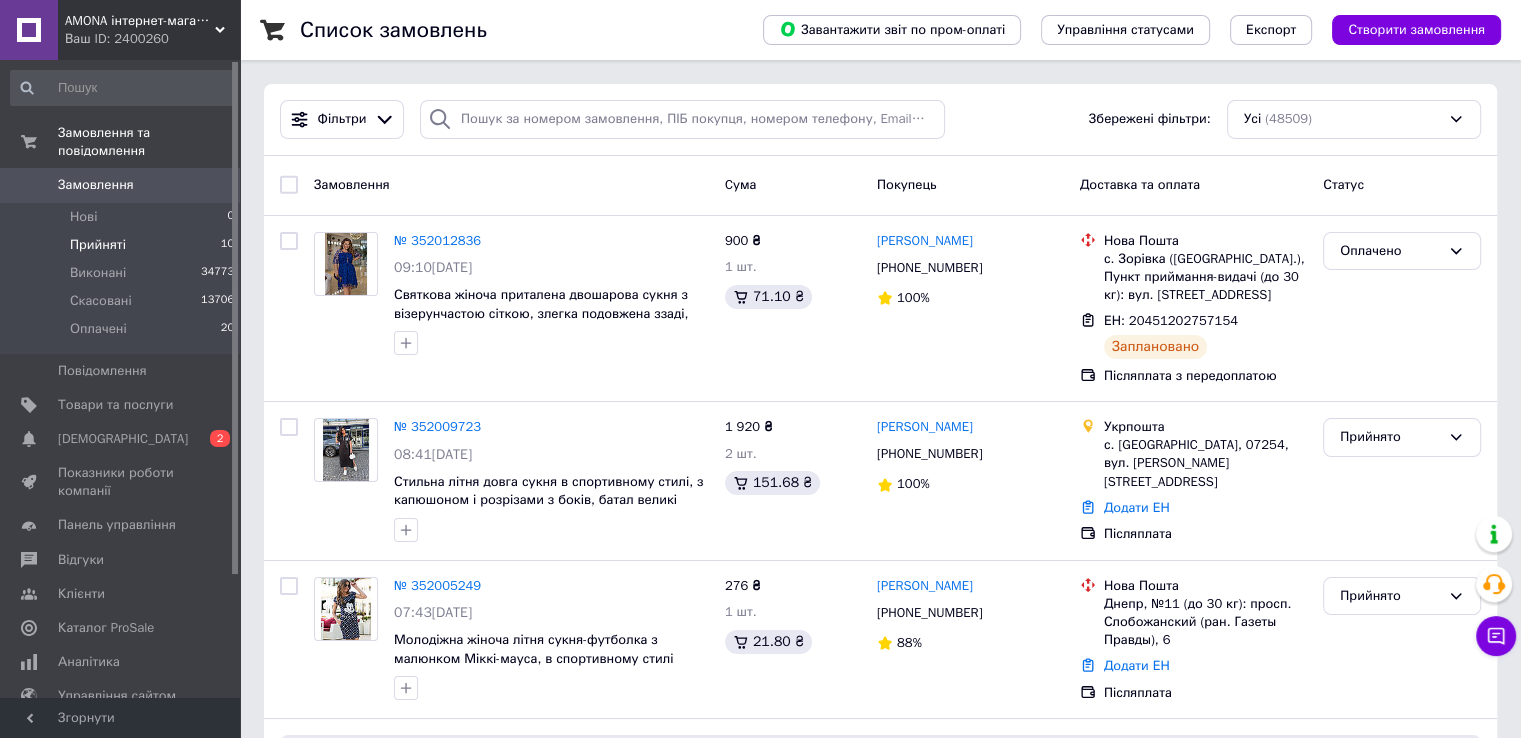 click on "Прийняті 10" at bounding box center (123, 245) 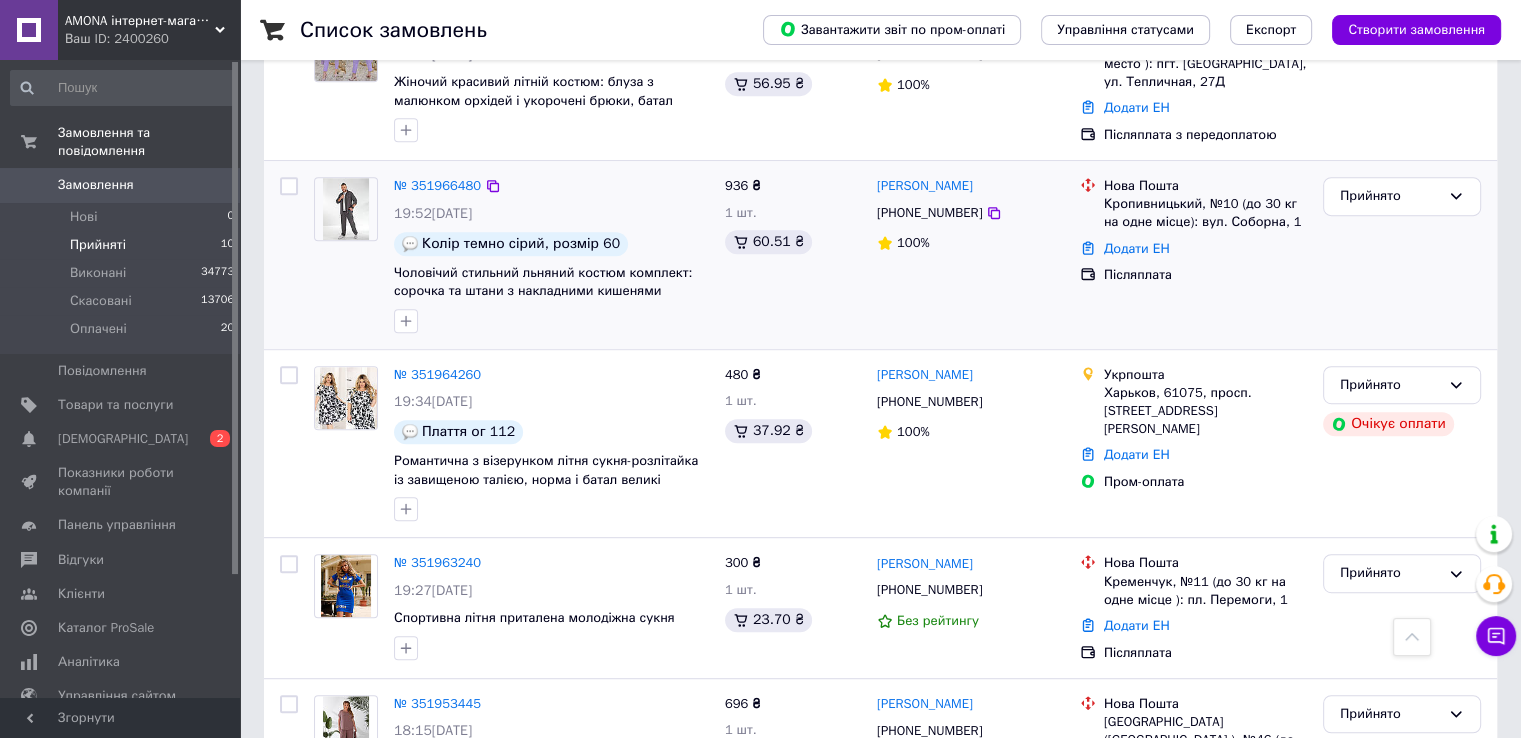 scroll, scrollTop: 1000, scrollLeft: 0, axis: vertical 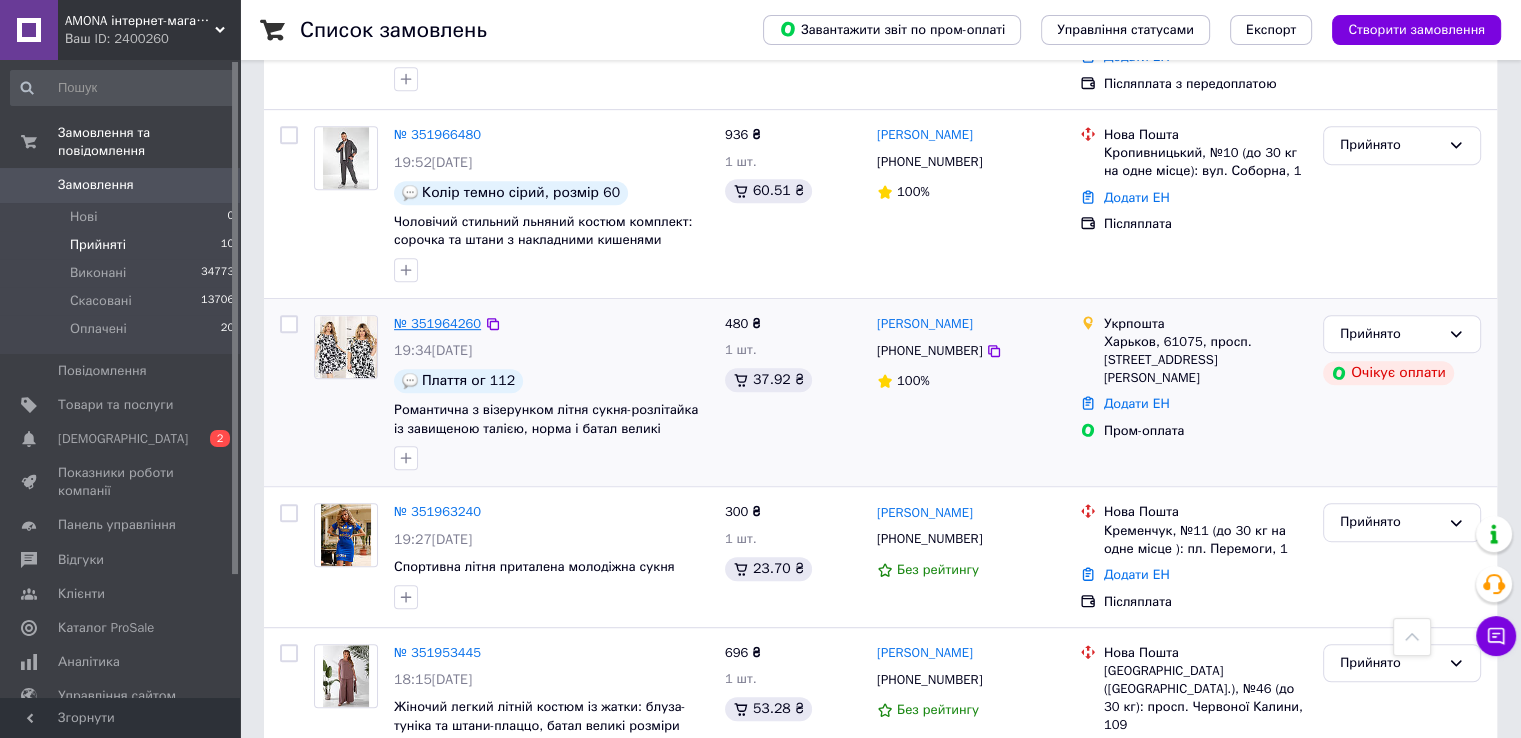 click on "№ 351964260" at bounding box center (437, 323) 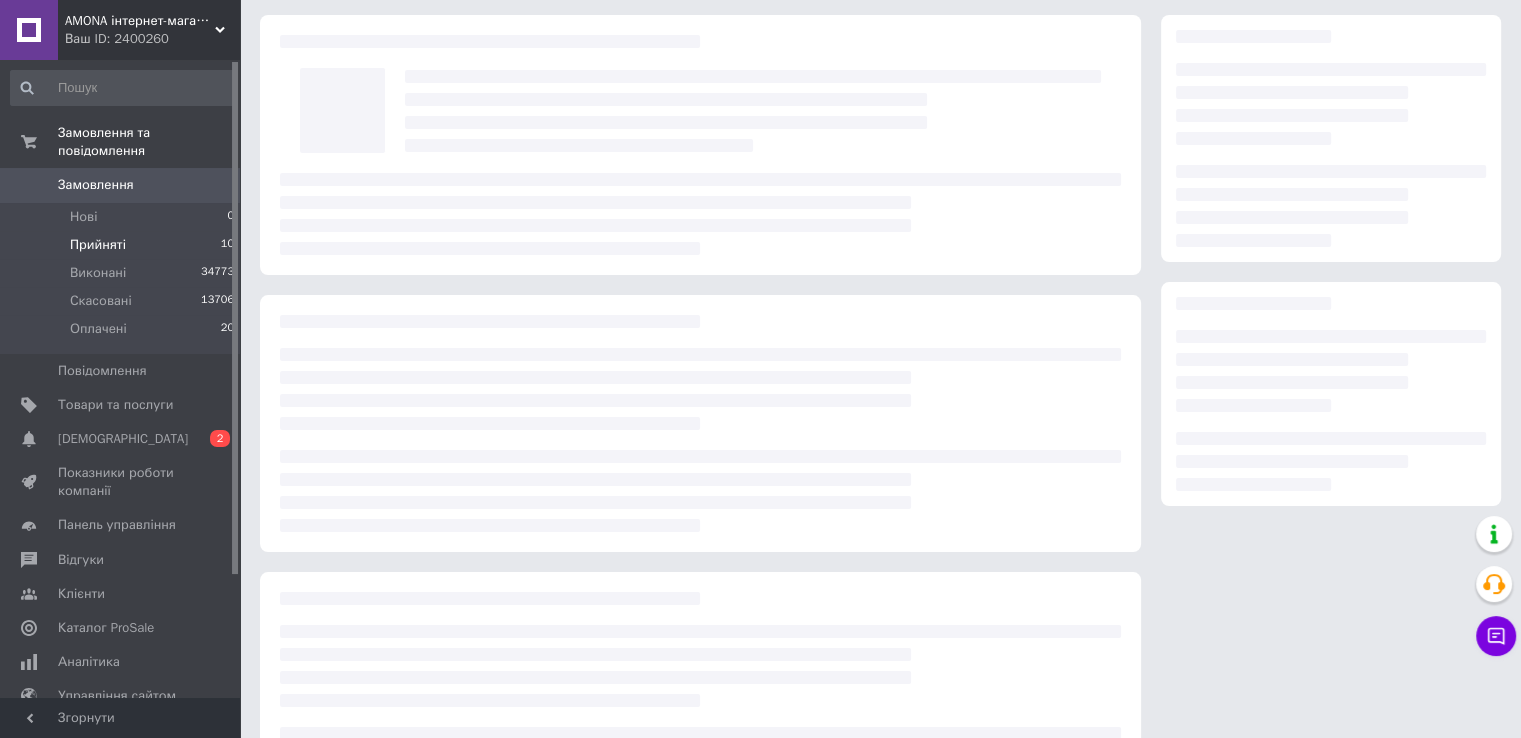 scroll, scrollTop: 100, scrollLeft: 0, axis: vertical 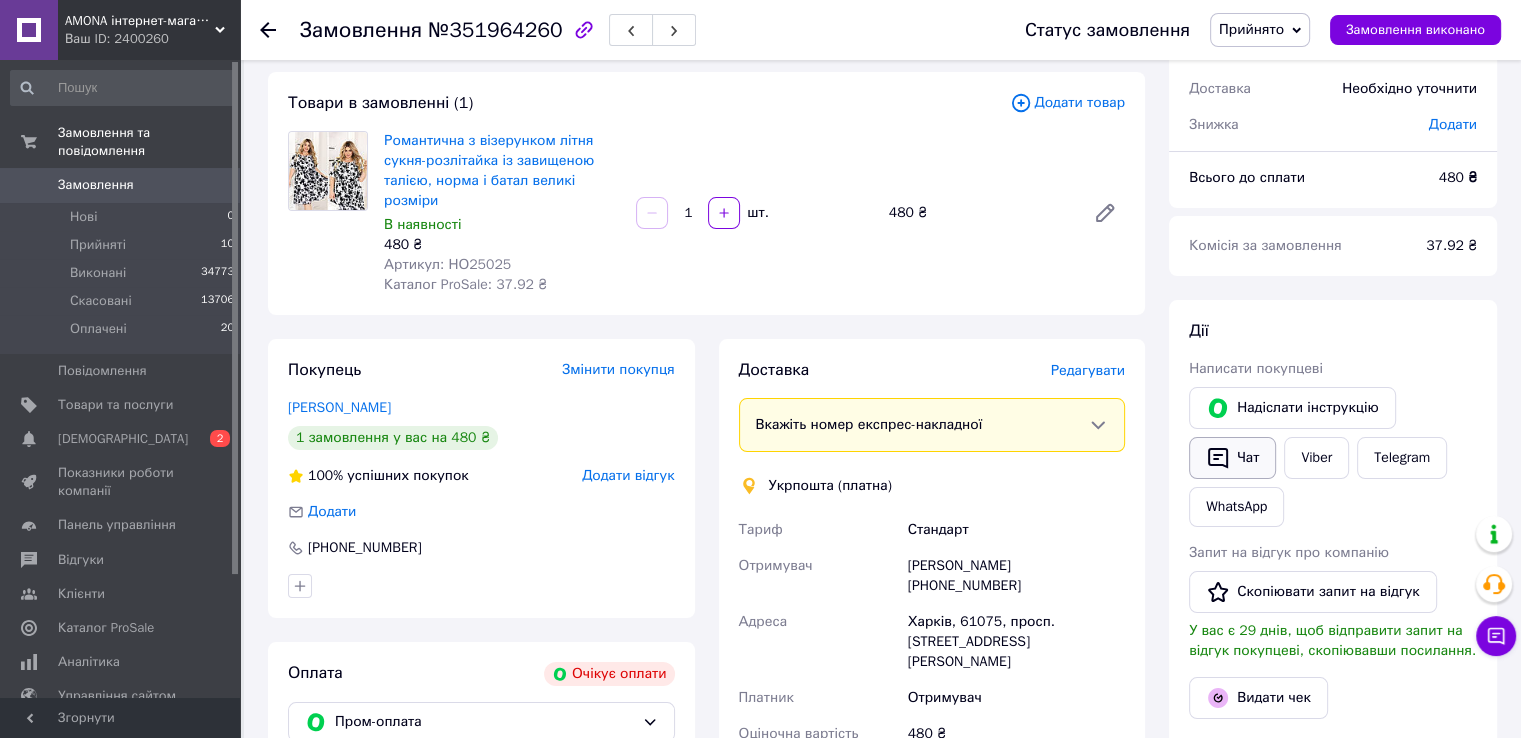 click 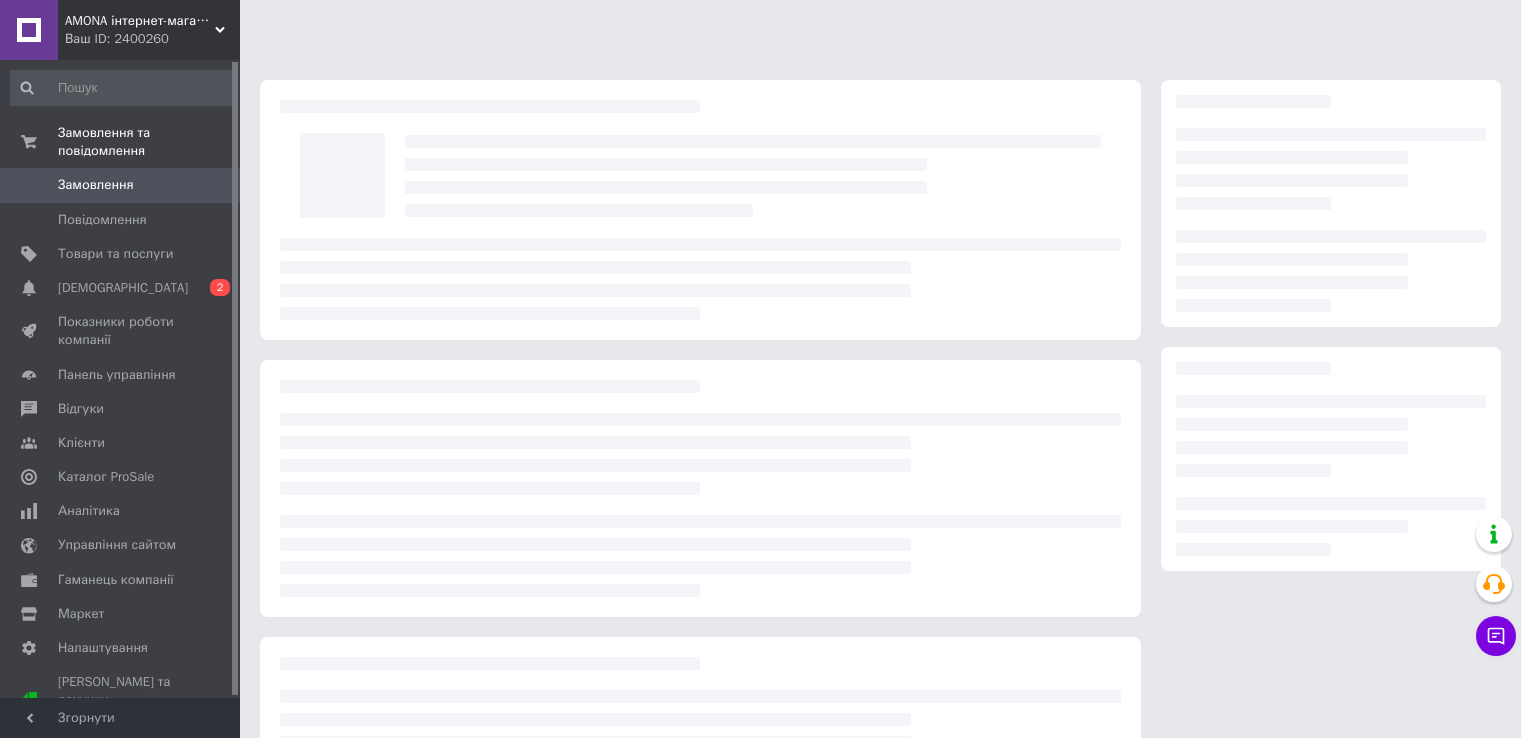 scroll, scrollTop: 100, scrollLeft: 0, axis: vertical 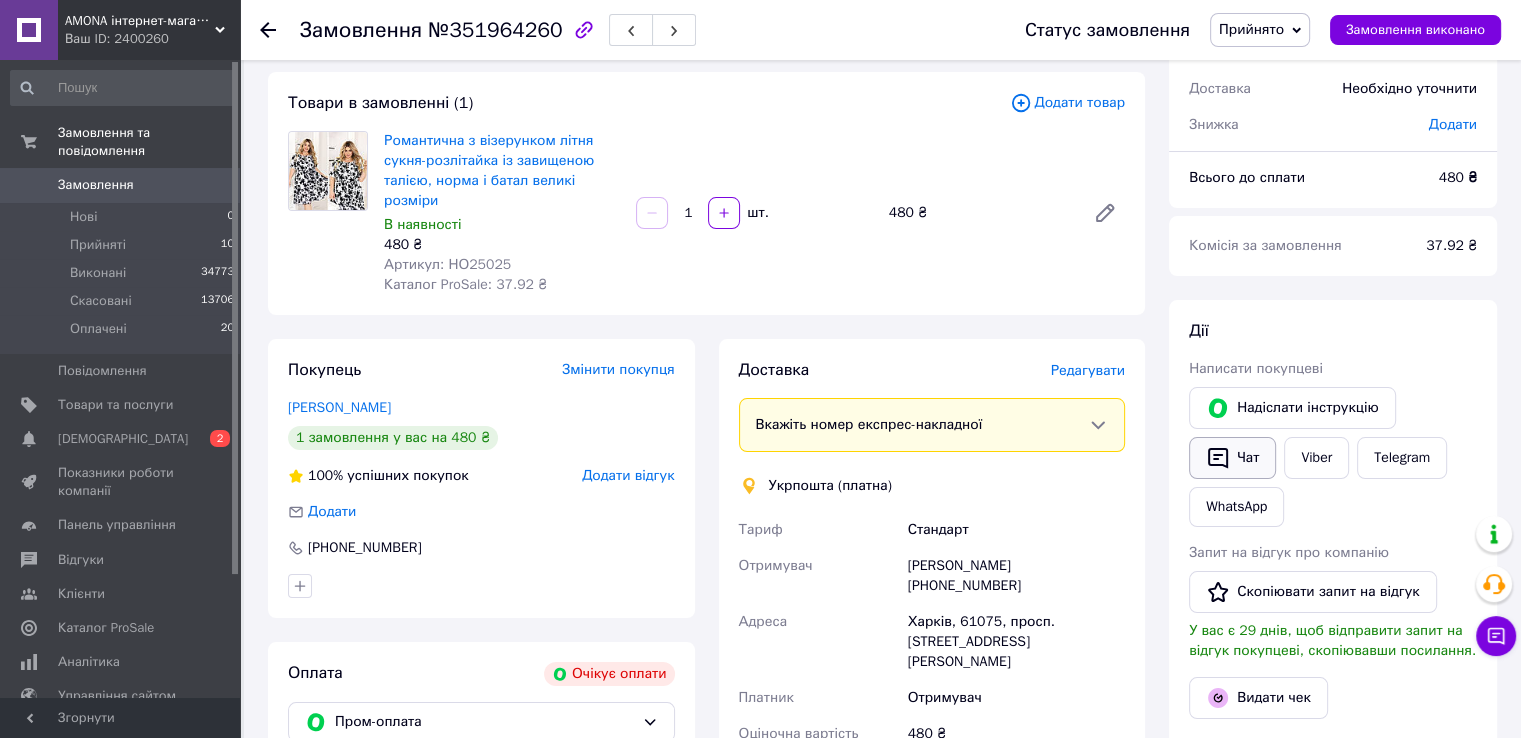 click 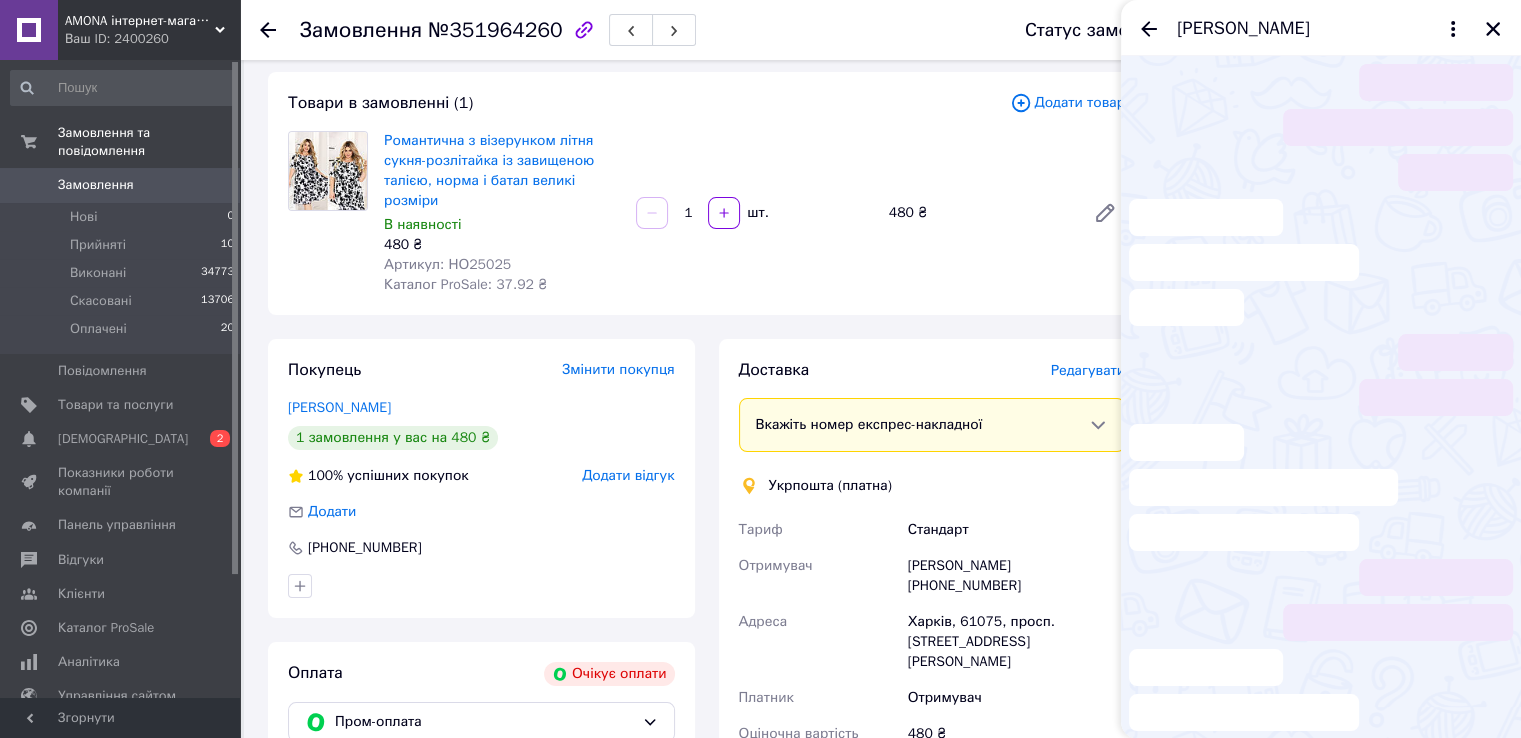 scroll, scrollTop: 18, scrollLeft: 0, axis: vertical 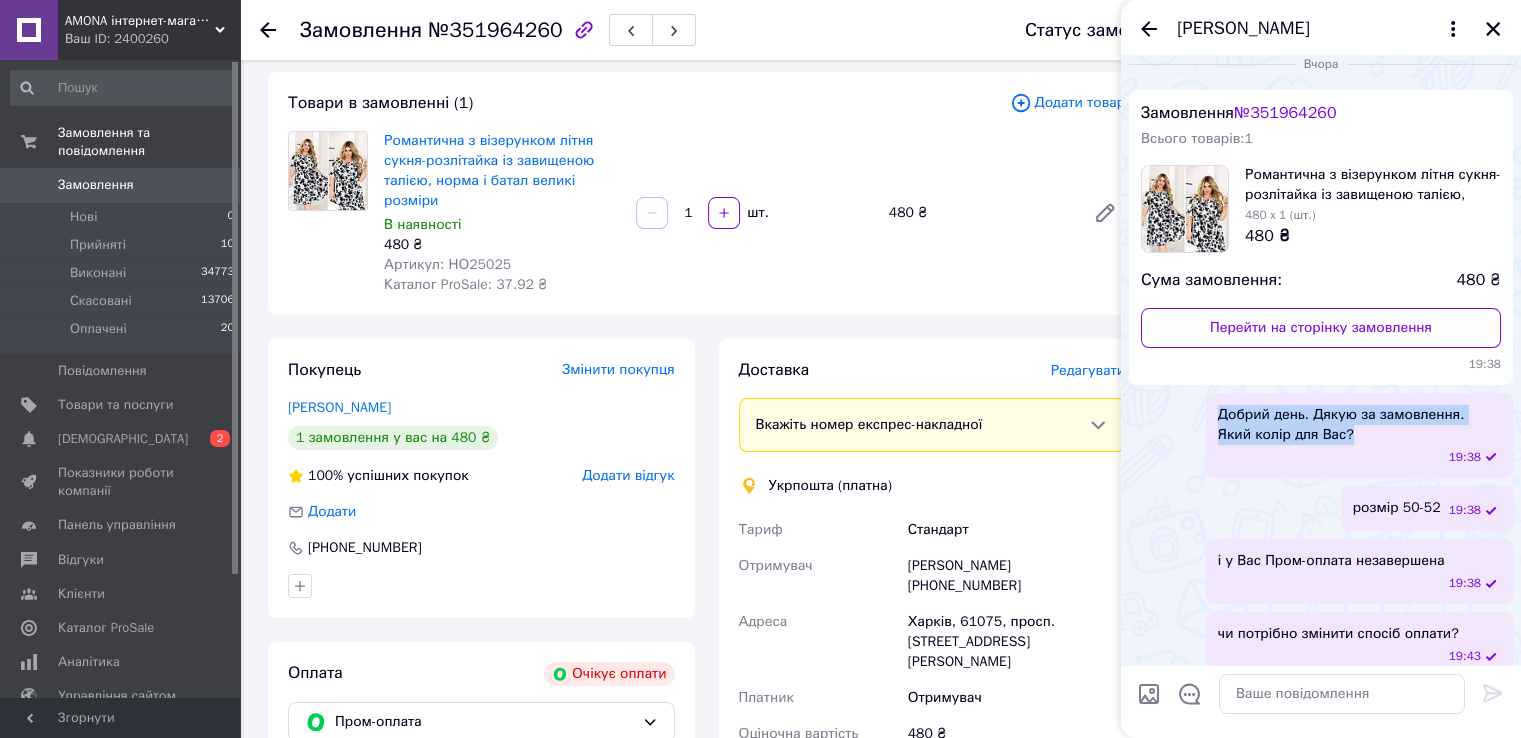 drag, startPoint x: 1328, startPoint y: 434, endPoint x: 1227, endPoint y: 410, distance: 103.81233 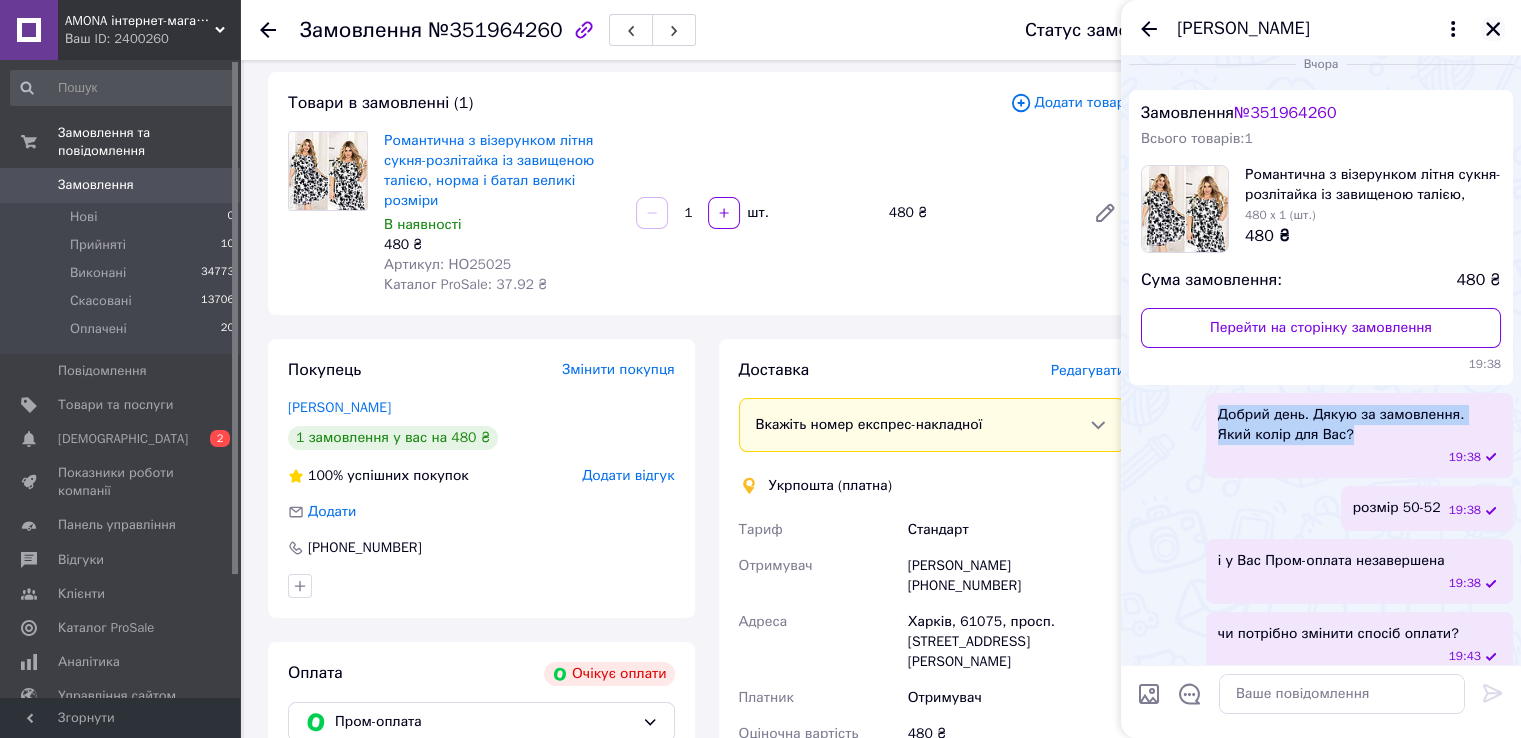 click 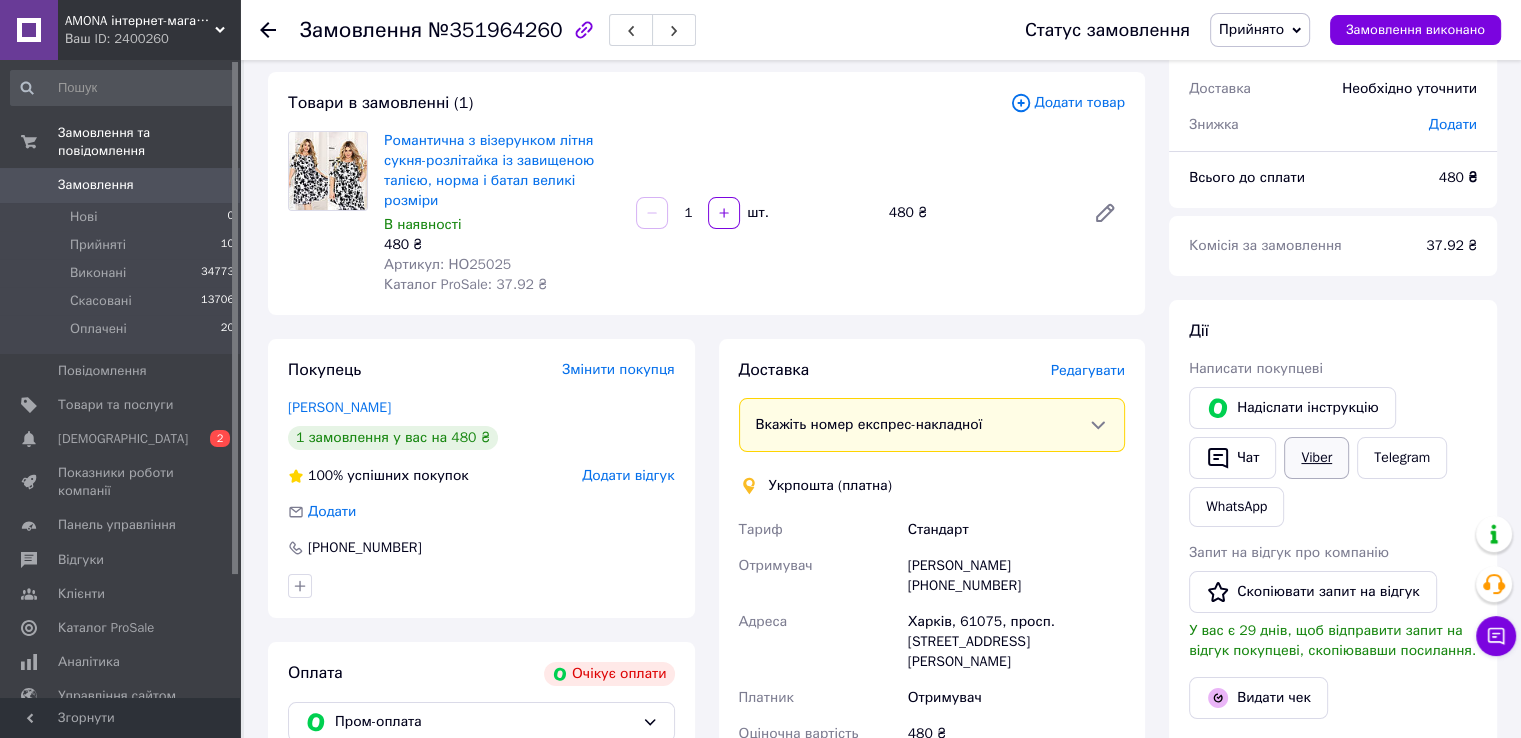 click on "Viber" at bounding box center (1316, 458) 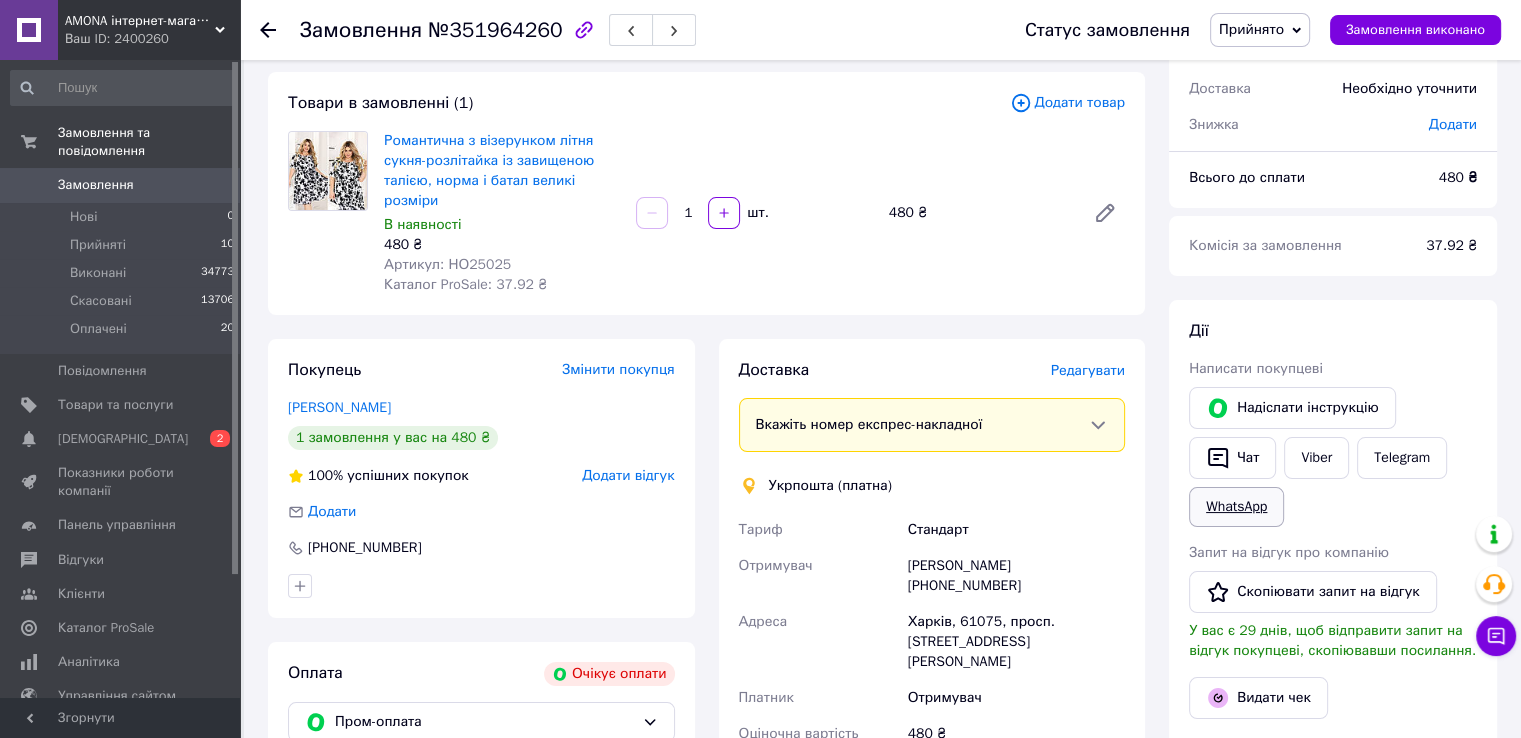 drag, startPoint x: 1321, startPoint y: 453, endPoint x: 1218, endPoint y: 499, distance: 112.805145 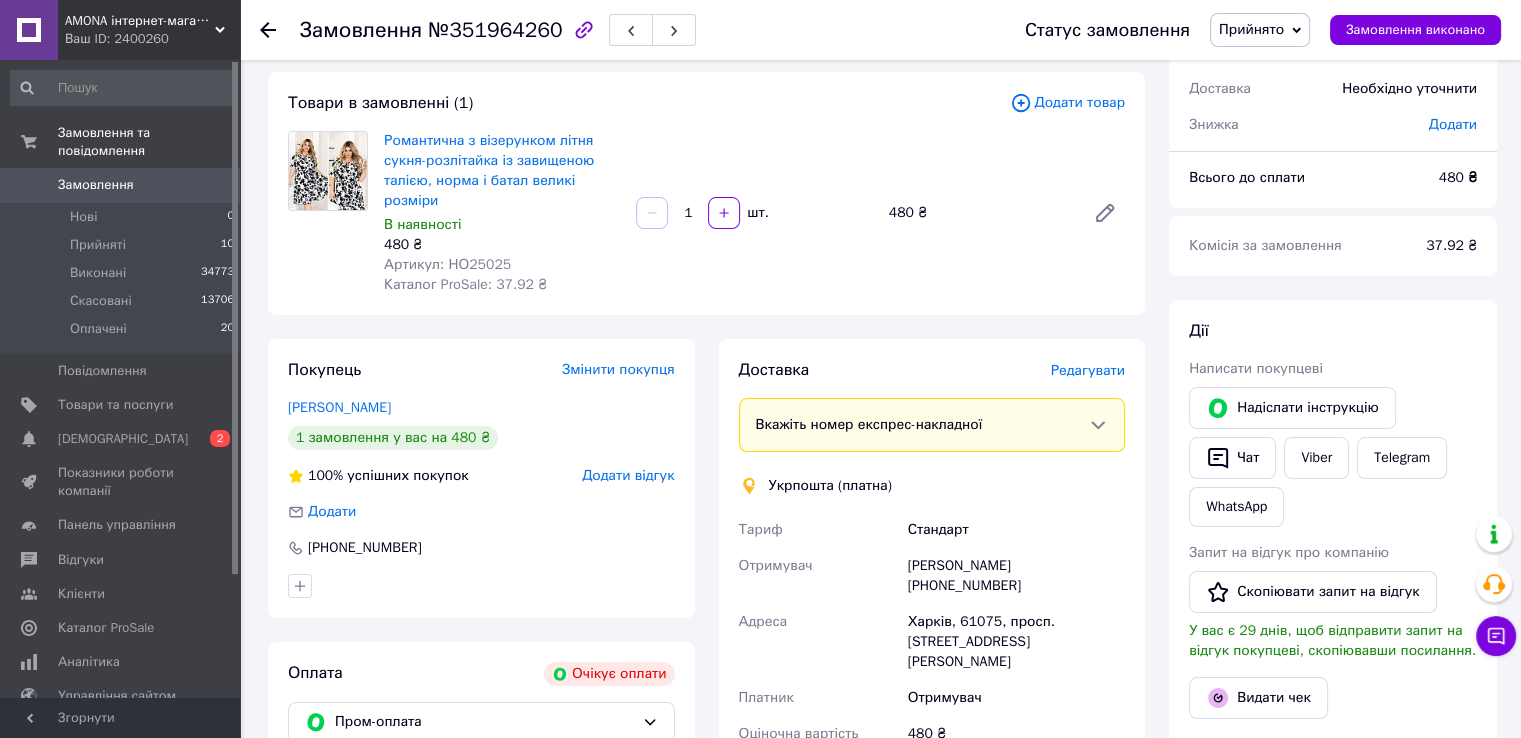 click 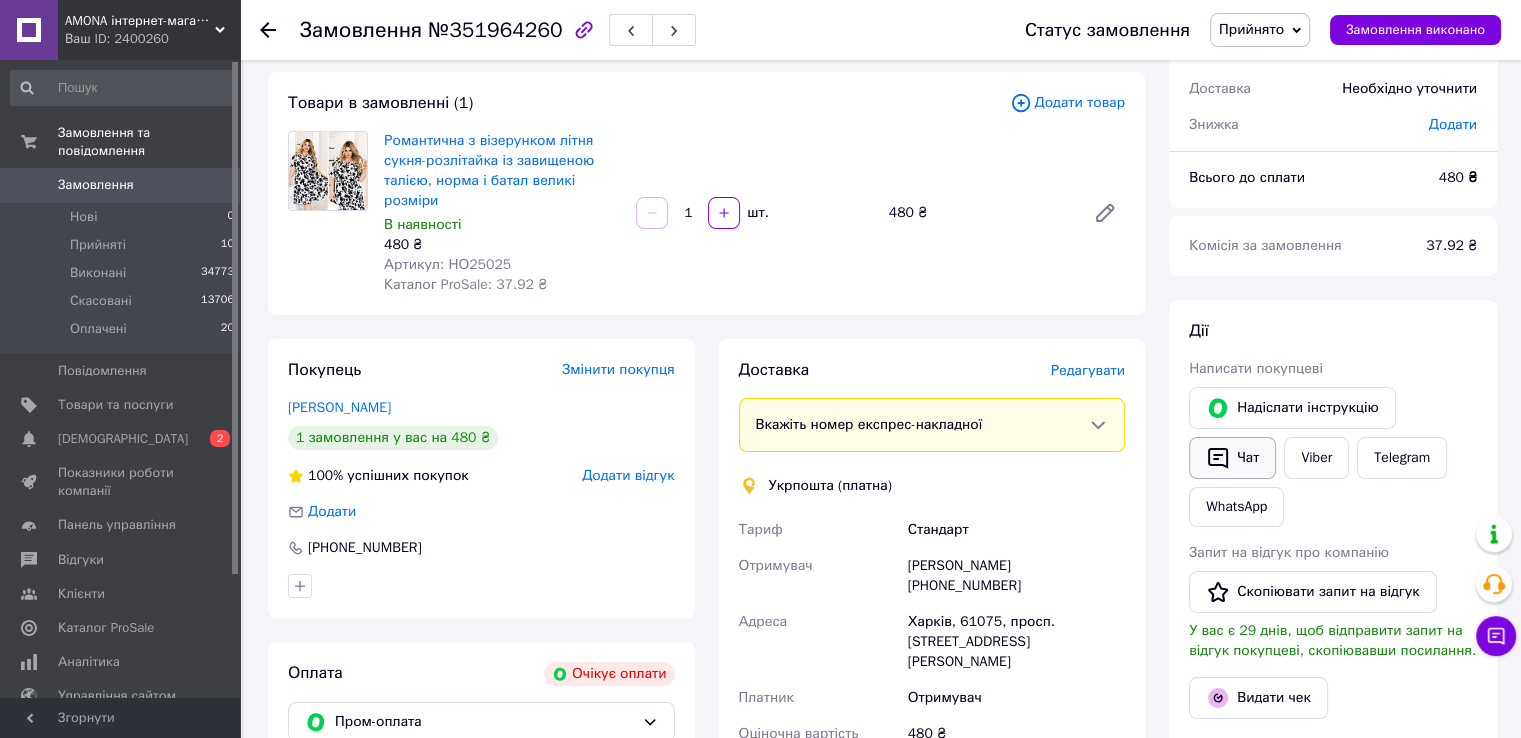 click 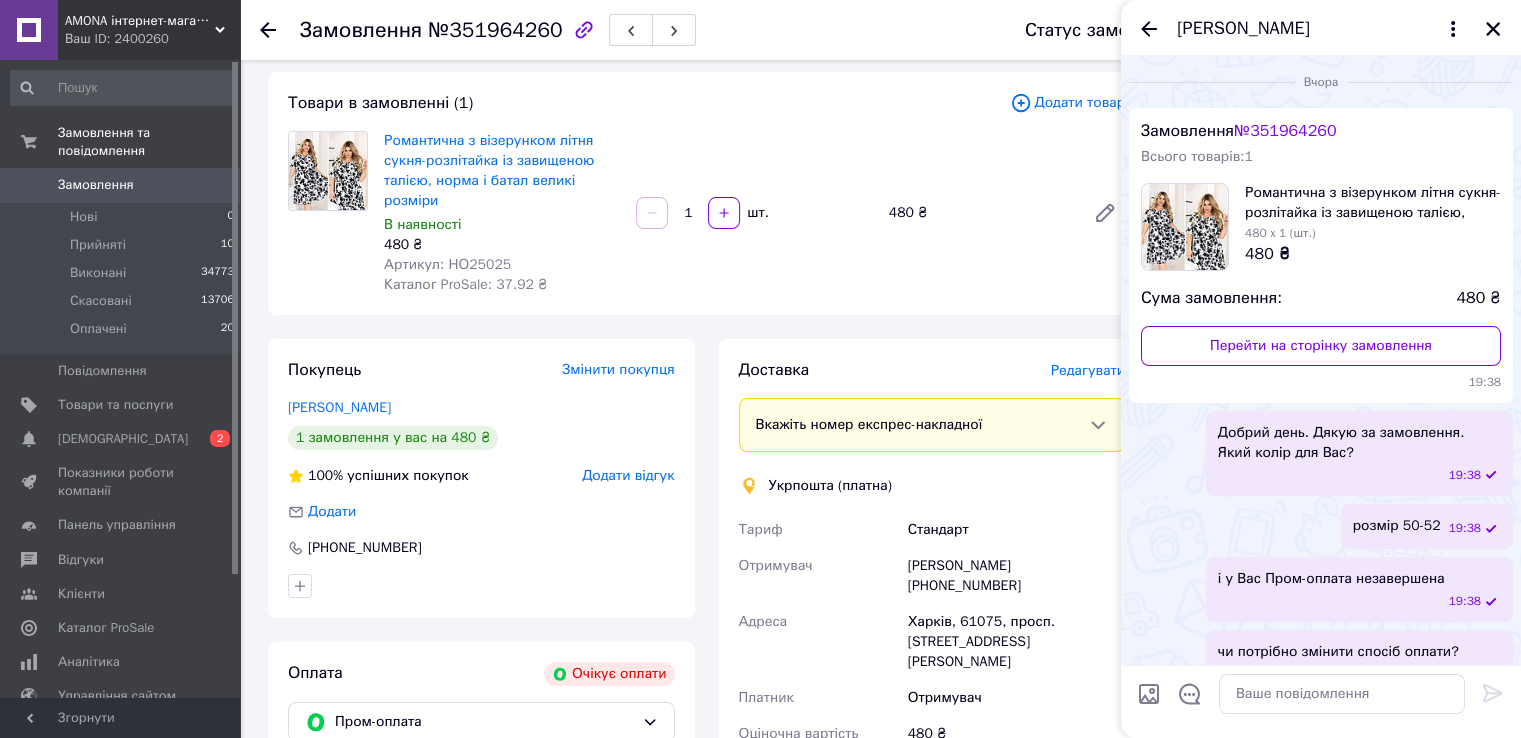 scroll, scrollTop: 18, scrollLeft: 0, axis: vertical 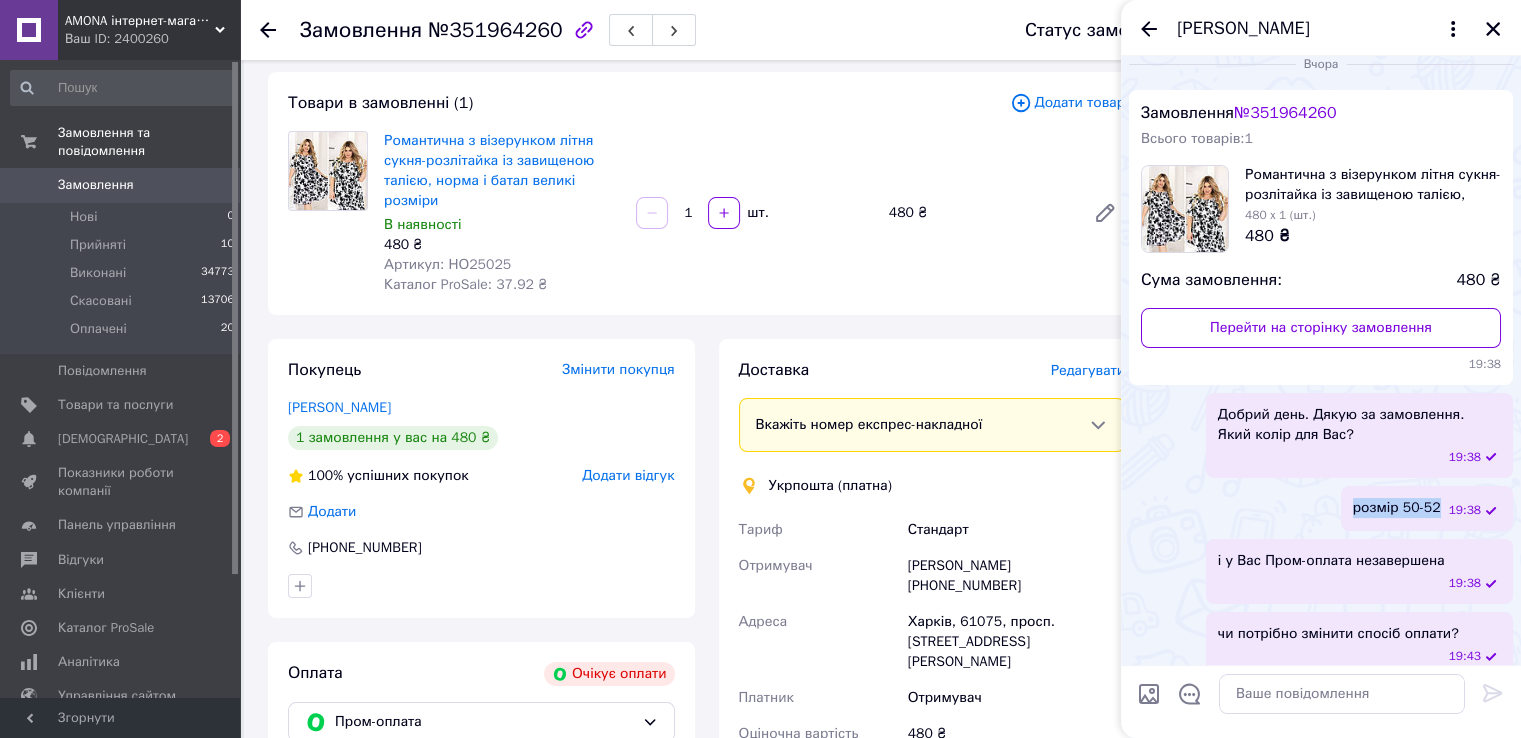 drag, startPoint x: 1364, startPoint y: 511, endPoint x: 1442, endPoint y: 507, distance: 78.10249 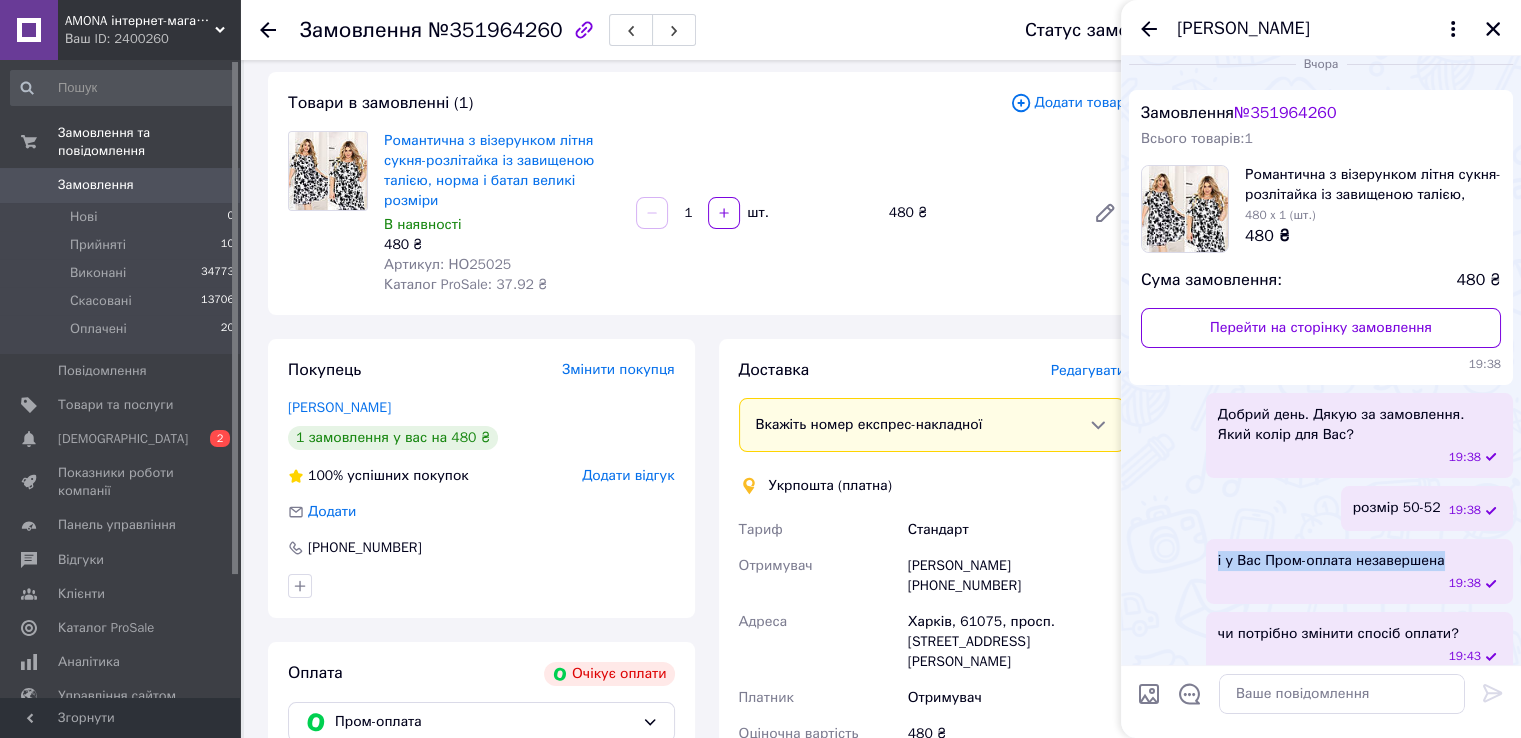 drag, startPoint x: 1224, startPoint y: 561, endPoint x: 1444, endPoint y: 563, distance: 220.0091 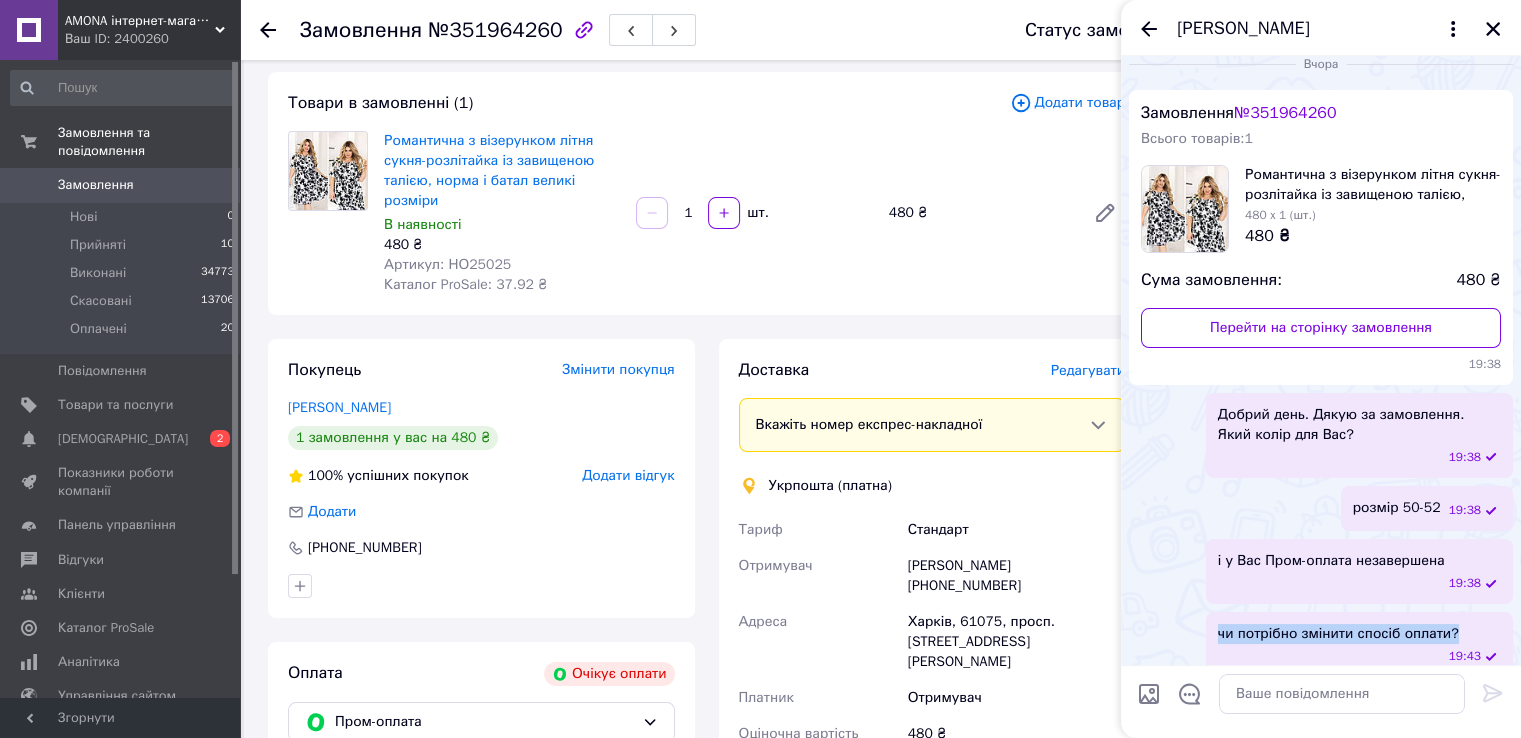 drag, startPoint x: 1217, startPoint y: 614, endPoint x: 1449, endPoint y: 611, distance: 232.0194 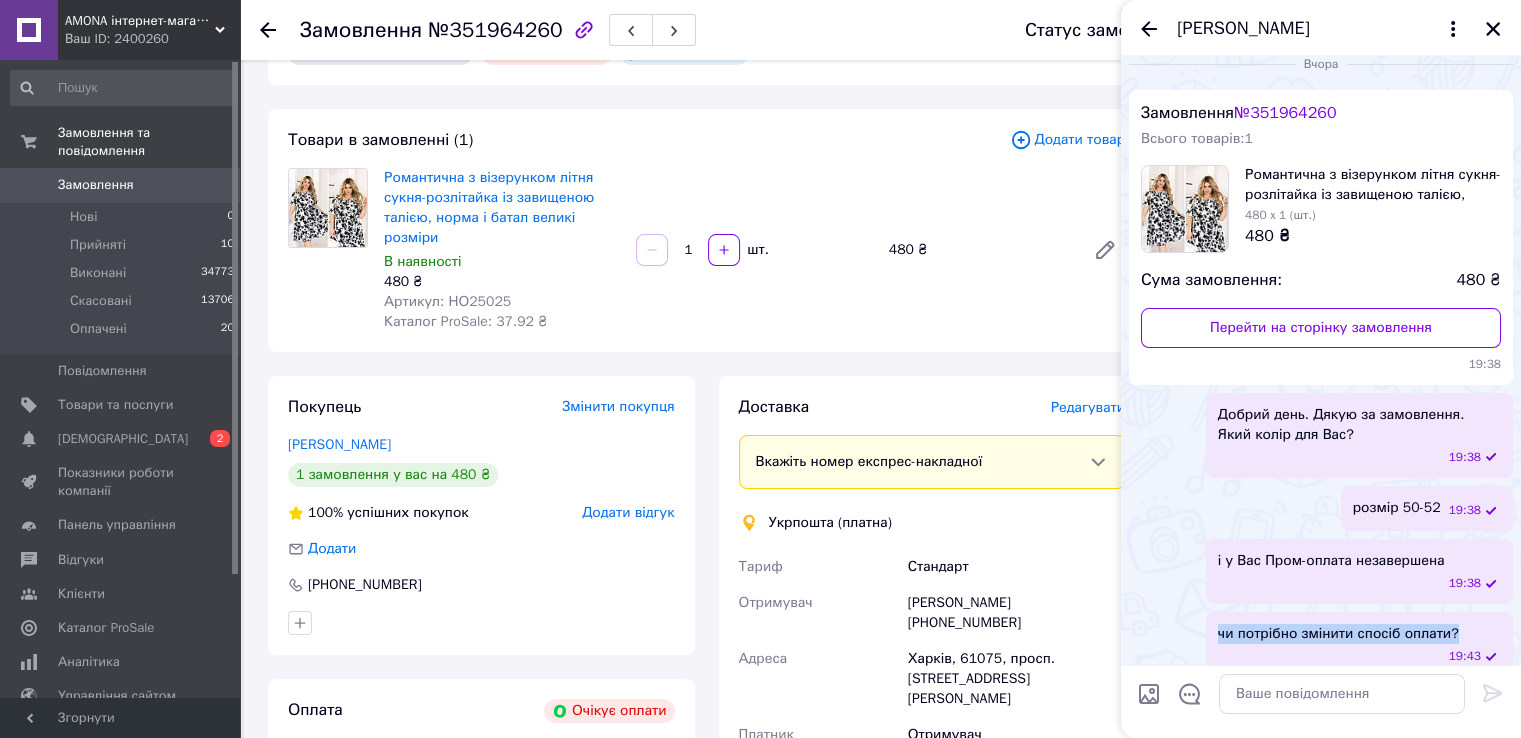 scroll, scrollTop: 0, scrollLeft: 0, axis: both 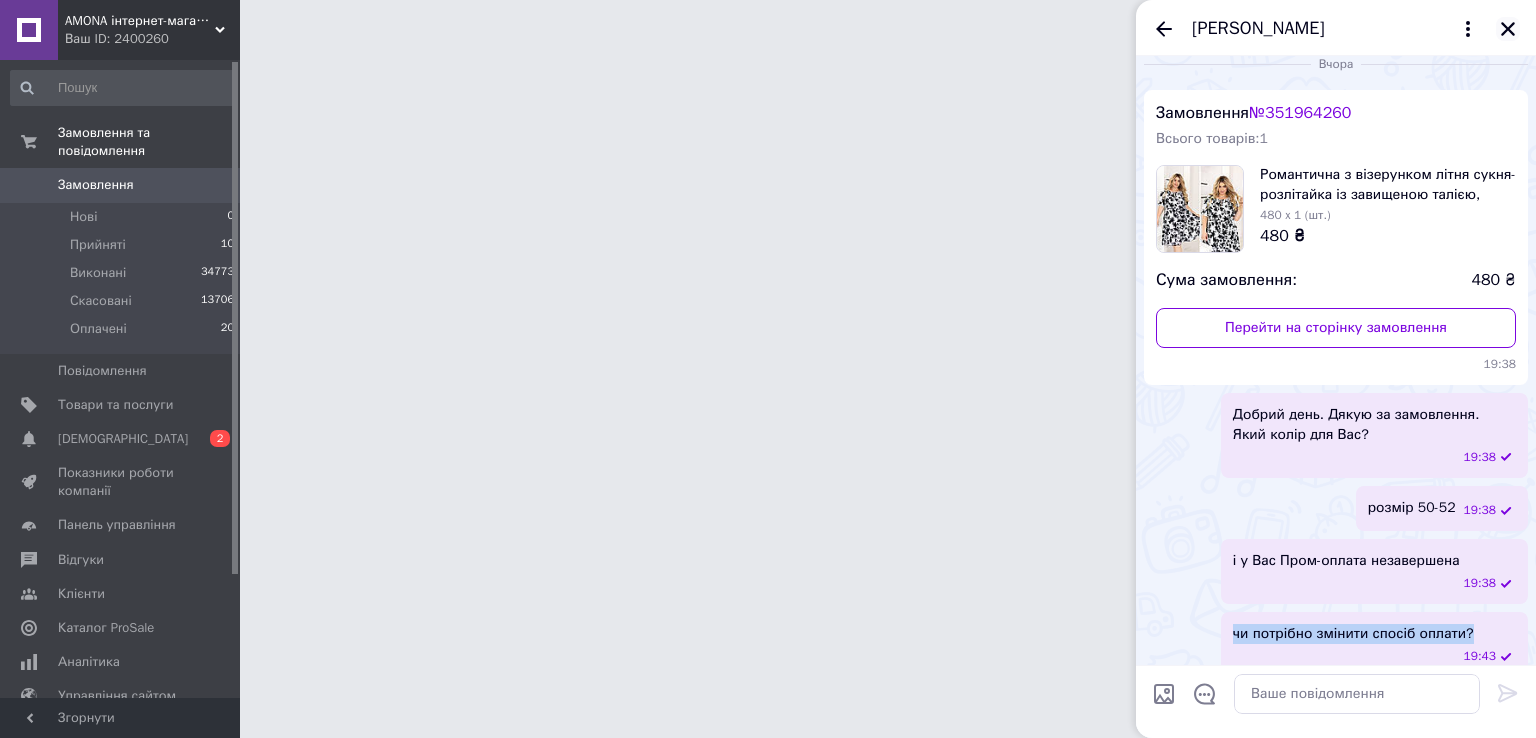 click 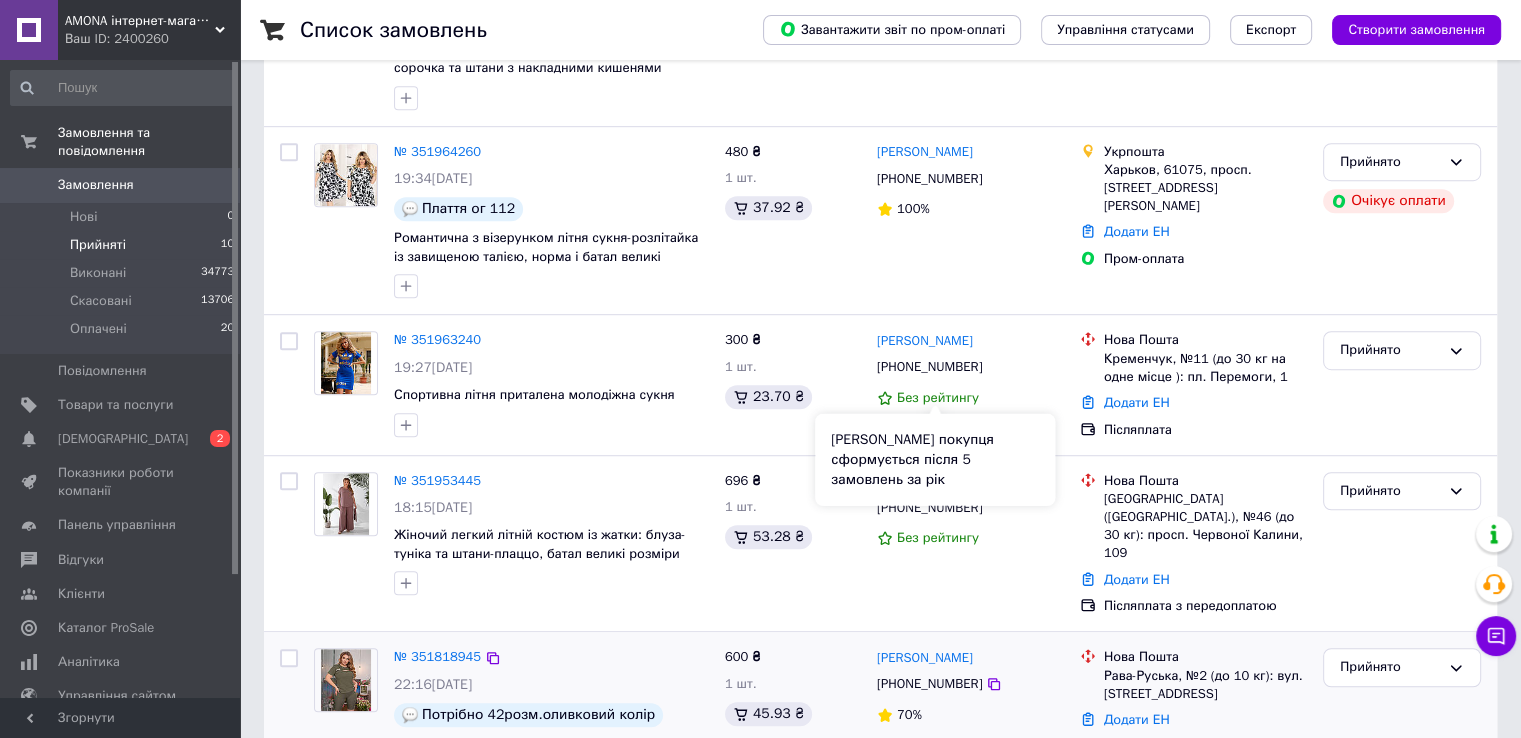 scroll, scrollTop: 1254, scrollLeft: 0, axis: vertical 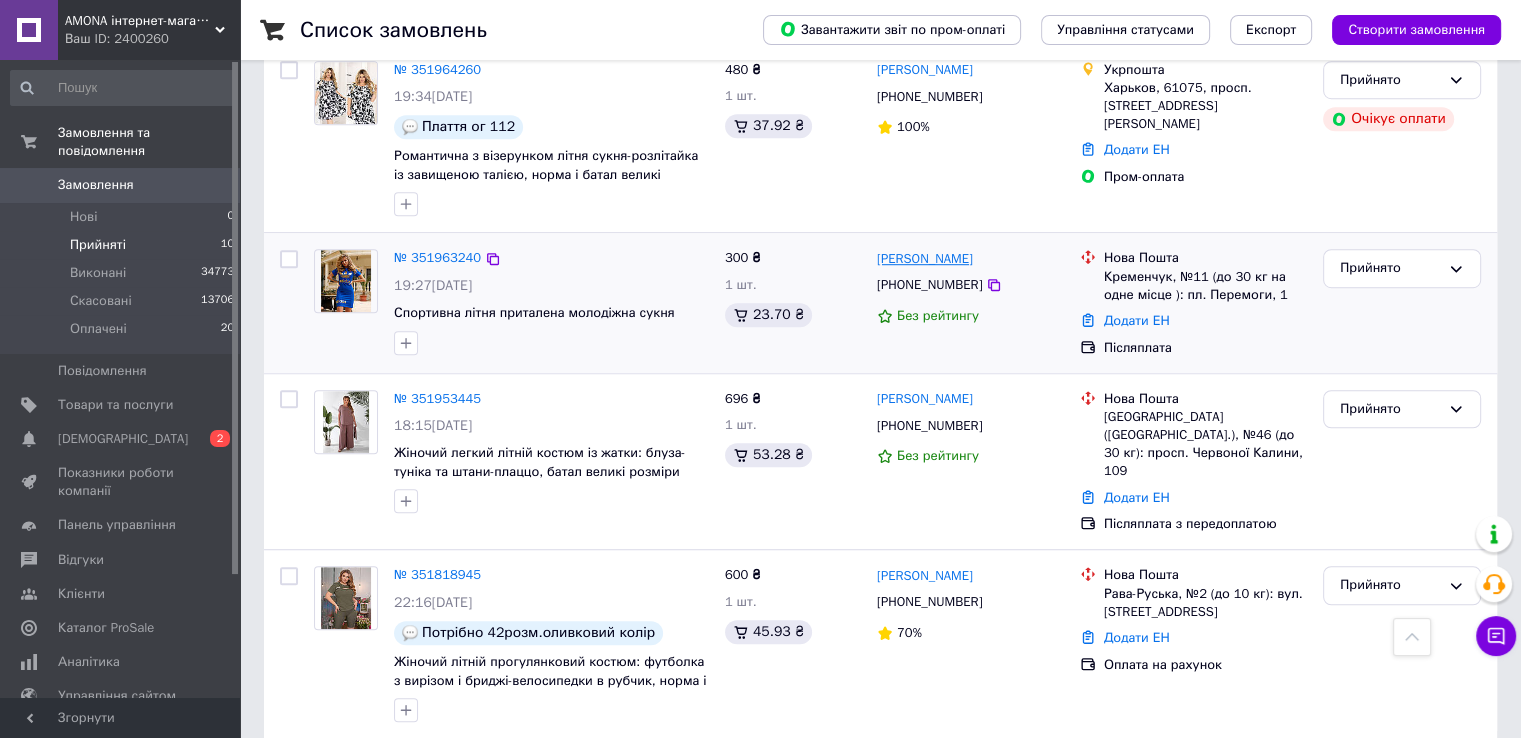 click on "[PERSON_NAME]" at bounding box center (925, 259) 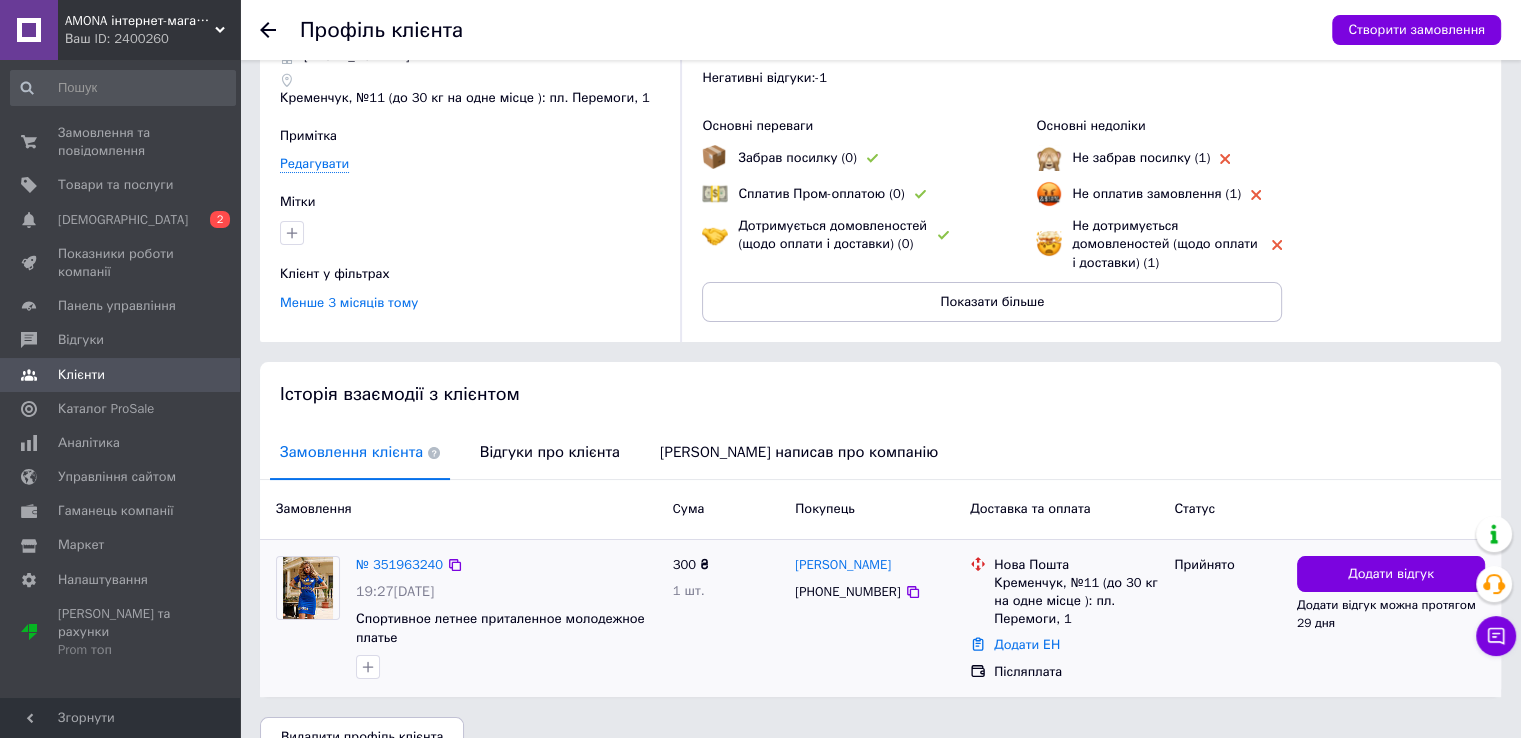 scroll, scrollTop: 132, scrollLeft: 0, axis: vertical 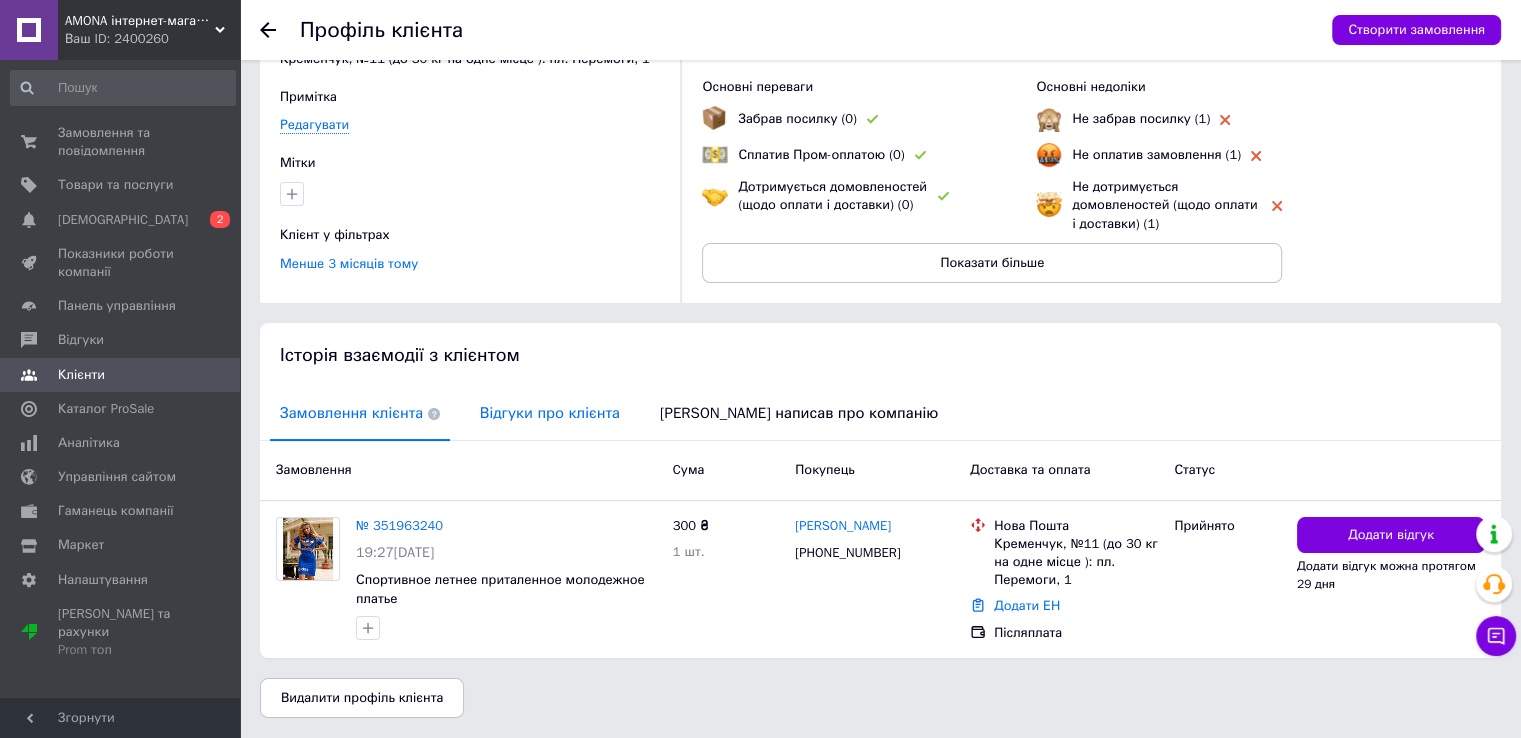 click on "Відгуки про клієнта" at bounding box center (550, 413) 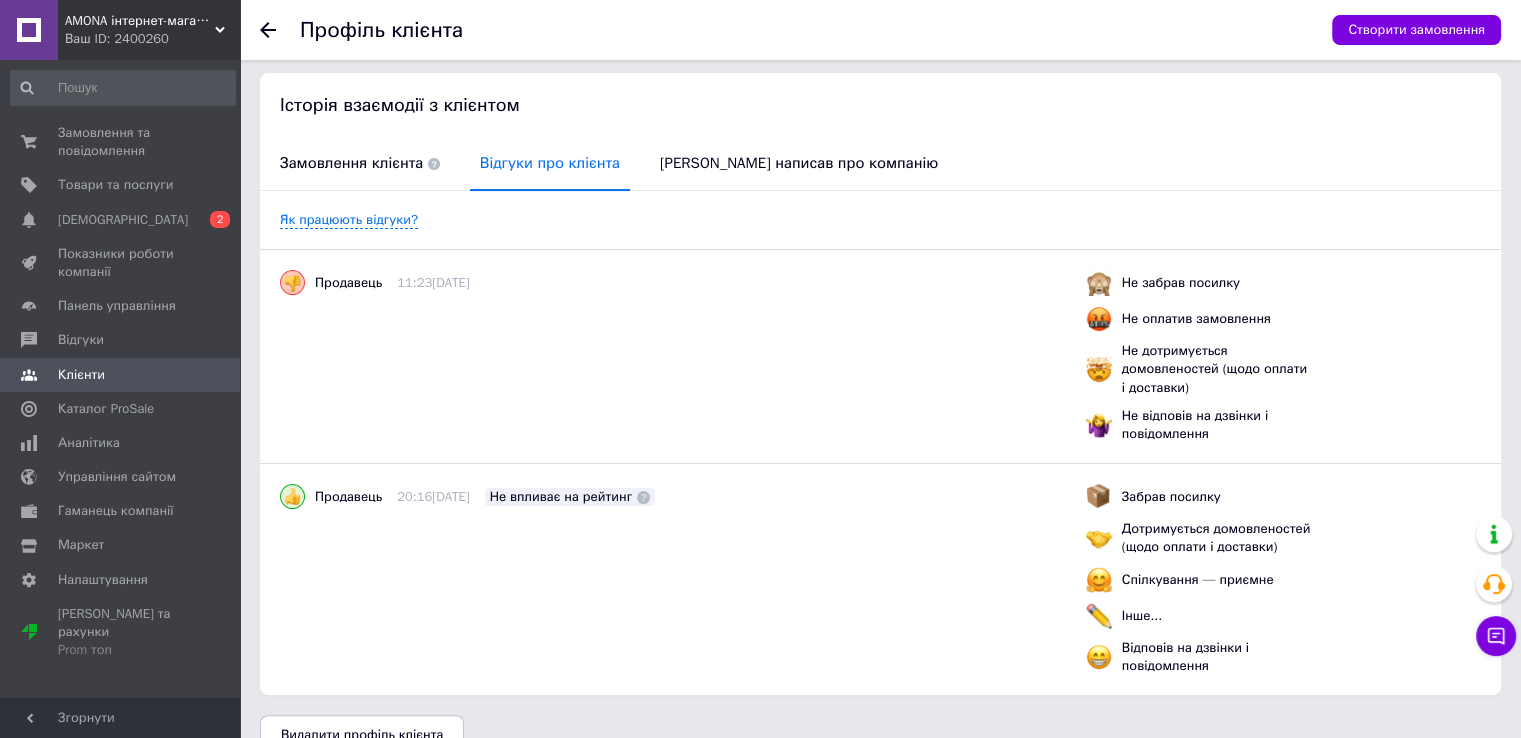 scroll, scrollTop: 418, scrollLeft: 0, axis: vertical 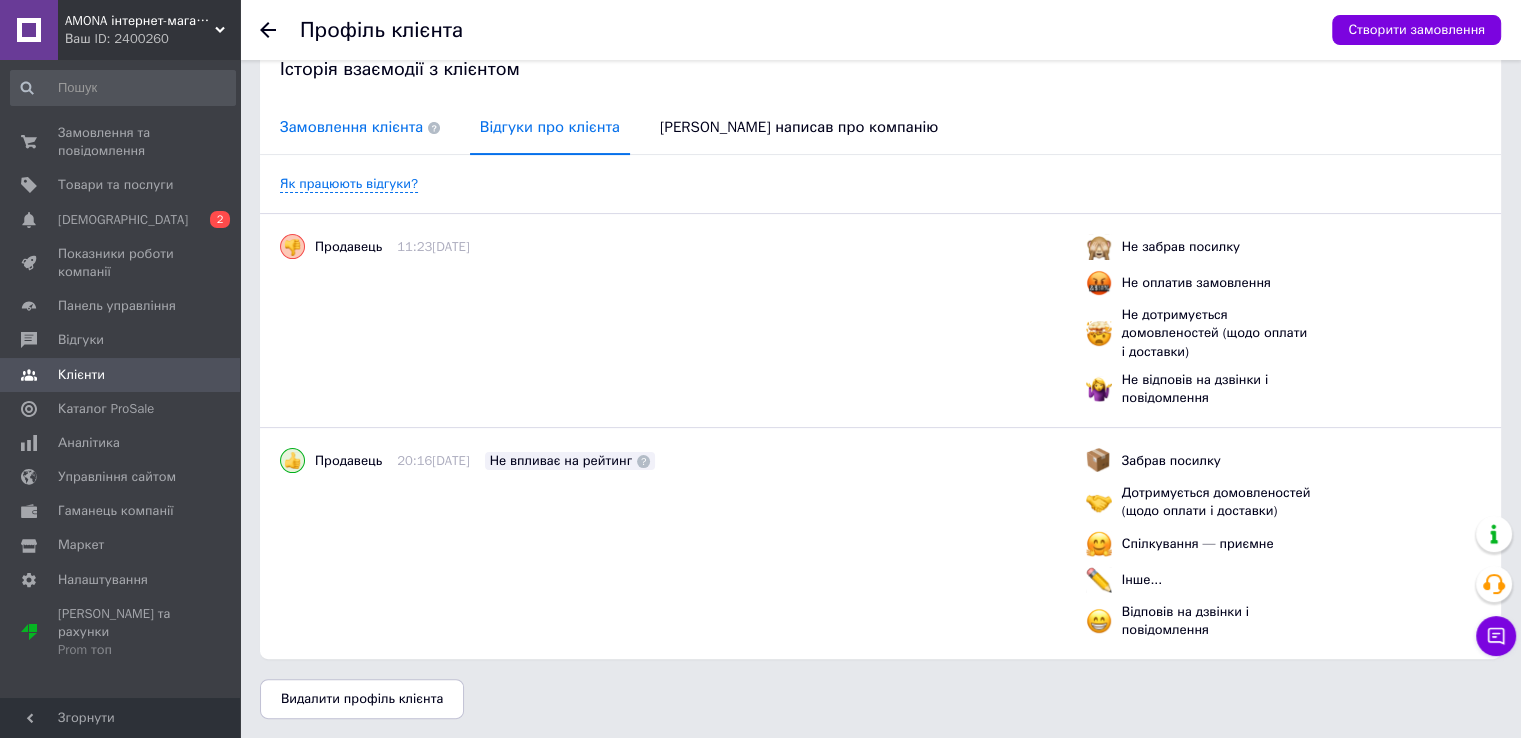 click on "Замовлення клієнта" at bounding box center [360, 127] 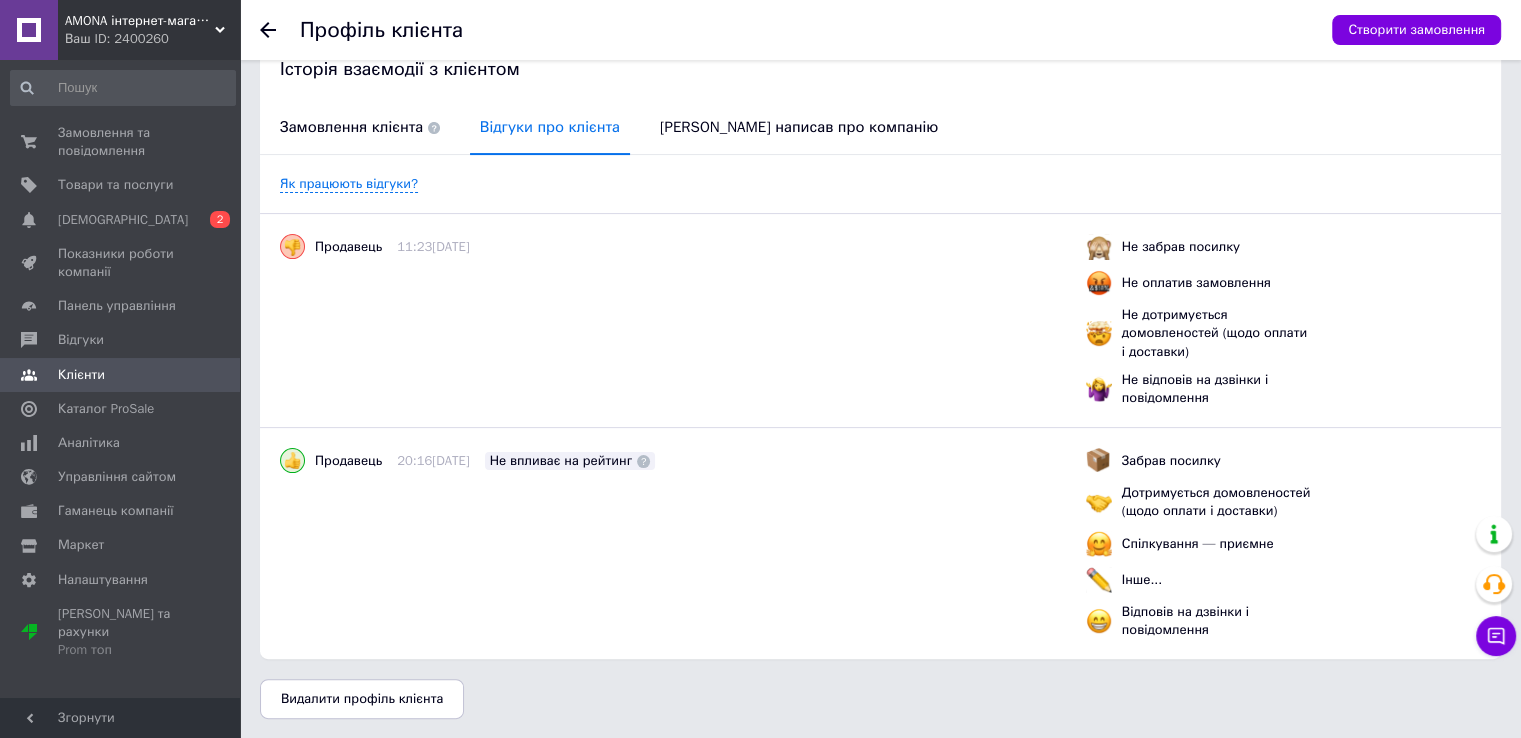 scroll, scrollTop: 132, scrollLeft: 0, axis: vertical 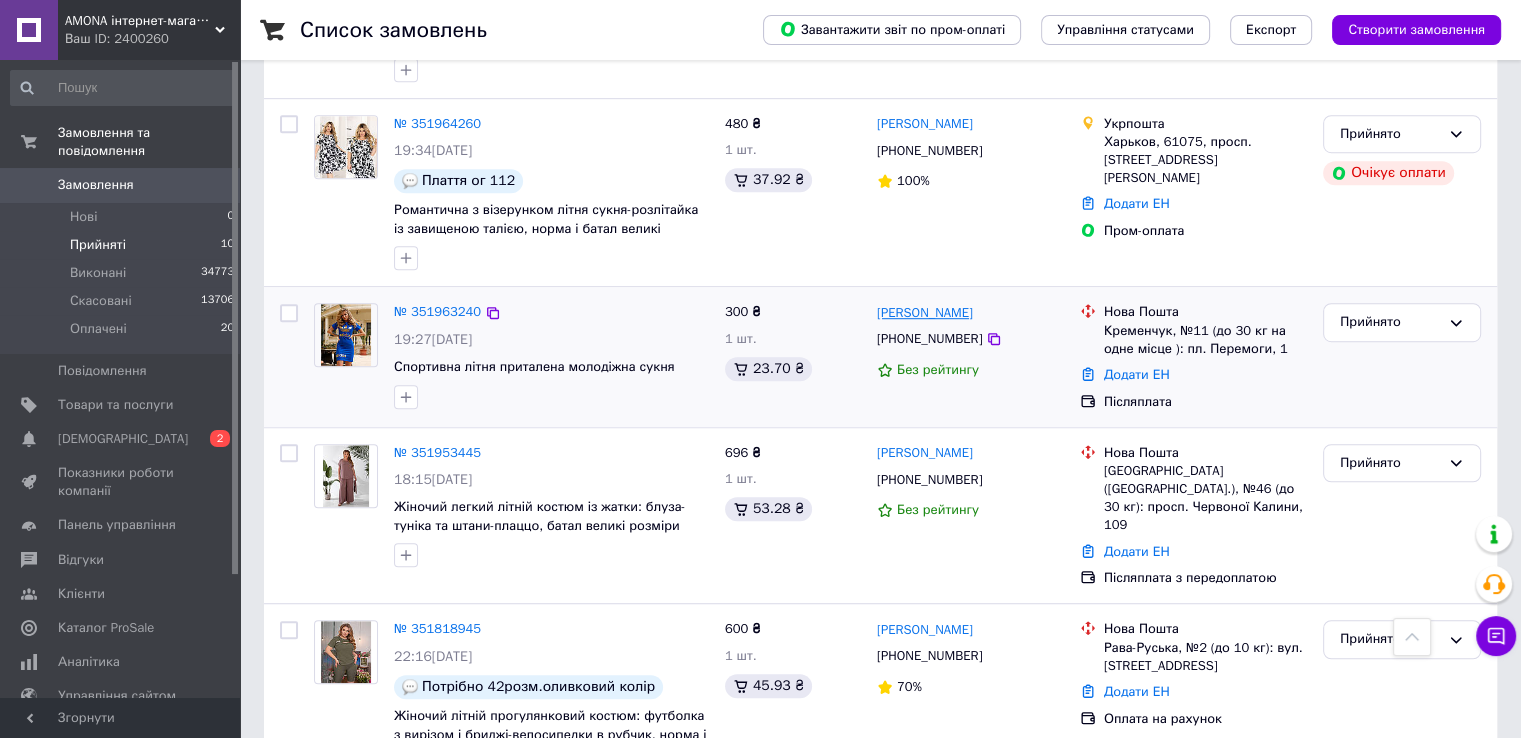 click on "[PERSON_NAME]" at bounding box center (925, 313) 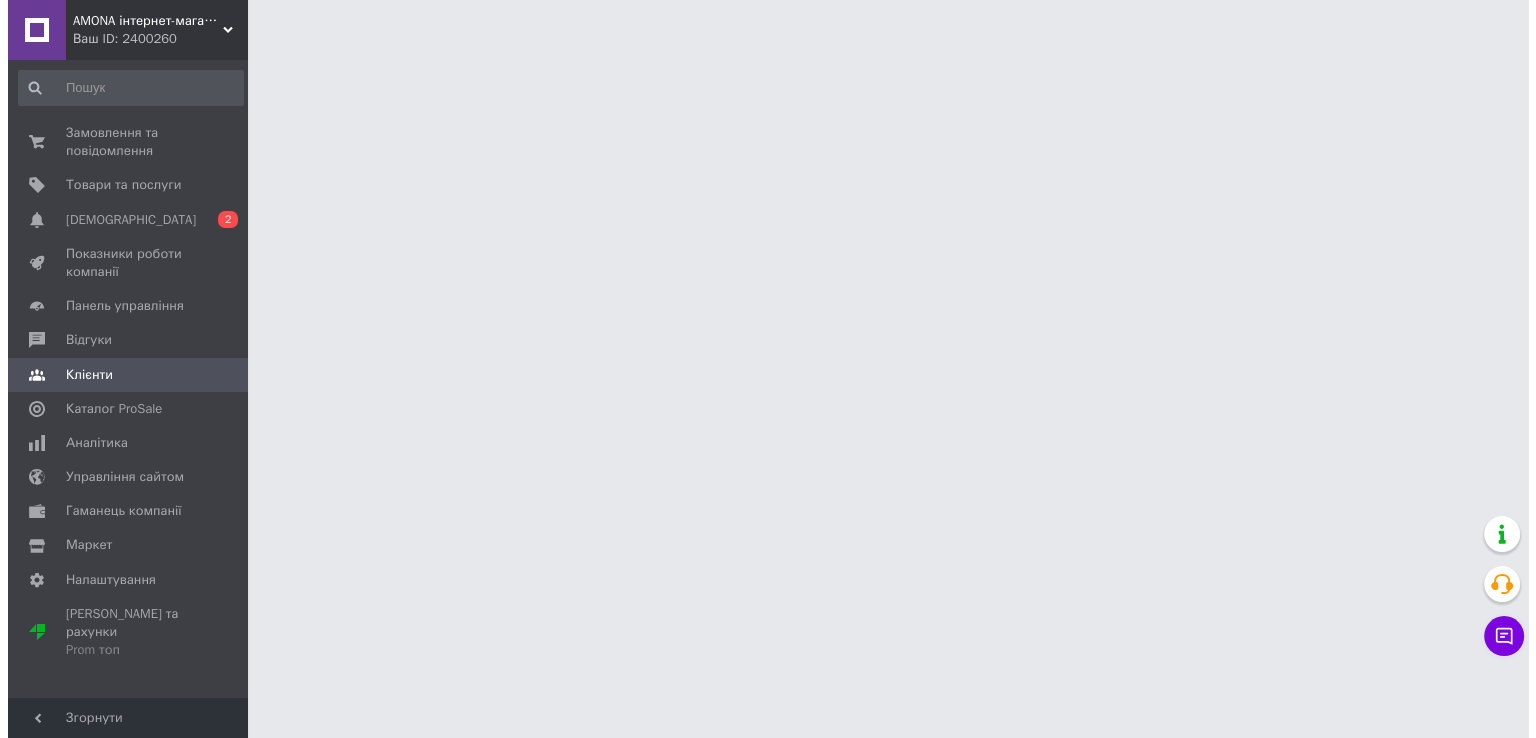 scroll, scrollTop: 0, scrollLeft: 0, axis: both 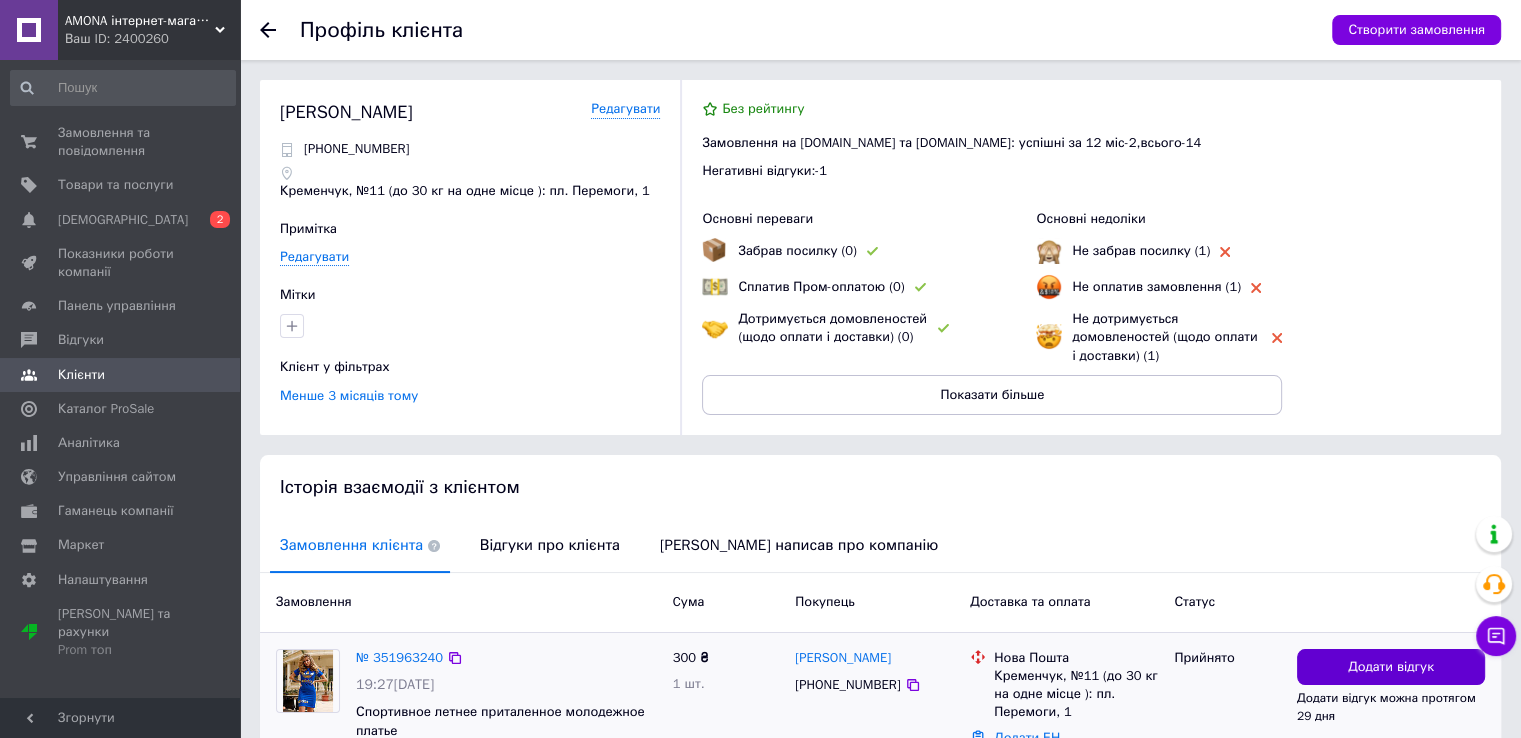 click on "Додати відгук" at bounding box center [1391, 667] 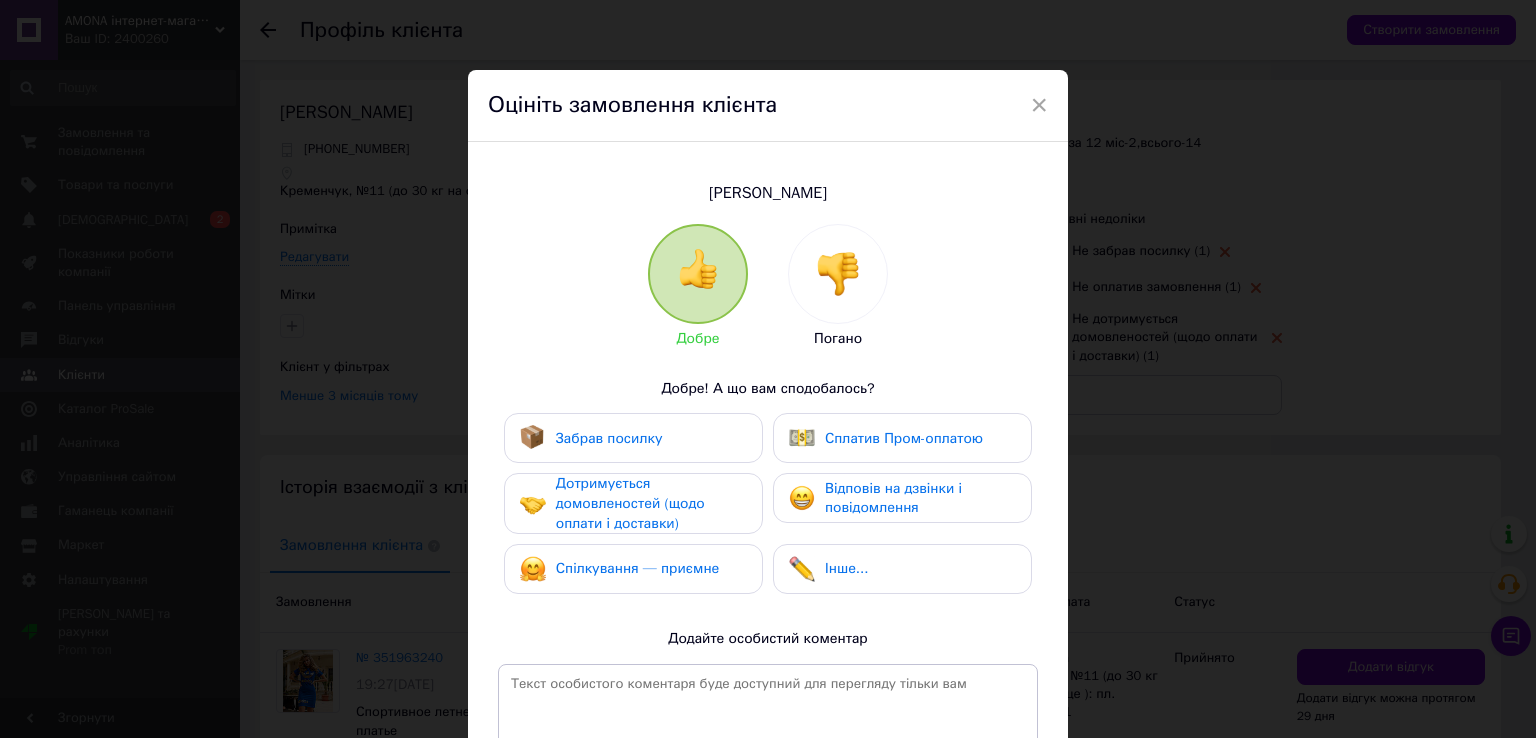 click at bounding box center (838, 274) 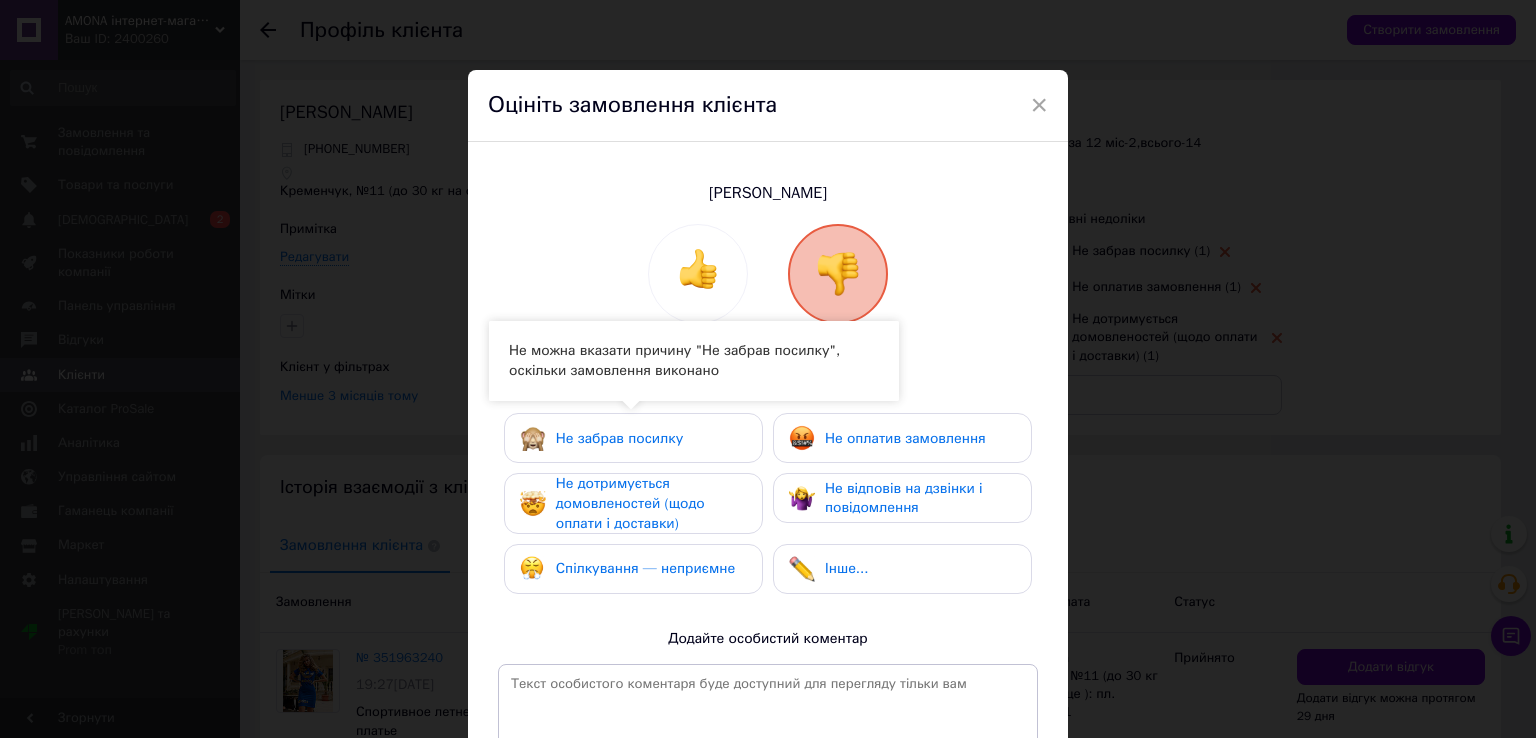 click on "Не дотримується домовленостей (щодо оплати і доставки)" at bounding box center [630, 503] 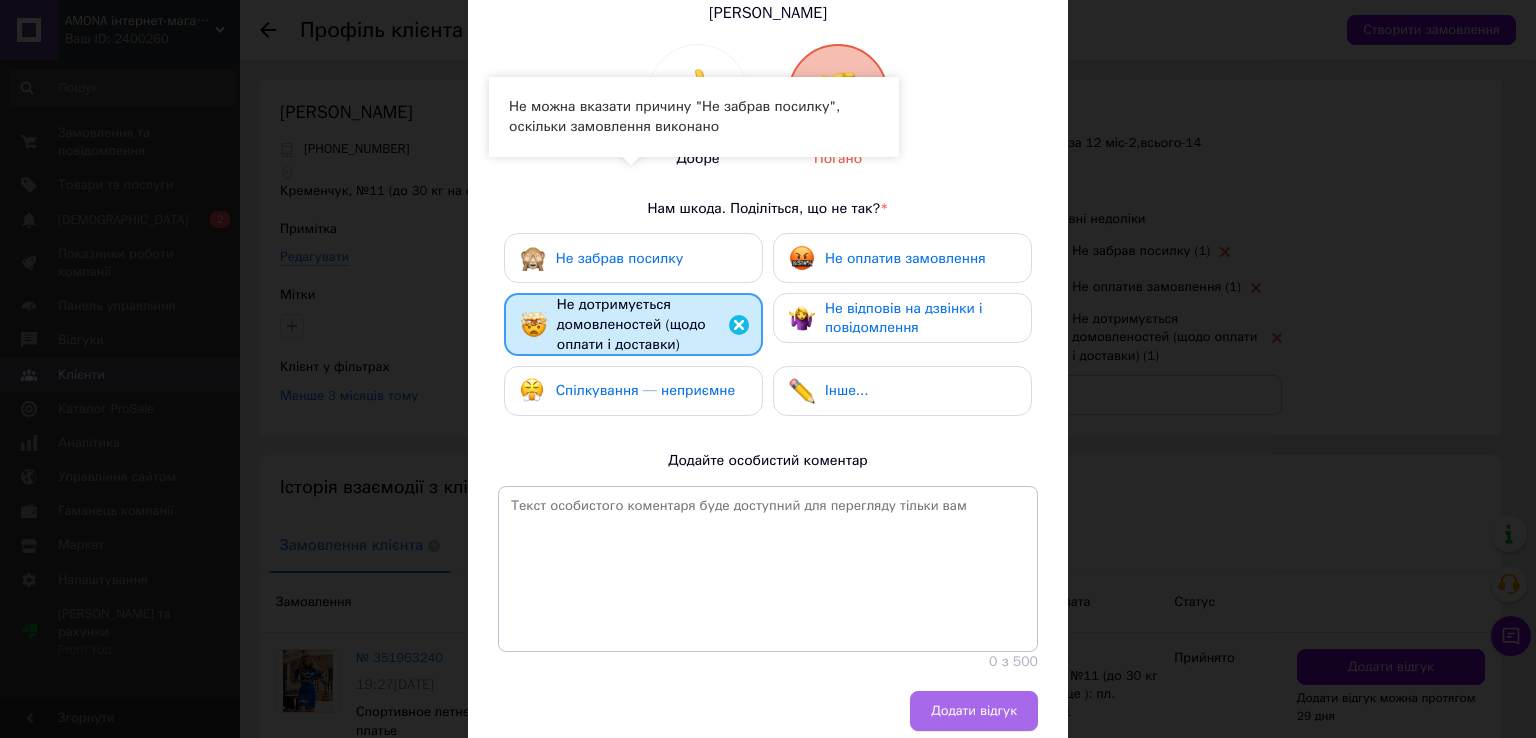 scroll, scrollTop: 259, scrollLeft: 0, axis: vertical 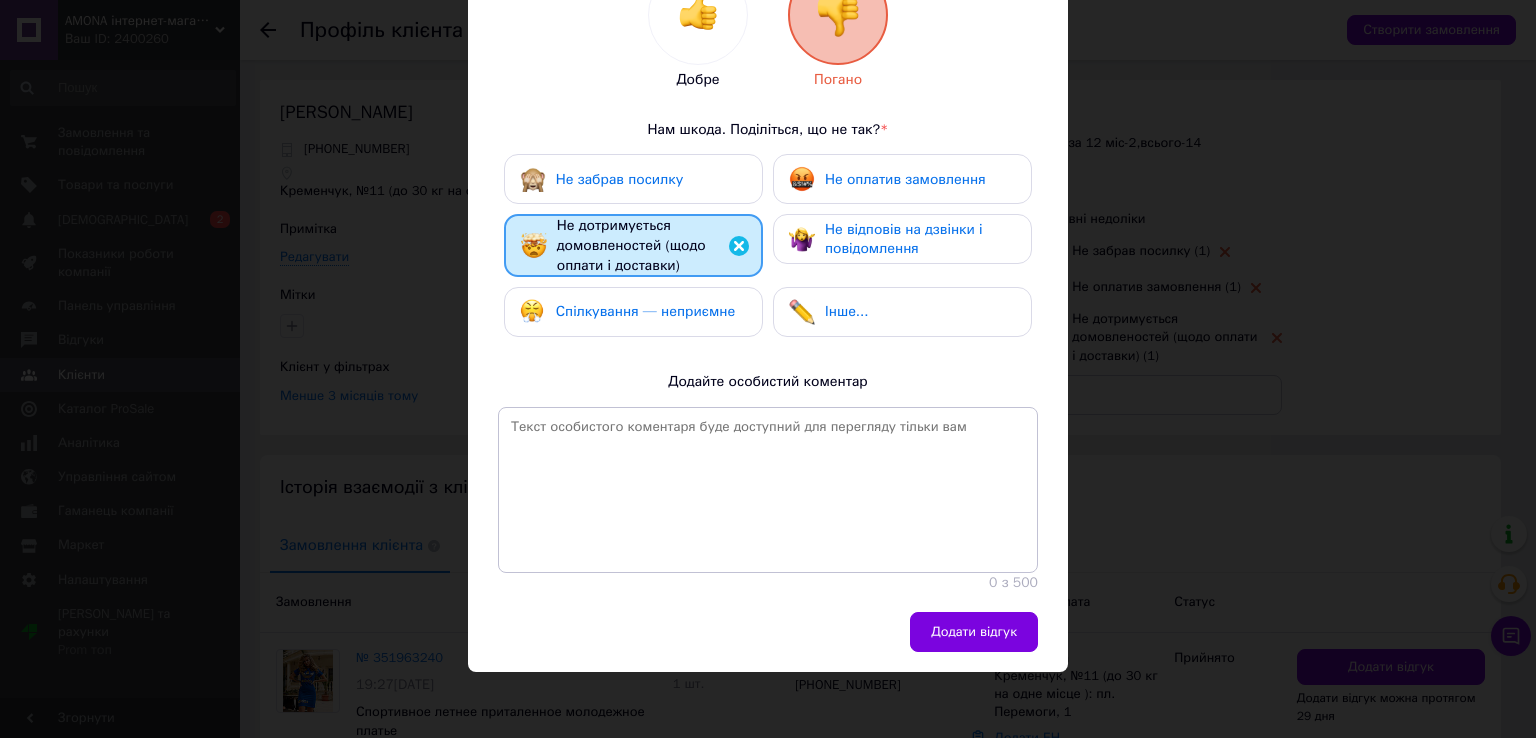 drag, startPoint x: 971, startPoint y: 621, endPoint x: 784, endPoint y: 587, distance: 190.06578 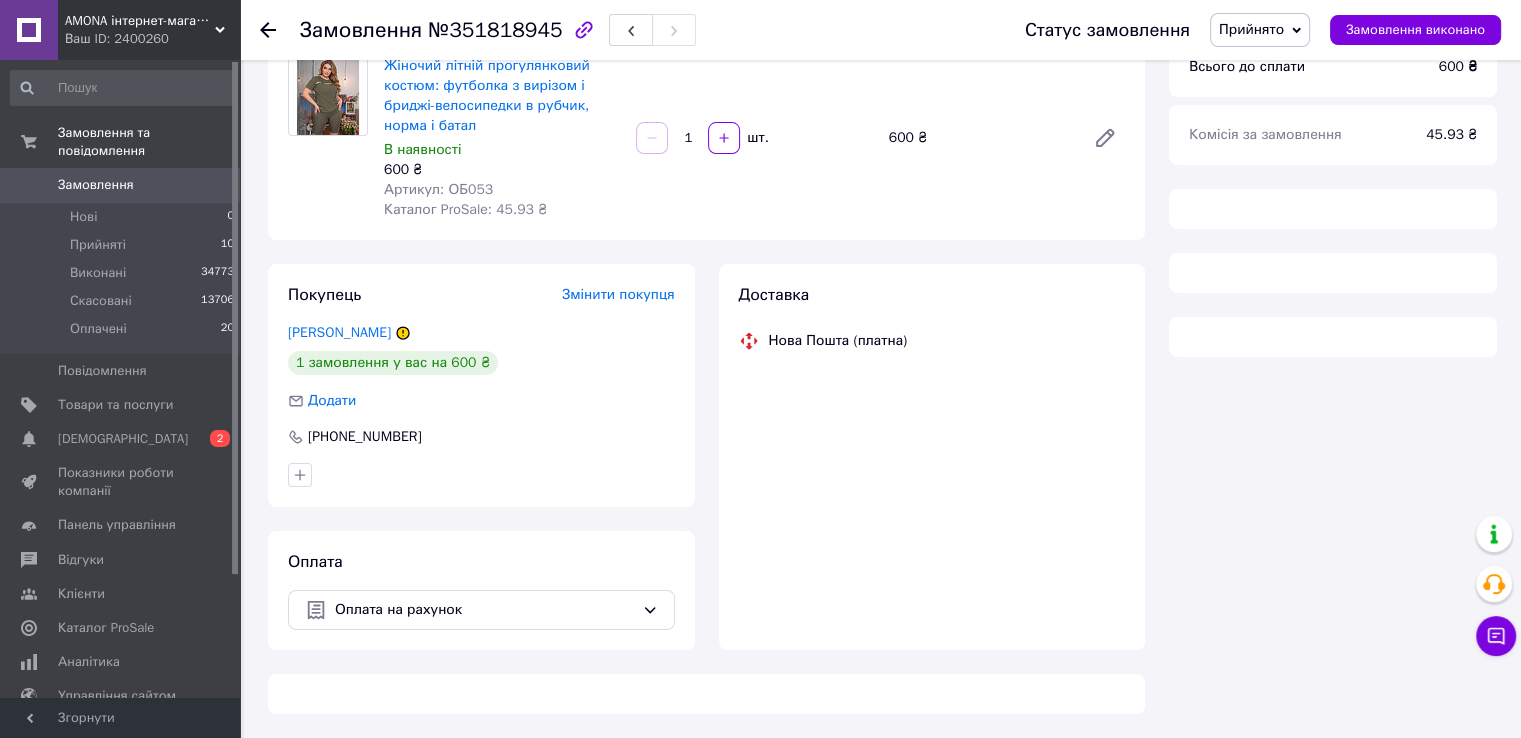scroll, scrollTop: 176, scrollLeft: 0, axis: vertical 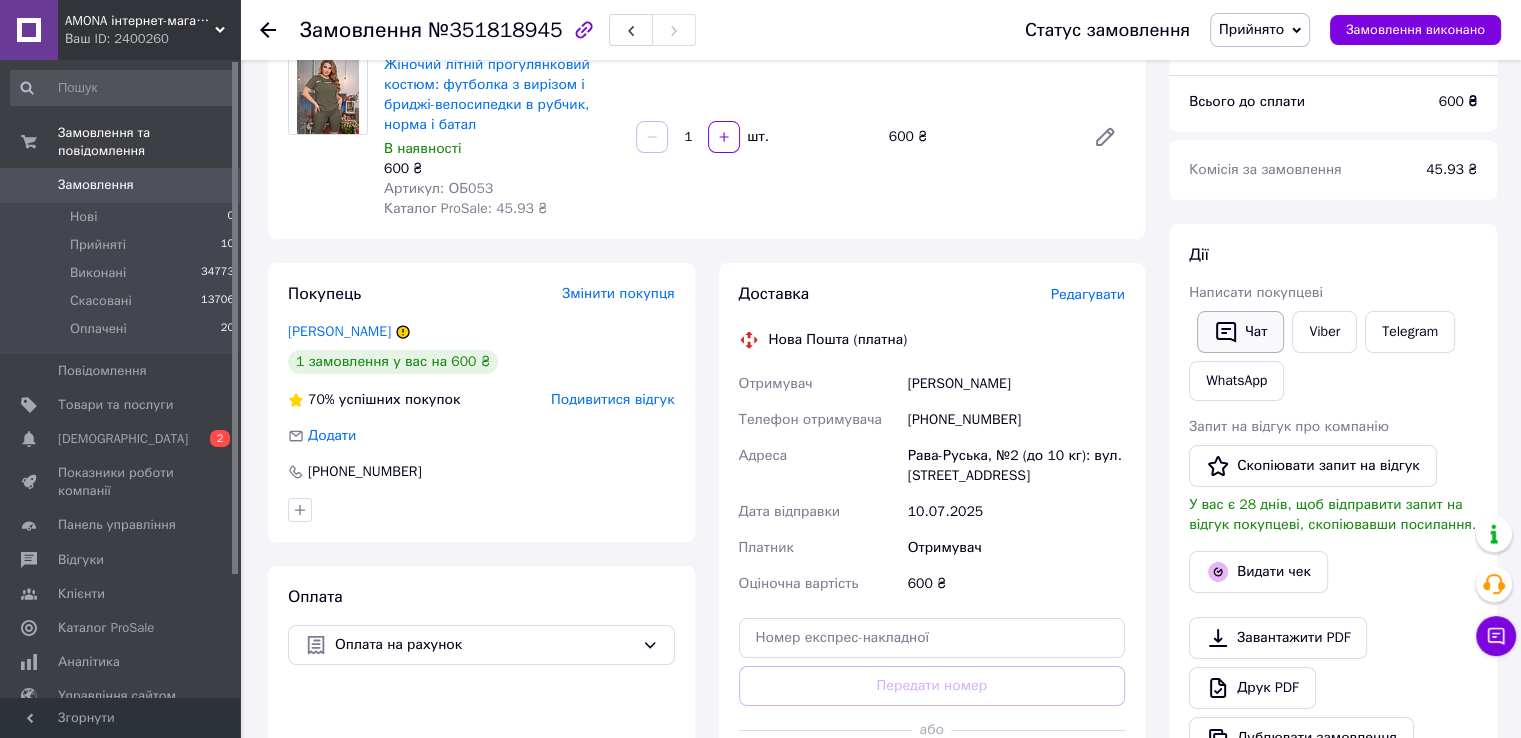 click 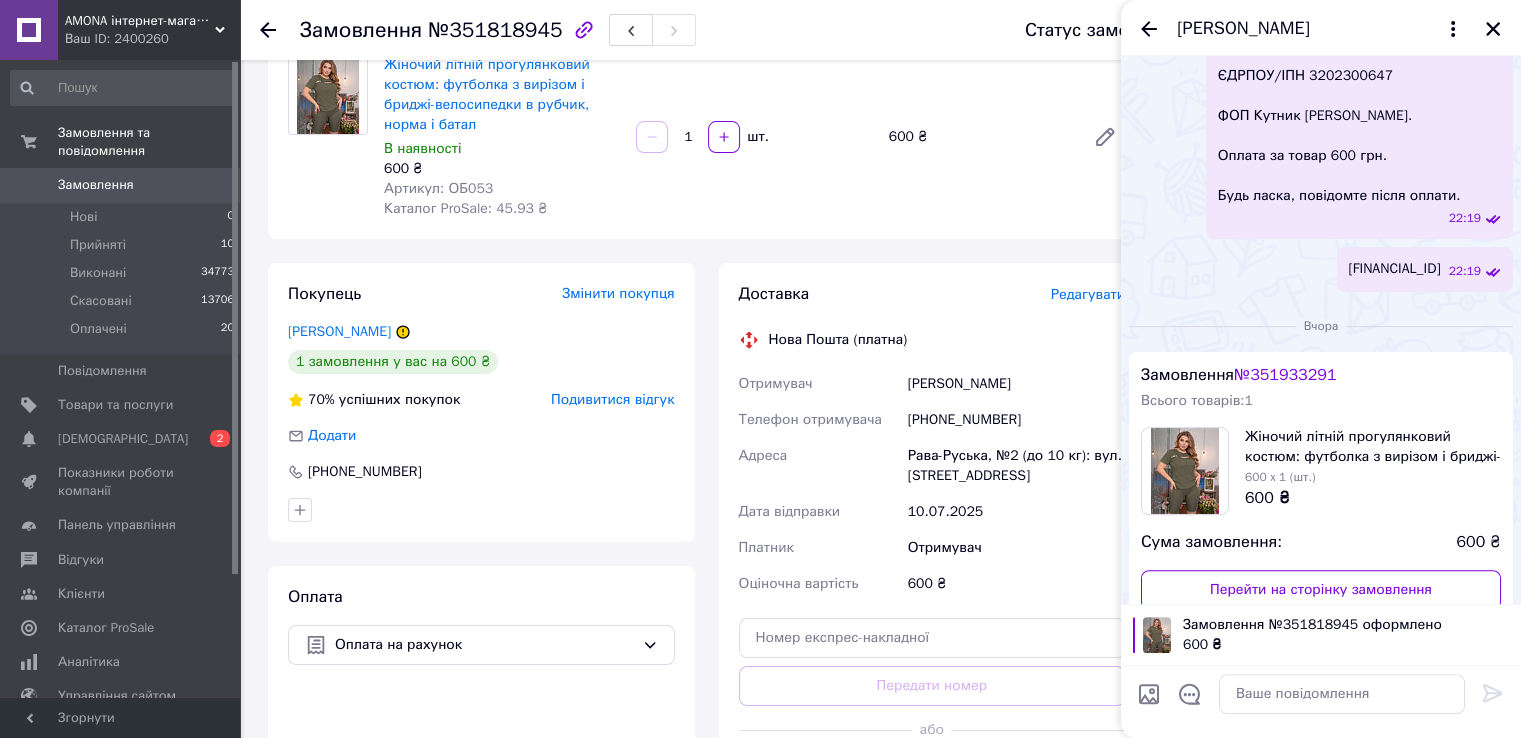 scroll, scrollTop: 707, scrollLeft: 0, axis: vertical 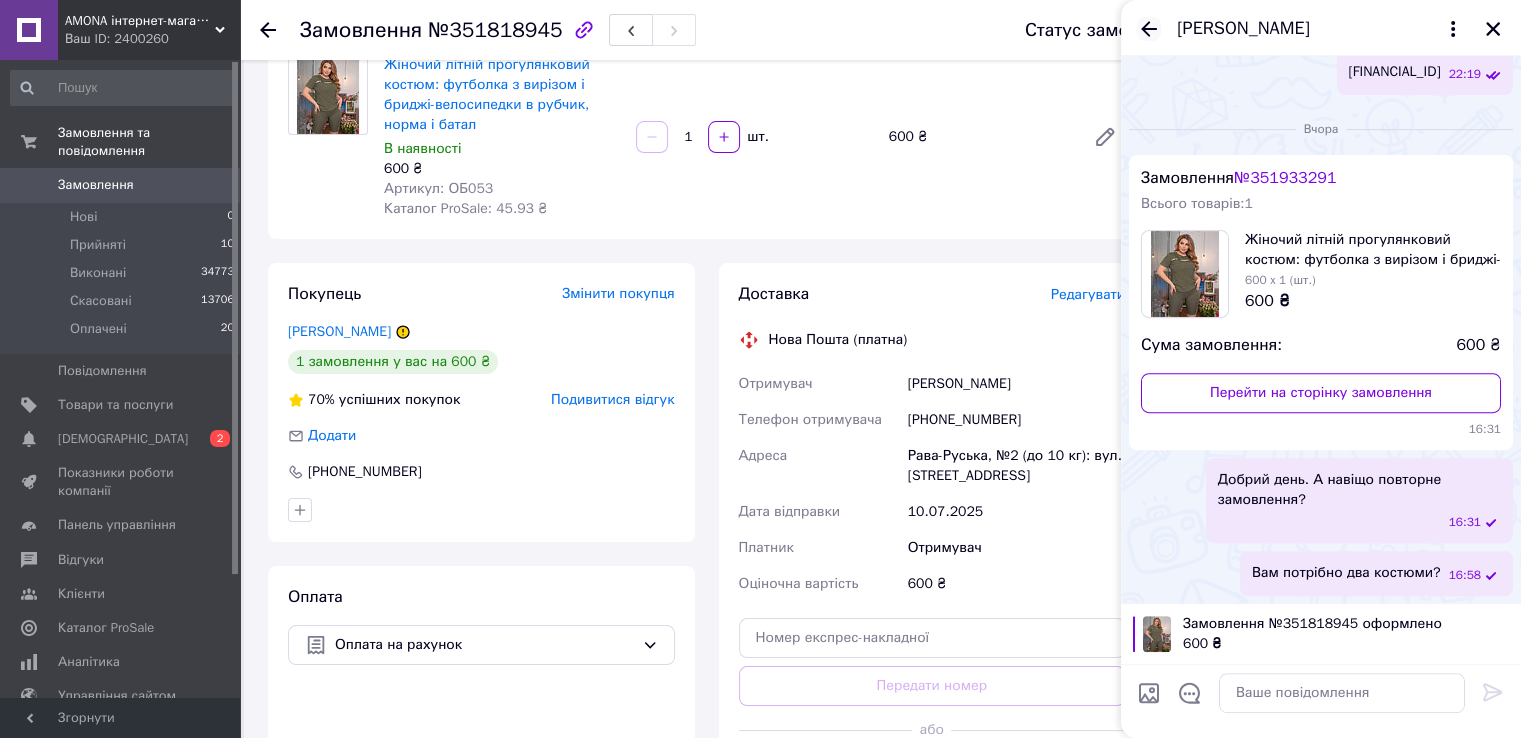 click 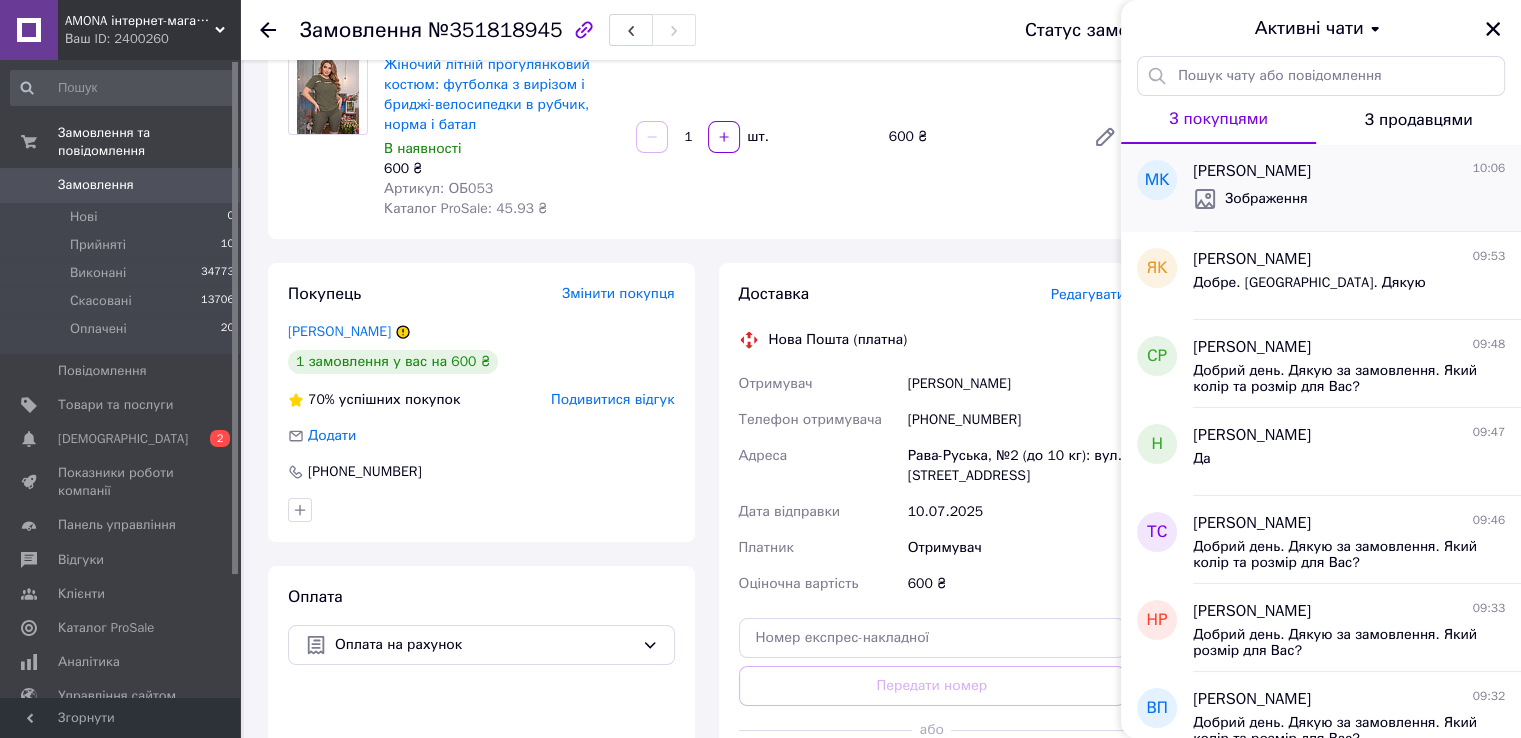 click on "Зображення" at bounding box center (1266, 199) 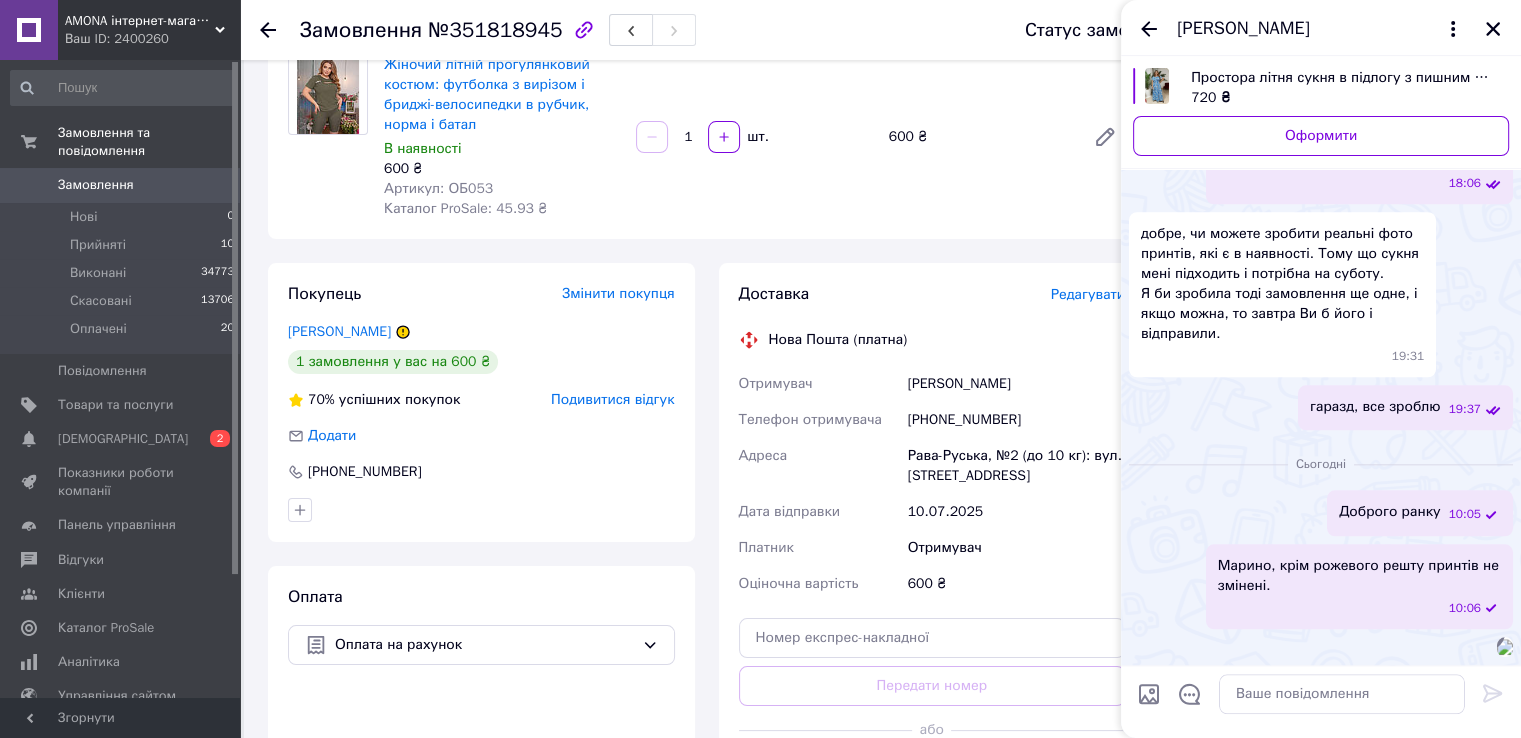 scroll, scrollTop: 2566, scrollLeft: 0, axis: vertical 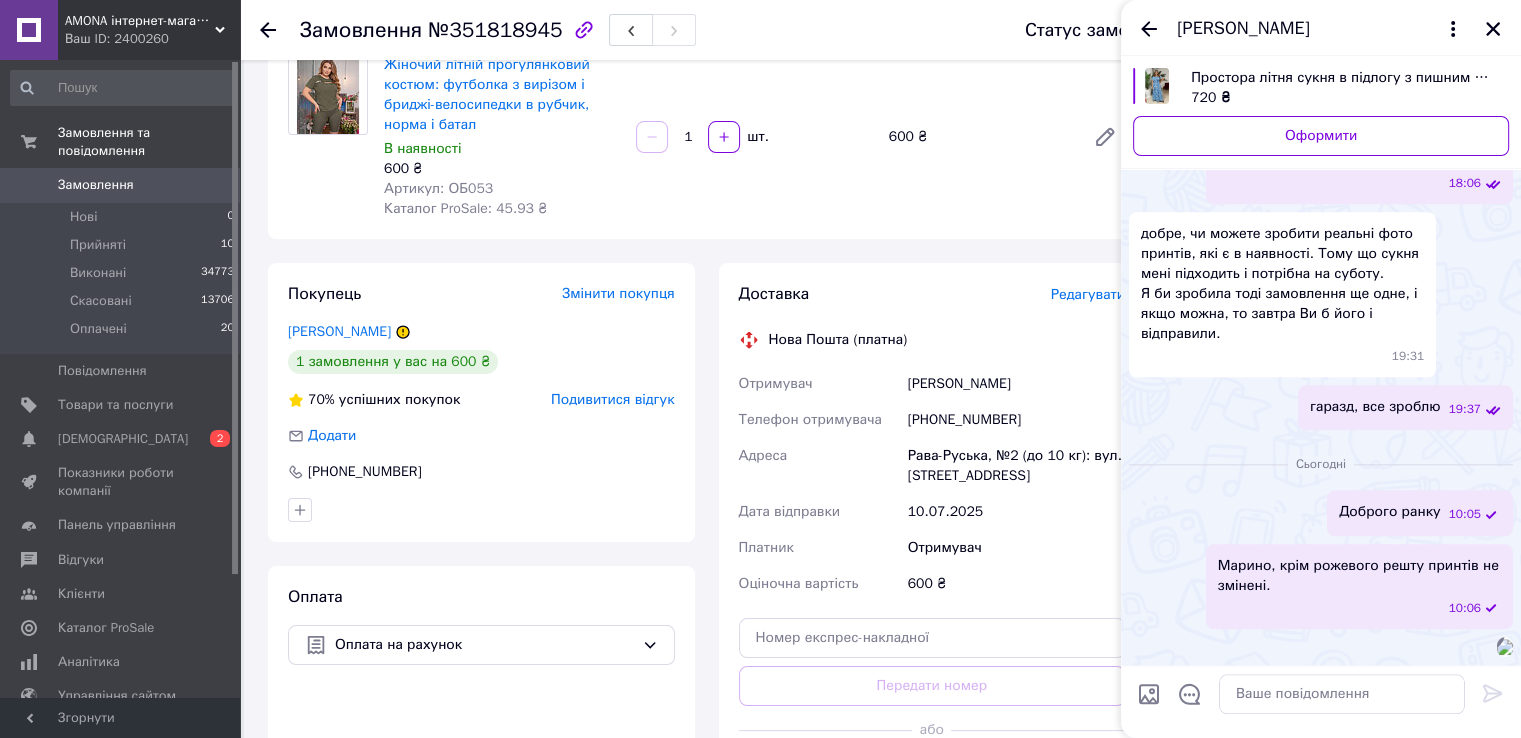 drag, startPoint x: 1504, startPoint y: 21, endPoint x: 1404, endPoint y: 252, distance: 251.71611 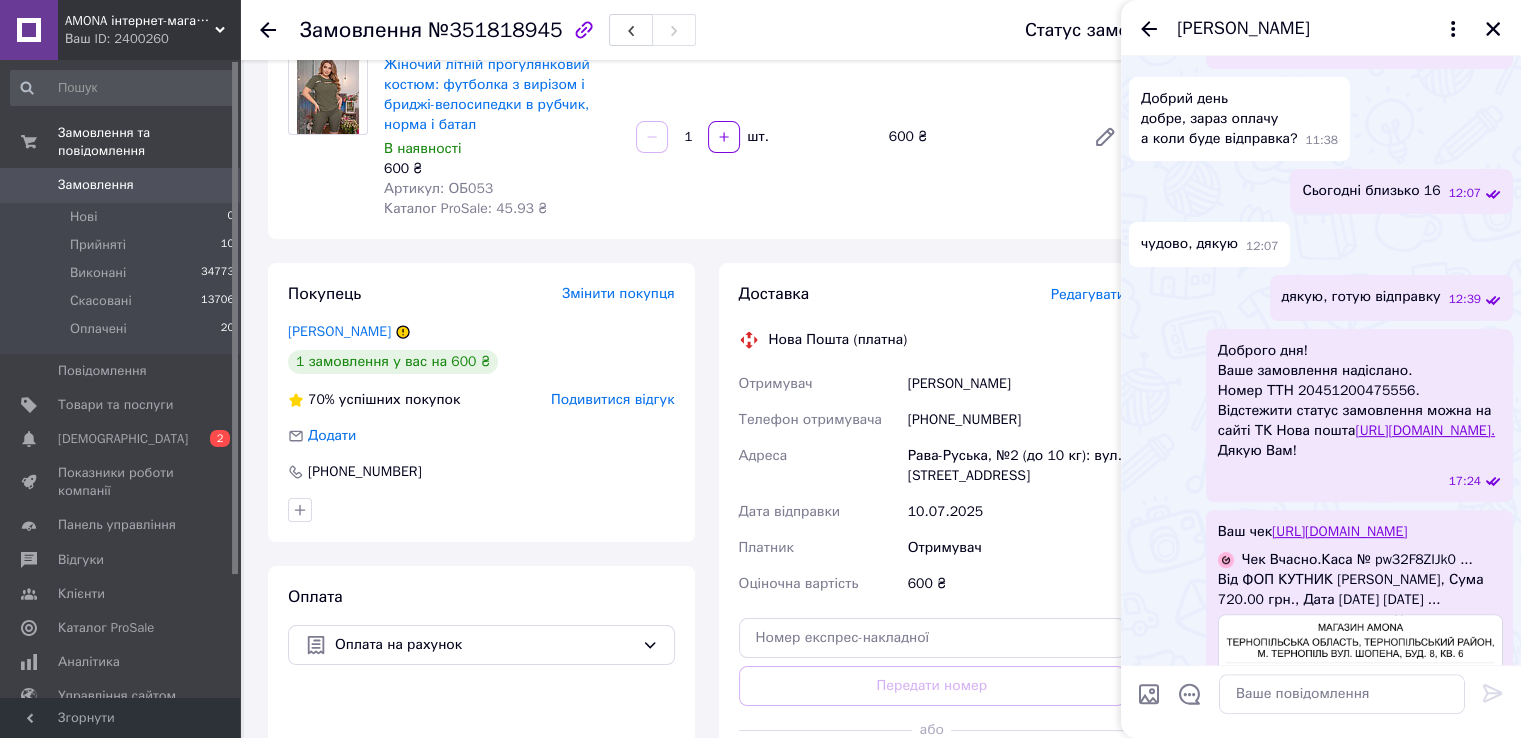 scroll, scrollTop: 0, scrollLeft: 0, axis: both 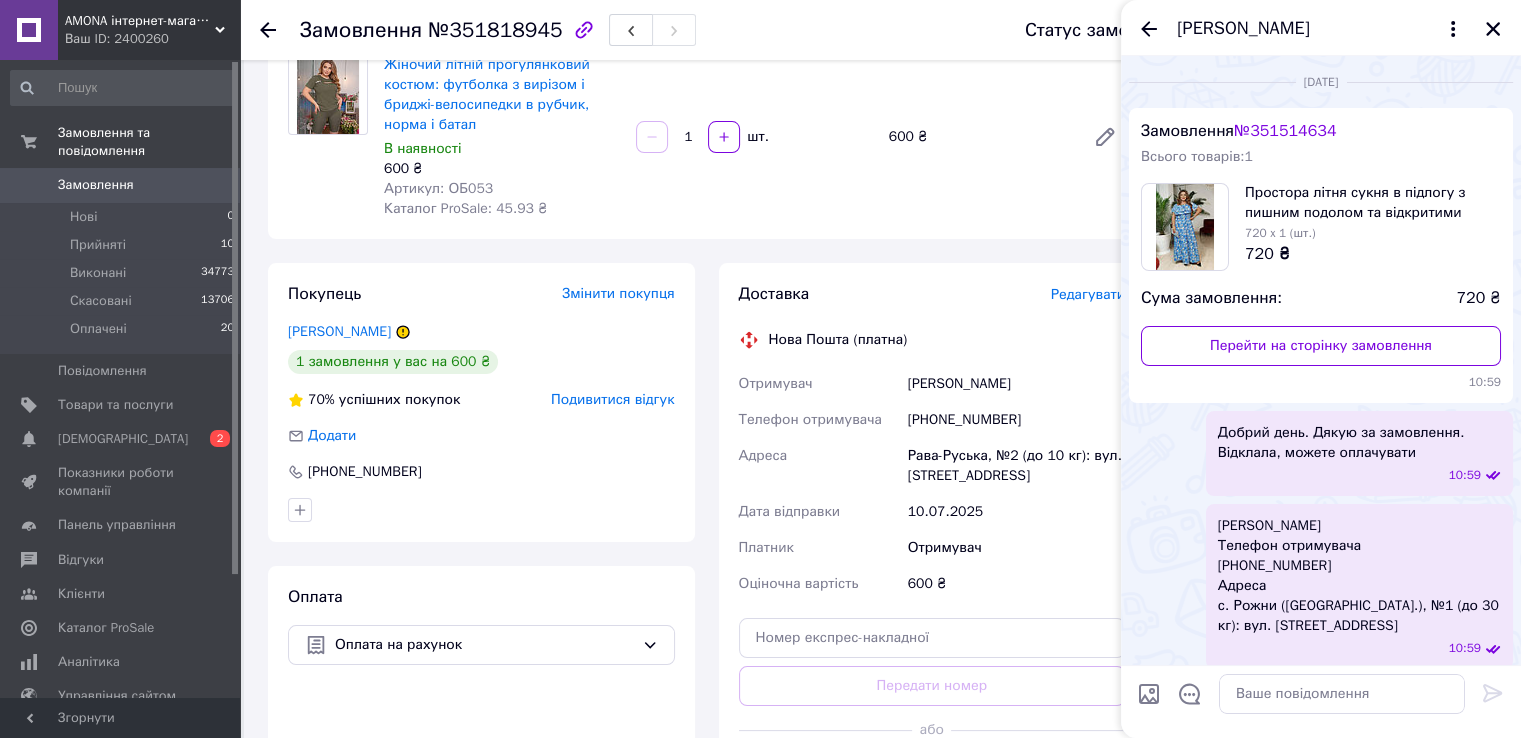 click on "Простора літня сукня в підлогу з пишним подолом та відкритими плечима з воланами, батал великі розміри" at bounding box center [1373, 203] 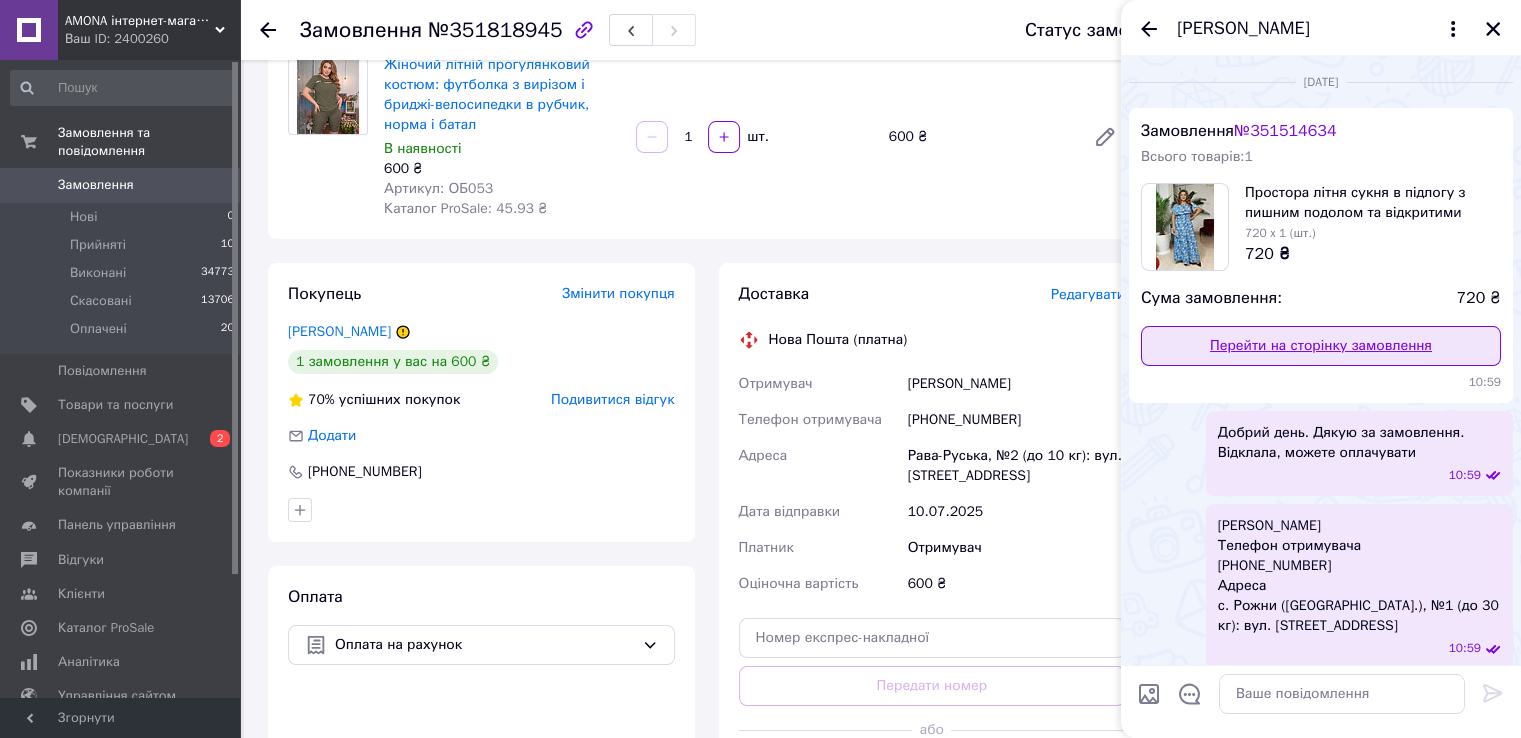 click on "Перейти на сторінку замовлення" at bounding box center [1321, 346] 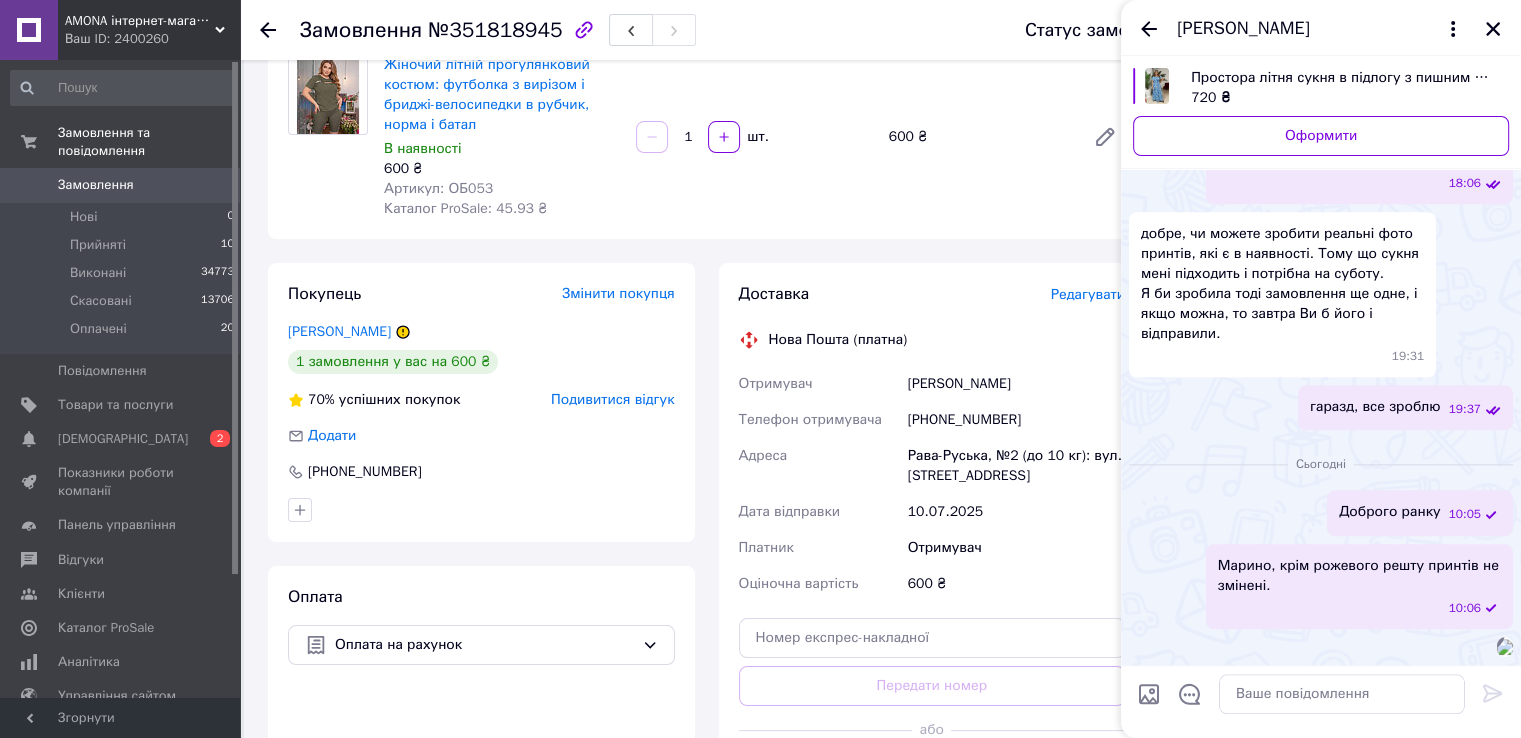scroll, scrollTop: 2566, scrollLeft: 0, axis: vertical 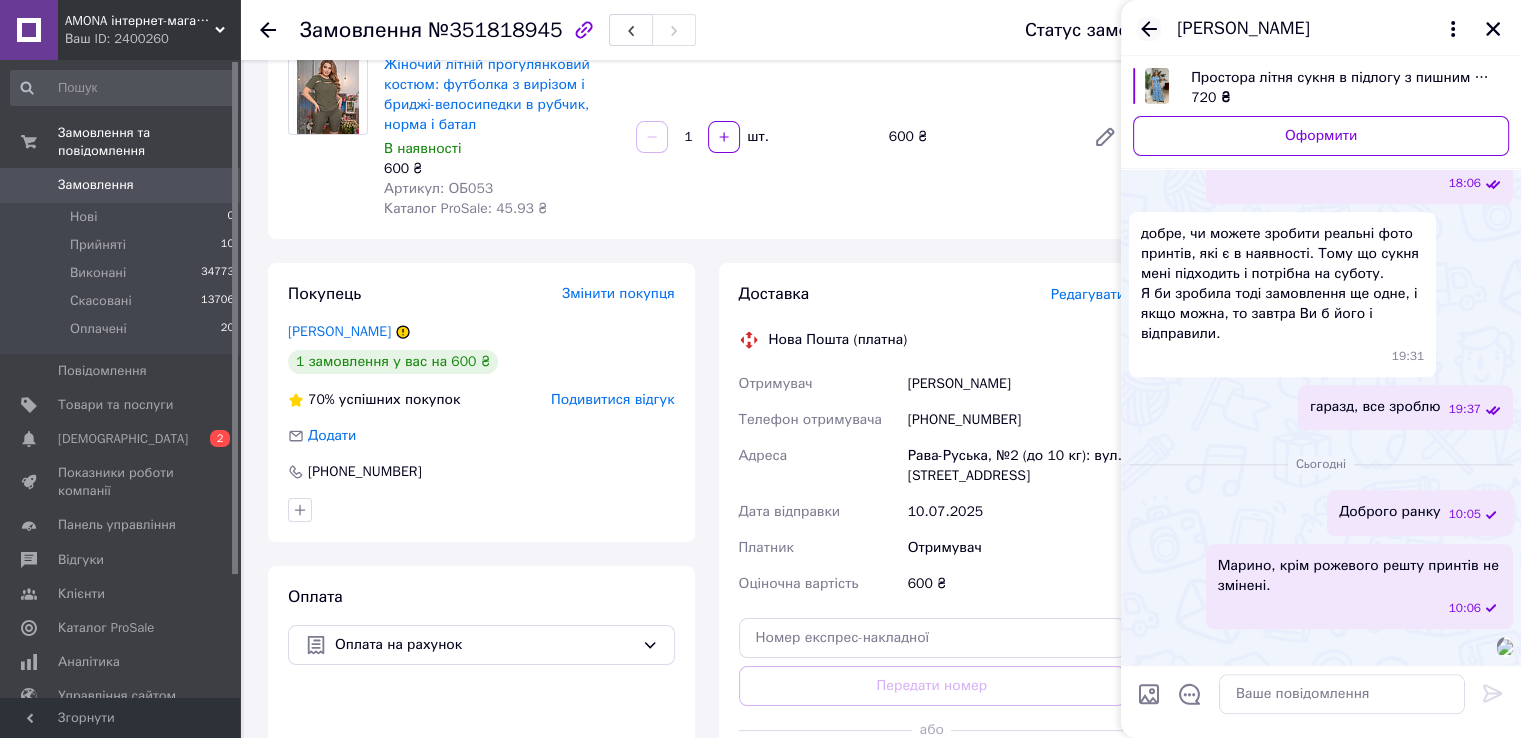 click 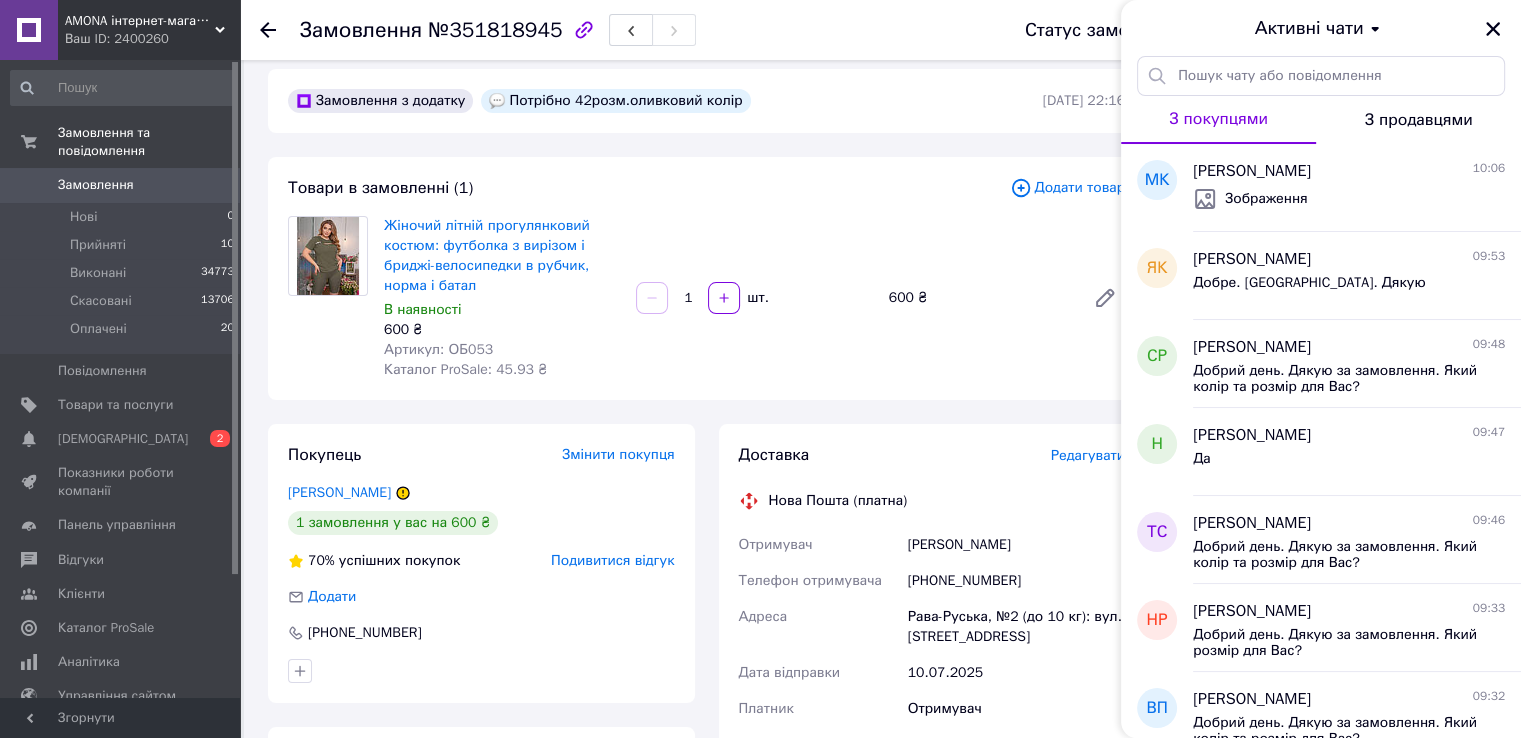 scroll, scrollTop: 0, scrollLeft: 0, axis: both 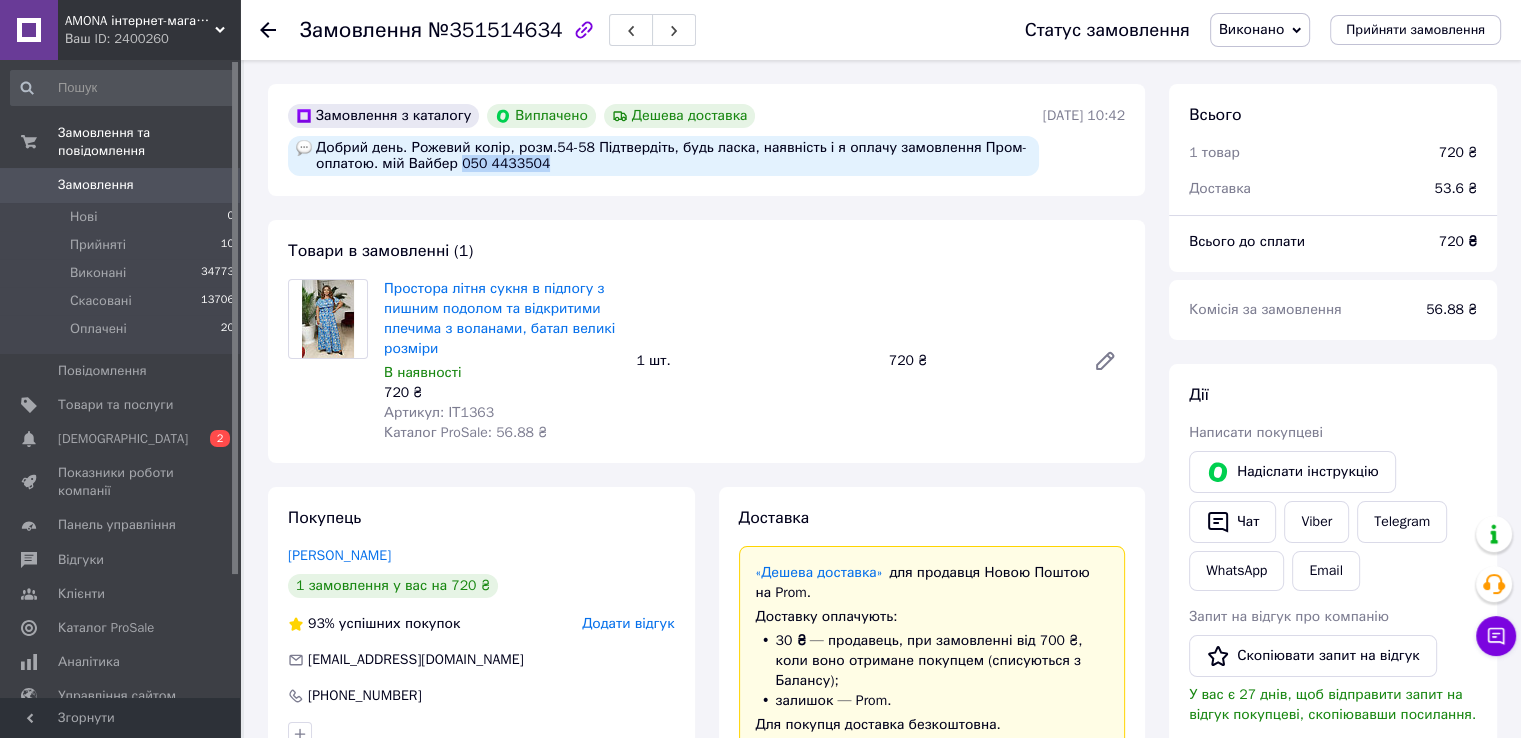 drag, startPoint x: 536, startPoint y: 168, endPoint x: 457, endPoint y: 165, distance: 79.05694 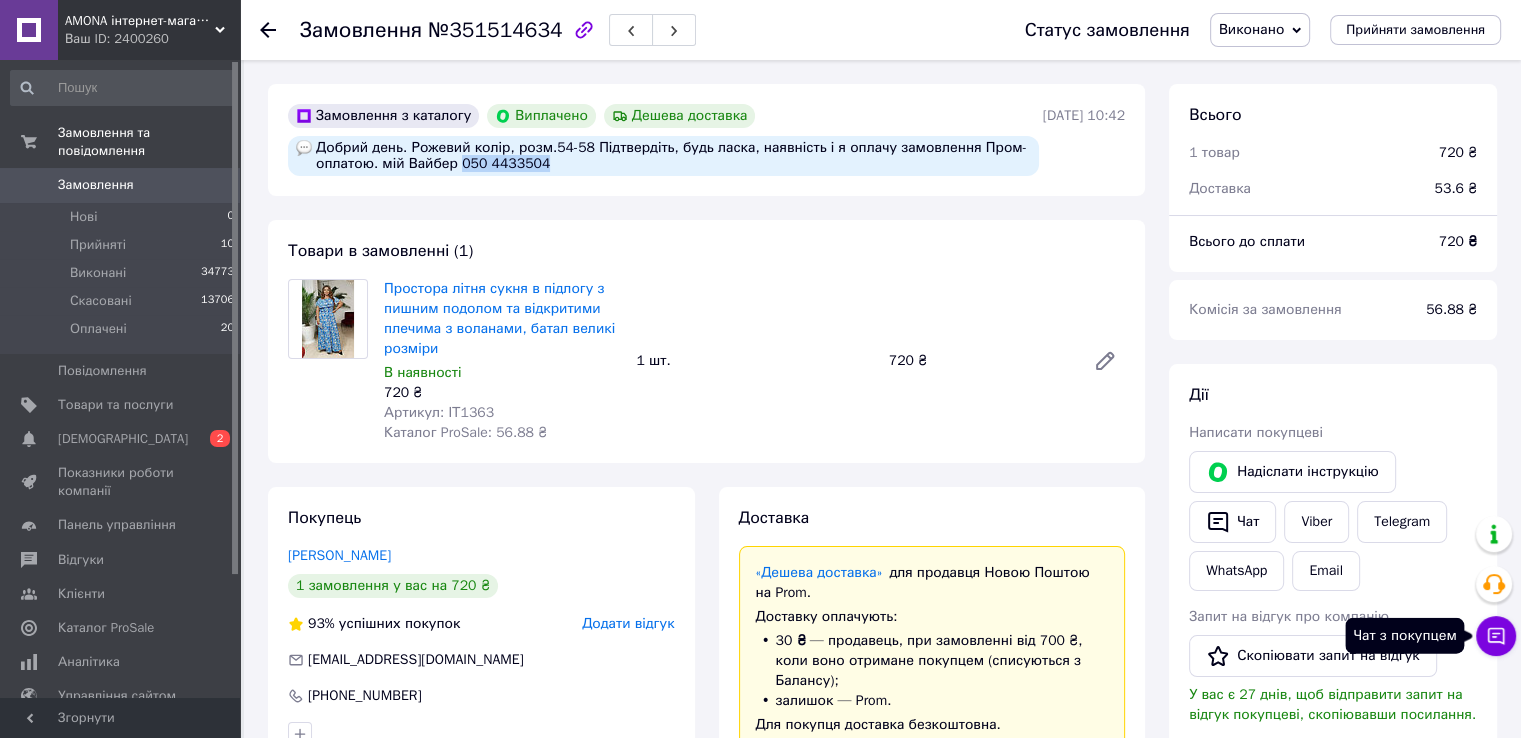 click on "Чат з покупцем" at bounding box center [1496, 636] 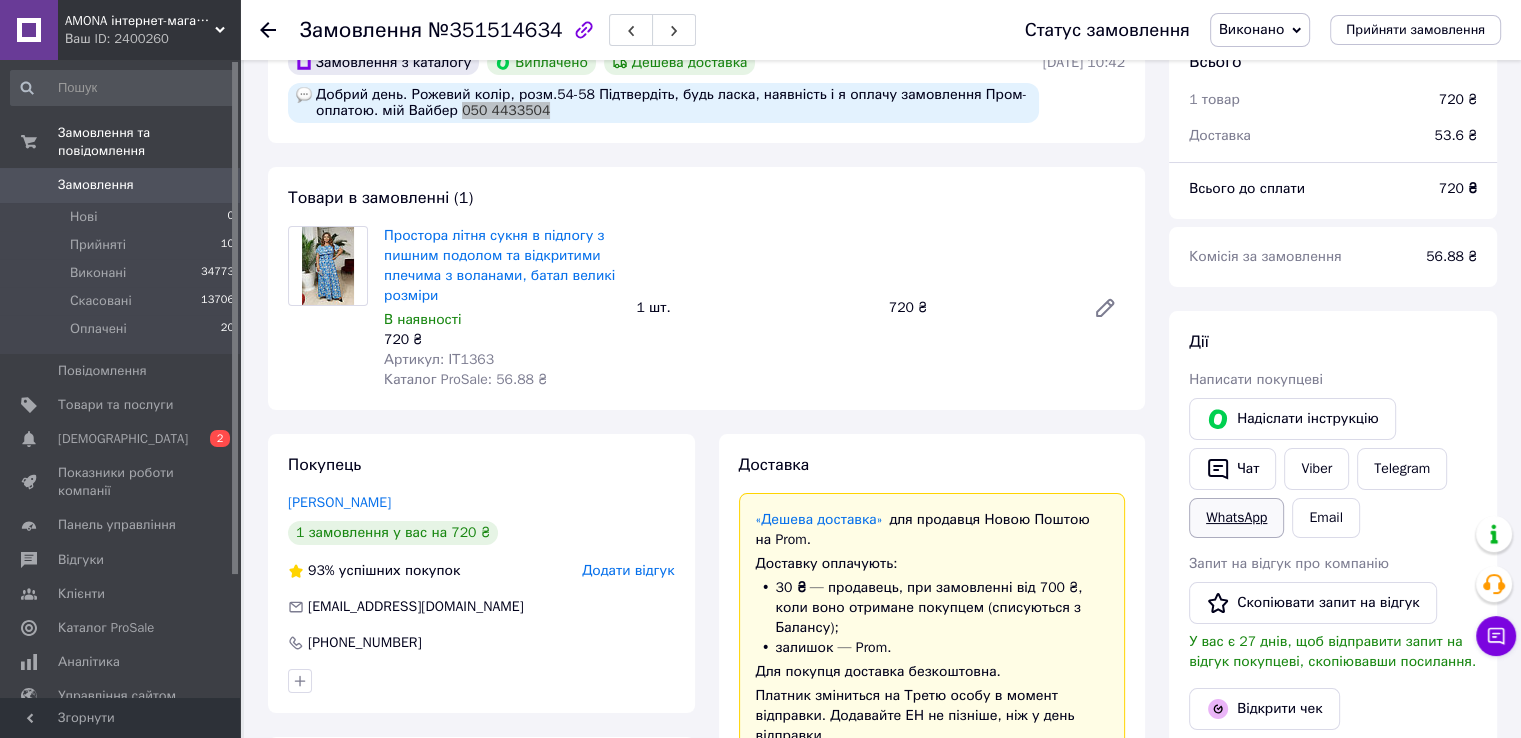 scroll, scrollTop: 100, scrollLeft: 0, axis: vertical 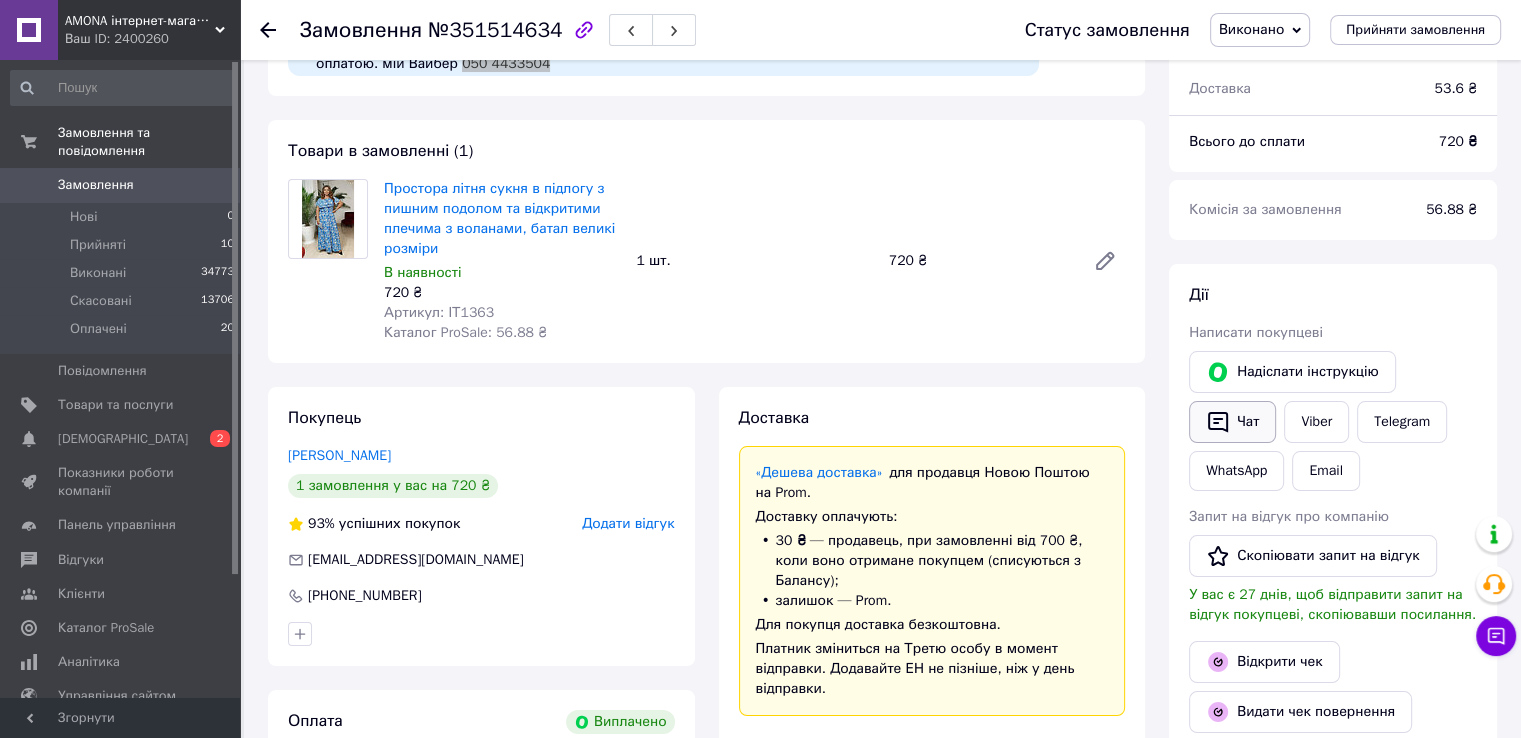 click on "Чат" at bounding box center (1232, 422) 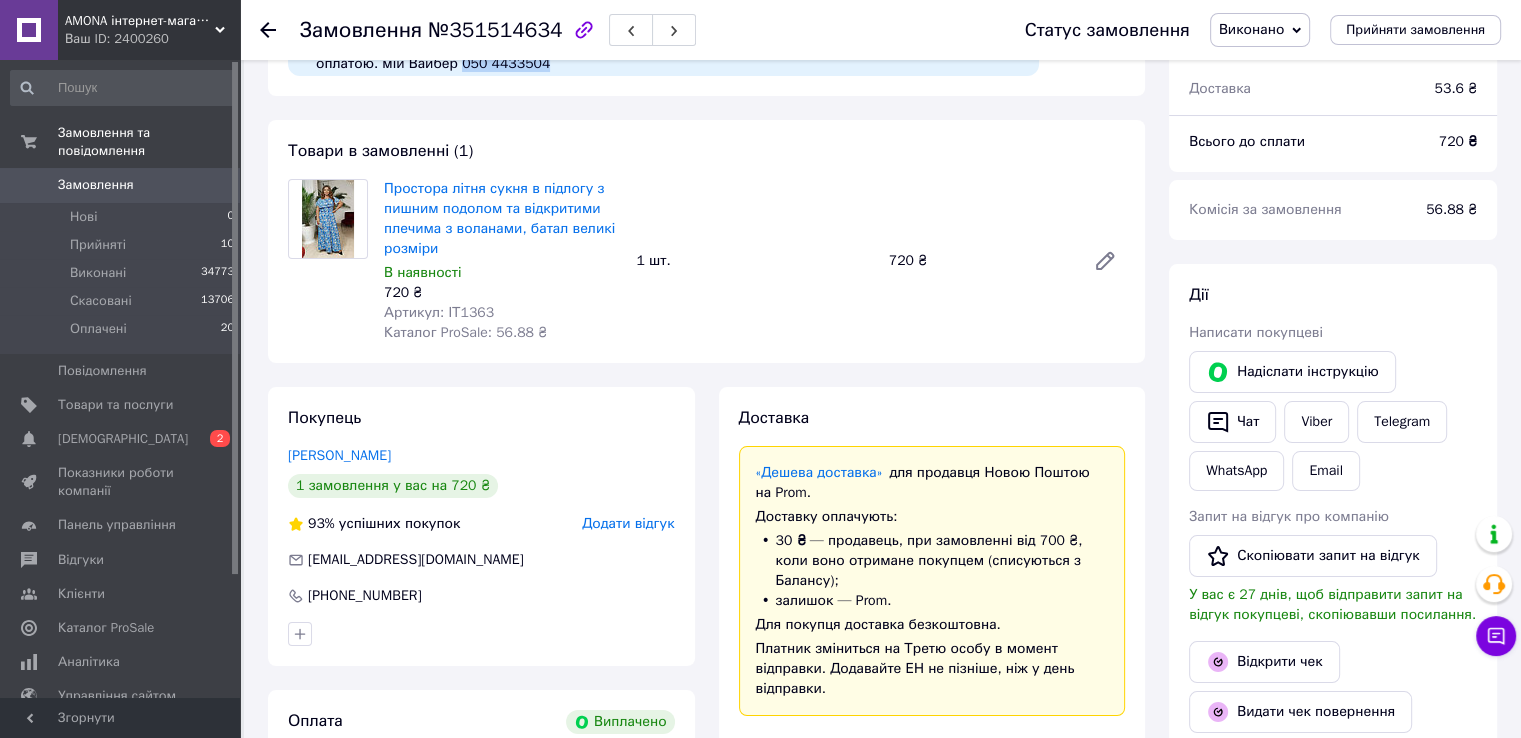 drag, startPoint x: 112, startPoint y: 171, endPoint x: 108, endPoint y: 133, distance: 38.209946 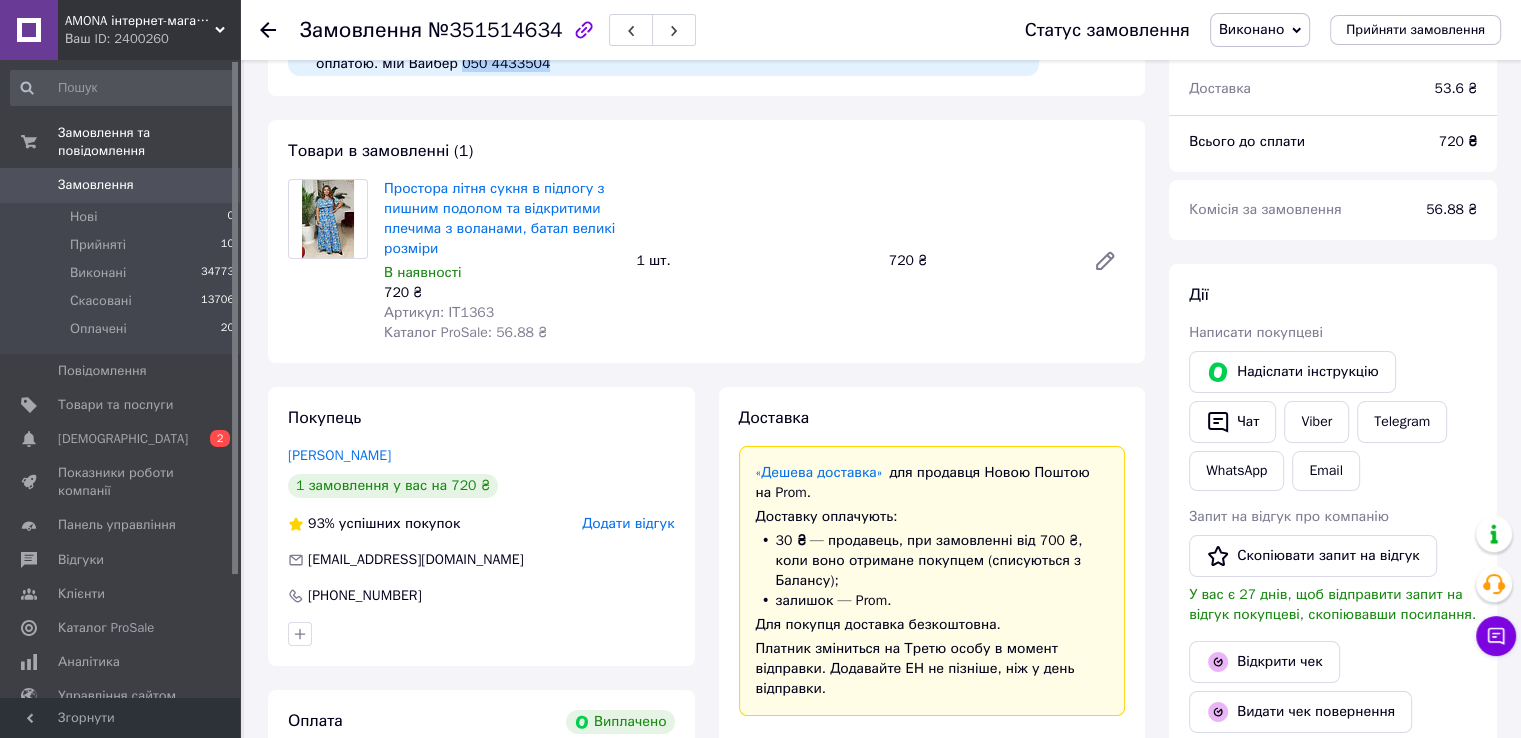 scroll, scrollTop: 0, scrollLeft: 0, axis: both 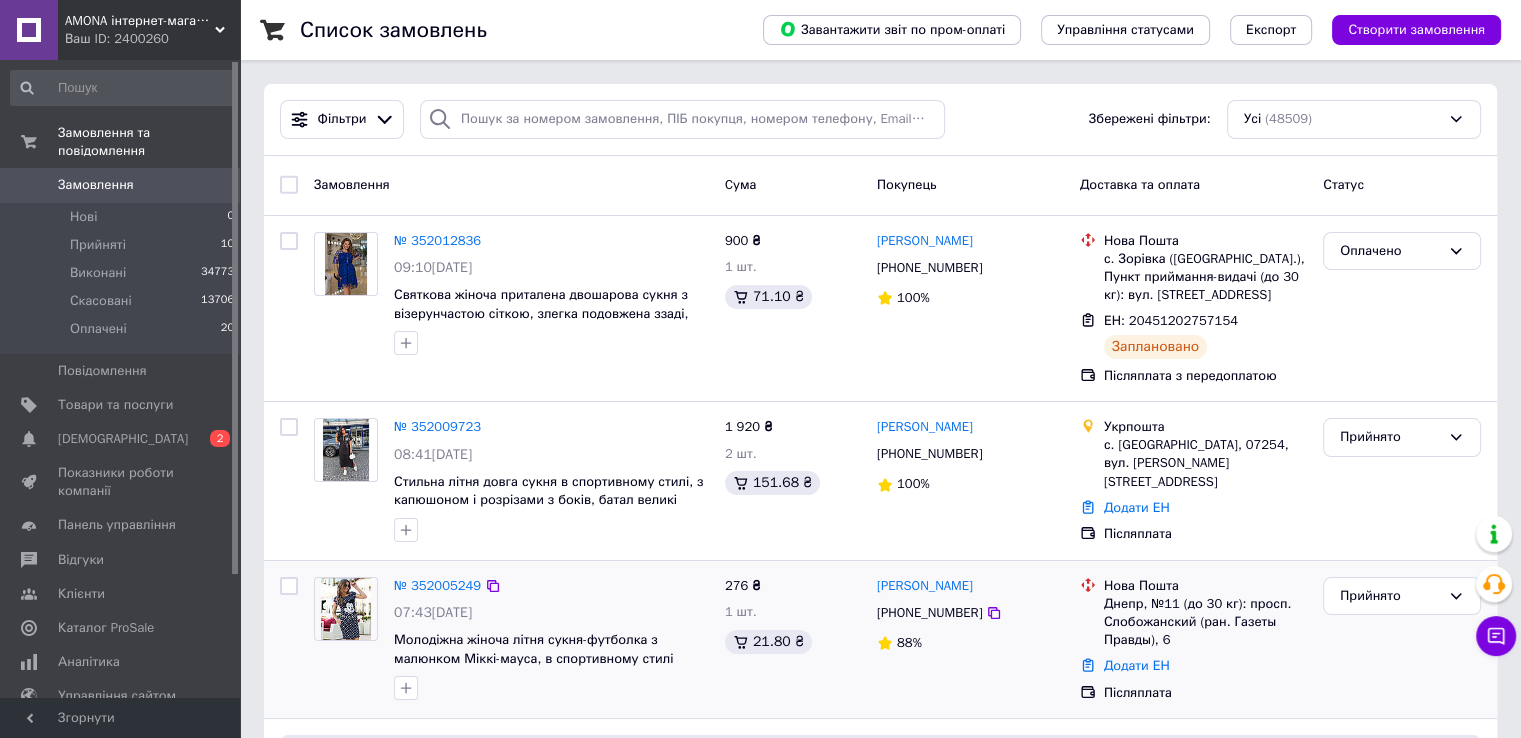 click on "Післяплата" at bounding box center [1205, 693] 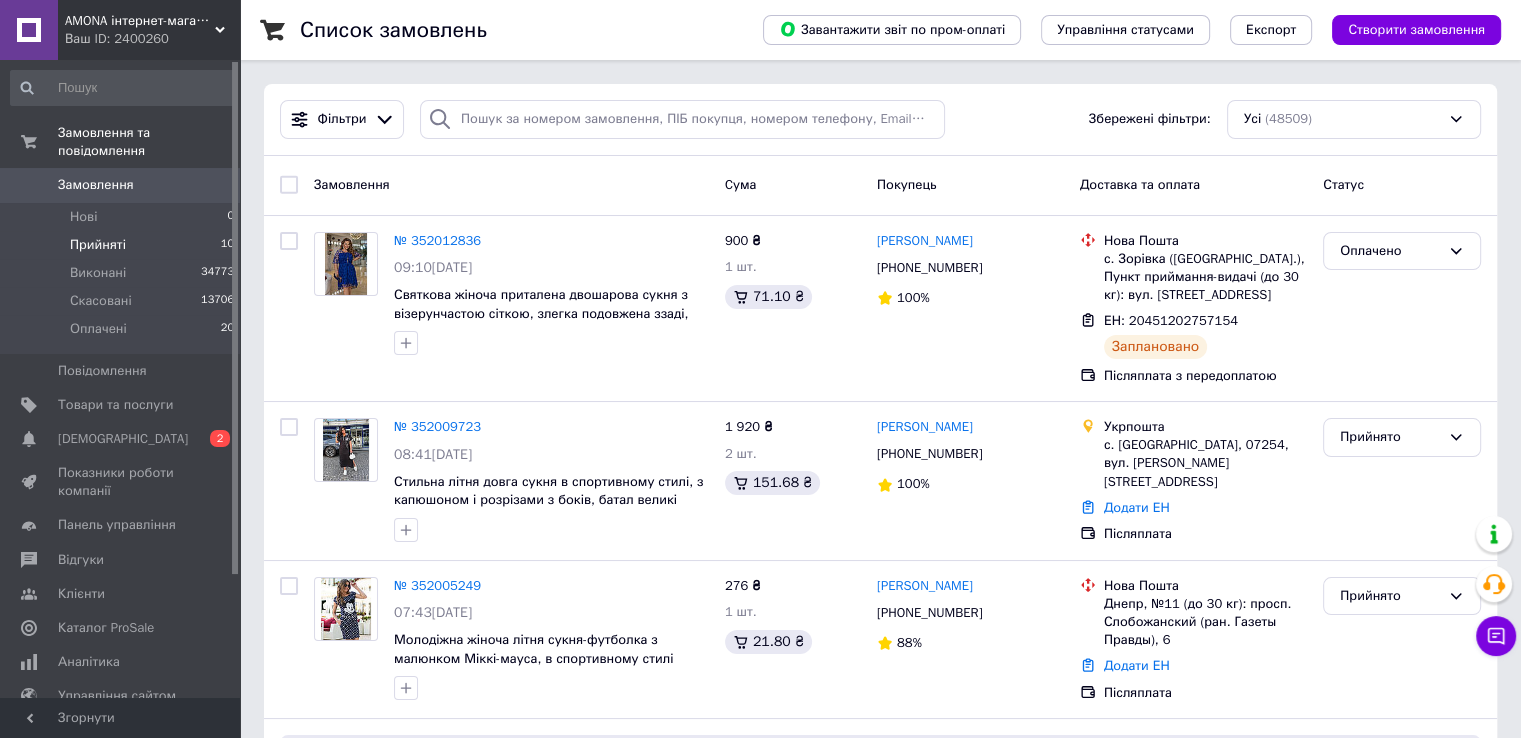 click on "Прийняті 10" at bounding box center (123, 245) 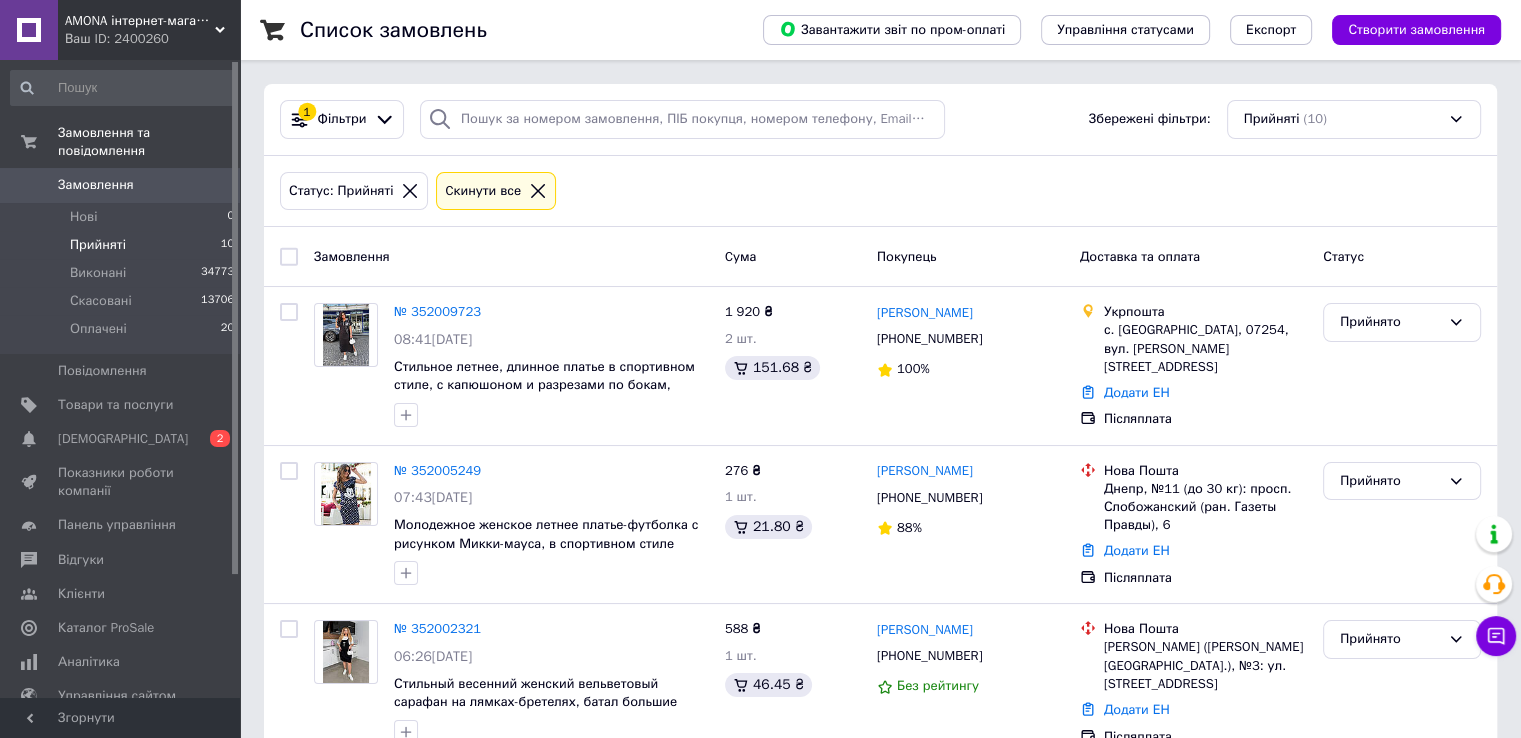 click on "10" at bounding box center [227, 245] 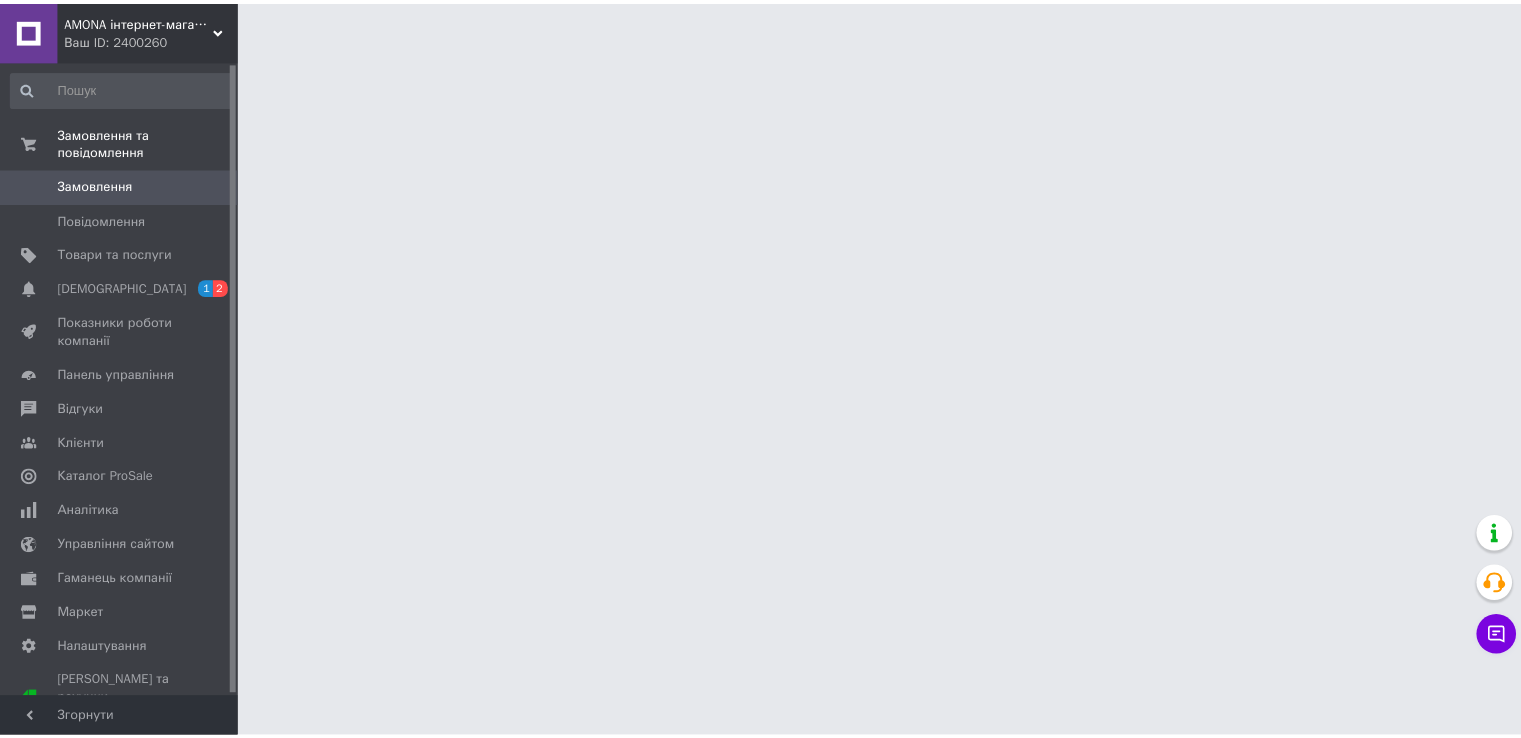 scroll, scrollTop: 0, scrollLeft: 0, axis: both 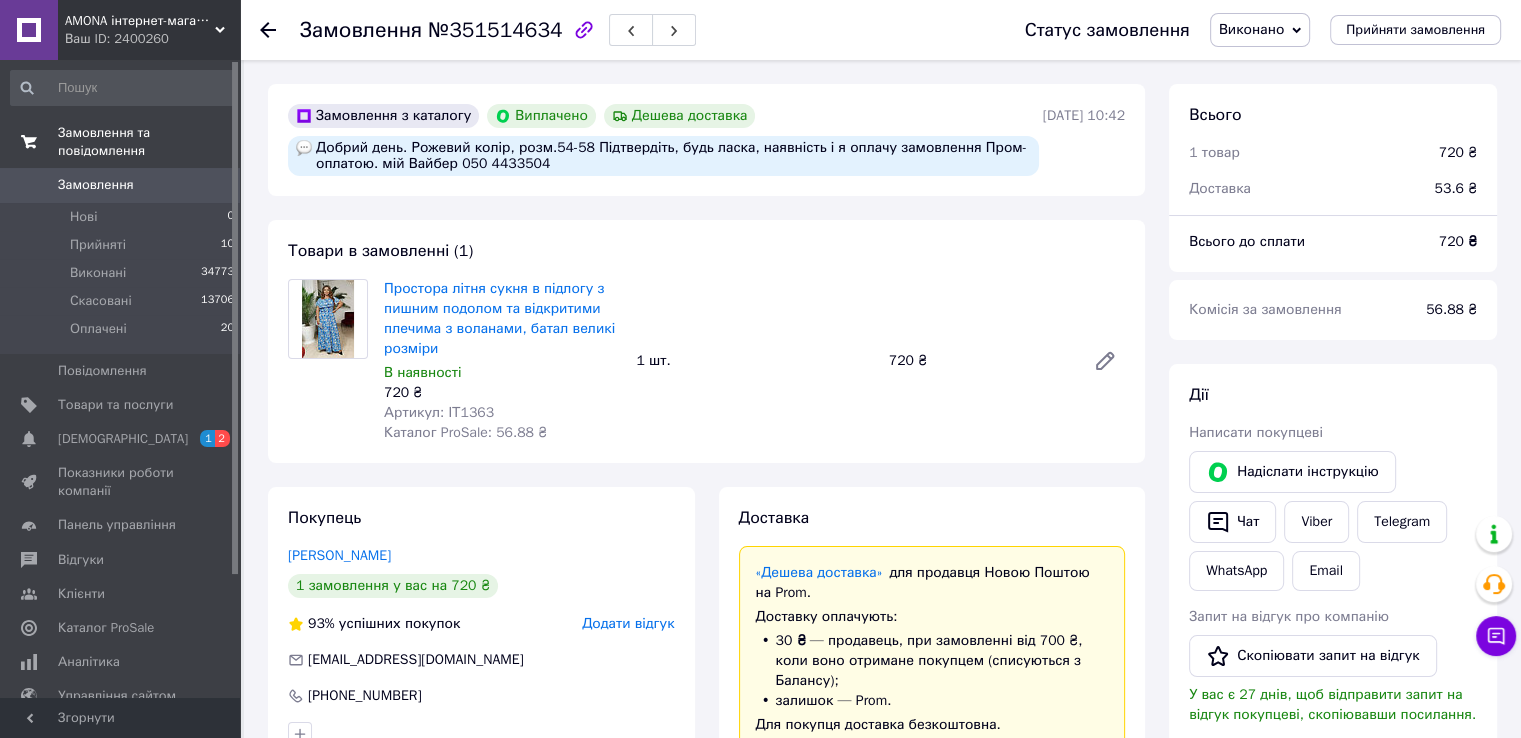 drag, startPoint x: 1217, startPoint y: 520, endPoint x: 183, endPoint y: 146, distance: 1099.5599 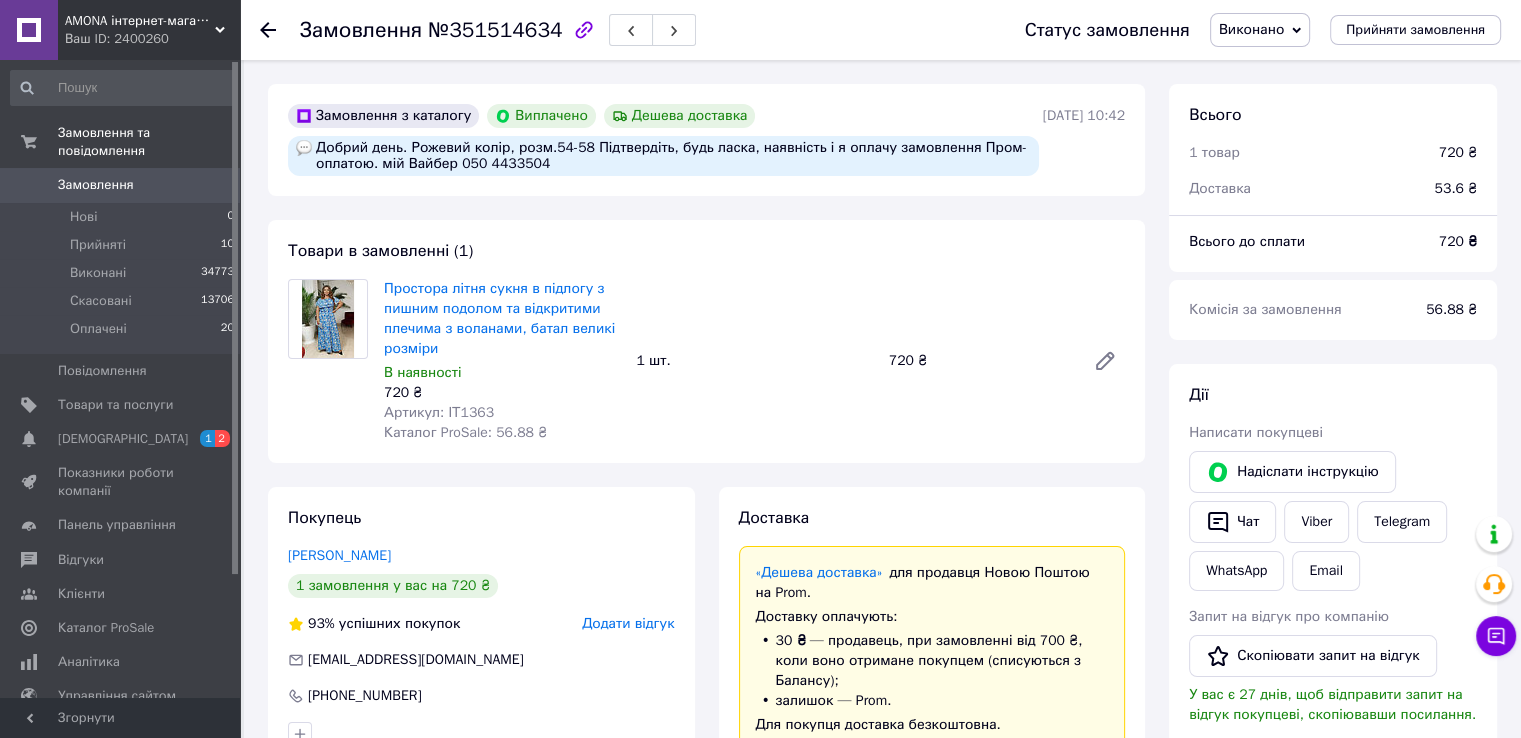 click on "Замовлення" at bounding box center [121, 185] 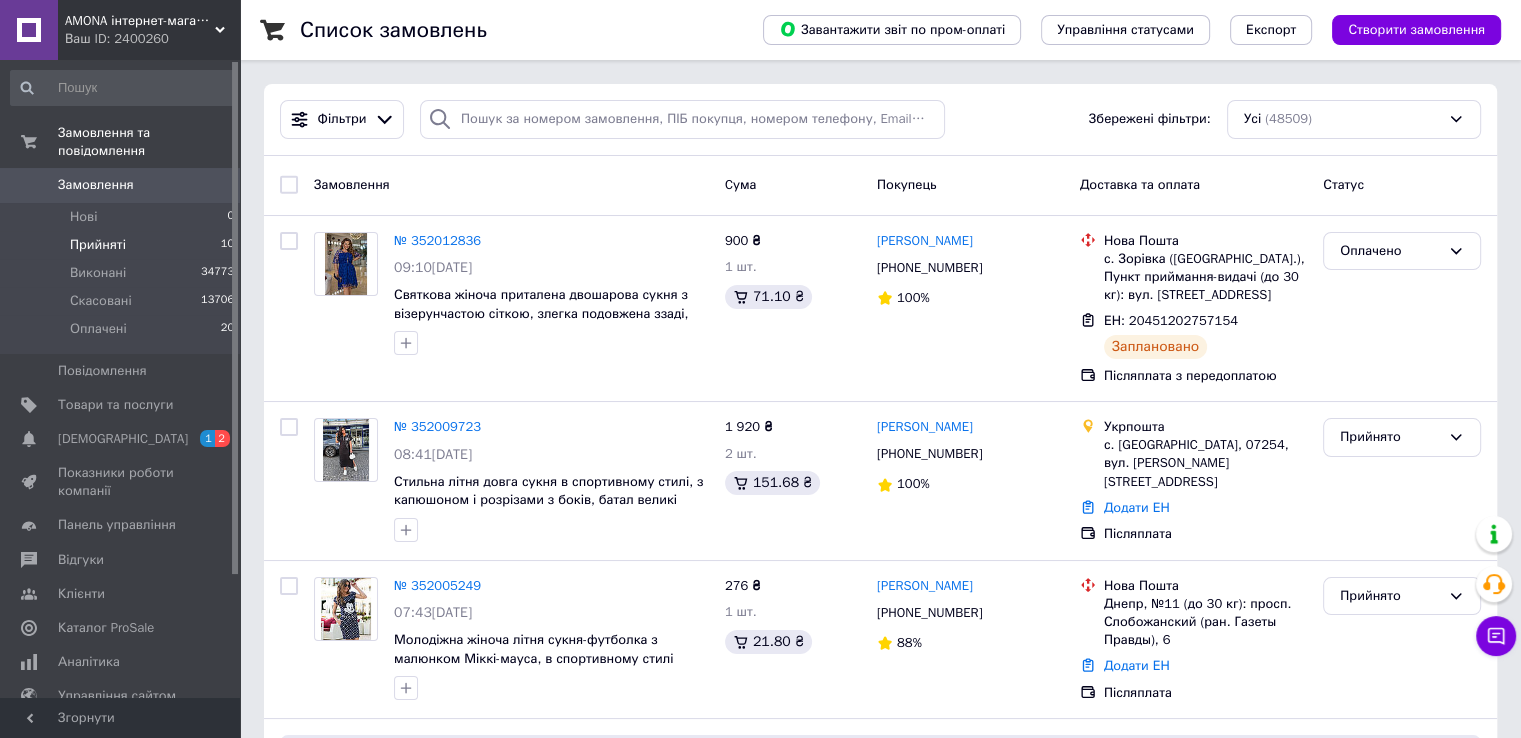click on "Прийняті 10" at bounding box center (123, 245) 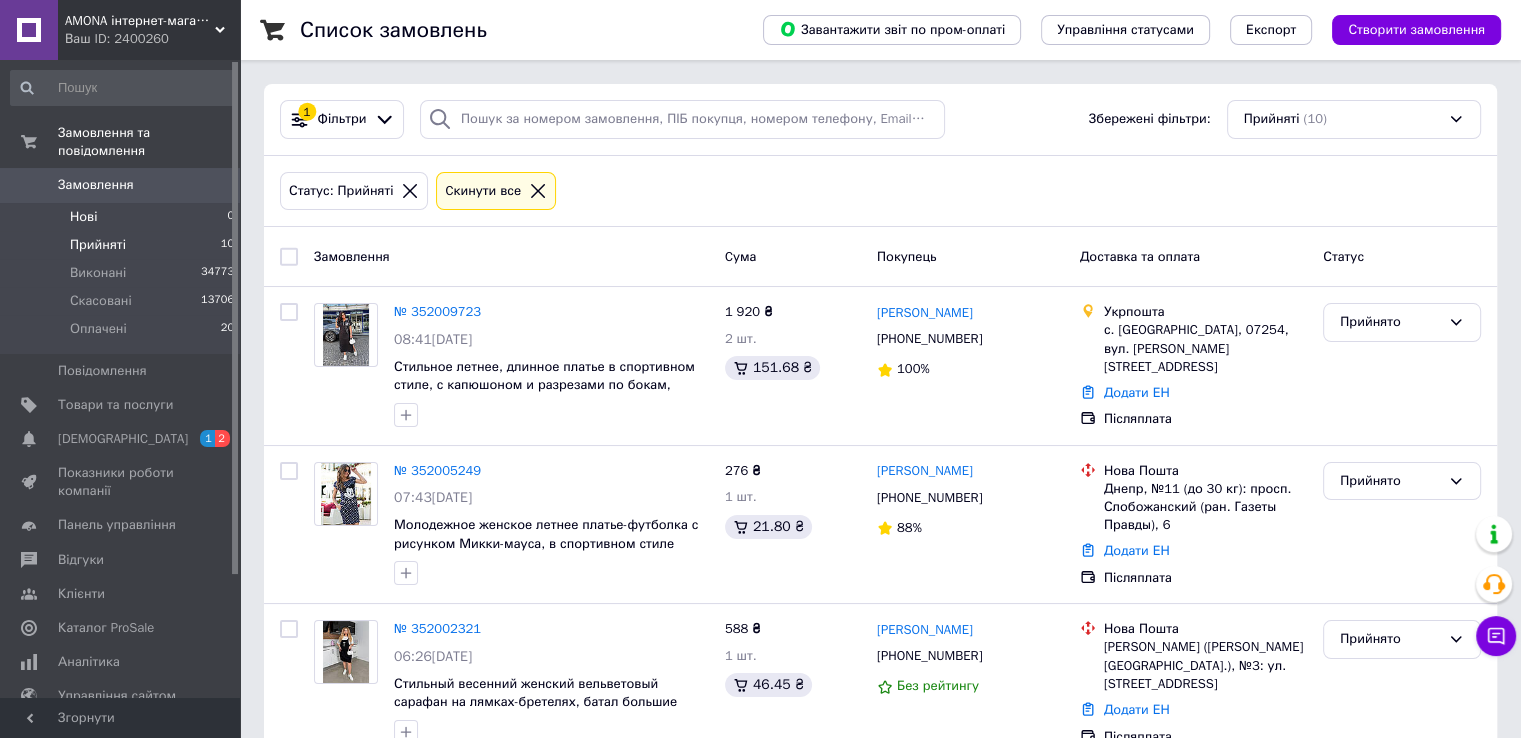 click on "Нові 0" at bounding box center [123, 217] 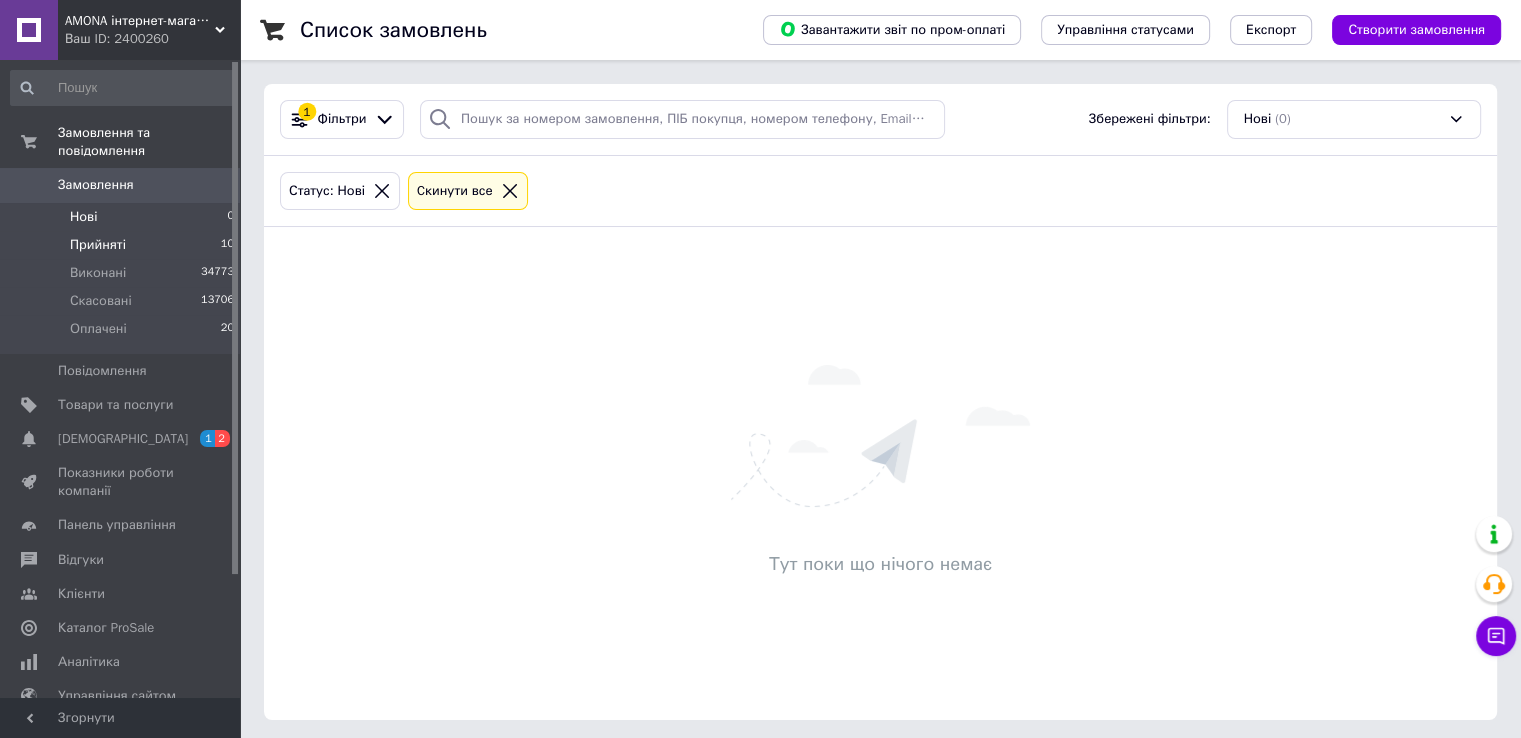 click on "Прийняті 10" at bounding box center (123, 245) 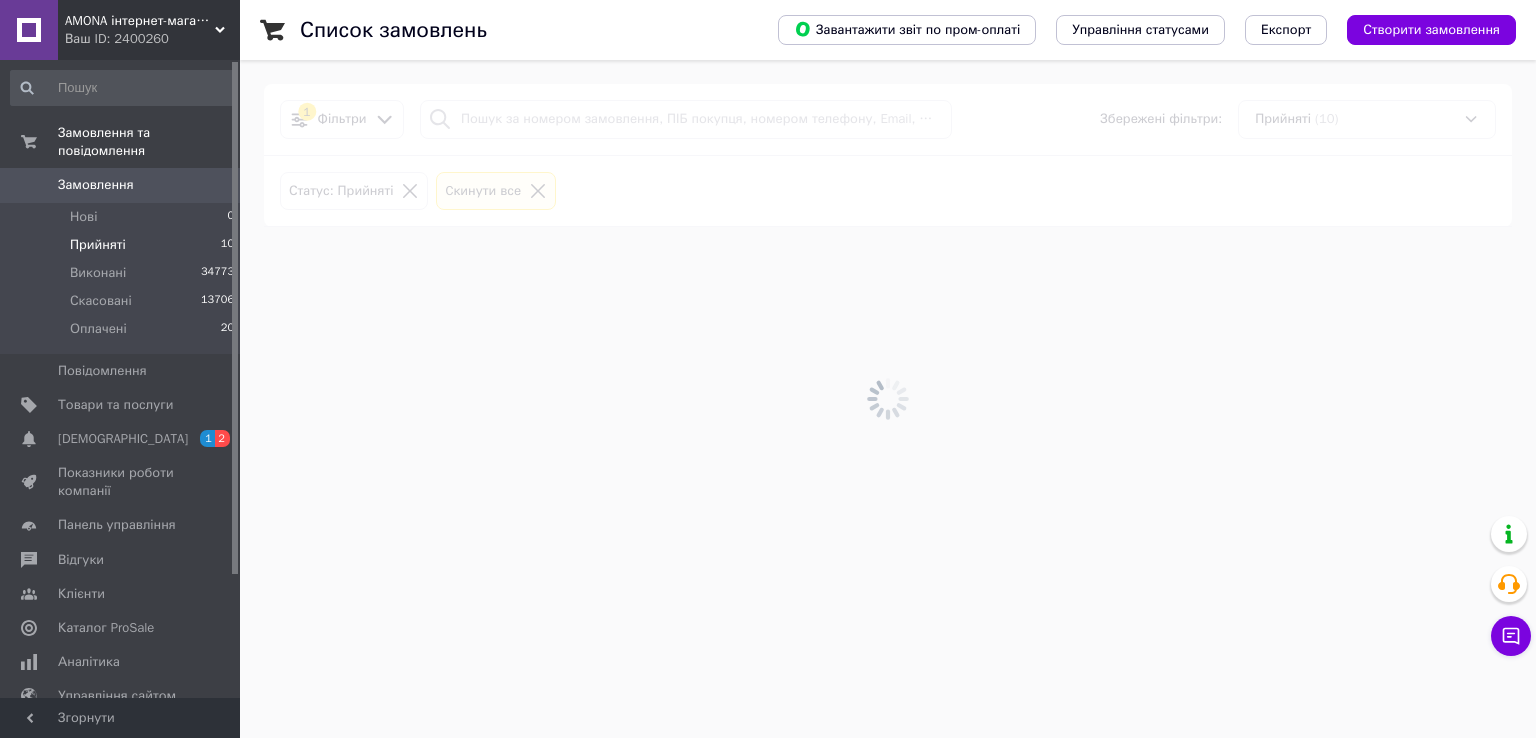 click on "Прийняті 10" at bounding box center [123, 245] 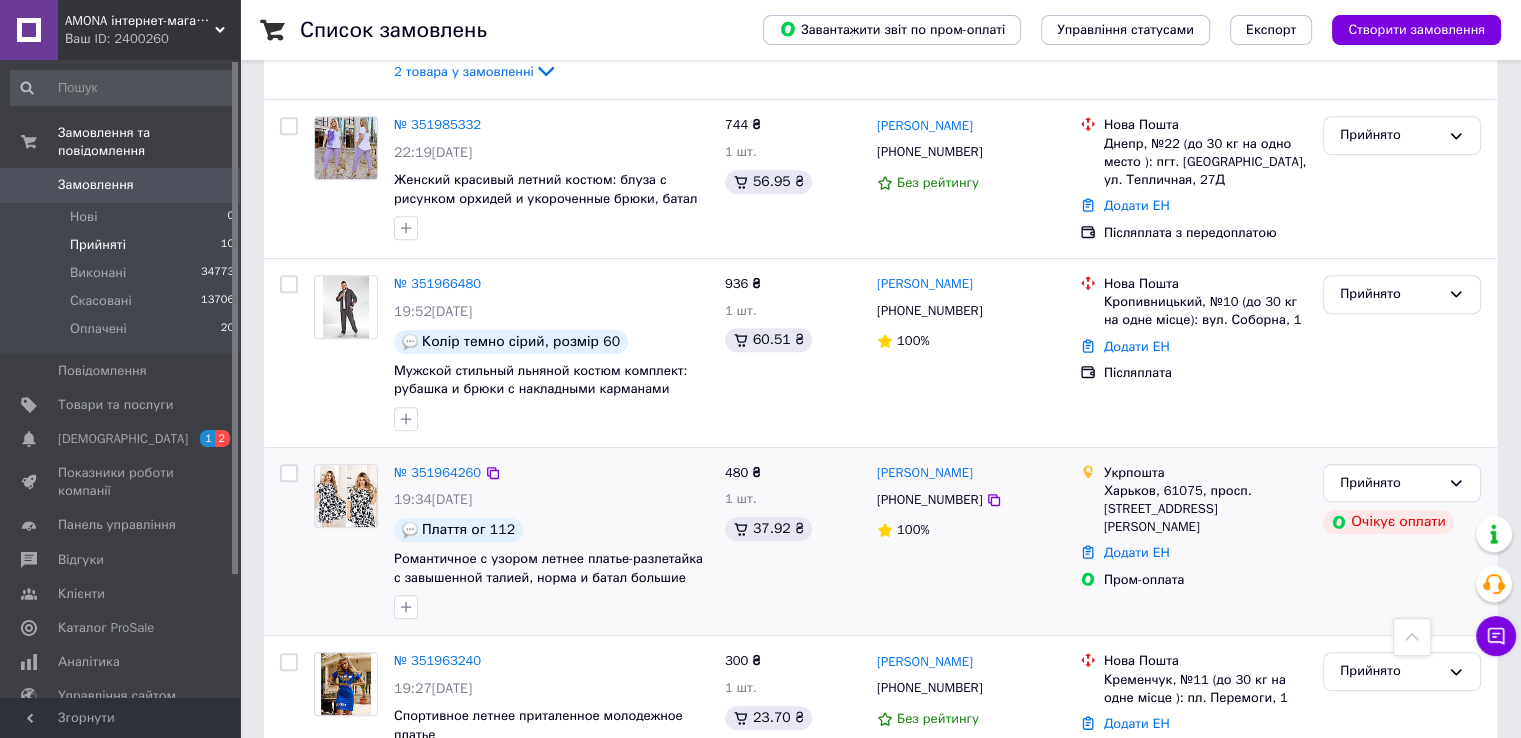 scroll, scrollTop: 900, scrollLeft: 0, axis: vertical 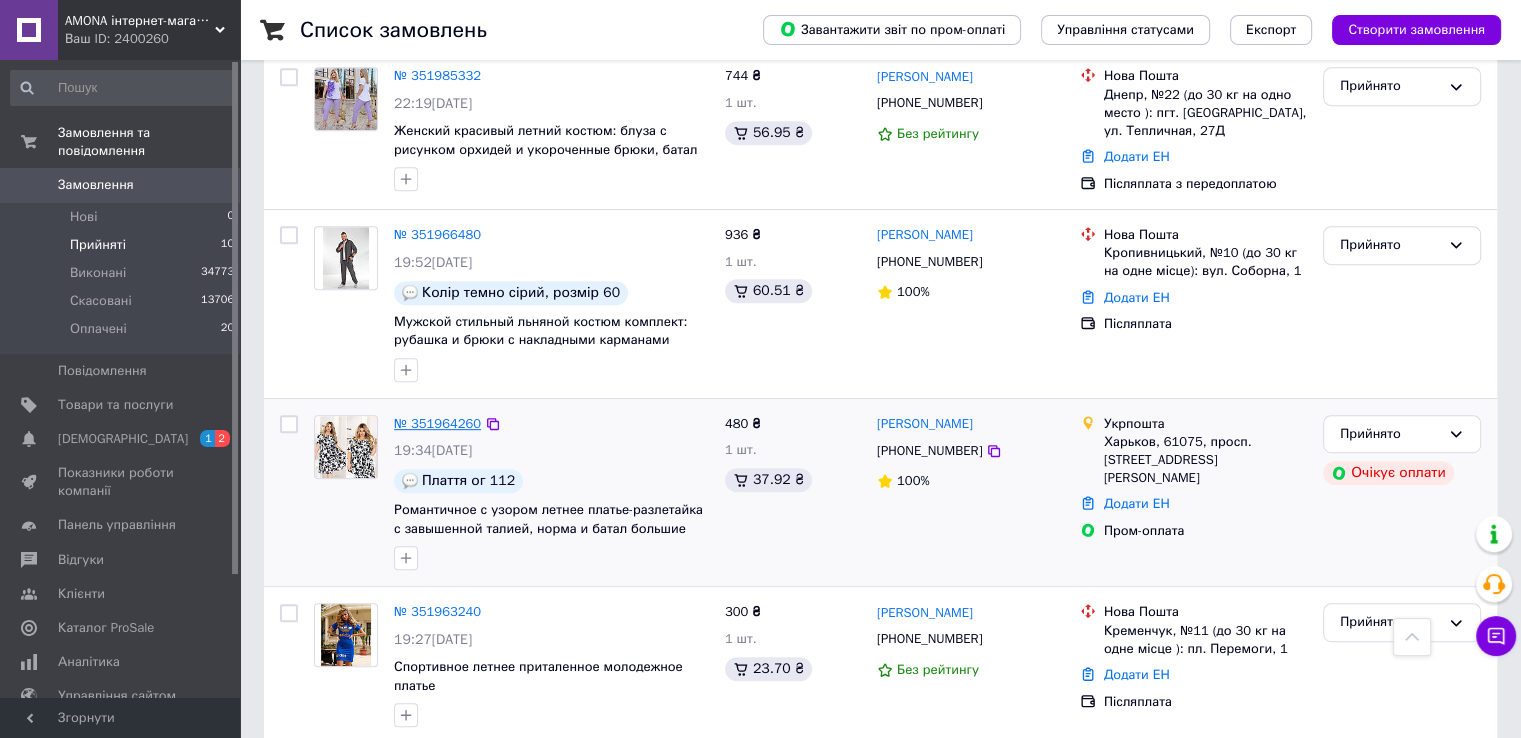 click on "№ 351964260" at bounding box center (437, 423) 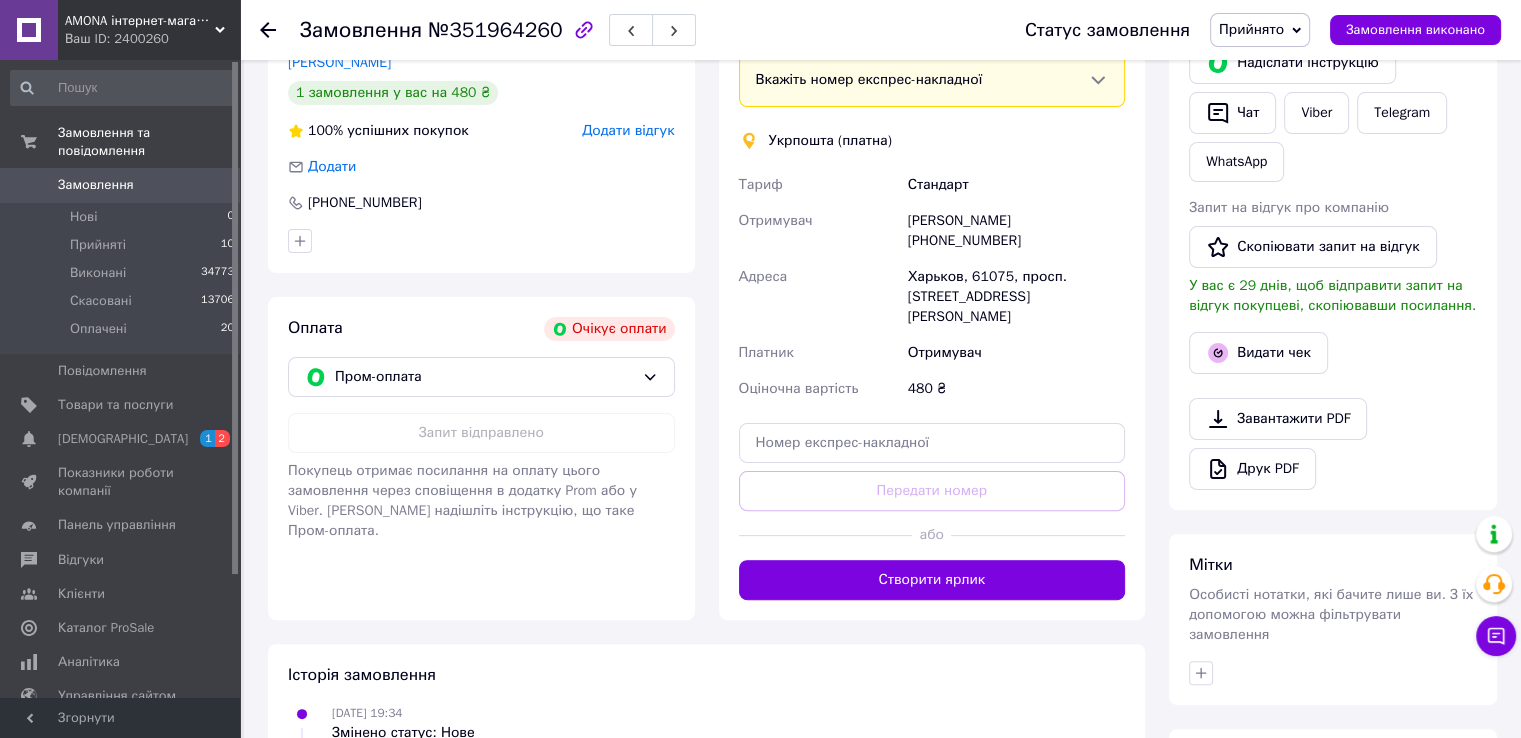 scroll, scrollTop: 302, scrollLeft: 0, axis: vertical 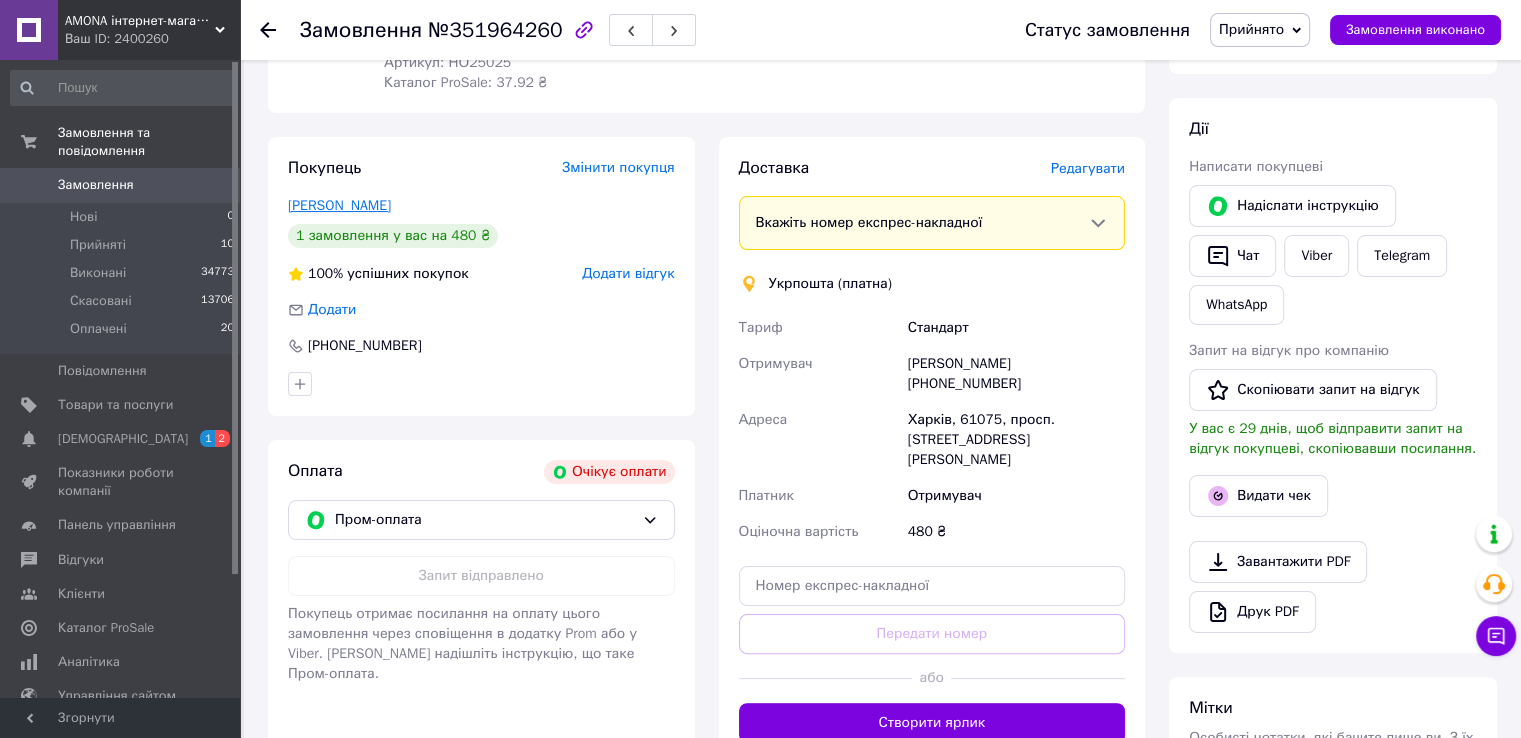 click on "Трухачова Лариса" at bounding box center (339, 205) 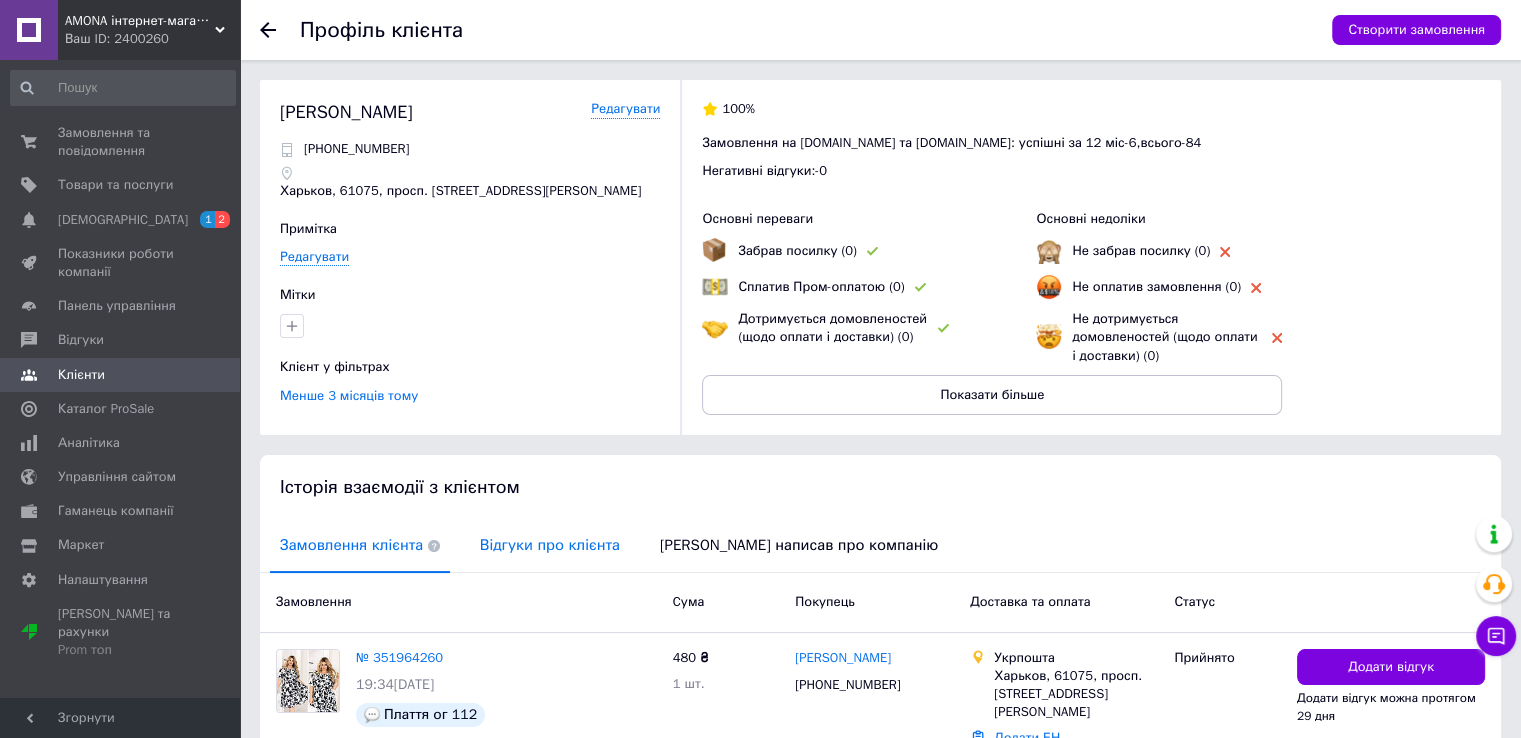 drag, startPoint x: 611, startPoint y: 555, endPoint x: 594, endPoint y: 550, distance: 17.720045 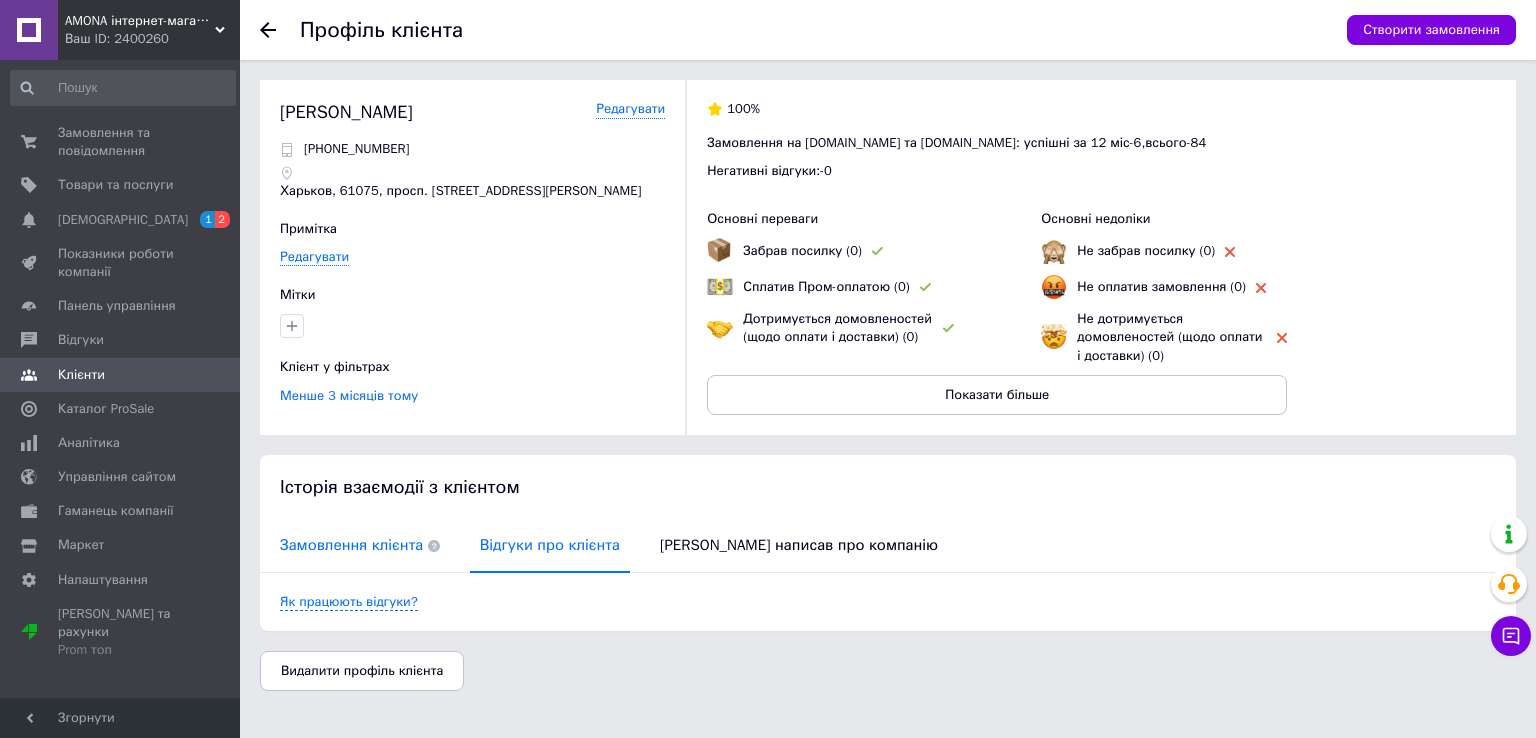 click on "Замовлення клієнта" at bounding box center [360, 545] 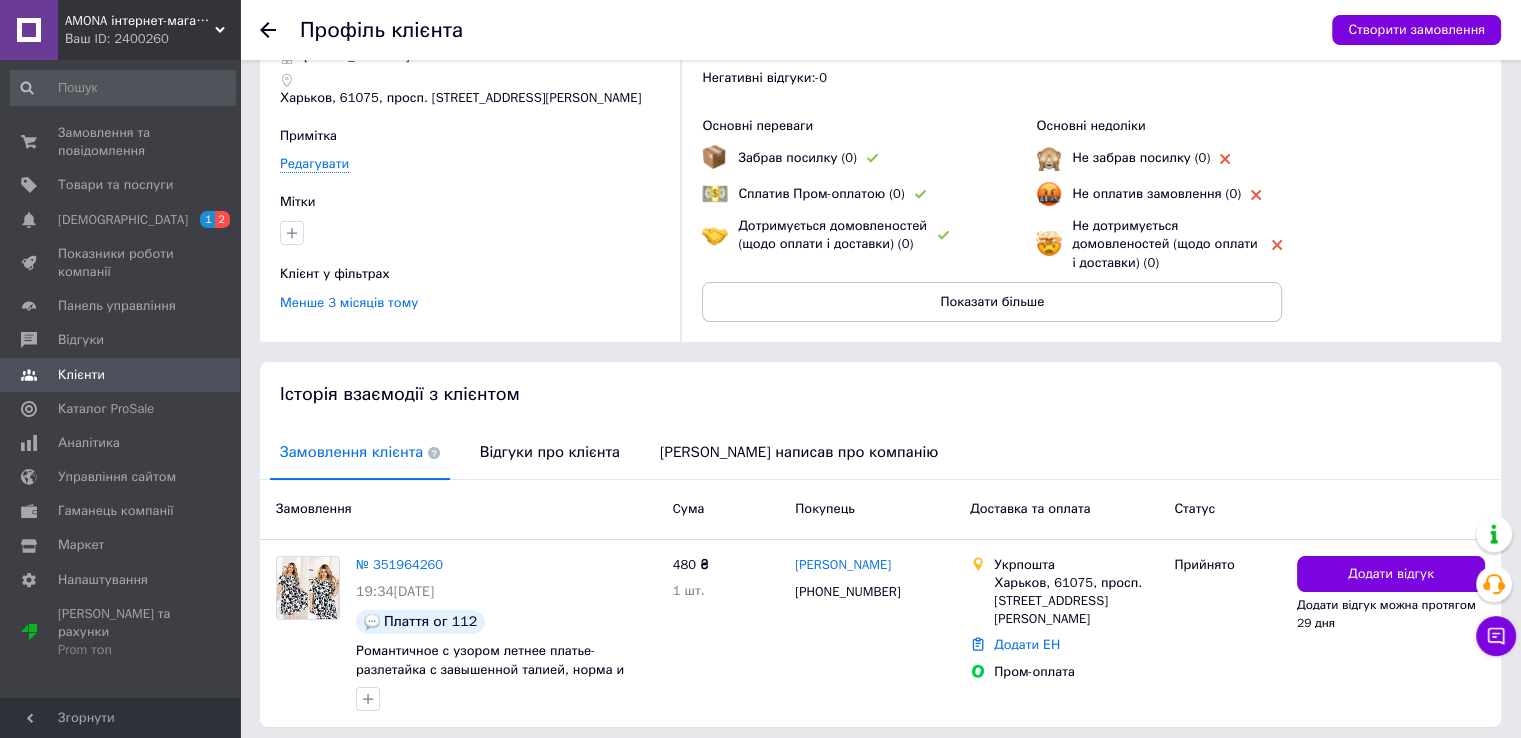 scroll, scrollTop: 161, scrollLeft: 0, axis: vertical 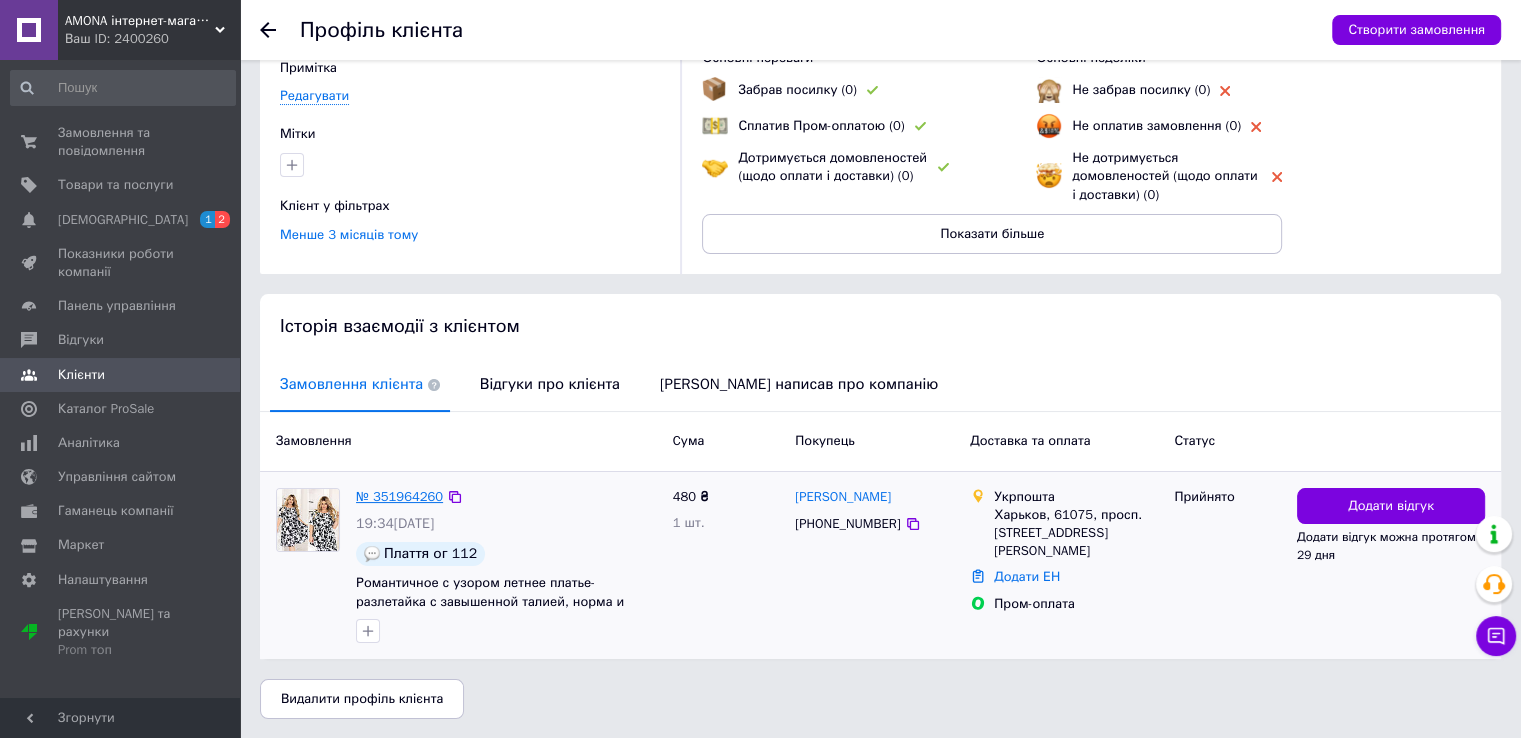 click on "№ 351964260" at bounding box center (399, 496) 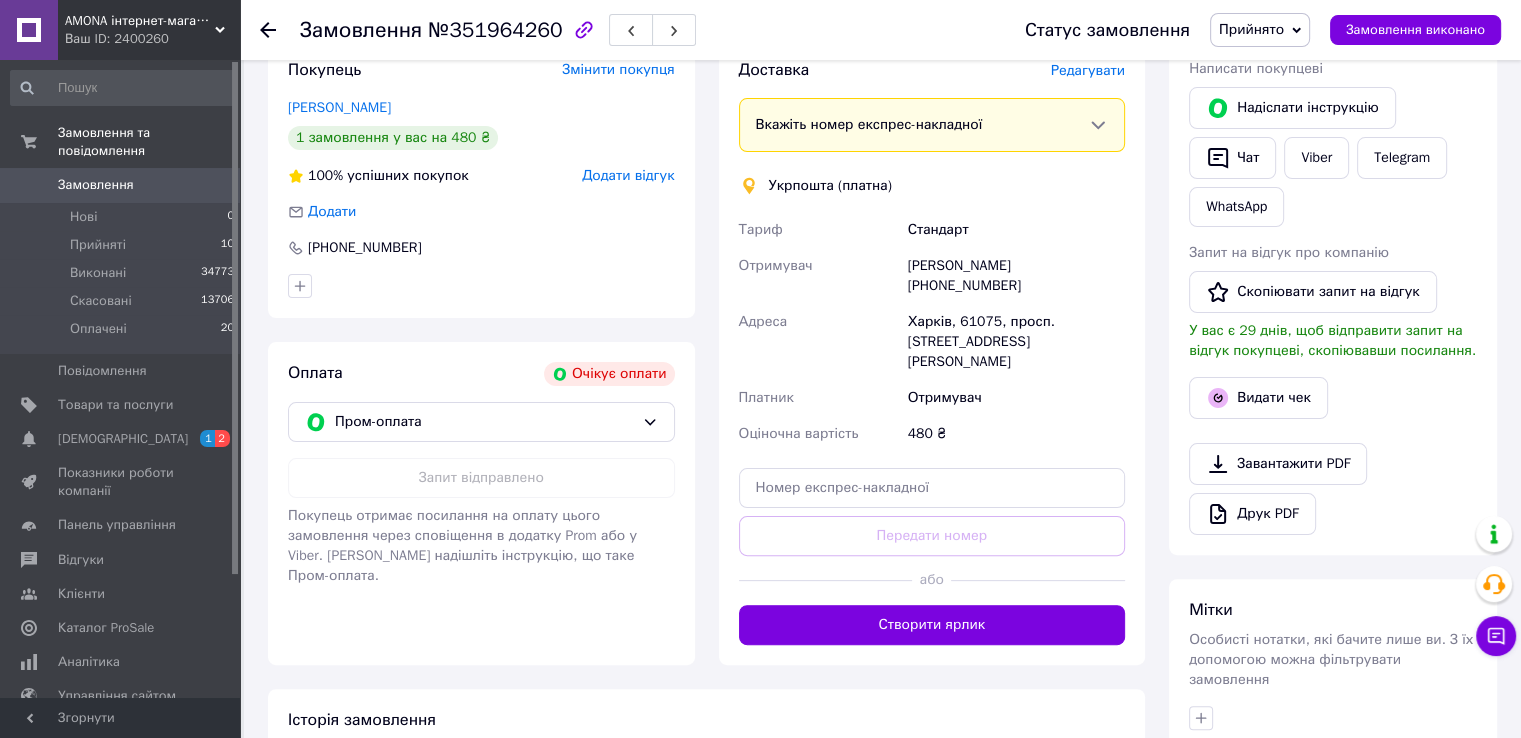 scroll, scrollTop: 0, scrollLeft: 0, axis: both 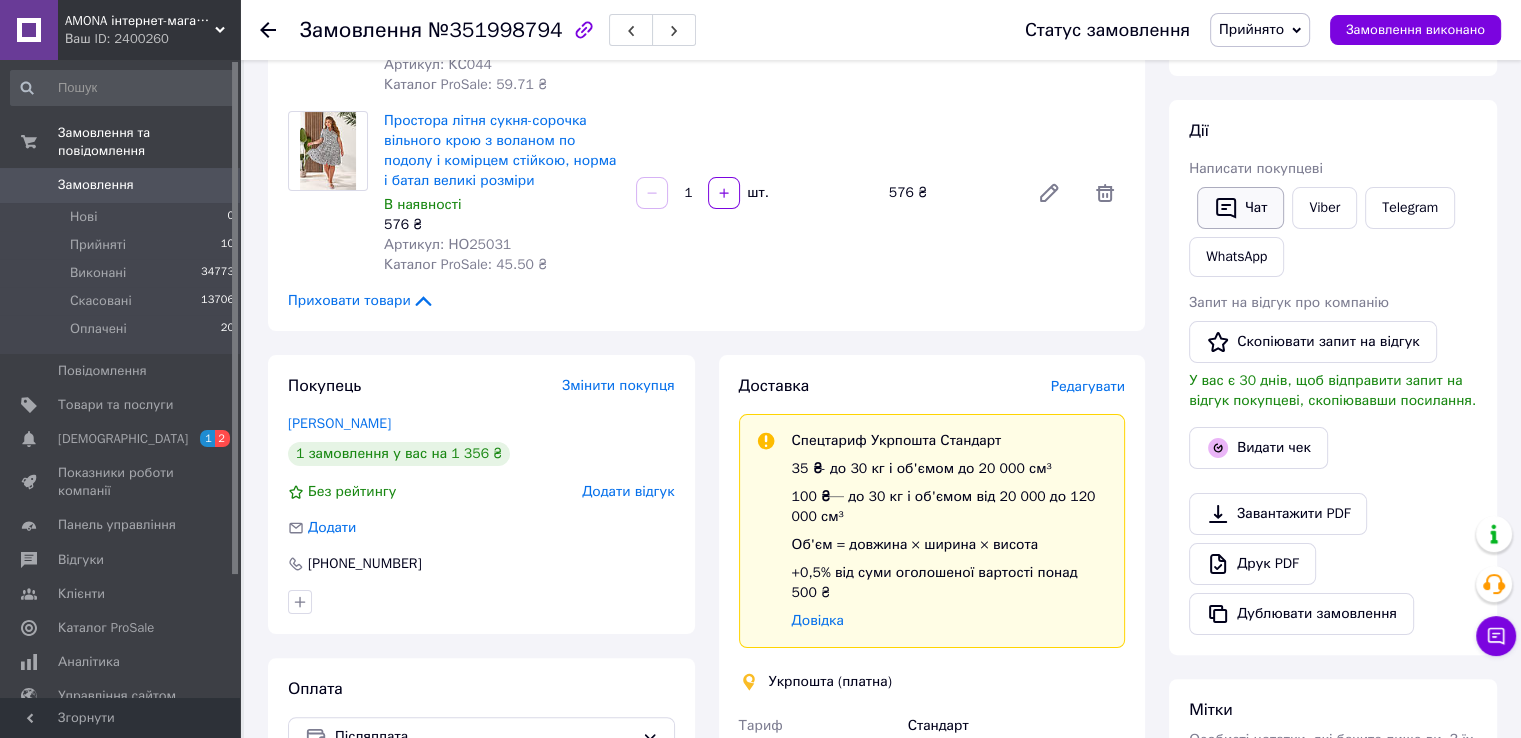 click 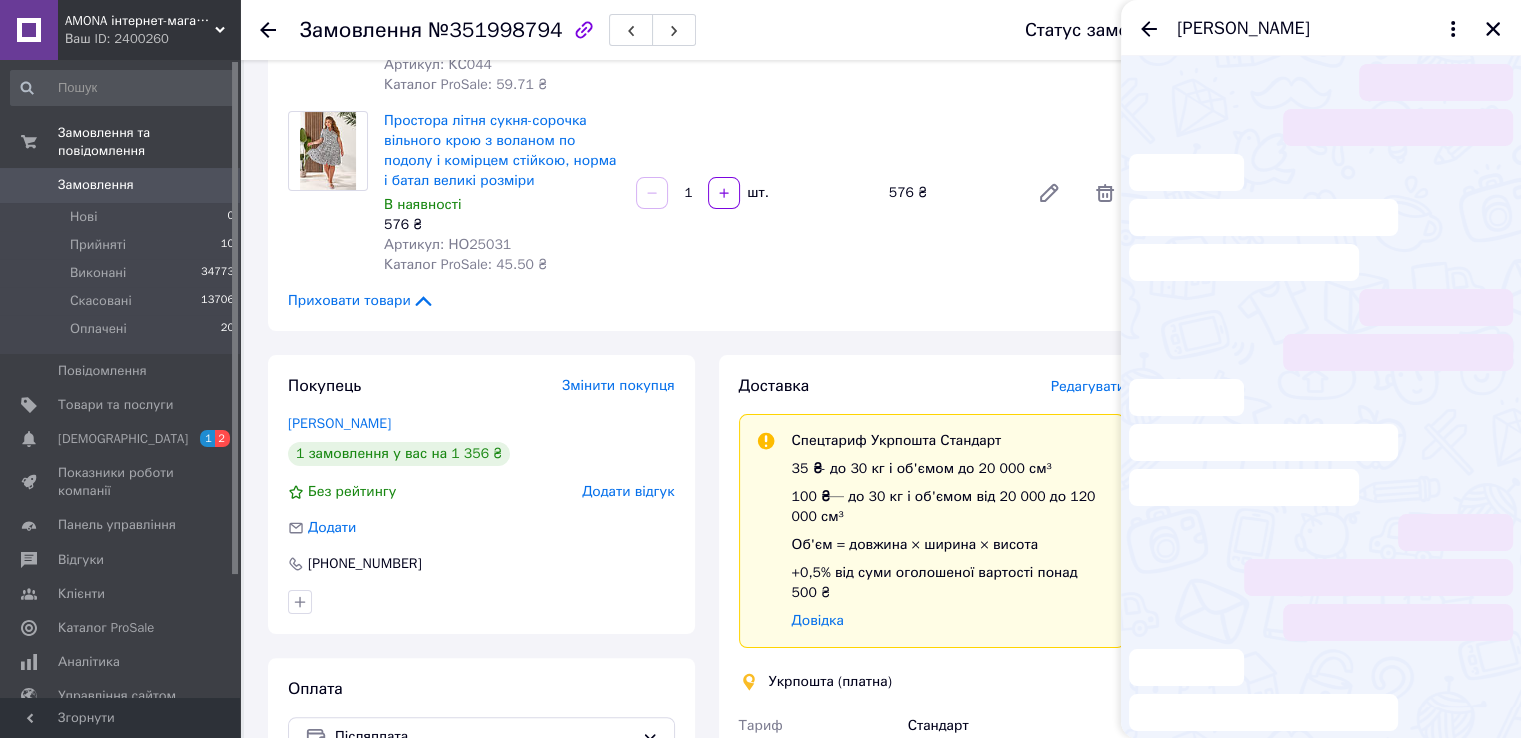 scroll, scrollTop: 62, scrollLeft: 0, axis: vertical 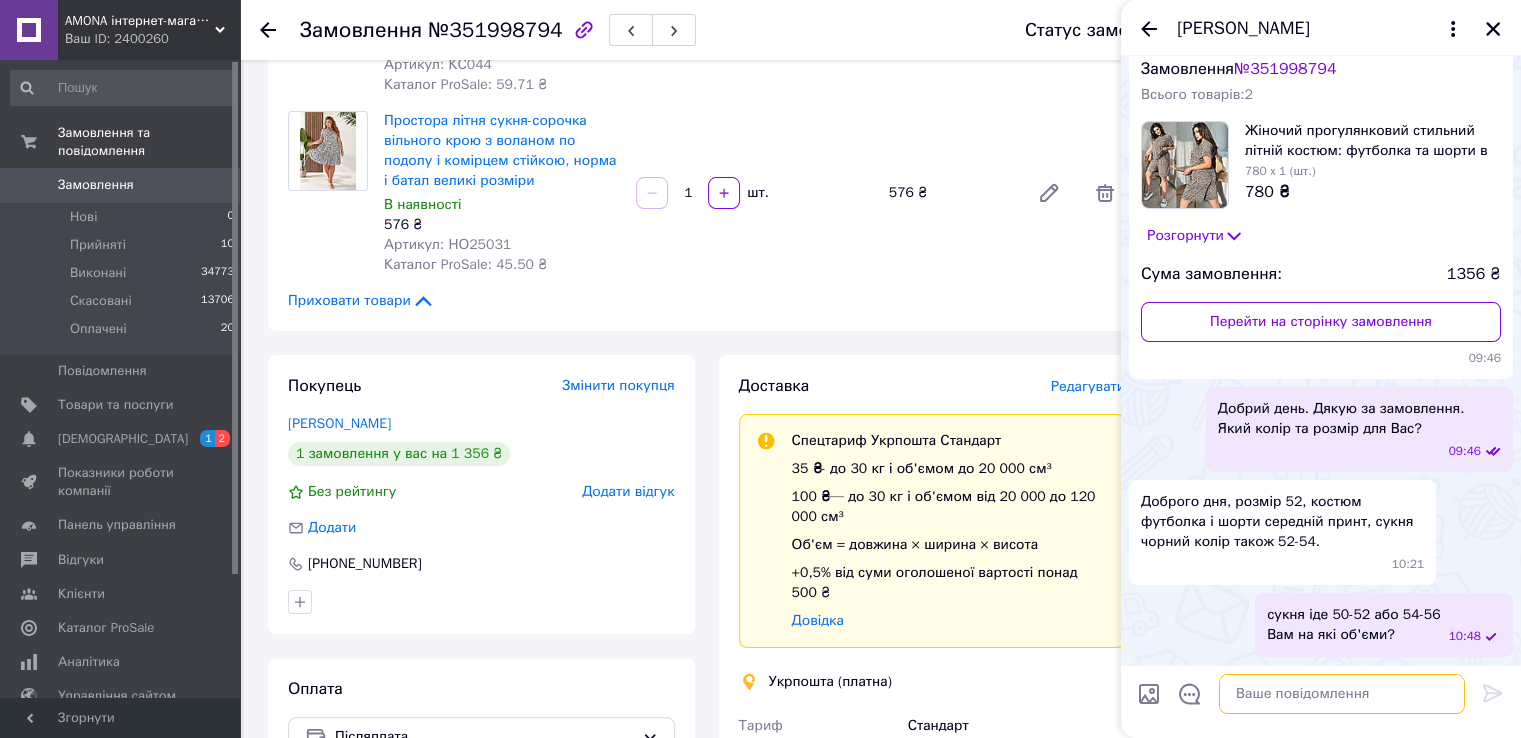 click at bounding box center (1342, 694) 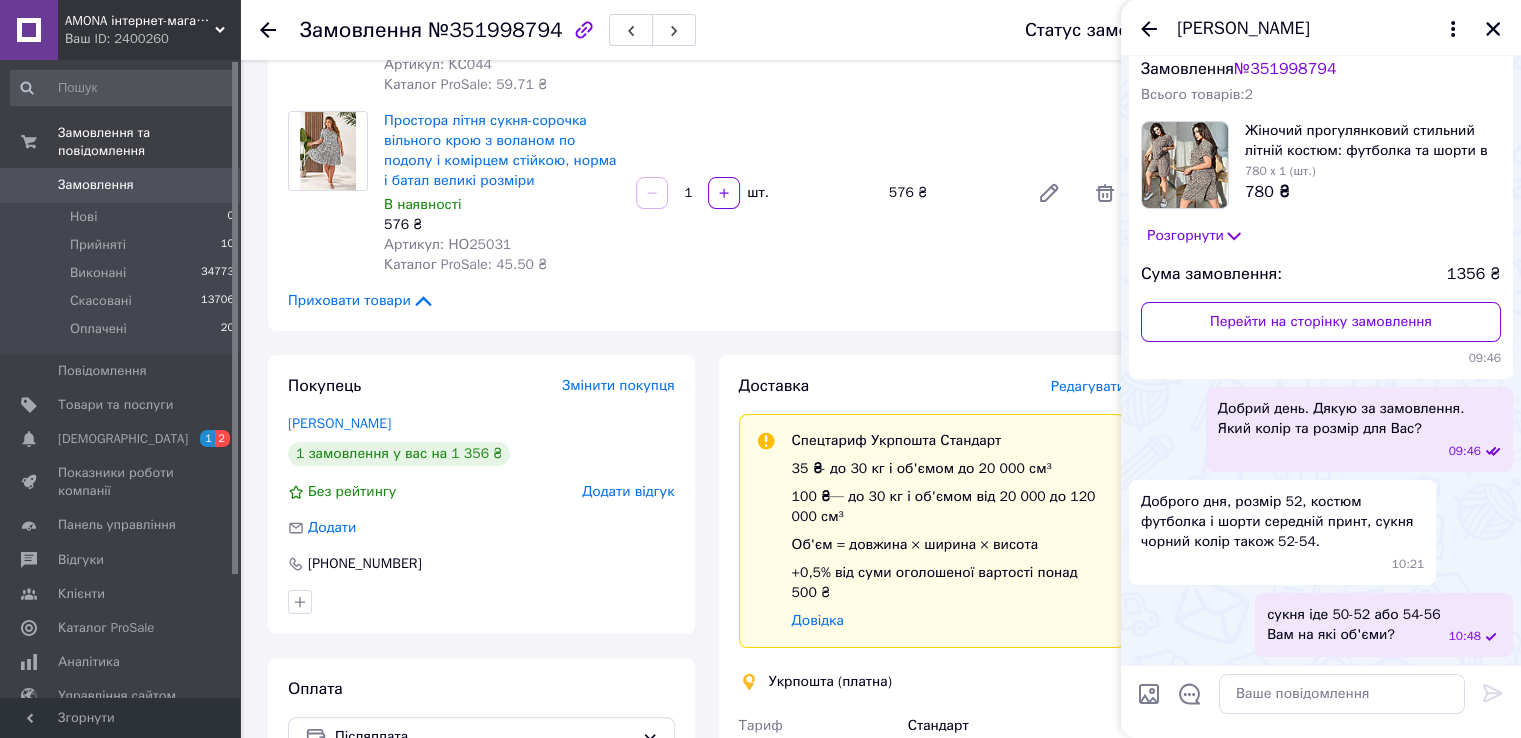 click at bounding box center [1190, 697] 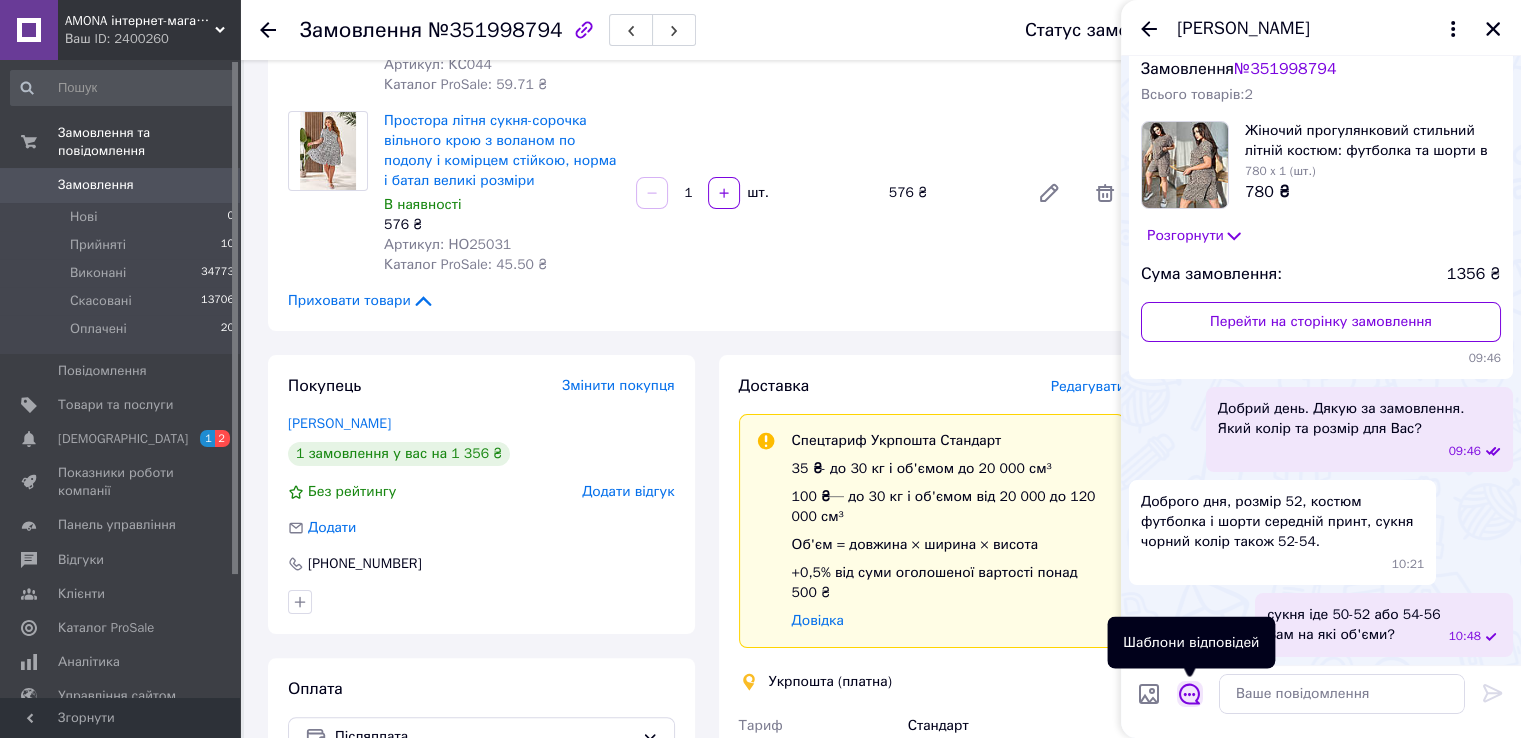 click 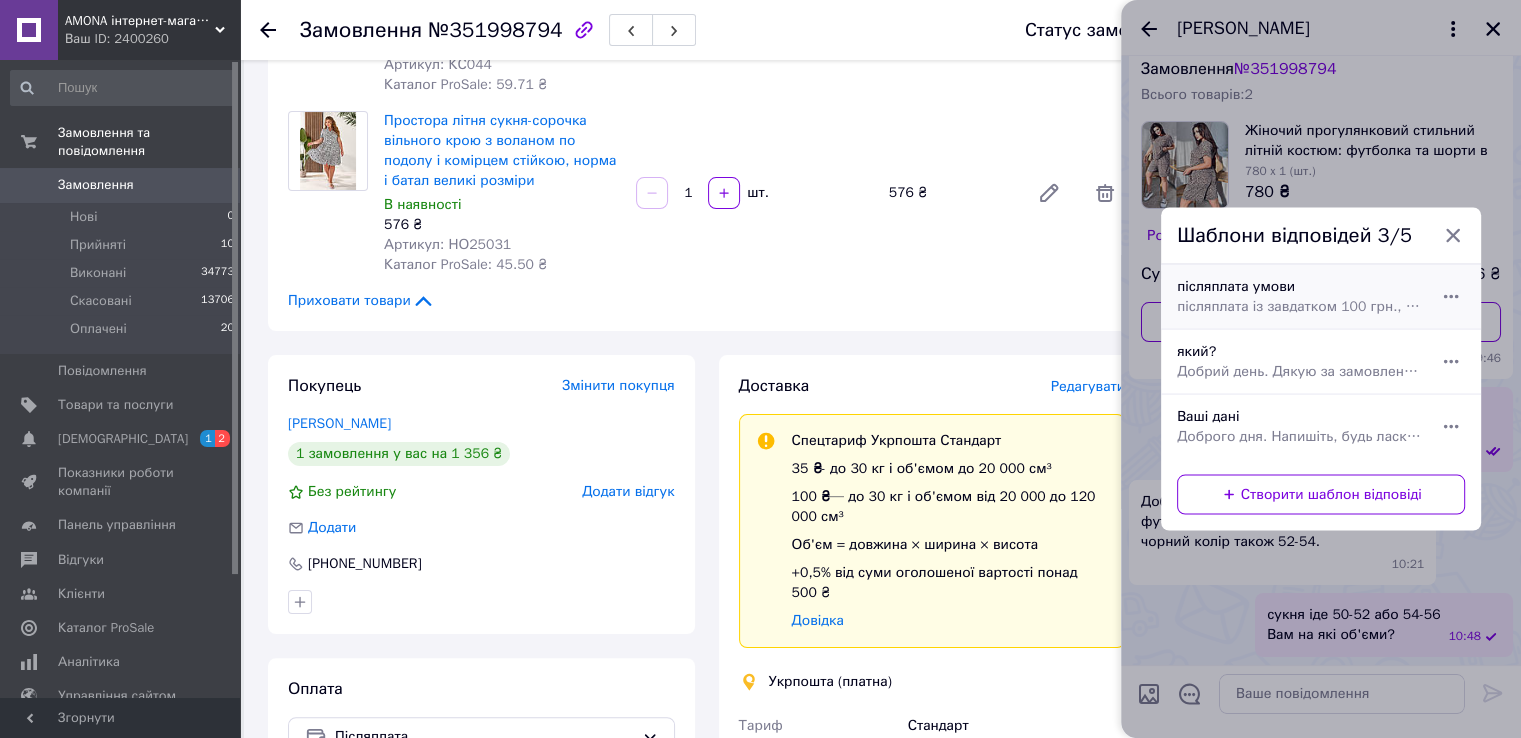 click on "післяплата із завдатком 100 грн., на випадок неявки чи незабору.  Надсилати Вам реквізити?" at bounding box center [1299, 307] 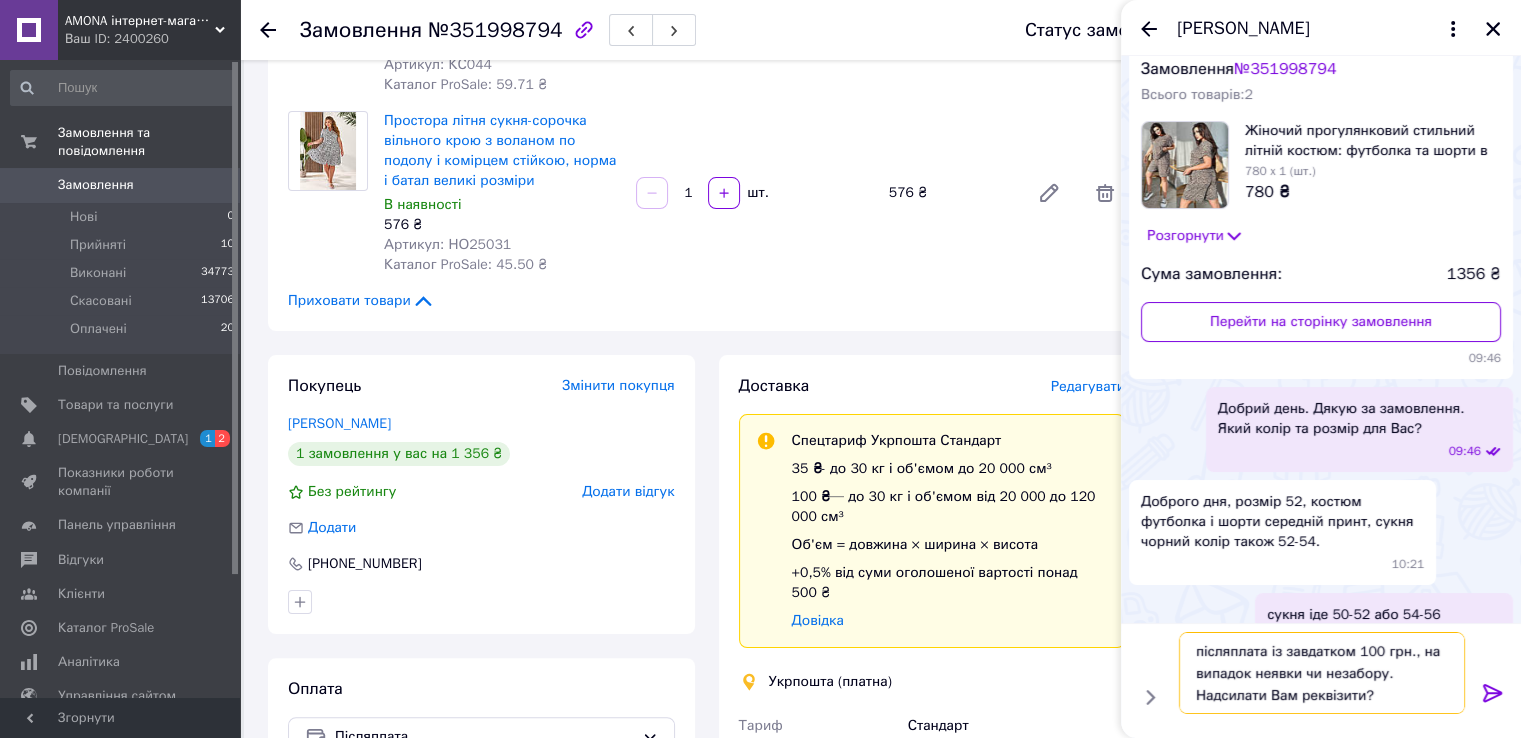 click on "післяплата із завдатком 100 грн., на випадок неявки чи незабору.  Надсилати Вам реквізити?" at bounding box center [1322, 673] 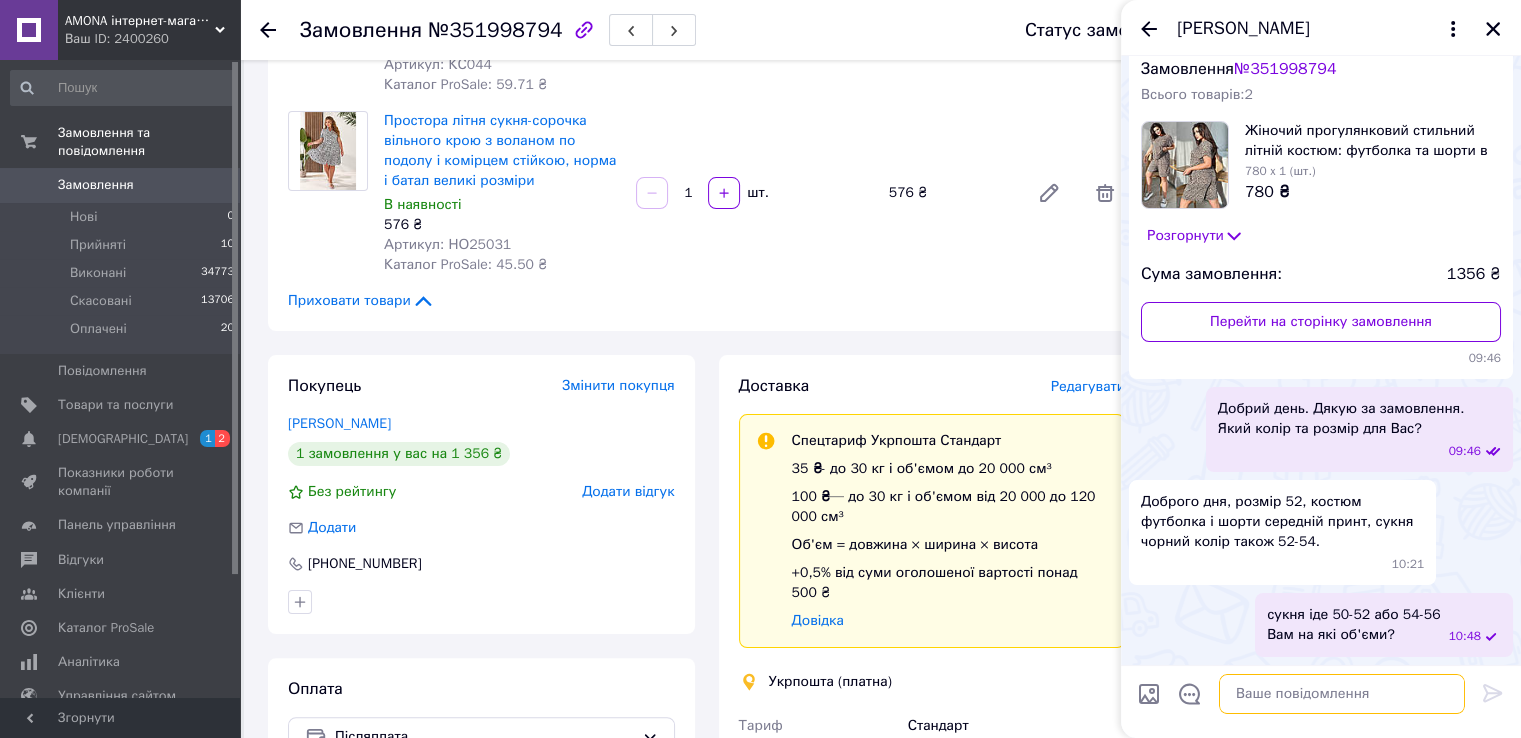 scroll, scrollTop: 175, scrollLeft: 0, axis: vertical 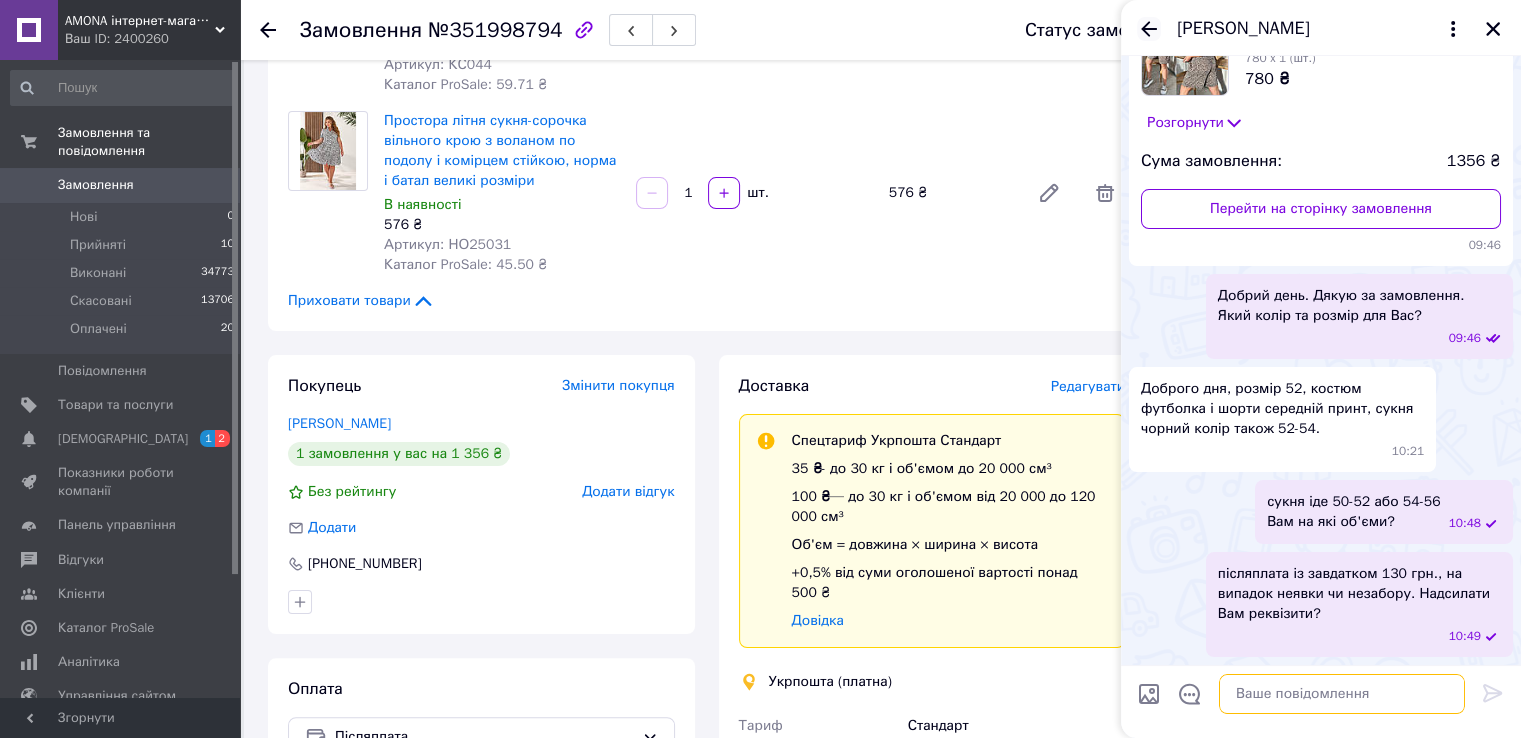 type 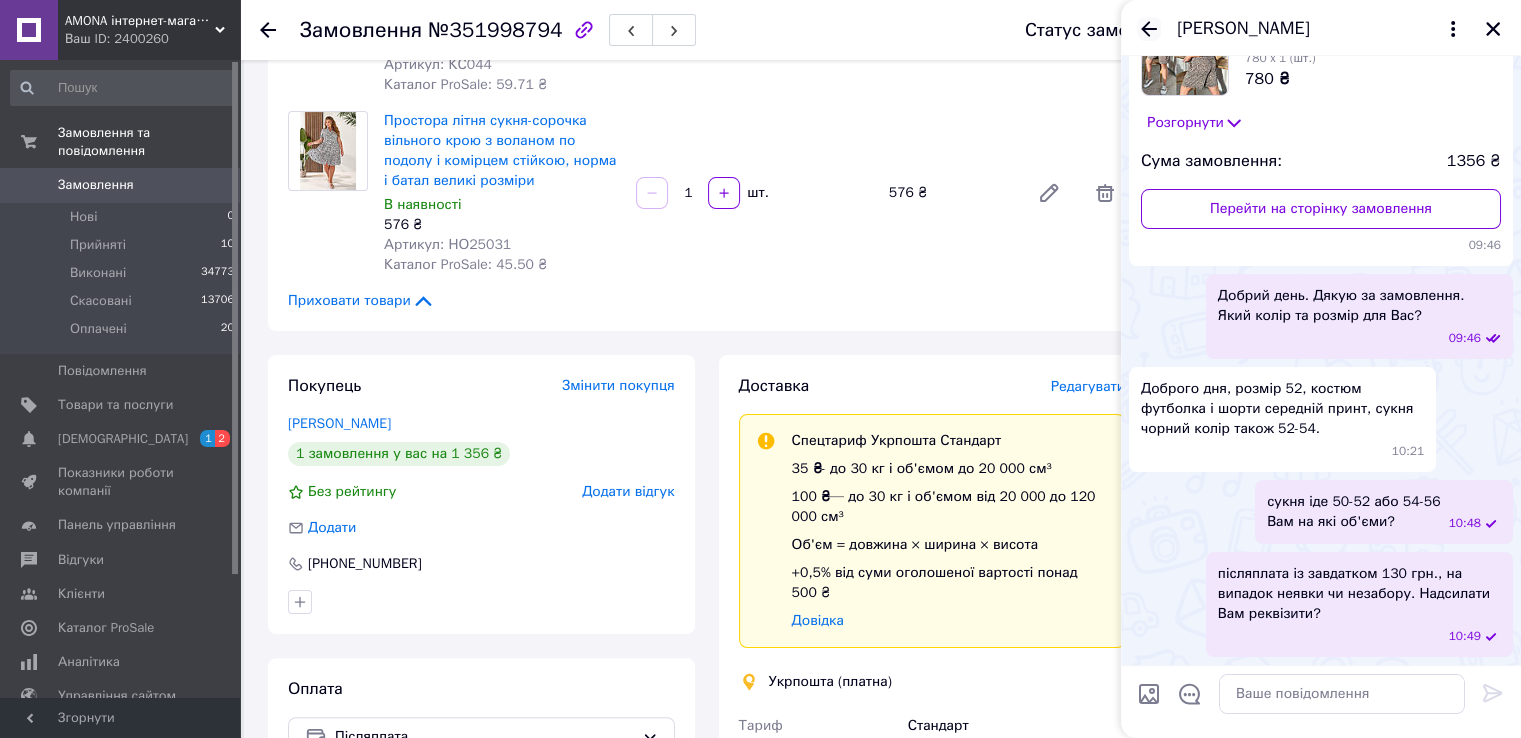 click 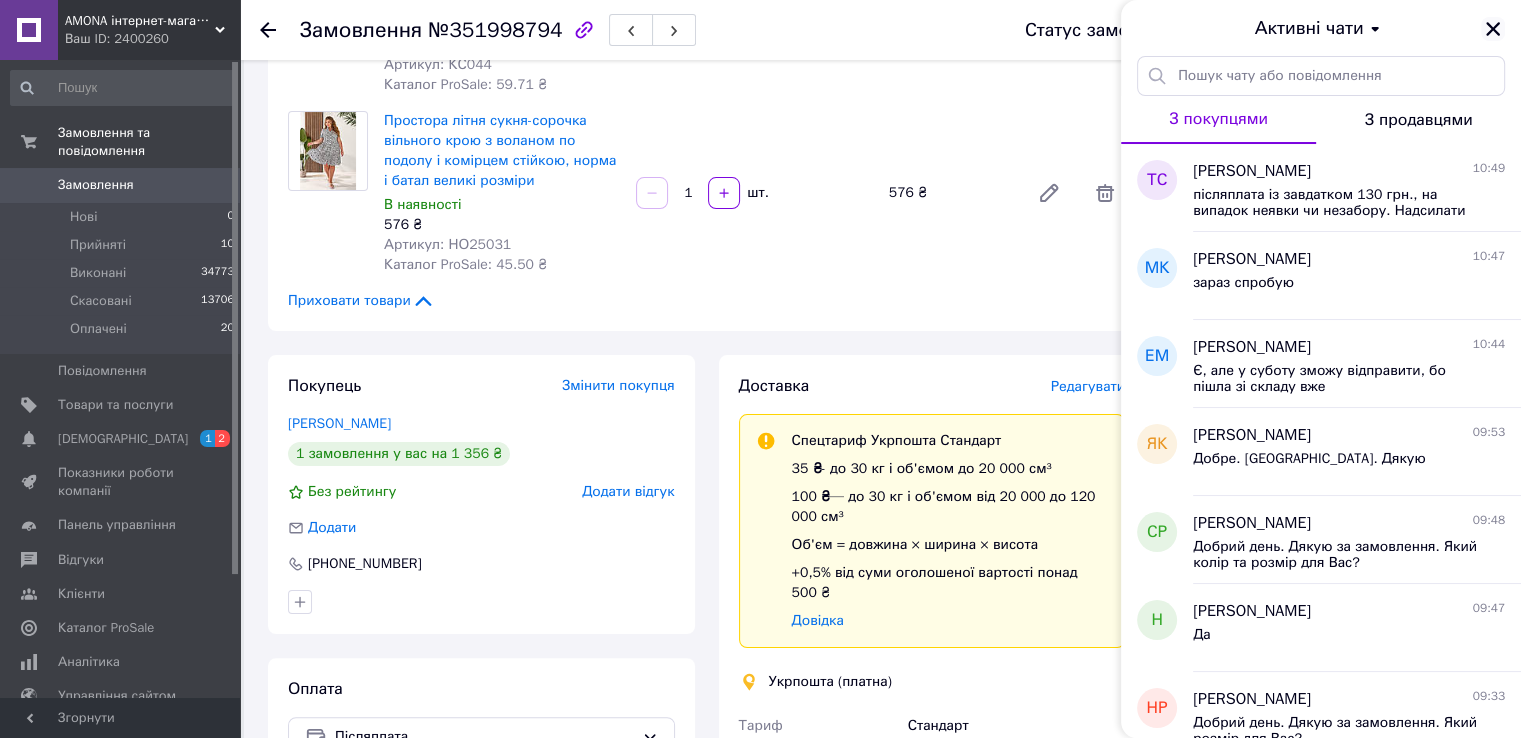 click 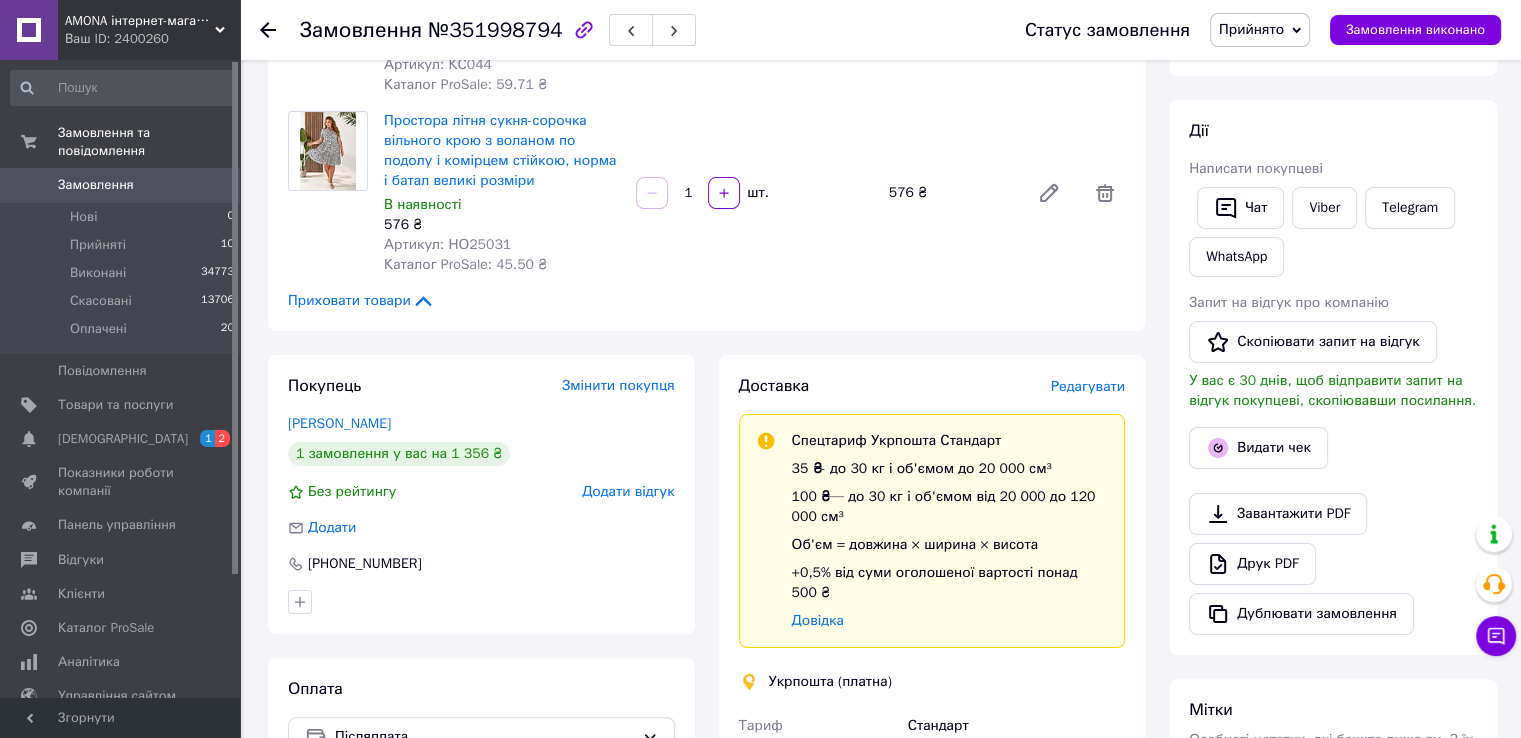scroll, scrollTop: 0, scrollLeft: 0, axis: both 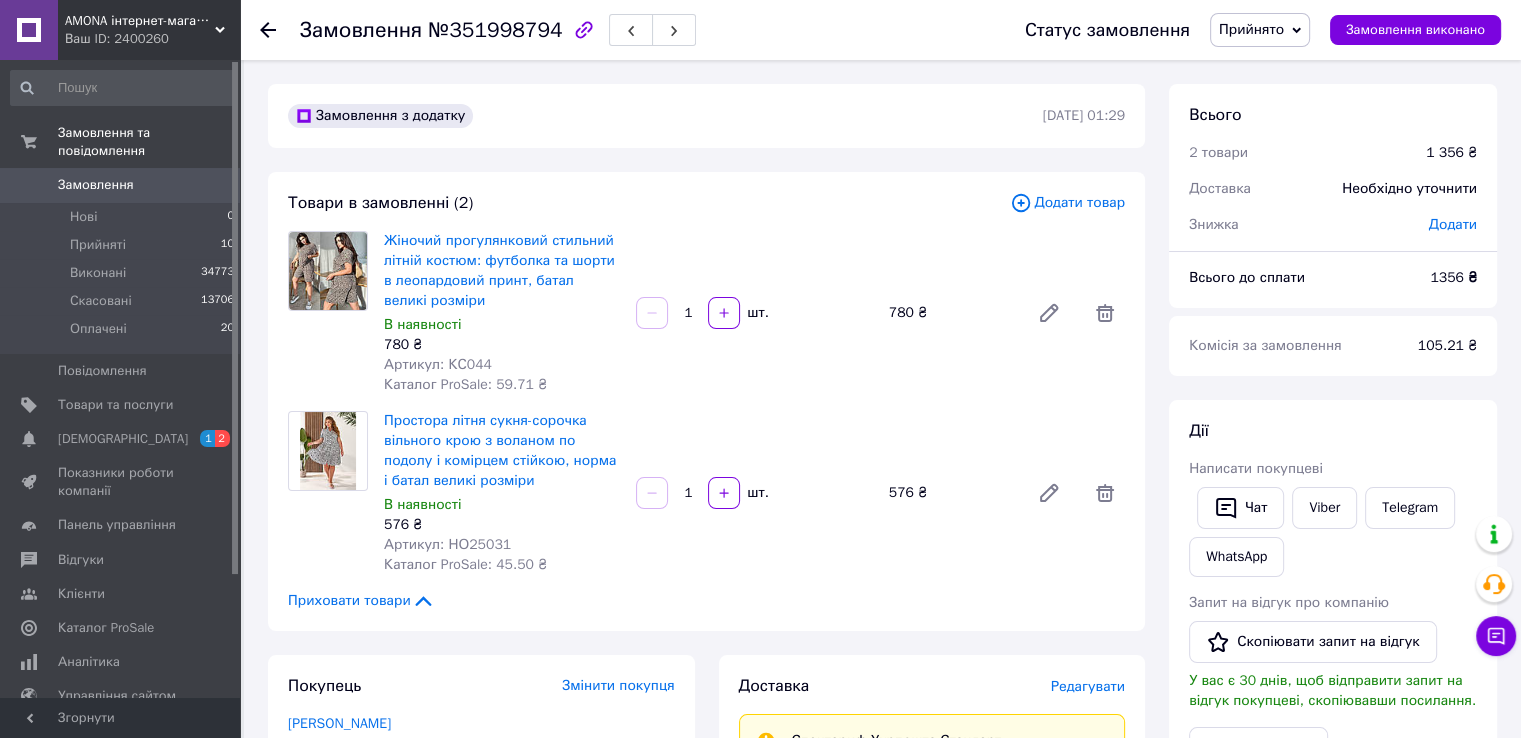 drag, startPoint x: 617, startPoint y: 34, endPoint x: 714, endPoint y: 35, distance: 97.00516 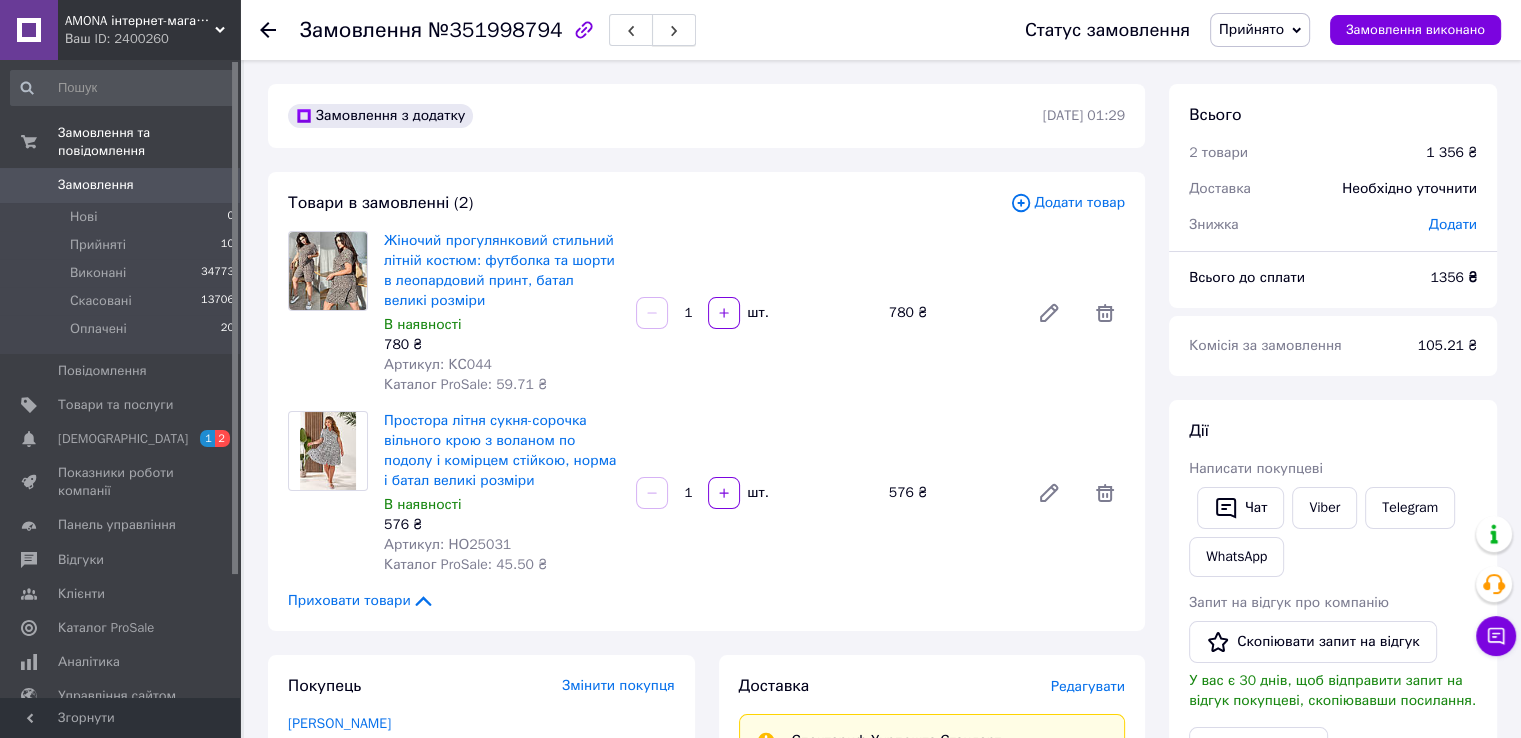 click at bounding box center (674, 30) 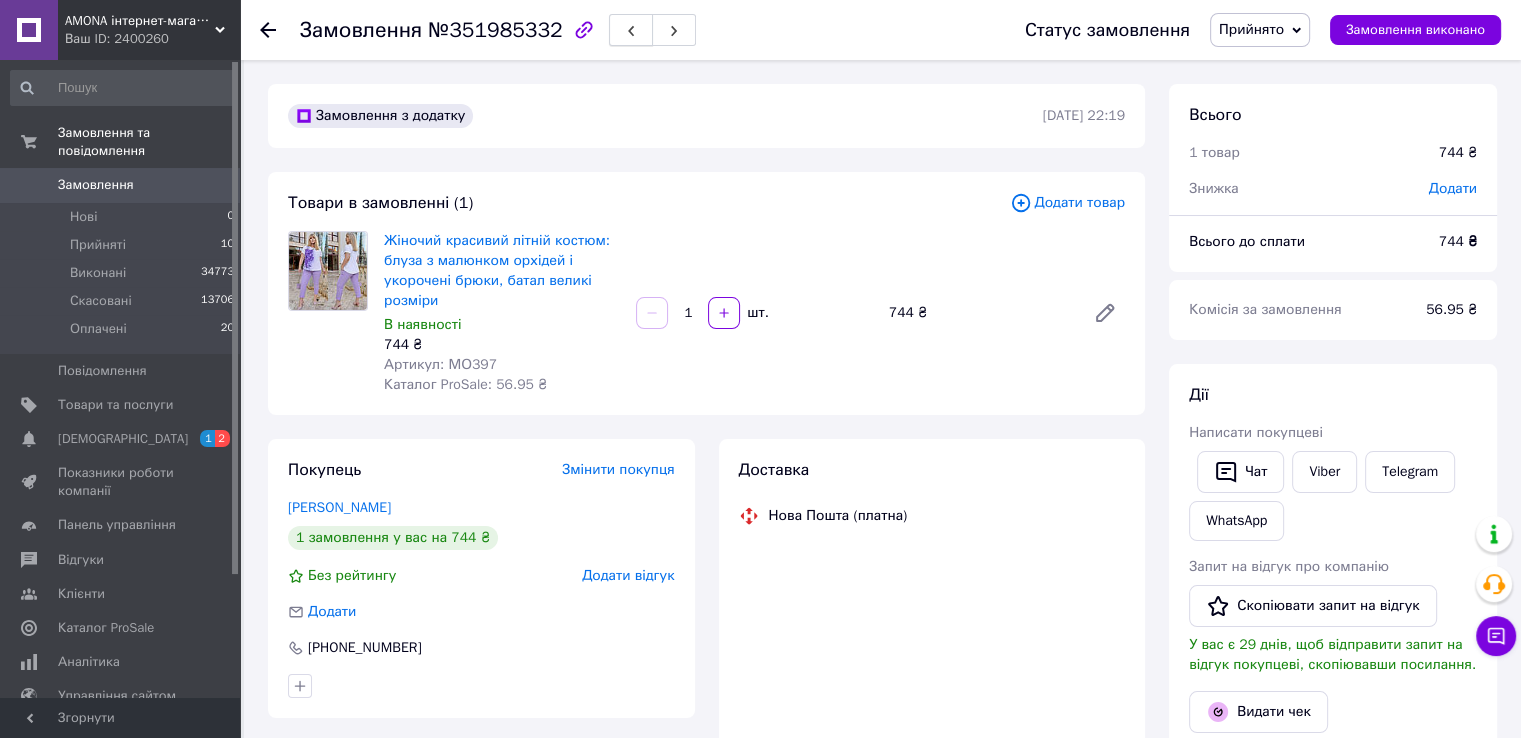 click at bounding box center [631, 30] 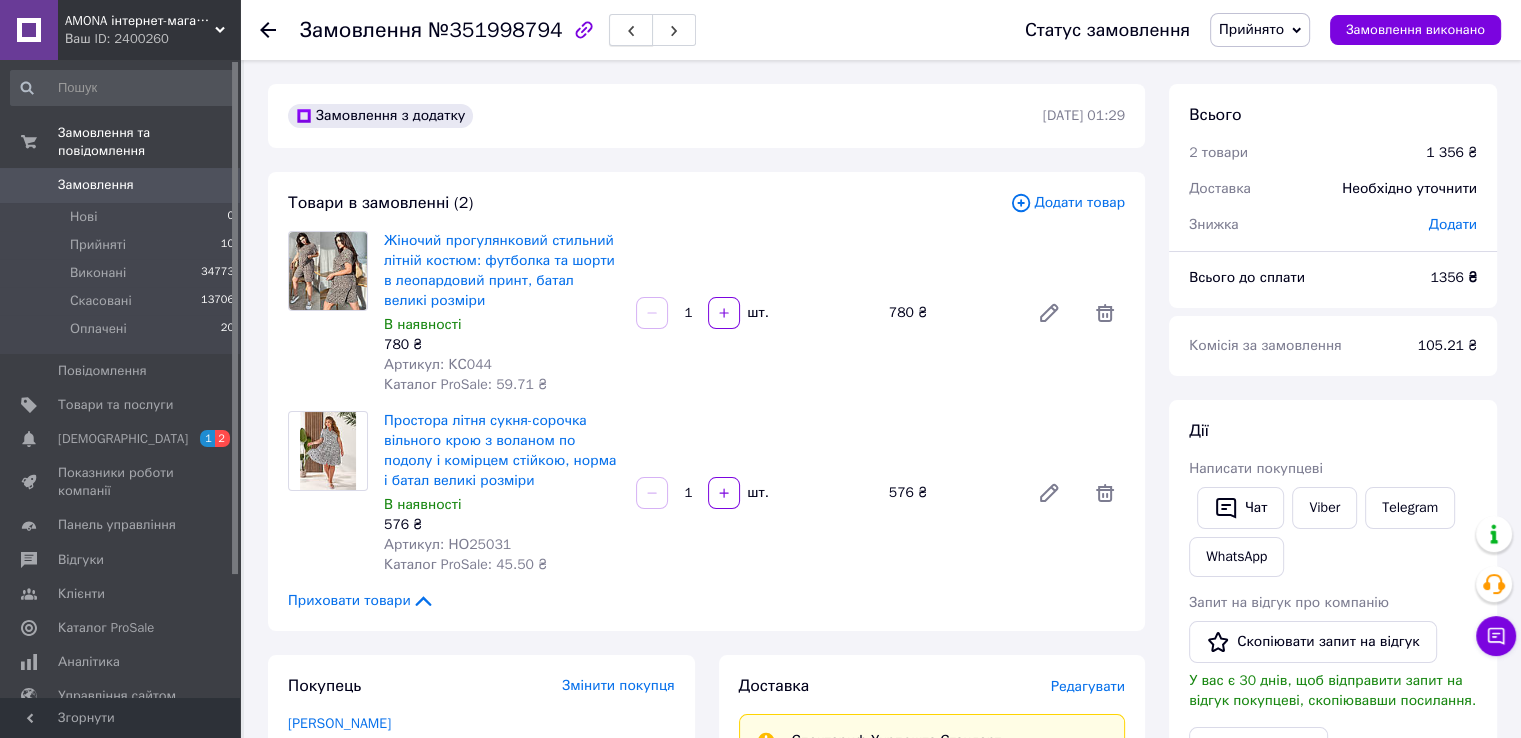 click at bounding box center [631, 30] 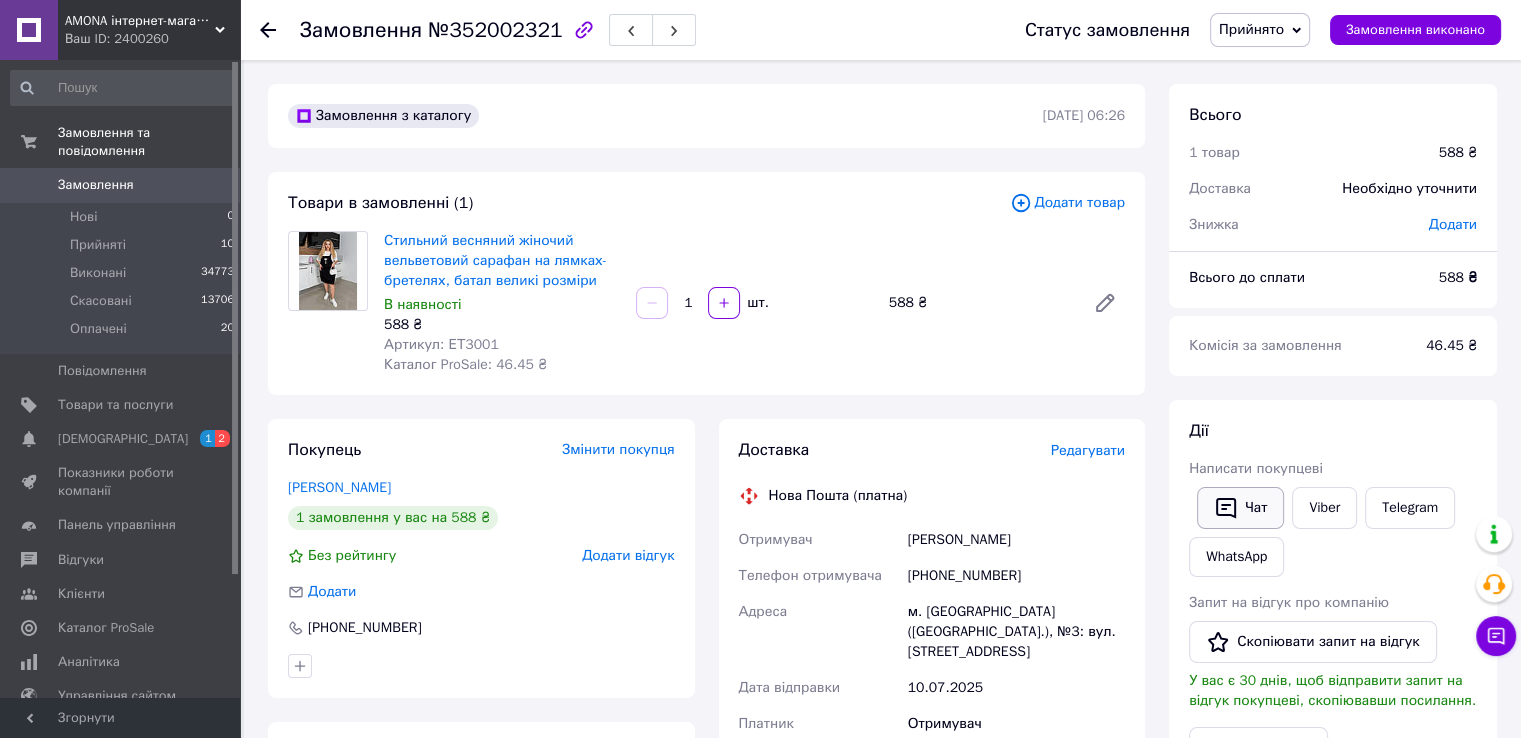 click 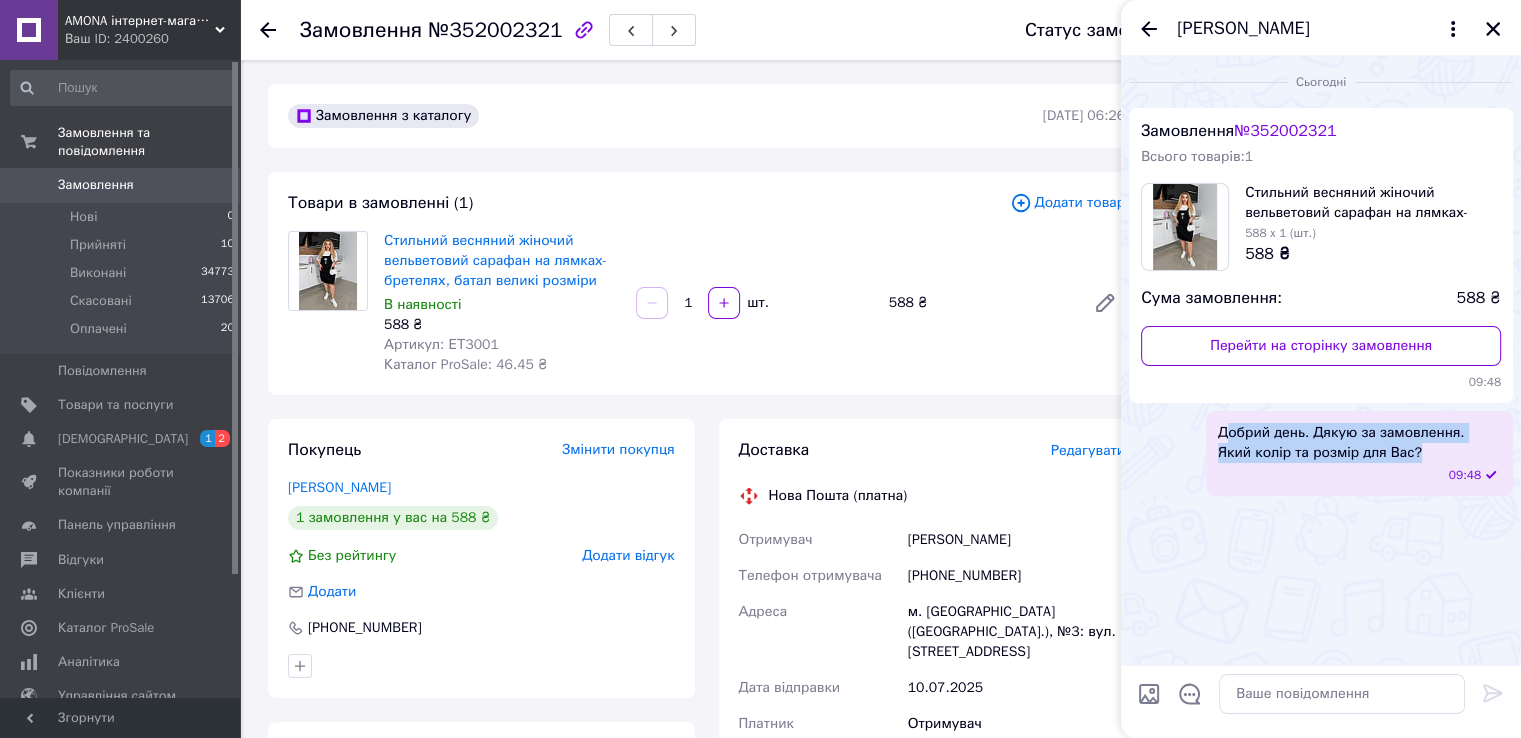 drag, startPoint x: 1387, startPoint y: 446, endPoint x: 1228, endPoint y: 421, distance: 160.95341 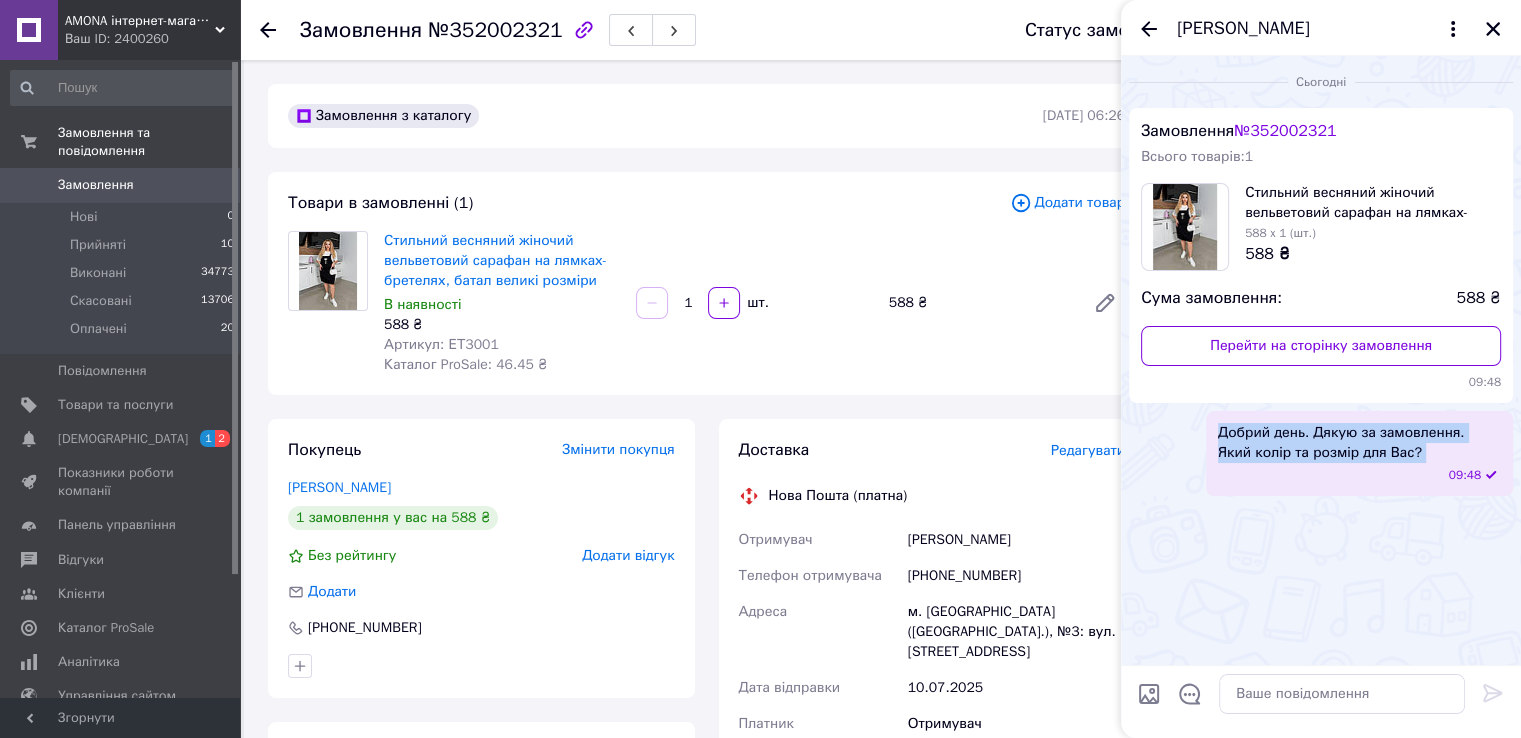 drag, startPoint x: 1219, startPoint y: 432, endPoint x: 1357, endPoint y: 444, distance: 138.52075 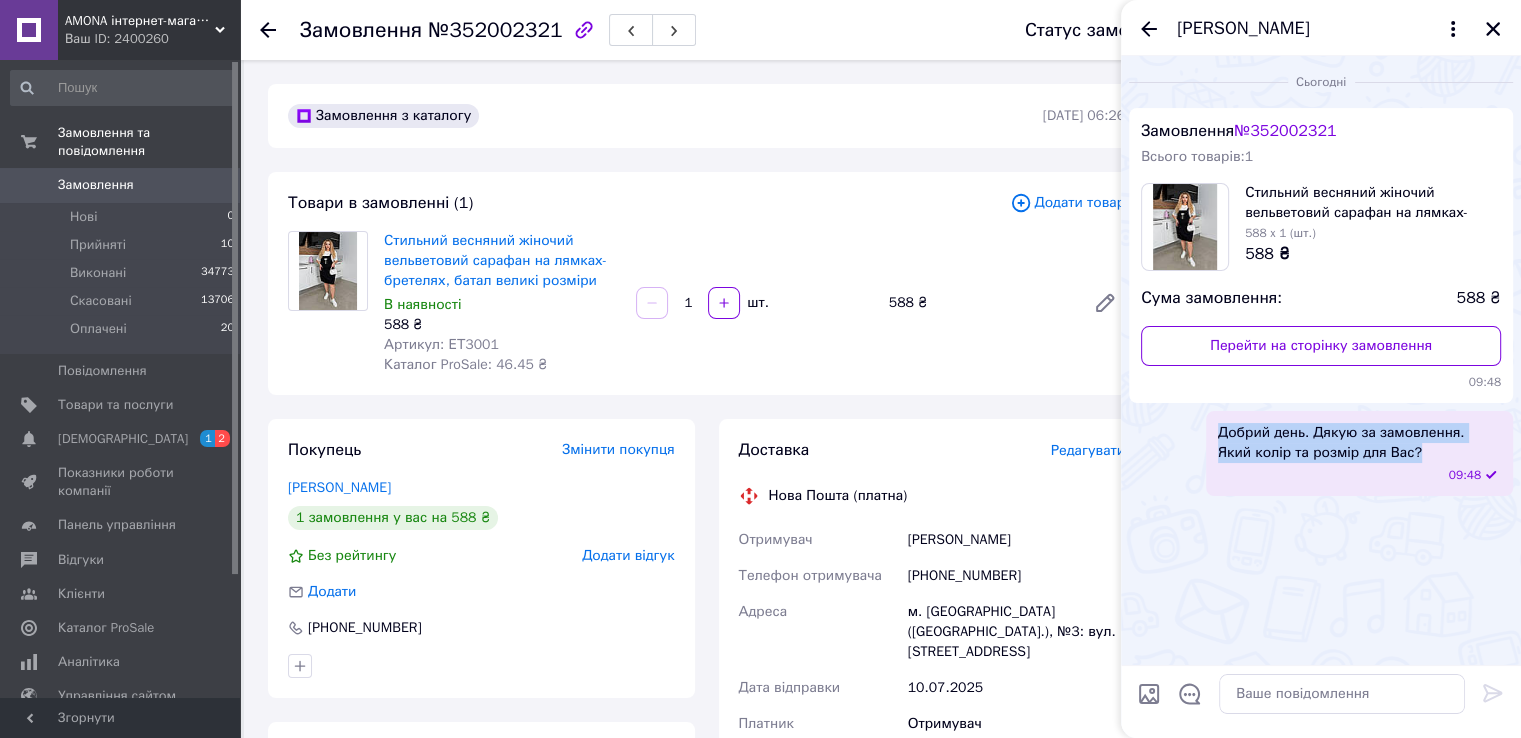 copy on "Добрий день. Дякую за замовлення. Який колір та розмір для Вас?" 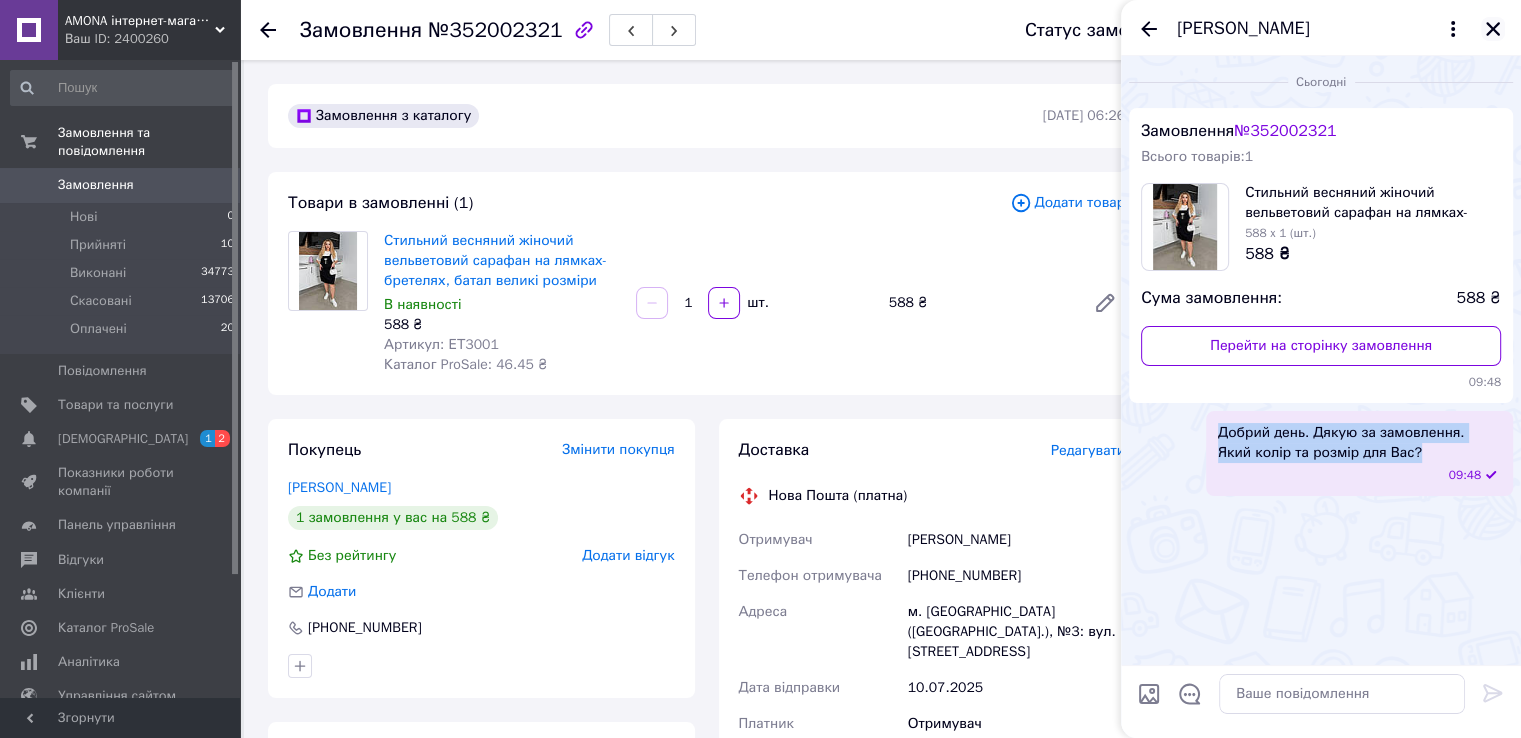 click 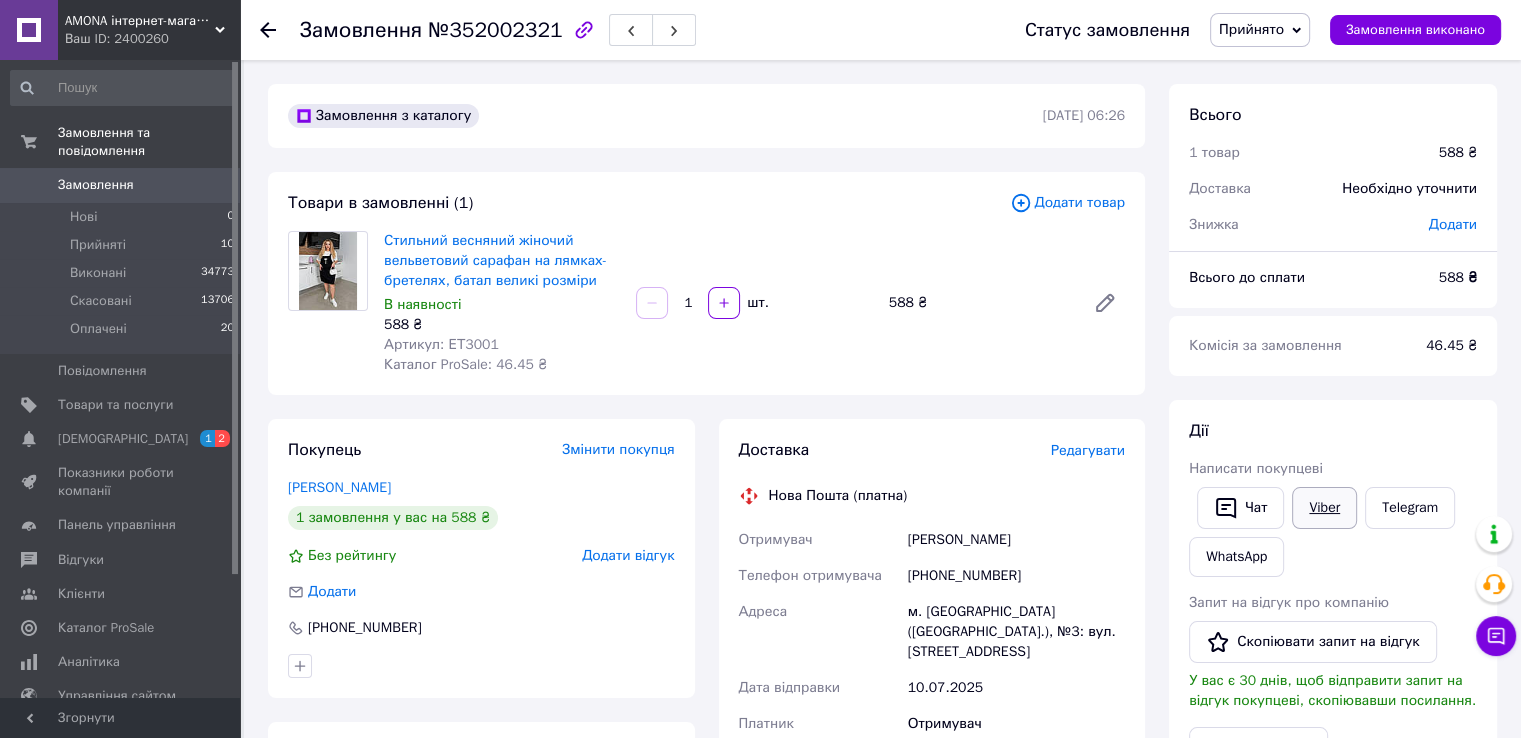 click on "Viber" at bounding box center [1324, 508] 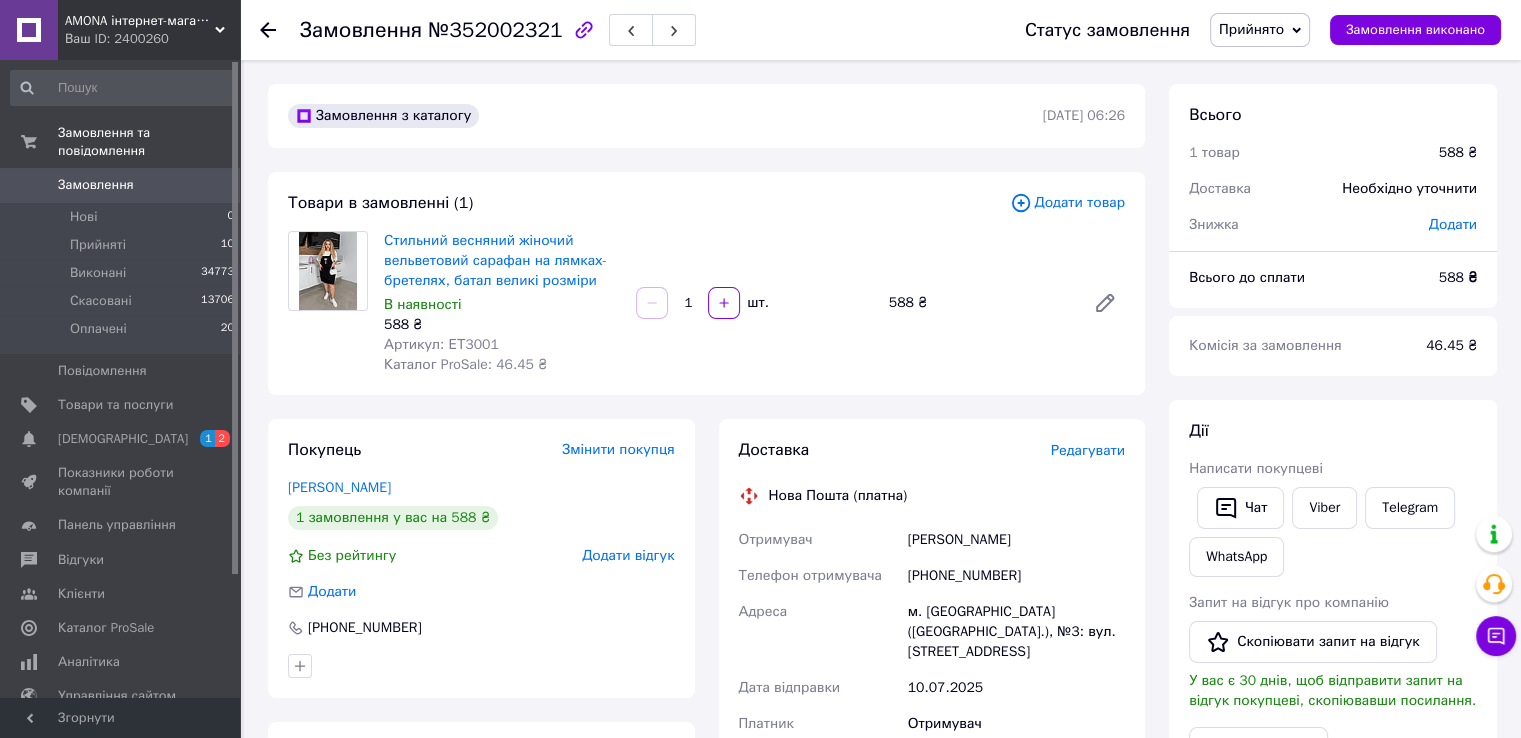 click 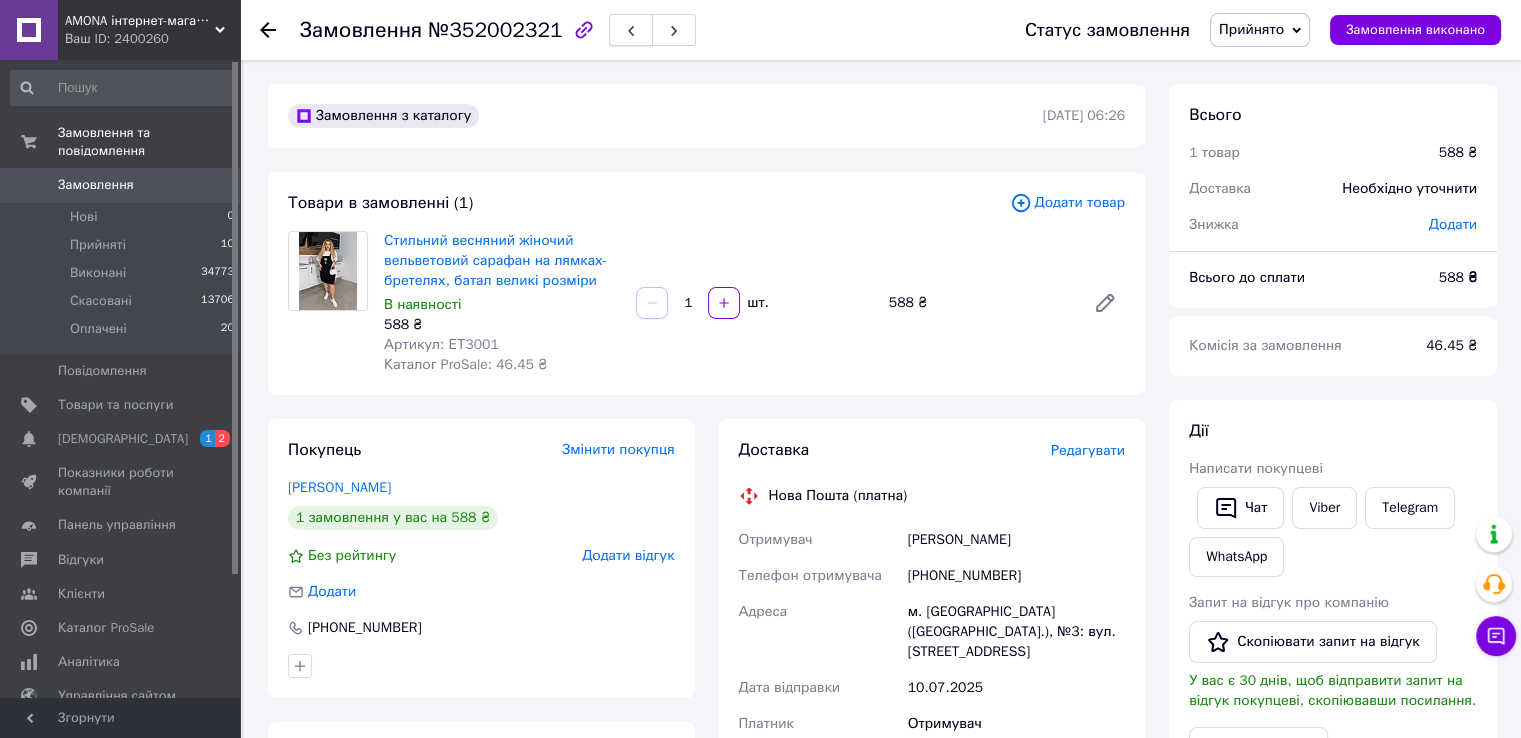 click 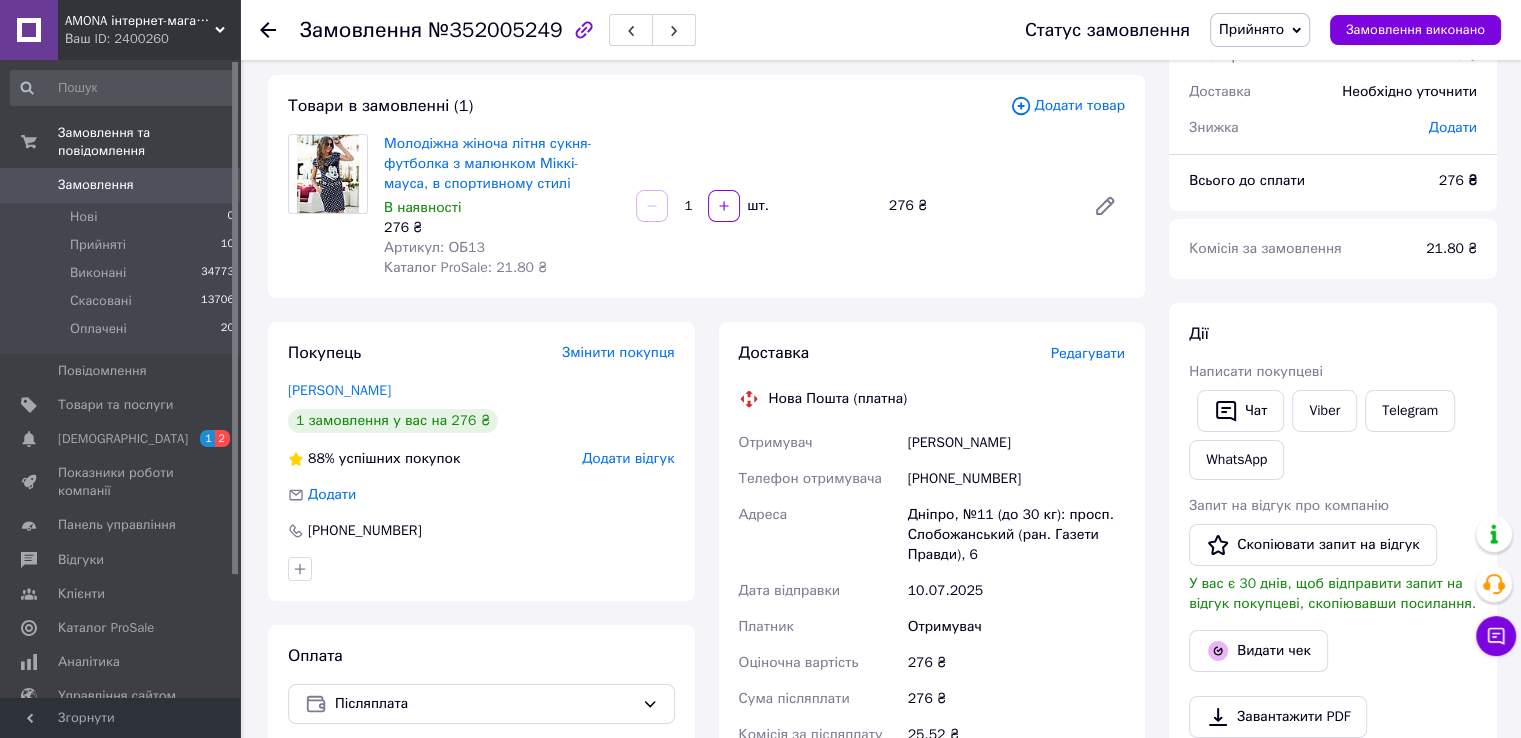 scroll, scrollTop: 200, scrollLeft: 0, axis: vertical 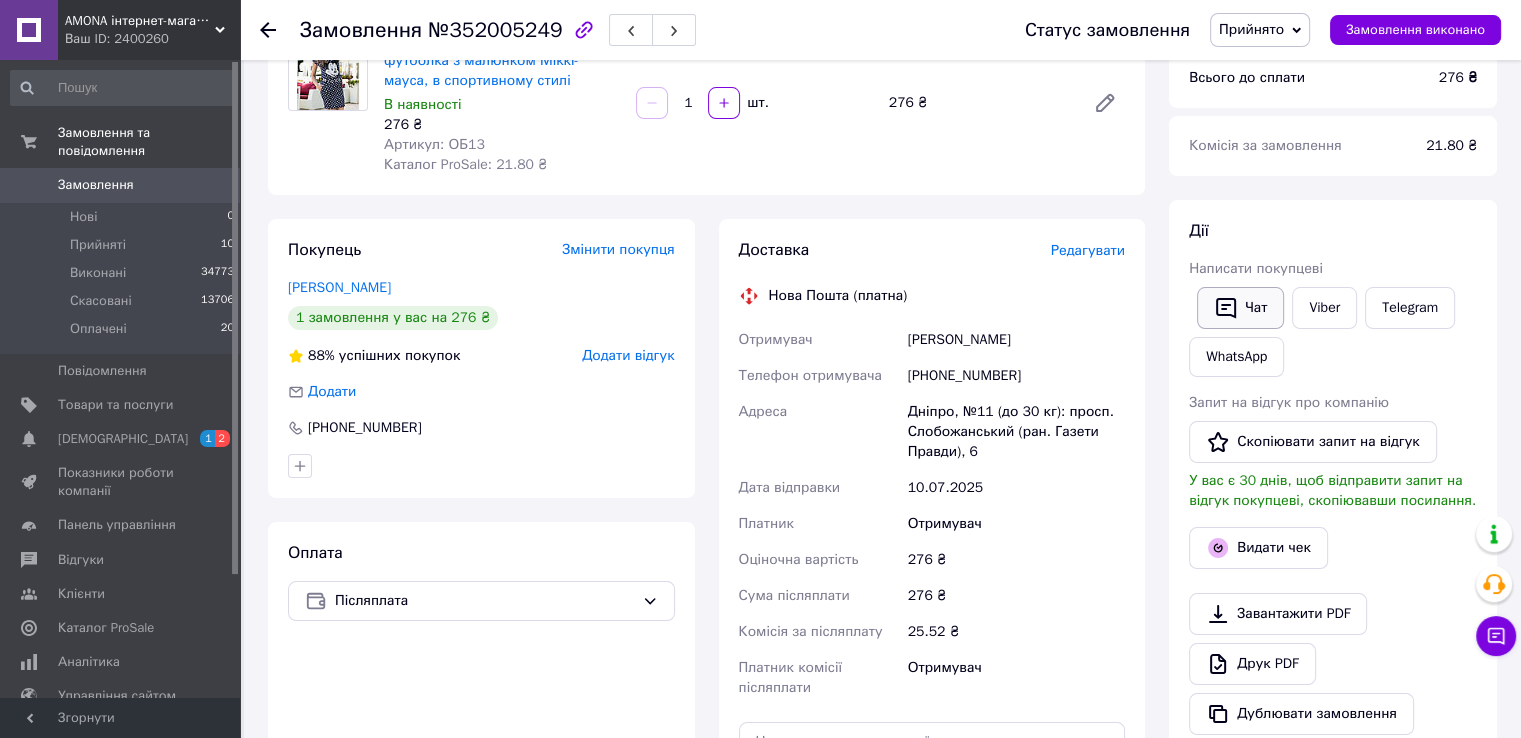 click 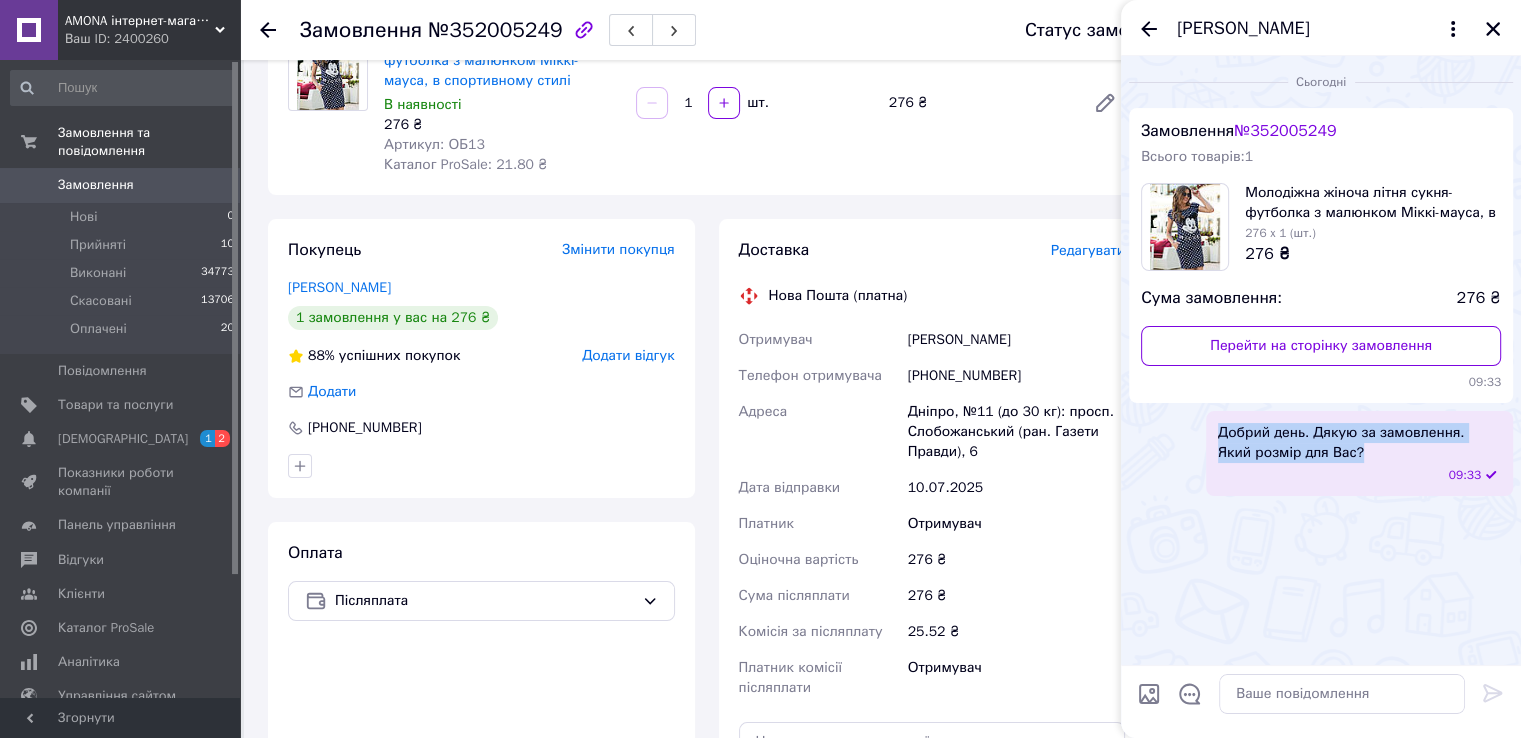 drag, startPoint x: 1326, startPoint y: 448, endPoint x: 1233, endPoint y: 436, distance: 93.770996 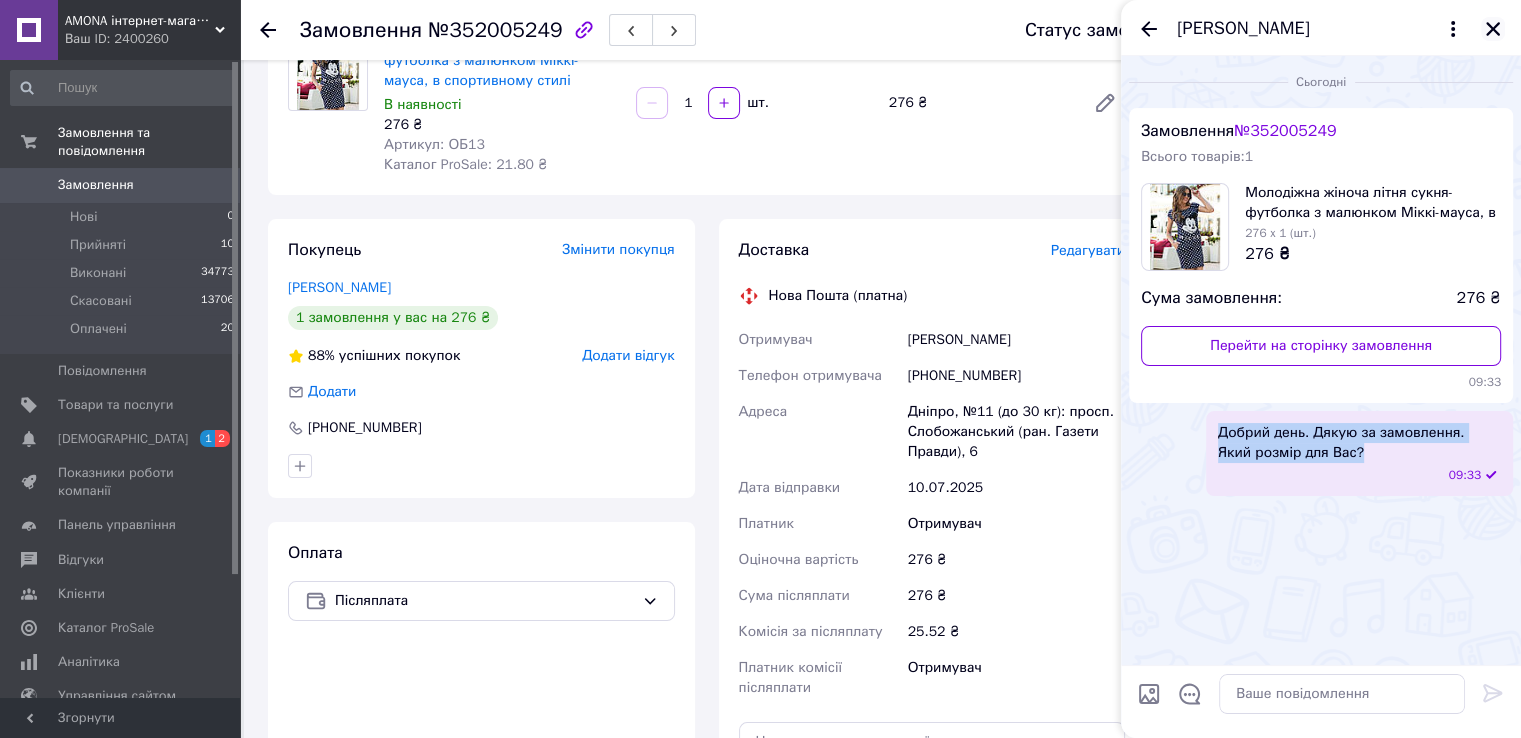 click 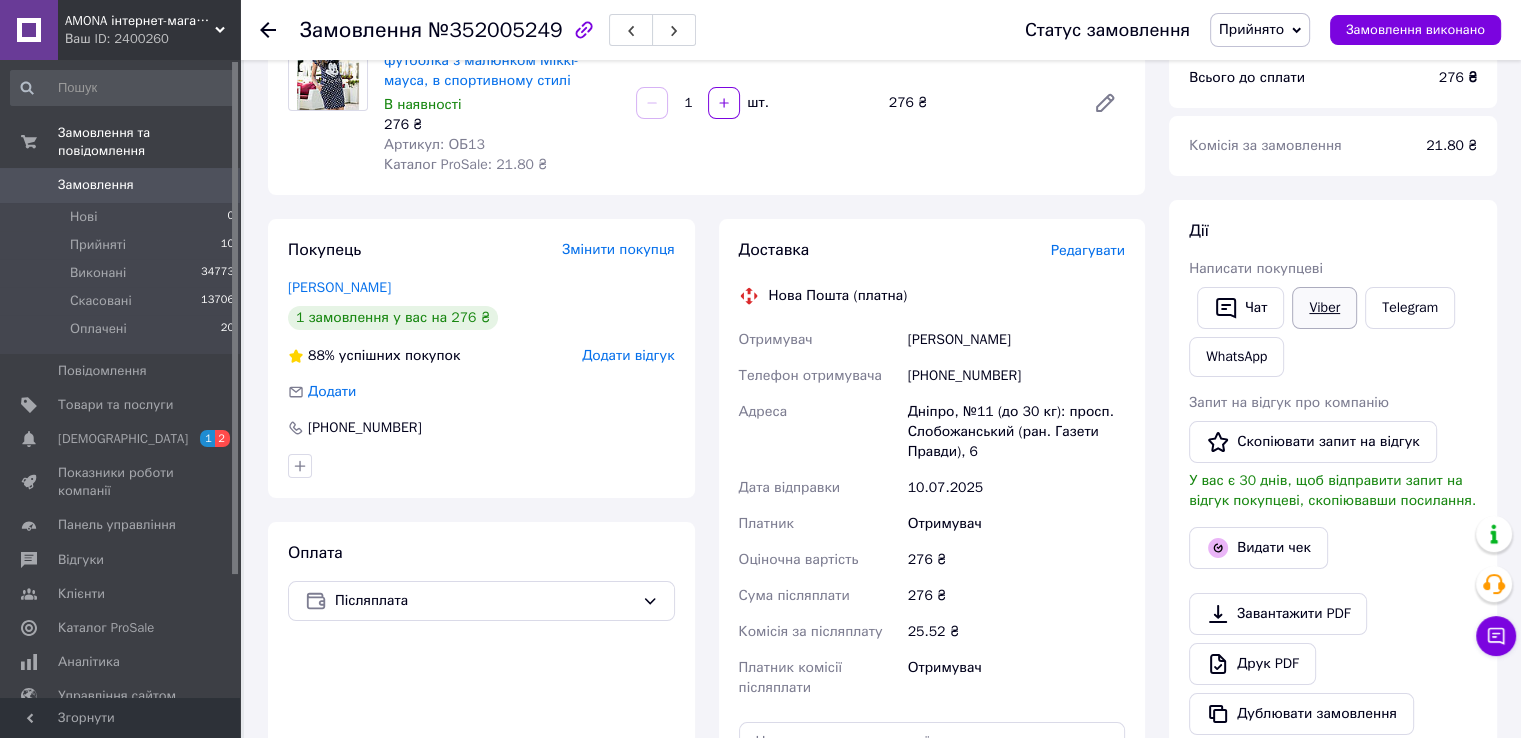click on "Viber" at bounding box center (1324, 308) 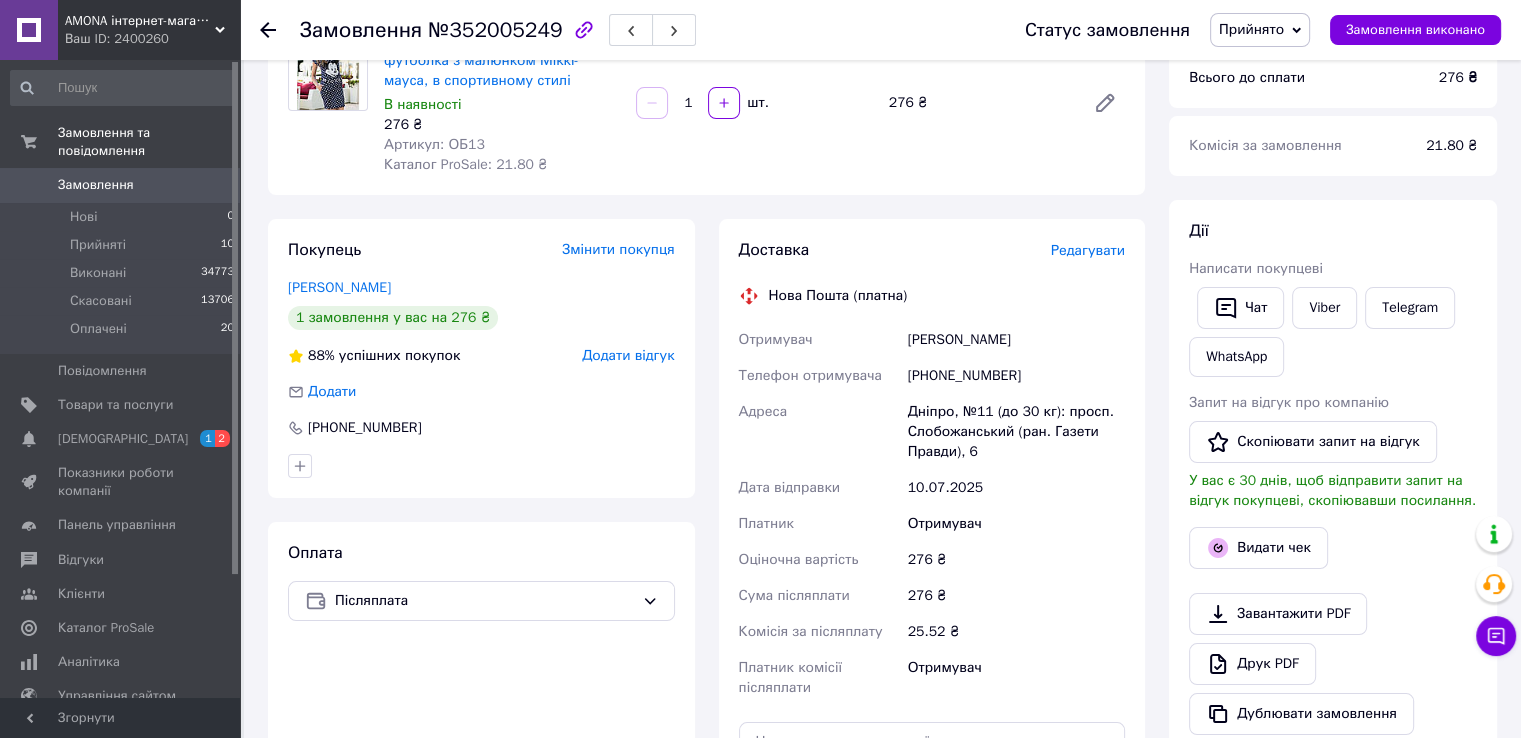 scroll, scrollTop: 0, scrollLeft: 0, axis: both 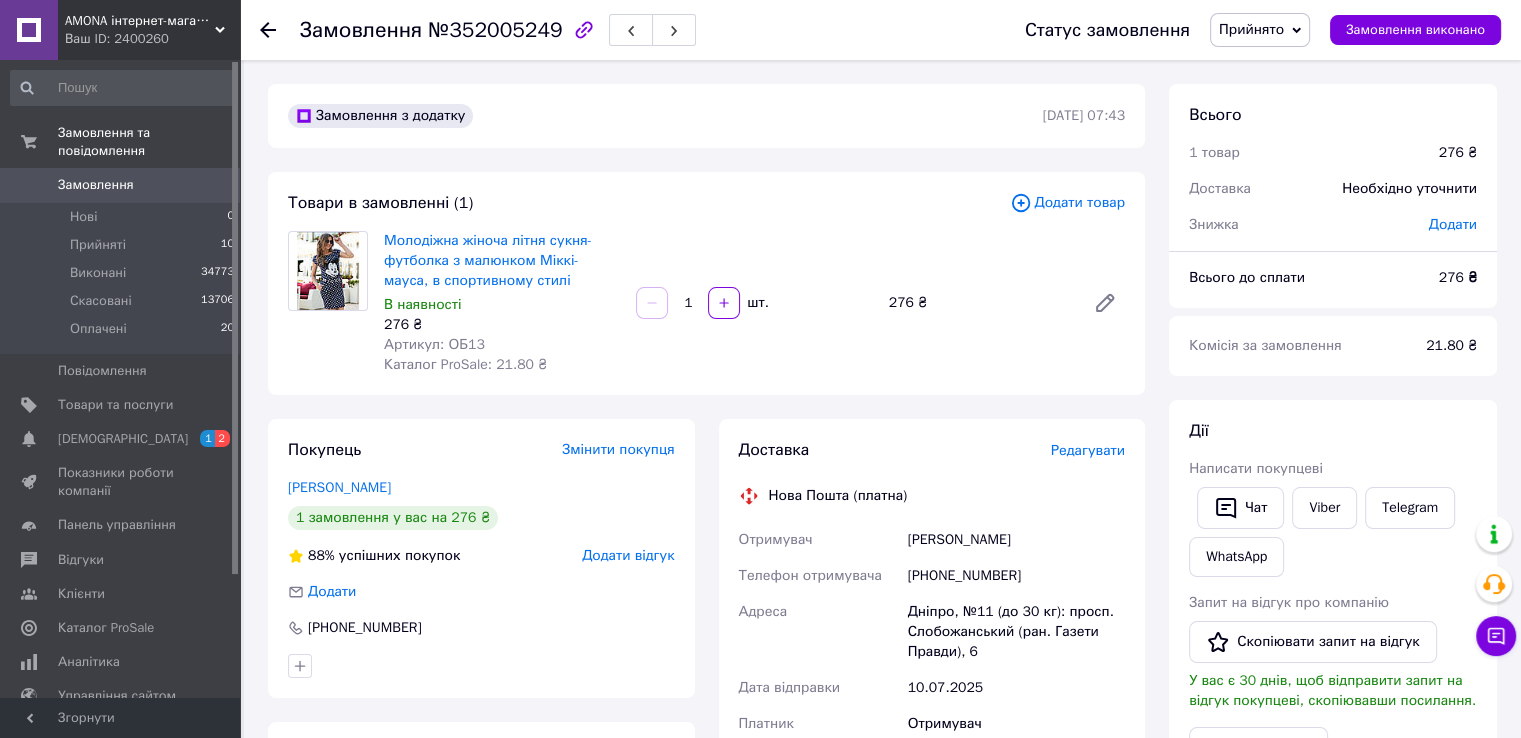 click 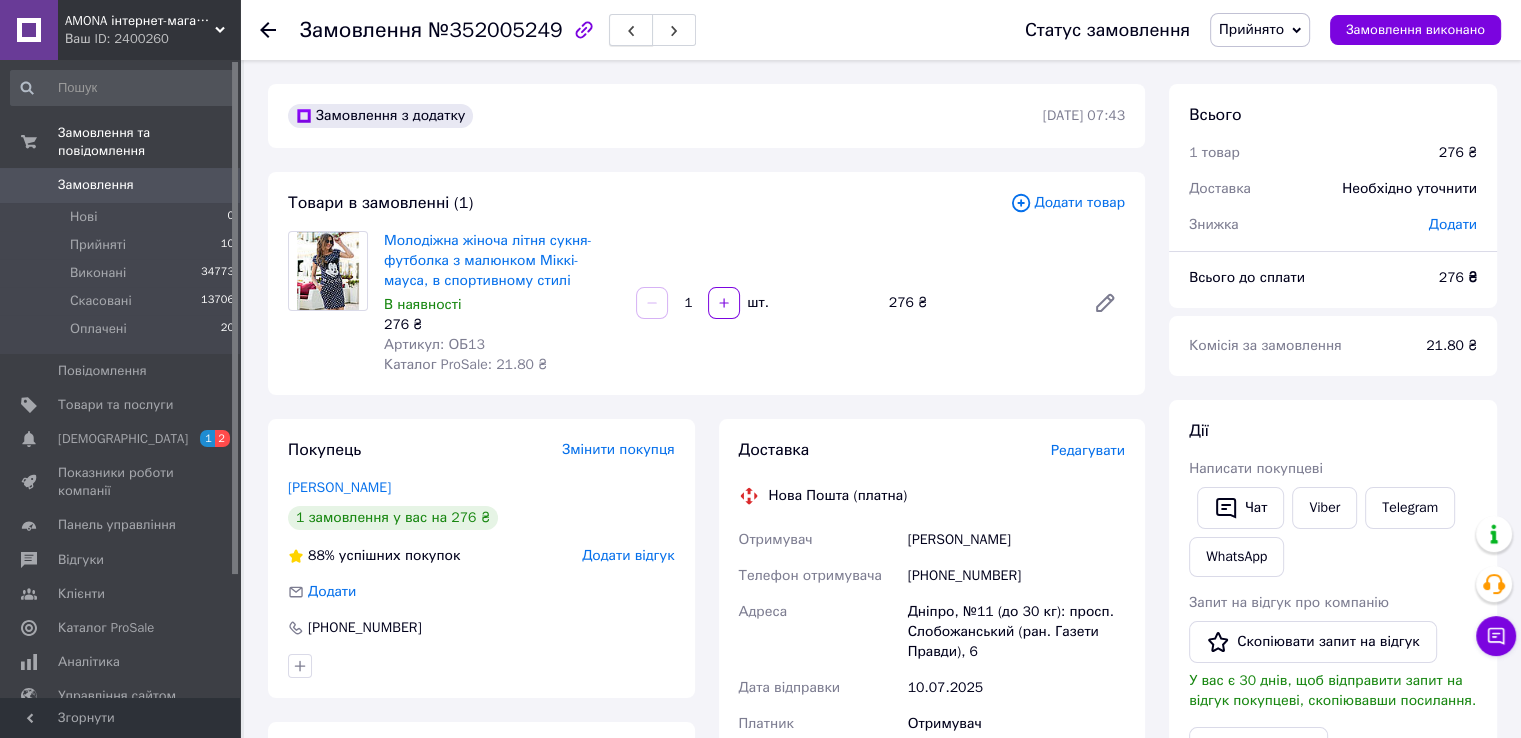 click at bounding box center (631, 30) 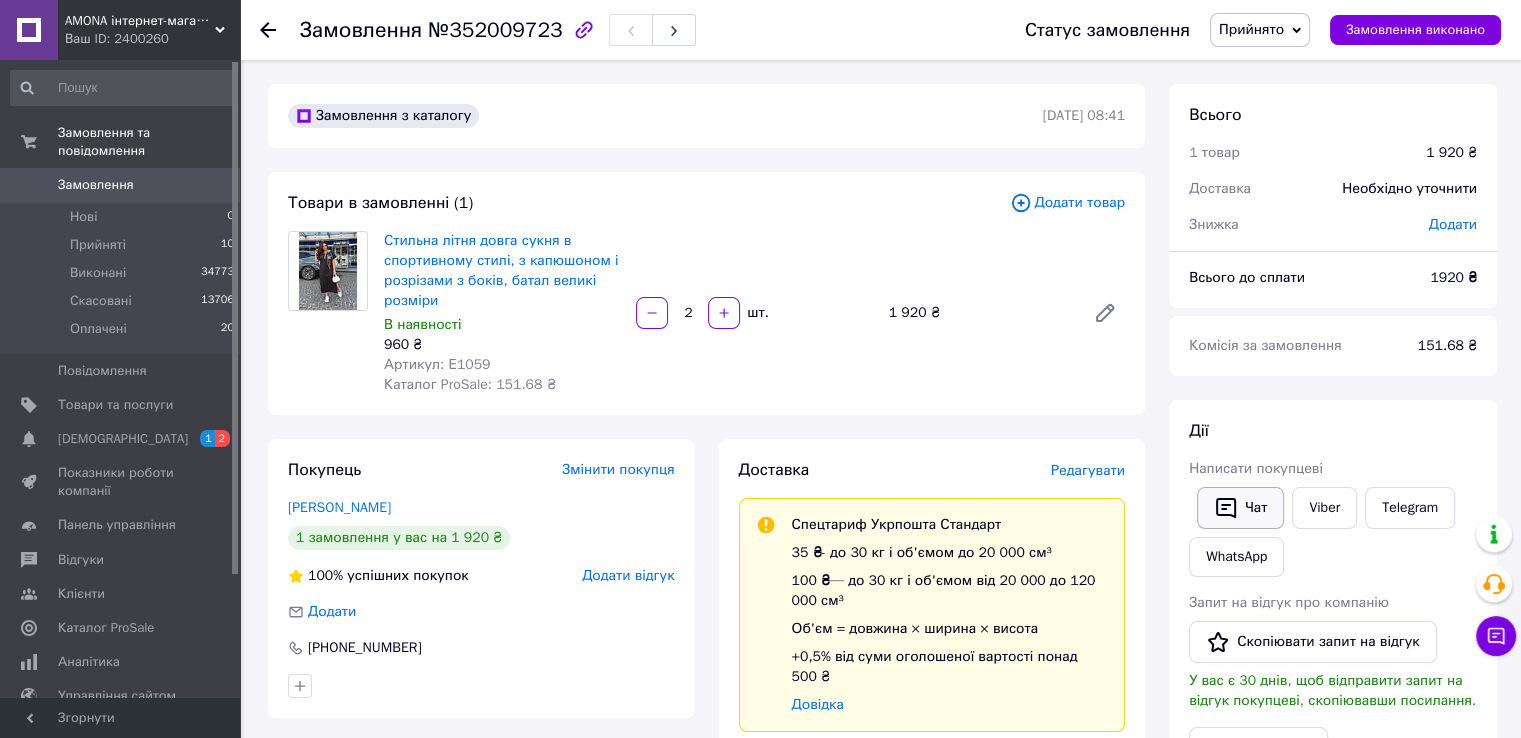 click 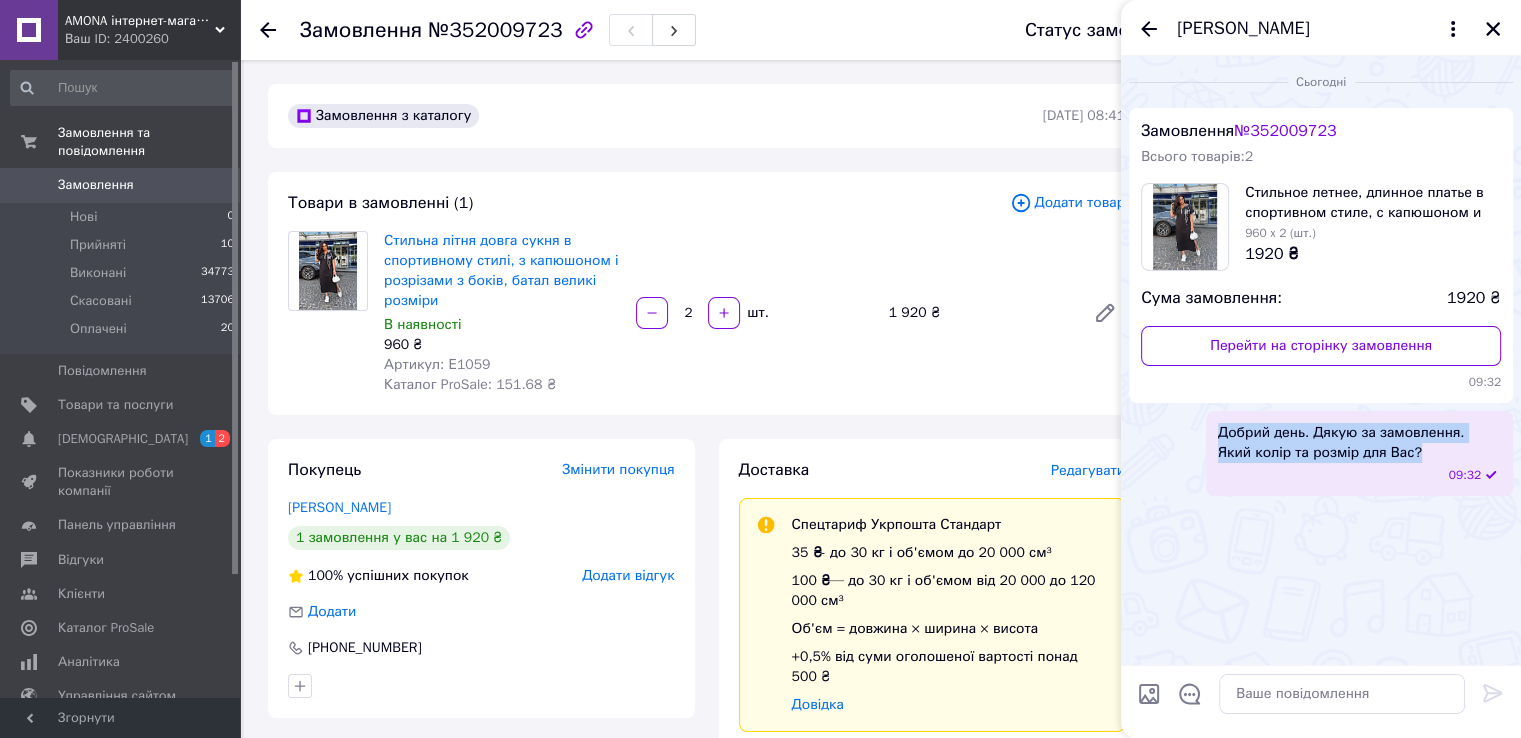 drag, startPoint x: 1388, startPoint y: 451, endPoint x: 1211, endPoint y: 423, distance: 179.201 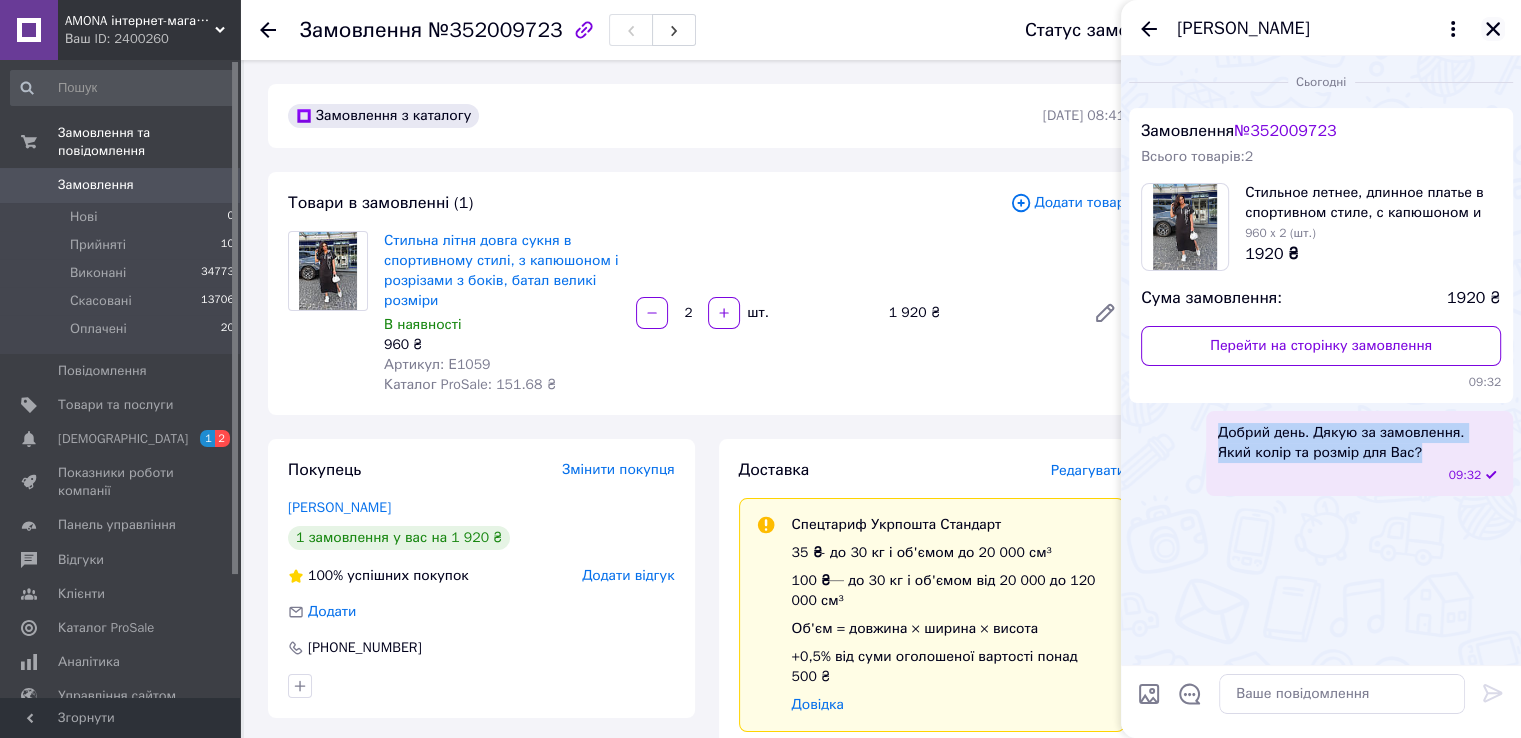 click 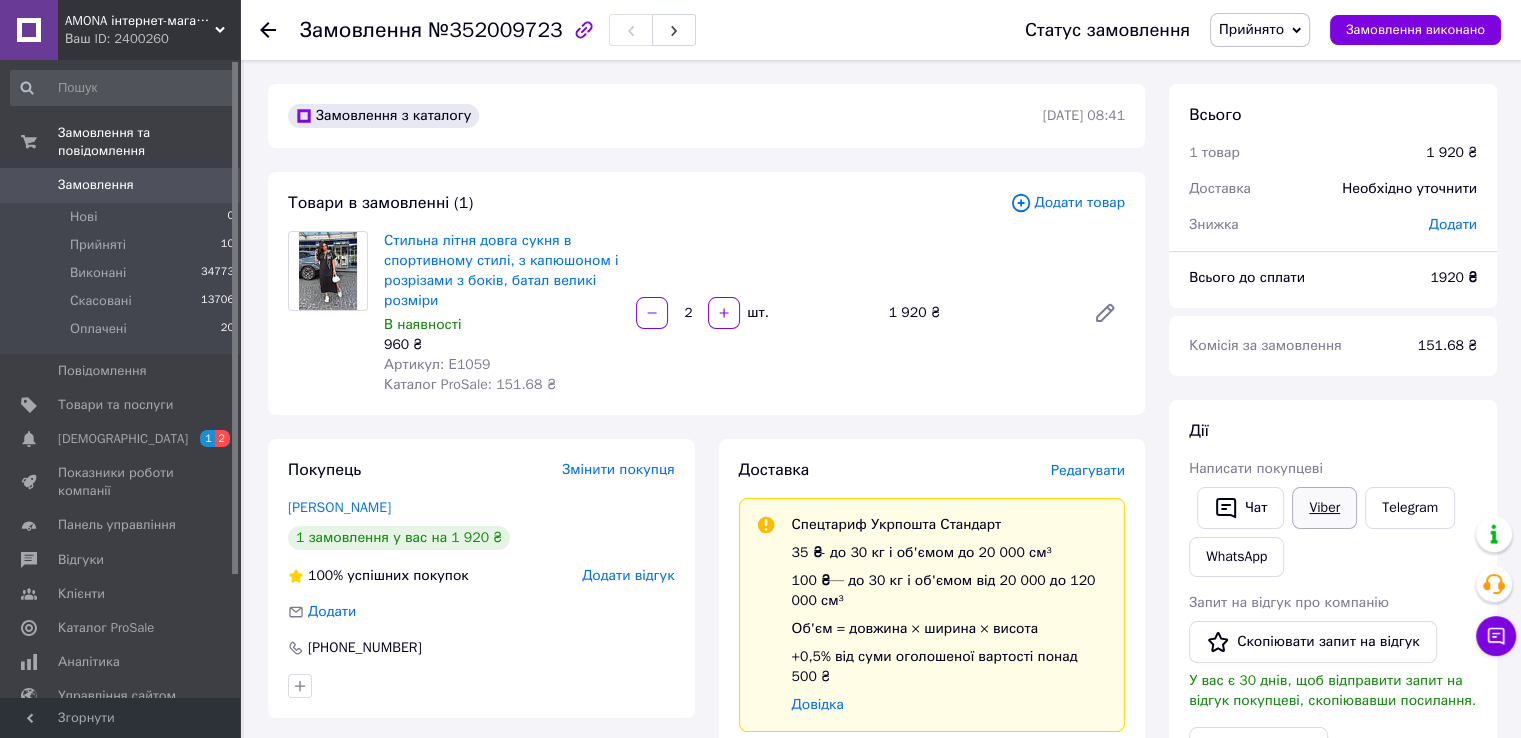 click on "Viber" at bounding box center [1324, 508] 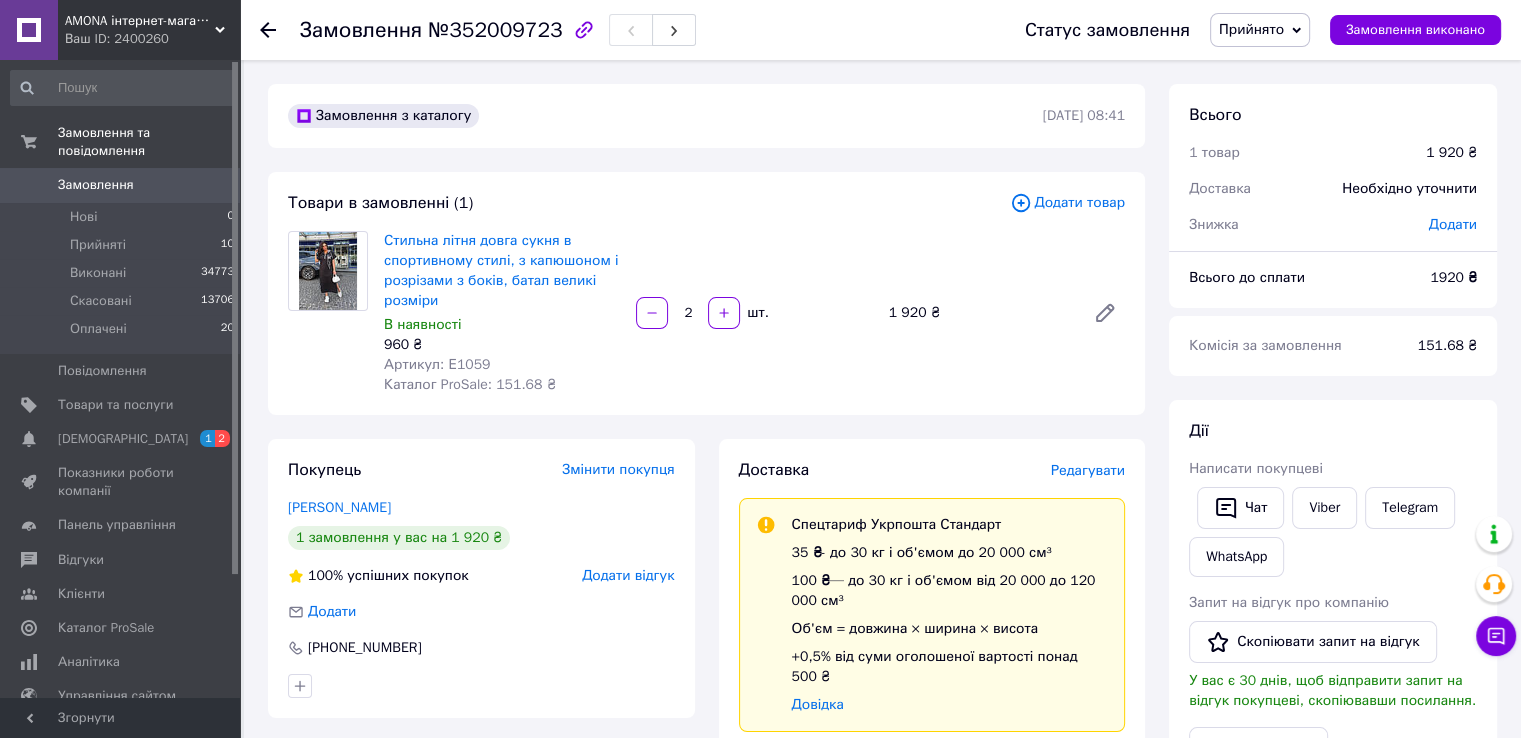 click 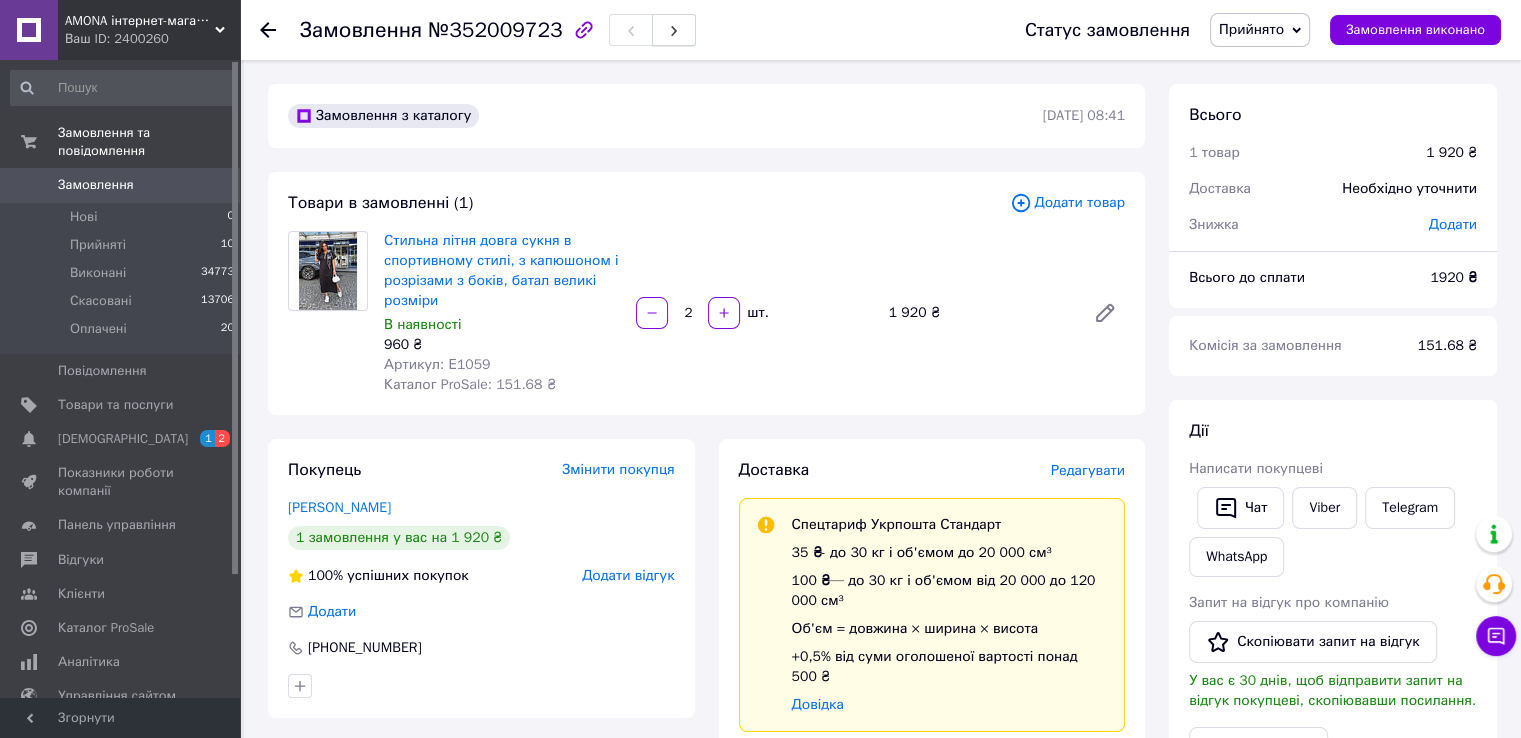 click at bounding box center (674, 30) 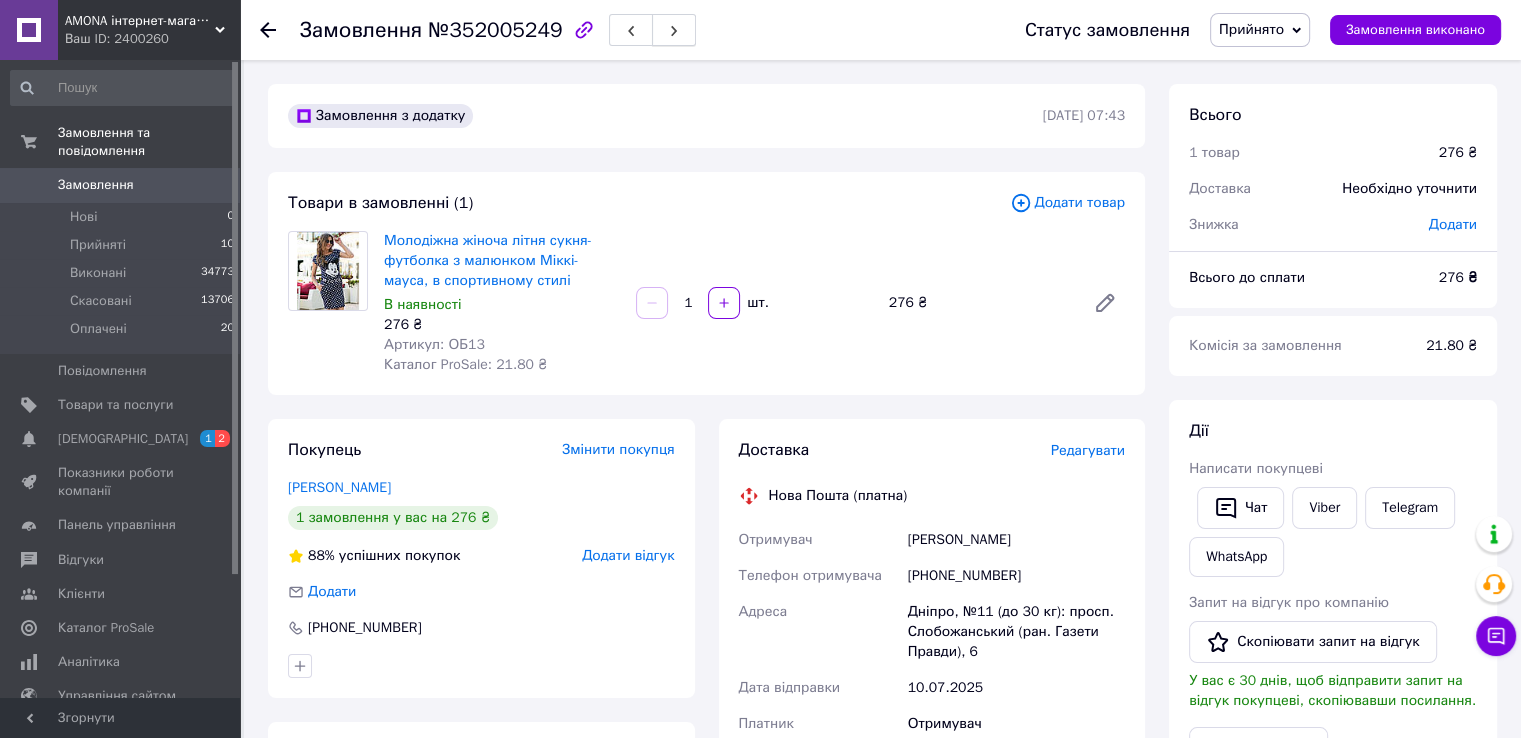 click 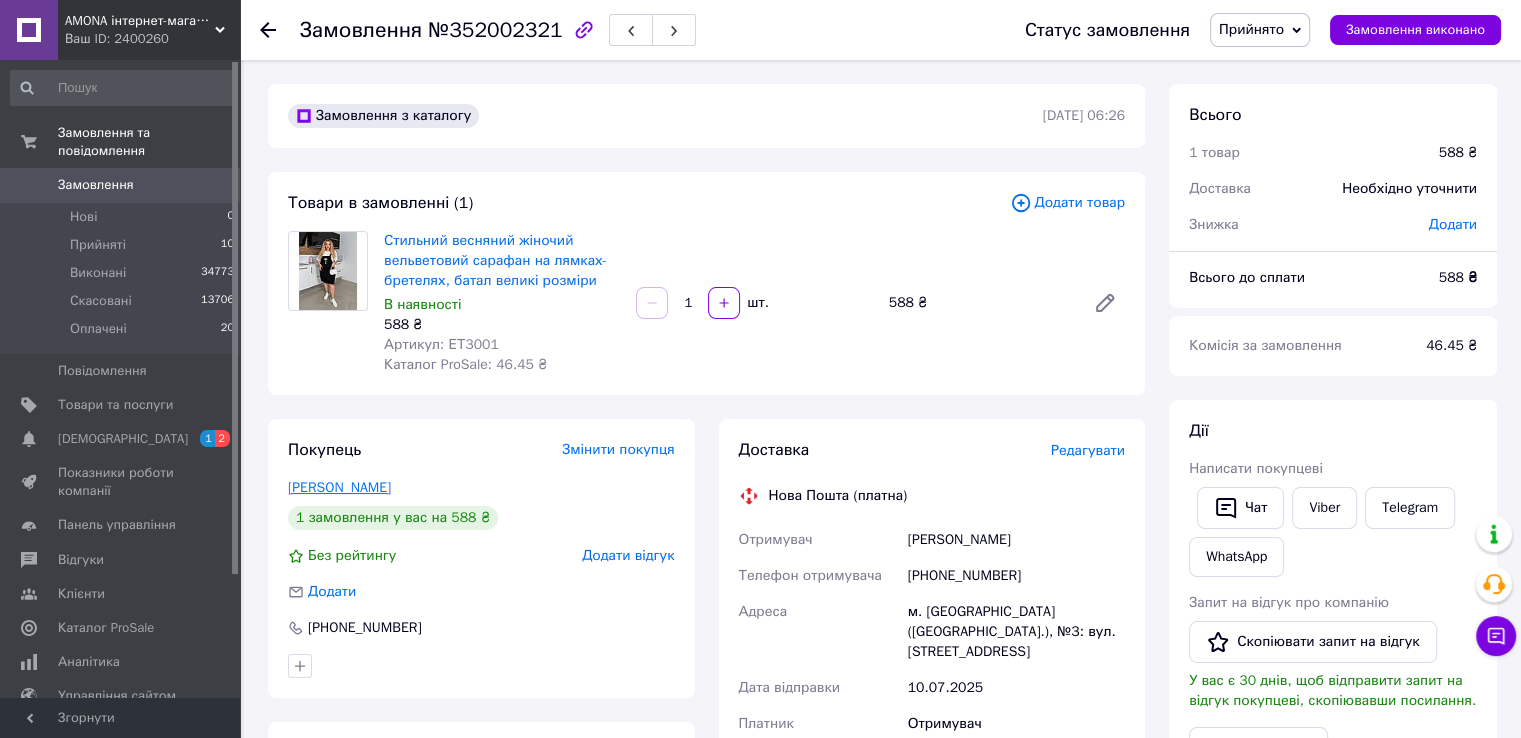 click on "Рагімлі Сусана" at bounding box center (339, 487) 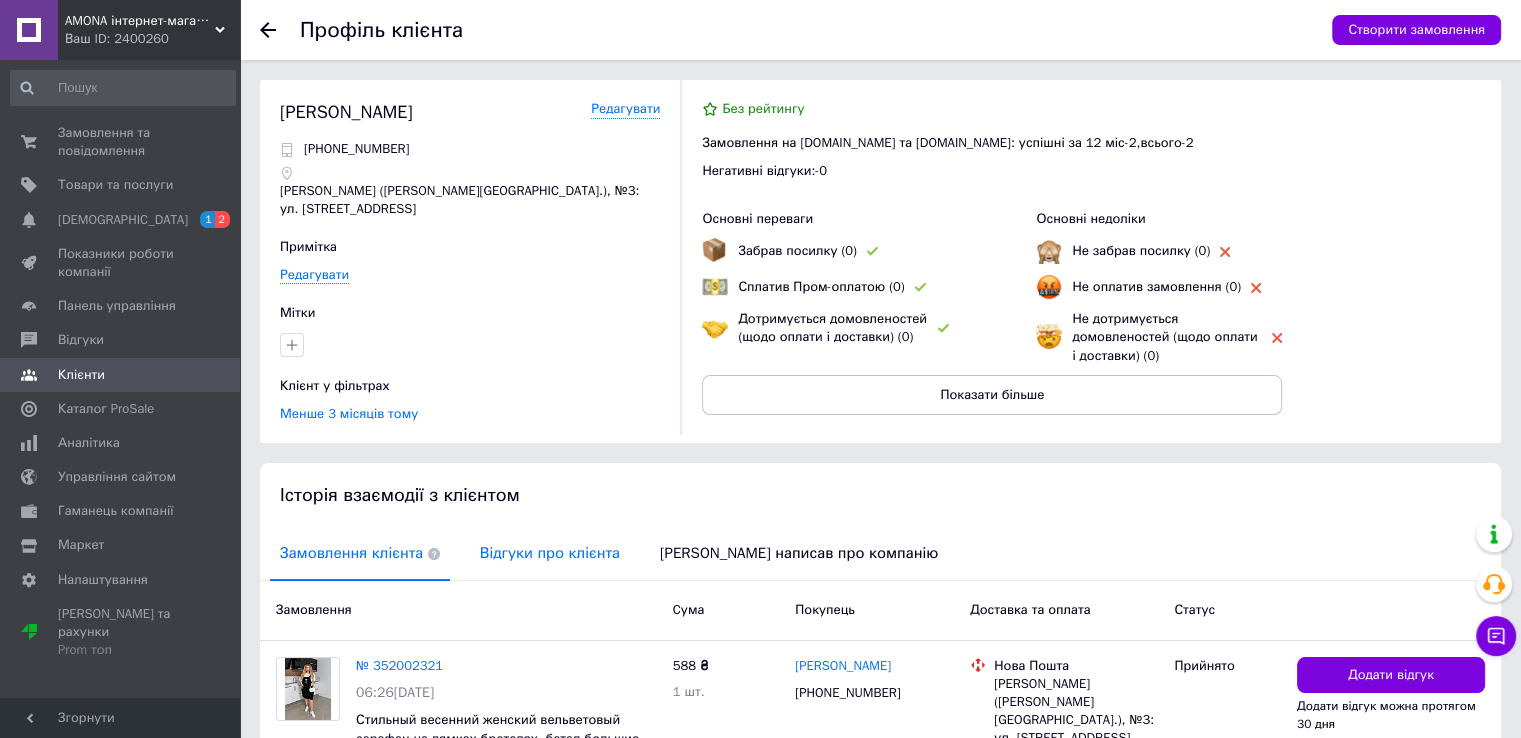click on "Відгуки про клієнта" at bounding box center [550, 553] 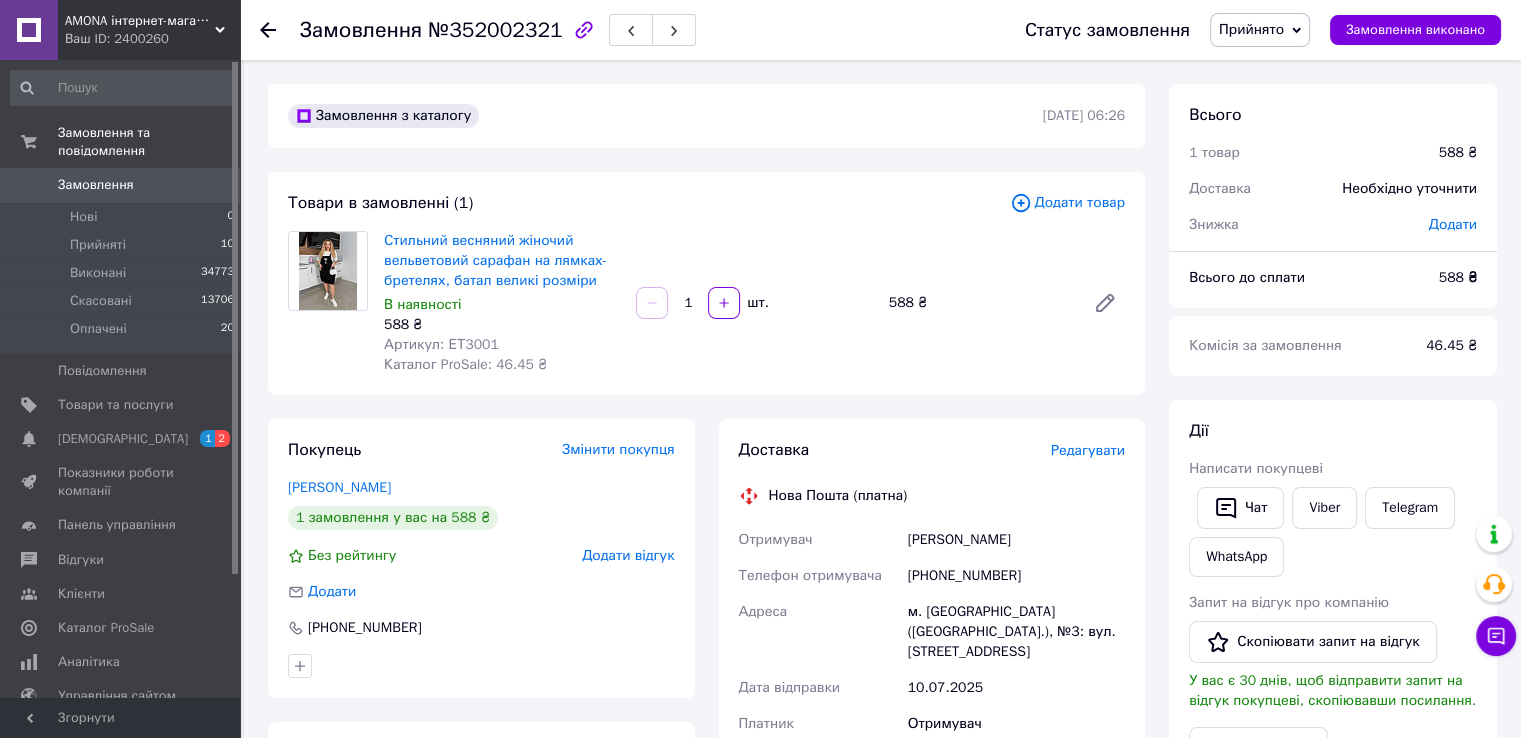 scroll, scrollTop: 400, scrollLeft: 0, axis: vertical 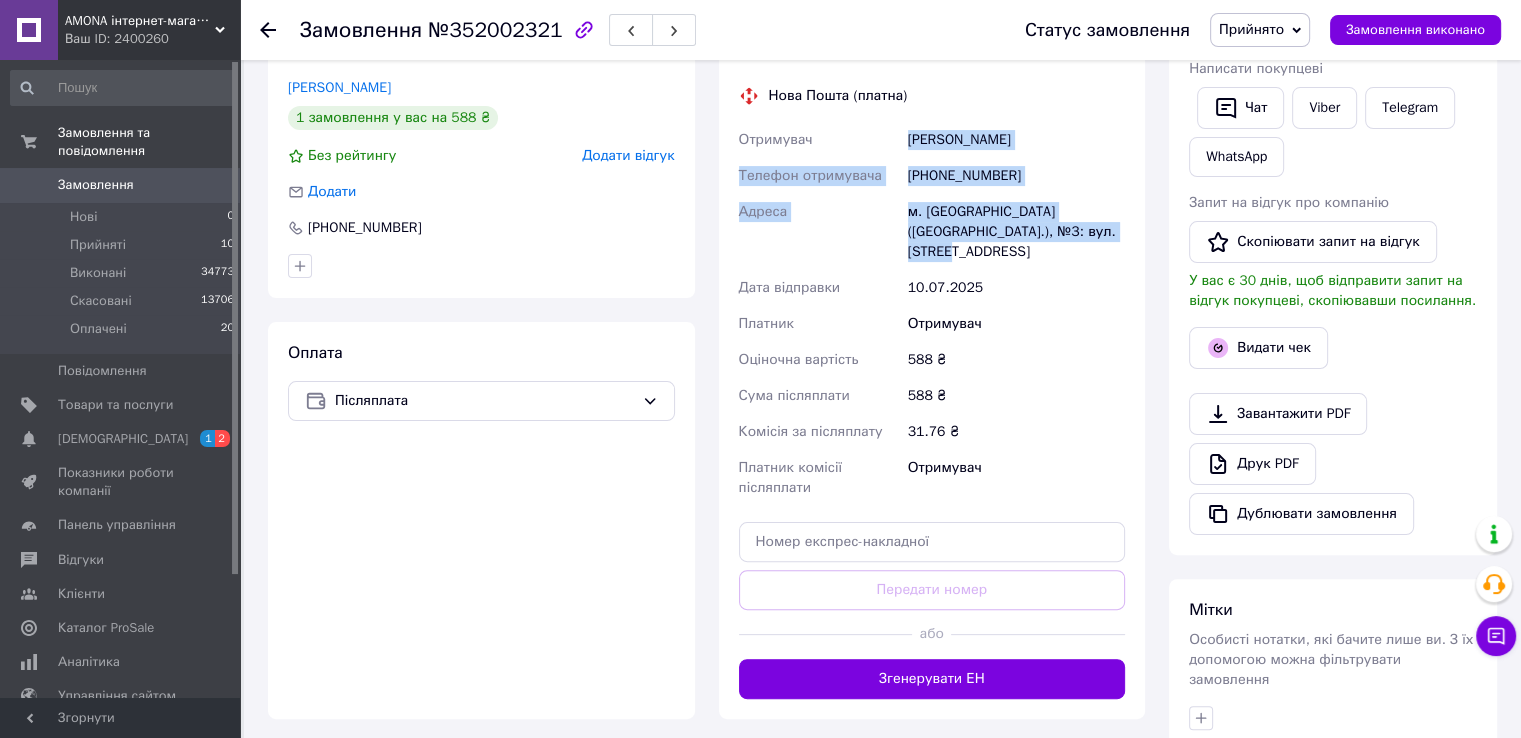 drag, startPoint x: 909, startPoint y: 141, endPoint x: 1076, endPoint y: 229, distance: 188.76706 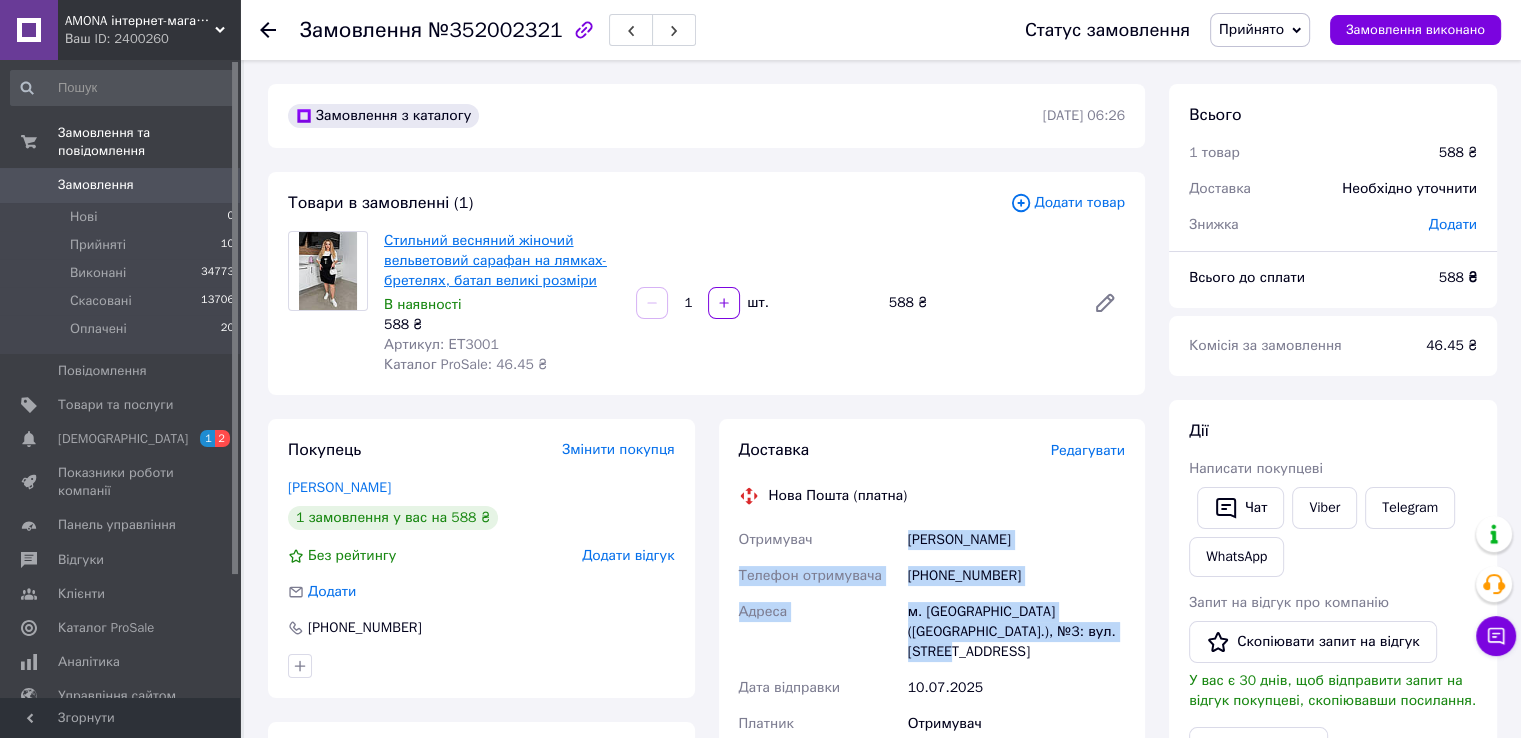 click on "Стильний весняний жіночий вельветовий сарафан на лямках-бретелях, батал великі розміри" at bounding box center (495, 260) 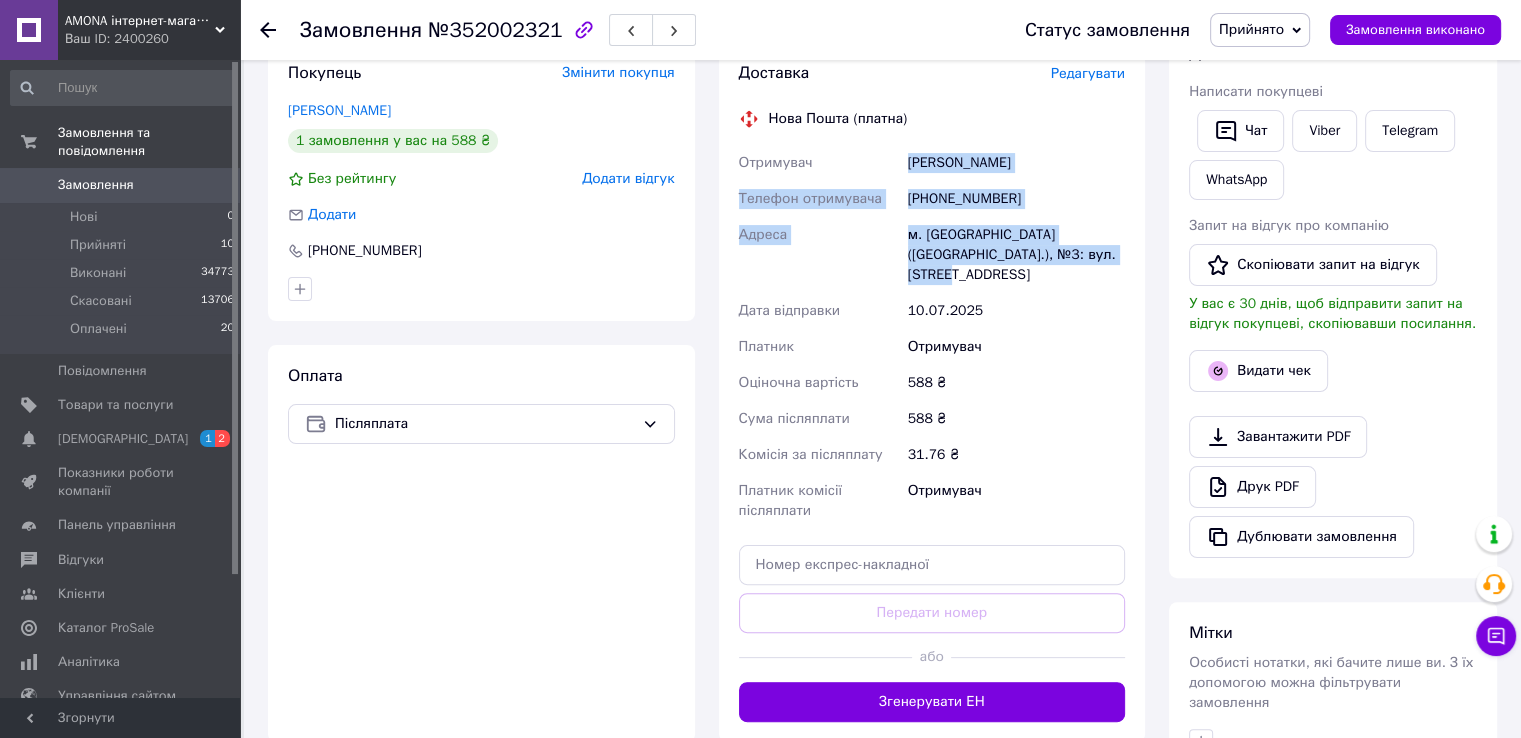 scroll, scrollTop: 400, scrollLeft: 0, axis: vertical 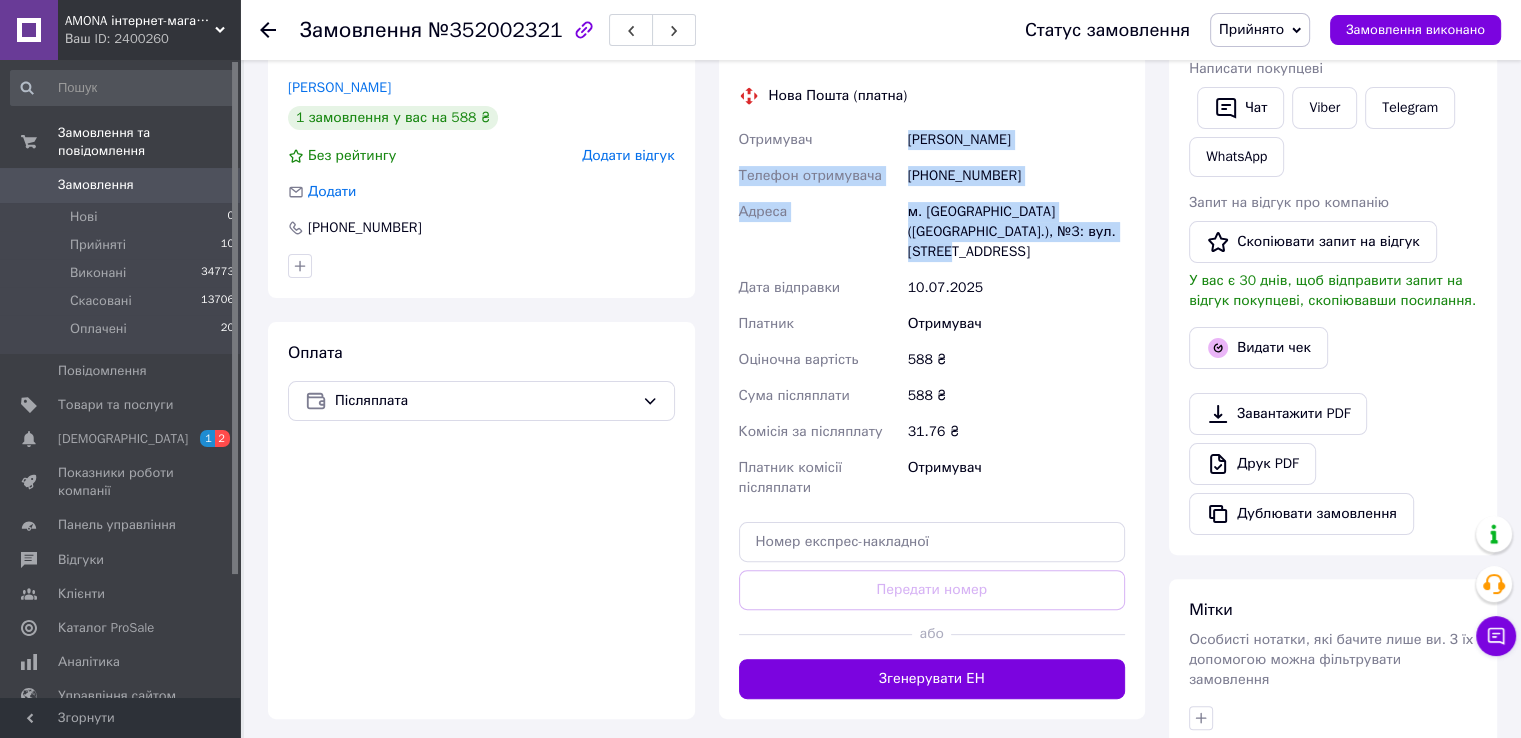 click on "Рагімлі Сусана" at bounding box center [1016, 140] 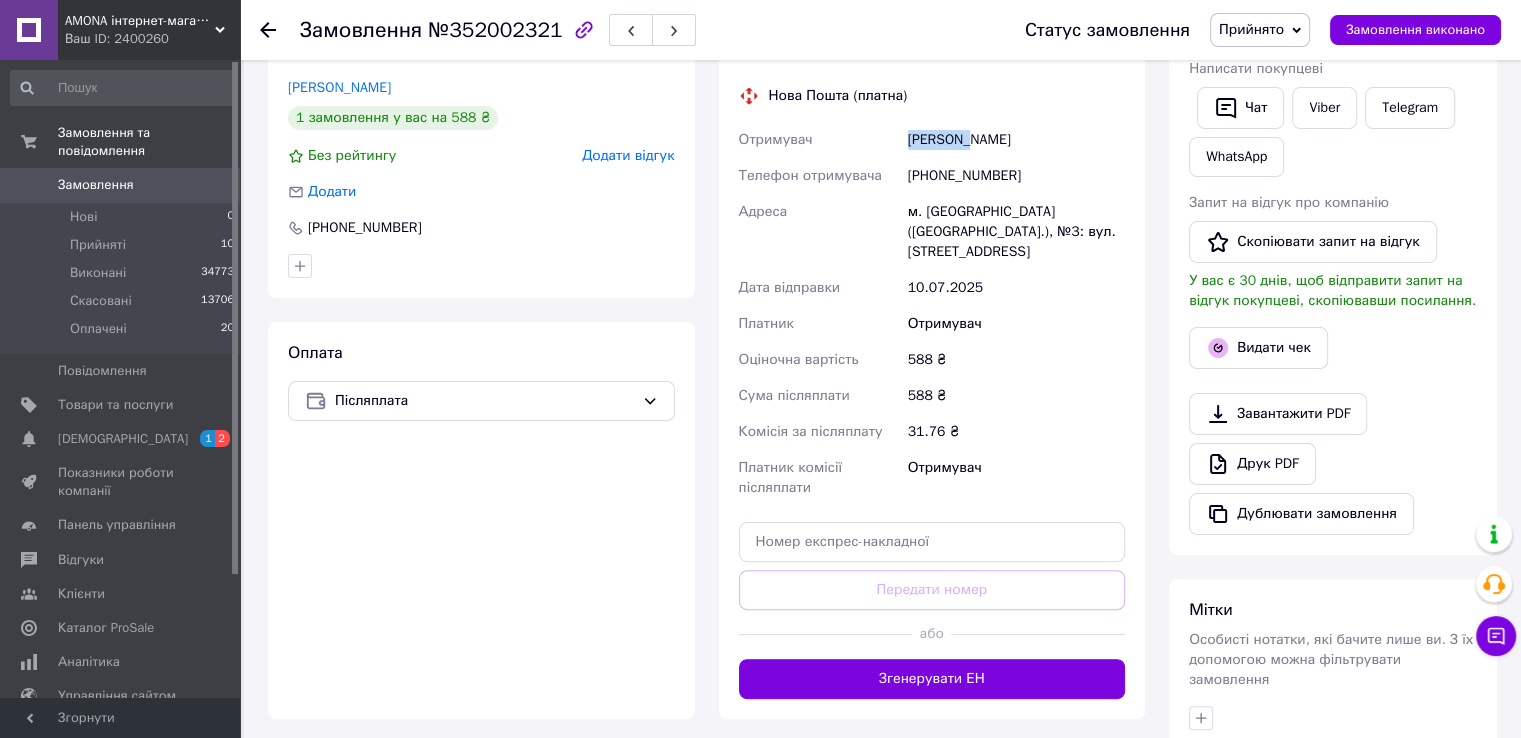 click on "Рагімлі Сусана" at bounding box center (1016, 140) 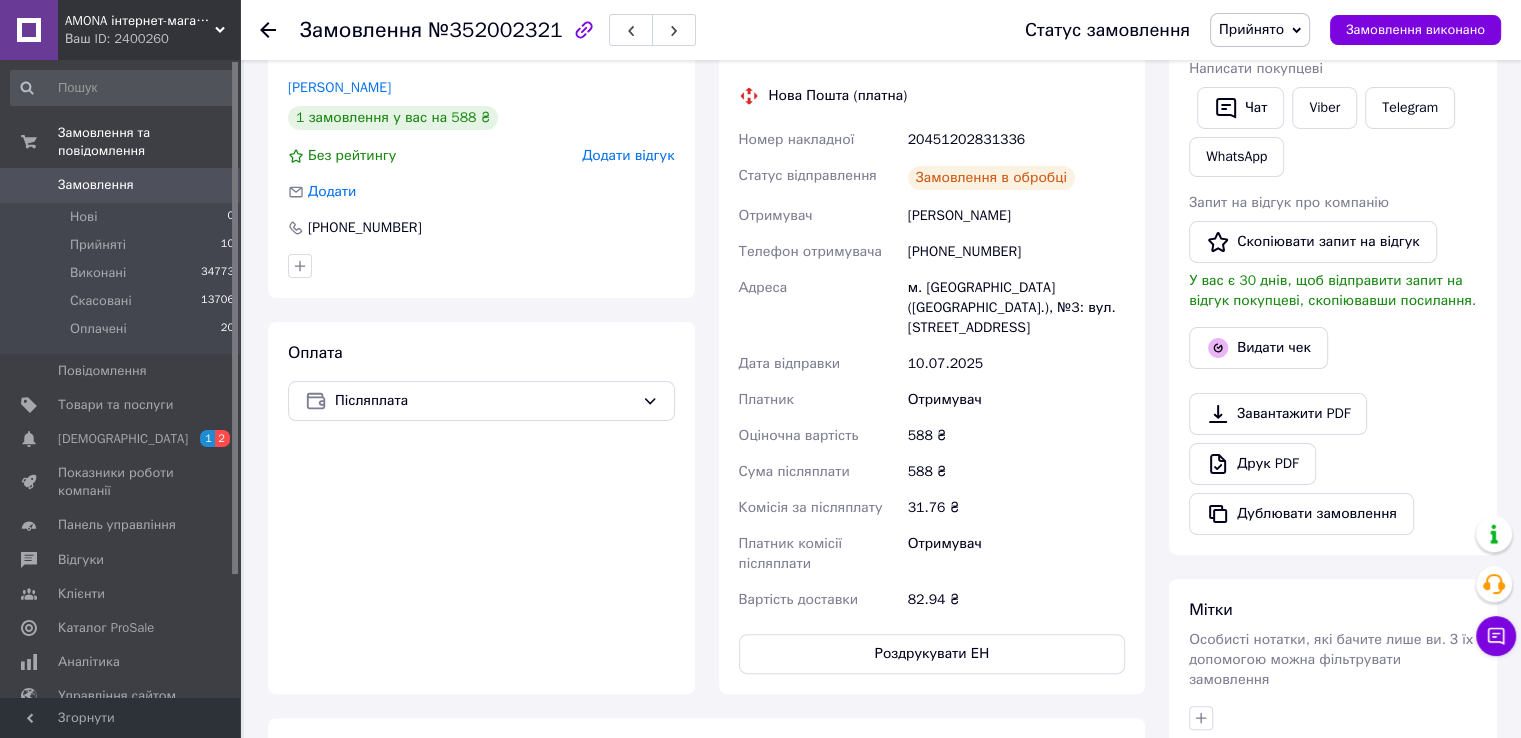 click on "20451202831336" at bounding box center [1016, 140] 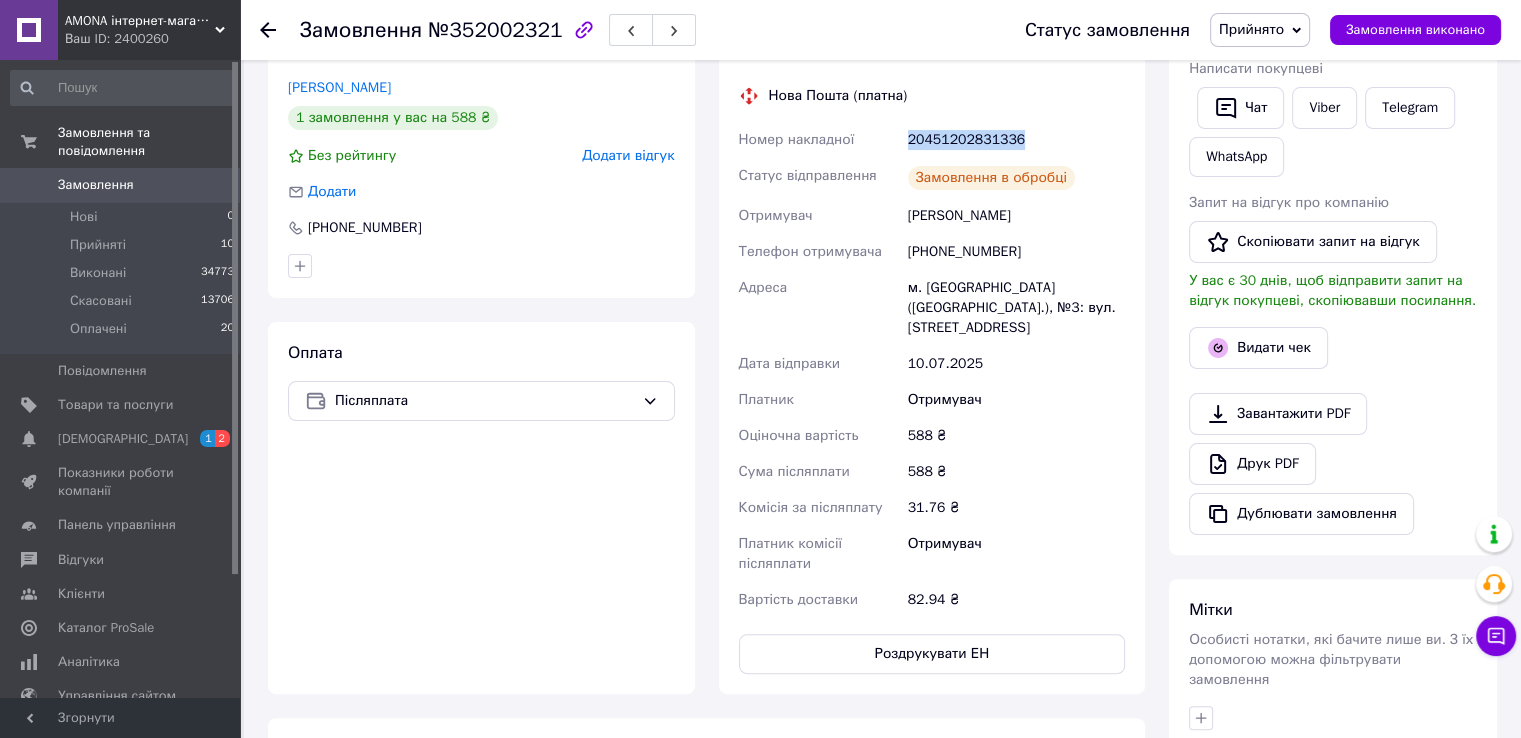 click on "20451202831336" at bounding box center (1016, 140) 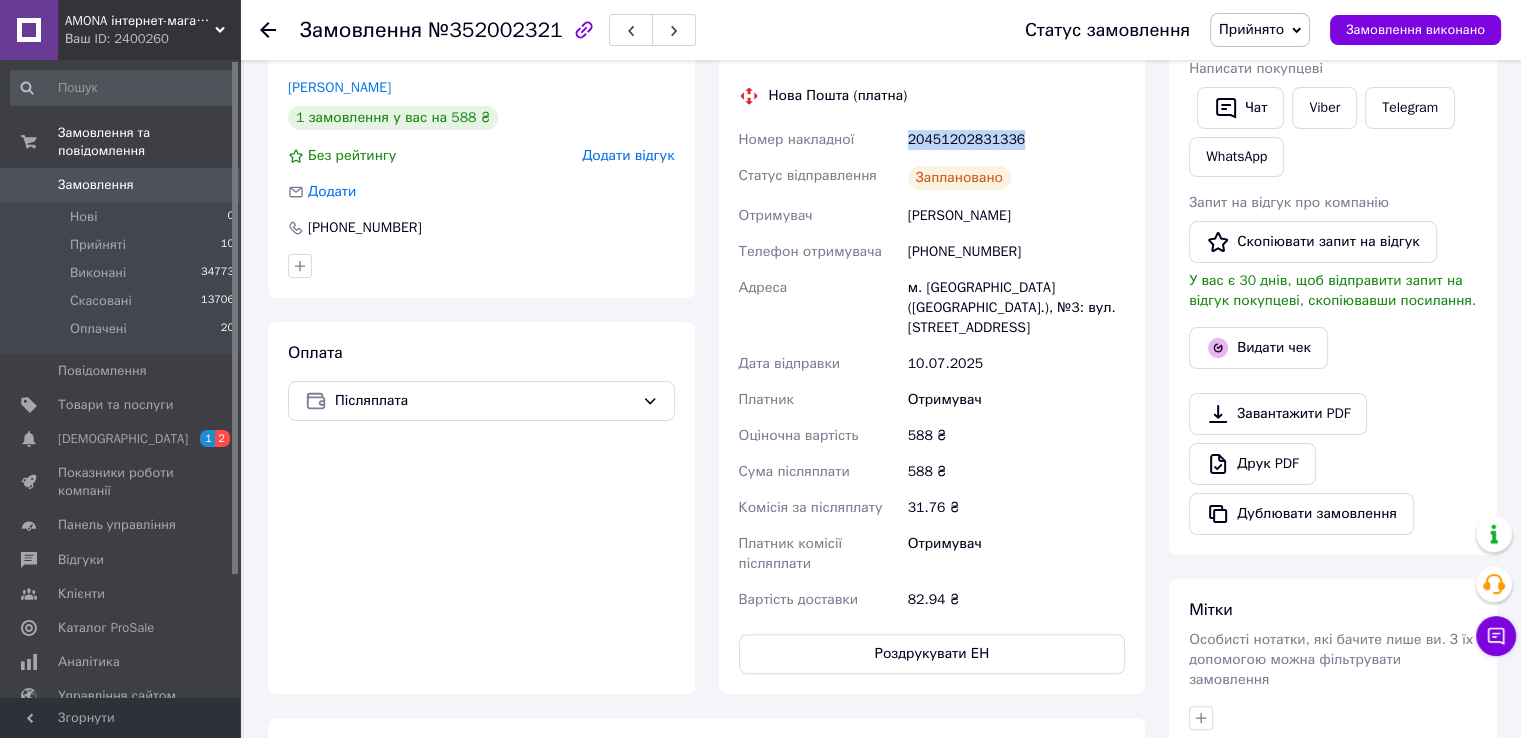 copy on "20451202831336" 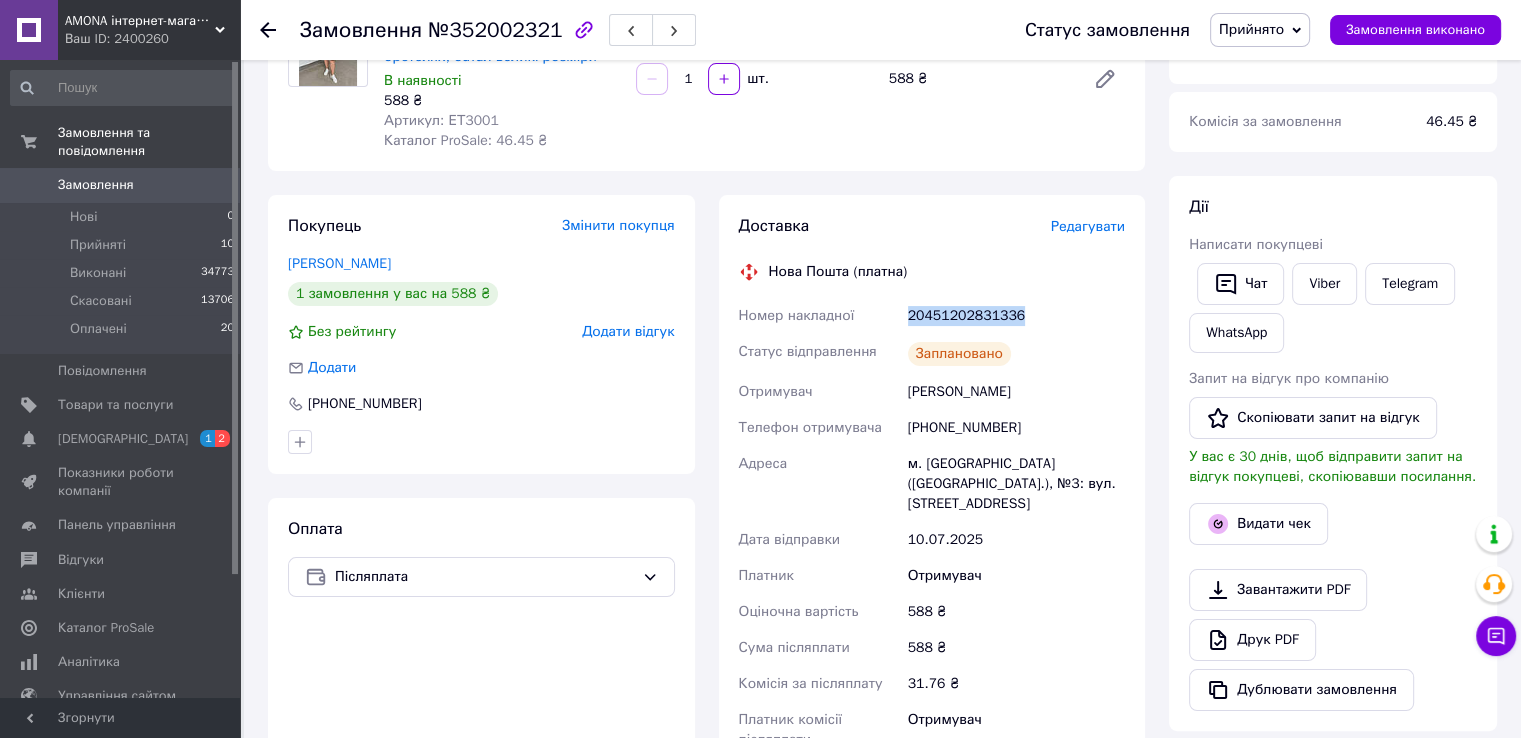 scroll, scrollTop: 0, scrollLeft: 0, axis: both 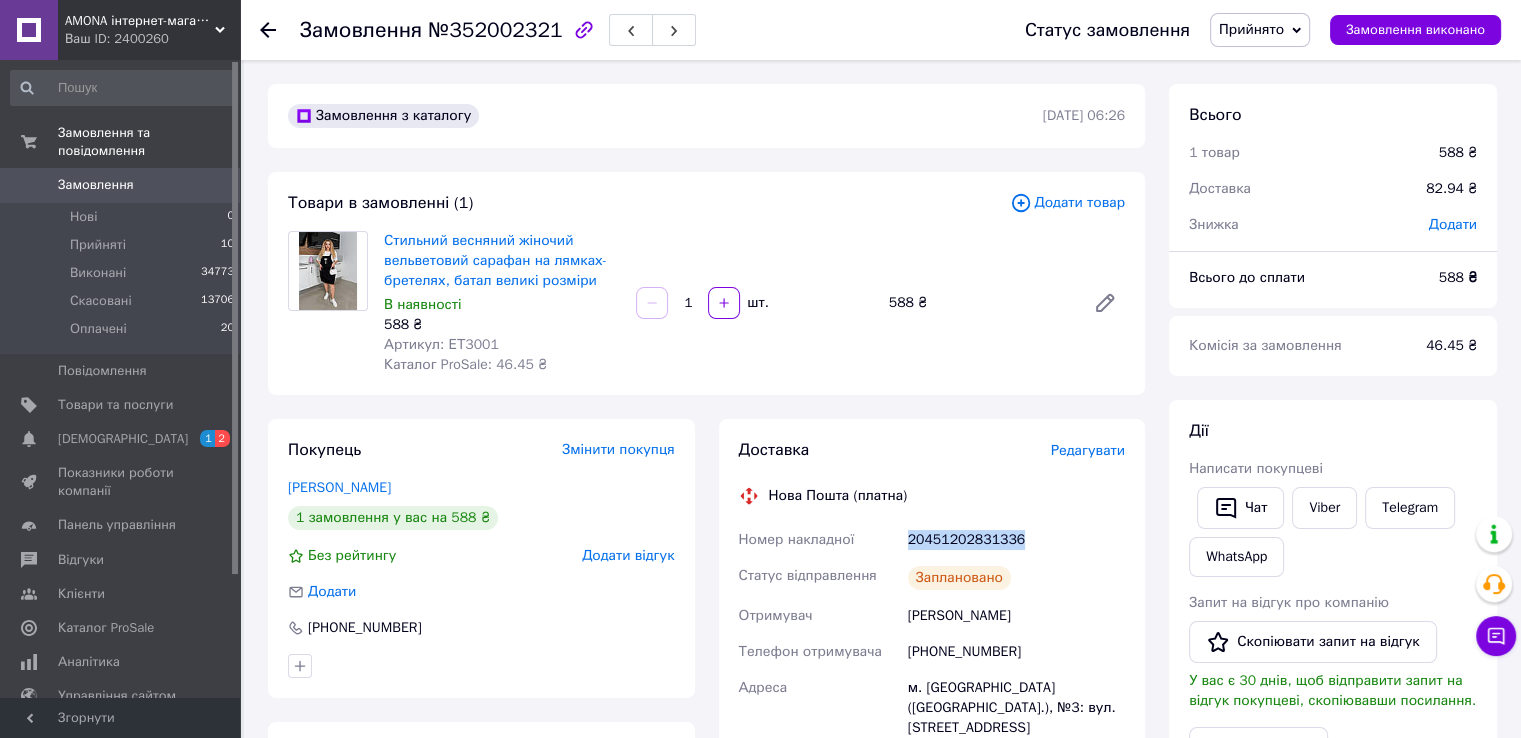 click on "Прийнято" at bounding box center (1251, 29) 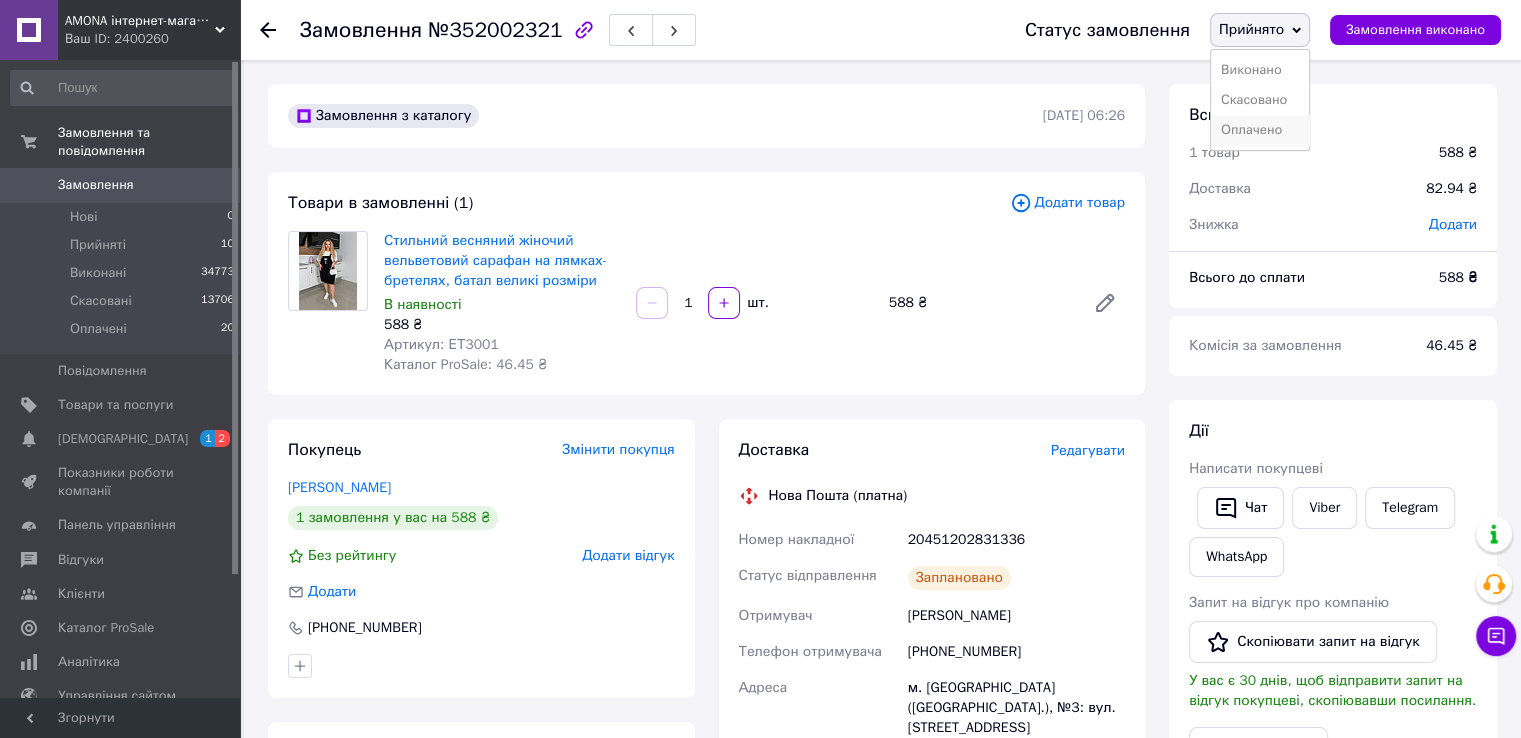 click on "Оплачено" at bounding box center [1260, 130] 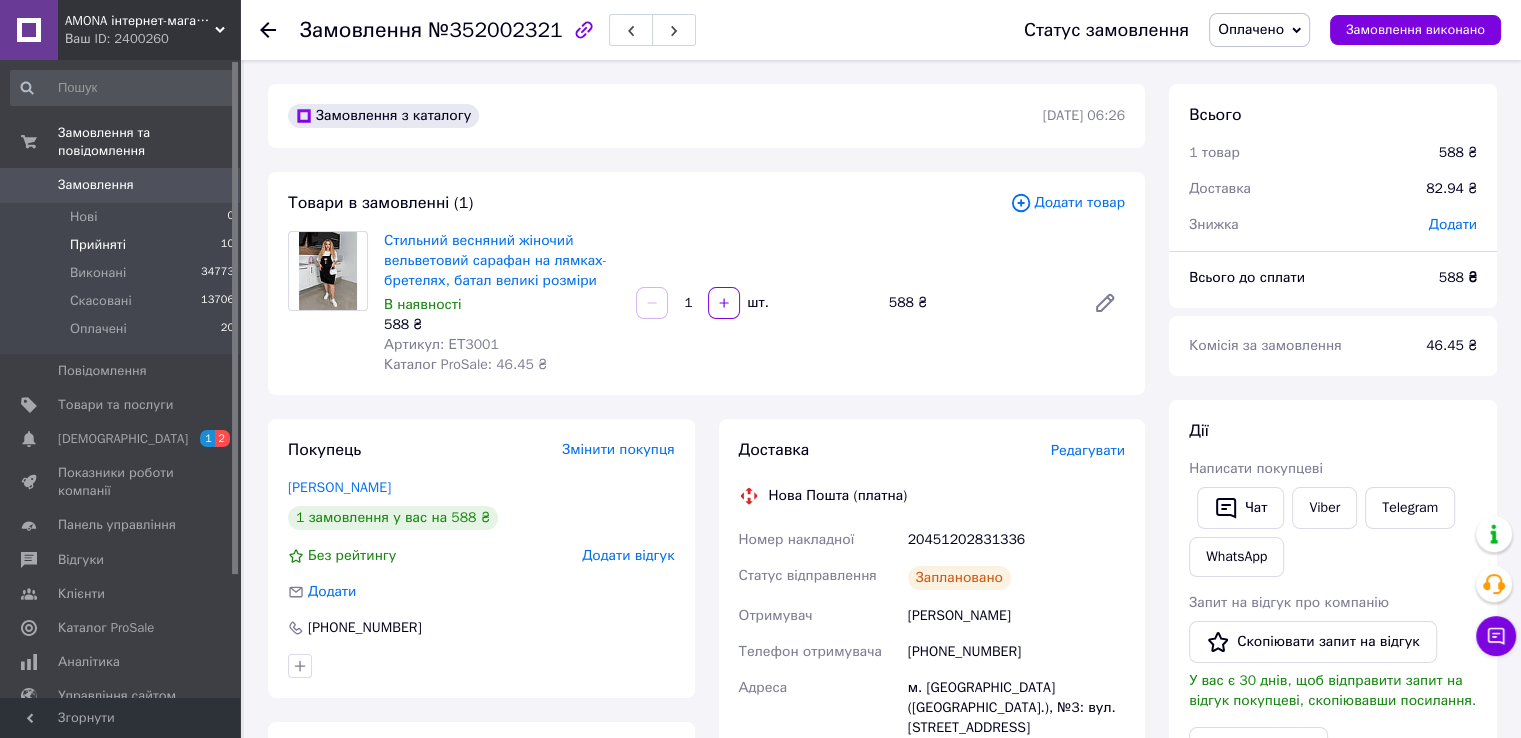 click on "10" at bounding box center (227, 245) 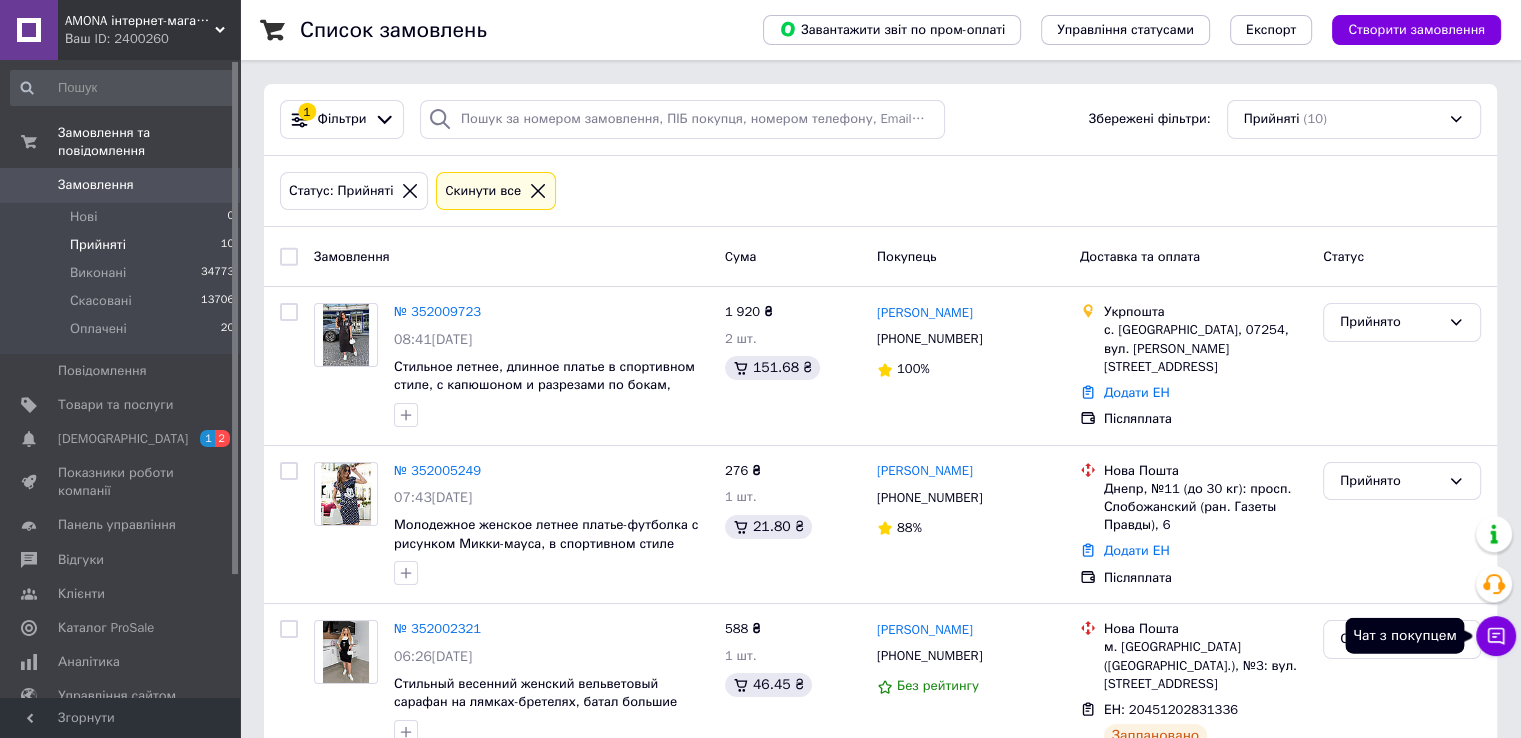 click 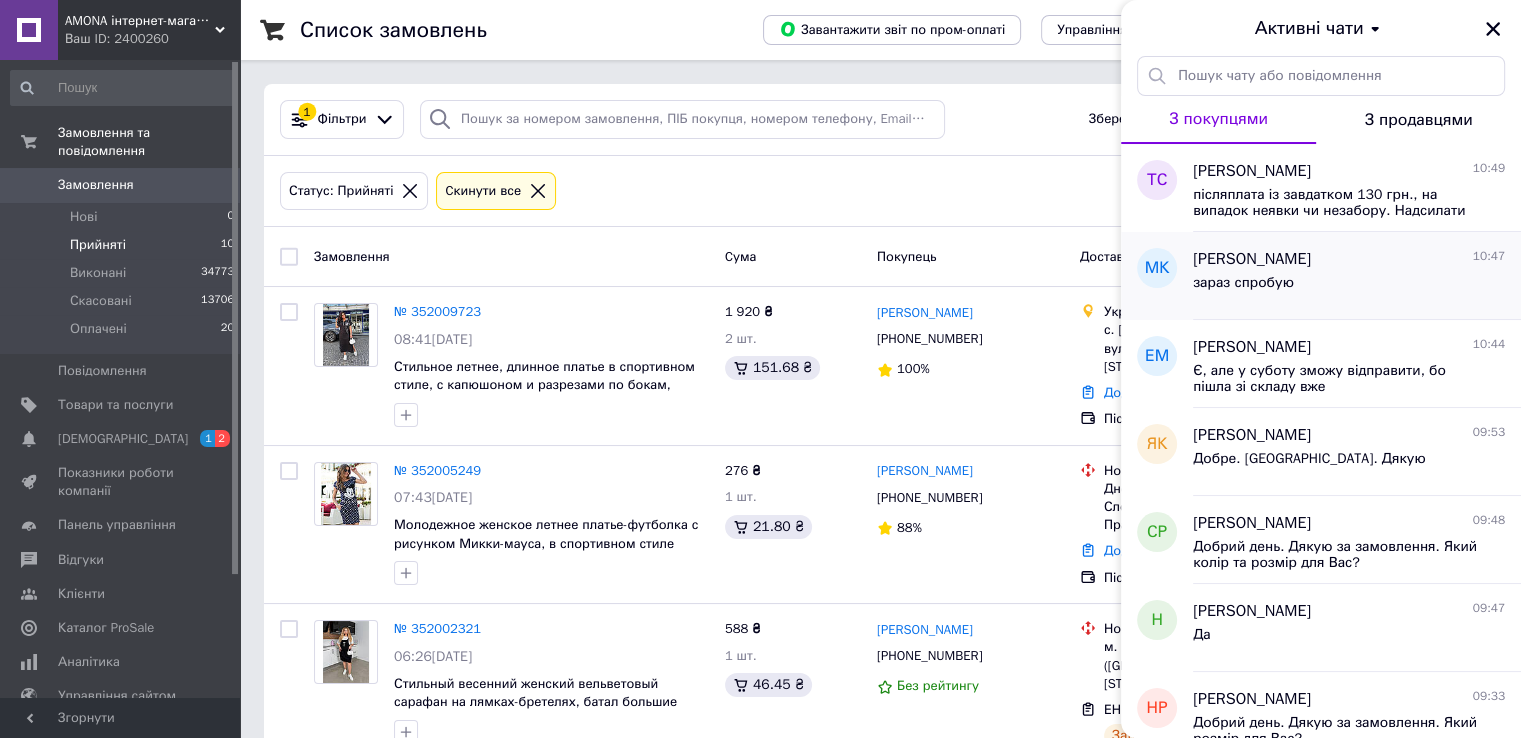 click on "зараз спробую" at bounding box center (1243, 283) 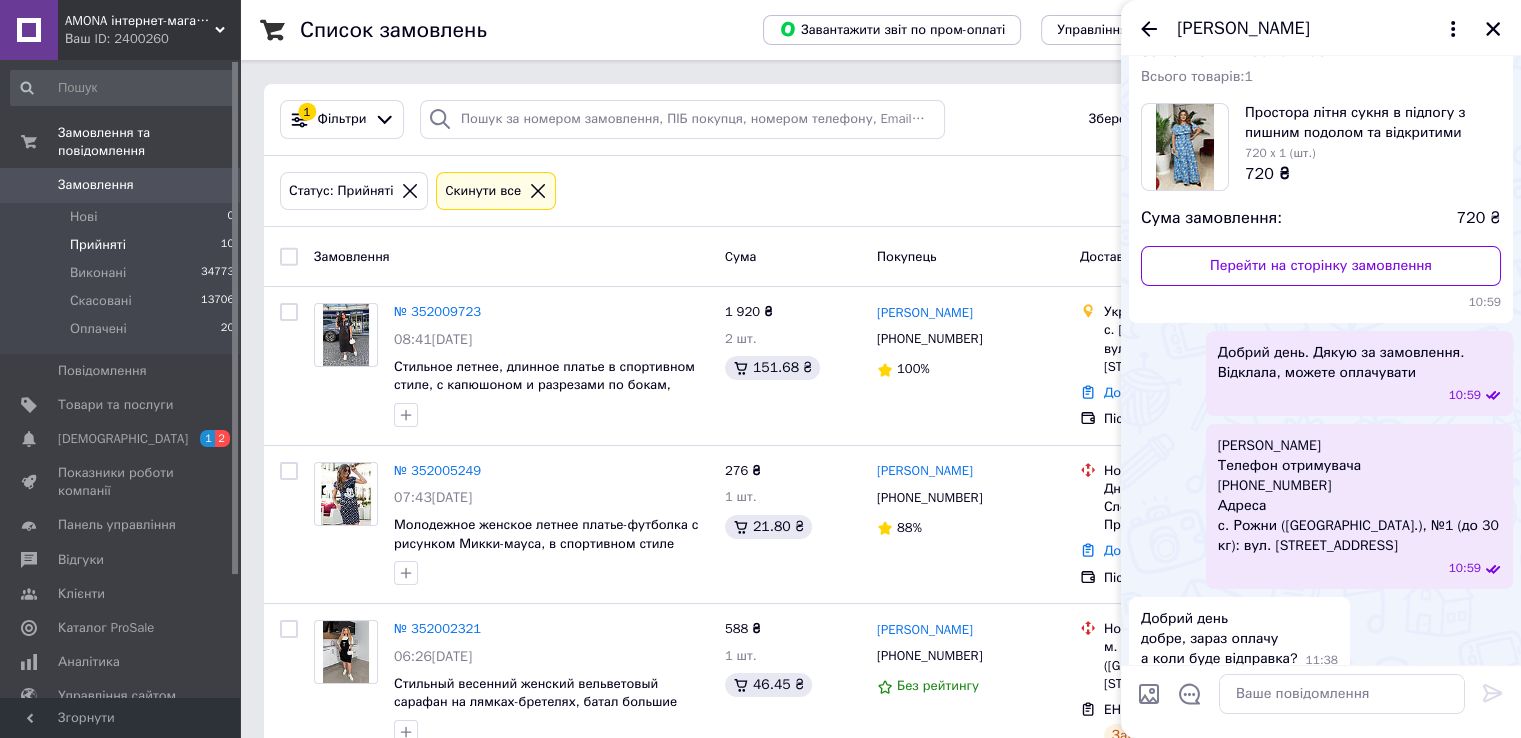 scroll, scrollTop: 0, scrollLeft: 0, axis: both 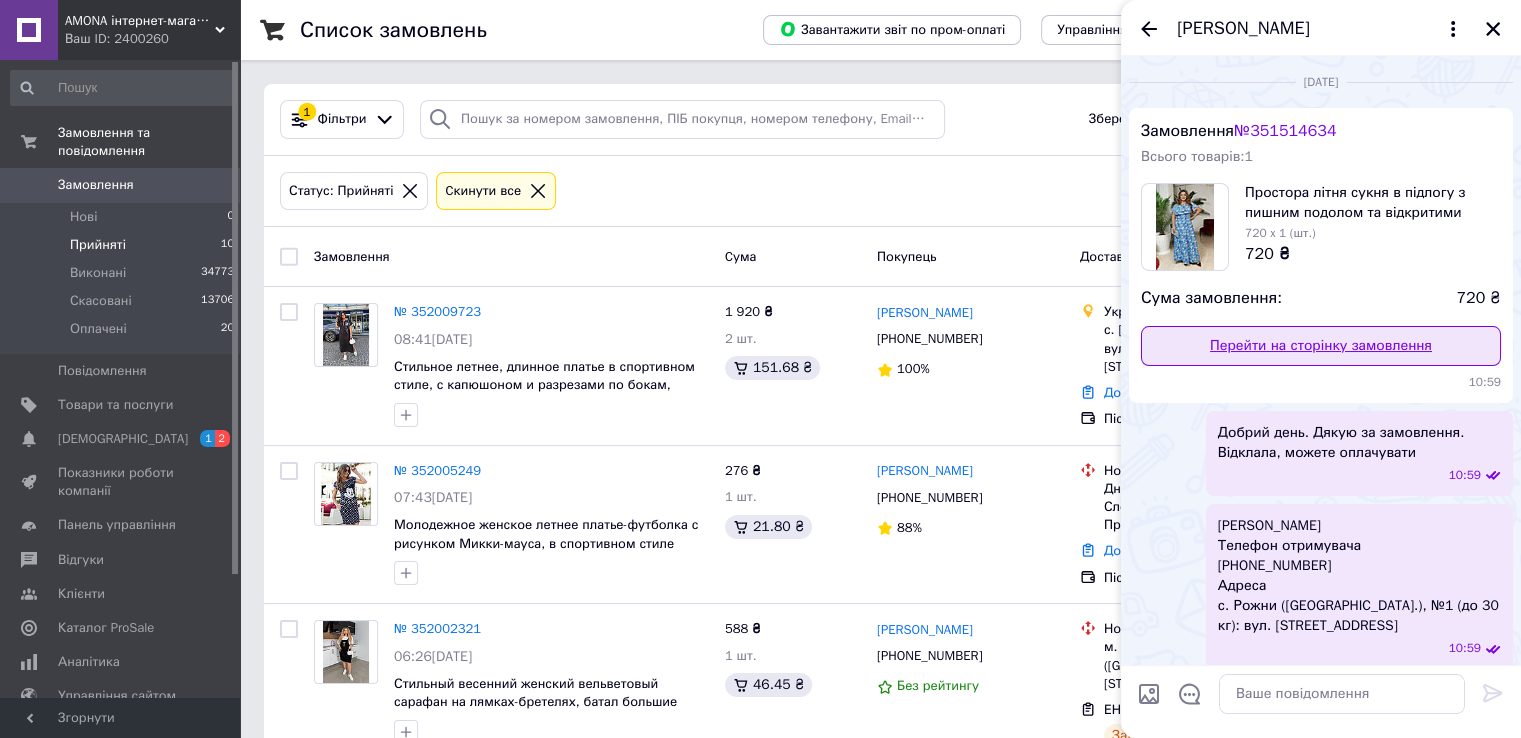 click on "Перейти на сторінку замовлення" at bounding box center (1321, 346) 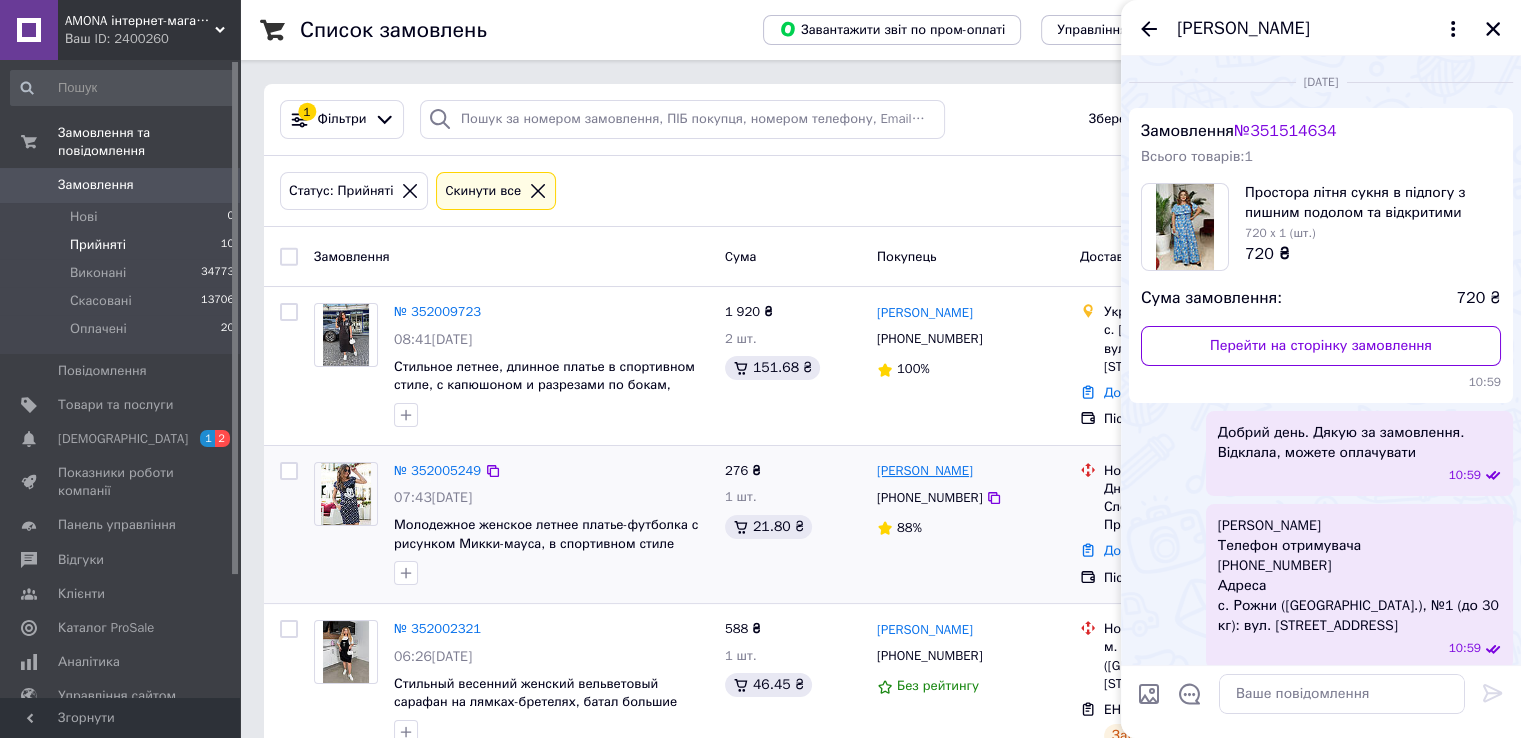 click on "[PERSON_NAME]" at bounding box center [925, 471] 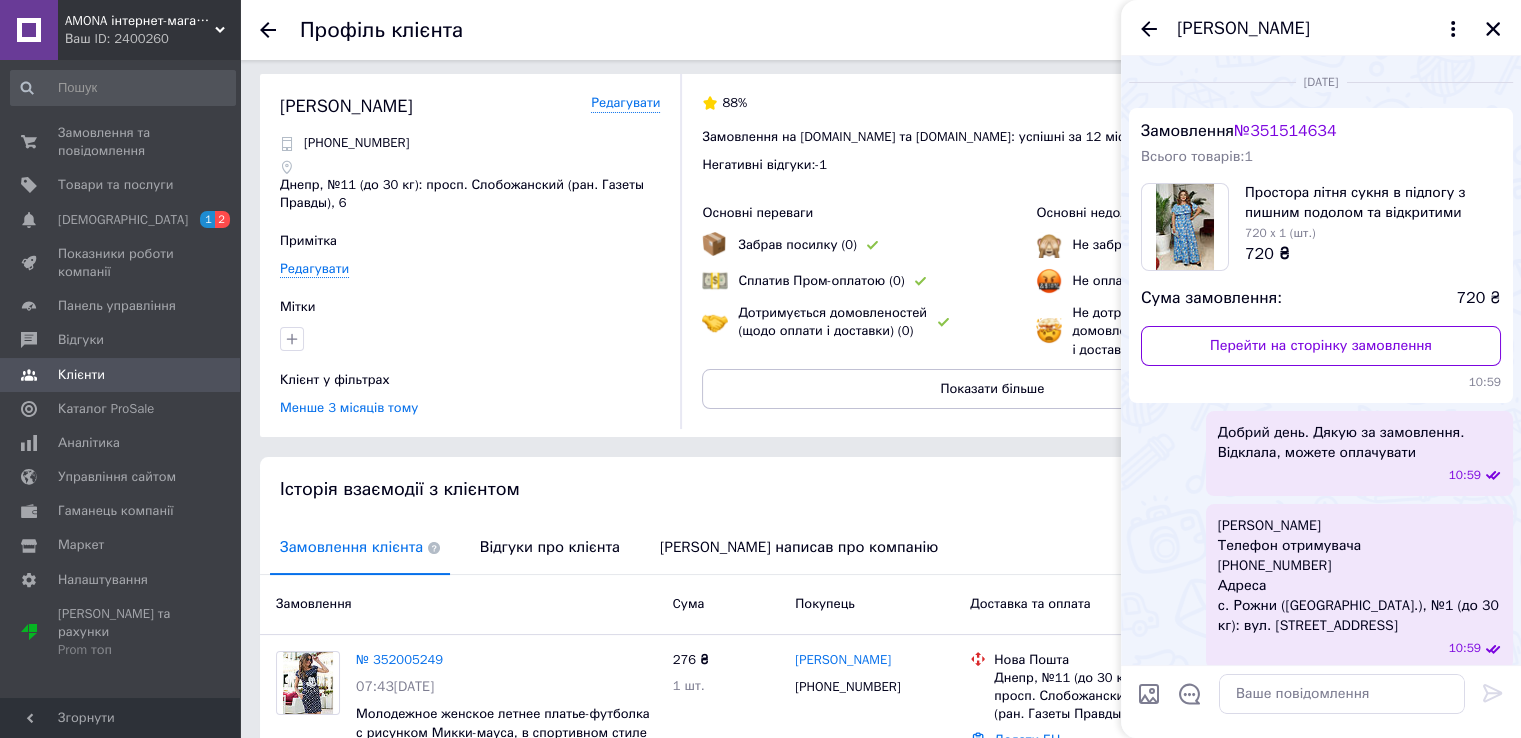 scroll, scrollTop: 140, scrollLeft: 0, axis: vertical 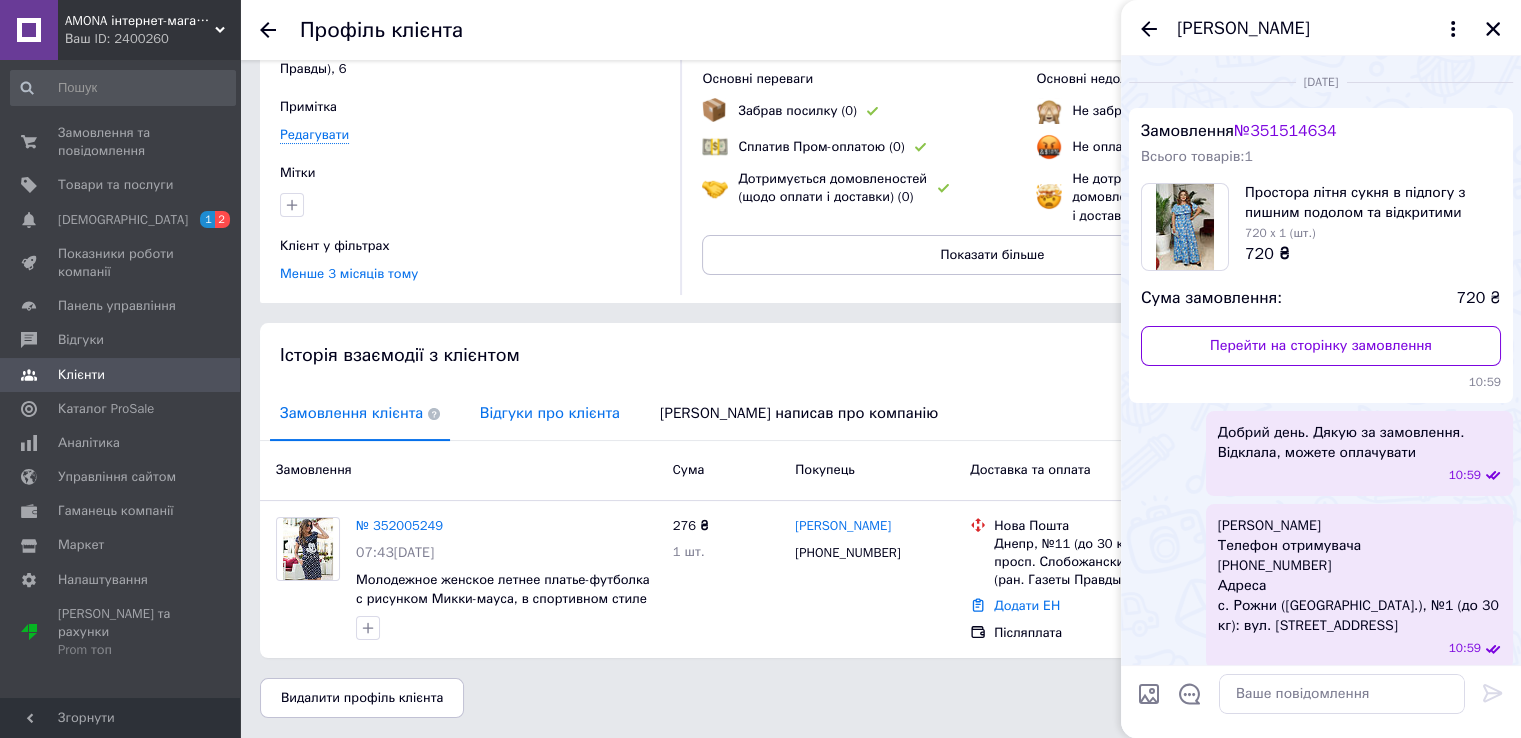 drag, startPoint x: 483, startPoint y: 402, endPoint x: 502, endPoint y: 429, distance: 33.01515 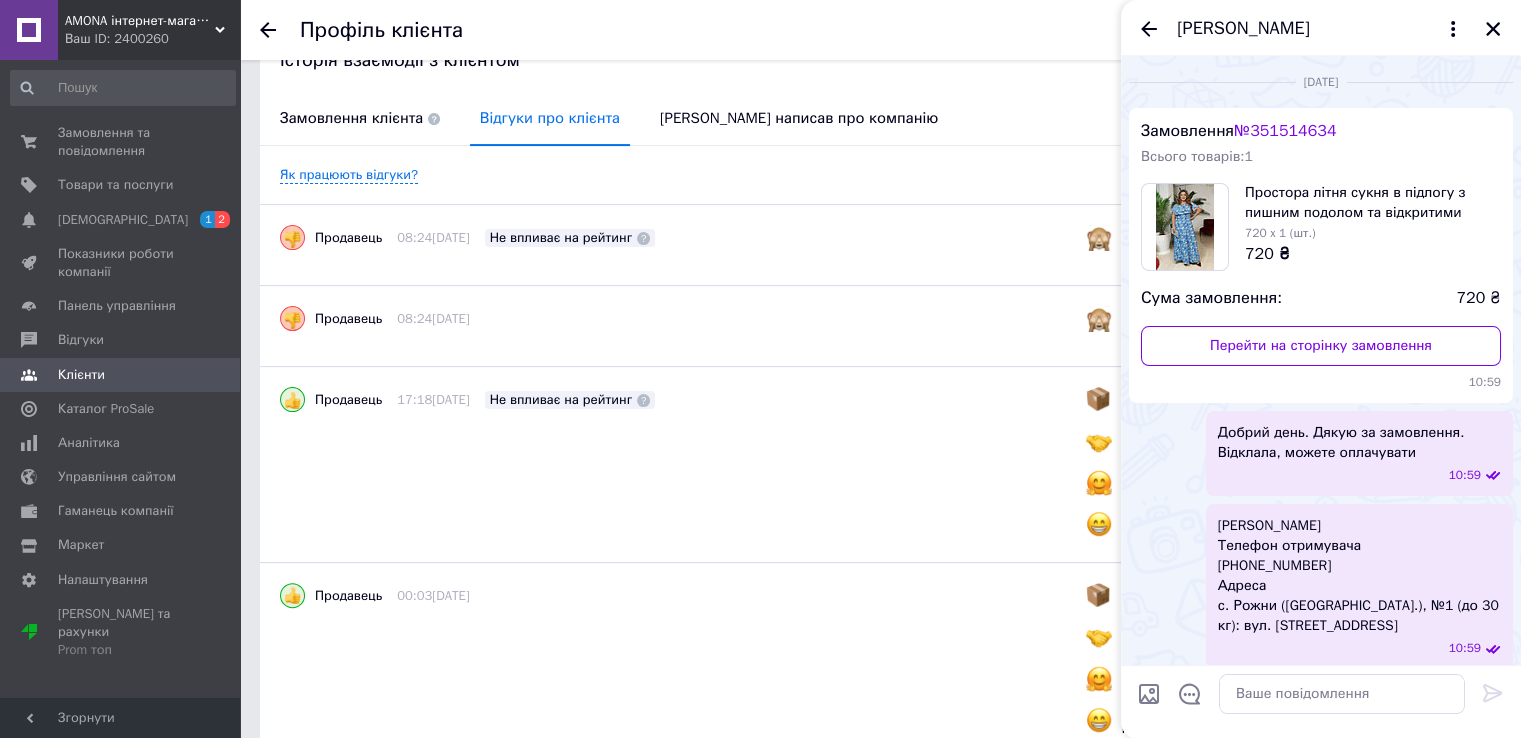 scroll, scrollTop: 440, scrollLeft: 0, axis: vertical 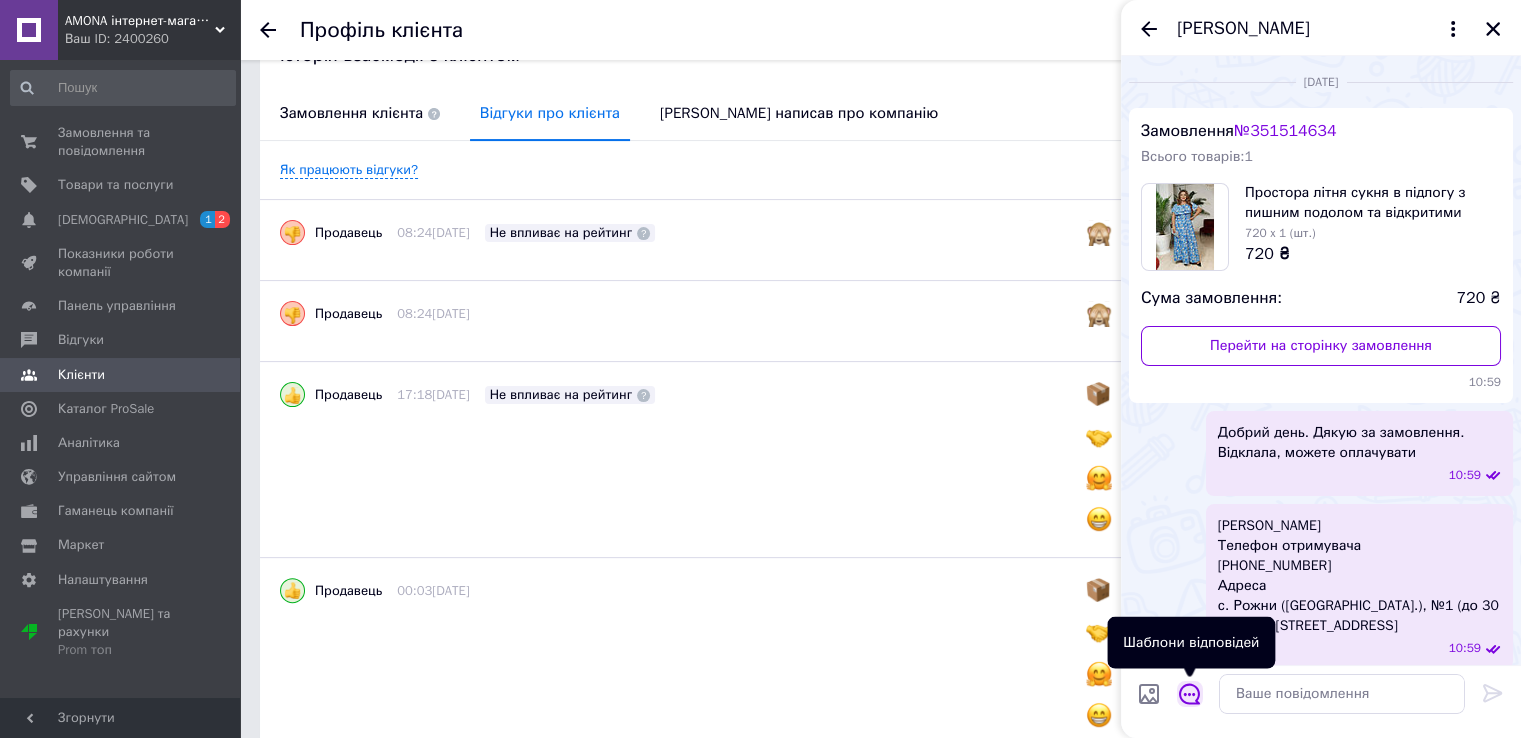 click 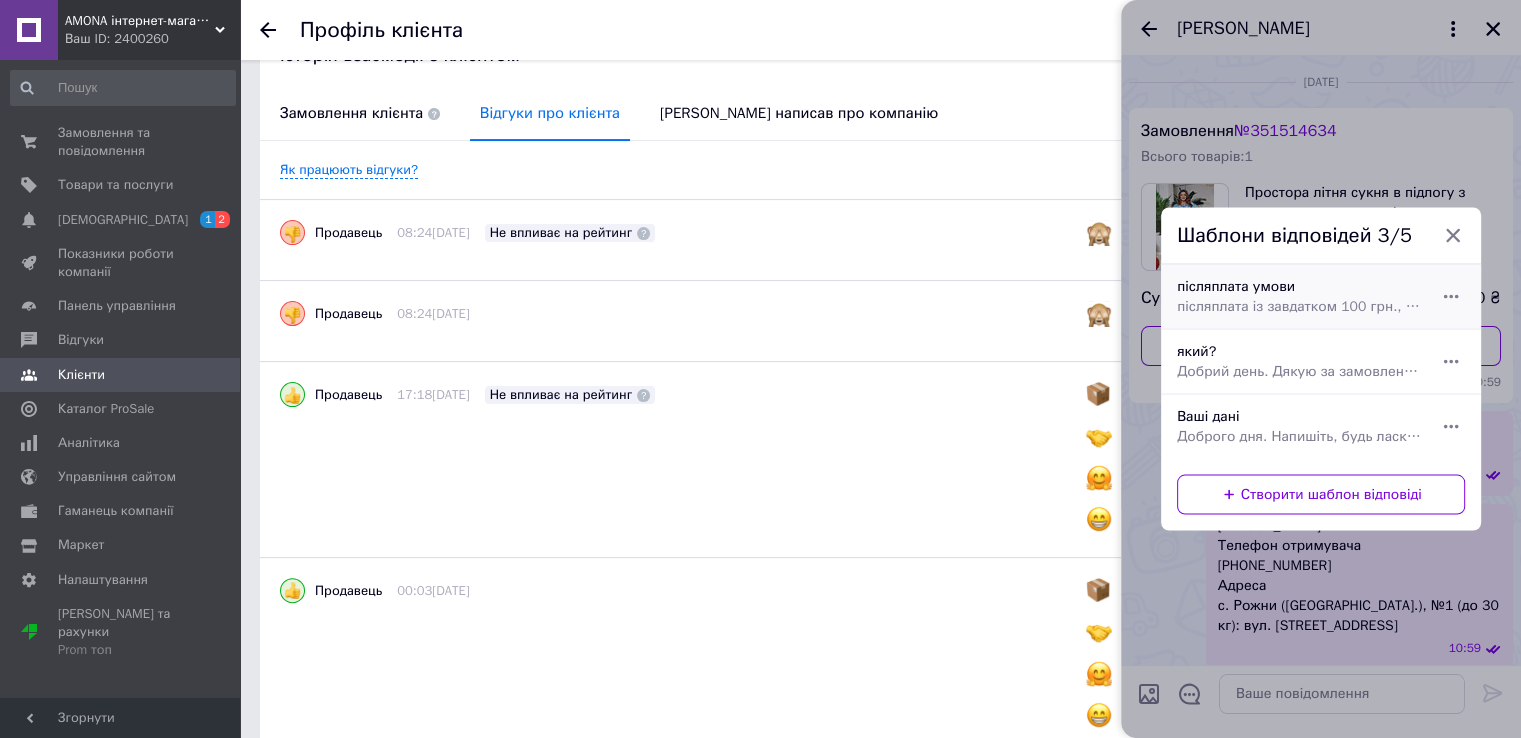 click on "післяплата із завдатком 100 грн., на випадок неявки чи незабору.  Надсилати Вам реквізити?" at bounding box center [1299, 307] 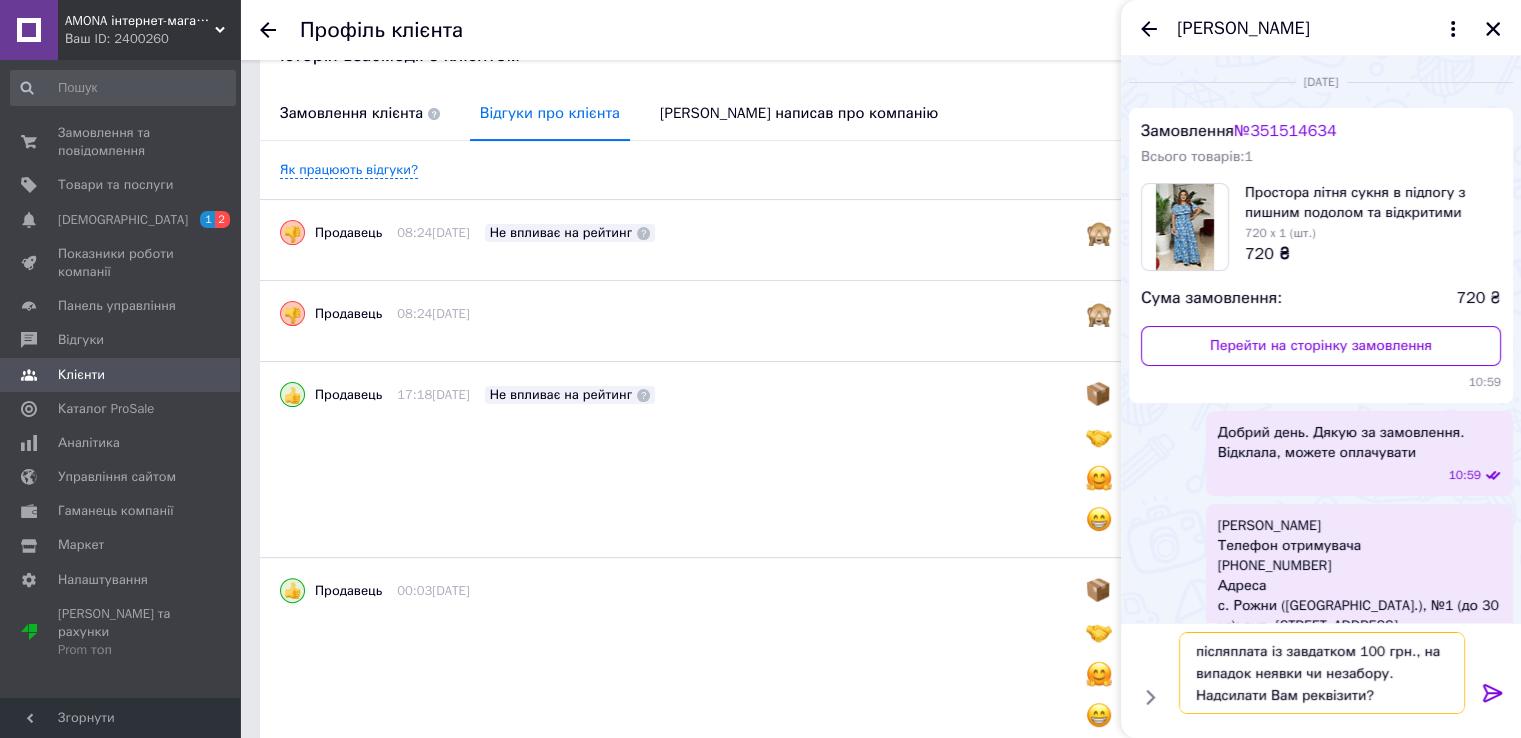 drag, startPoint x: 1380, startPoint y: 699, endPoint x: 1177, endPoint y: 629, distance: 214.73006 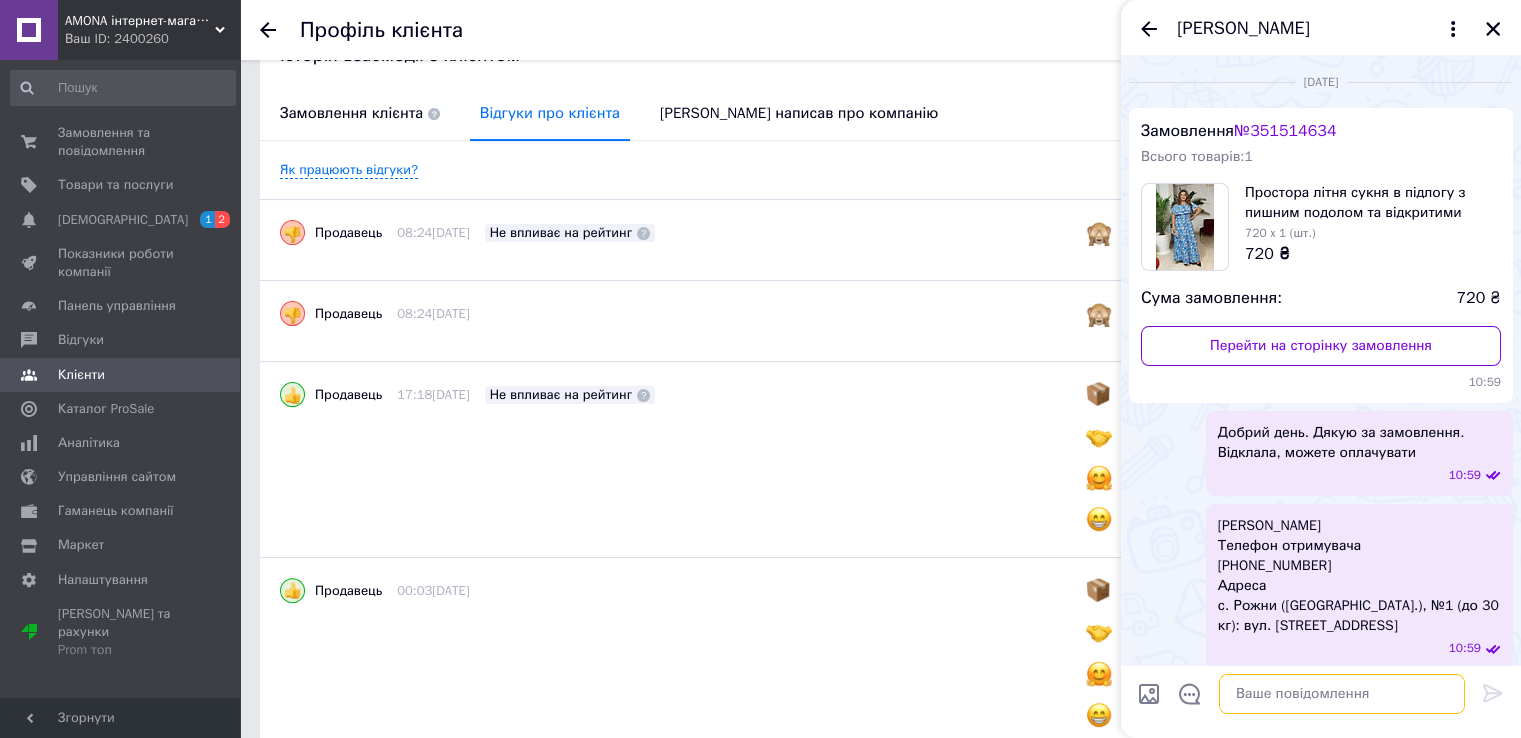 type 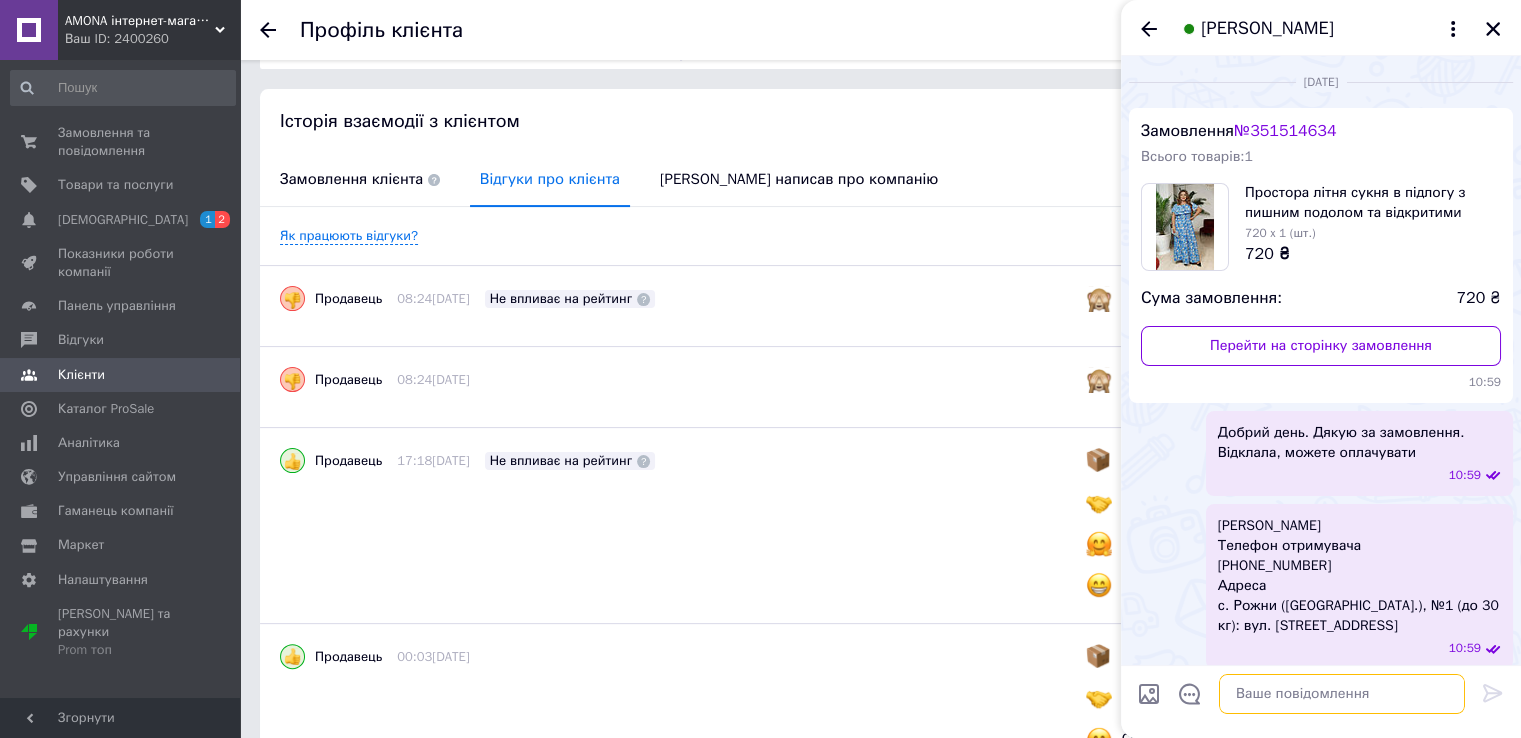 scroll, scrollTop: 340, scrollLeft: 0, axis: vertical 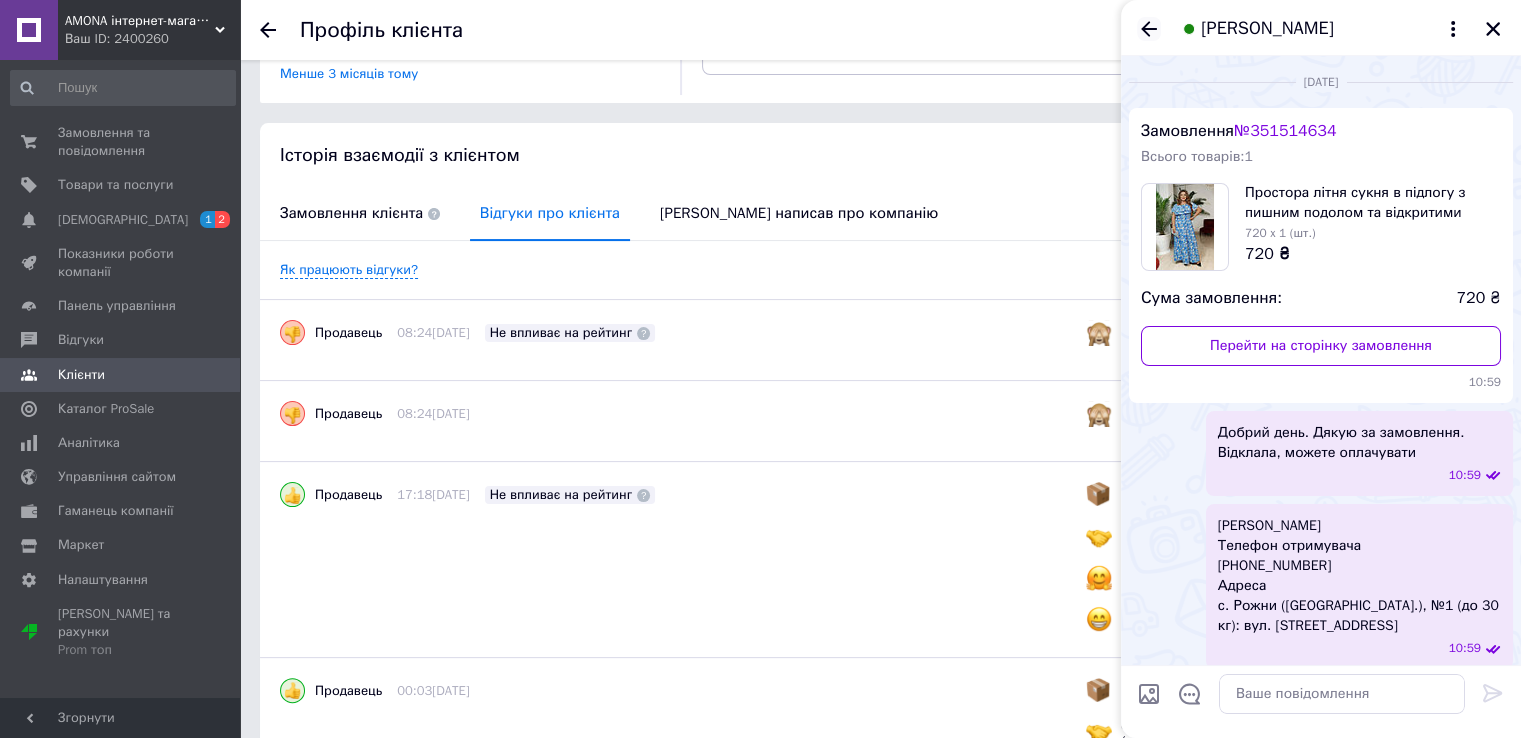 click 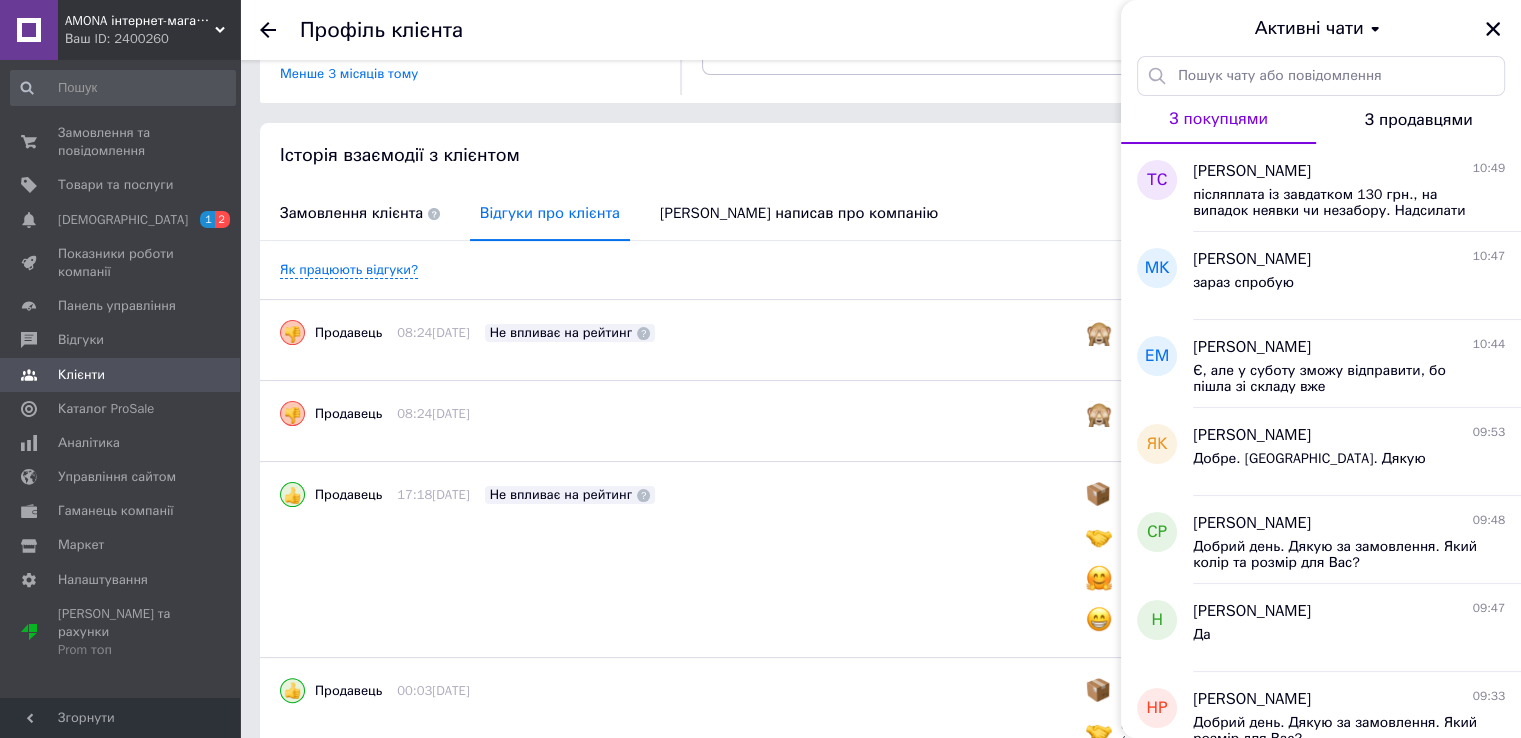 click on "Активні чати" at bounding box center (1321, 28) 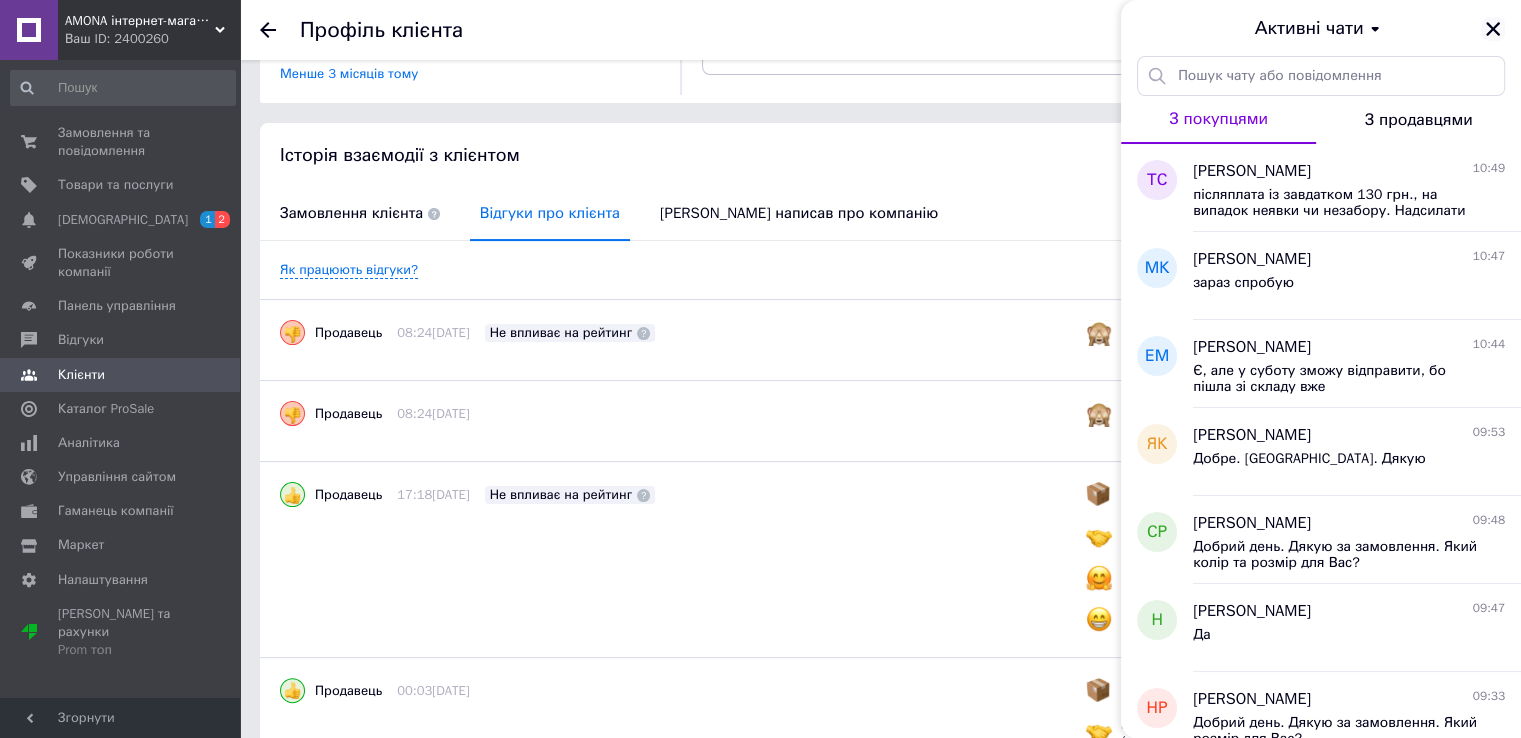 click 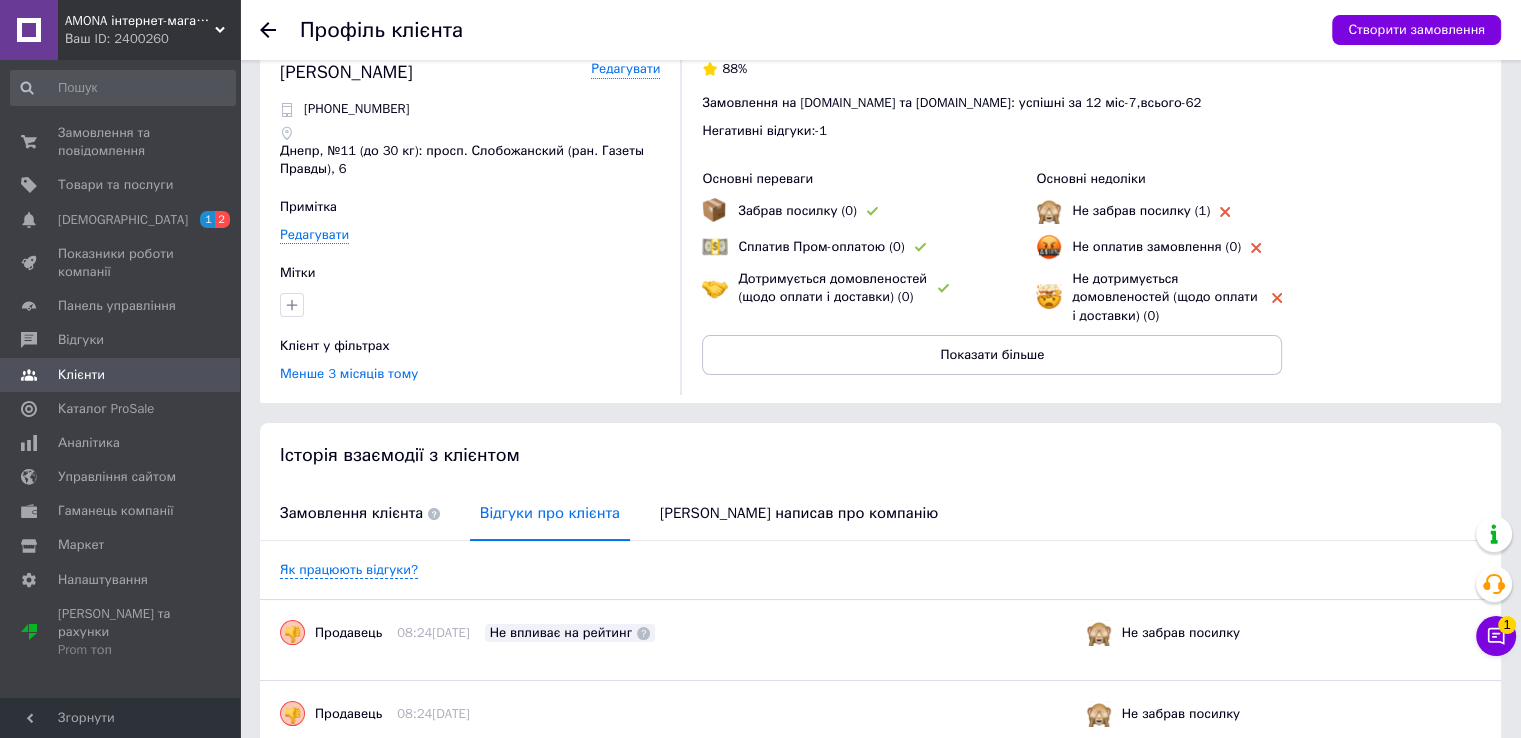 scroll, scrollTop: 0, scrollLeft: 0, axis: both 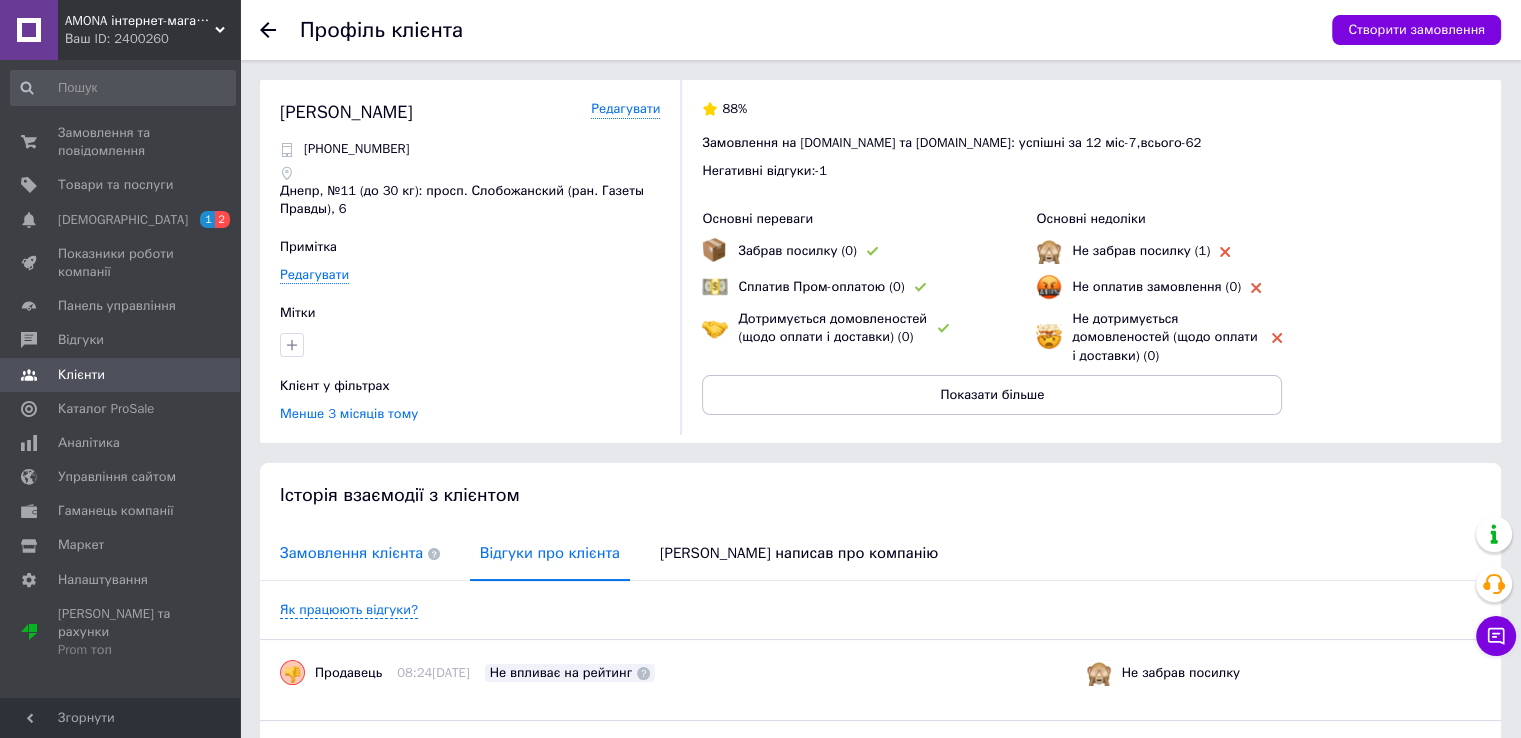click on "Замовлення клієнта" at bounding box center [360, 553] 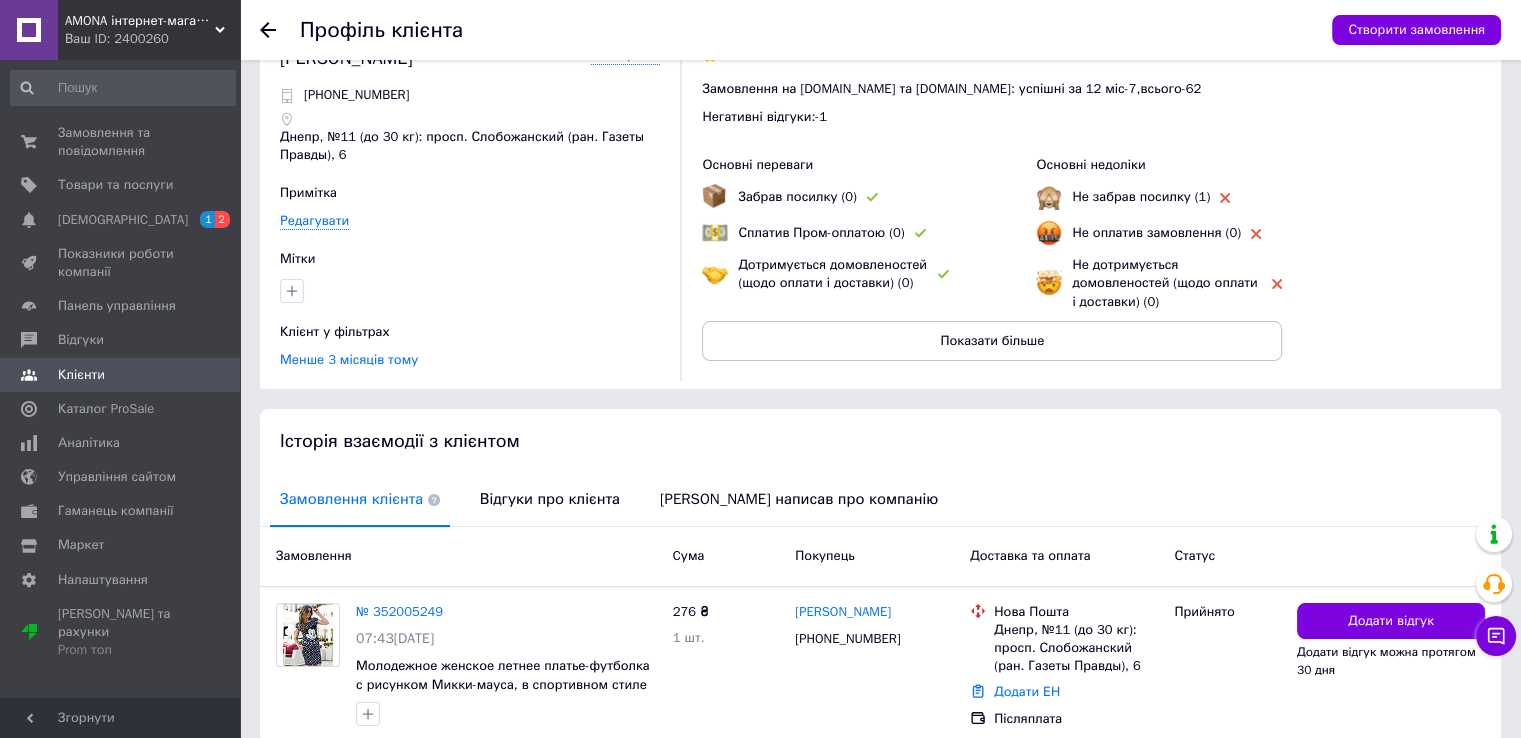 scroll, scrollTop: 0, scrollLeft: 0, axis: both 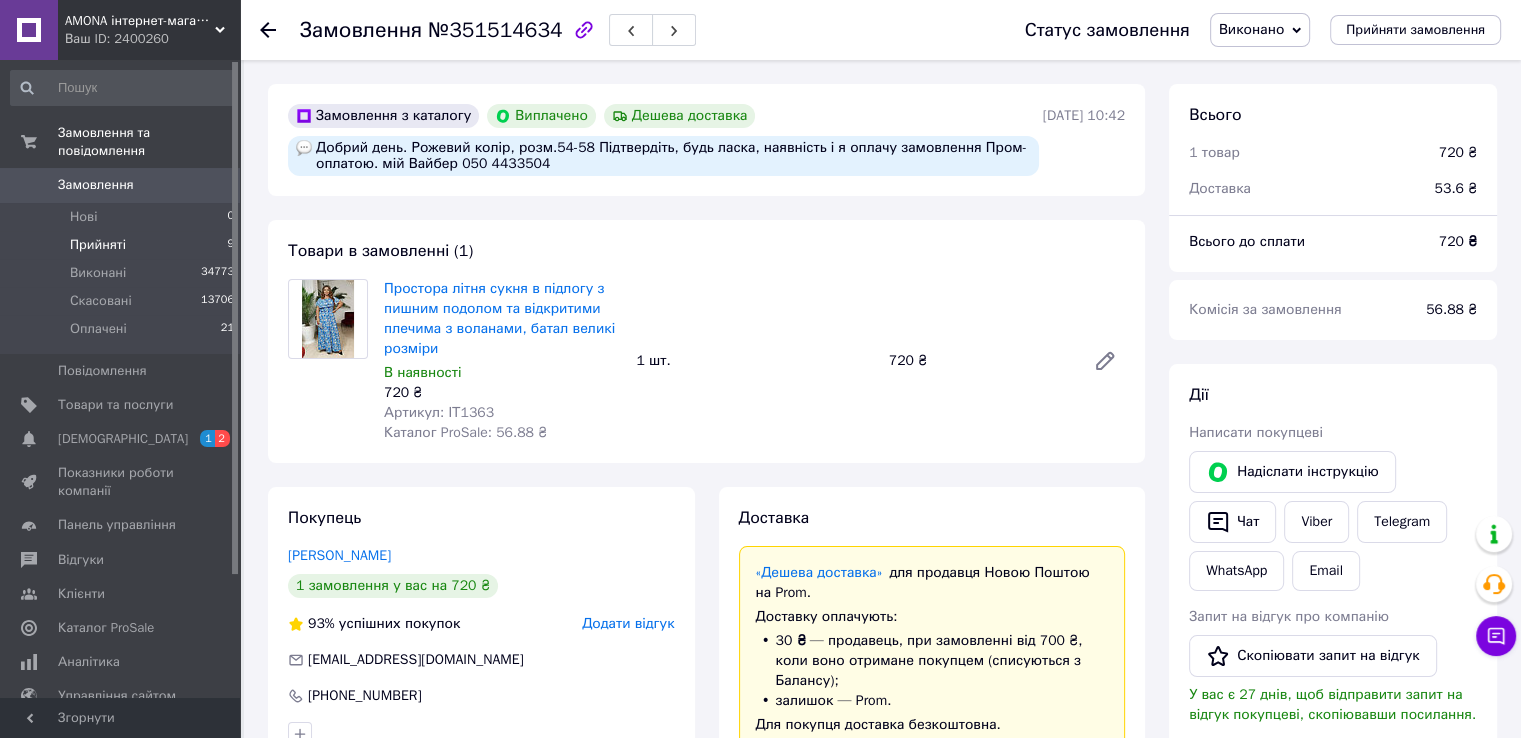 click on "Прийняті 9" at bounding box center [123, 245] 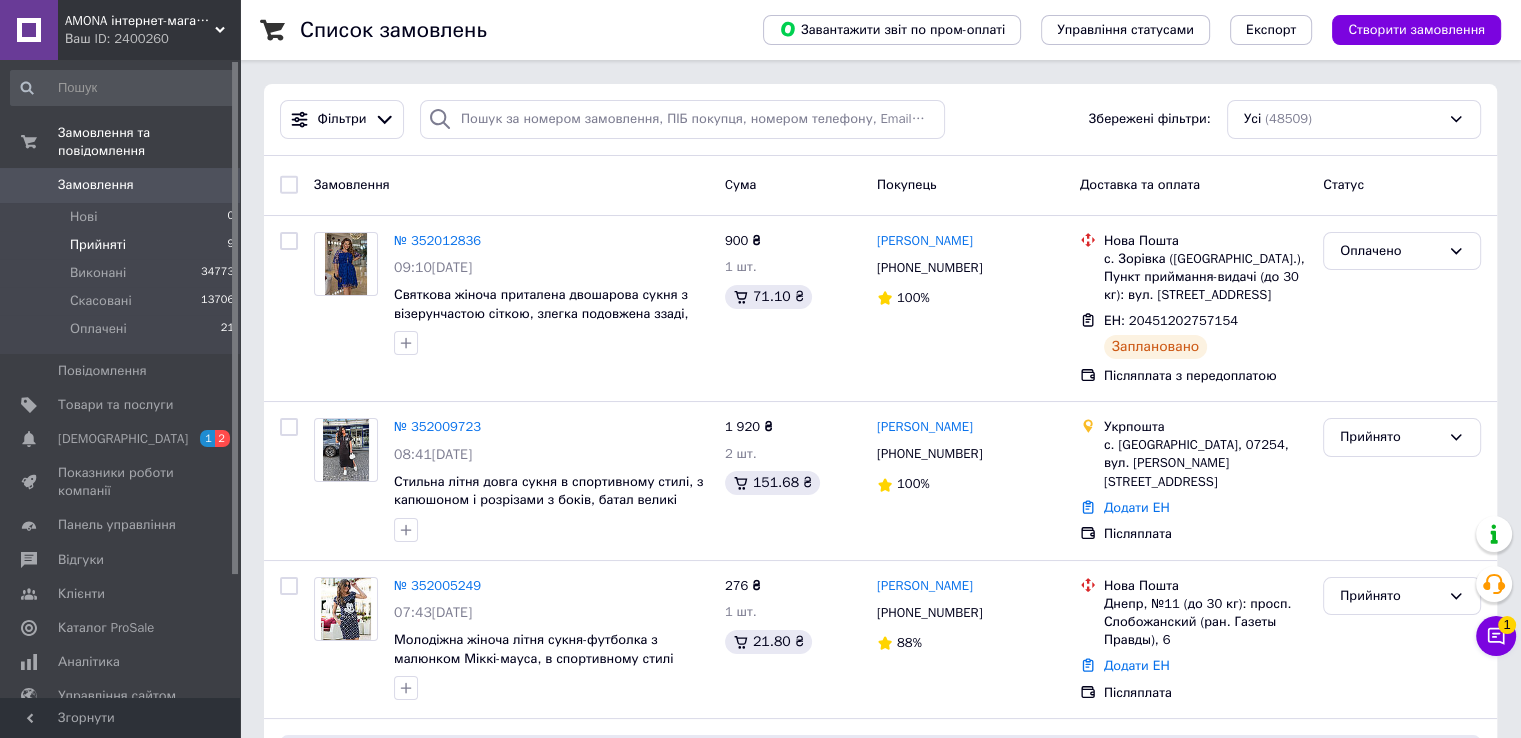 click on "Прийняті 9" at bounding box center (123, 245) 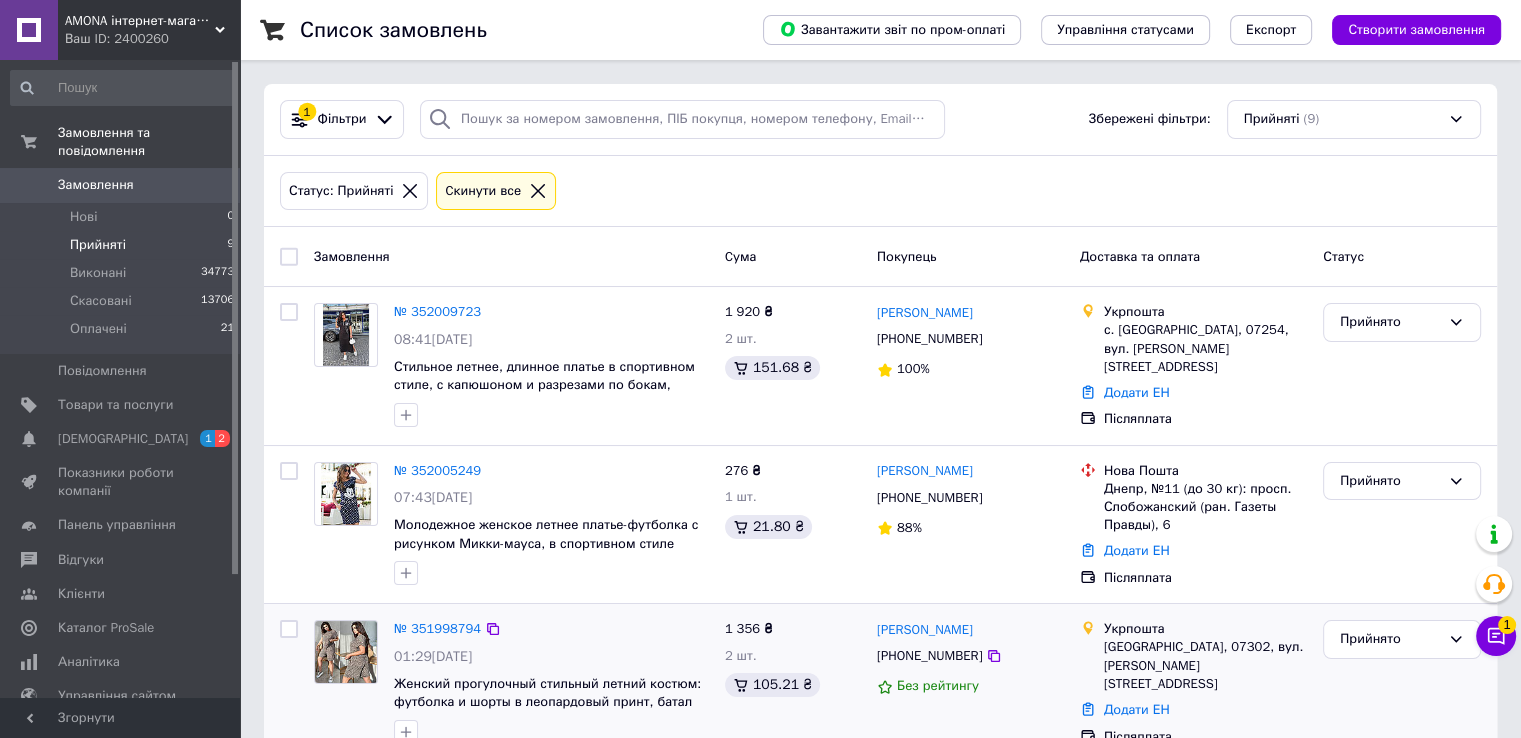 scroll, scrollTop: 0, scrollLeft: 0, axis: both 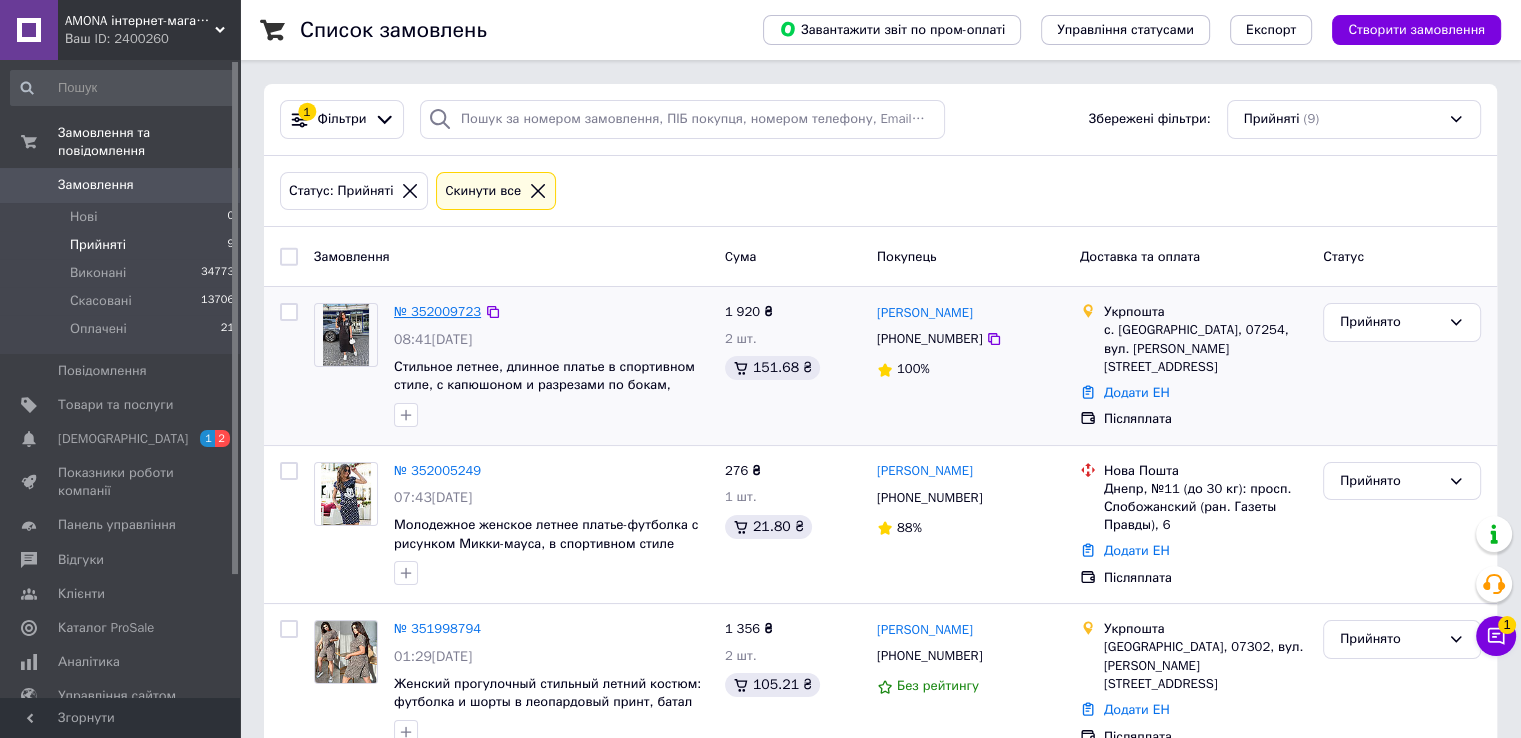 click on "№ 352009723" at bounding box center [437, 311] 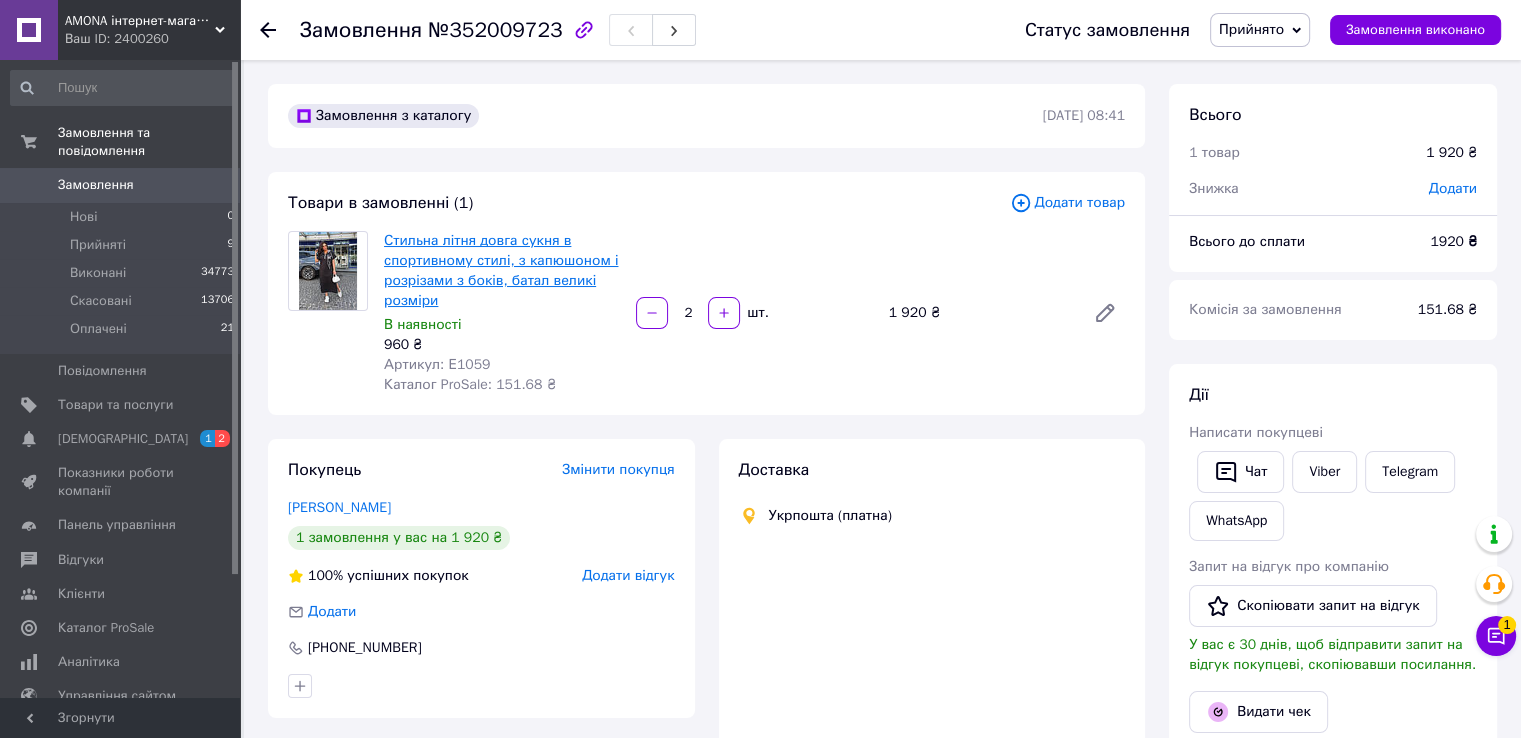 click on "Стильна літня довга сукня в спортивному стилі, з капюшоном і розрізами з боків, батал великі розміри" at bounding box center [501, 270] 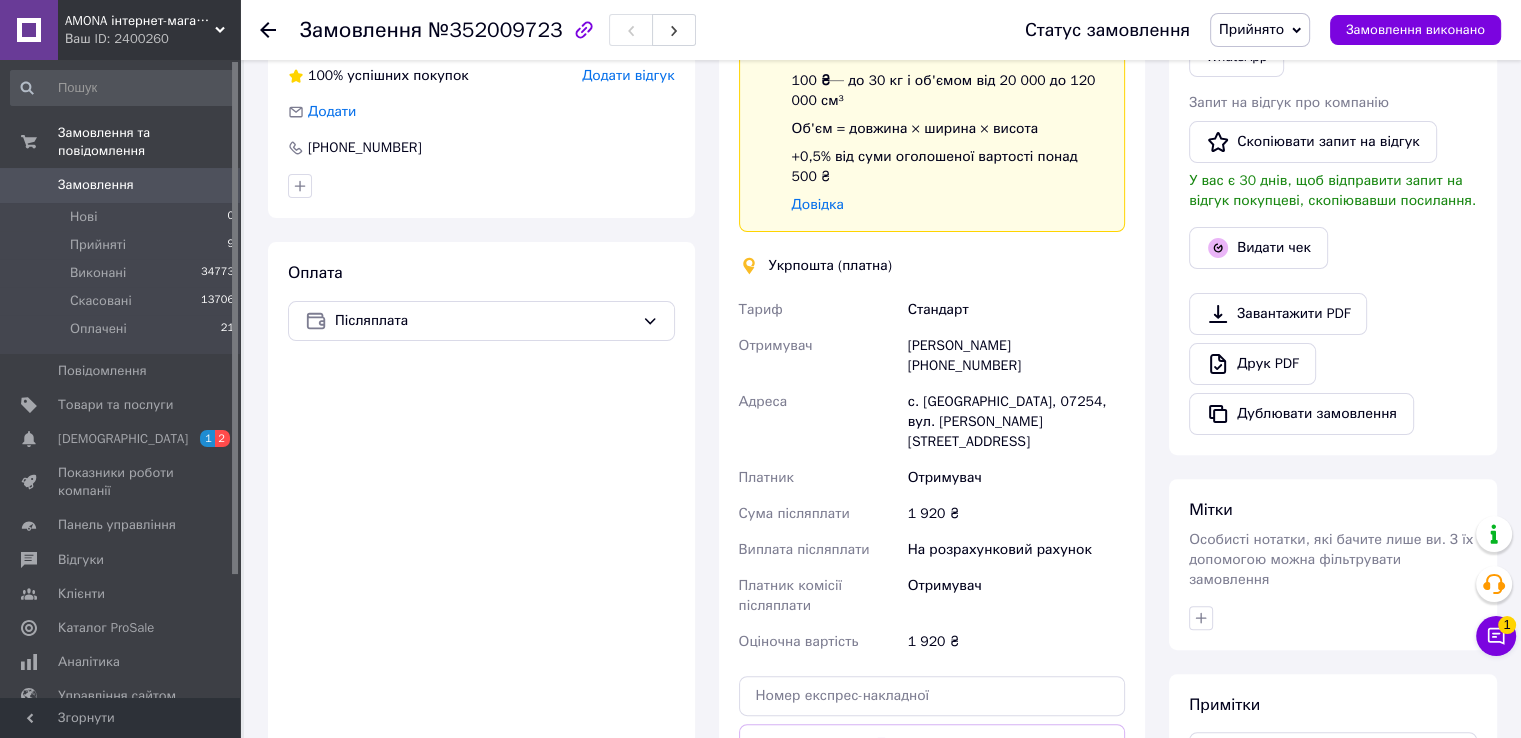 scroll, scrollTop: 100, scrollLeft: 0, axis: vertical 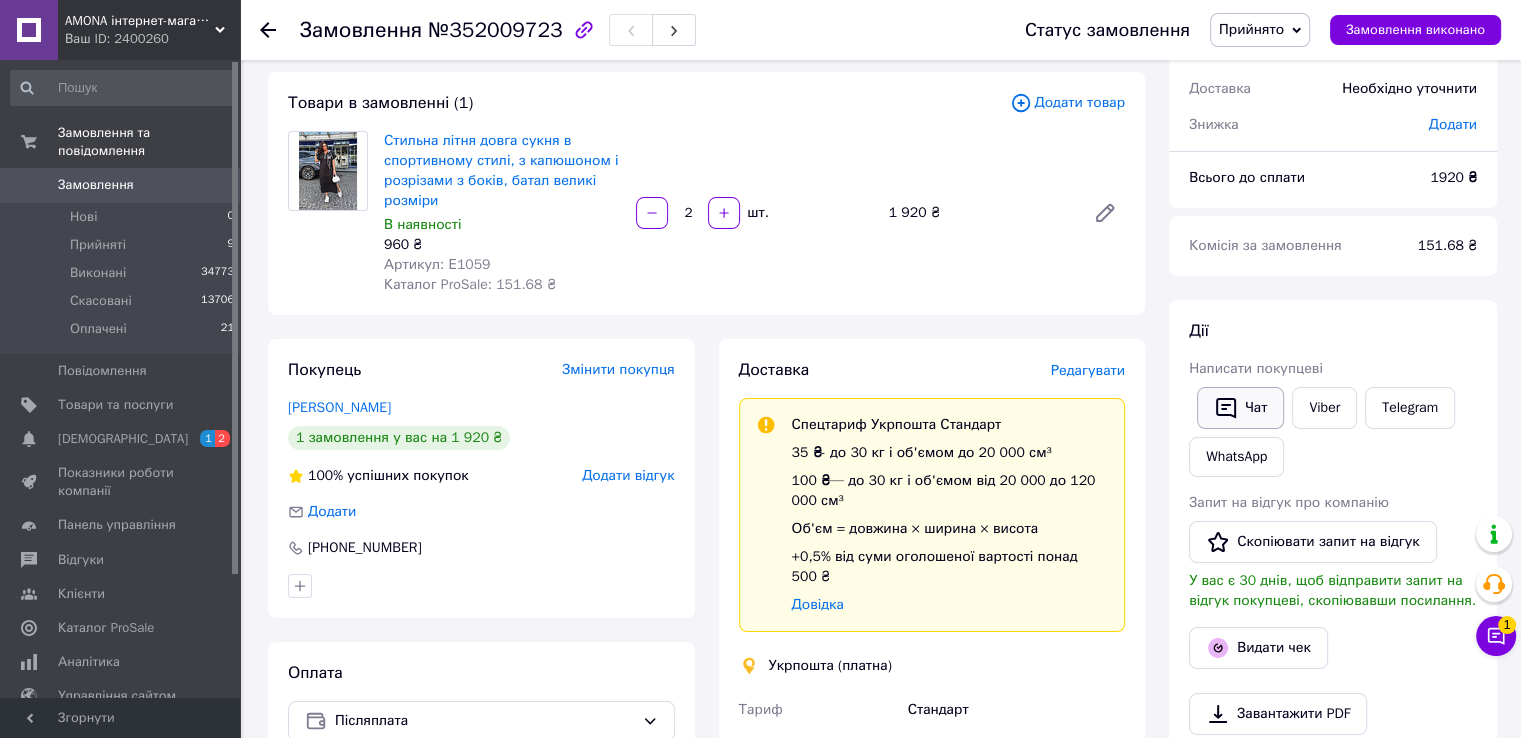 click on "Чат" at bounding box center (1240, 408) 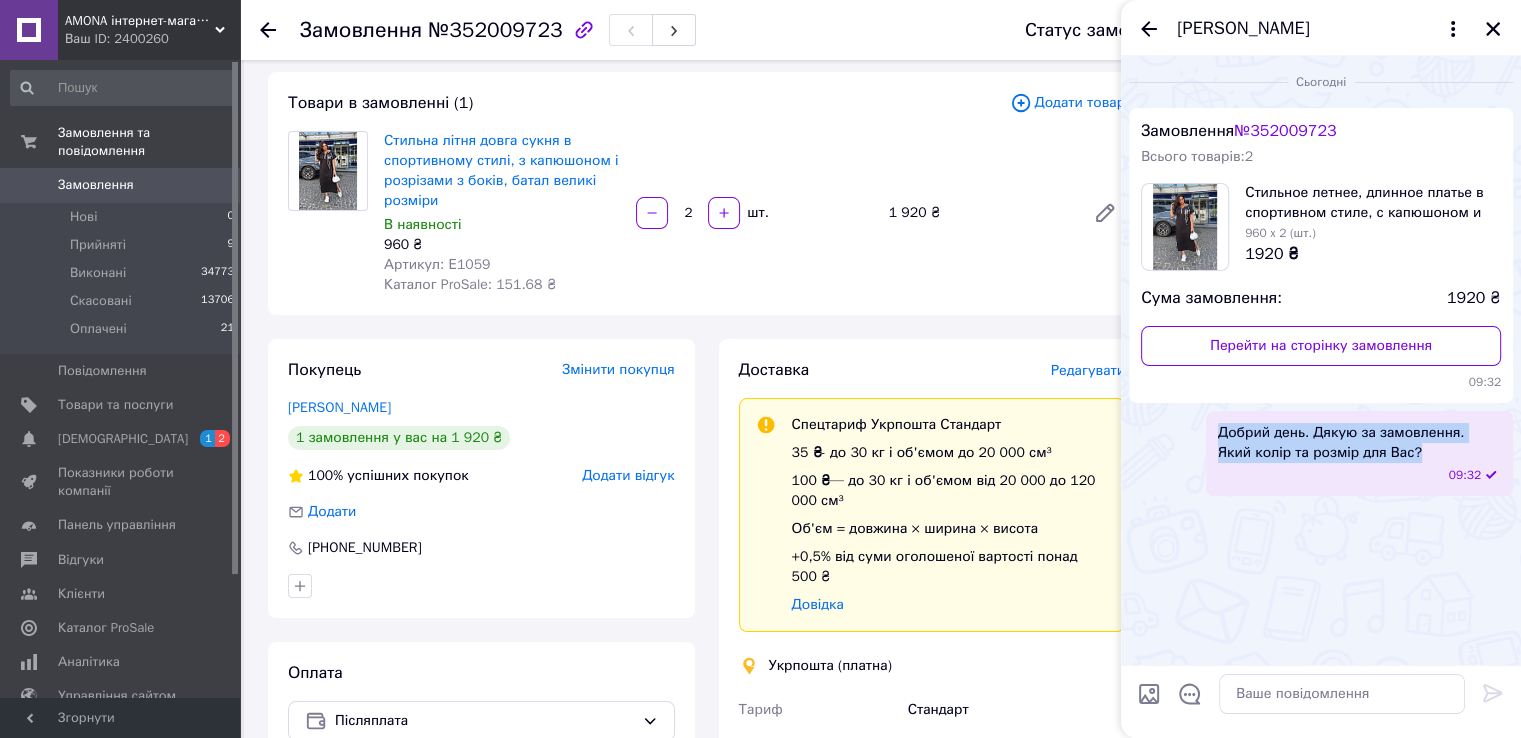 drag, startPoint x: 1384, startPoint y: 453, endPoint x: 1216, endPoint y: 436, distance: 168.85793 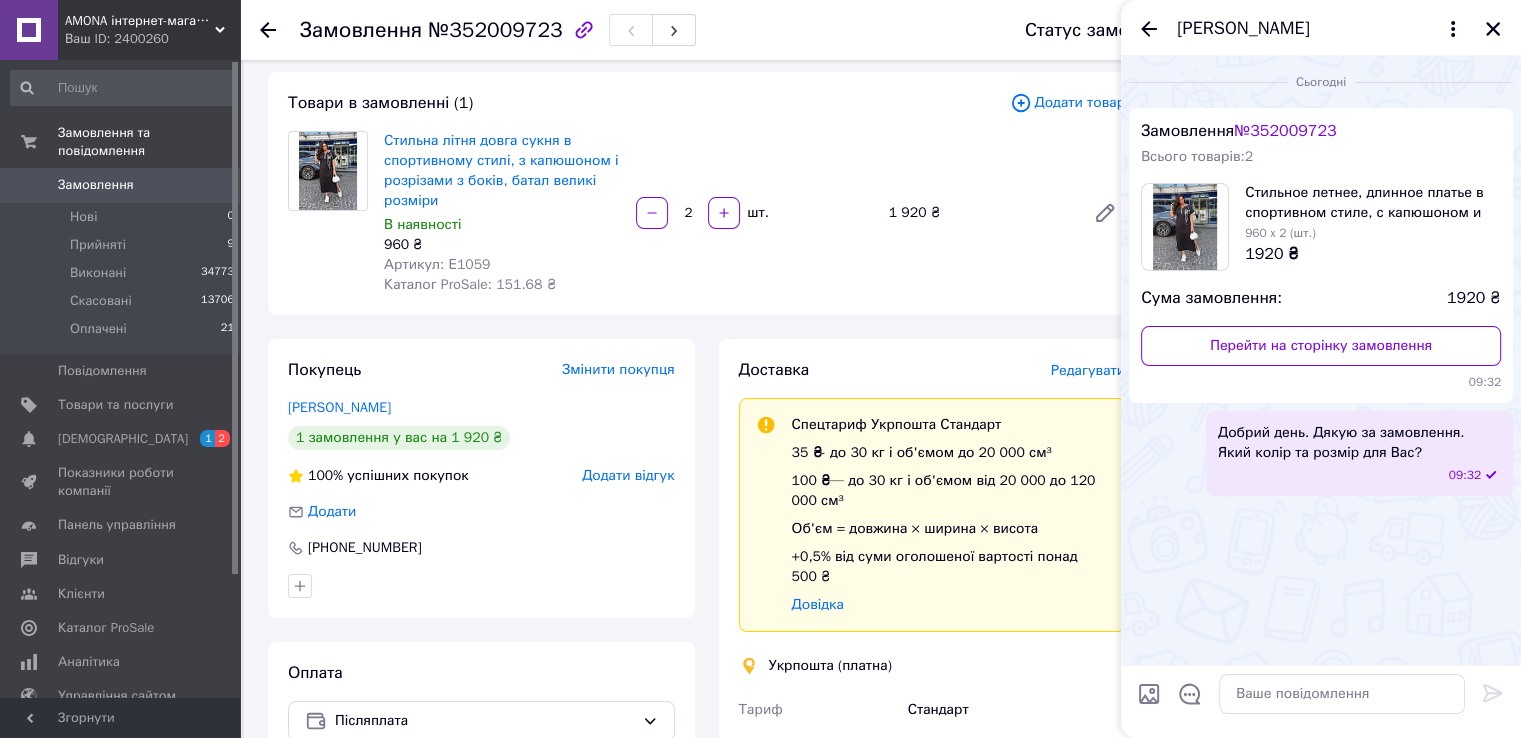 drag, startPoint x: 1244, startPoint y: 444, endPoint x: 1315, endPoint y: 488, distance: 83.528435 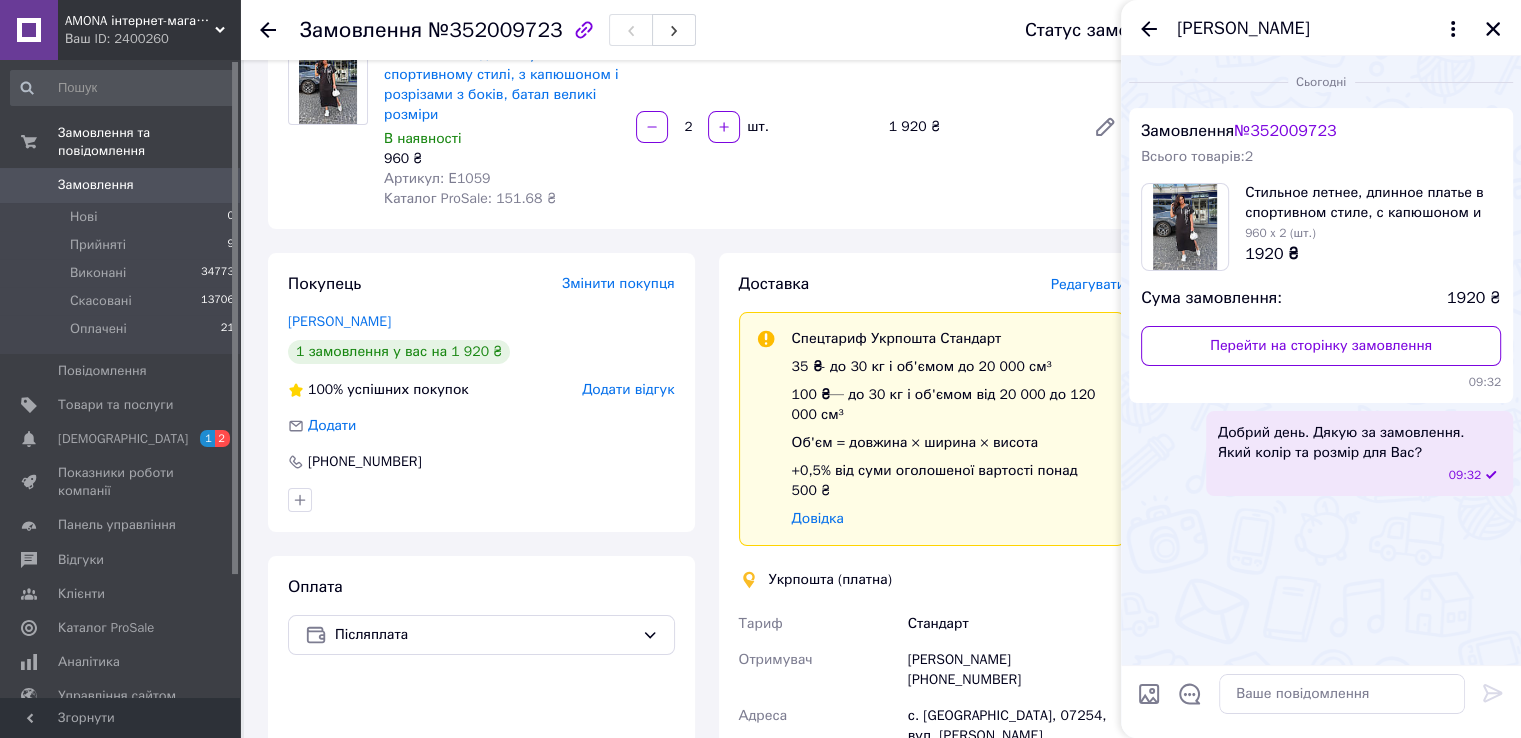 scroll, scrollTop: 300, scrollLeft: 0, axis: vertical 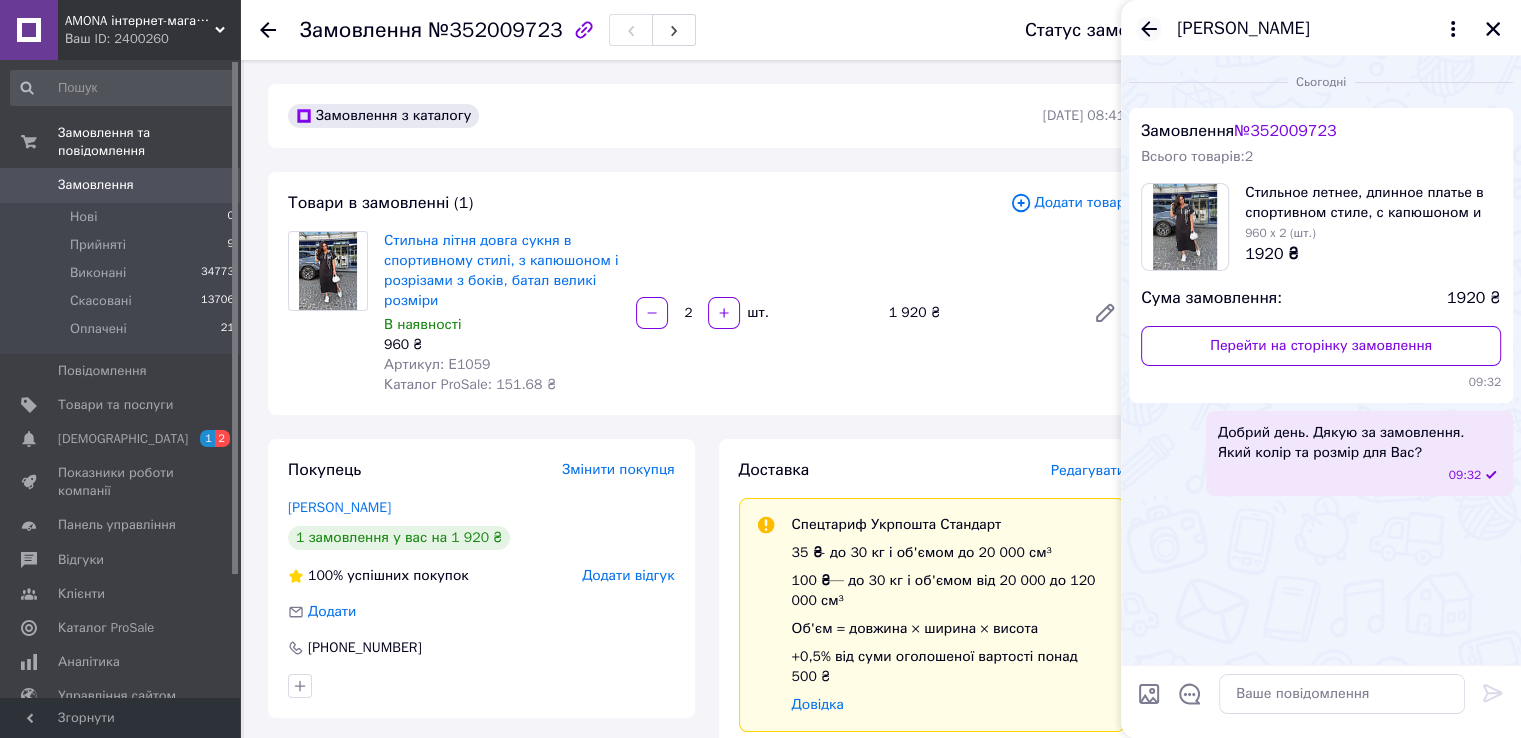 click 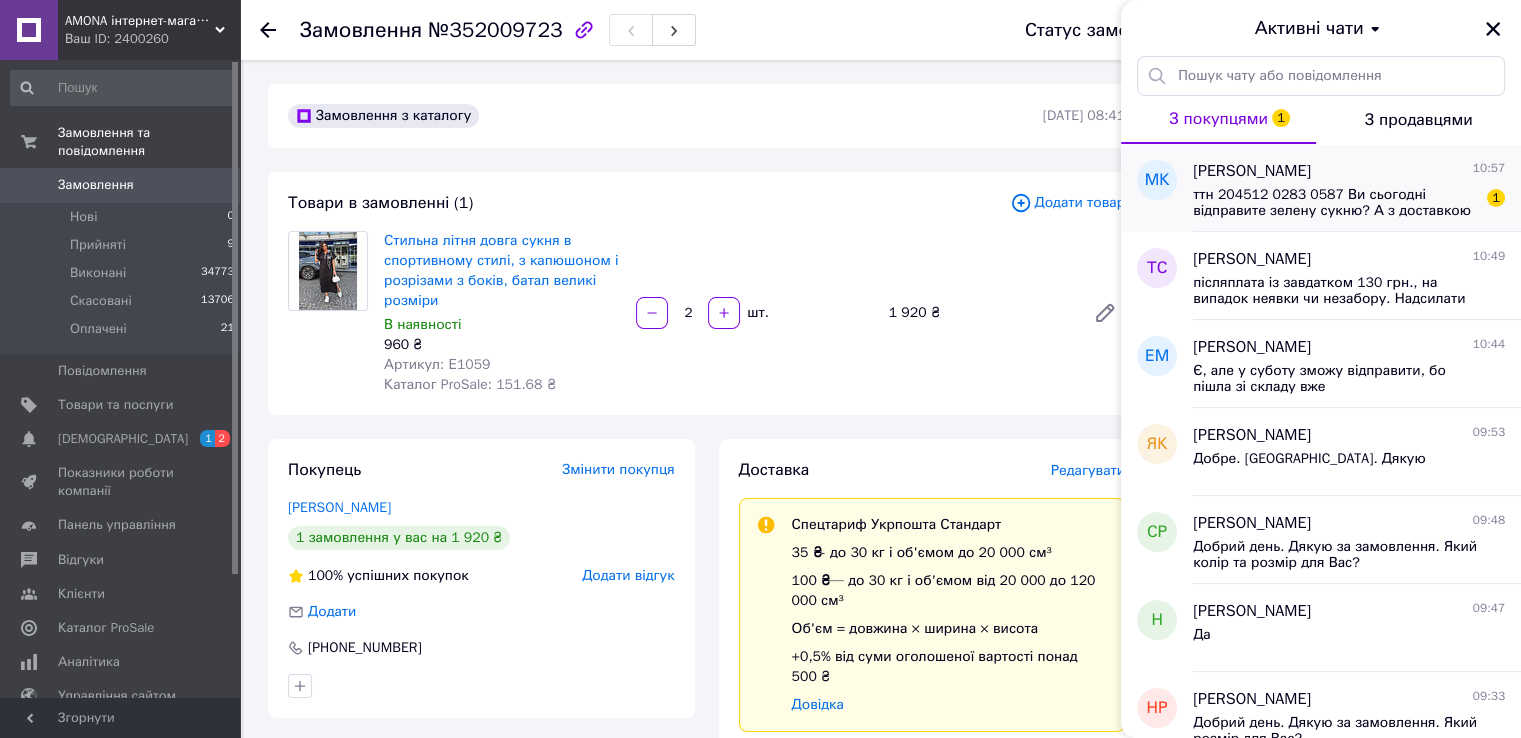 click on "ттн 204512 0283 0587
Ви сьогодні відправите зелену сукню?
А з доставкою як бути?
Якщо я створю замовлення, то в мене доставка безкоштовна буде." at bounding box center [1335, 203] 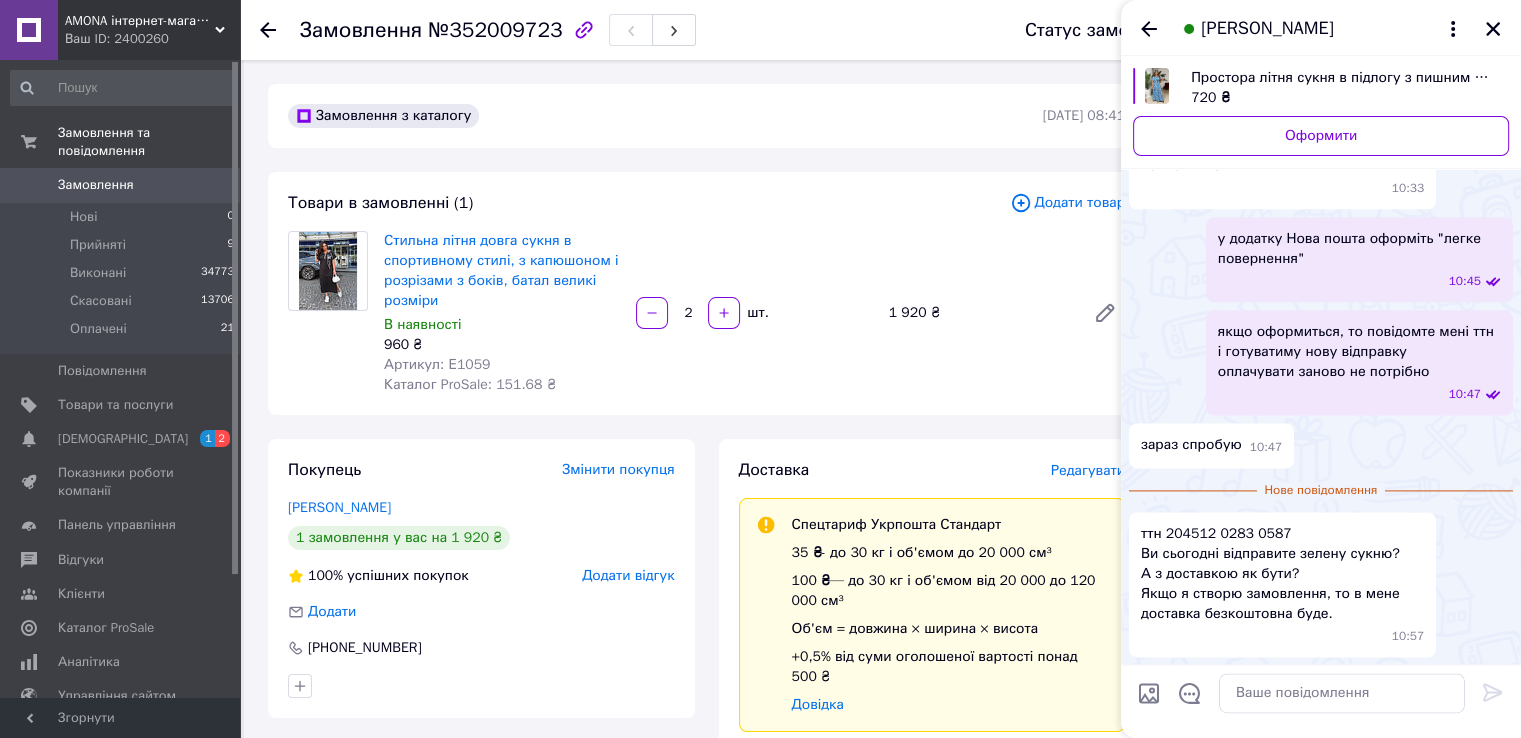 scroll, scrollTop: 3192, scrollLeft: 0, axis: vertical 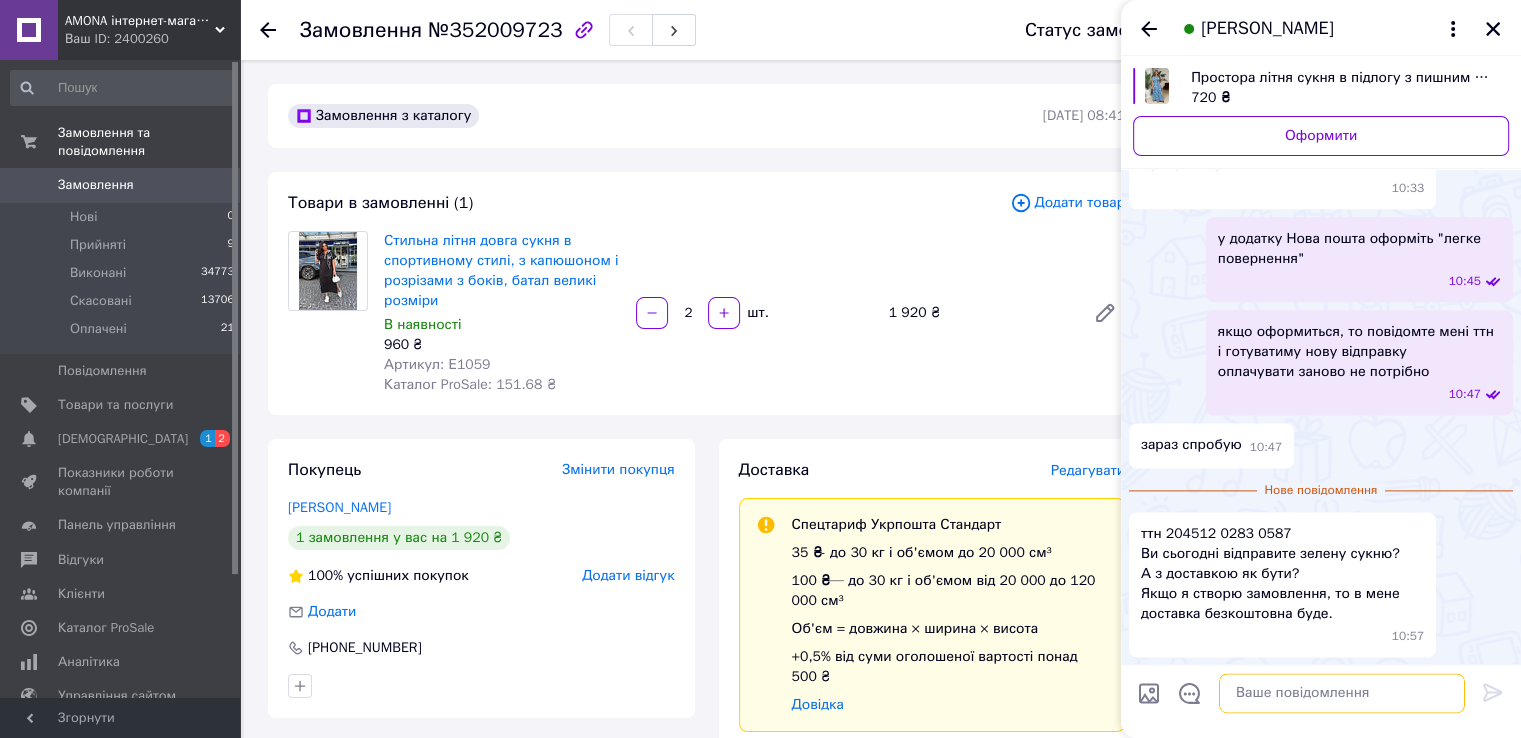 click at bounding box center (1342, 694) 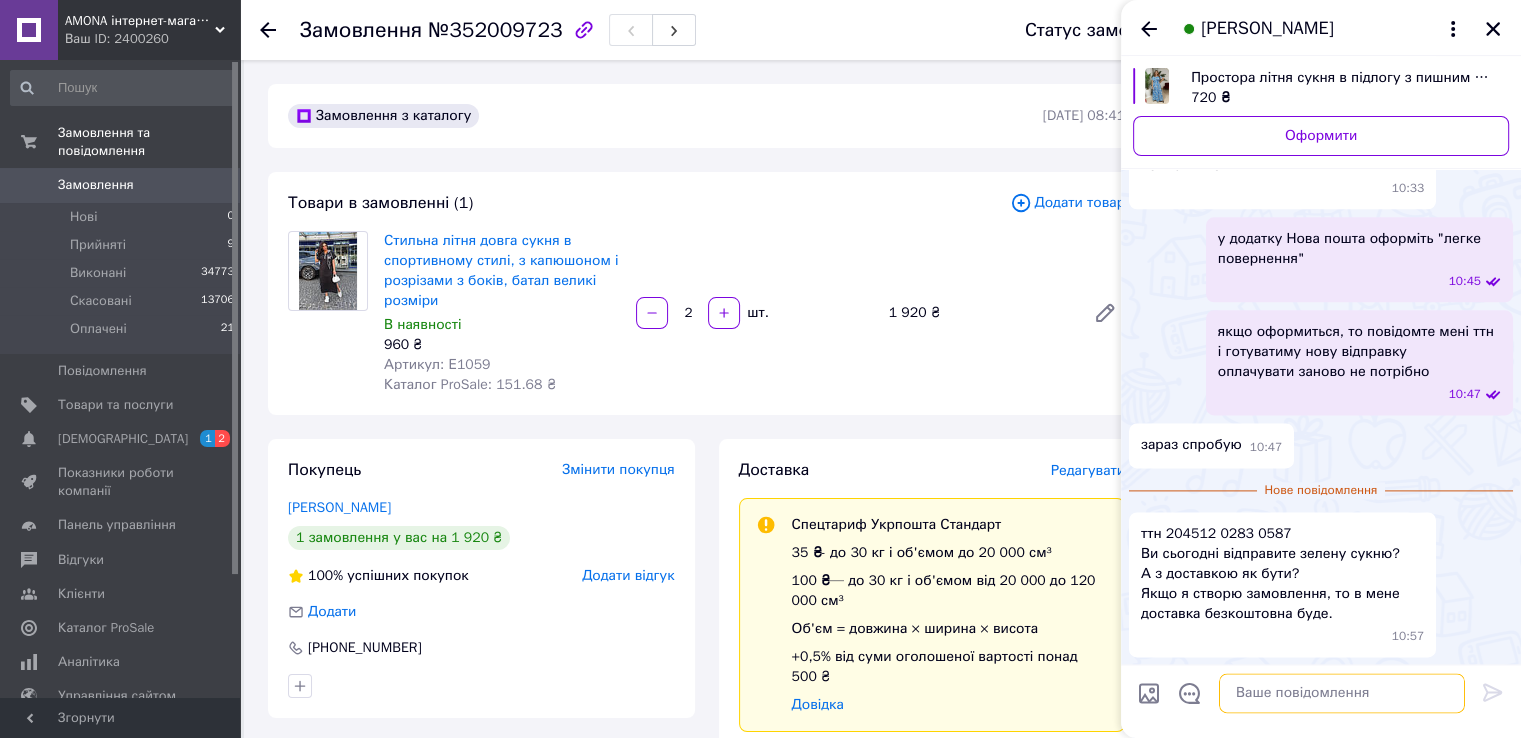 scroll, scrollTop: 3188, scrollLeft: 0, axis: vertical 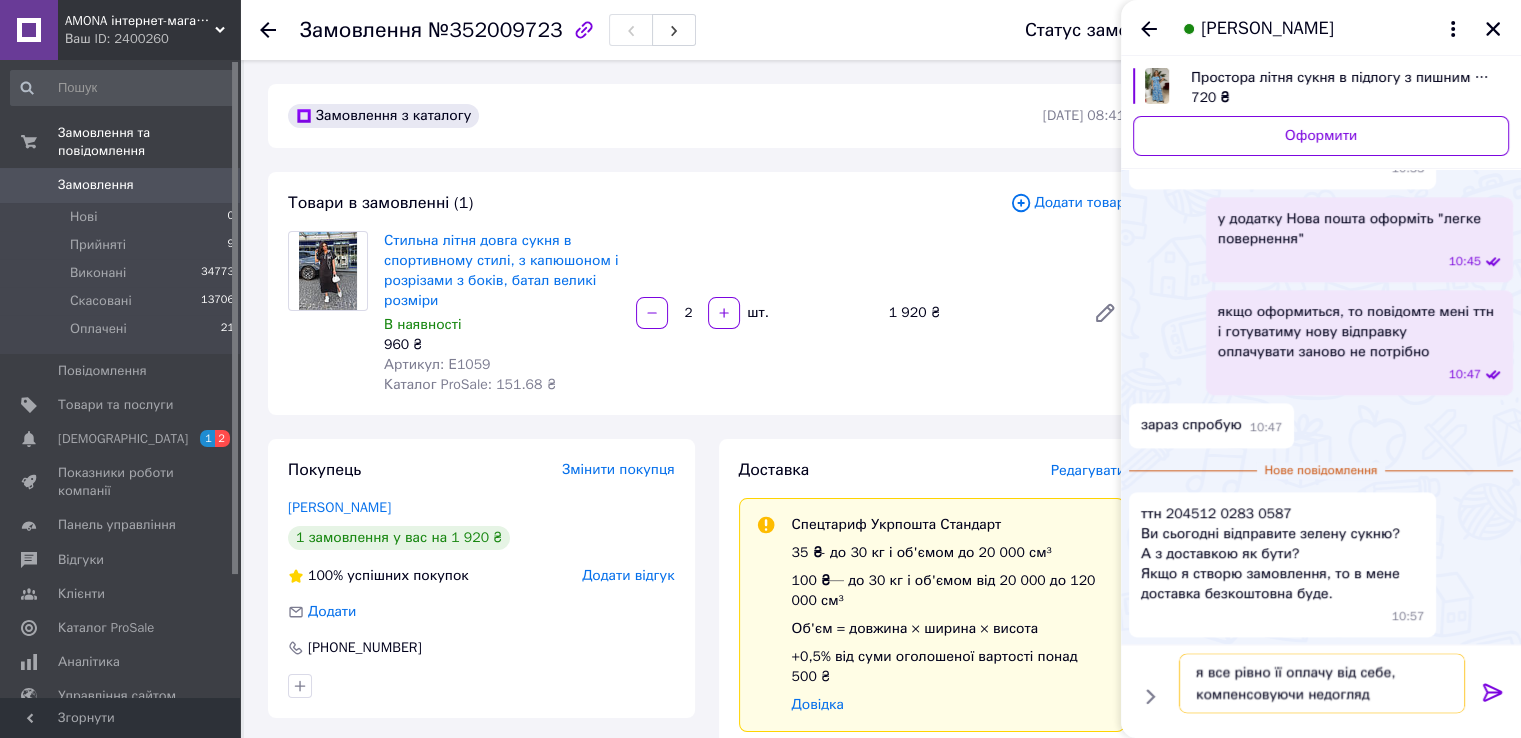 type on "я все рівно її оплачу від себе, компенсовуючи недогляд." 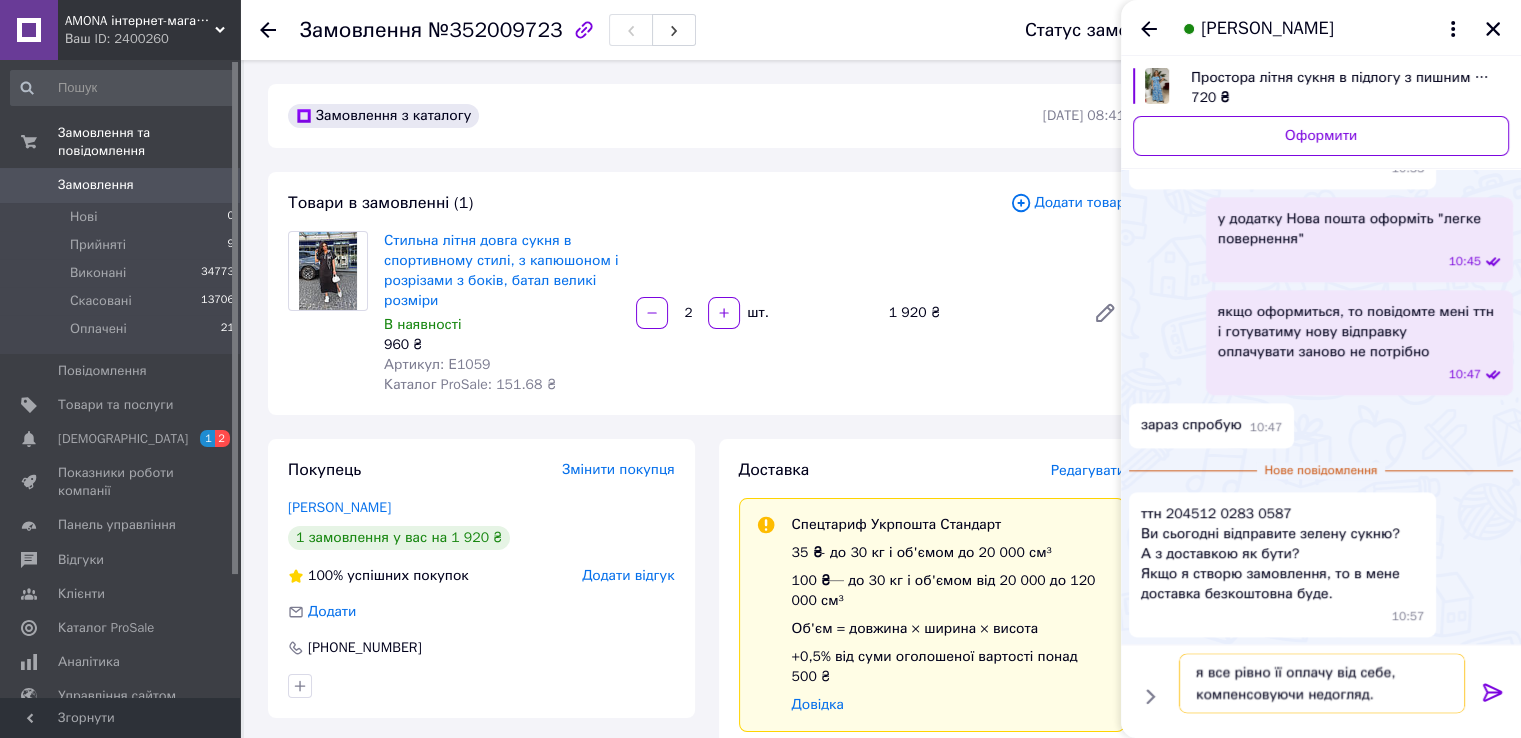 type 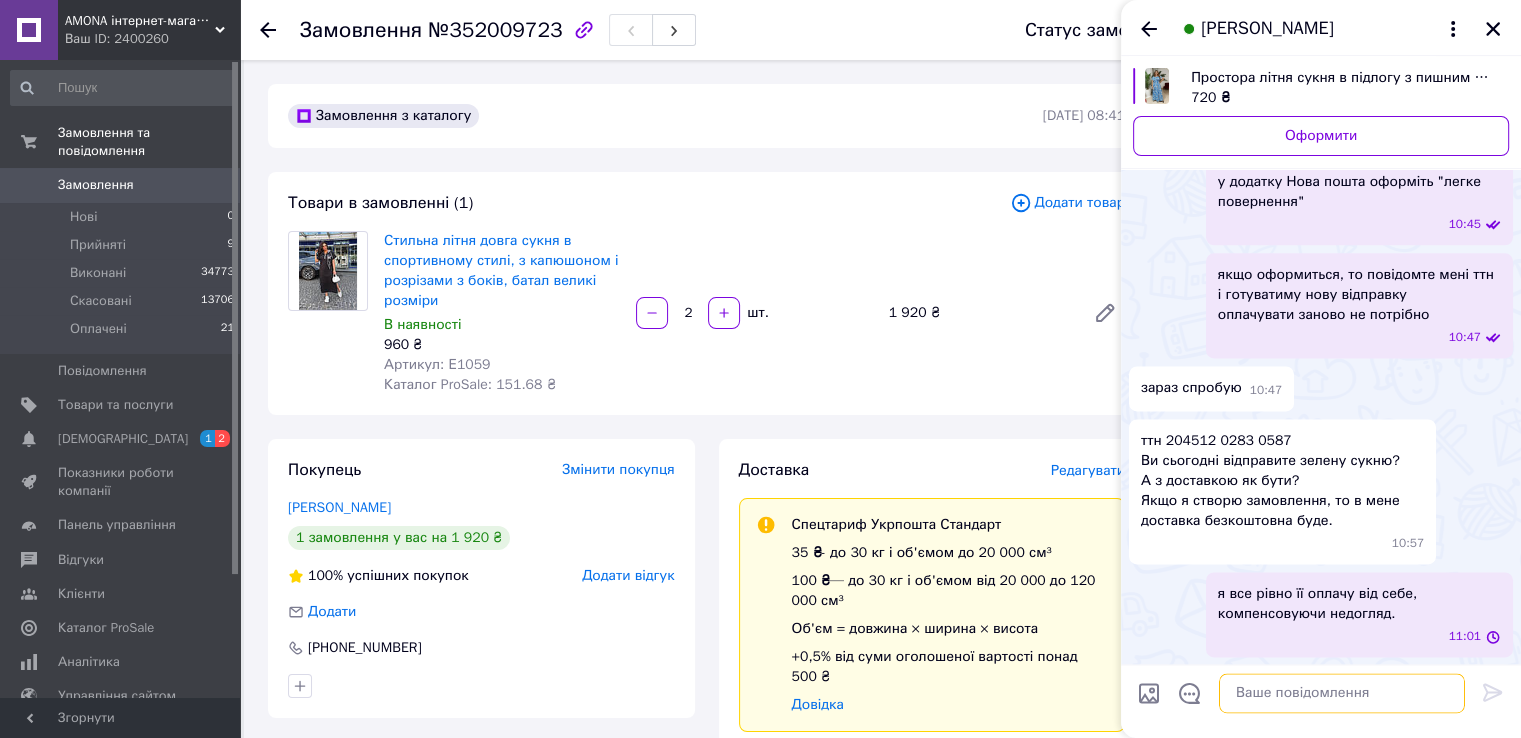 scroll, scrollTop: 3245, scrollLeft: 0, axis: vertical 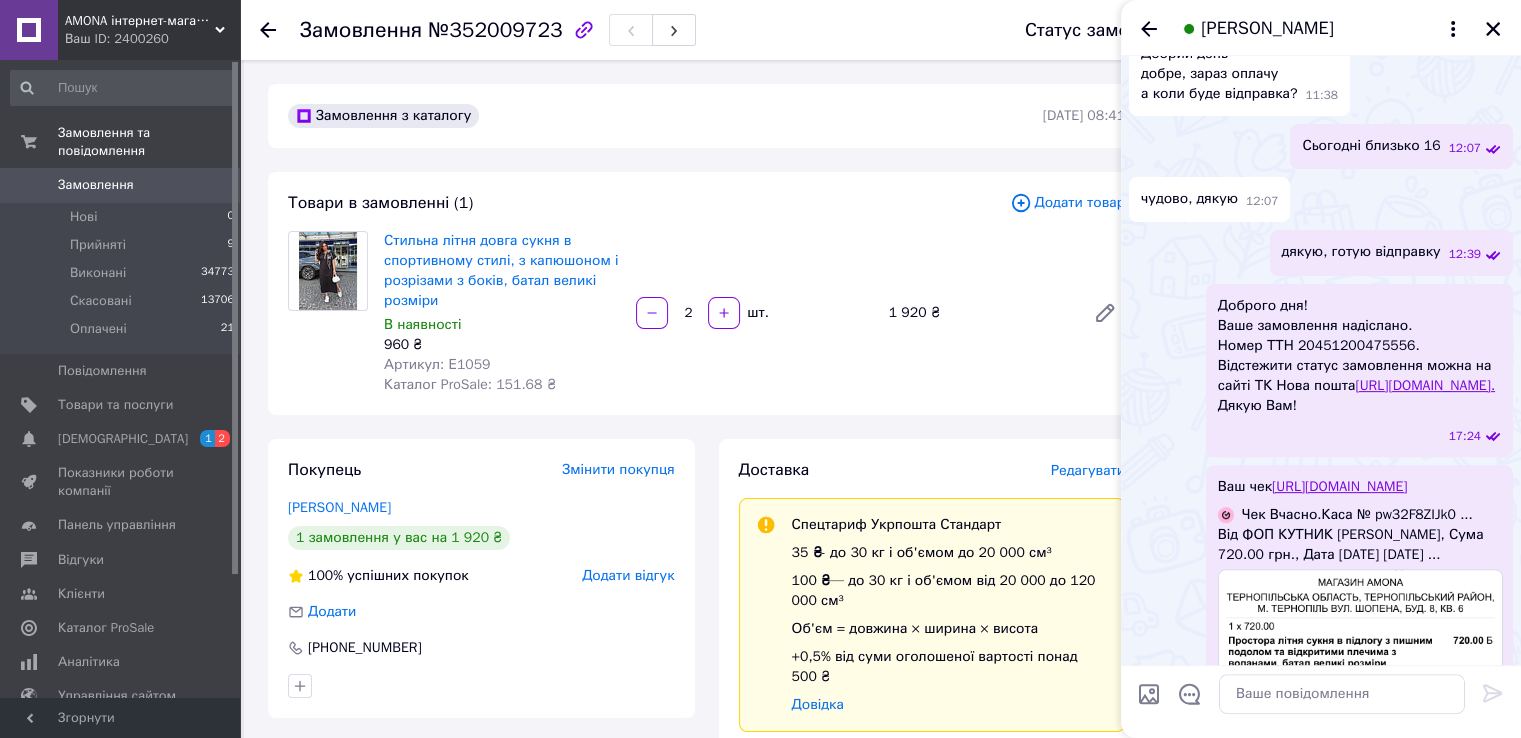 click on "Доброго дня! Ваше замовлення надіслано. Номер ТТН 20451200475556. Відстежити статус замовлення можна на сайті ТК Нова пошта  http://novaposhta.ua/frontend/tracking. Дякую Вам!" at bounding box center [1359, 356] 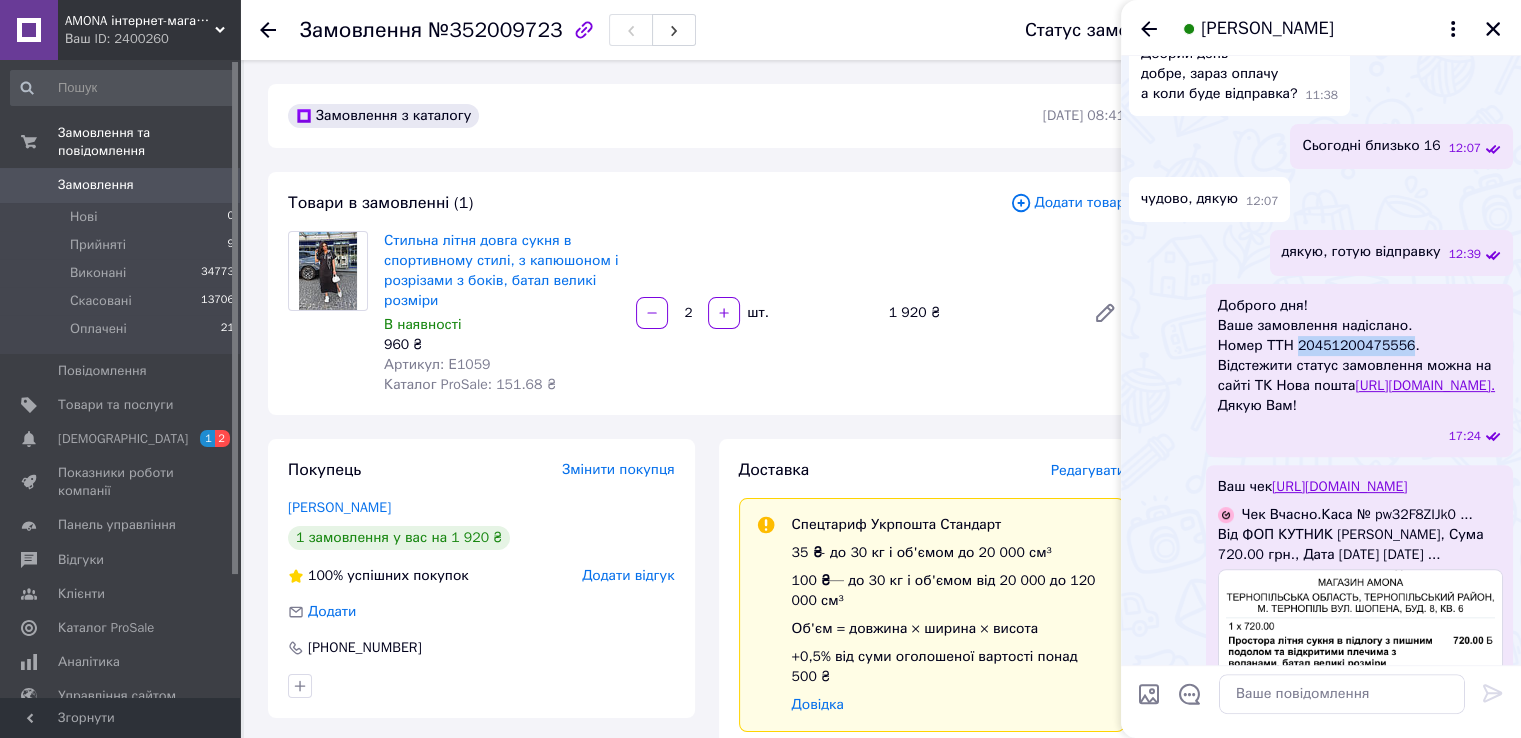 click on "Доброго дня! Ваше замовлення надіслано. Номер ТТН 20451200475556. Відстежити статус замовлення можна на сайті ТК Нова пошта  http://novaposhta.ua/frontend/tracking. Дякую Вам!" at bounding box center [1359, 356] 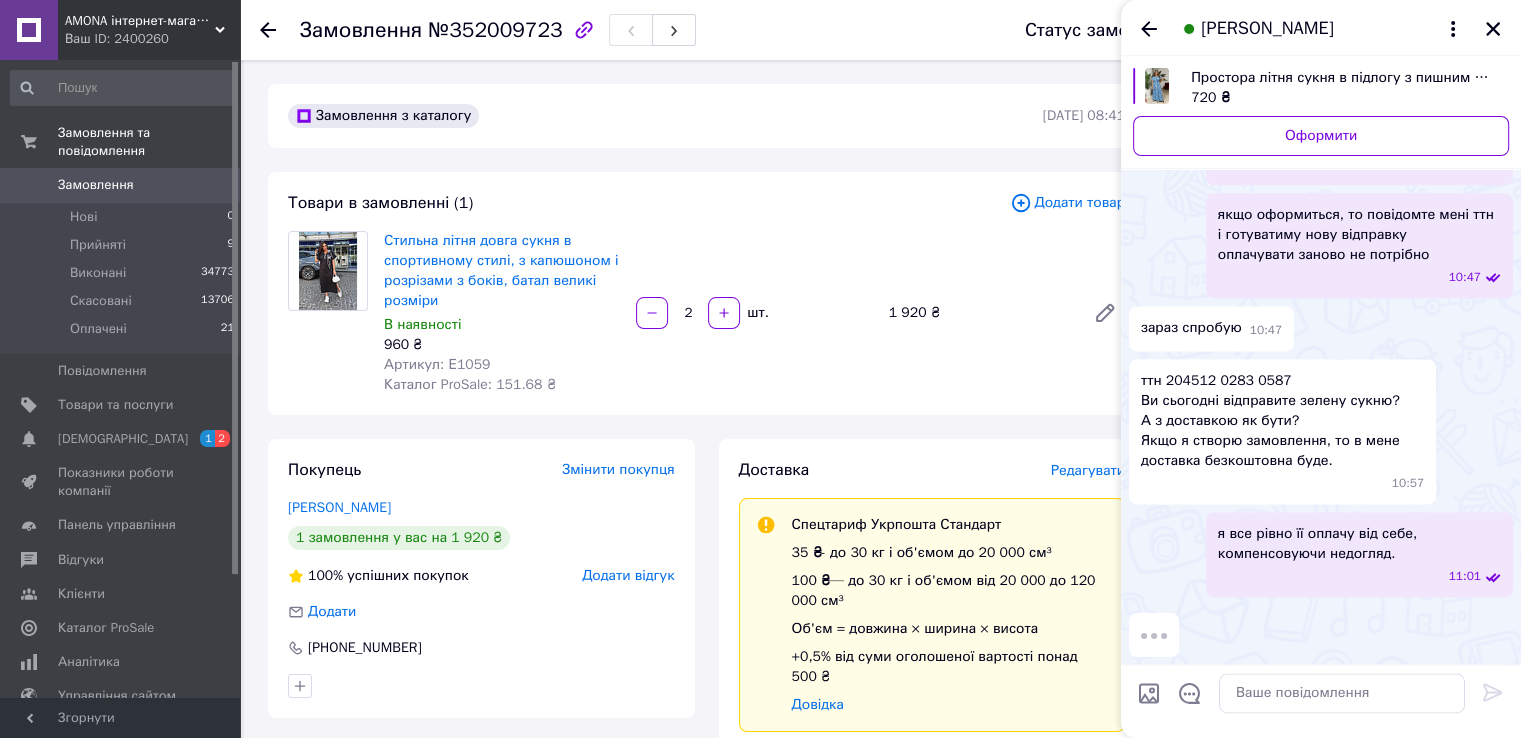 scroll, scrollTop: 3305, scrollLeft: 0, axis: vertical 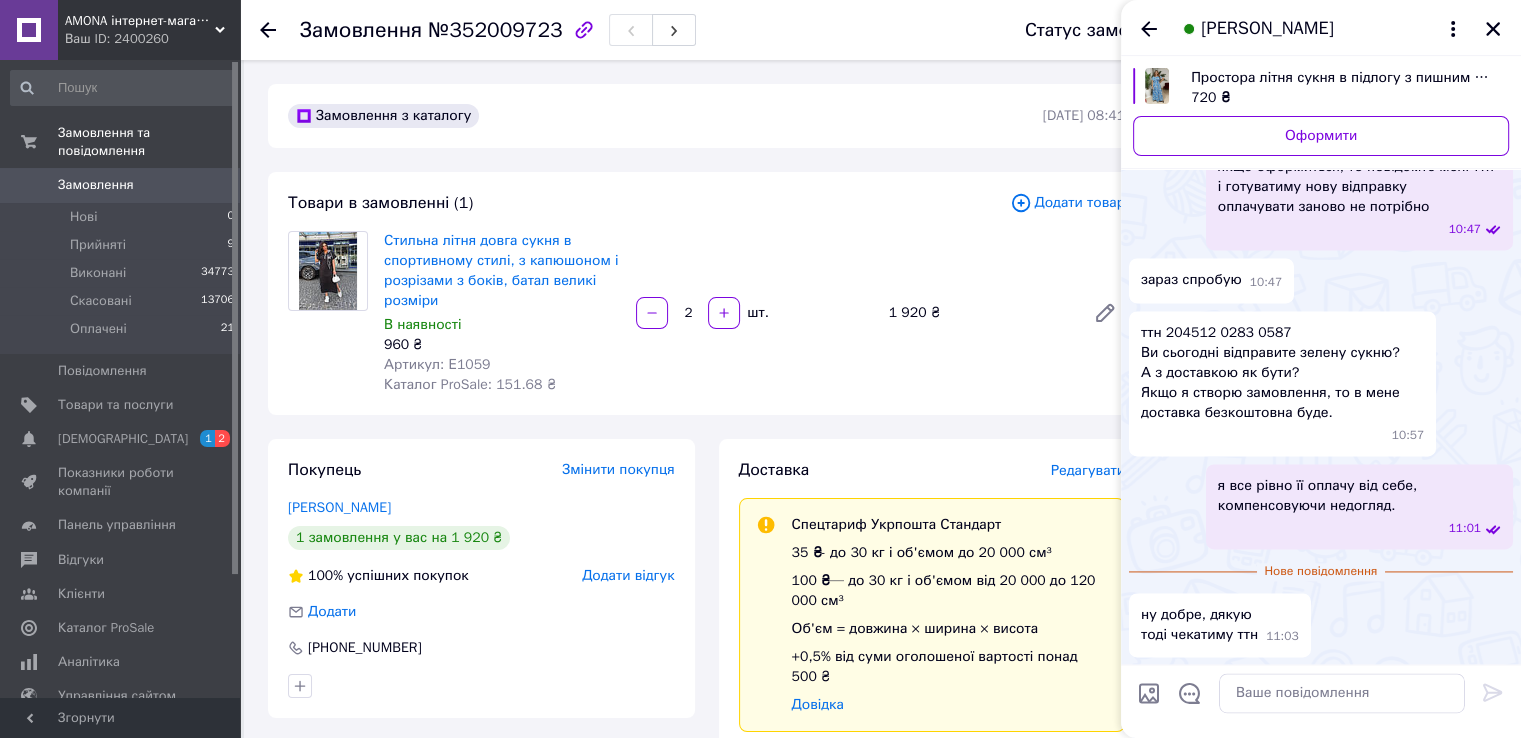 click on "[PERSON_NAME]" at bounding box center (1321, 28) 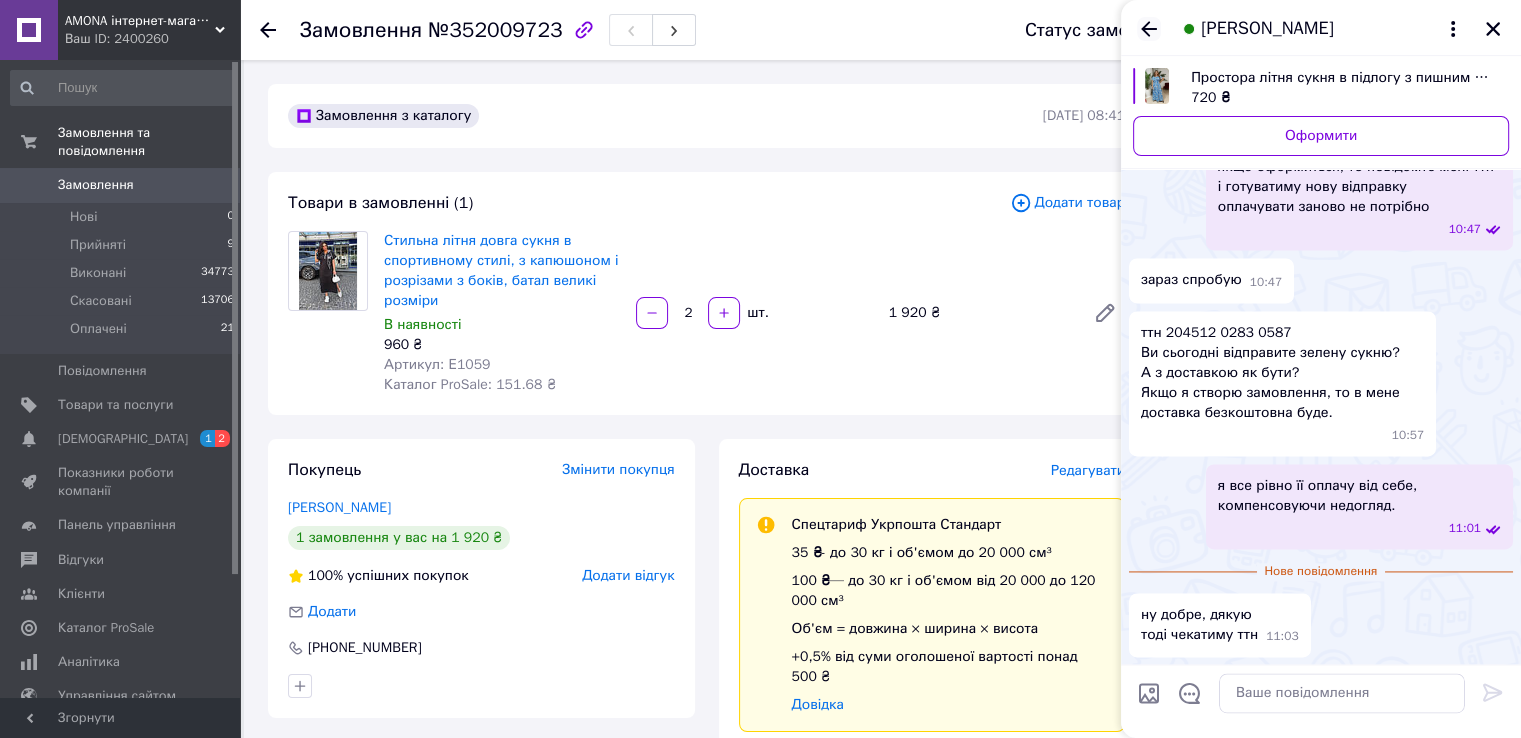 click 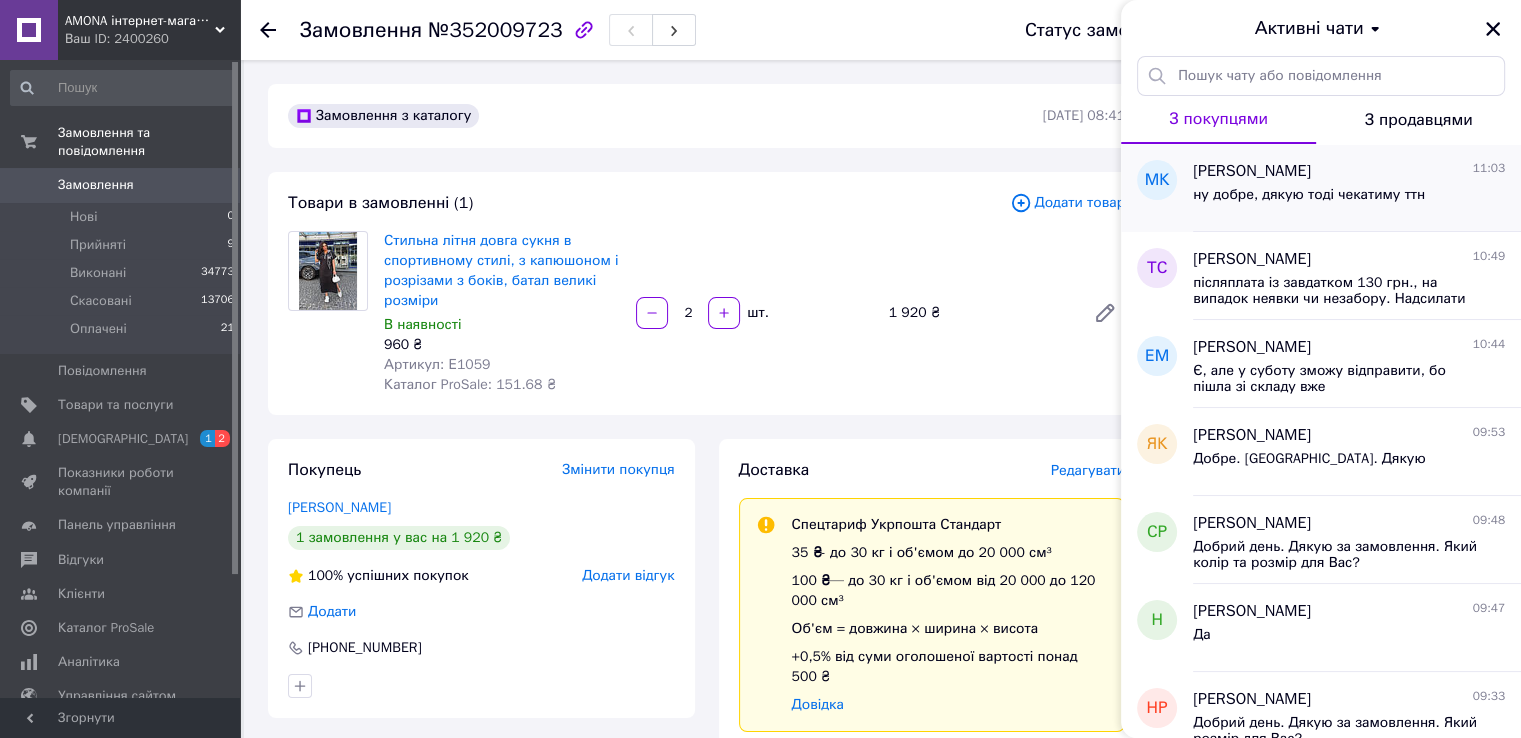 click on "ну добре, дякую
тоді чекатиму ттн" at bounding box center (1309, 195) 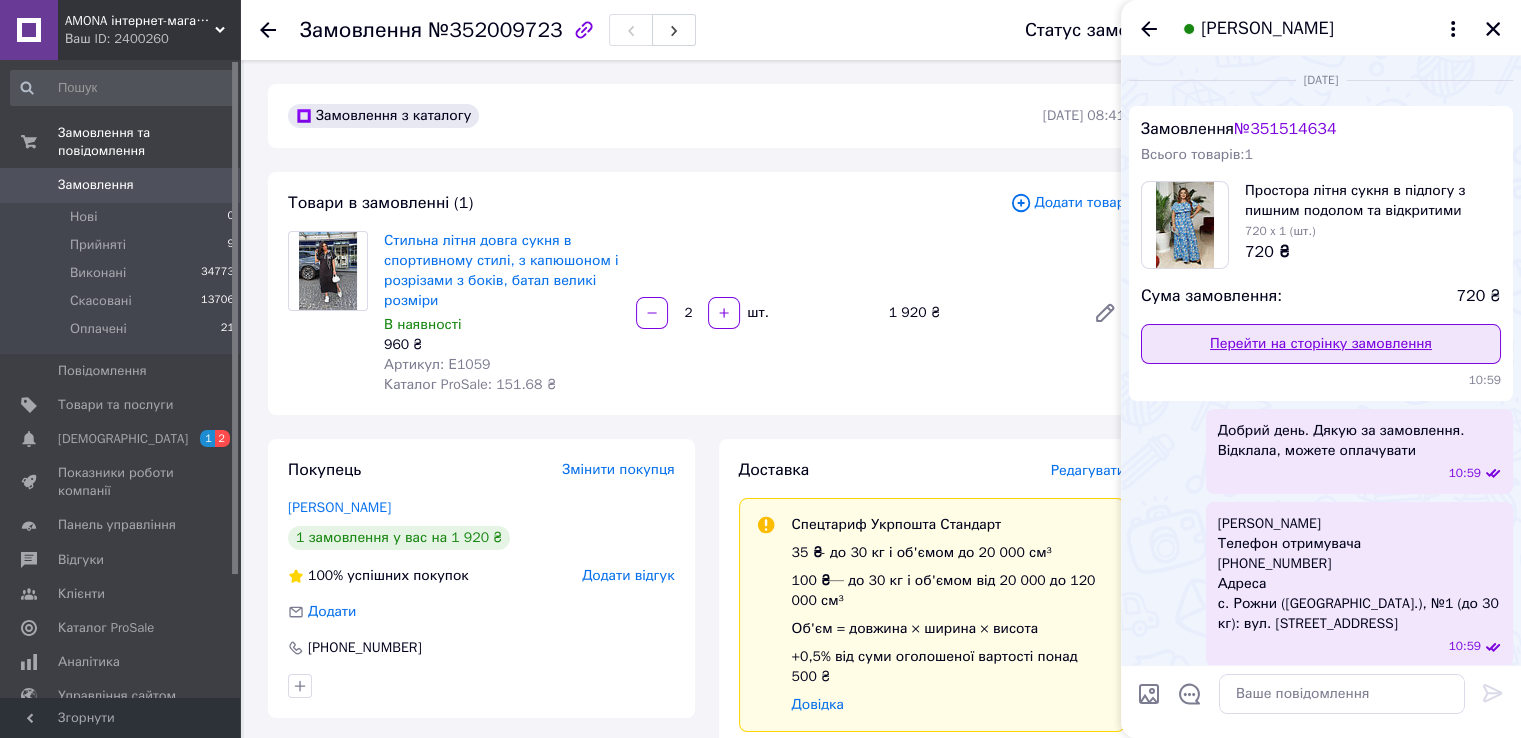 scroll, scrollTop: 0, scrollLeft: 0, axis: both 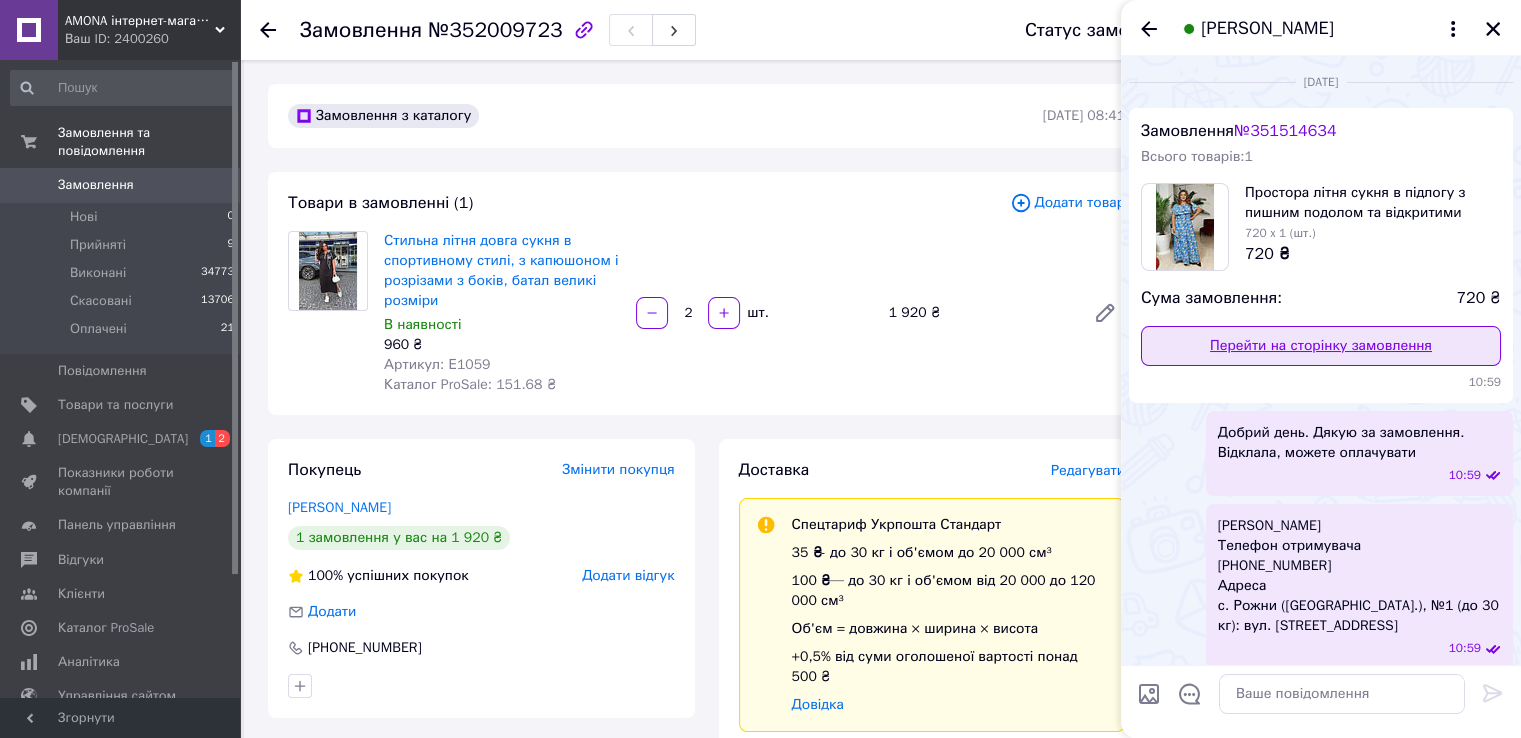 click on "Замовлення  № 351514634 Всього товарів:  1 Простора літня сукня в підлогу з пишним подолом та відкритими плечима з воланами, батал великі розміри 720 x 1 (шт.) 720 ₴ Сума замовлення: 720 ₴ Перейти на сторінку замовлення 10:59" at bounding box center [1321, 255] 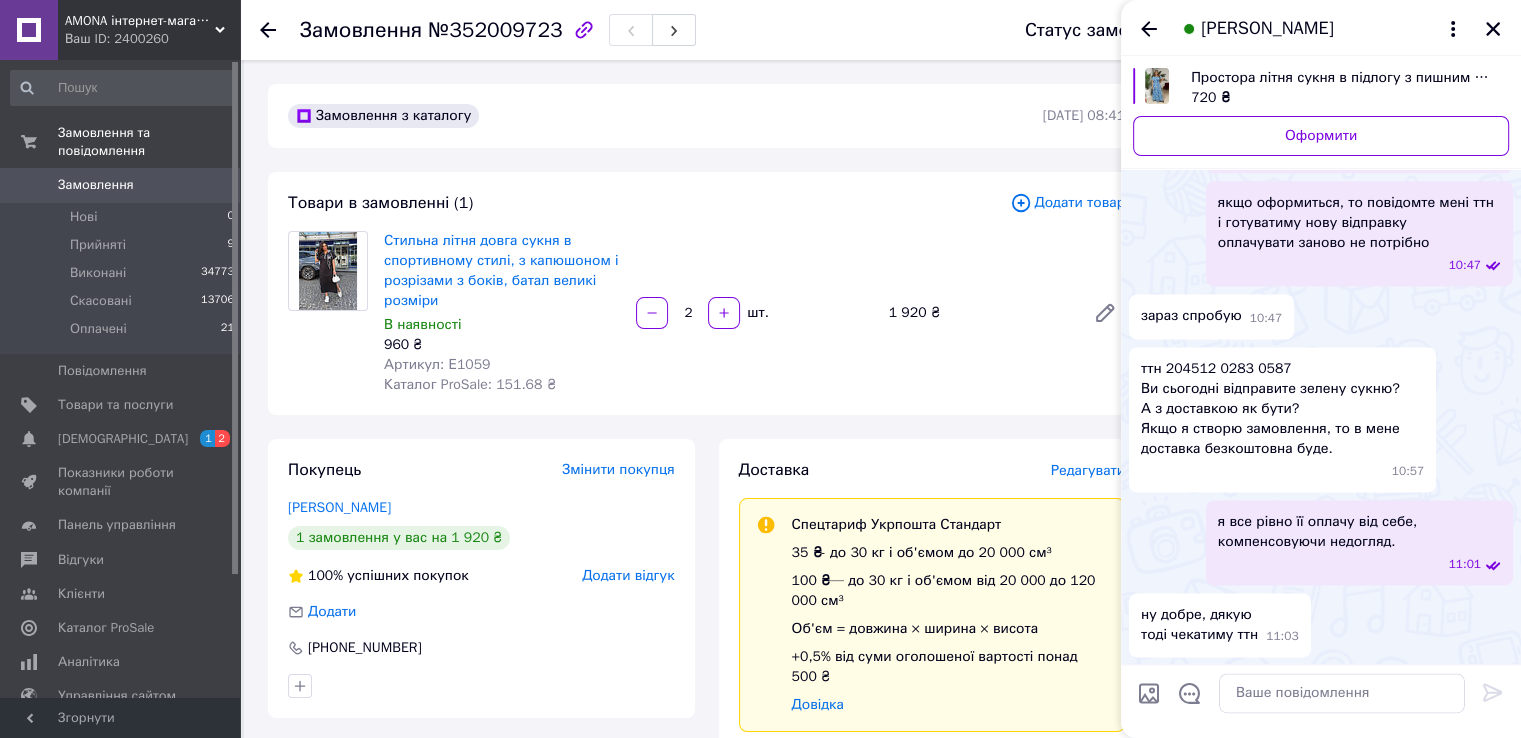 scroll, scrollTop: 3317, scrollLeft: 0, axis: vertical 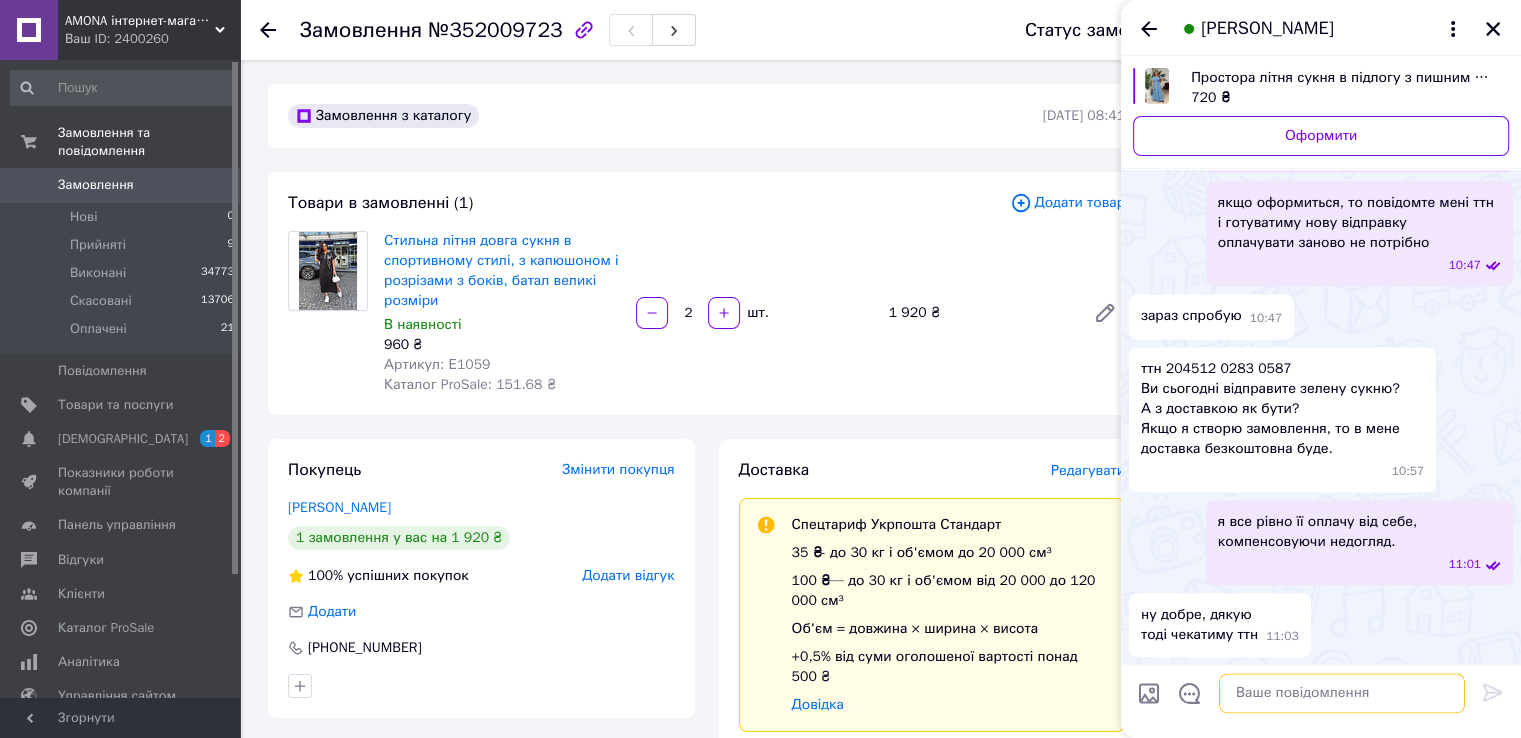 click at bounding box center (1342, 694) 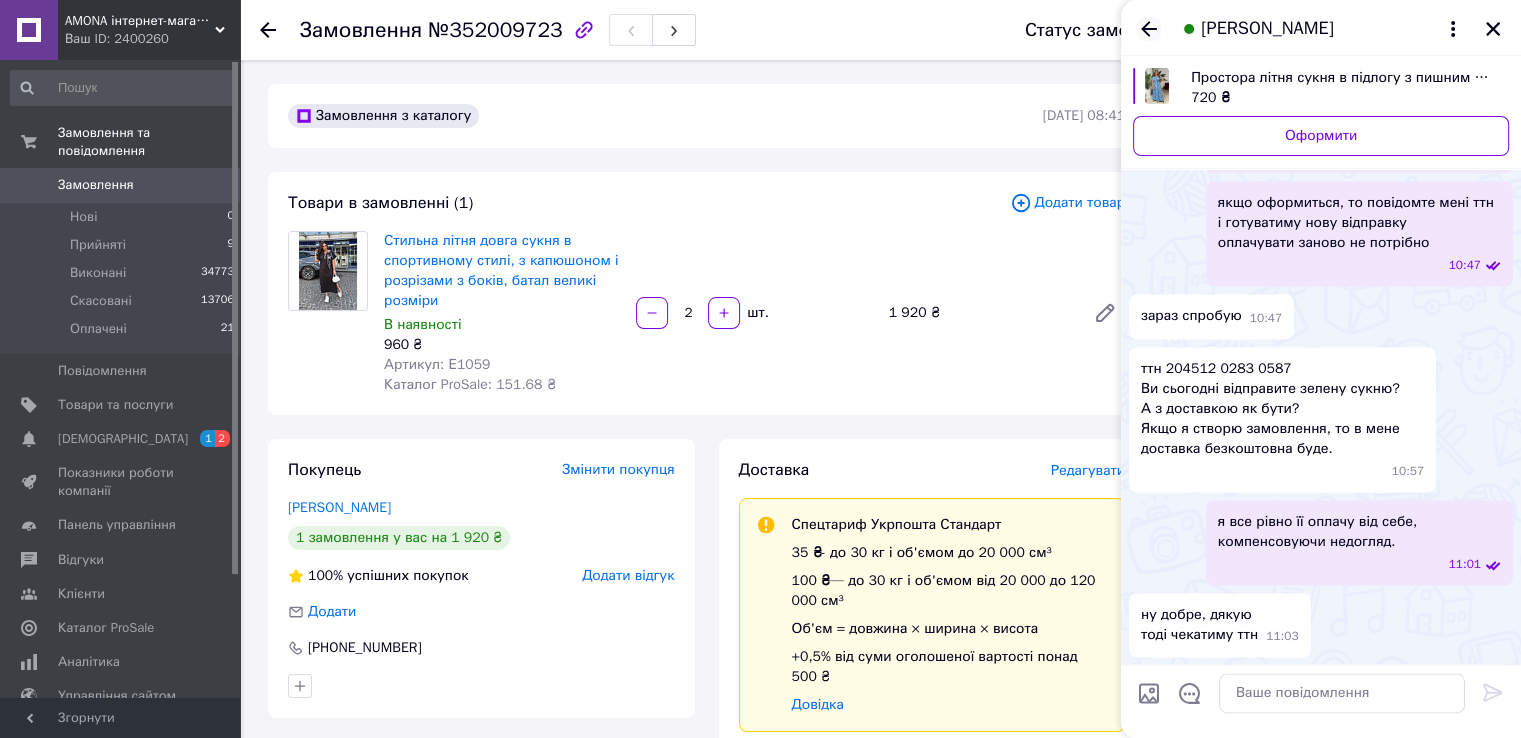 click 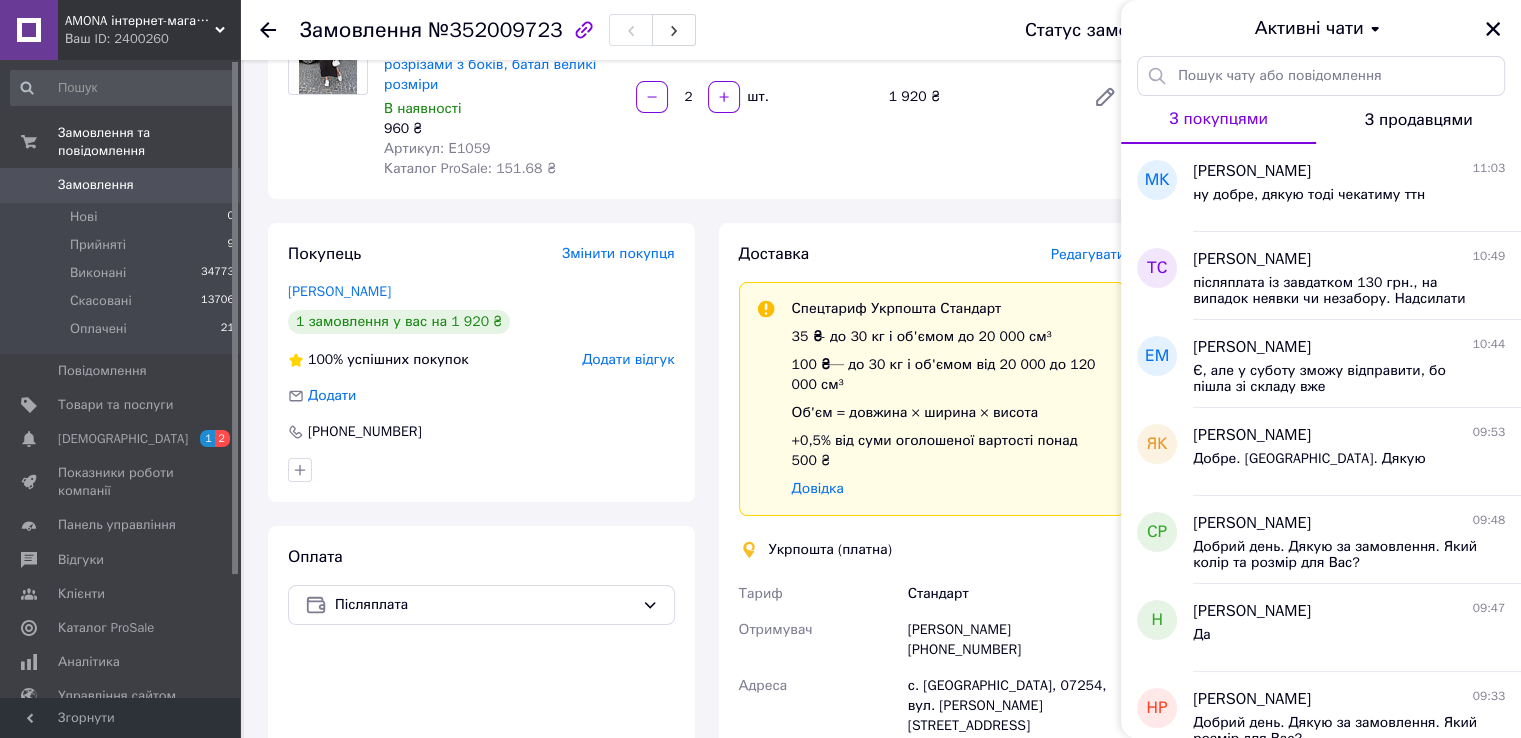 scroll, scrollTop: 400, scrollLeft: 0, axis: vertical 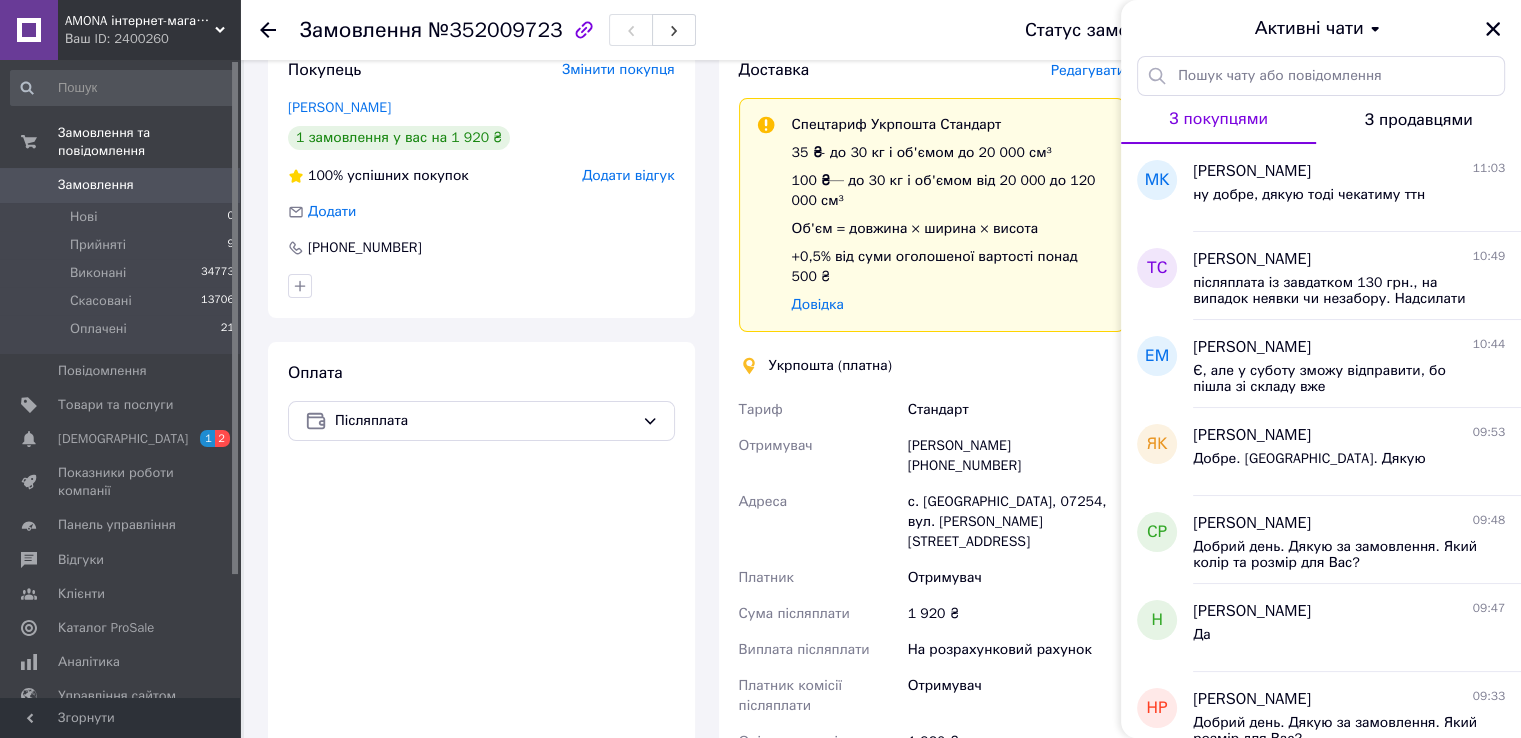 drag, startPoint x: 1500, startPoint y: 21, endPoint x: 1428, endPoint y: 132, distance: 132.30646 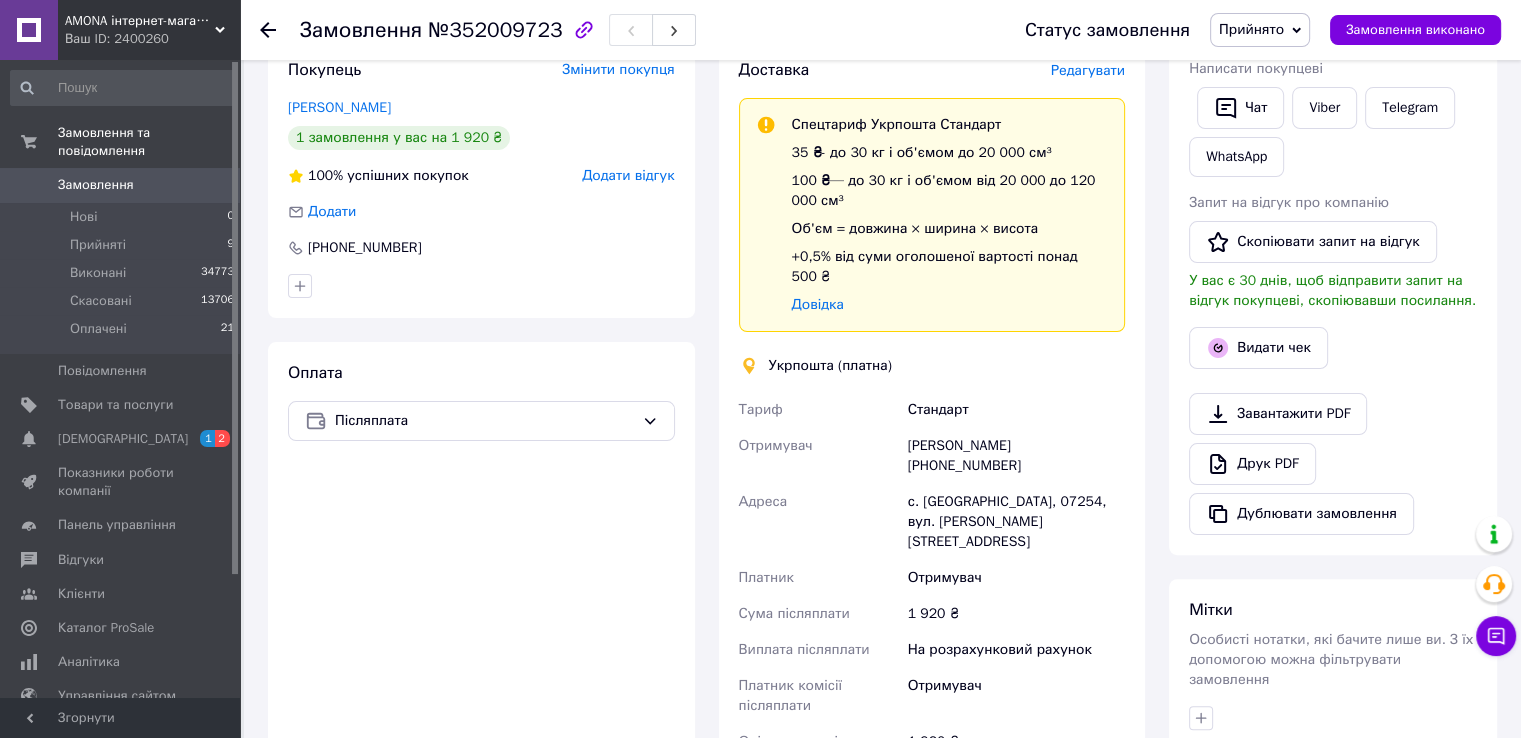 scroll, scrollTop: 0, scrollLeft: 0, axis: both 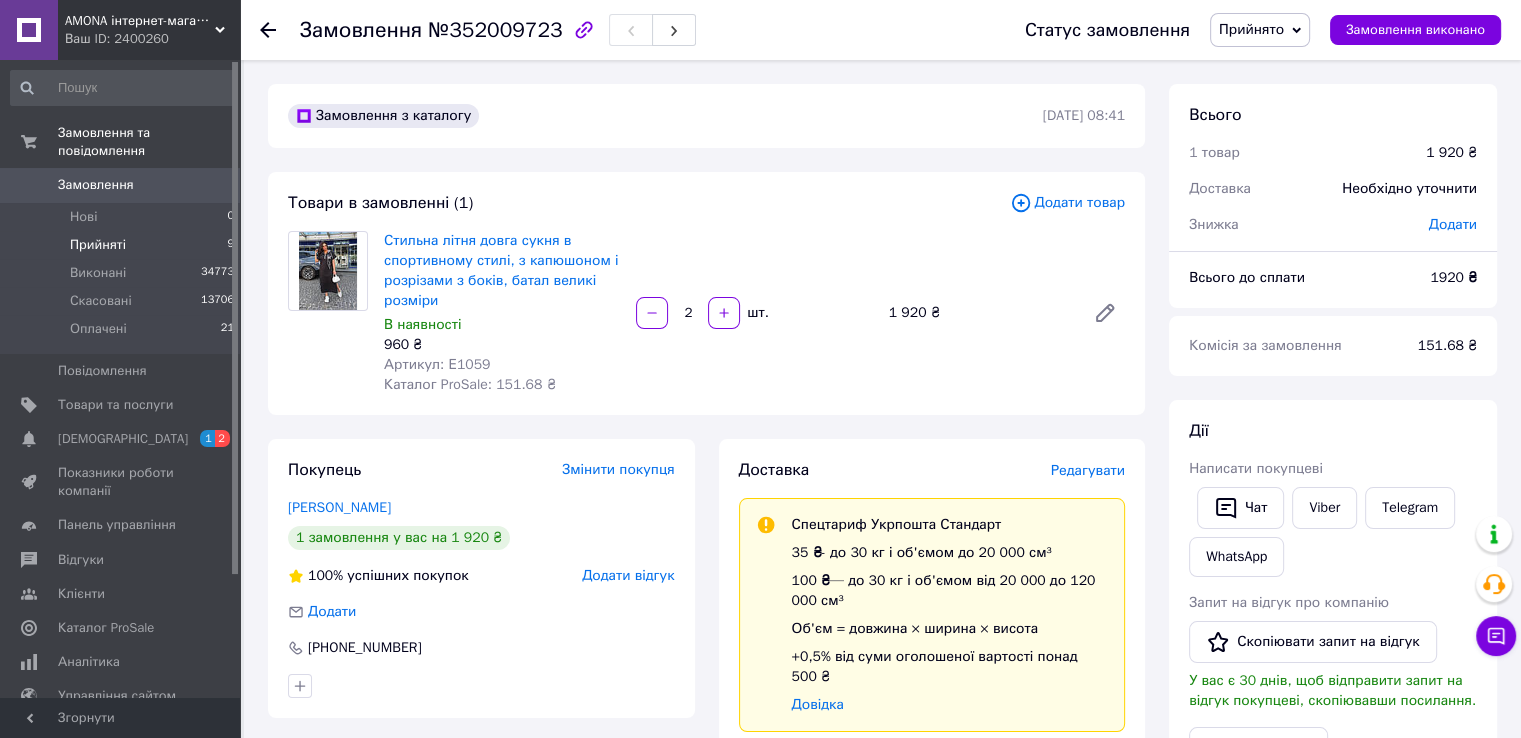 click on "Прийняті" at bounding box center (98, 245) 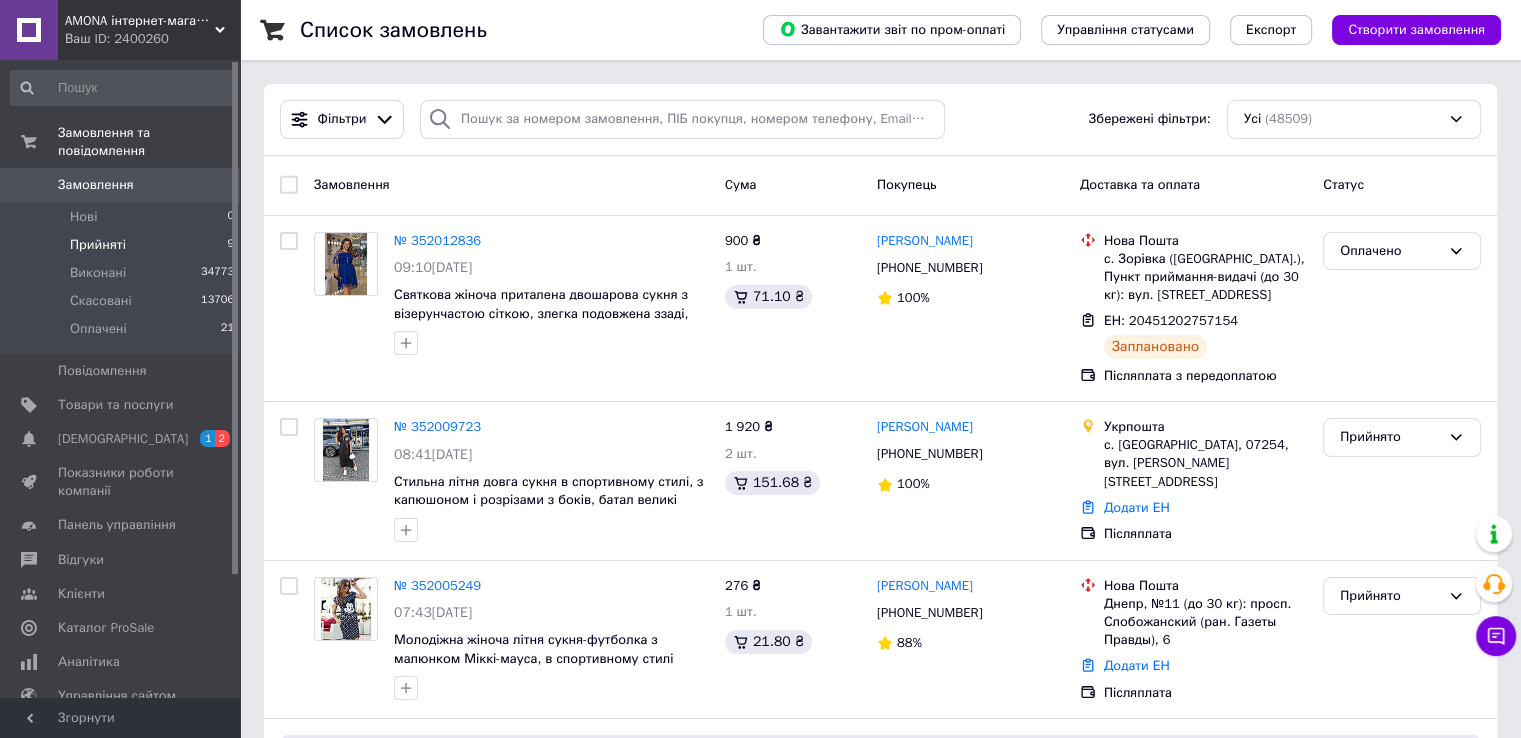 click on "Прийняті 9" at bounding box center (123, 245) 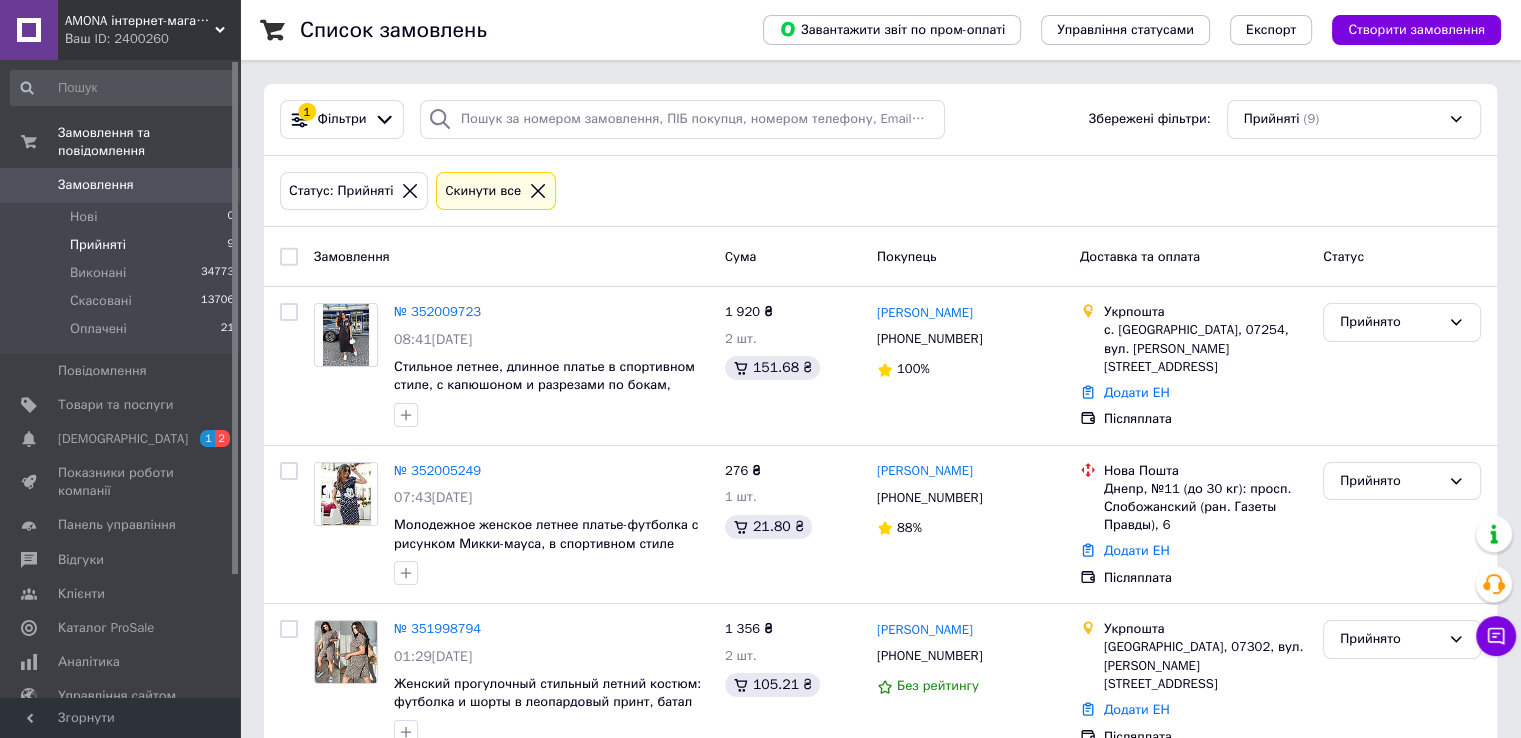 click on "Прийняті 9" at bounding box center (123, 245) 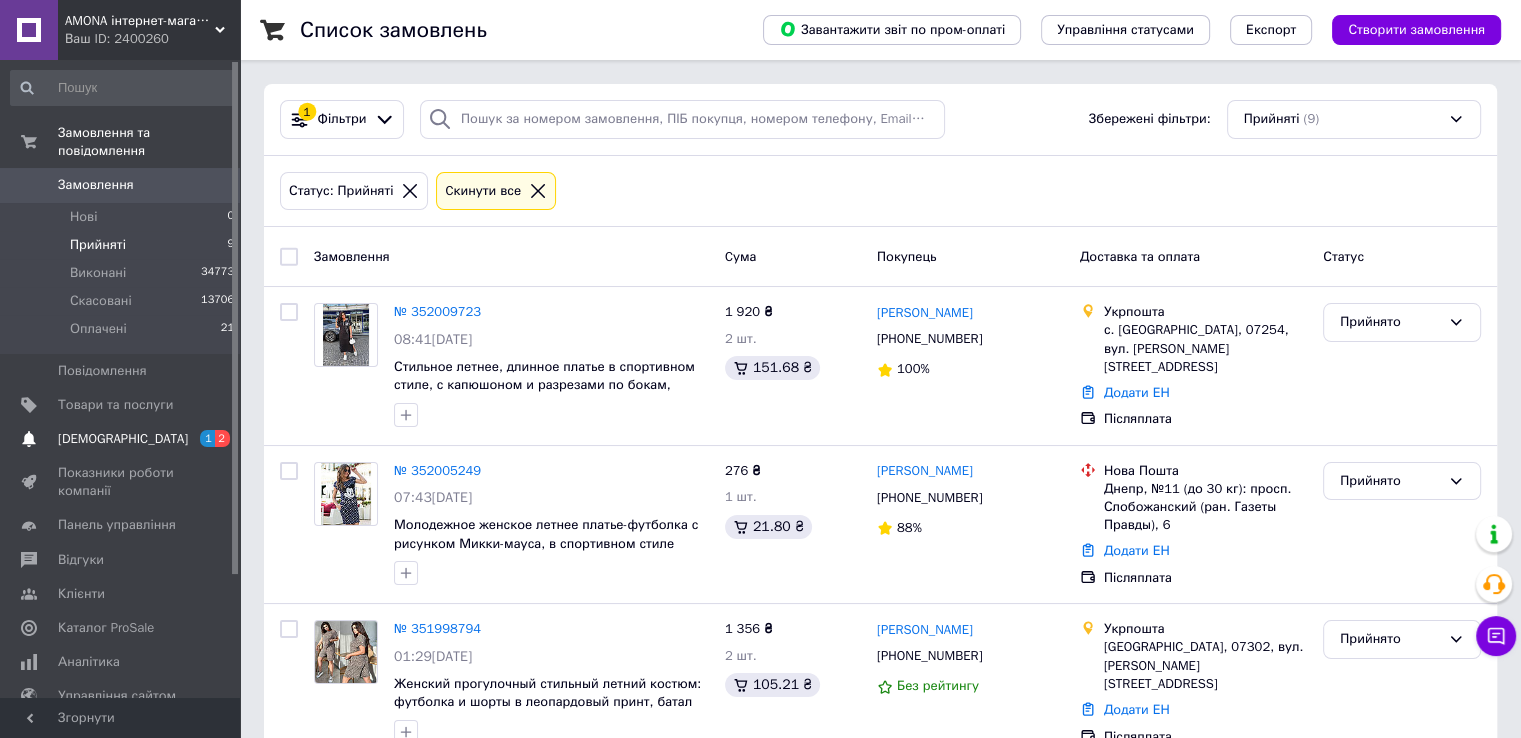 click on "[DEMOGRAPHIC_DATA]" at bounding box center [121, 439] 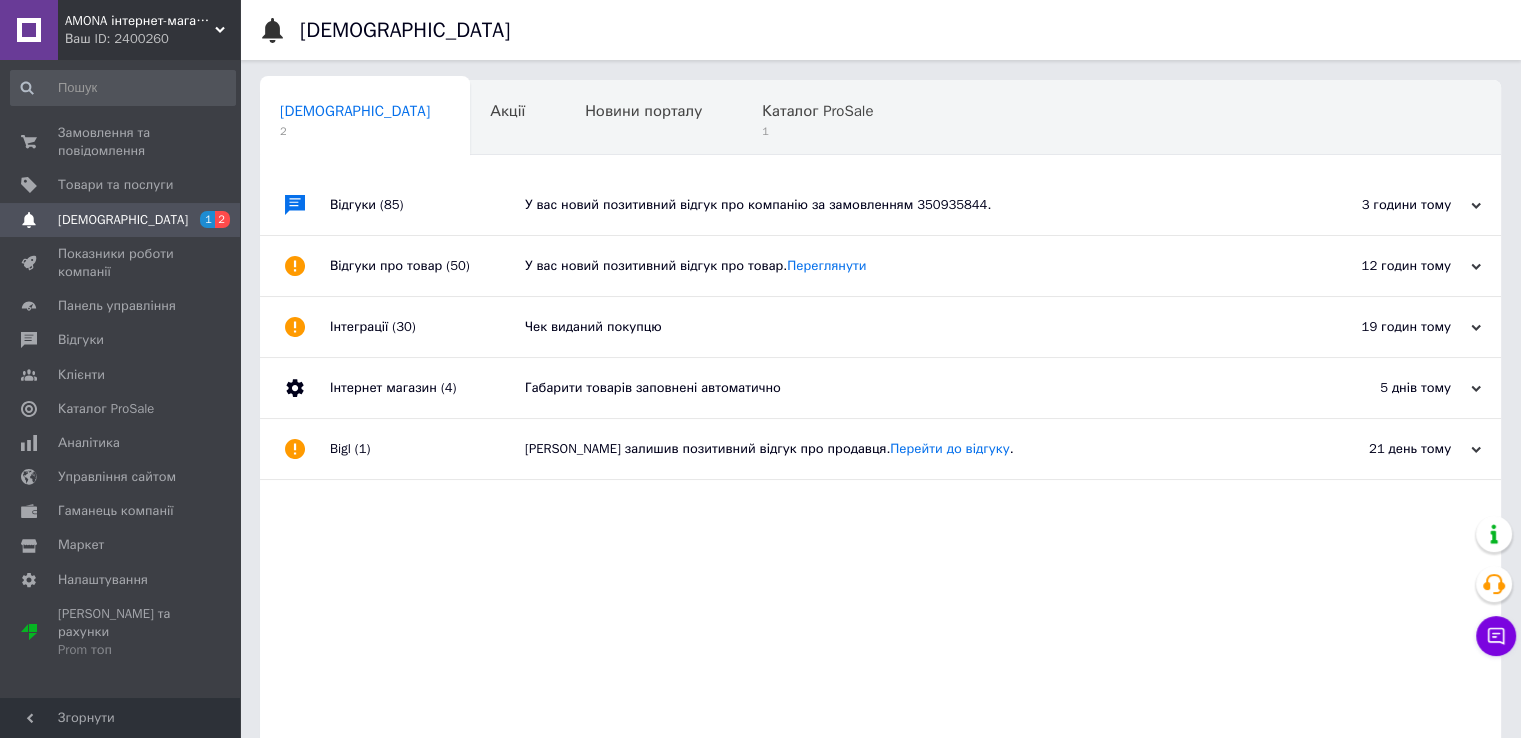 click on "Відгуки   (85)" at bounding box center (427, 205) 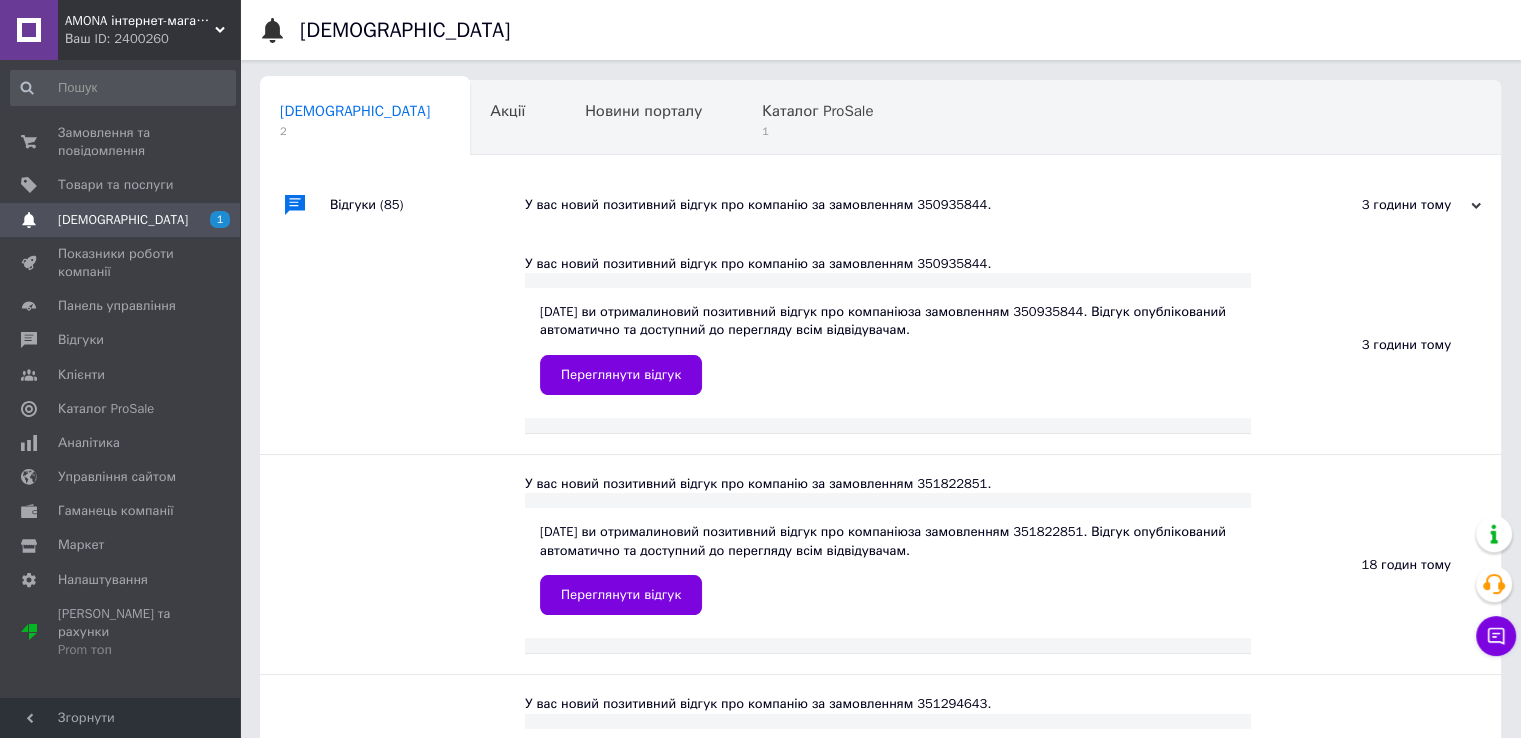 click on "Відгуки   (85)" at bounding box center (427, 205) 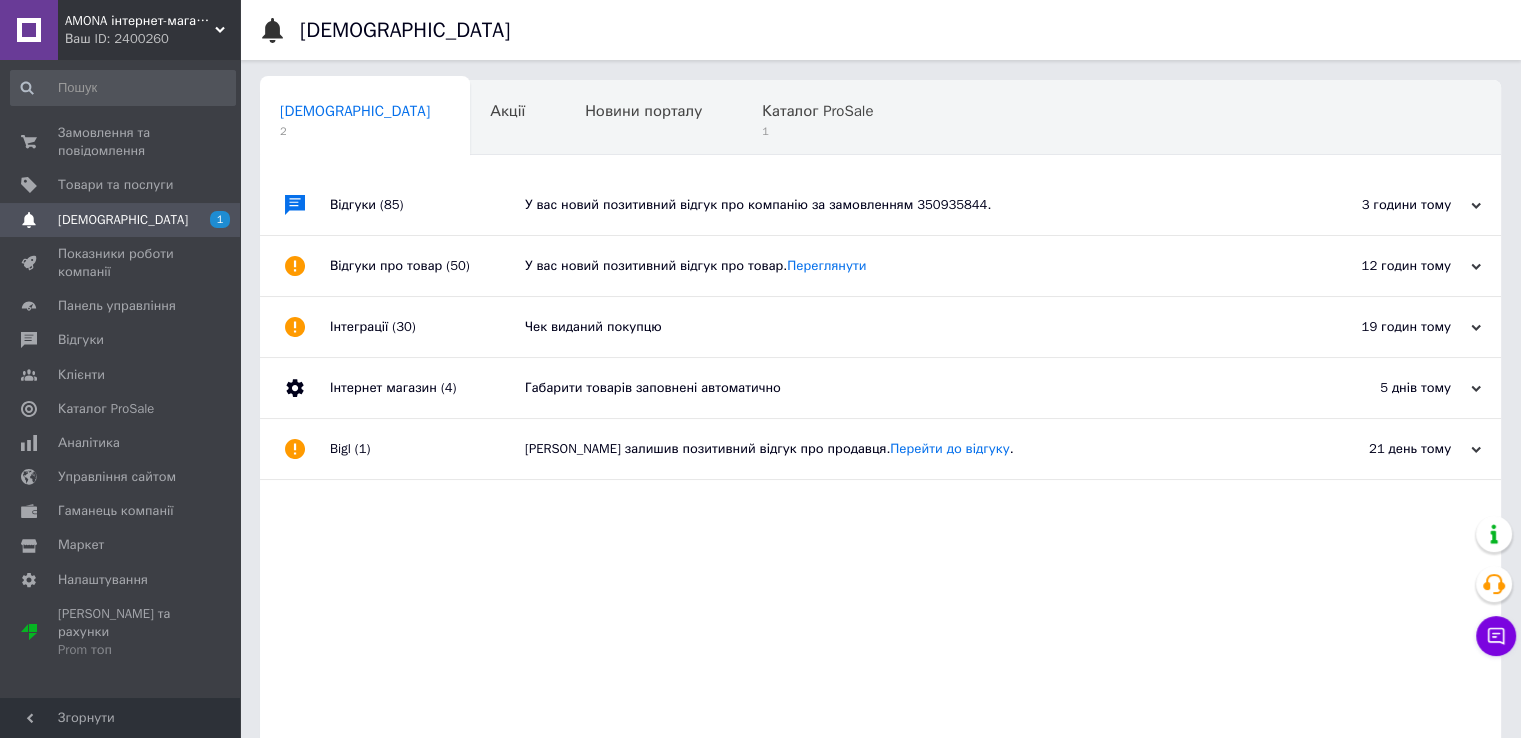 click on "(50)" at bounding box center (457, 265) 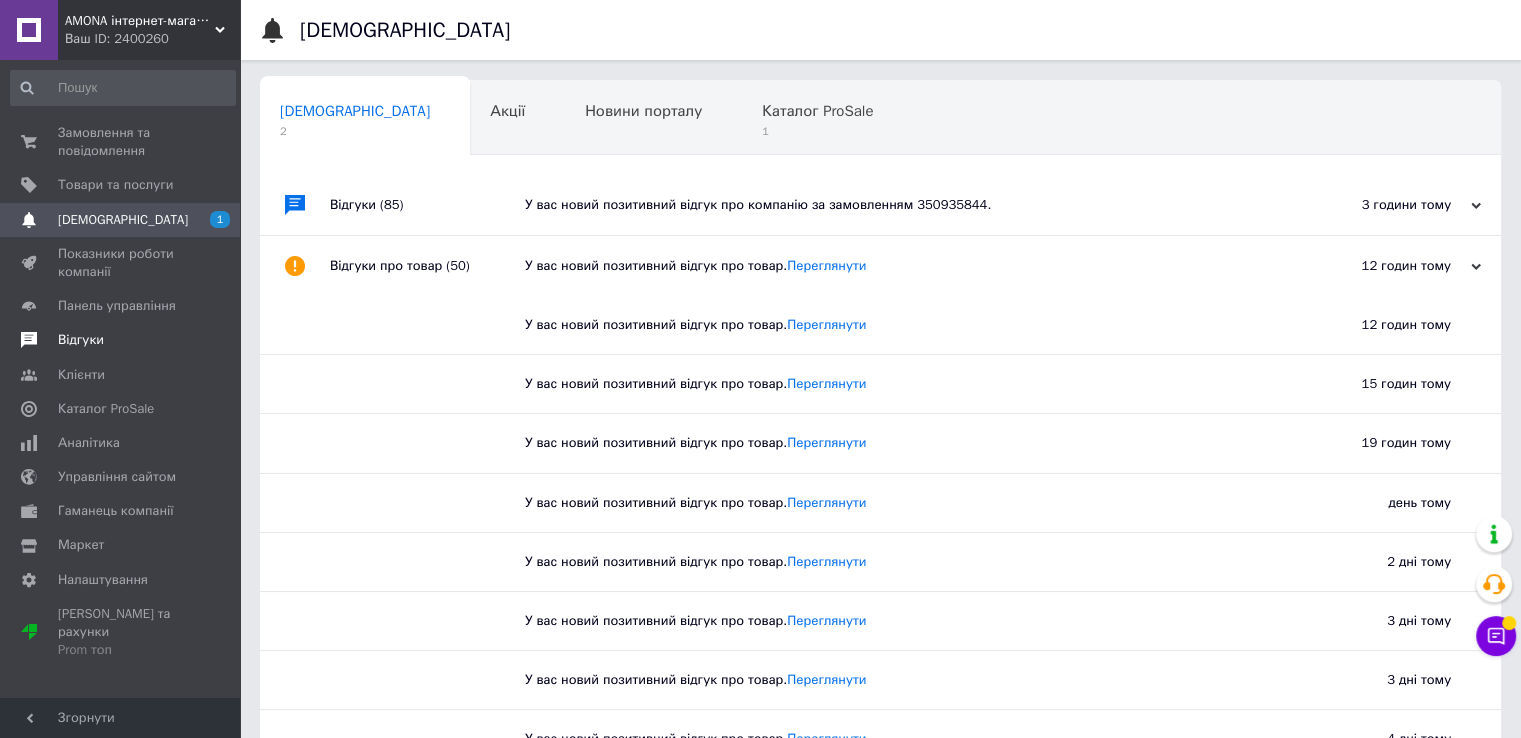 click on "Відгуки" at bounding box center (123, 340) 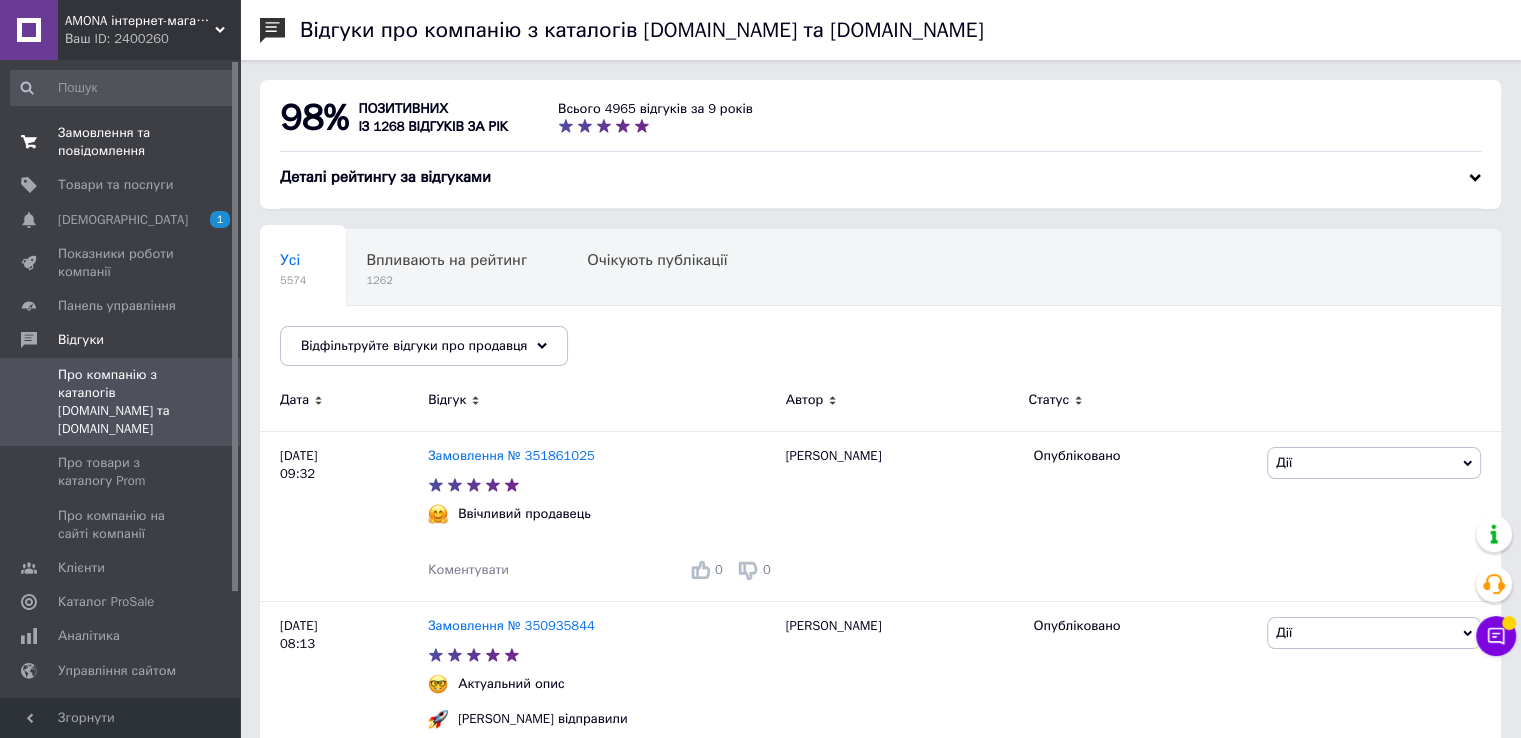 click on "Замовлення та повідомлення" at bounding box center [121, 142] 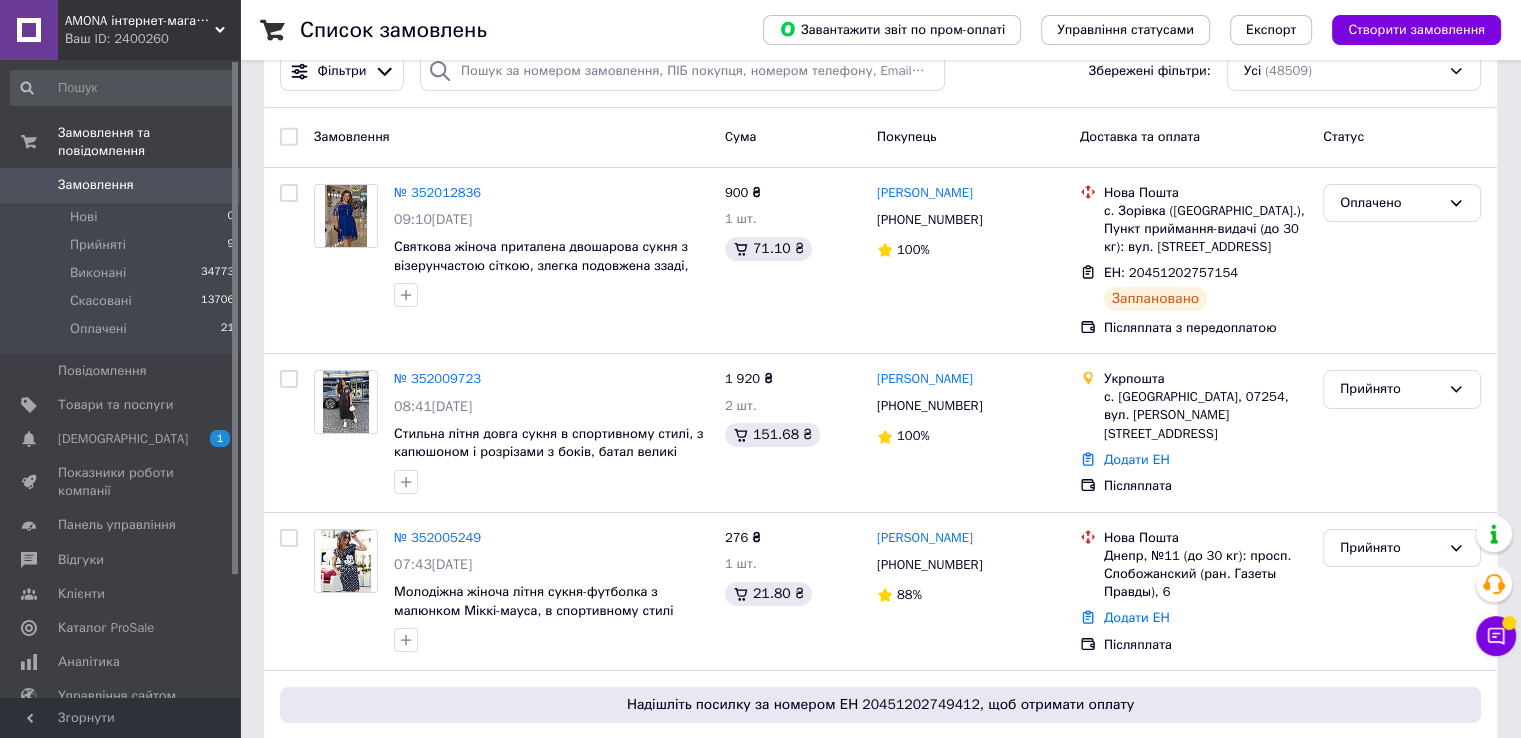 scroll, scrollTop: 0, scrollLeft: 0, axis: both 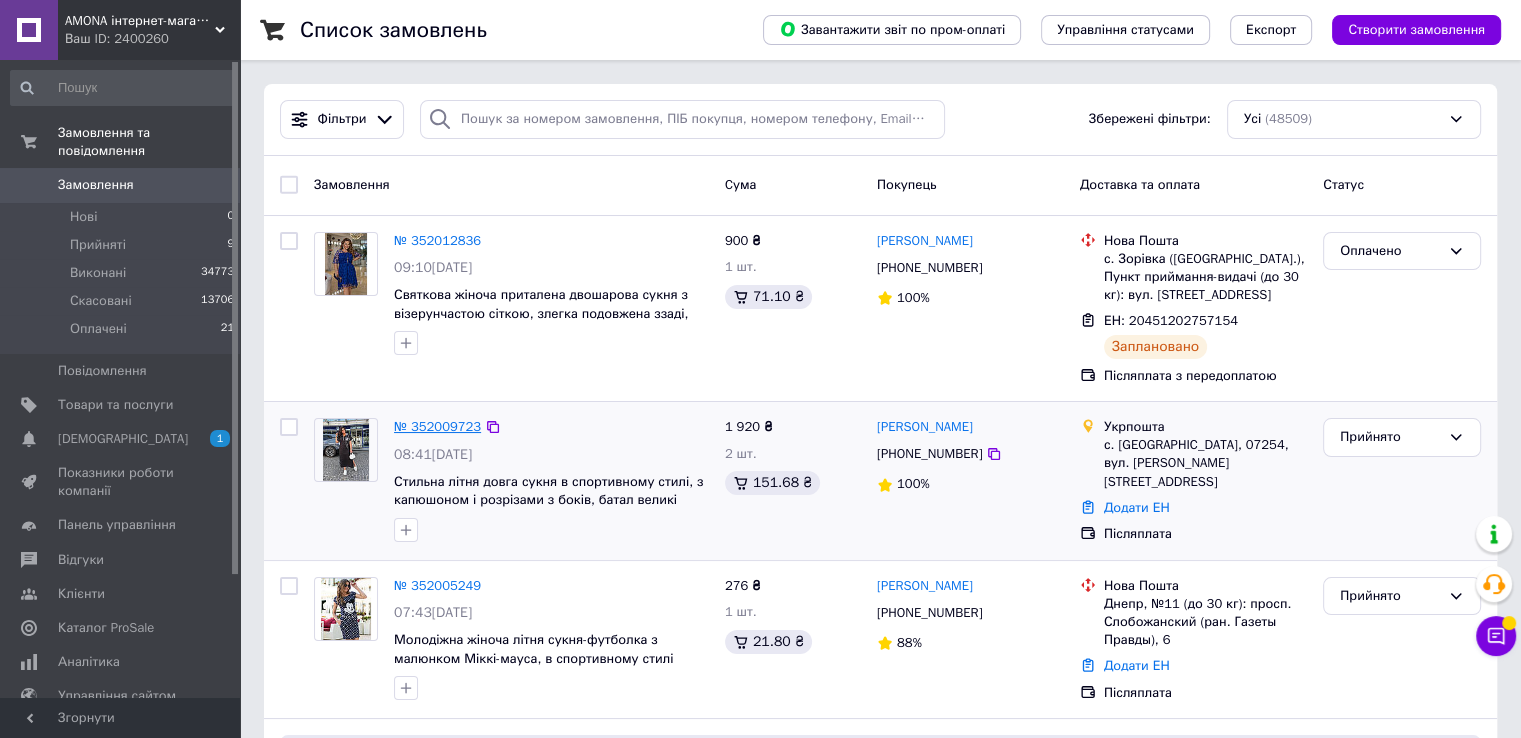 click on "№ 352009723" at bounding box center (437, 426) 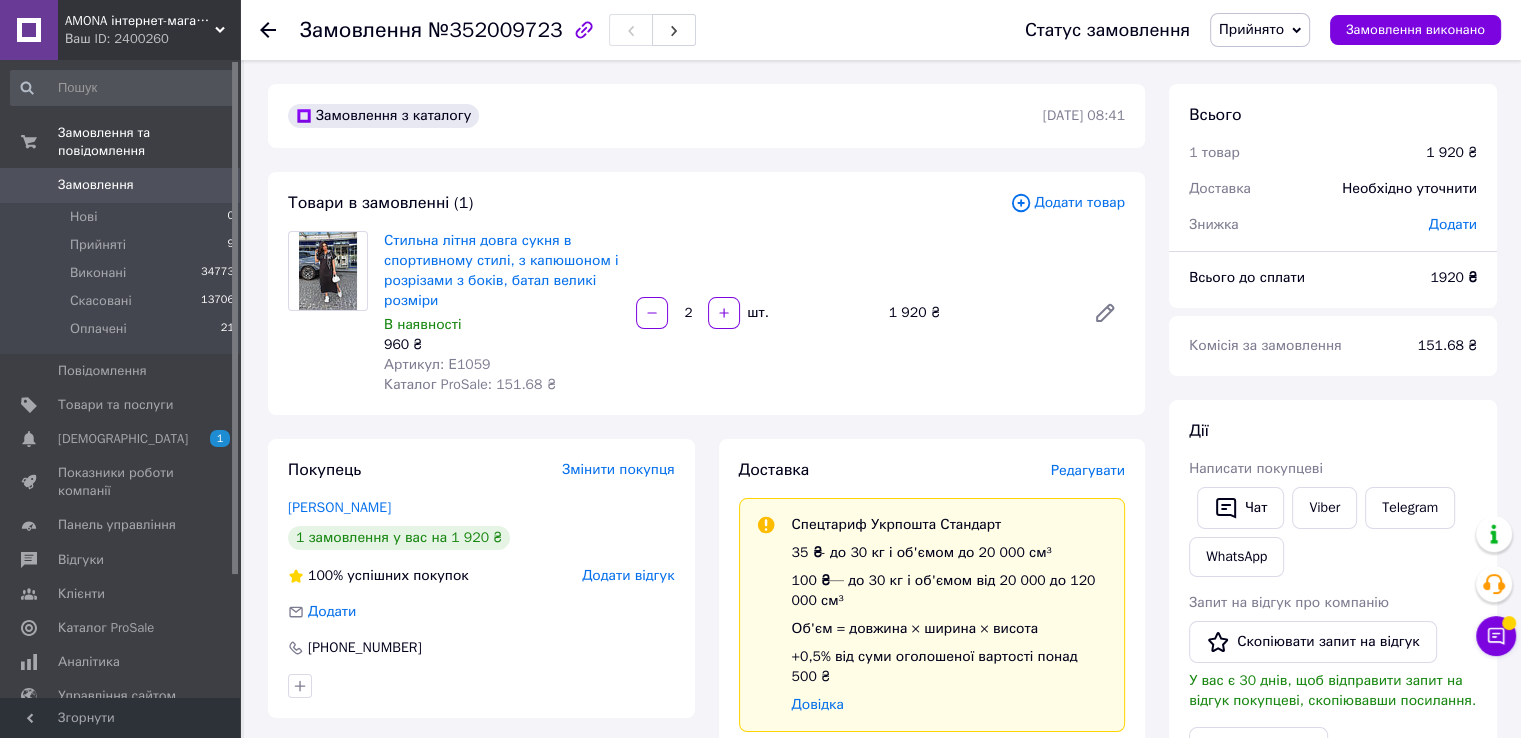 click on "Стильна літня довга сукня в спортивному стилі, з капюшоном і розрізами з боків, батал великі розміри" at bounding box center [502, 271] 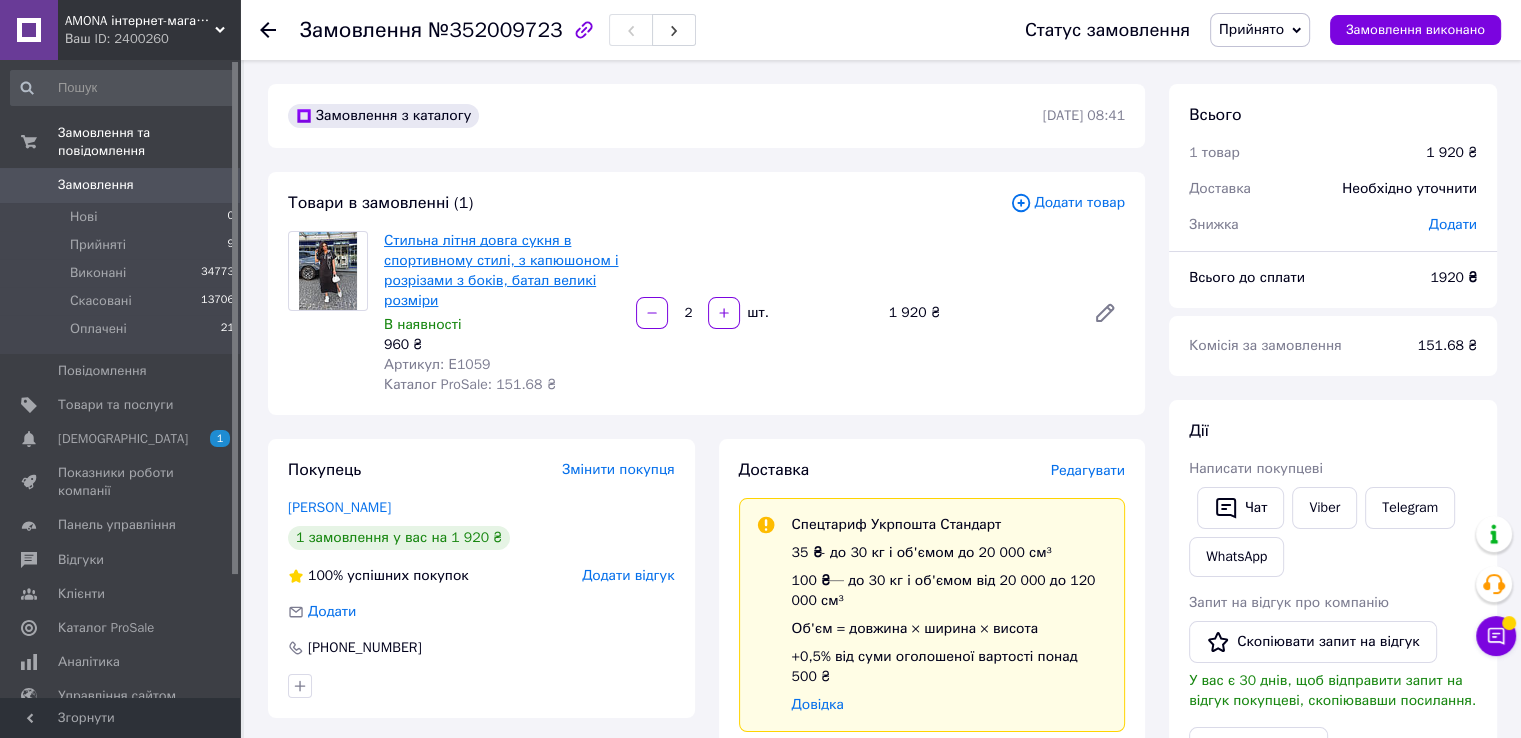 click on "Стильна літня довга сукня в спортивному стилі, з капюшоном і розрізами з боків, батал великі розміри" at bounding box center [501, 270] 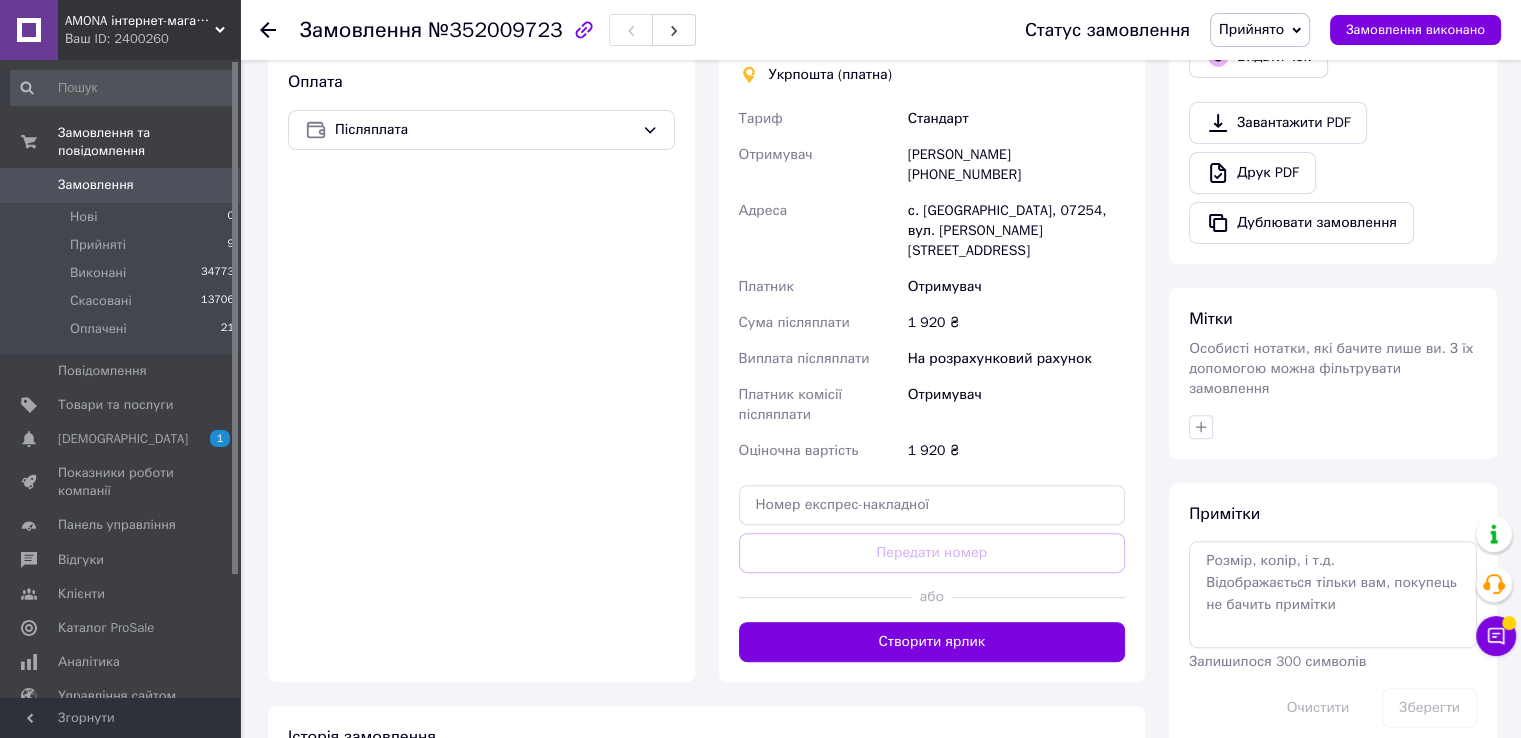 scroll, scrollTop: 700, scrollLeft: 0, axis: vertical 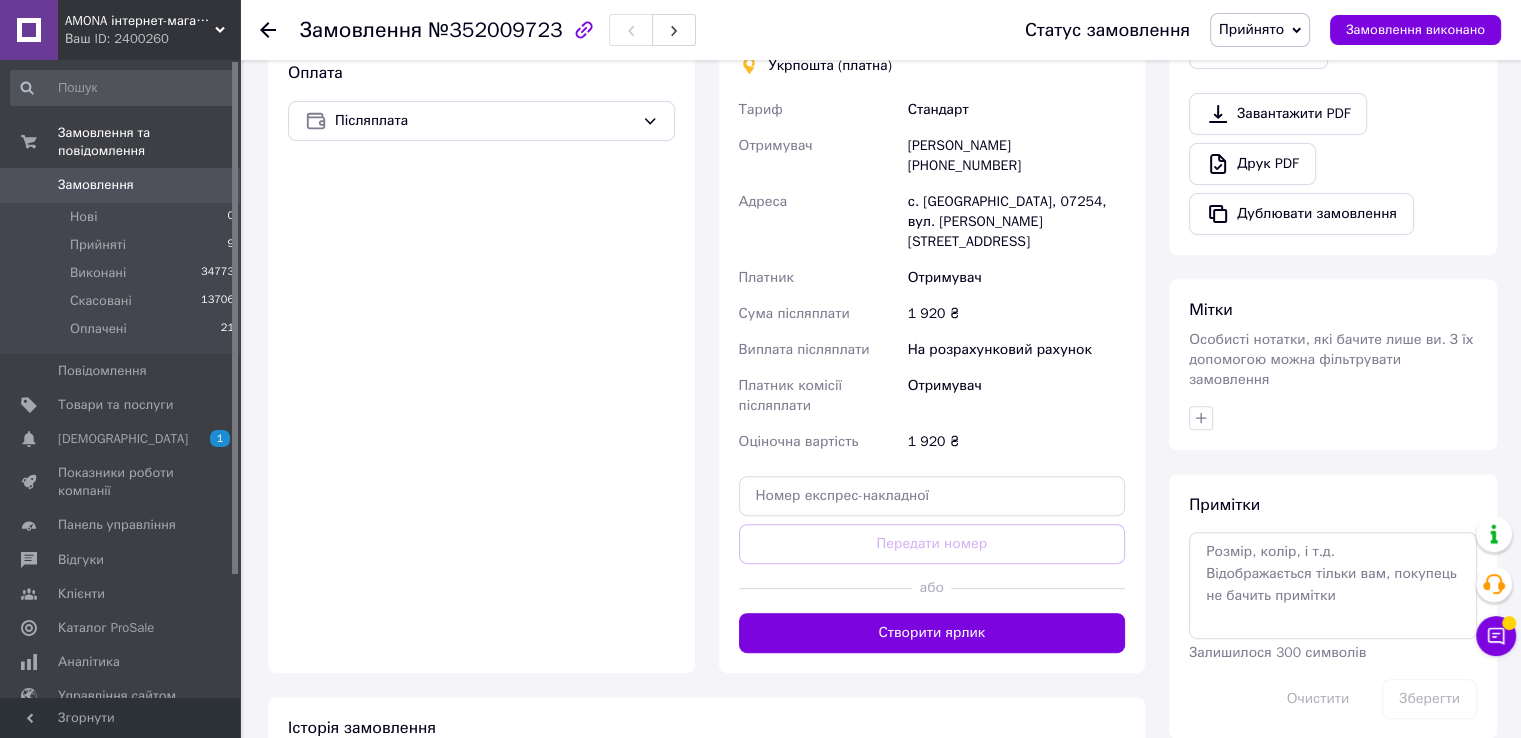 click on "Наталія Заверюха +380963960351" at bounding box center [1016, 156] 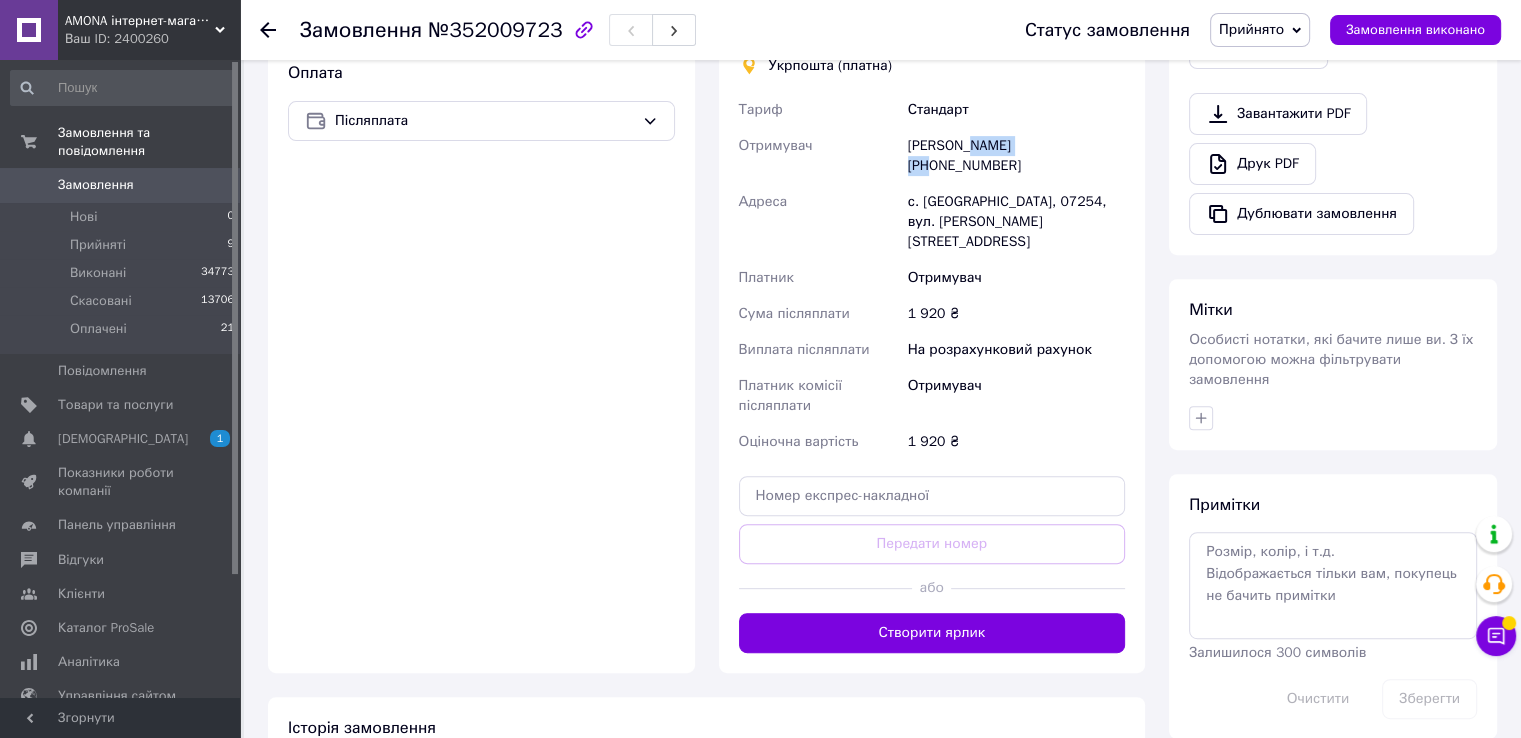 click on "Наталія Заверюха +380963960351" at bounding box center (1016, 156) 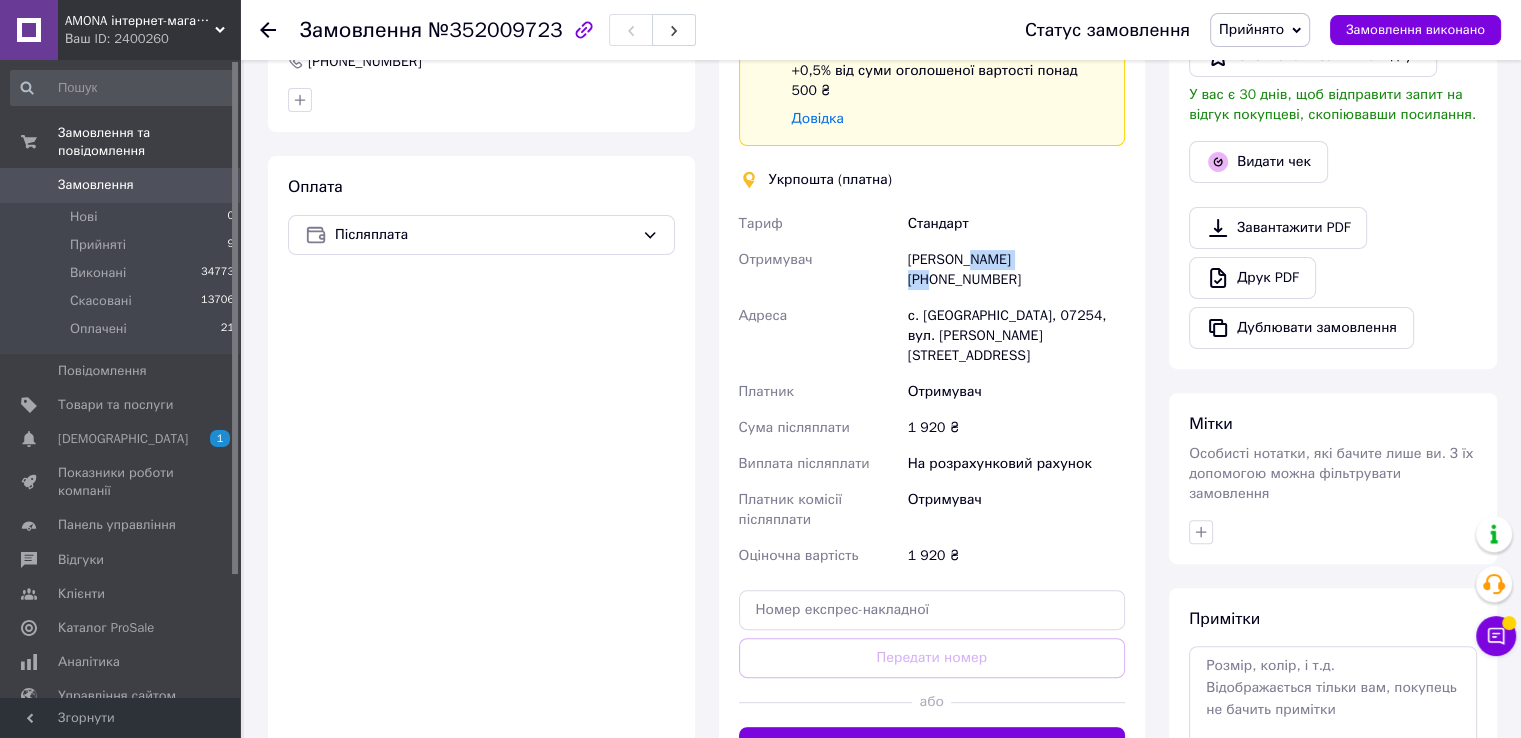 scroll, scrollTop: 500, scrollLeft: 0, axis: vertical 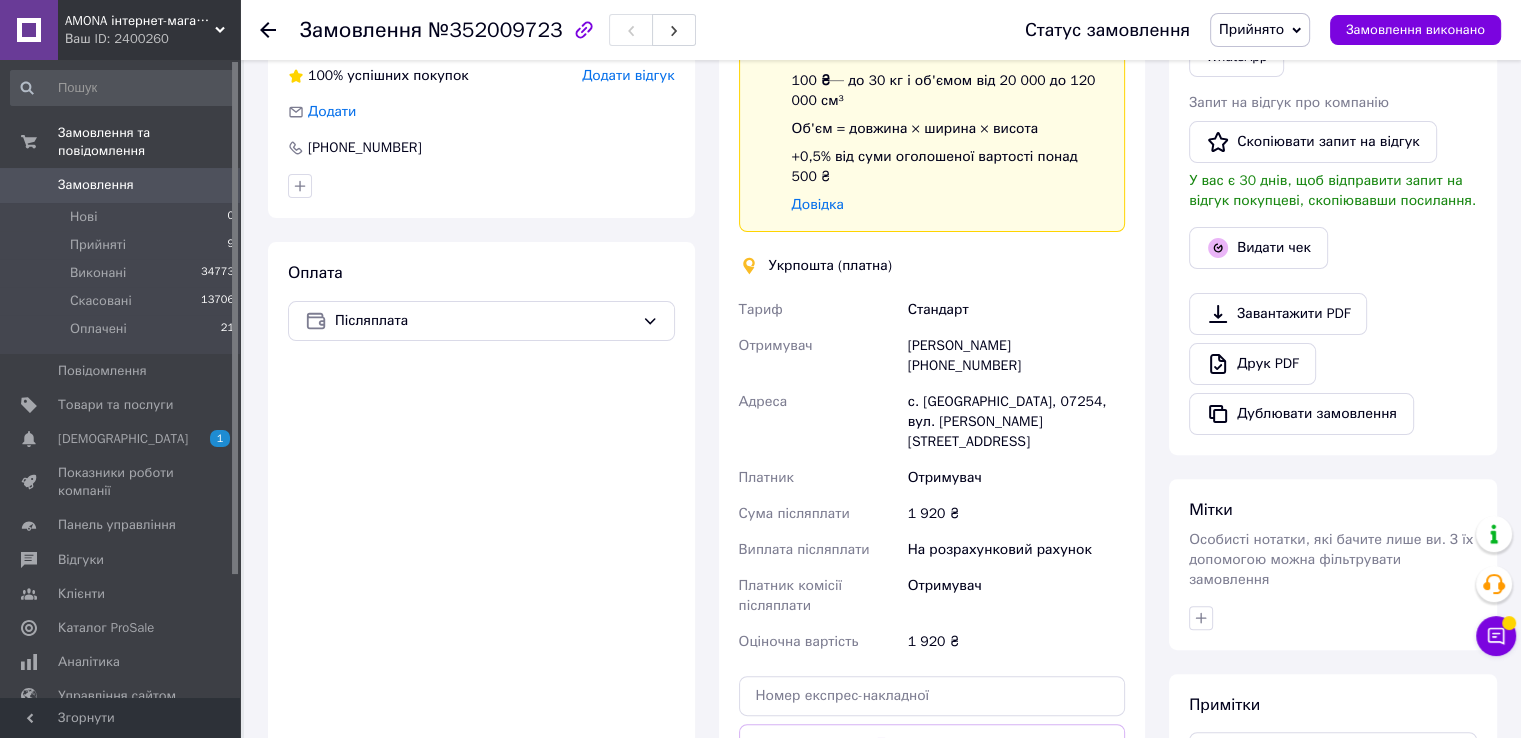click on "Стандарт" at bounding box center [1016, 310] 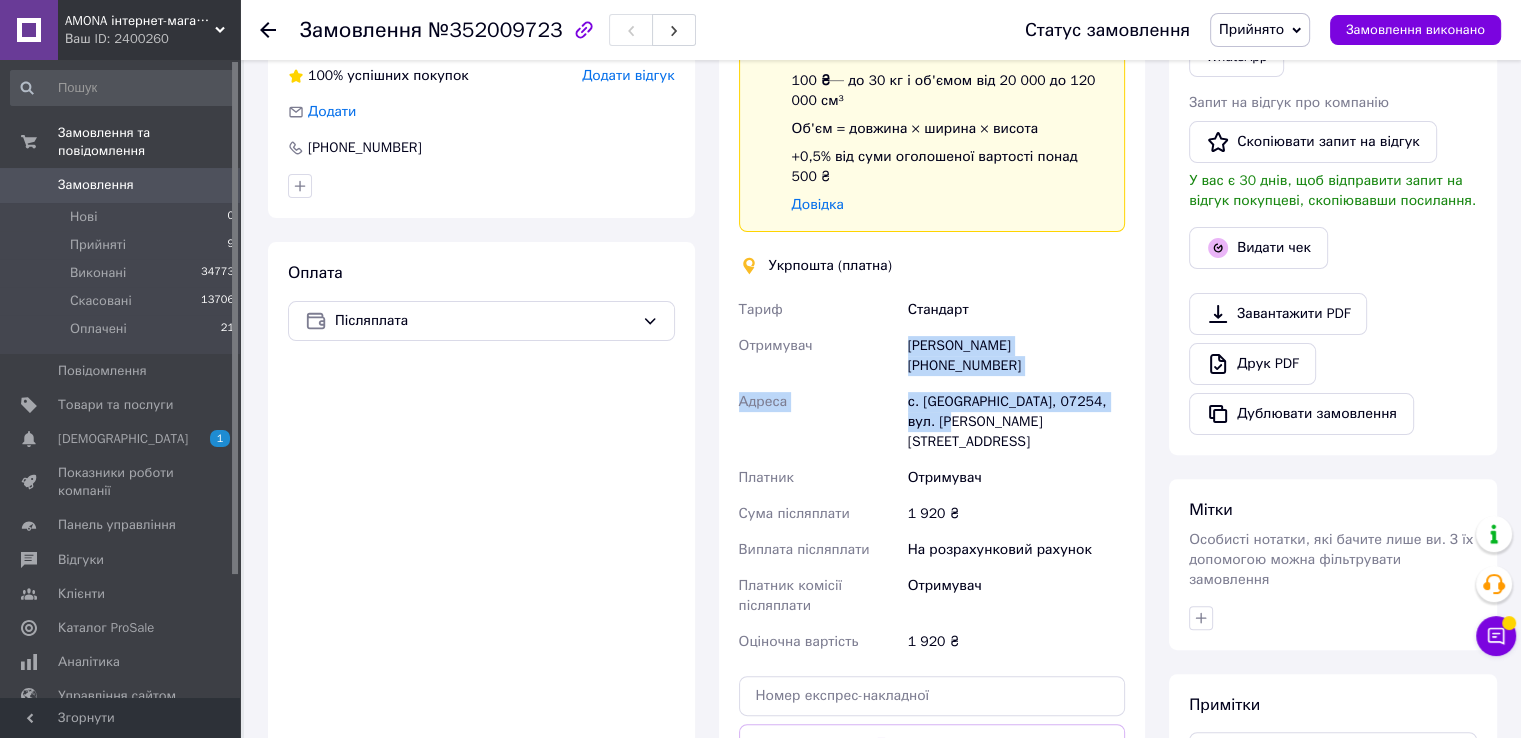drag, startPoint x: 908, startPoint y: 325, endPoint x: 992, endPoint y: 413, distance: 121.65525 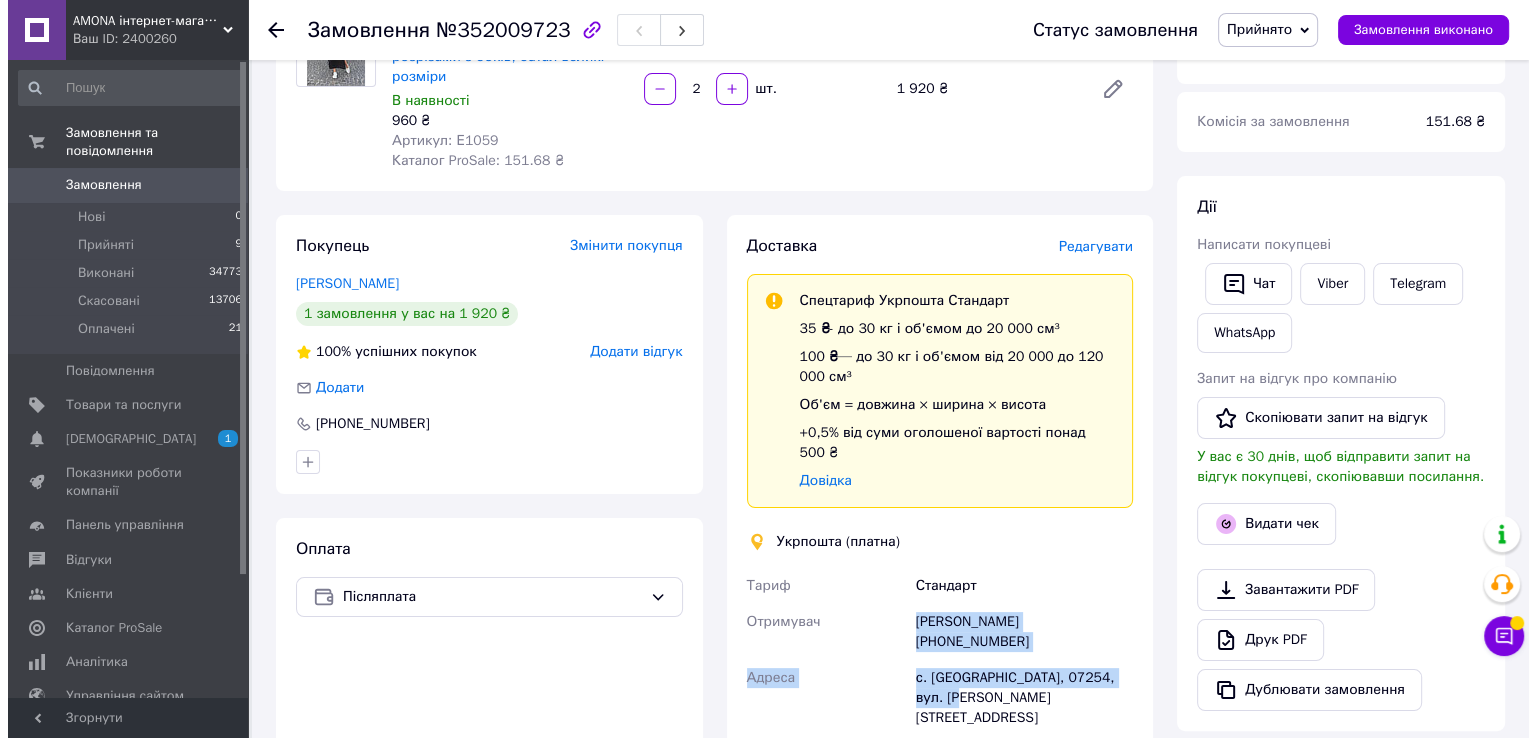 scroll, scrollTop: 200, scrollLeft: 0, axis: vertical 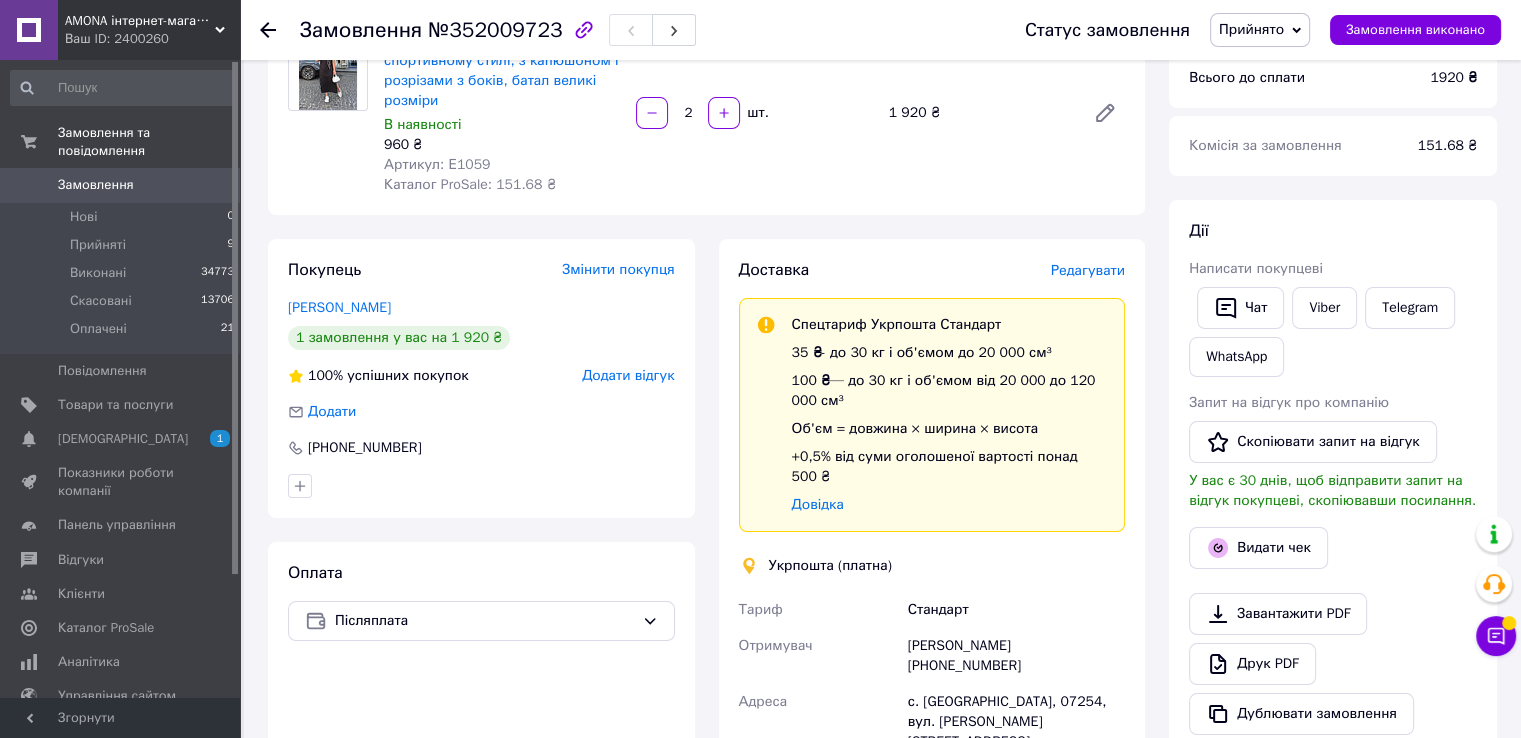 click on "Редагувати" at bounding box center (1088, 270) 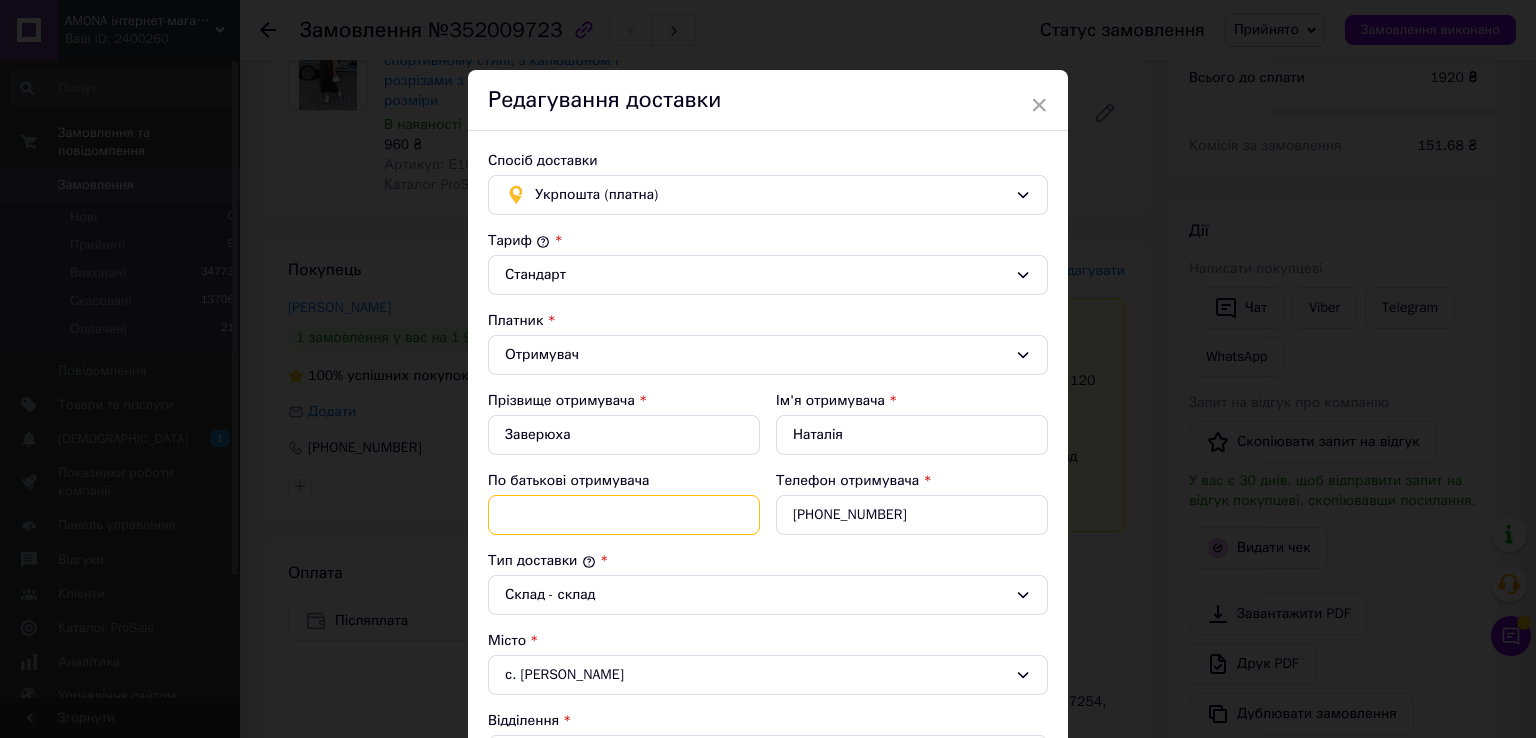 click on "По батькові отримувача" at bounding box center (624, 515) 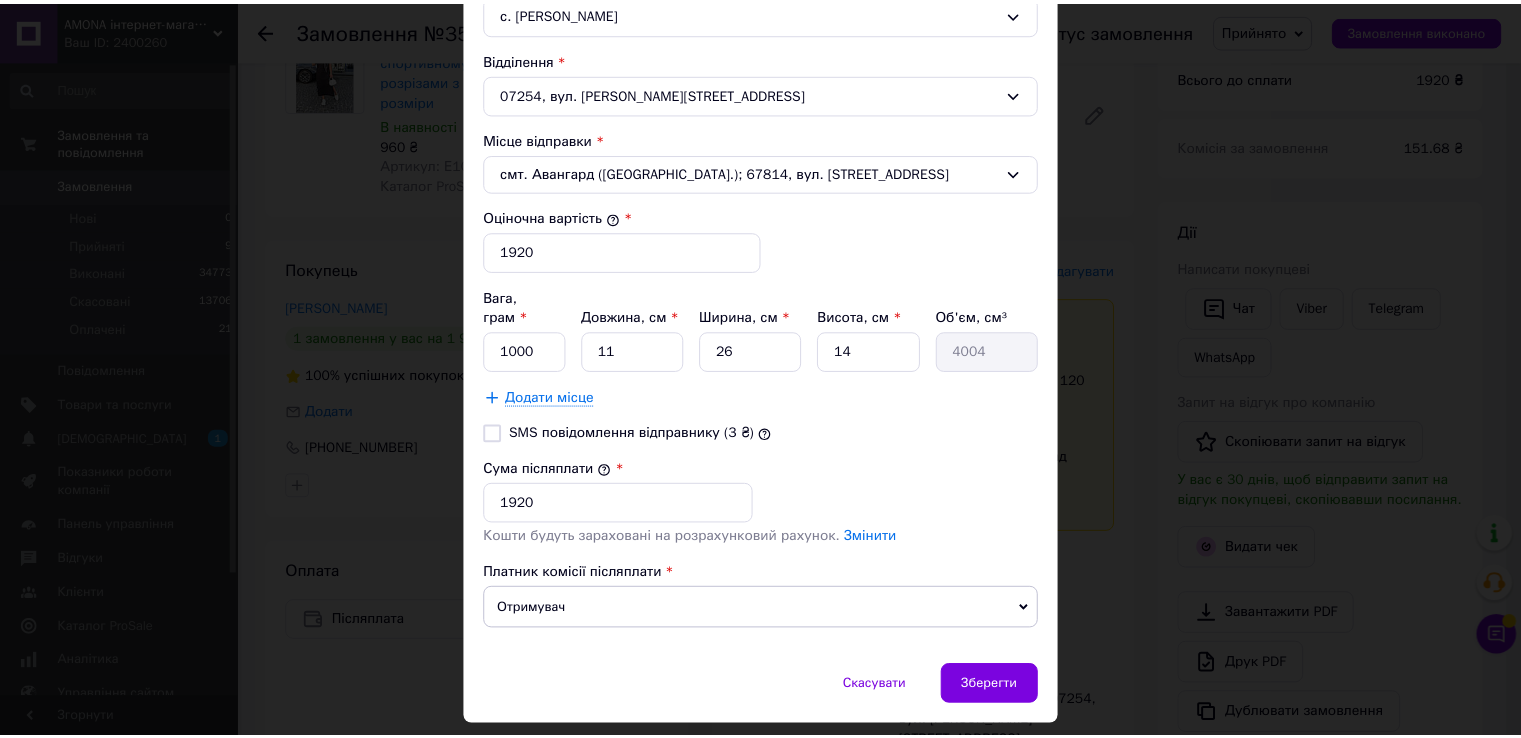 scroll, scrollTop: 693, scrollLeft: 0, axis: vertical 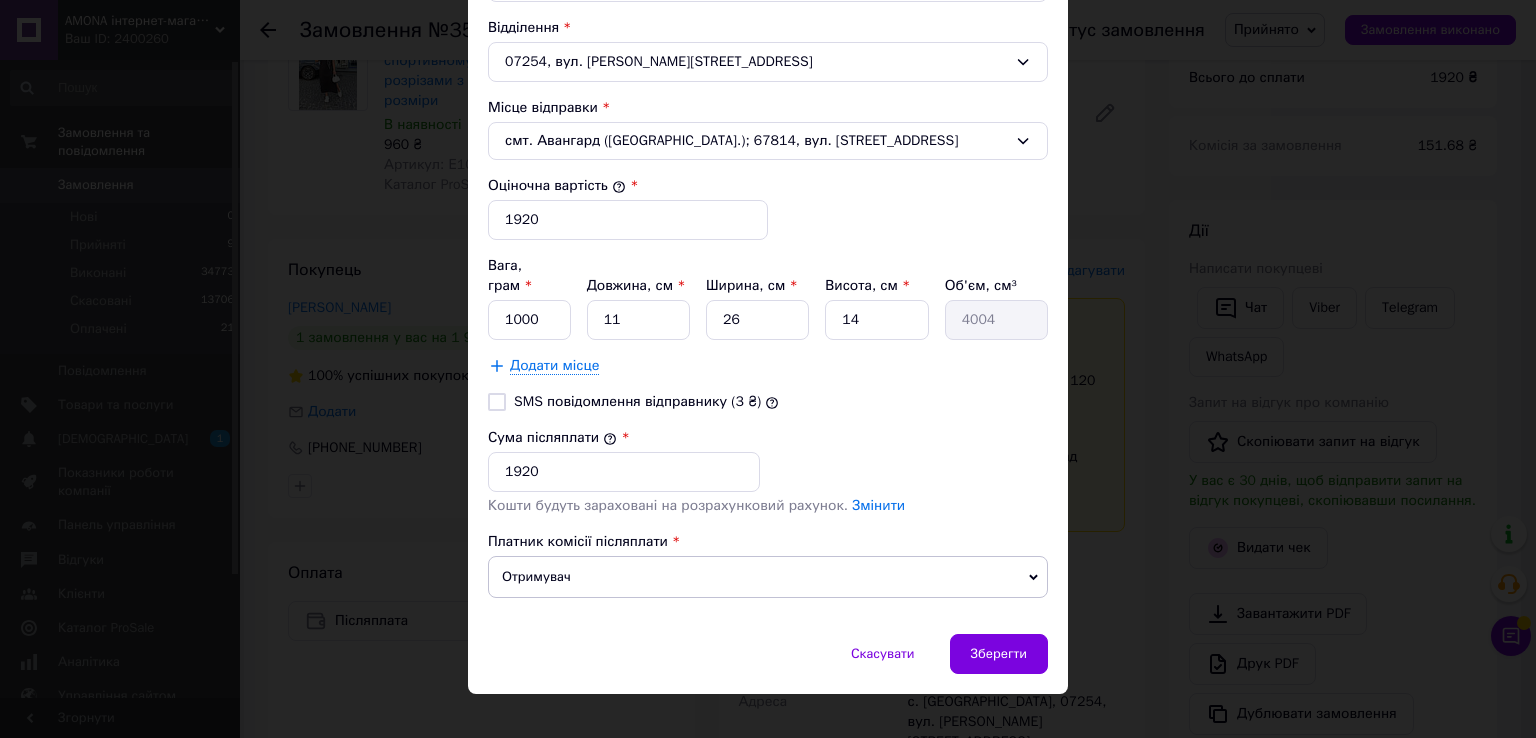 type on "Григорівна" 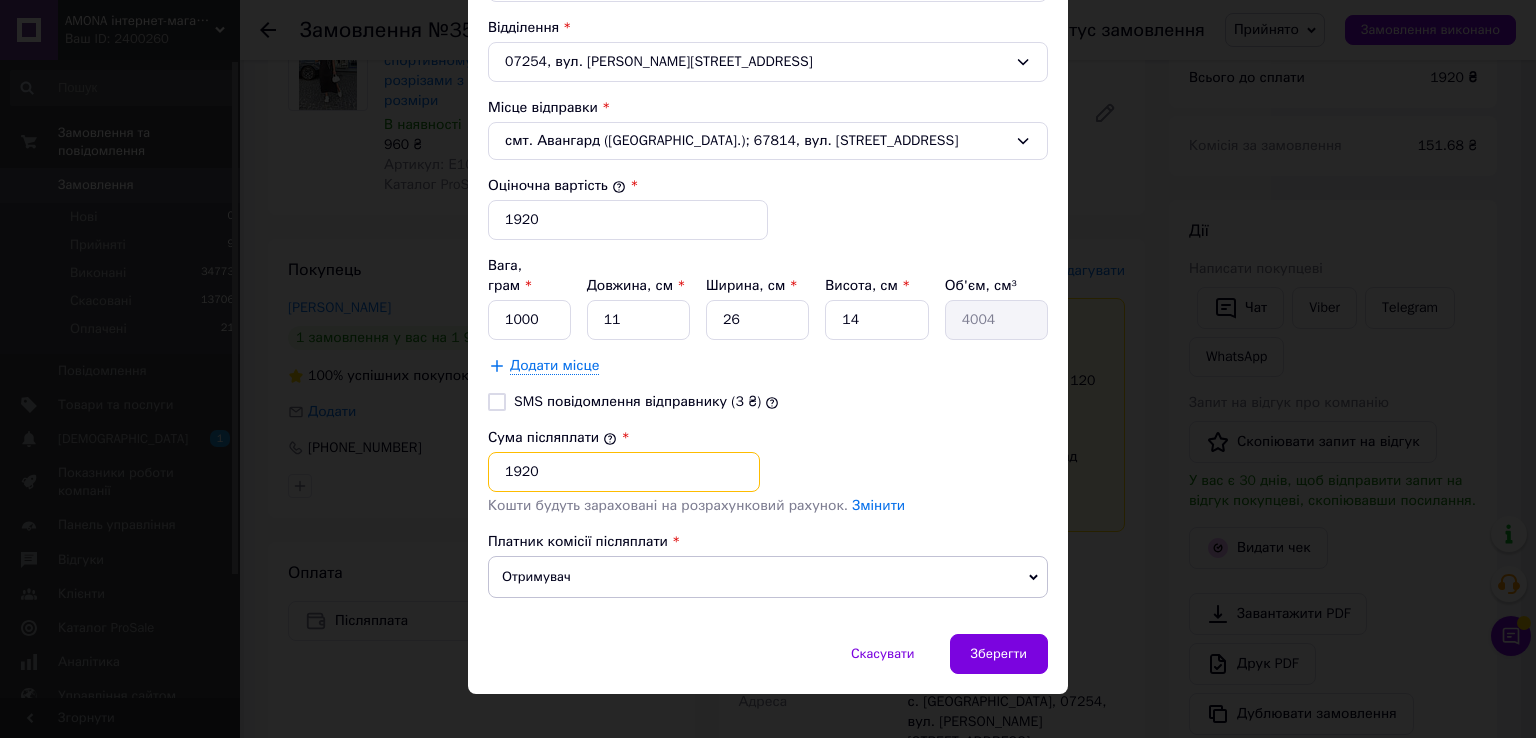 click on "1920" at bounding box center [624, 472] 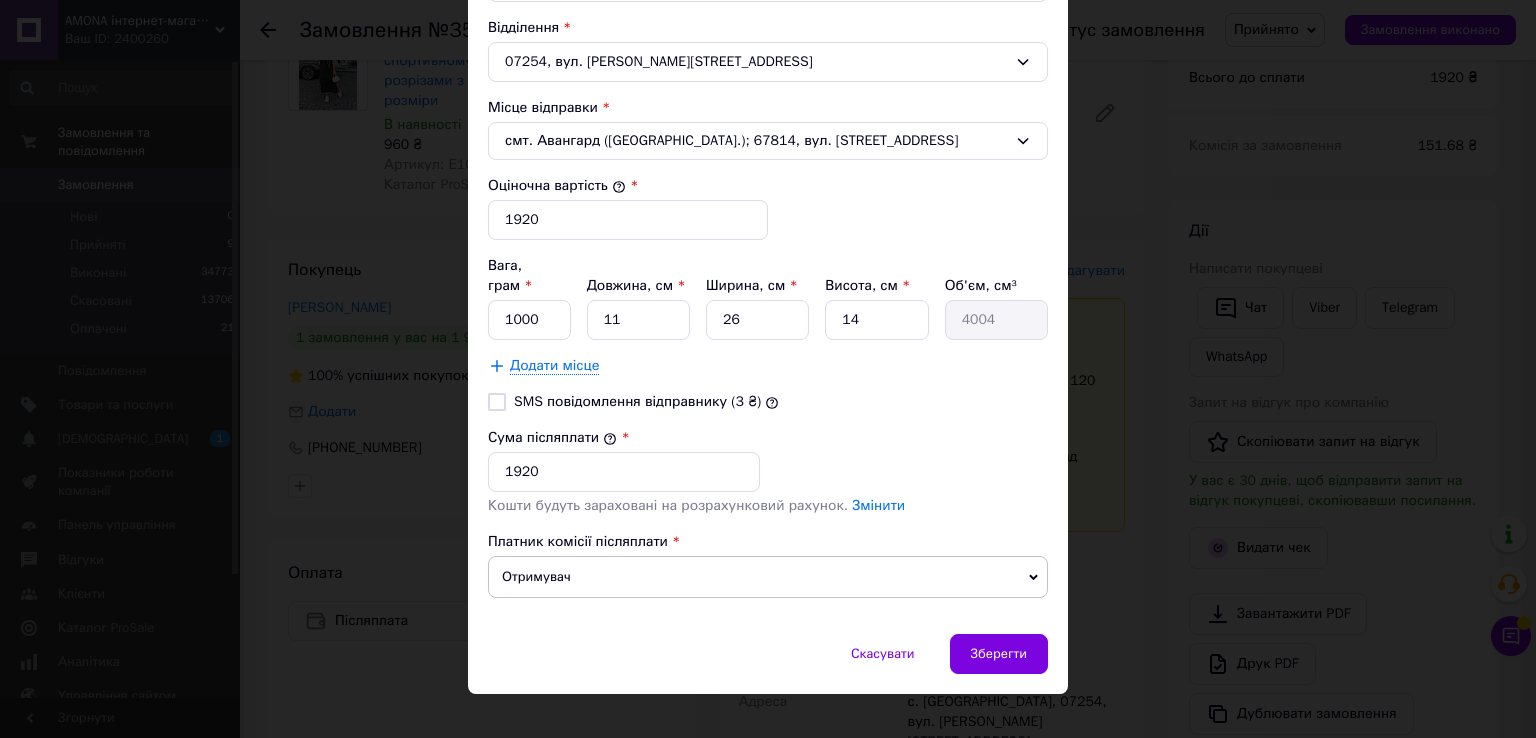 click on "Спосіб доставки Укрпошта (платна) Тариф     * Стандарт Платник   * Отримувач Прізвище отримувача   * Заверюха Ім'я отримувача   * Наталія По батькові отримувача Григорівна Телефон отримувача   * +380963960351 Тип доставки     * Склад - склад Місто с. Обуховичі Відділення 07254, вул. Шляхова, 1 Місце відправки   * смт. Авангард (Одеська обл.); 67814, вул. Базова, 20павільйон №506 Оціночна вартість     * 1920 Вага, грам   * 1000 Довжина, см   * 11 Ширина, см   * 26 Висота, см   * 14 Об'єм, см³ 4004 Додати місце SMS повідомлення відправнику (3 ₴)   Сума післяплати     * 1920   Змінити Отримувач Відправник" at bounding box center (768, 36) 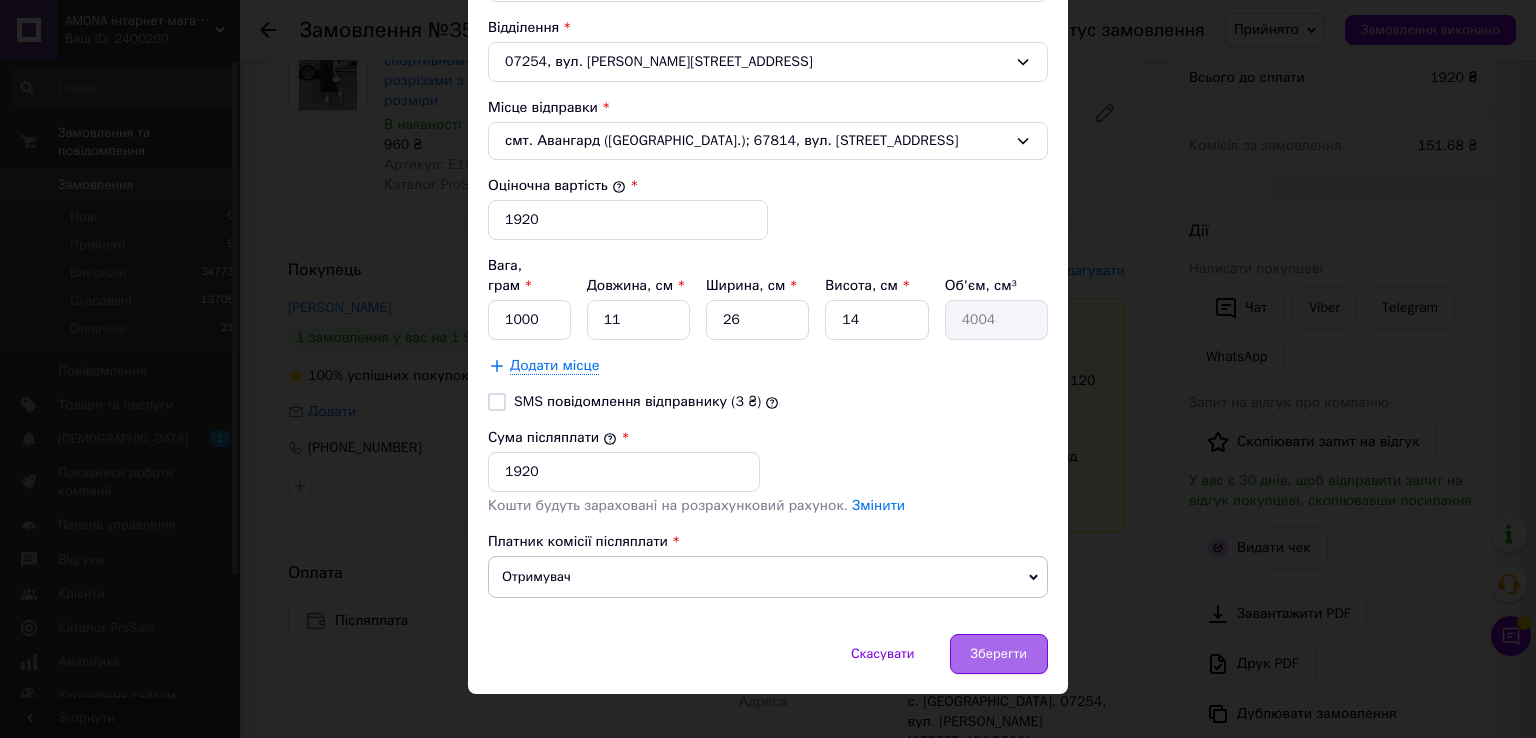 click on "Зберегти" at bounding box center (999, 654) 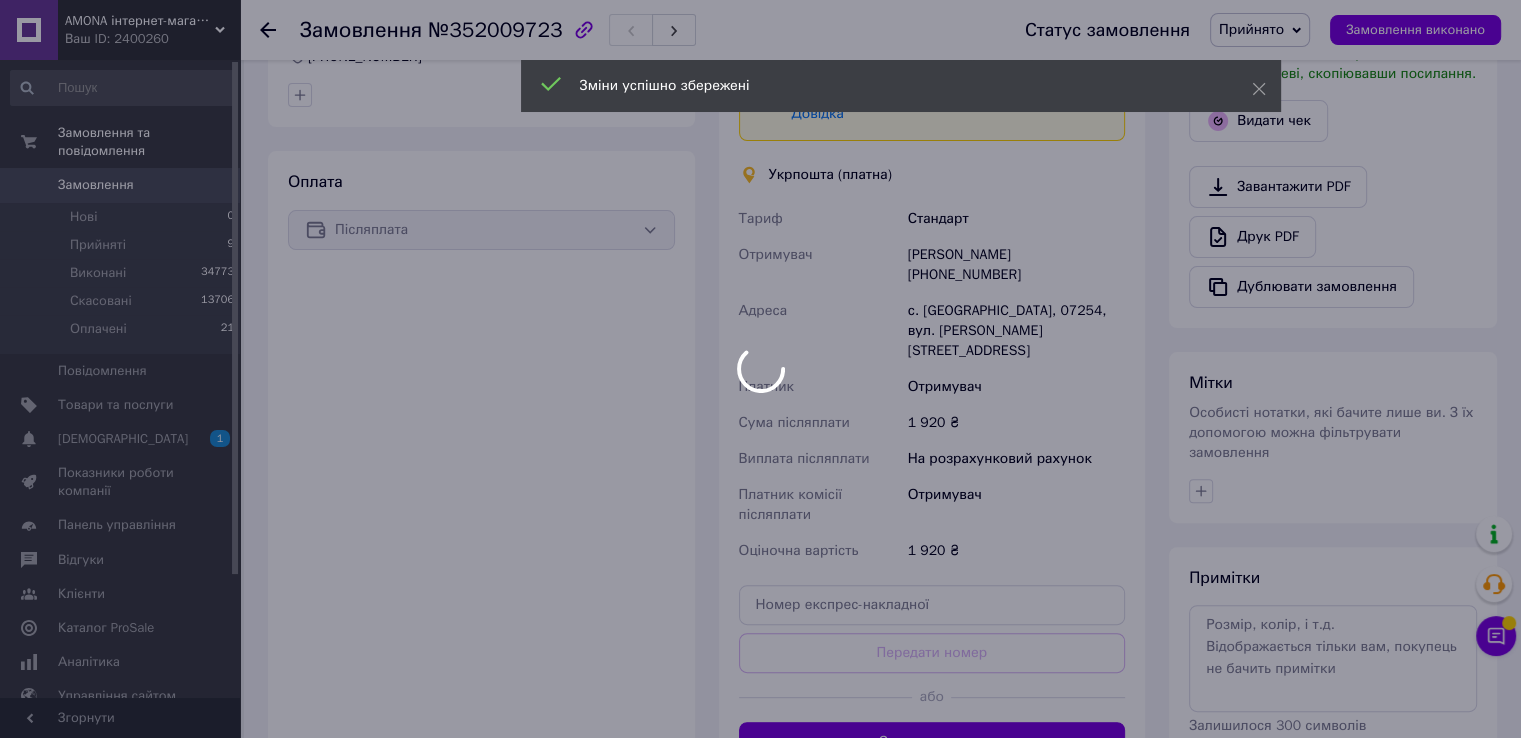 scroll, scrollTop: 600, scrollLeft: 0, axis: vertical 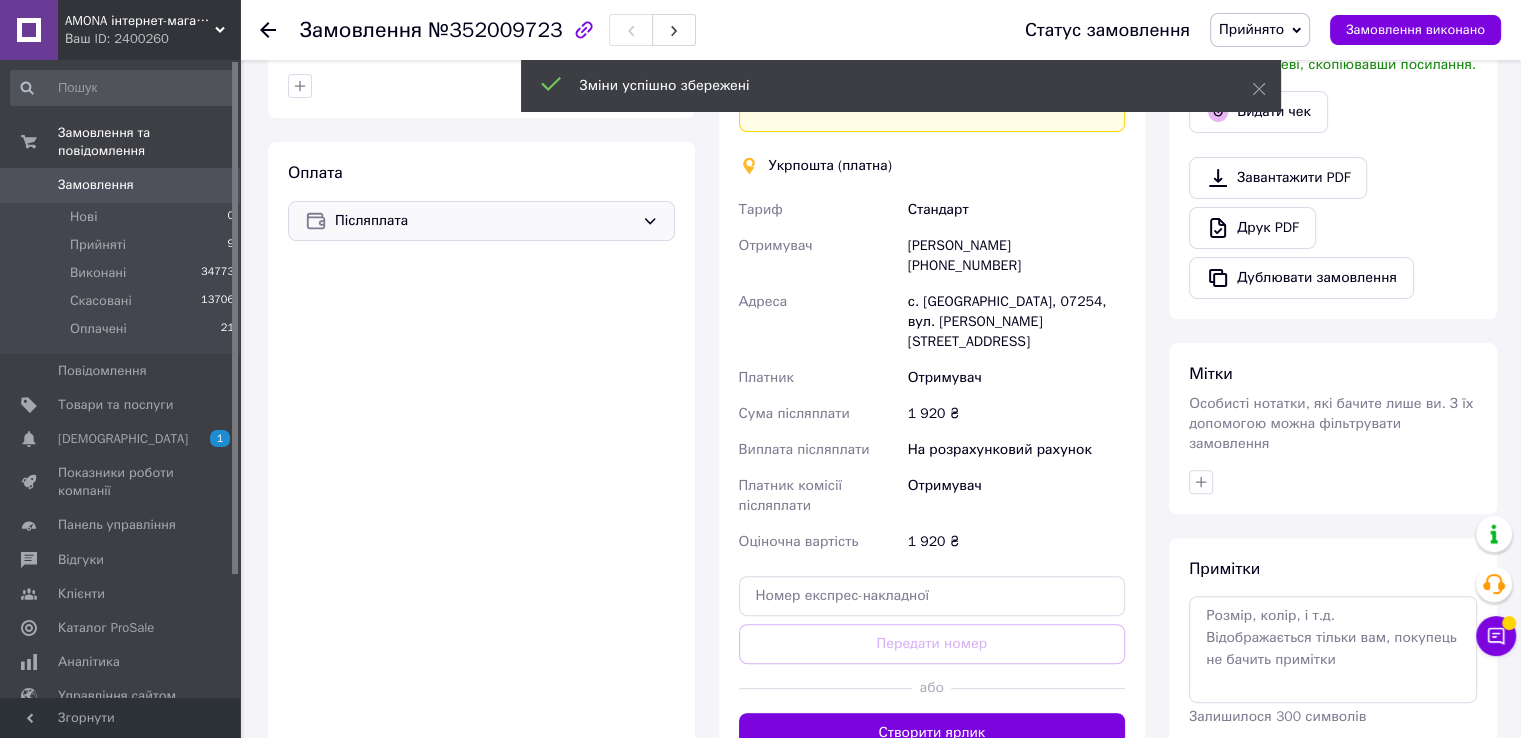 click on "Післяплата" at bounding box center (484, 221) 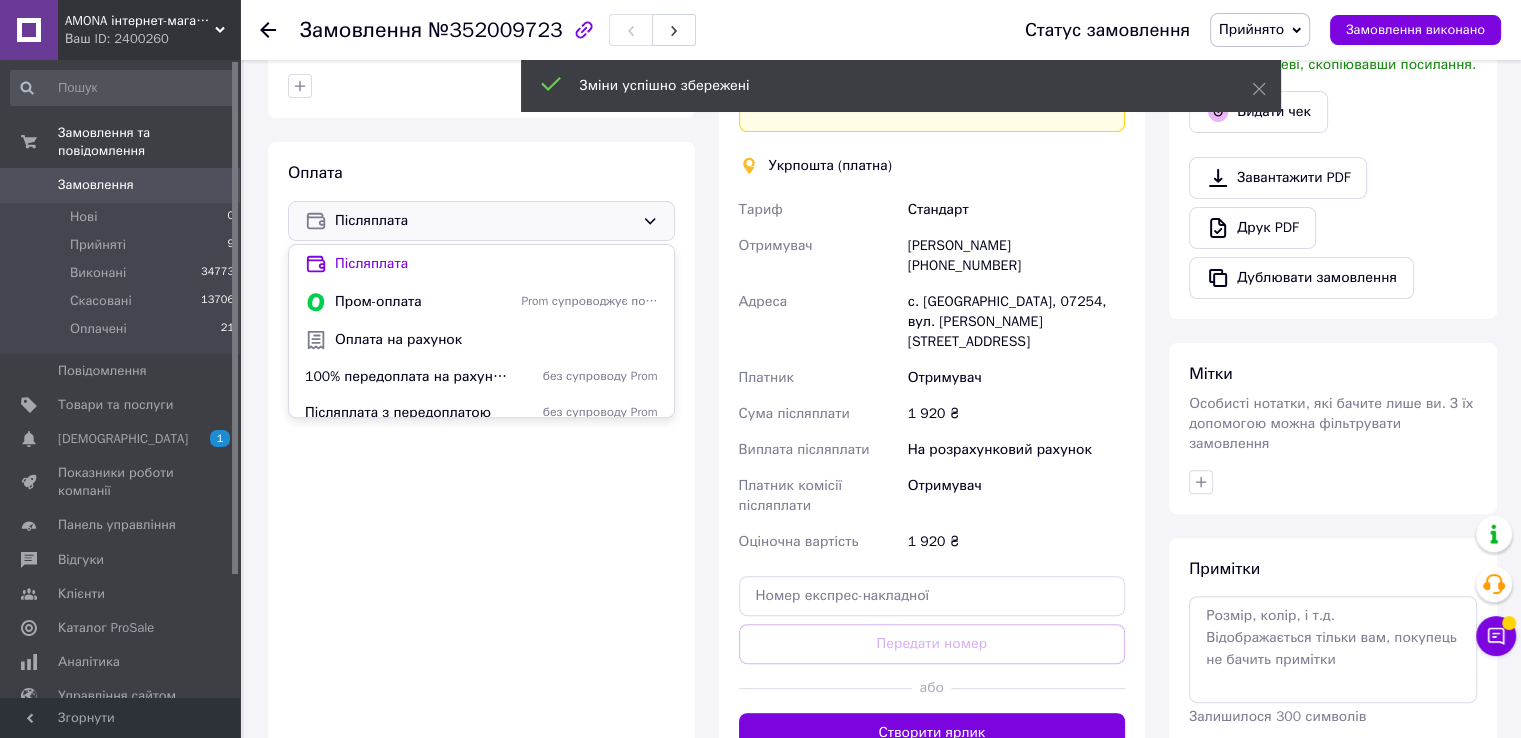 click on "Оплата Післяплата Післяплата Пром-оплата Prom супроводжує покупку Оплата на рахунок 100% передоплата на рахунок Приватбанку, Монобанку без супроводу Prom Післяплата з передоплатою без супроводу Prom" at bounding box center [481, 457] 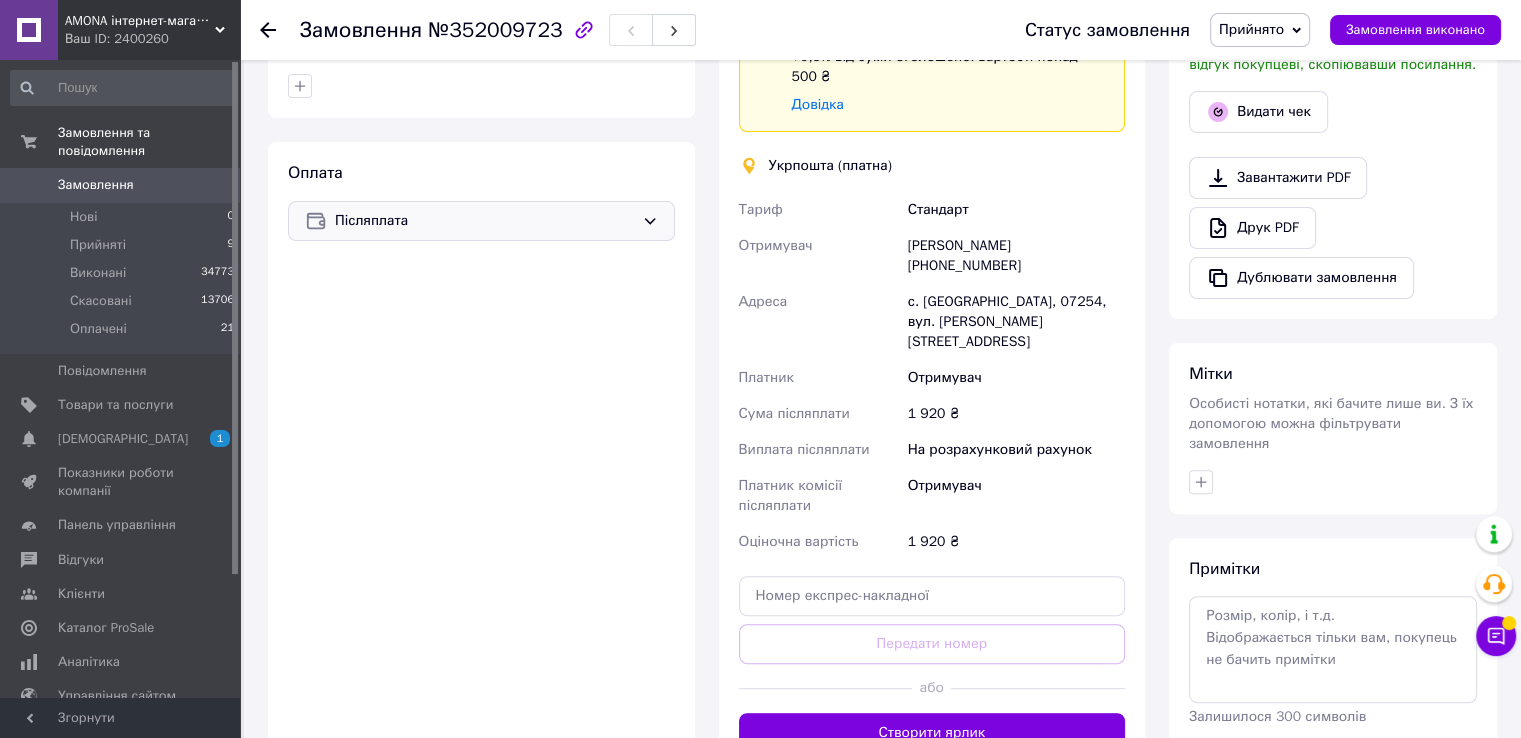 click on "Післяплата" at bounding box center (484, 221) 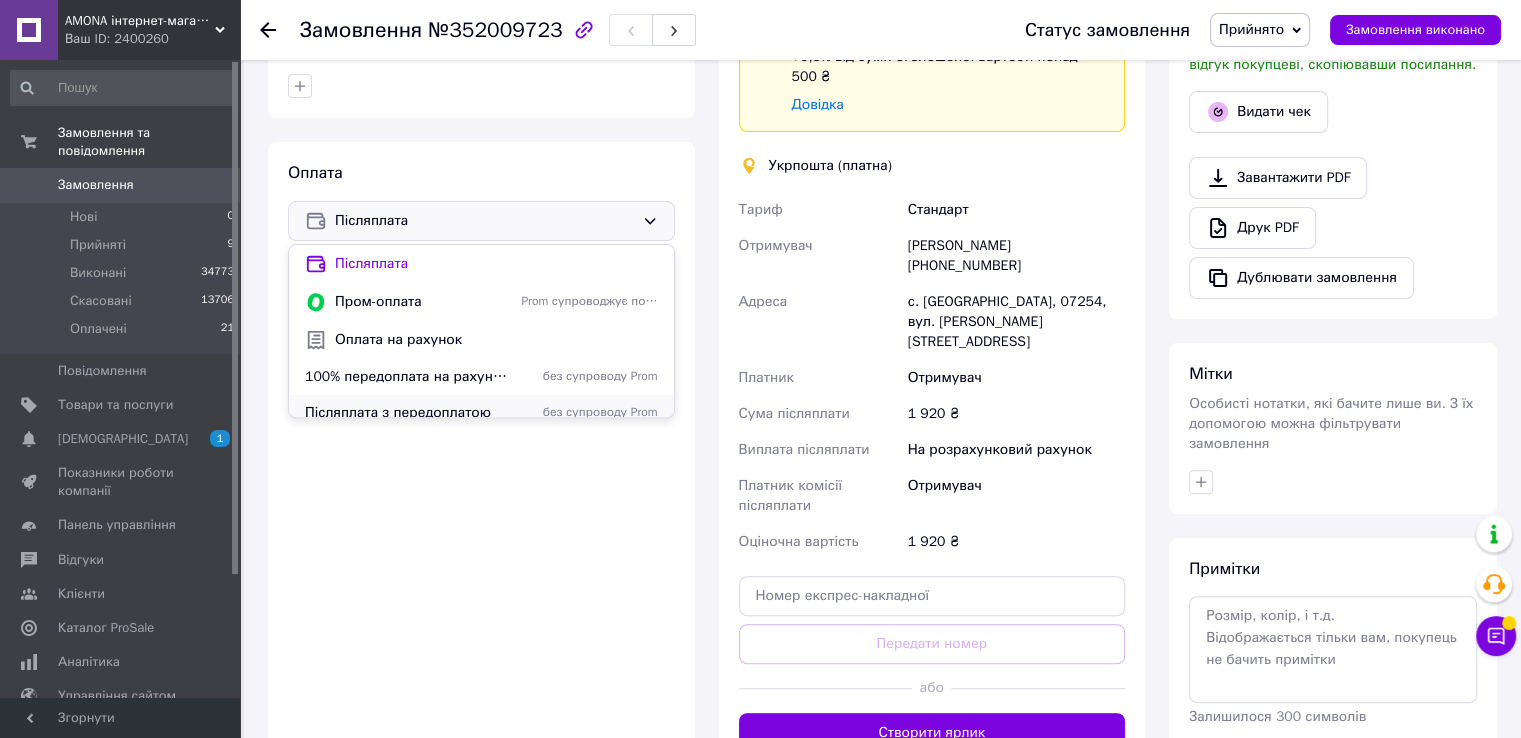 click on "Післяплата з передоплатою" at bounding box center (409, 413) 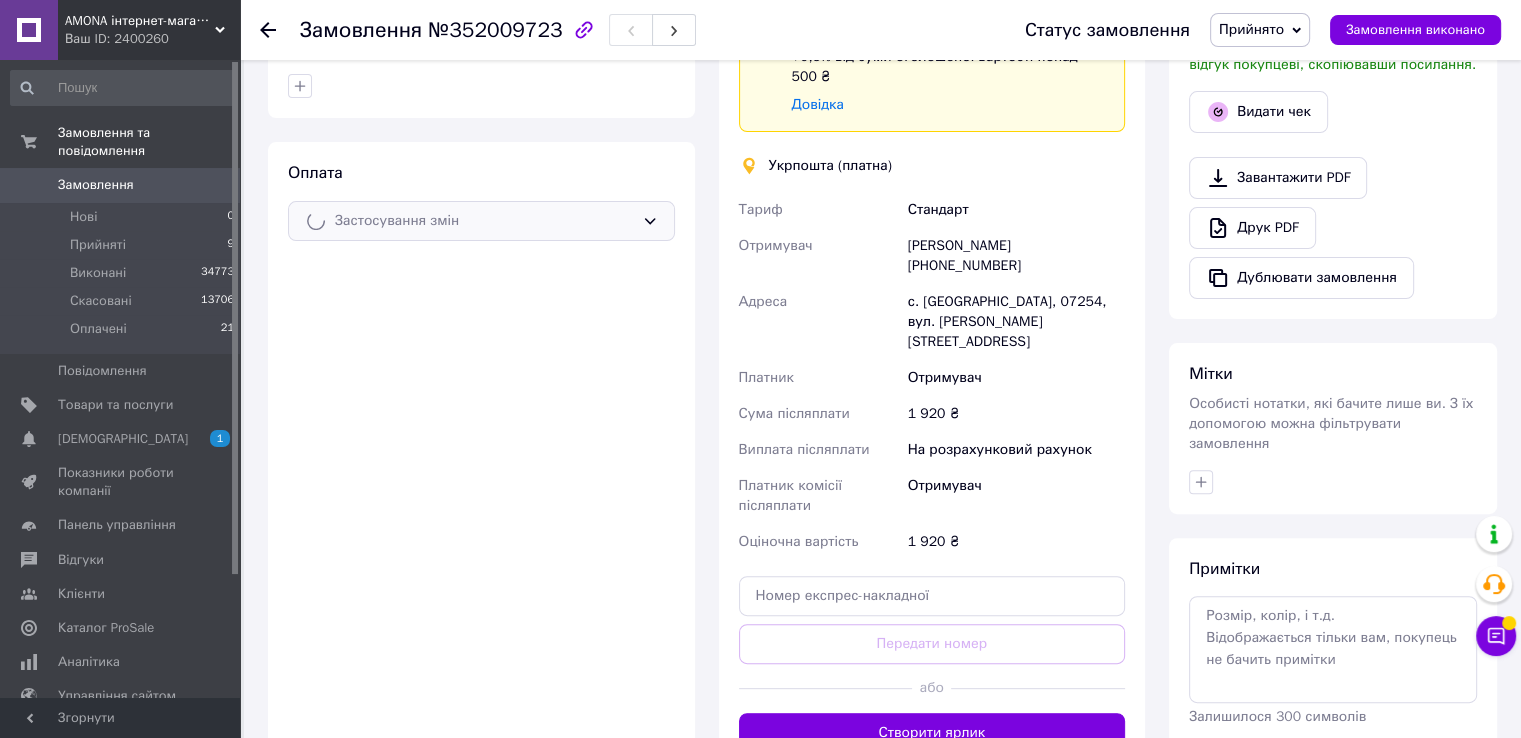 scroll, scrollTop: 300, scrollLeft: 0, axis: vertical 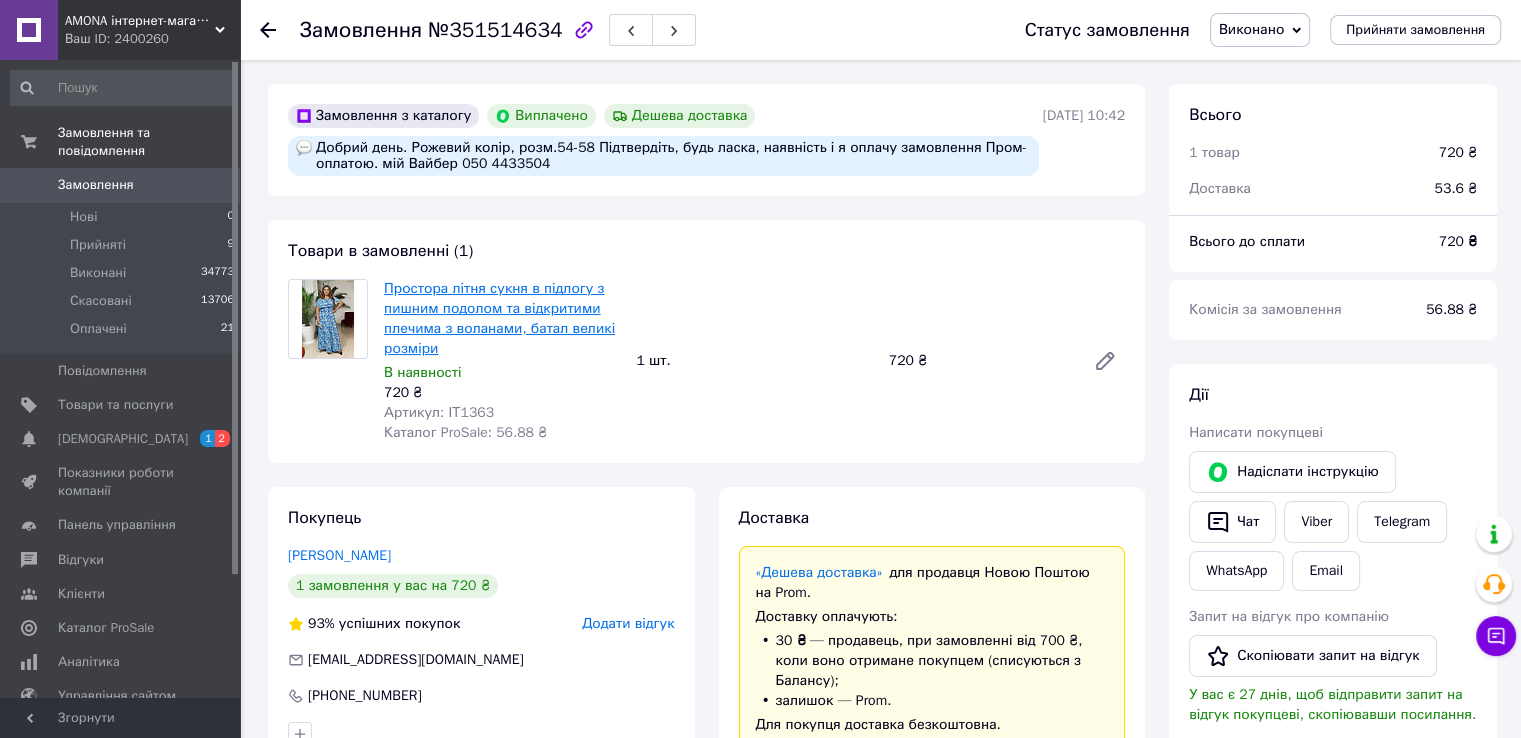 click on "Простора літня сукня в підлогу з пишним подолом та відкритими плечима з воланами, батал великі розміри" at bounding box center (499, 318) 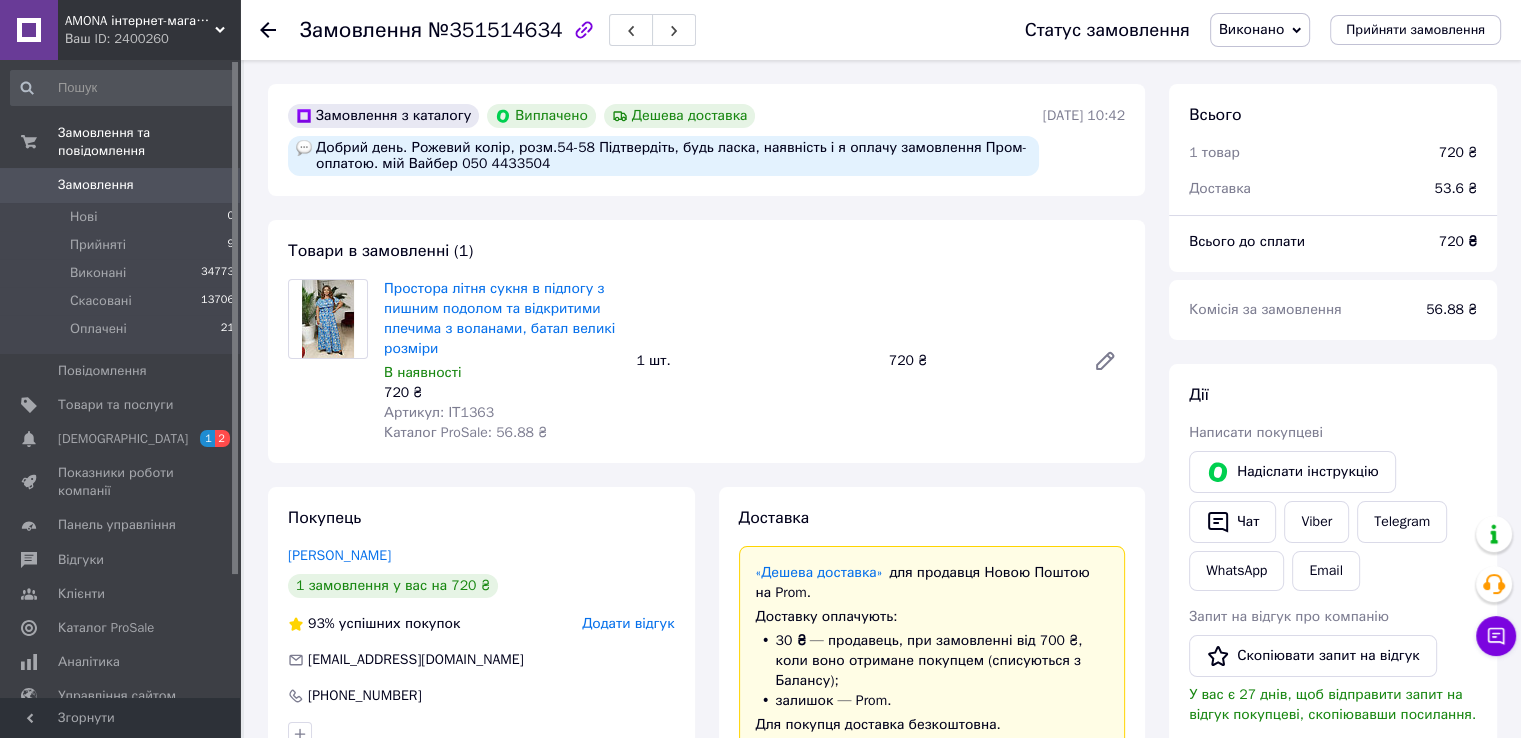 click on "Замовлення №351514634 Статус замовлення Виконано Прийнято Скасовано Оплачено Прийняти замовлення Замовлення з каталогу Виплачено Дешева доставка Добрий день.
Рожевий колір, розм.54-58
Підтвердіть, будь ласка, наявність і я оплачу замовлення Пром-оплатою.
мій Вайбер 050 4433504
[DATE] 10:42 Товари в замовленні (1) Простора літня сукня в підлогу з пишним подолом та відкритими плечима з воланами, батал великі розміри В наявності 720 ₴ Артикул: ІТ1363 Каталог ProSale: 56.88 ₴  1 шт. 720 ₴ Покупець [PERSON_NAME] 1 замовлення у вас на 720 ₴ 93%   успішних покупок Додати відгук   30 ₴" at bounding box center [882, 1099] 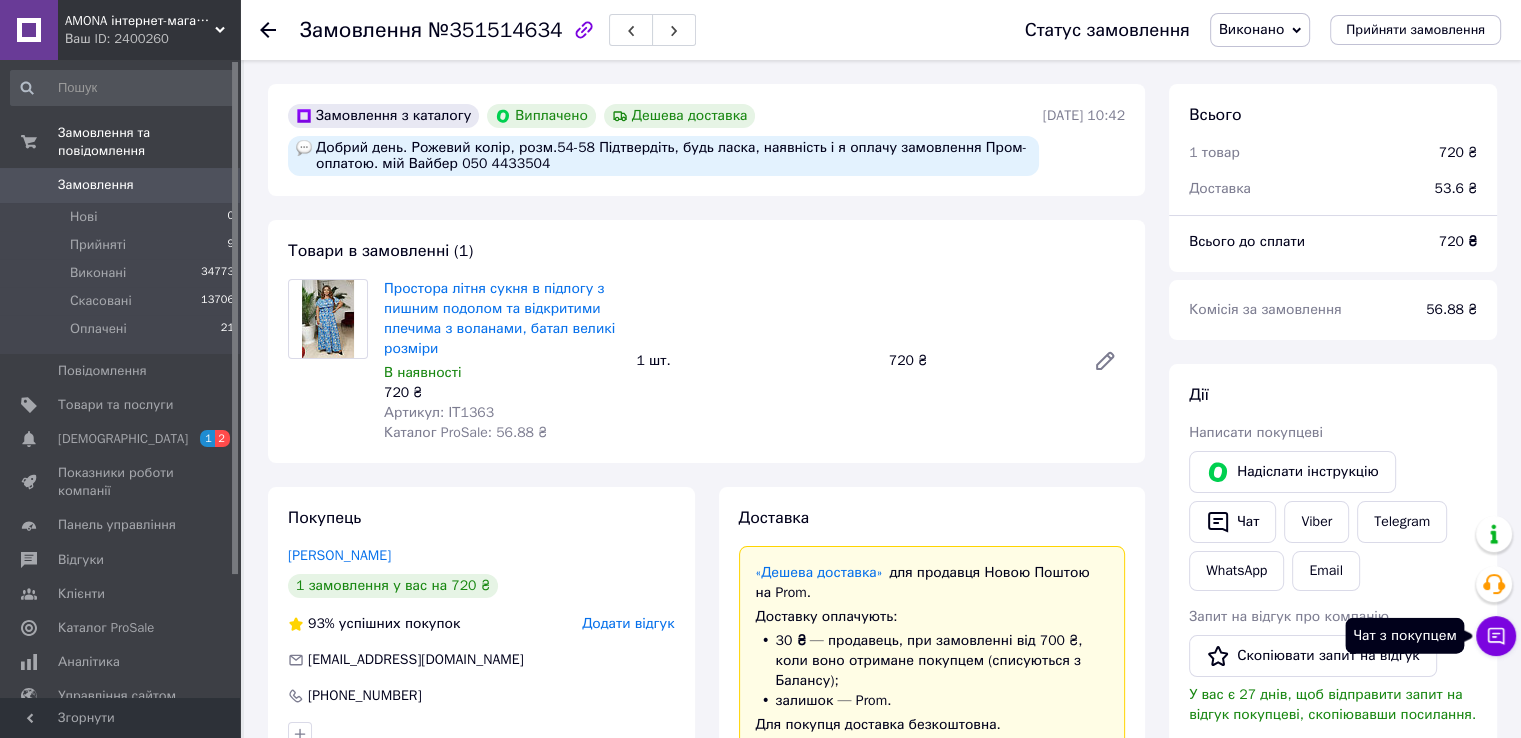 click 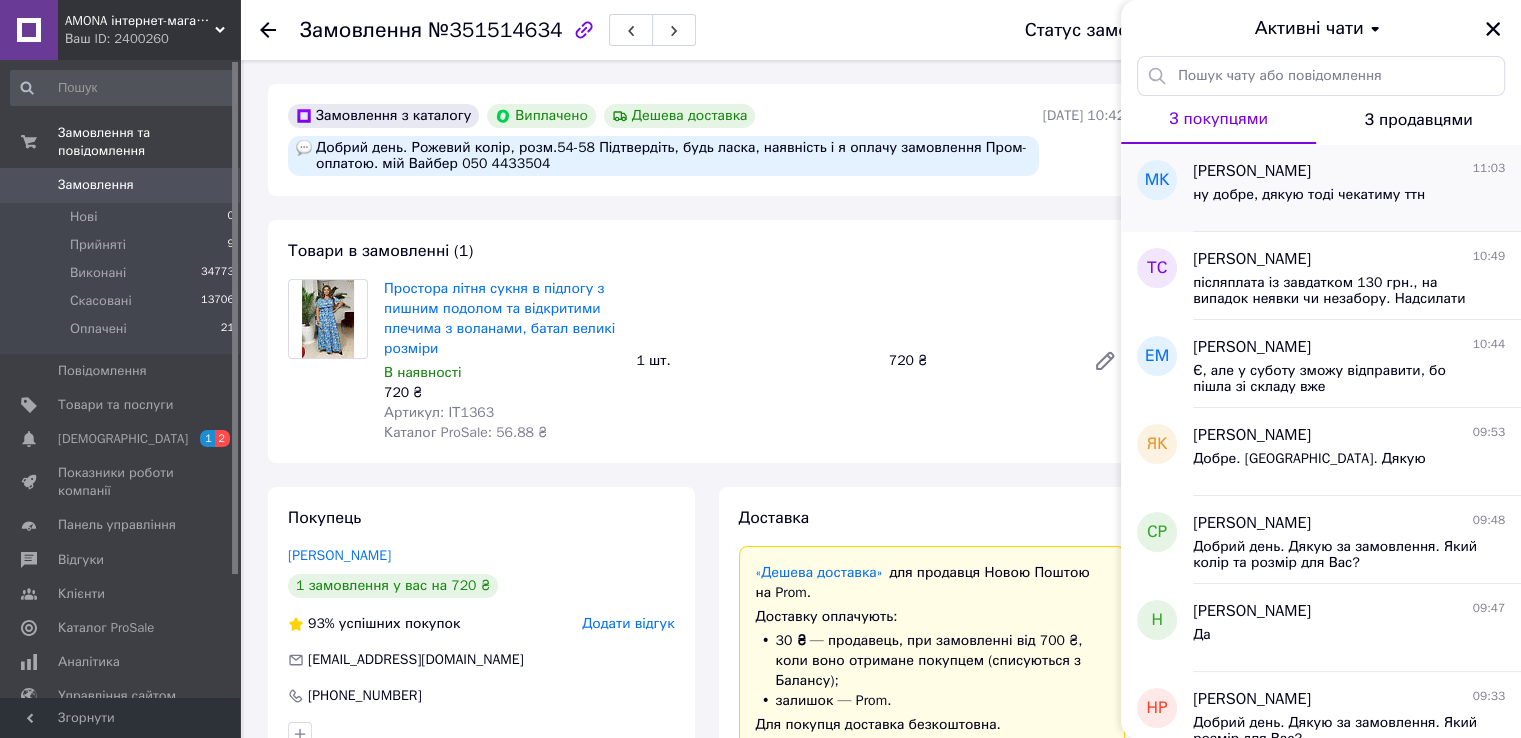 click on "ну добре, дякую
тоді чекатиму ттн" at bounding box center (1309, 201) 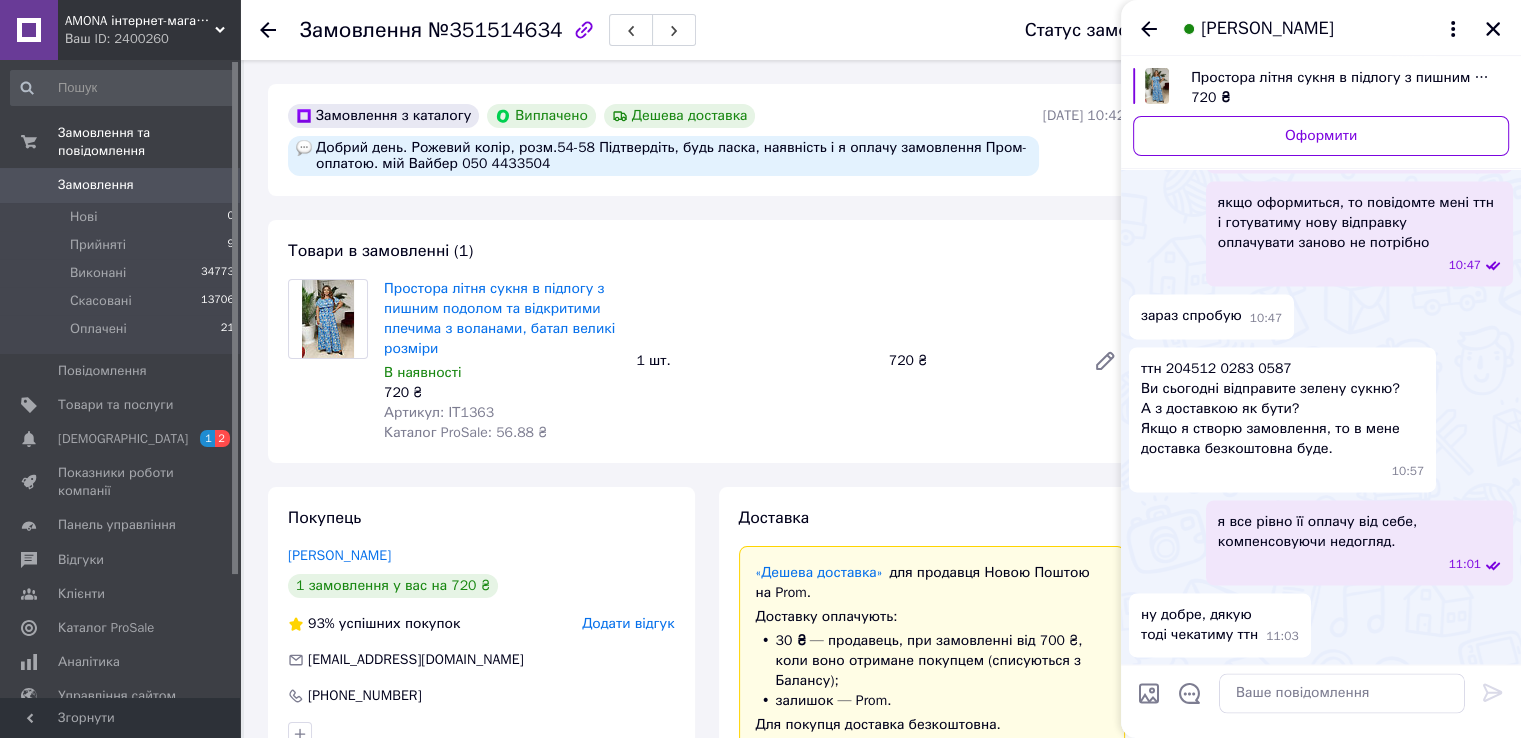 scroll, scrollTop: 3317, scrollLeft: 0, axis: vertical 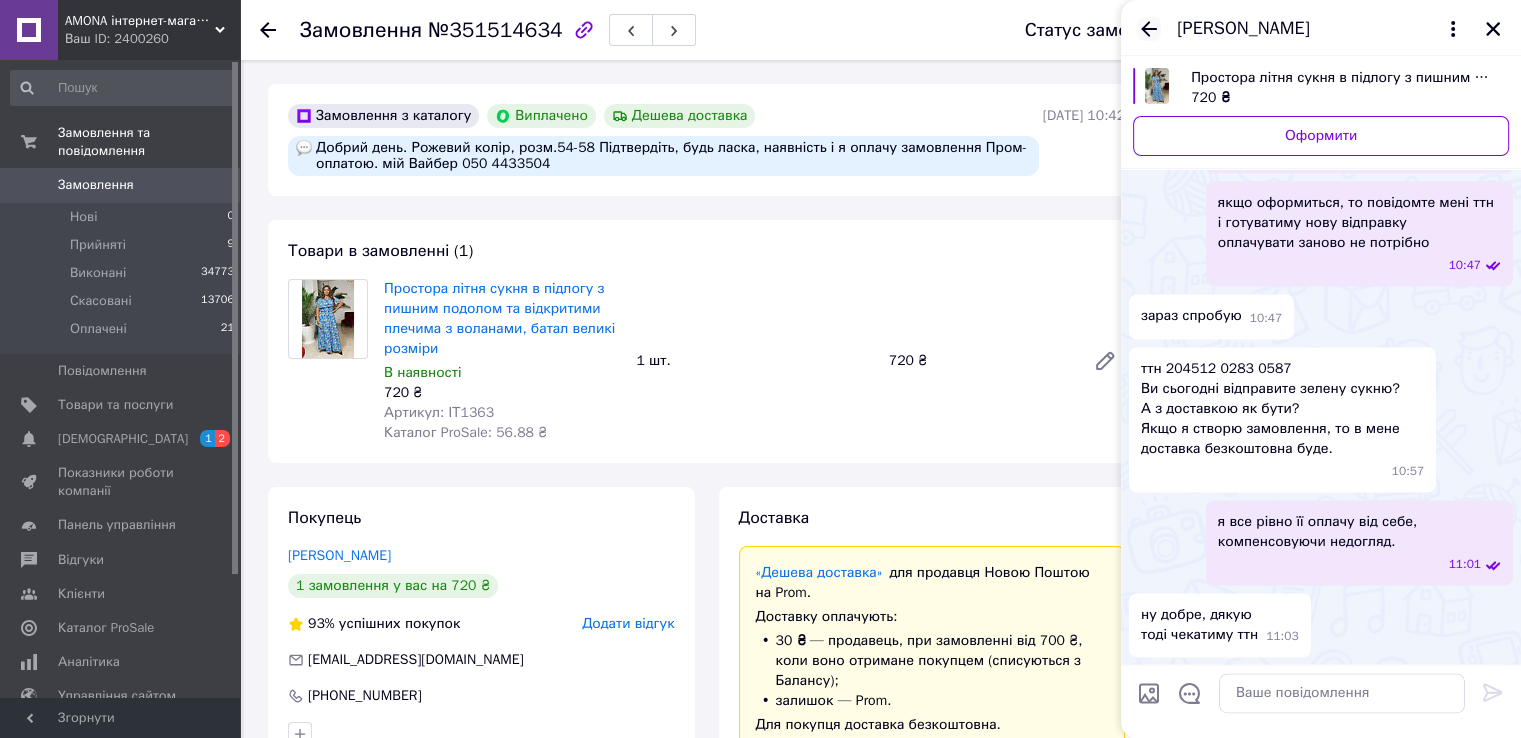 click 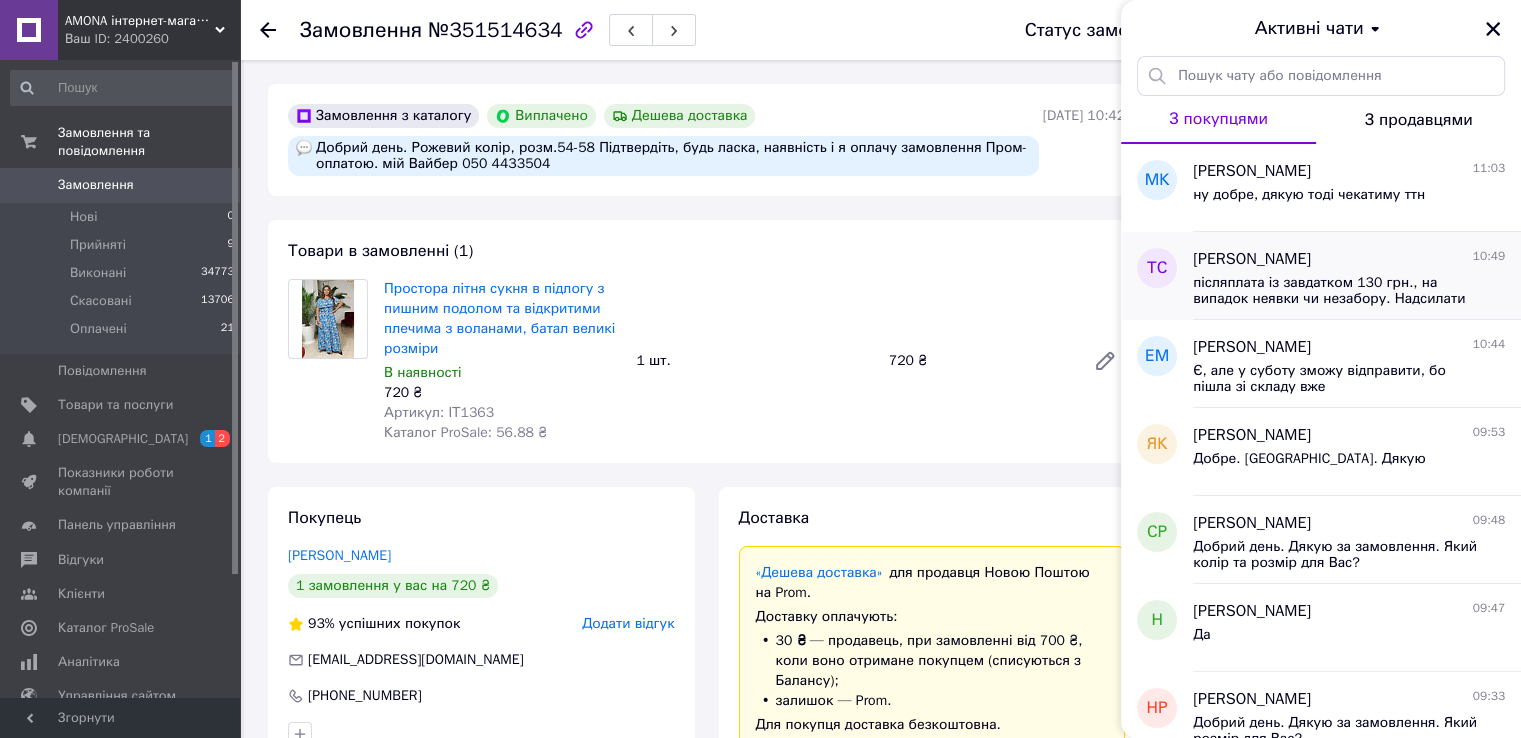 click on "післяплата із завдатком 130 грн., на випадок неявки чи незабору.  Надсилати Вам реквізити?" at bounding box center (1335, 291) 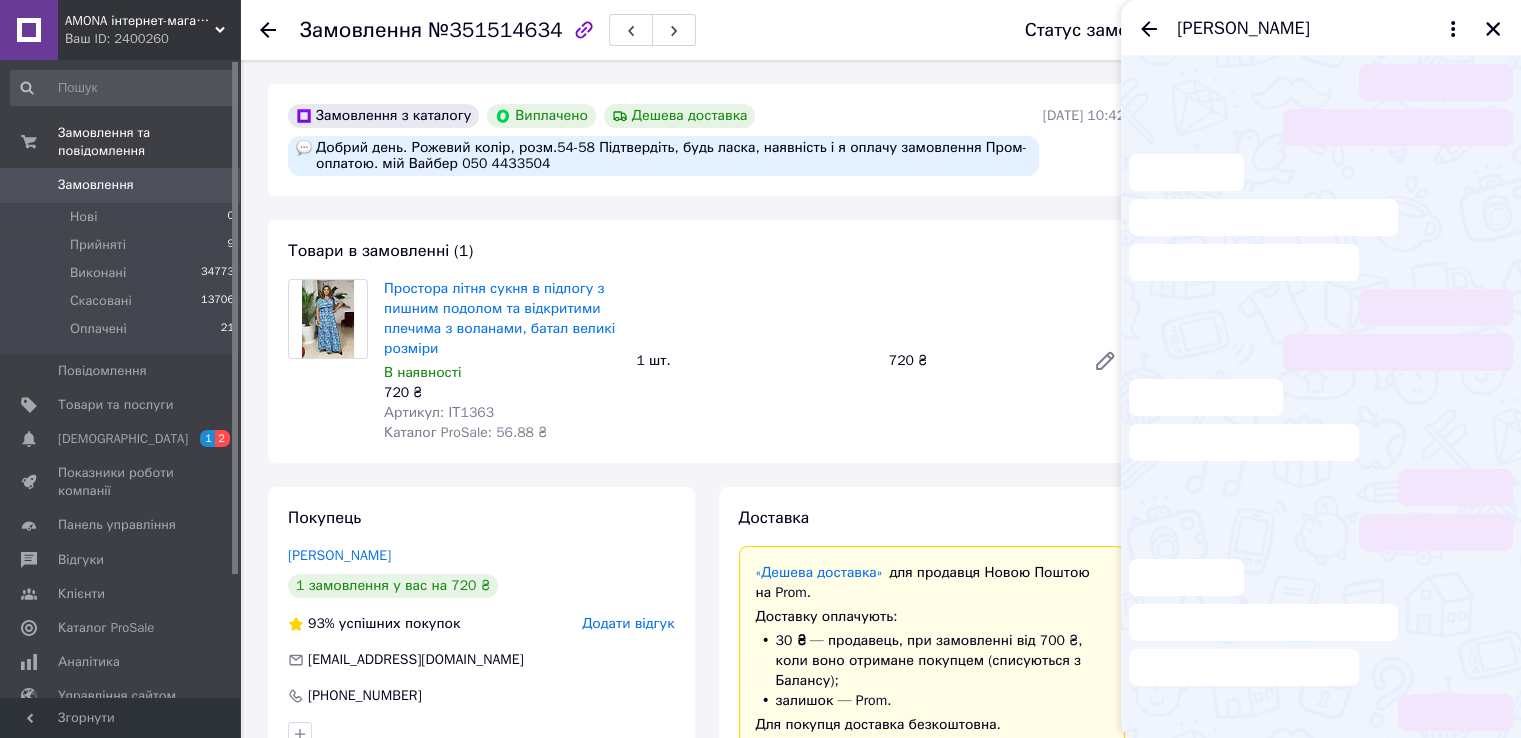 scroll, scrollTop: 175, scrollLeft: 0, axis: vertical 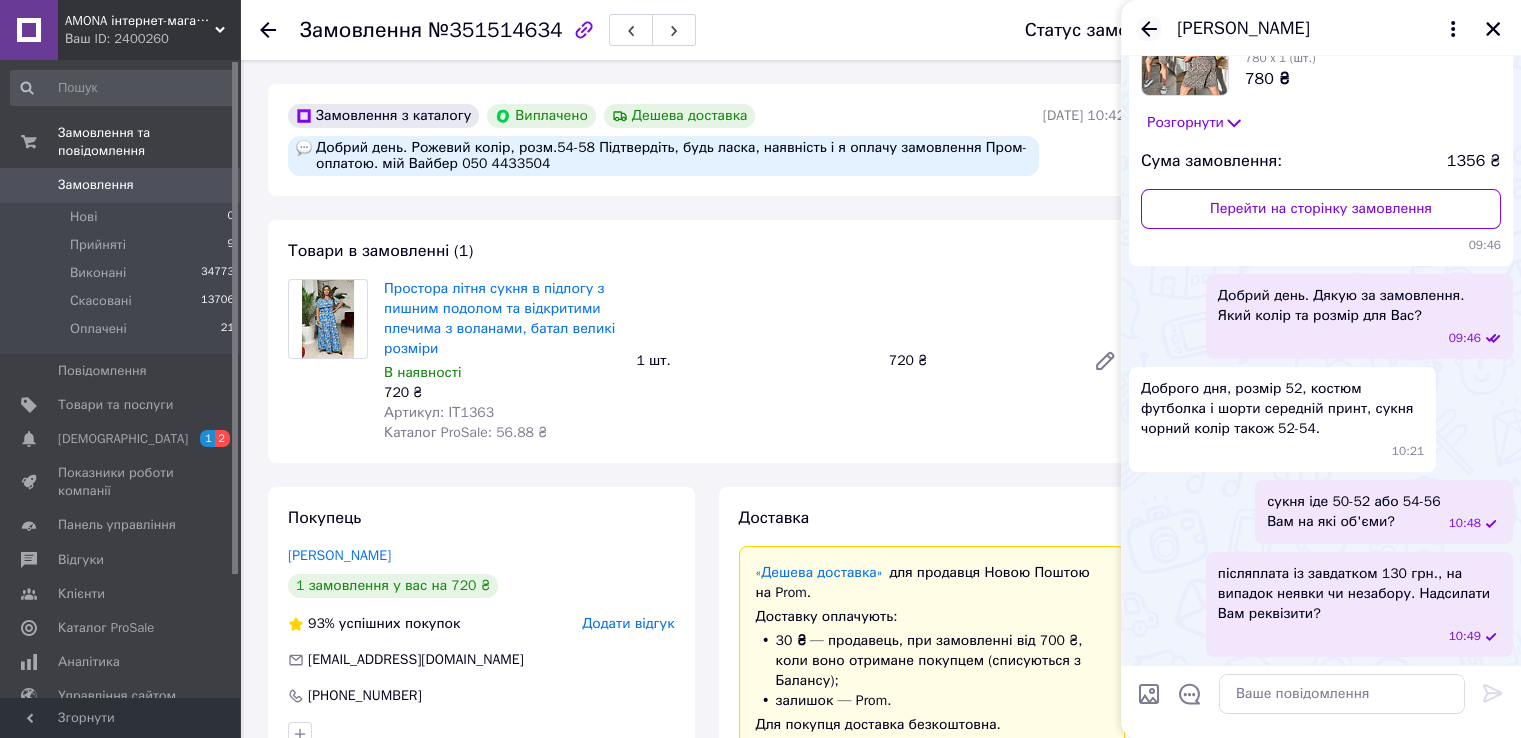 click 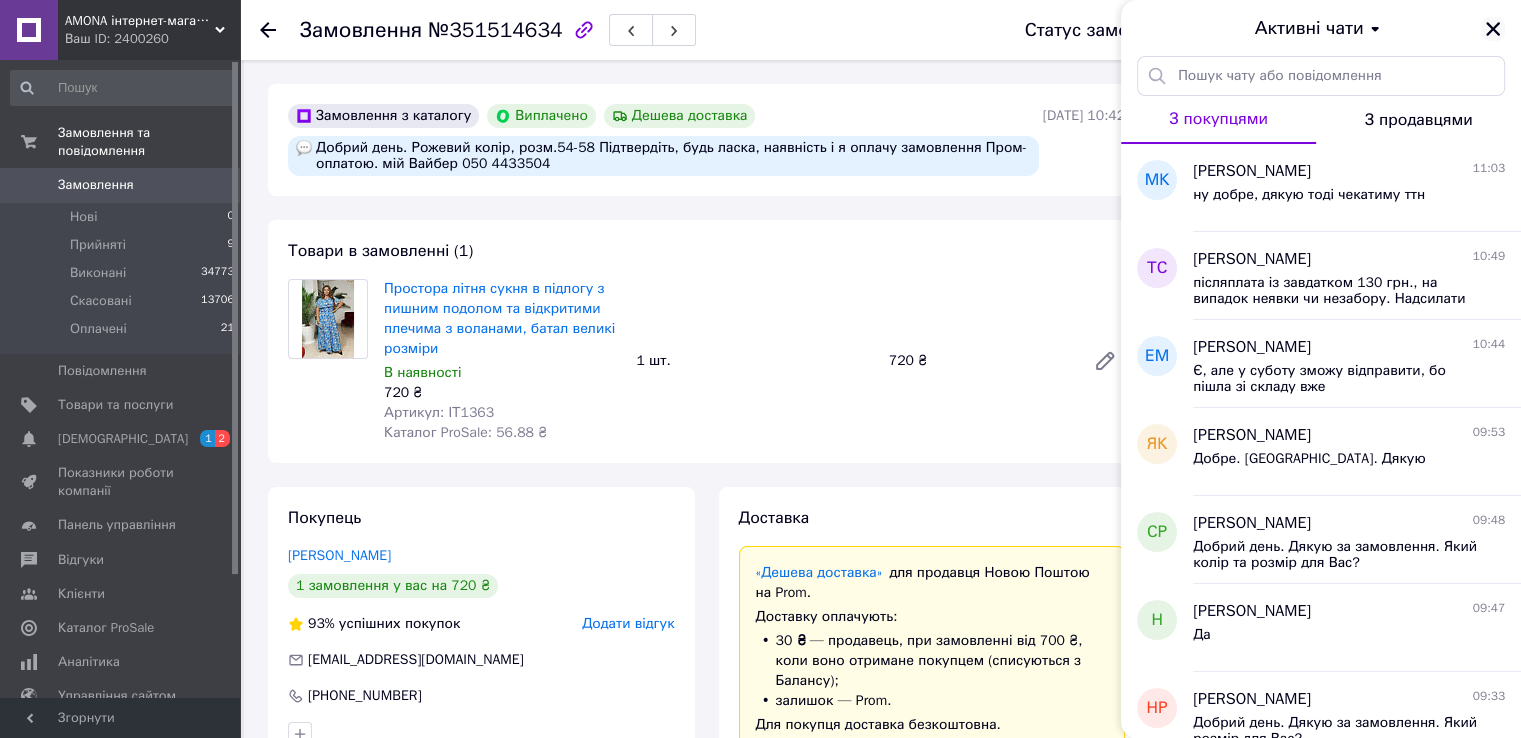 drag, startPoint x: 1487, startPoint y: 24, endPoint x: 816, endPoint y: 277, distance: 717.11224 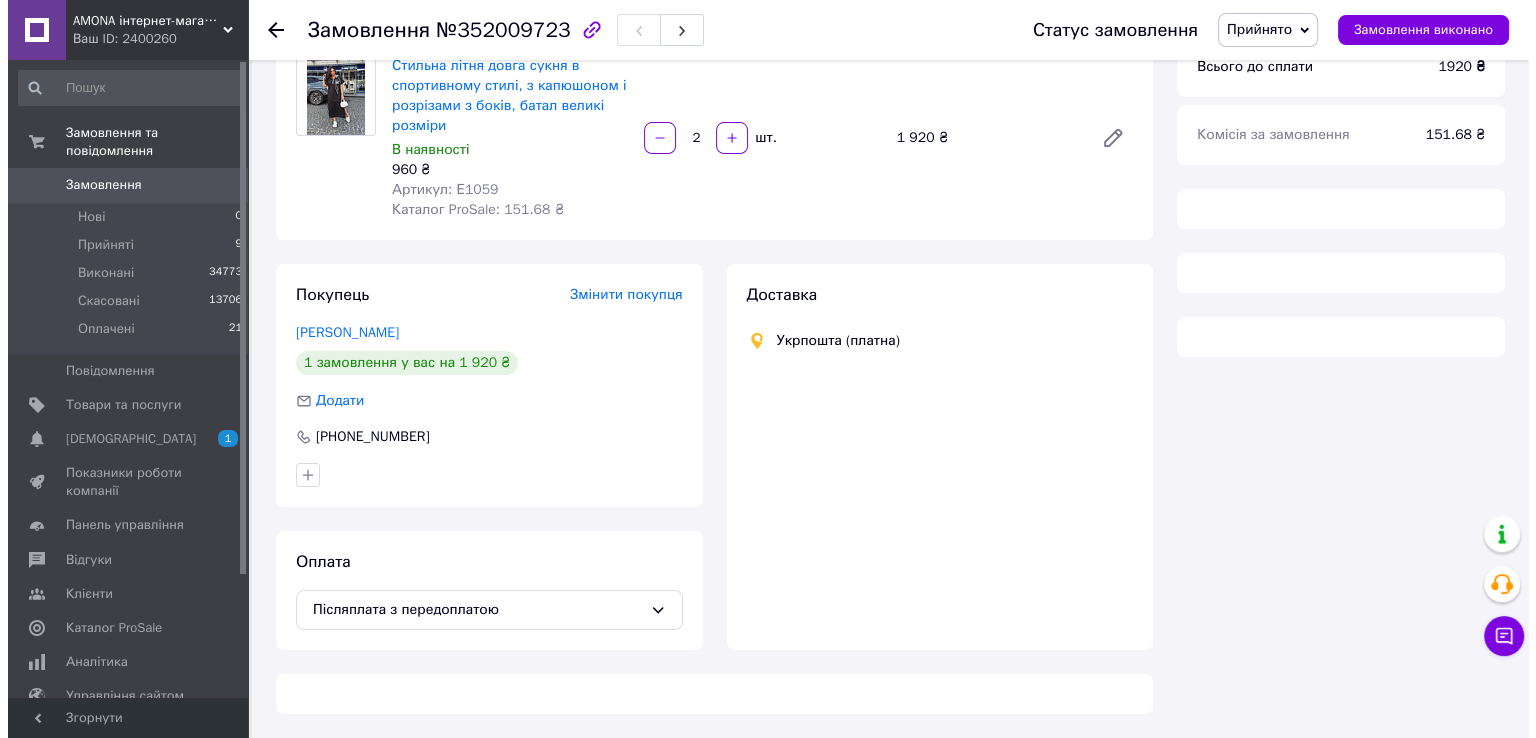 scroll, scrollTop: 176, scrollLeft: 0, axis: vertical 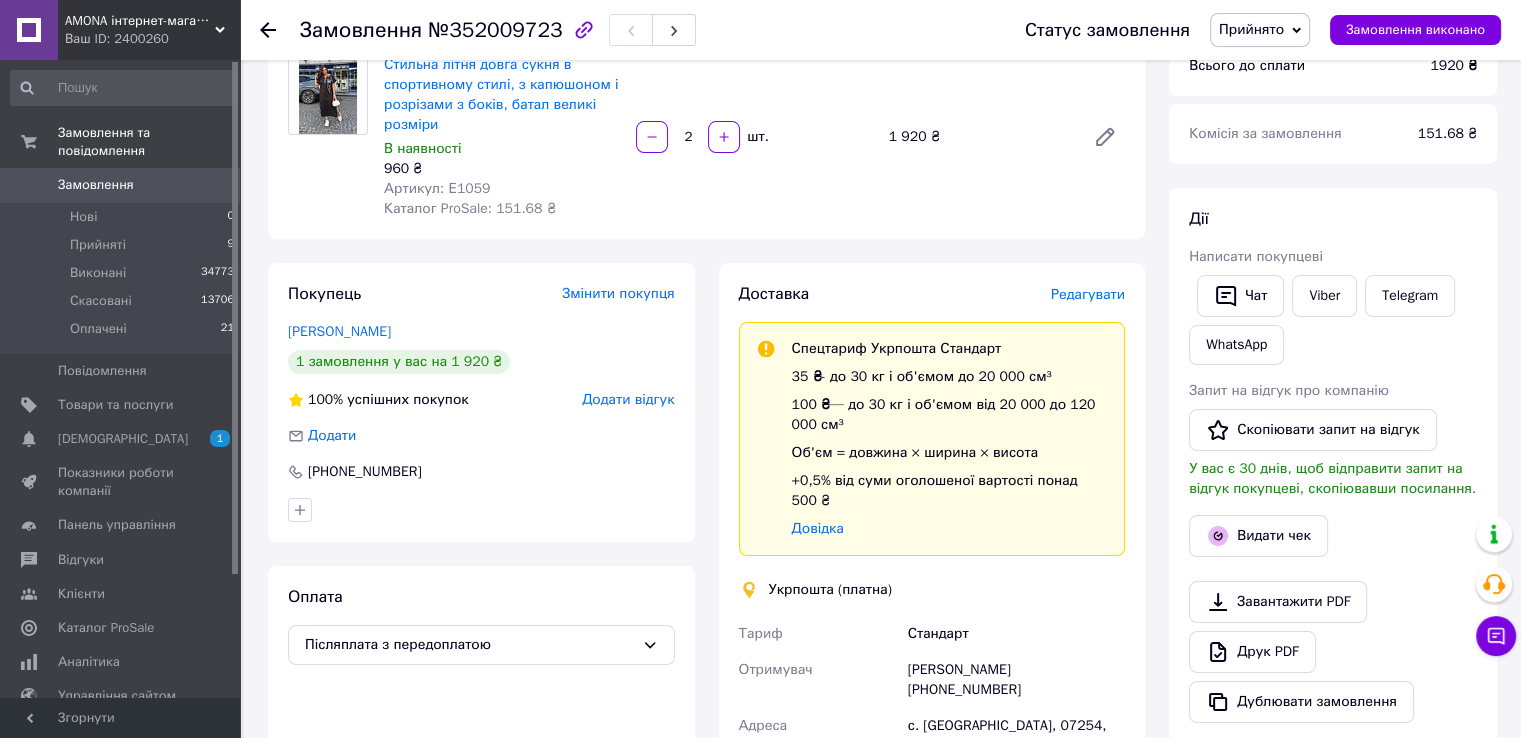 click on "Редагувати" at bounding box center (1088, 294) 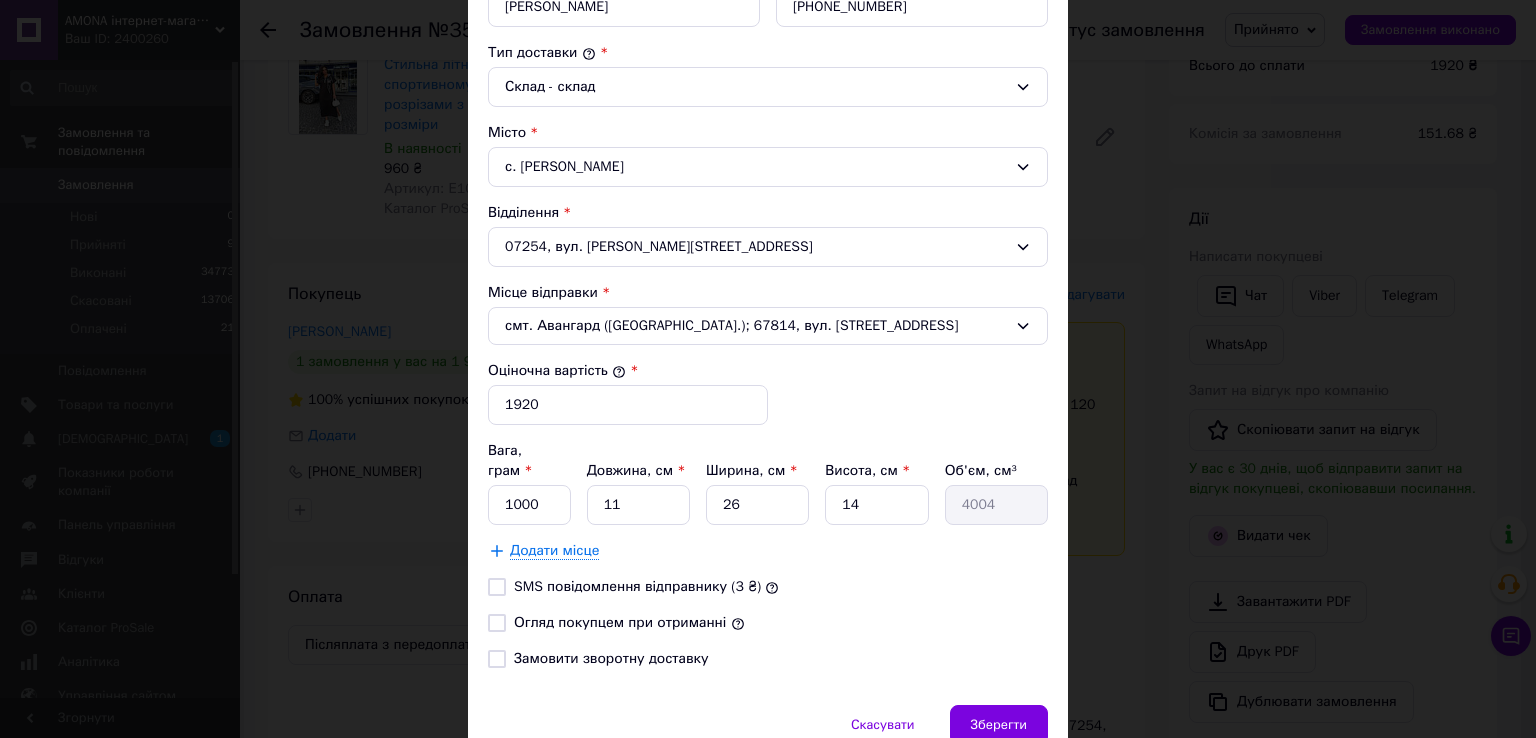 scroll, scrollTop: 580, scrollLeft: 0, axis: vertical 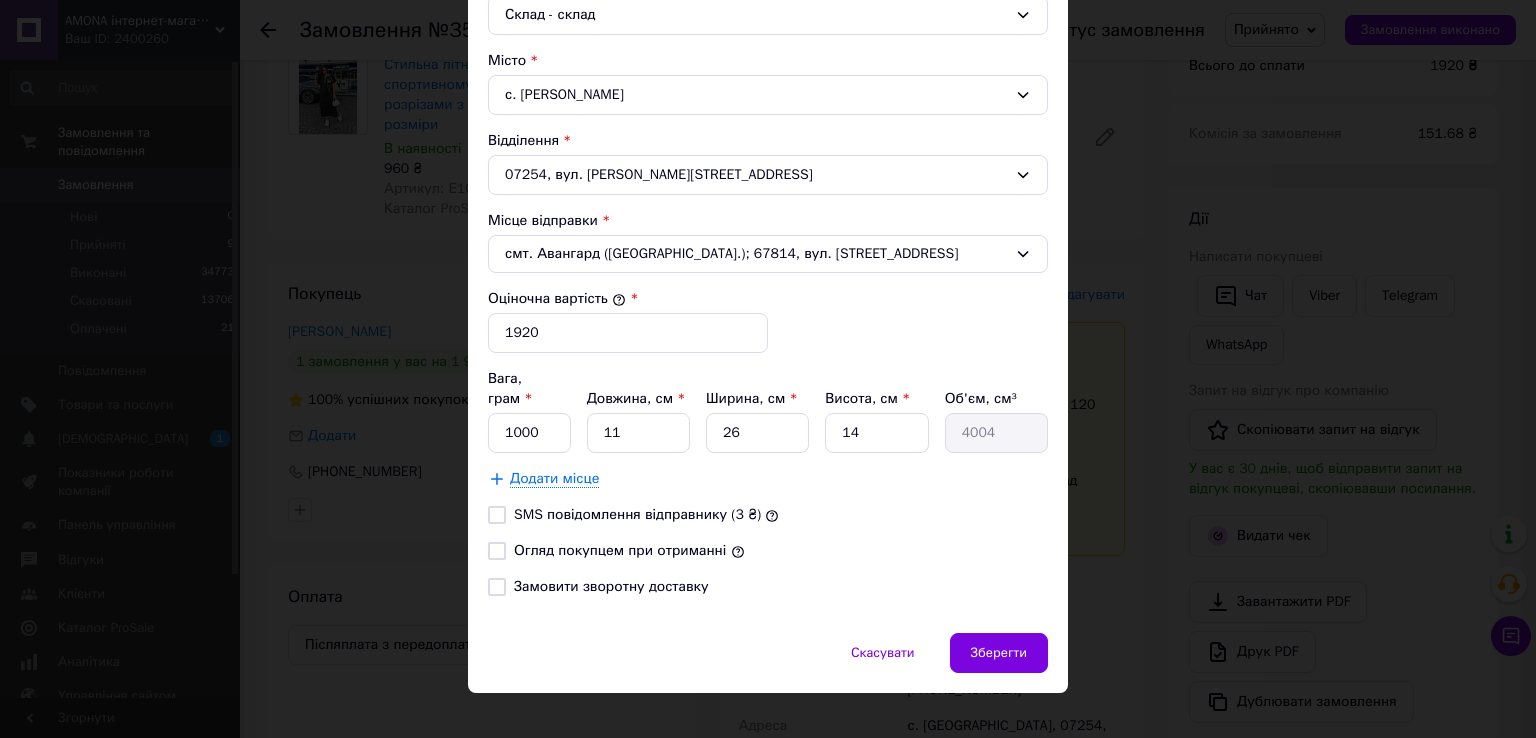 click on "Огляд покупцем при отриманні" at bounding box center (497, 551) 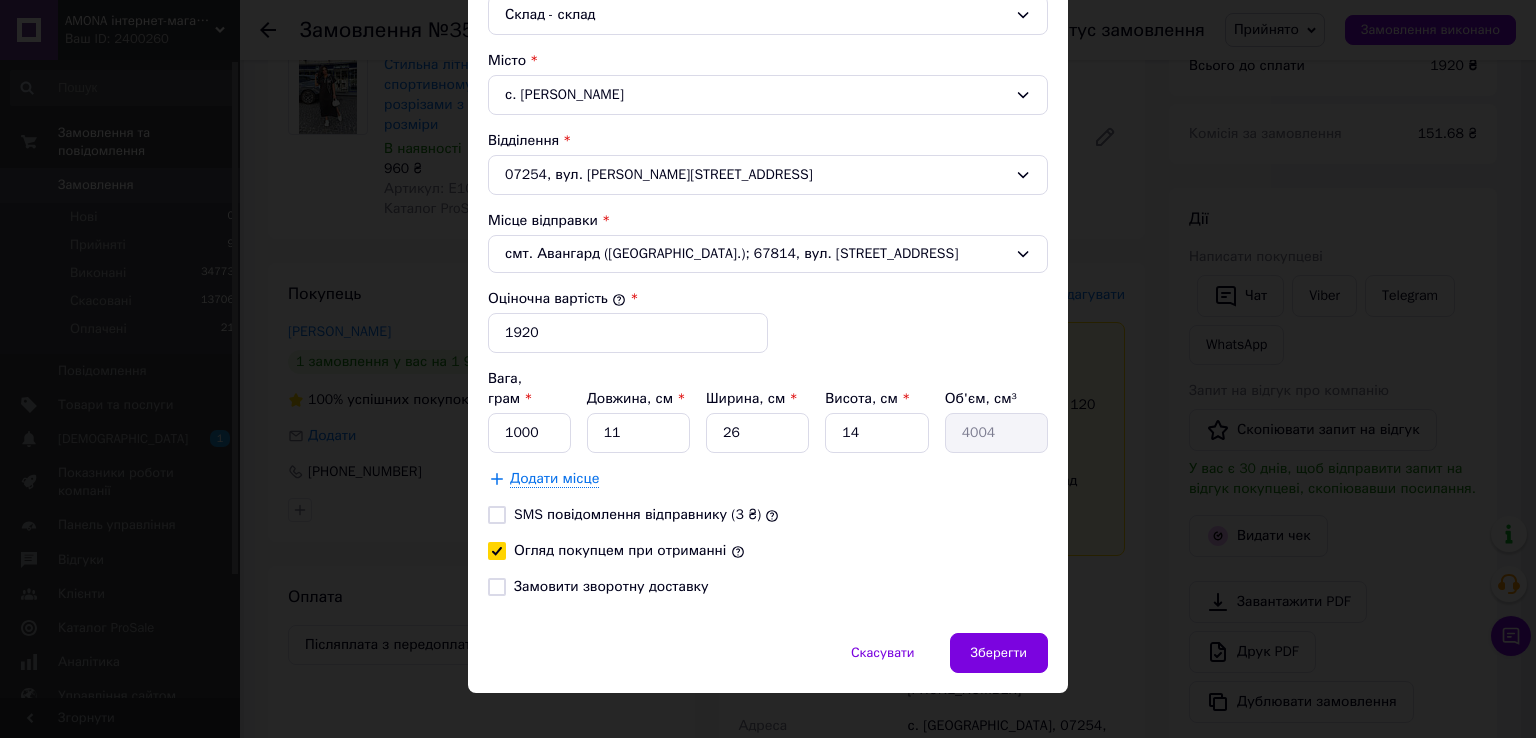 checkbox on "true" 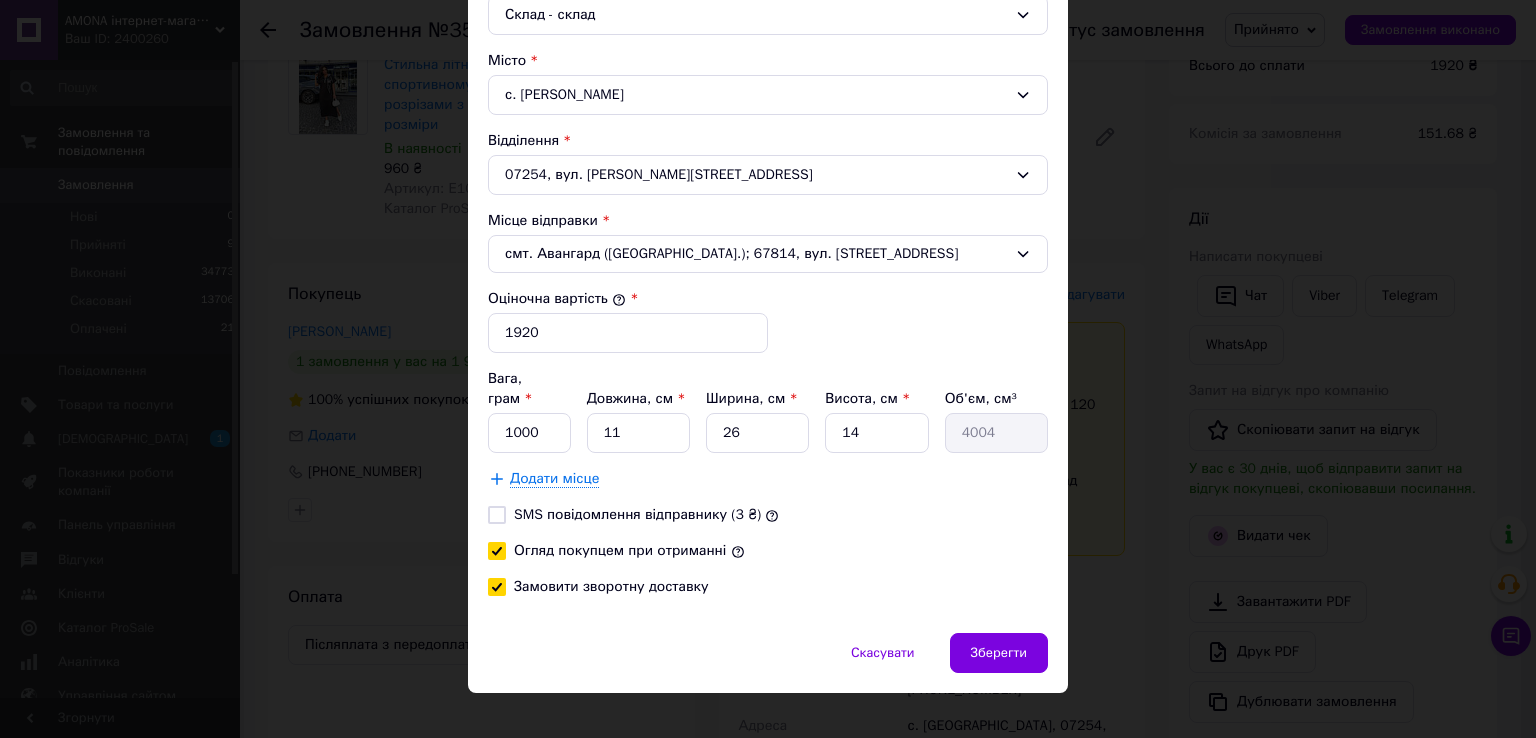 checkbox on "true" 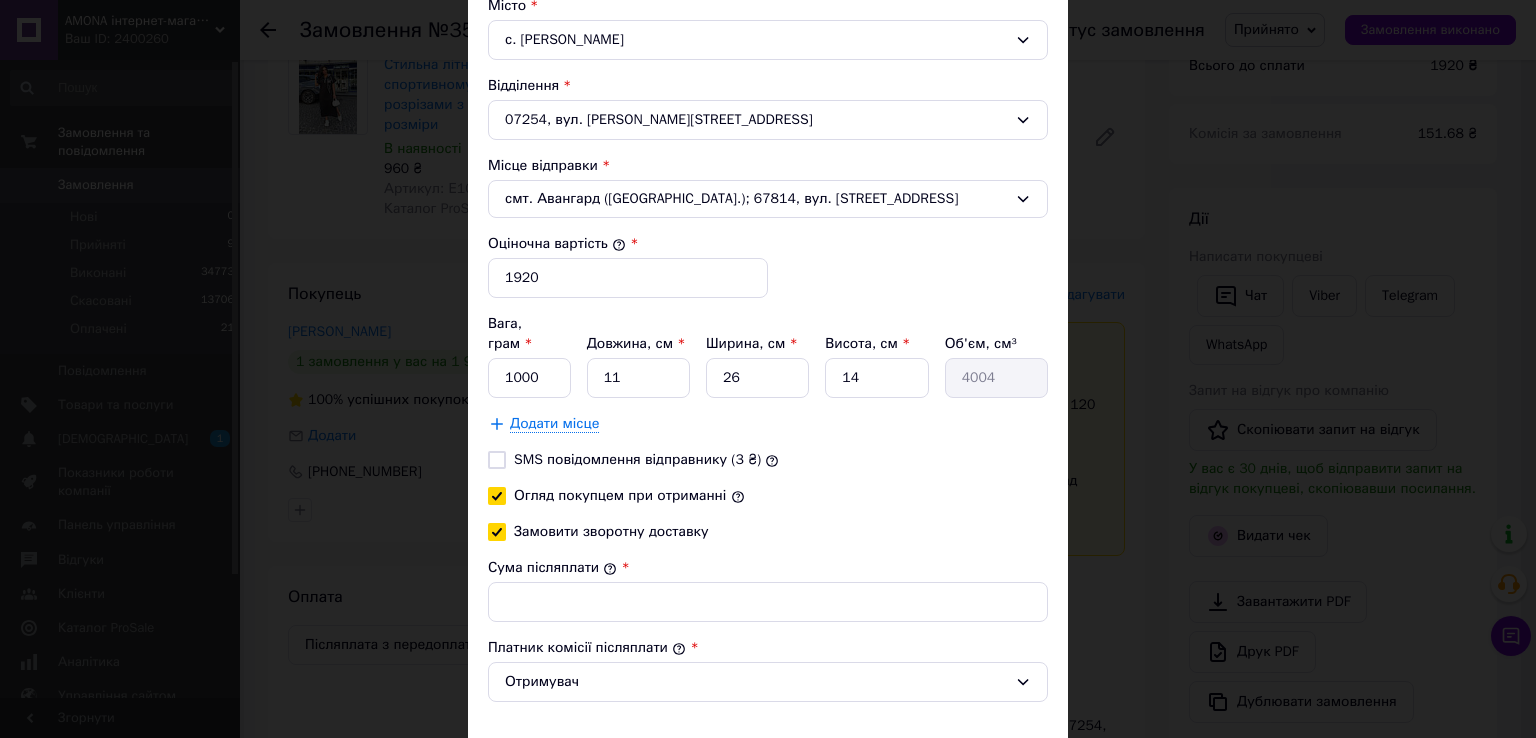 scroll, scrollTop: 680, scrollLeft: 0, axis: vertical 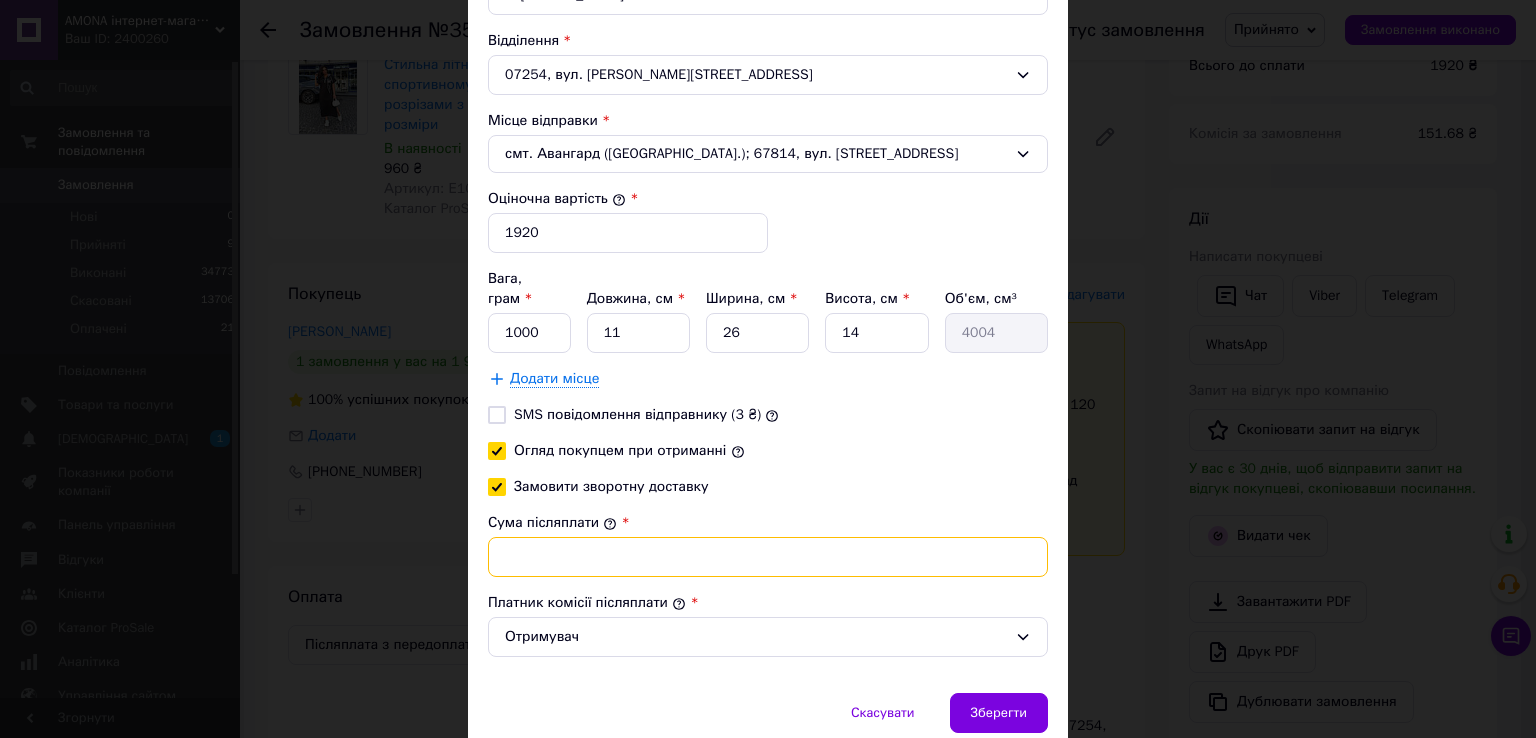 click on "Сума післяплати" at bounding box center [768, 557] 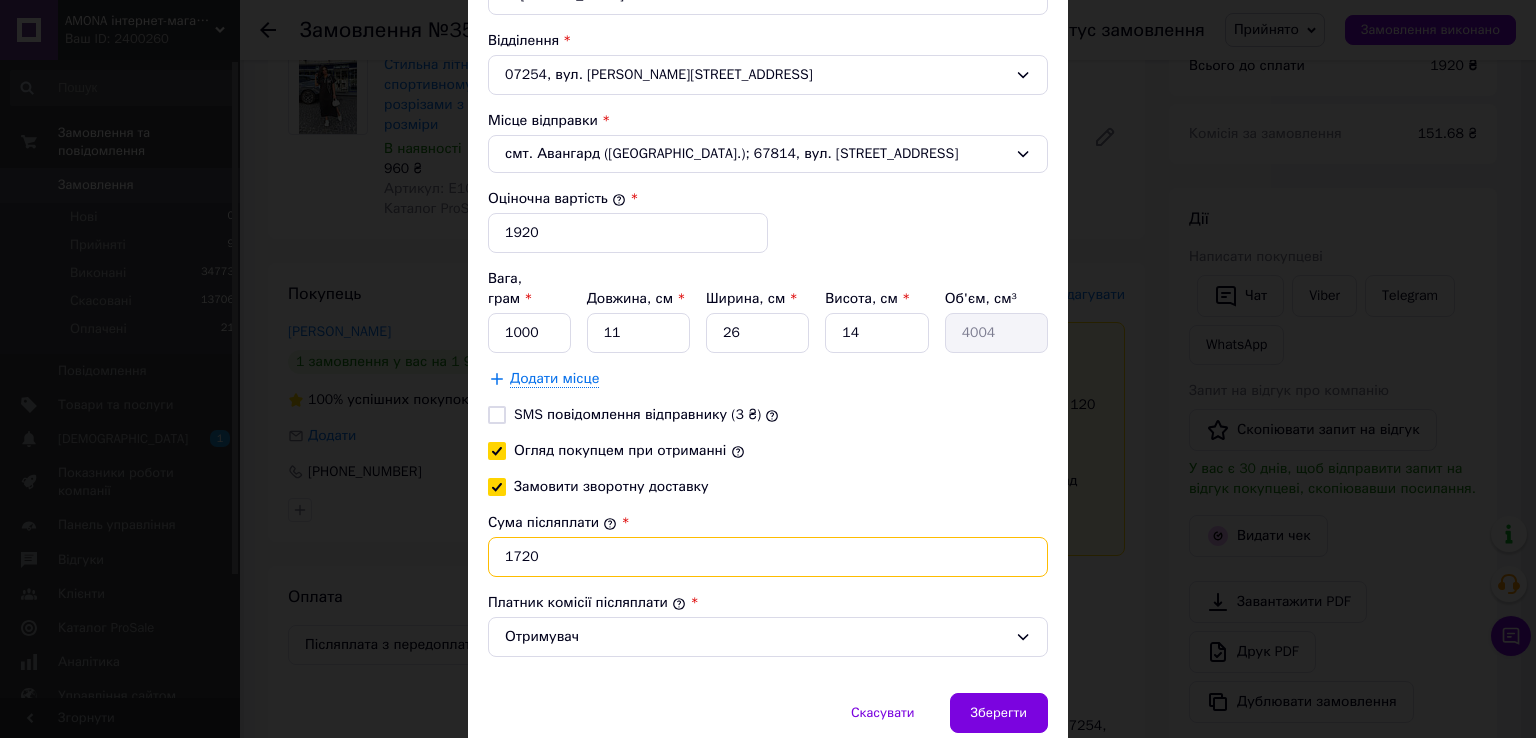 type on "1720" 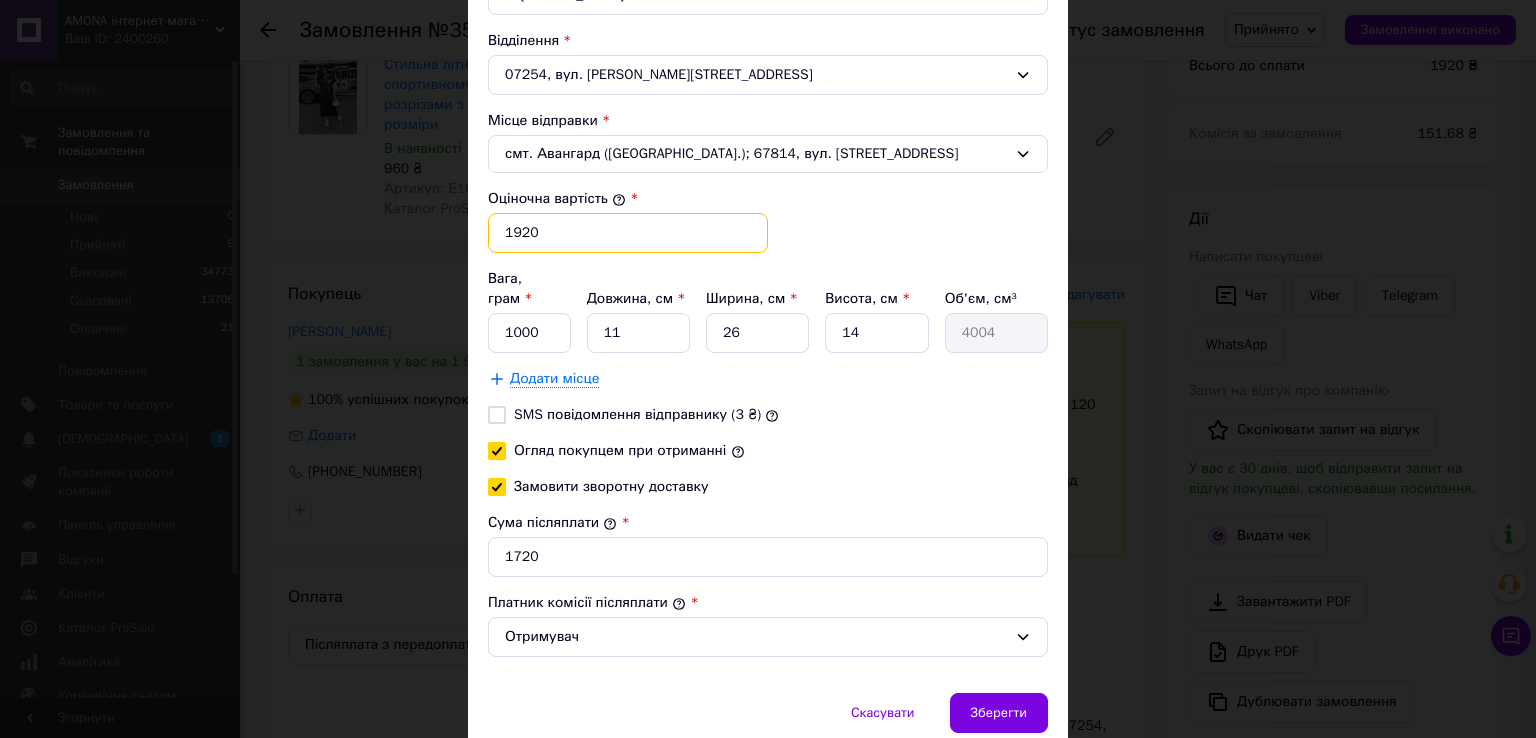 click on "1920" at bounding box center (628, 233) 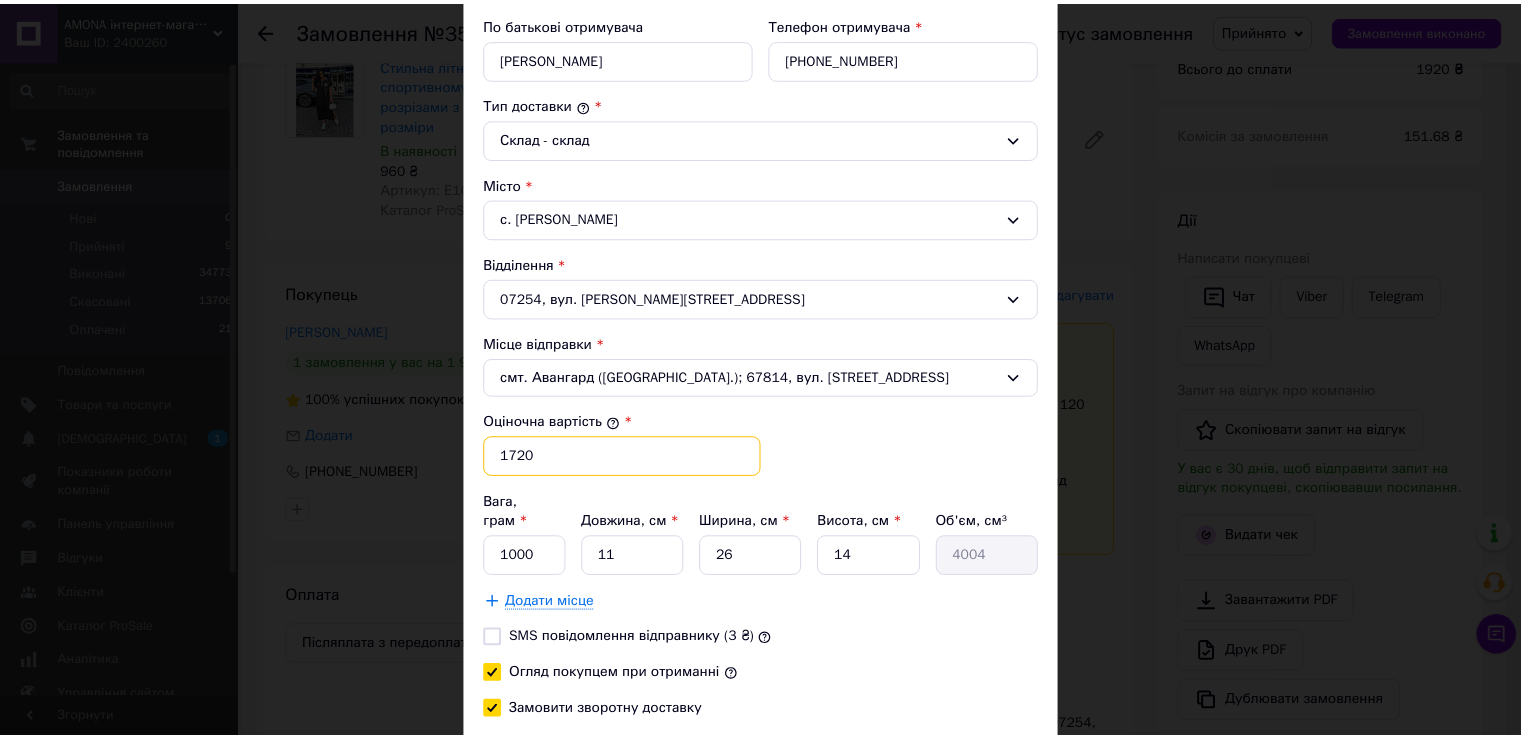 scroll, scrollTop: 740, scrollLeft: 0, axis: vertical 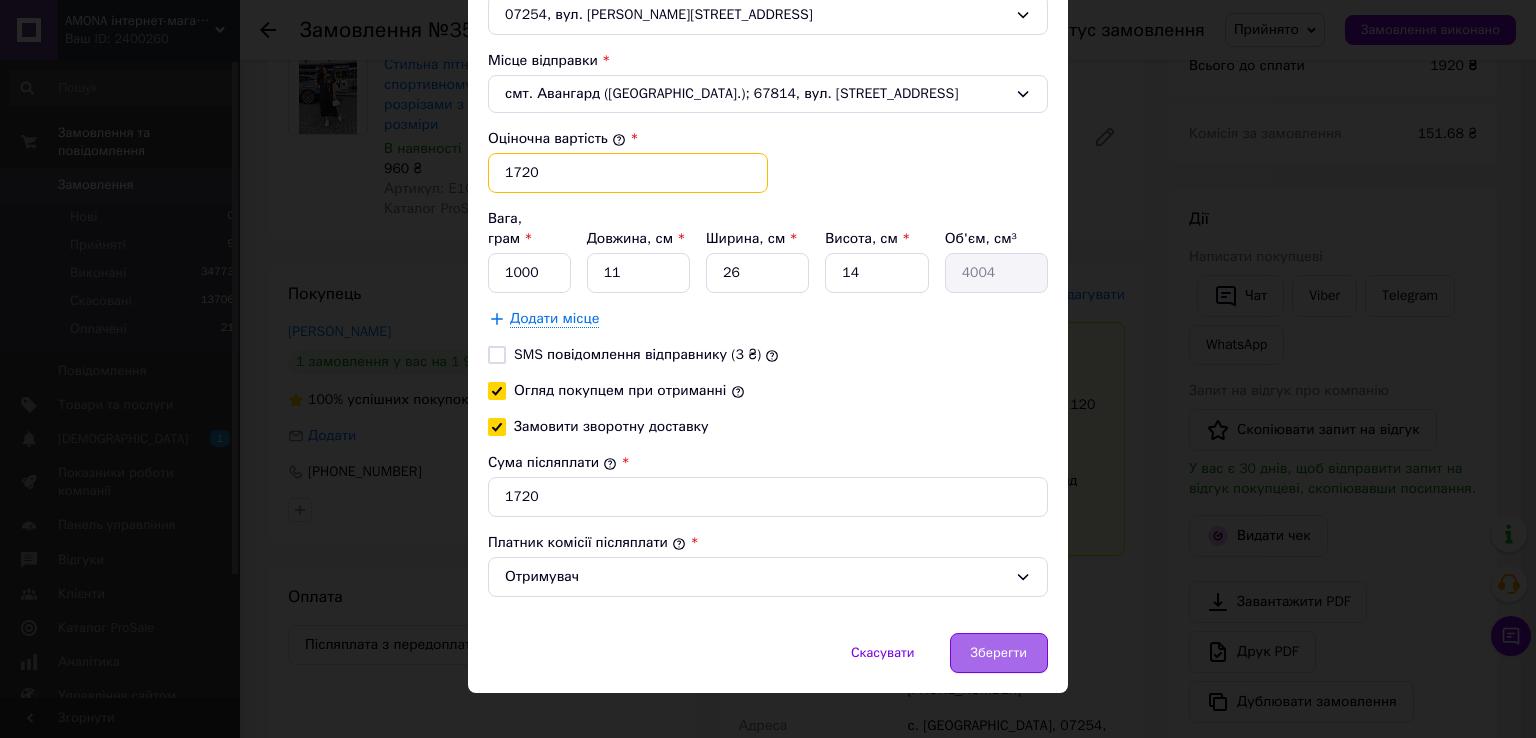 type on "1720" 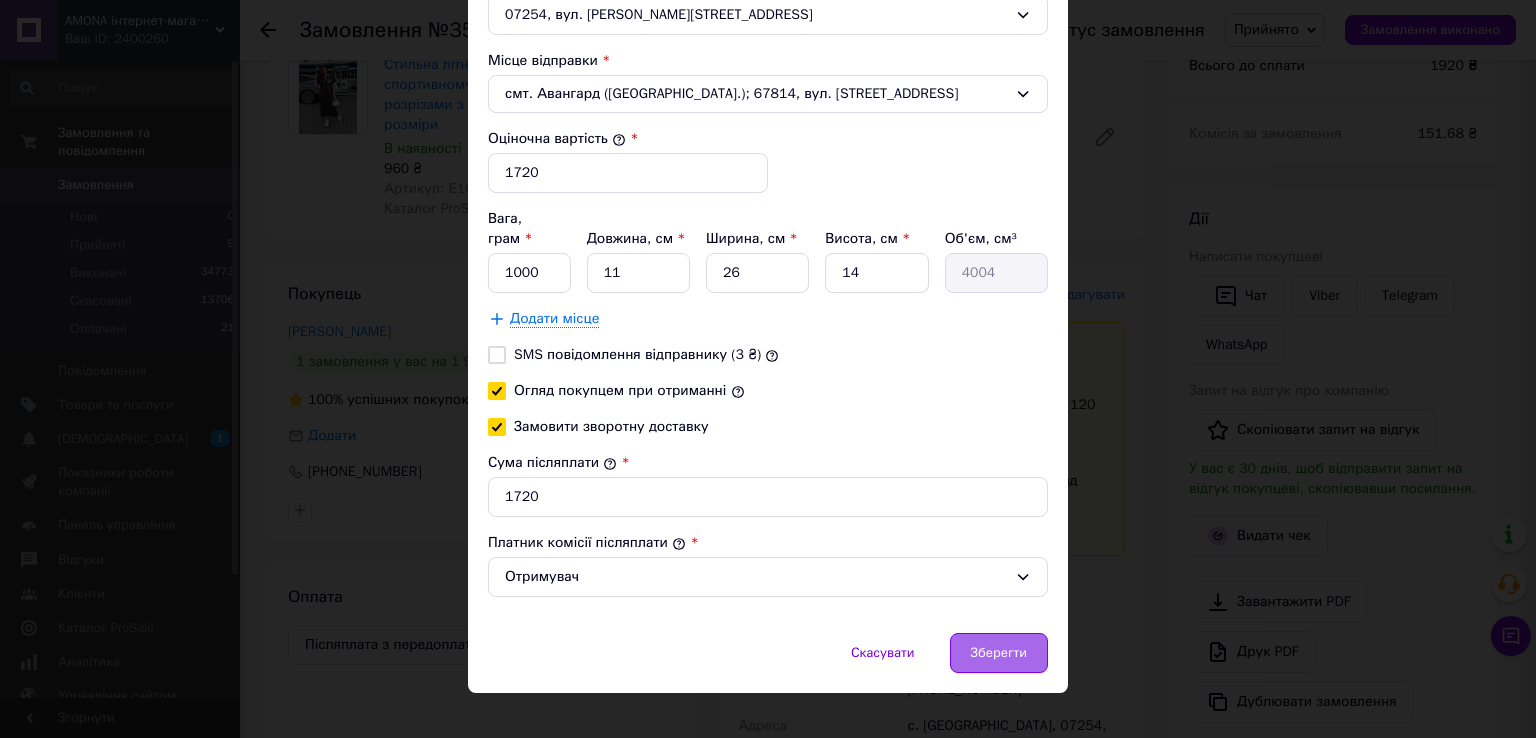 click on "Зберегти" at bounding box center (999, 653) 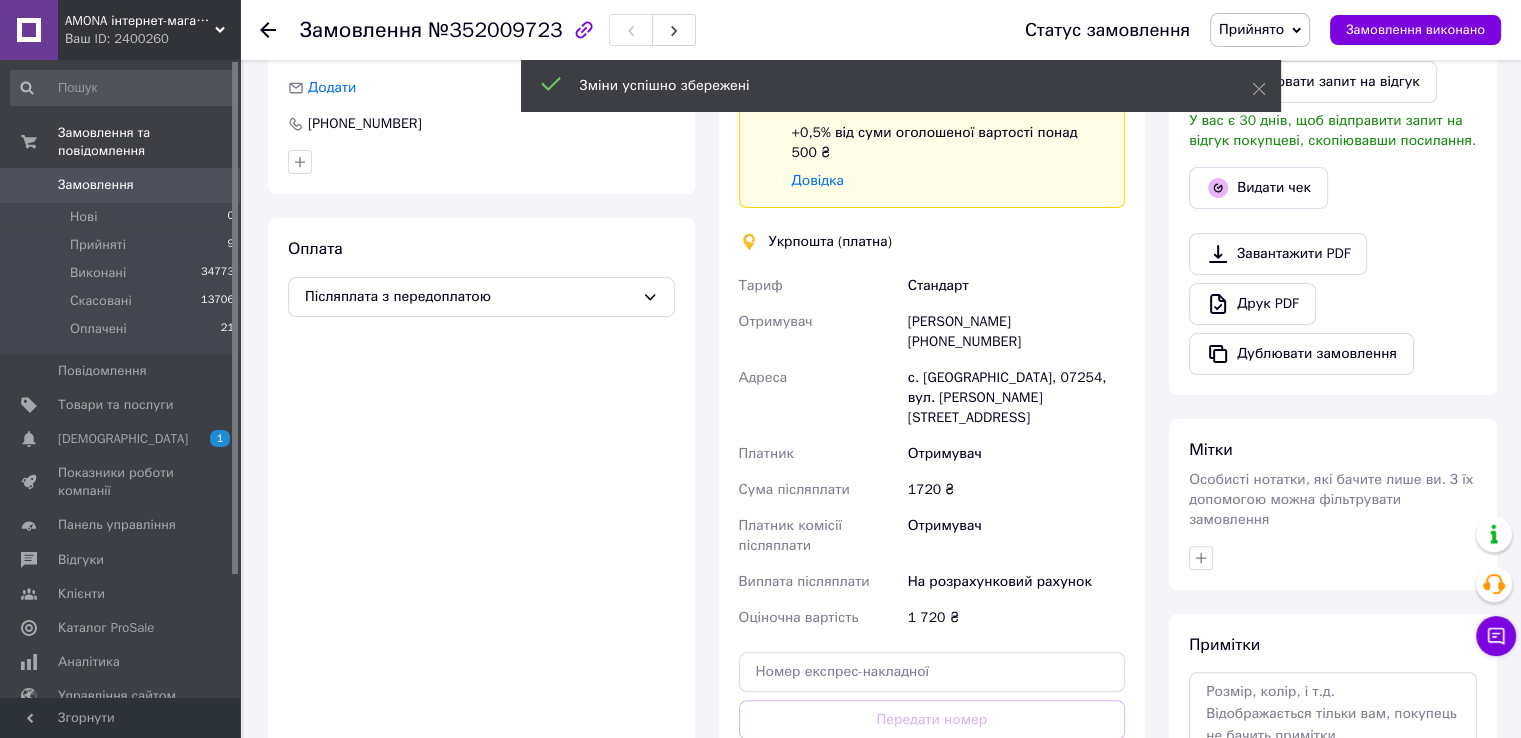 scroll, scrollTop: 776, scrollLeft: 0, axis: vertical 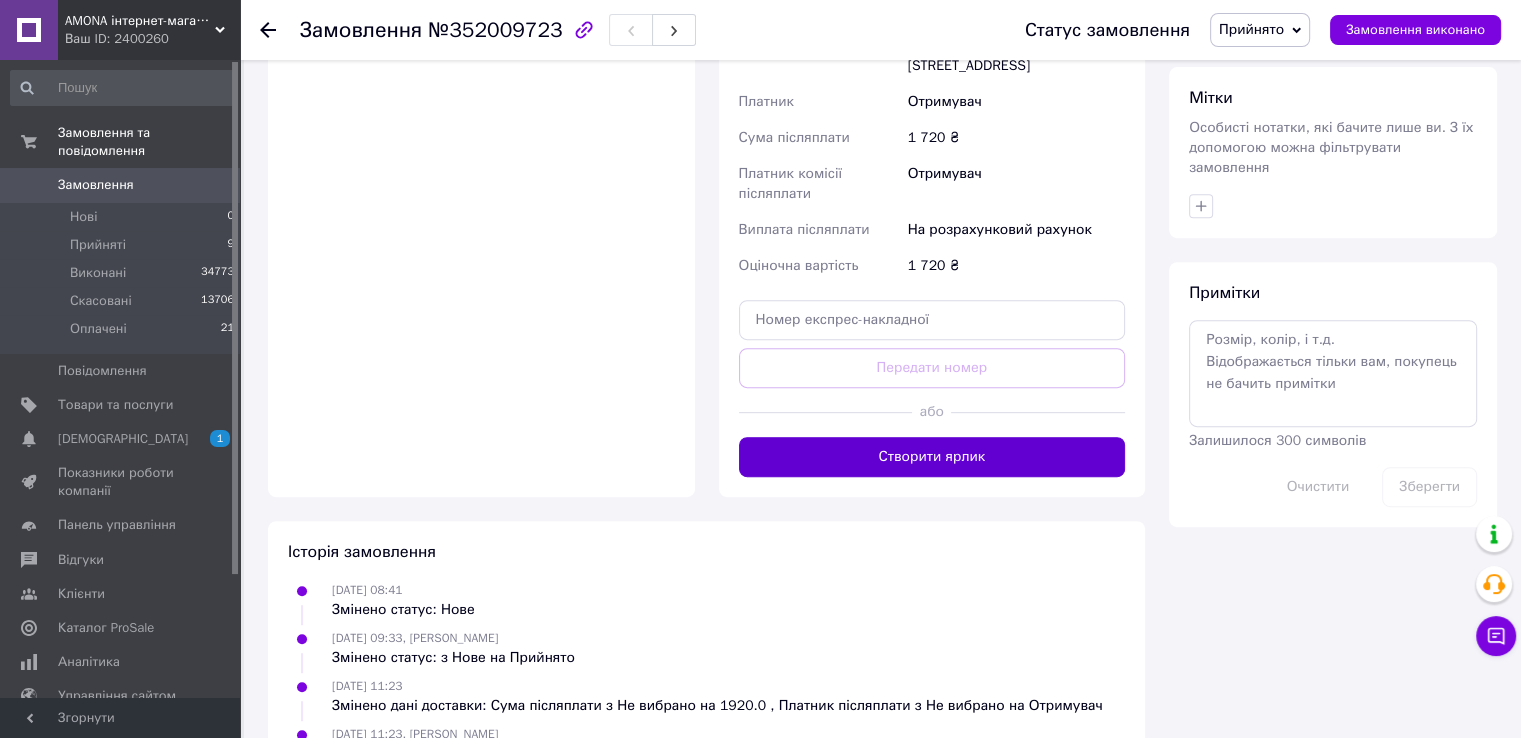 click on "Створити ярлик" at bounding box center [932, 457] 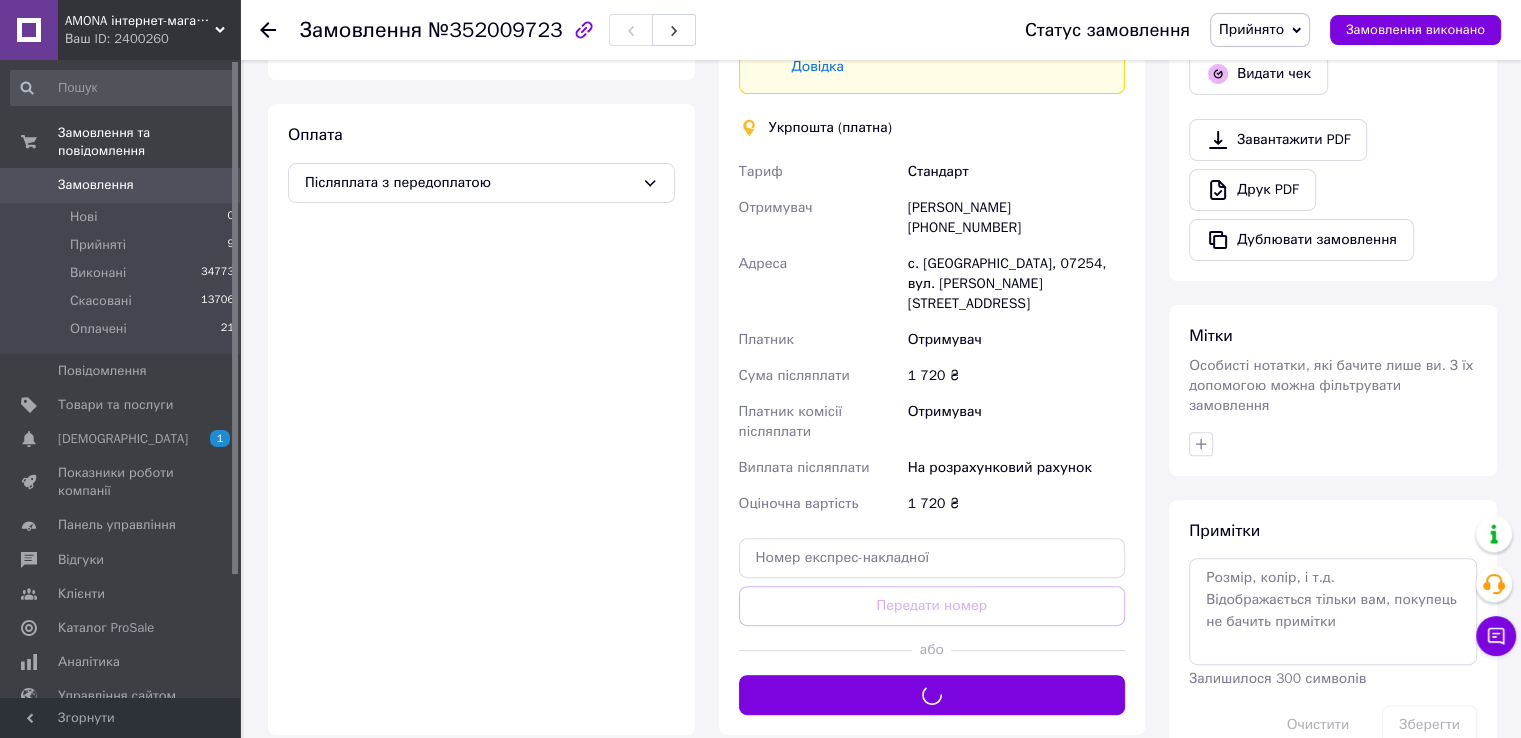 scroll, scrollTop: 476, scrollLeft: 0, axis: vertical 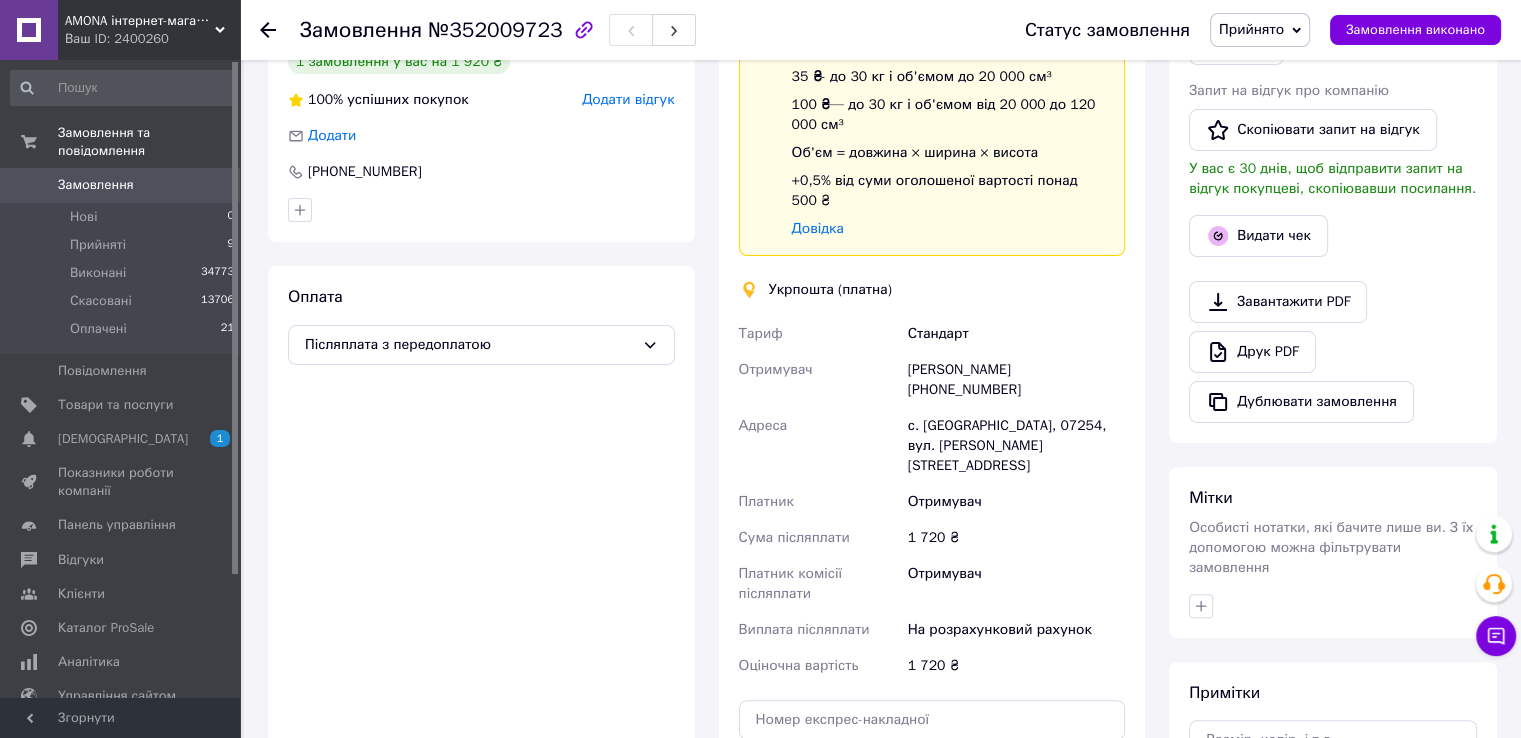 click on "Прийнято" at bounding box center (1260, 30) 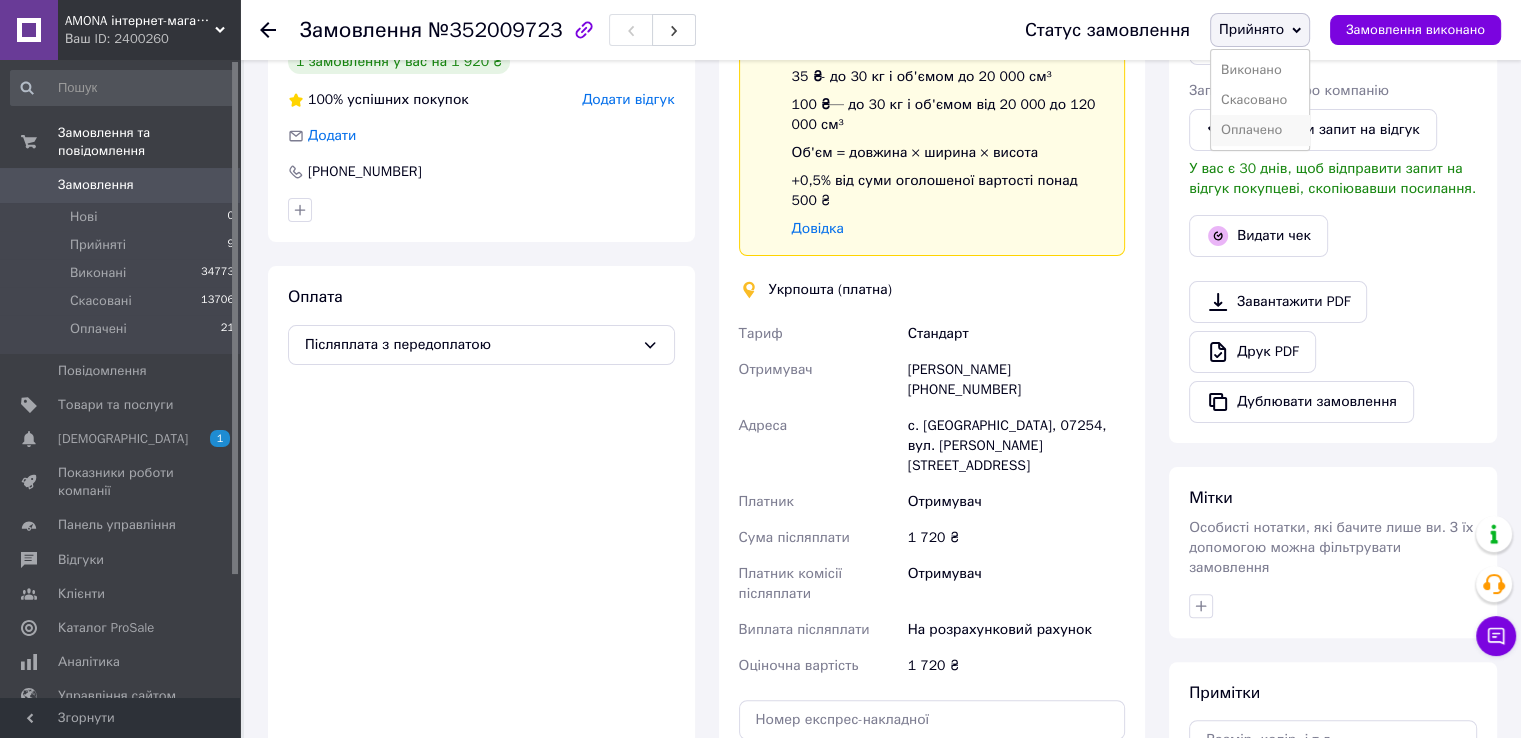 click on "Оплачено" at bounding box center [1260, 130] 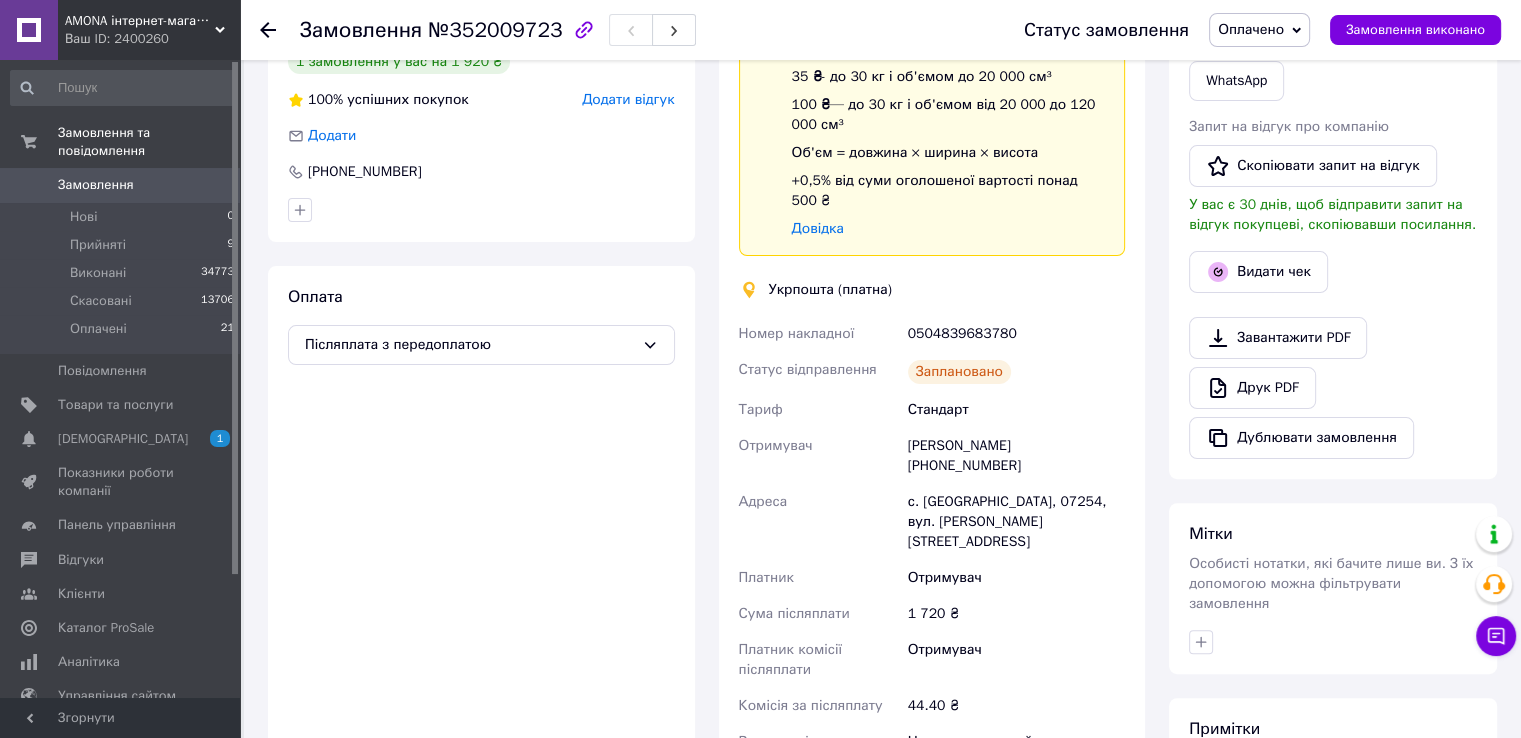 click on "0504839683780" at bounding box center (1016, 334) 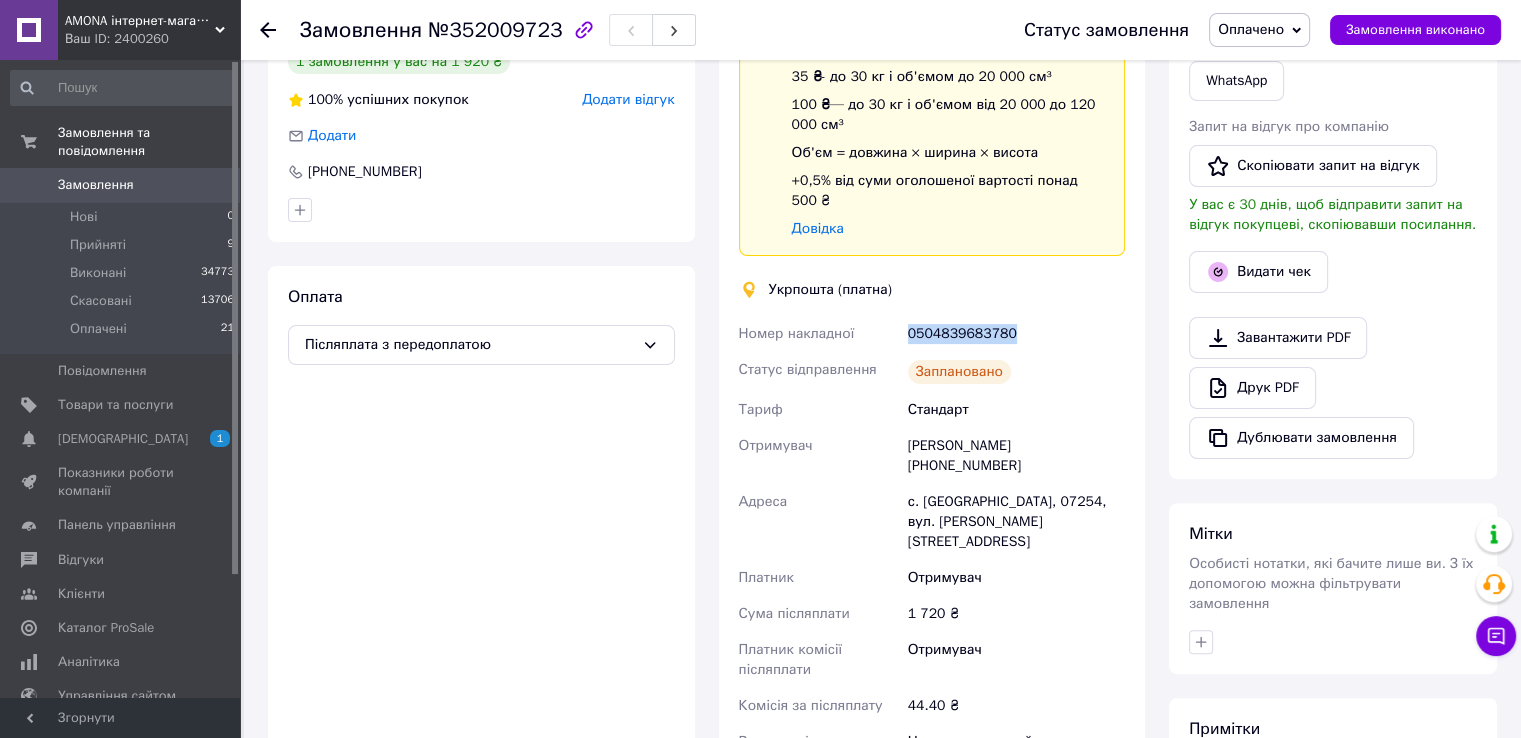 click on "0504839683780" at bounding box center (1016, 334) 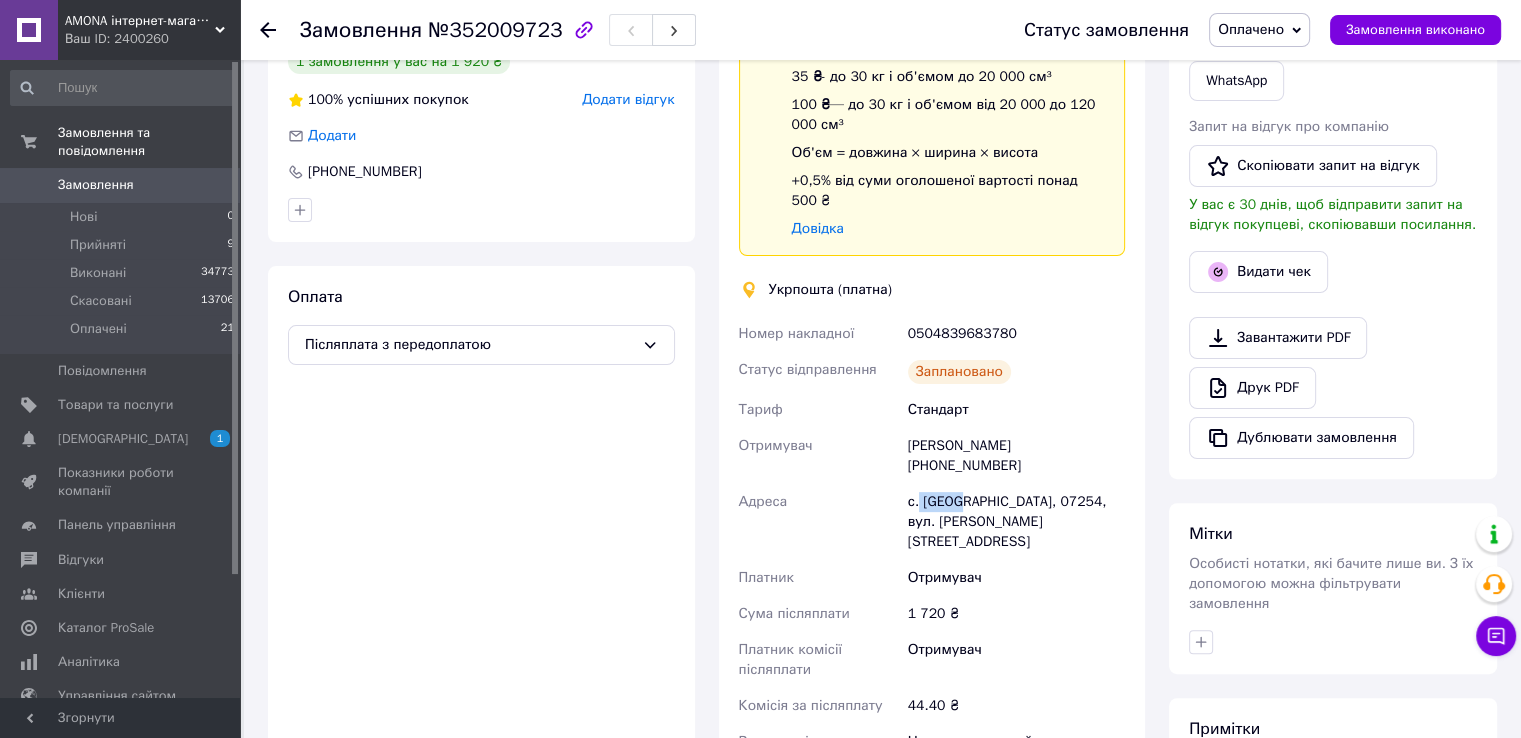 drag, startPoint x: 916, startPoint y: 482, endPoint x: 889, endPoint y: 481, distance: 27.018513 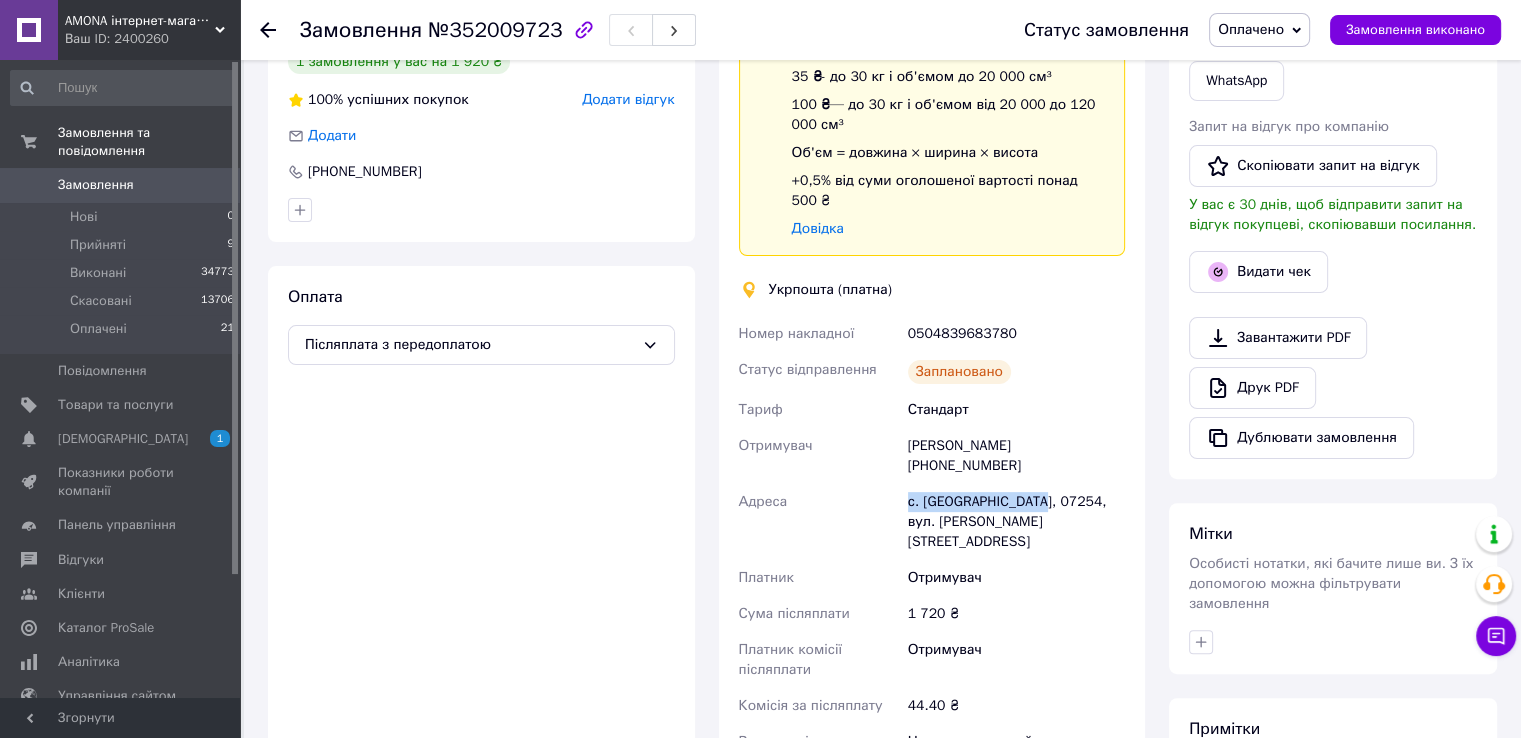 drag, startPoint x: 892, startPoint y: 481, endPoint x: 1030, endPoint y: 482, distance: 138.00362 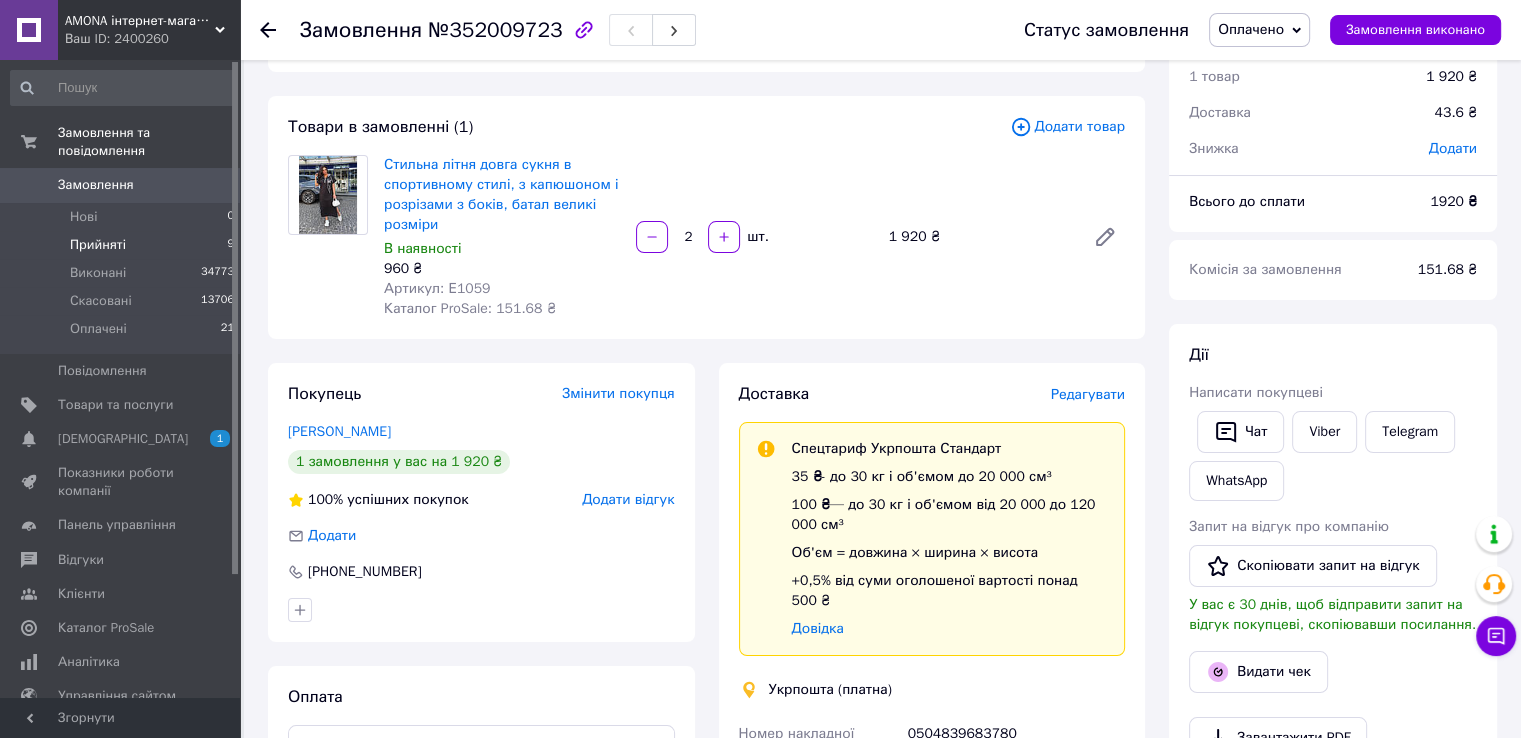 click on "Прийняті 9" at bounding box center (123, 245) 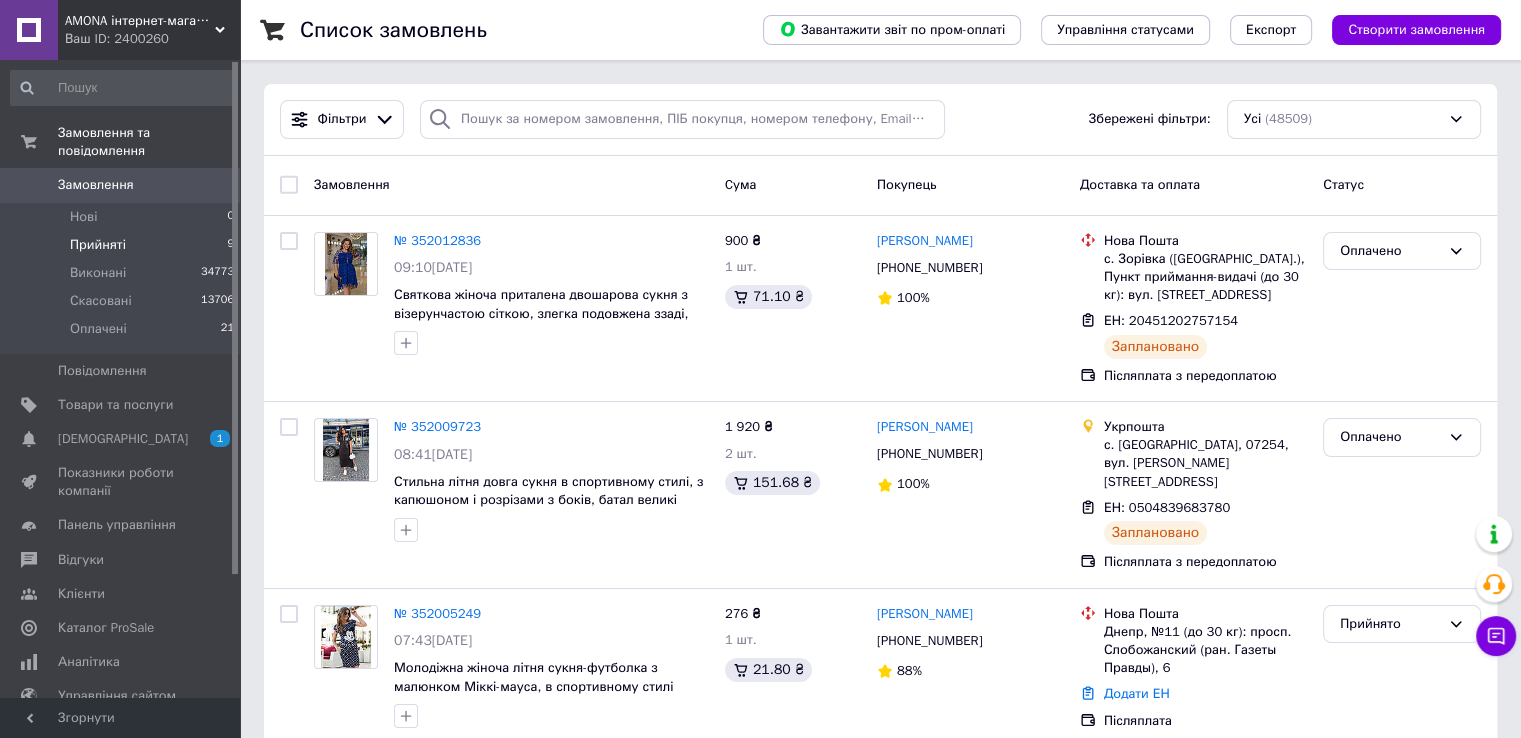 click on "Прийняті 9" at bounding box center [123, 245] 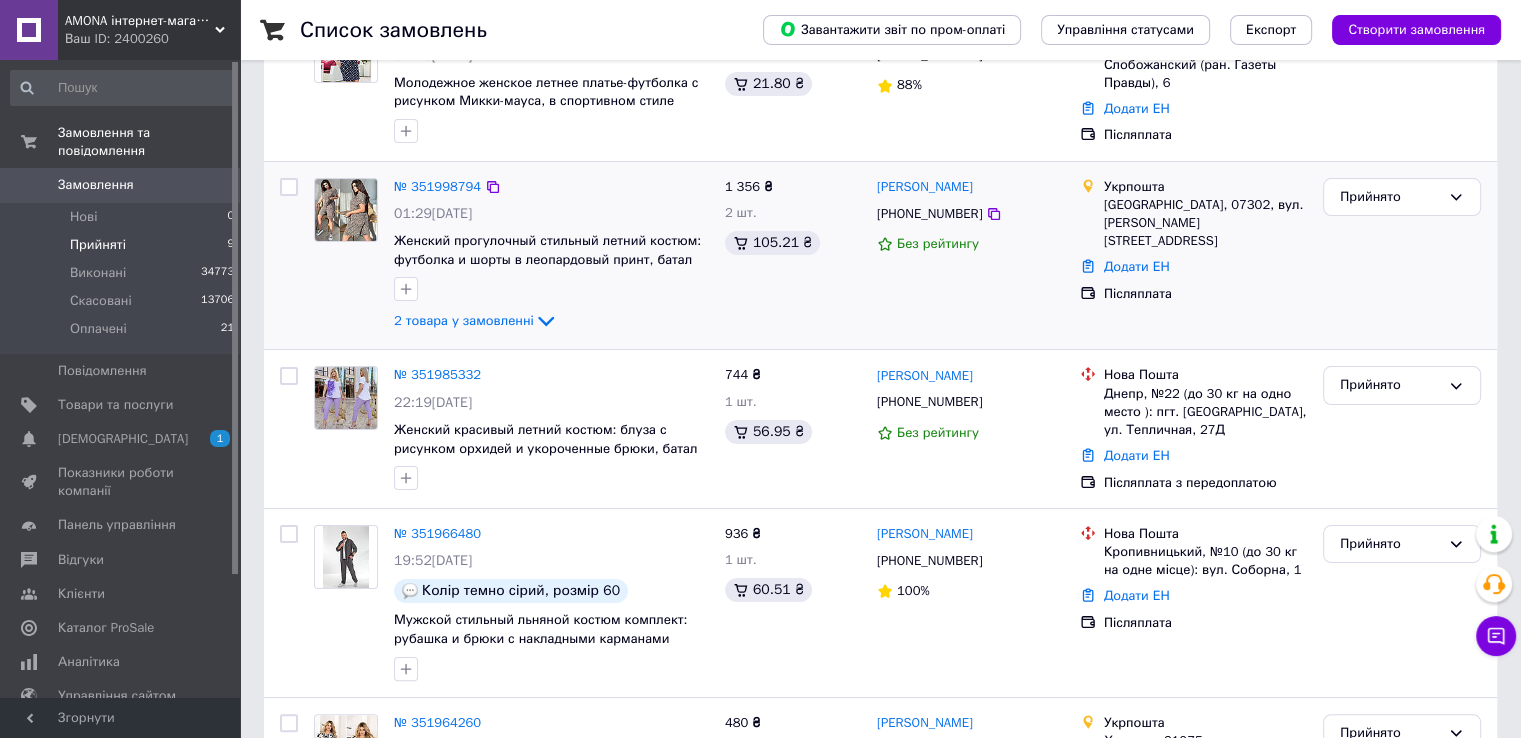 scroll, scrollTop: 300, scrollLeft: 0, axis: vertical 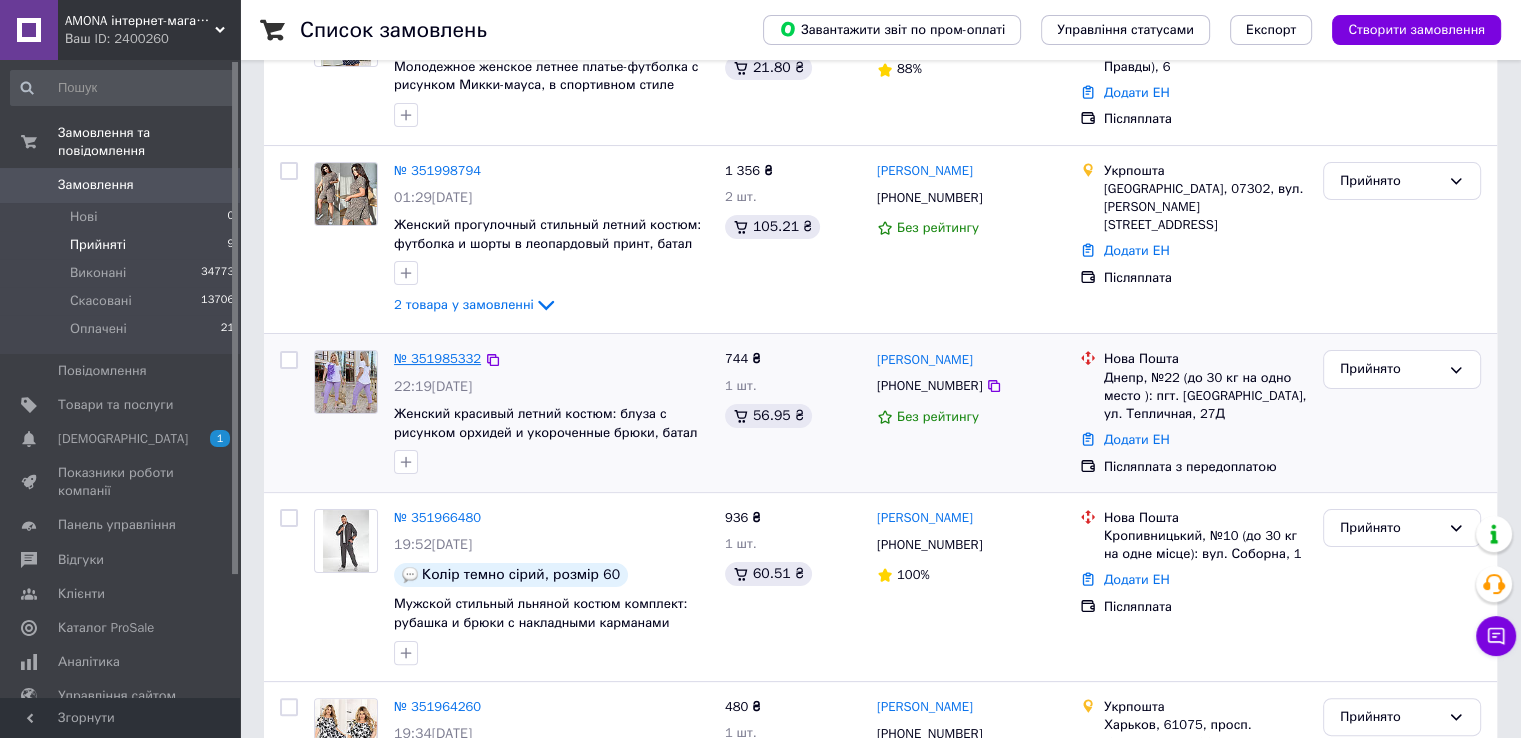 click on "№ 351985332" at bounding box center [437, 358] 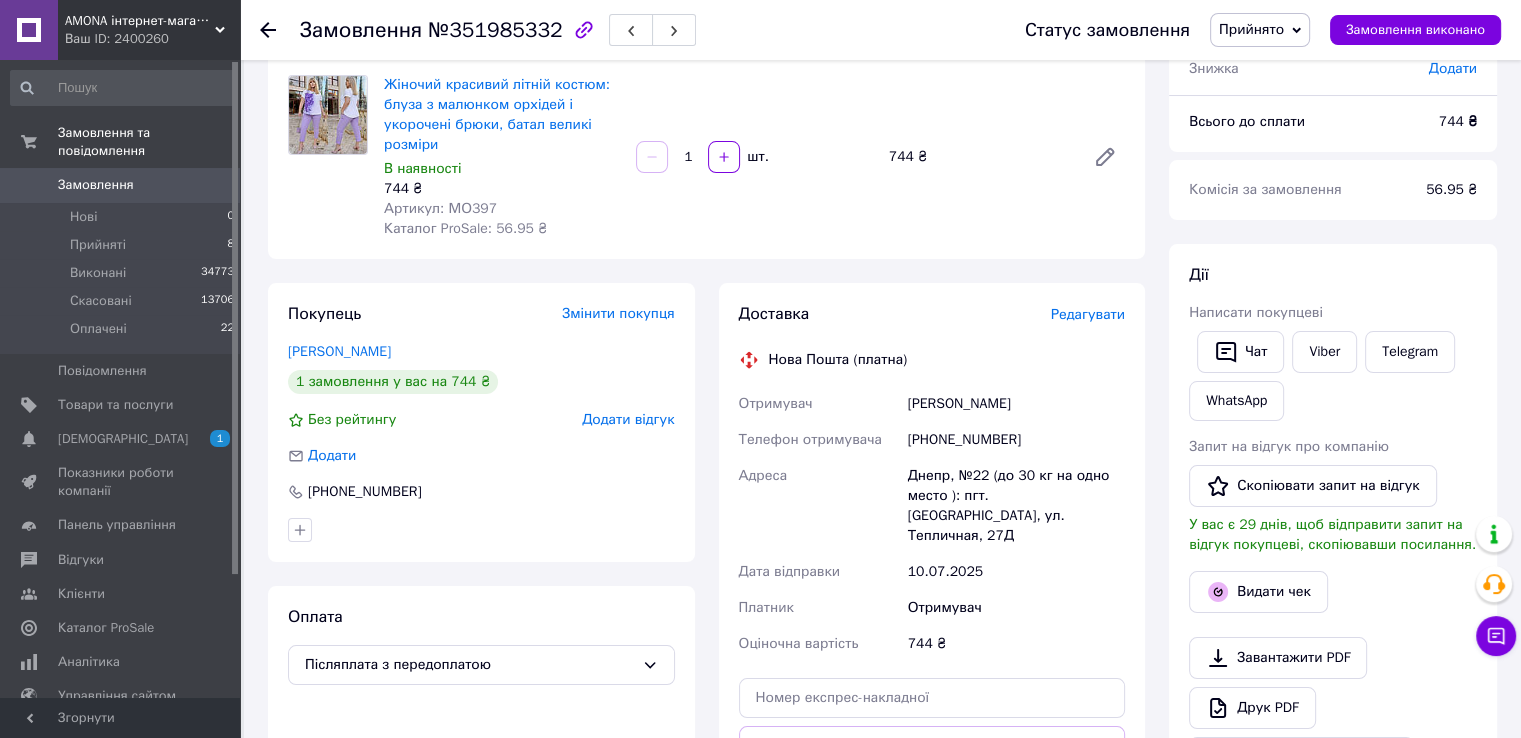 scroll, scrollTop: 0, scrollLeft: 0, axis: both 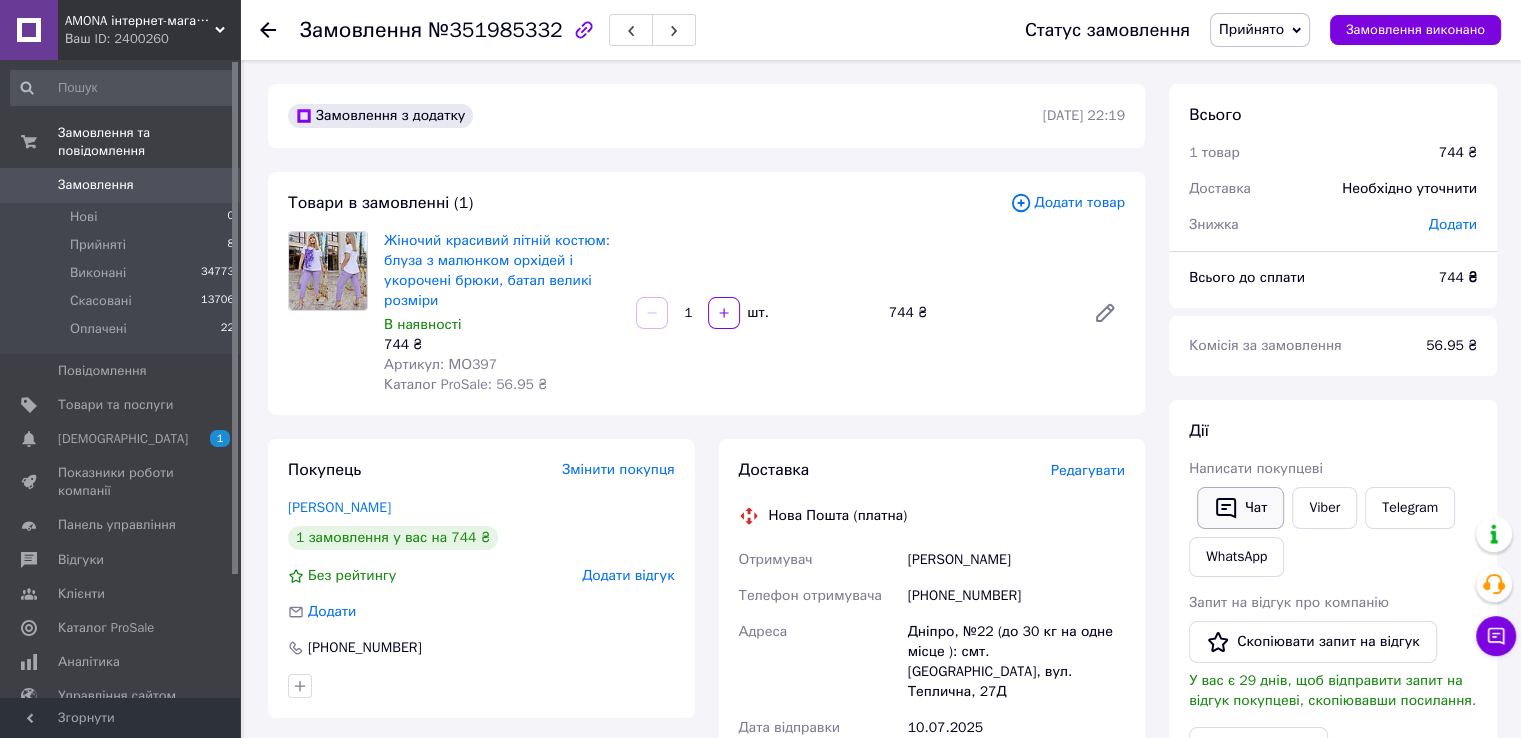 drag, startPoint x: 1264, startPoint y: 525, endPoint x: 1229, endPoint y: 516, distance: 36.138622 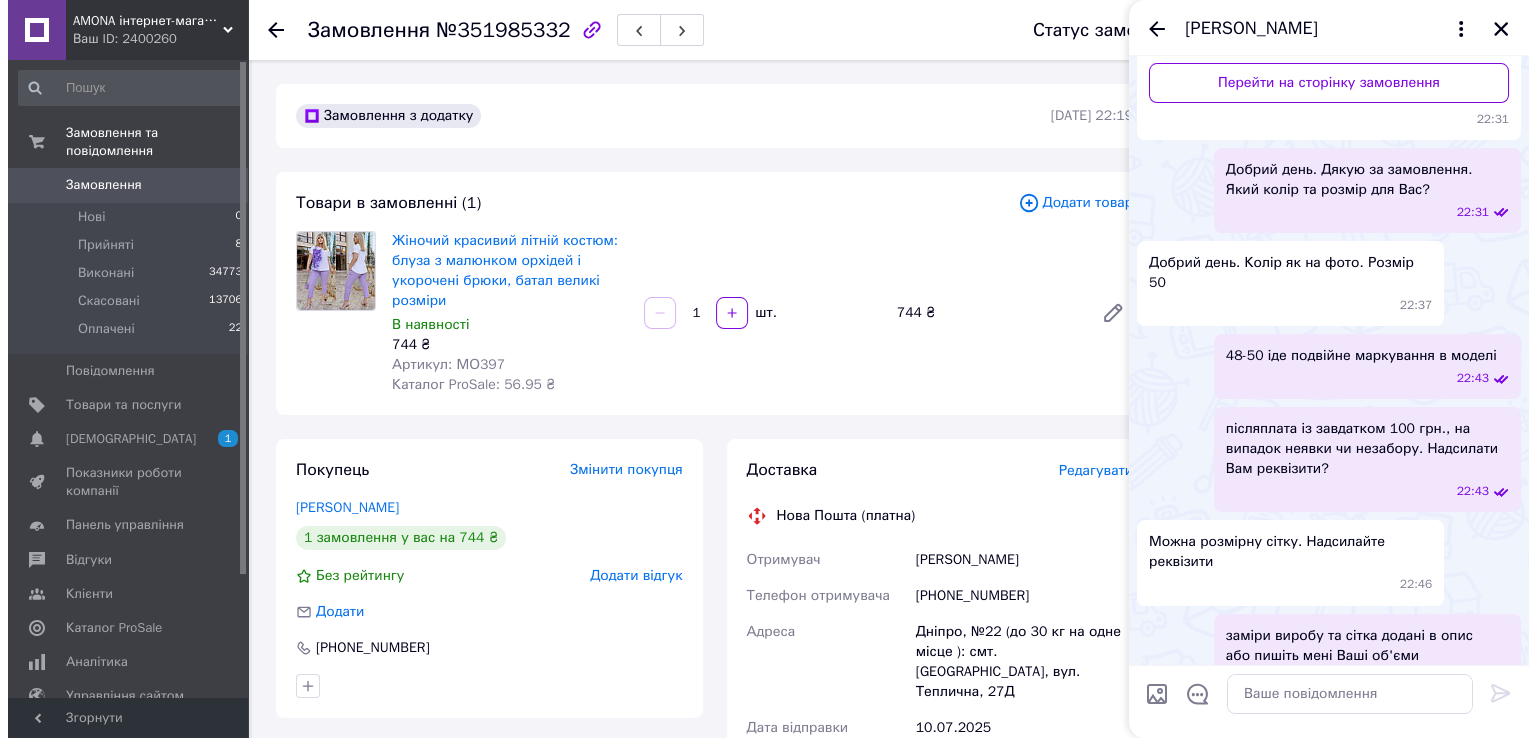 scroll, scrollTop: 262, scrollLeft: 0, axis: vertical 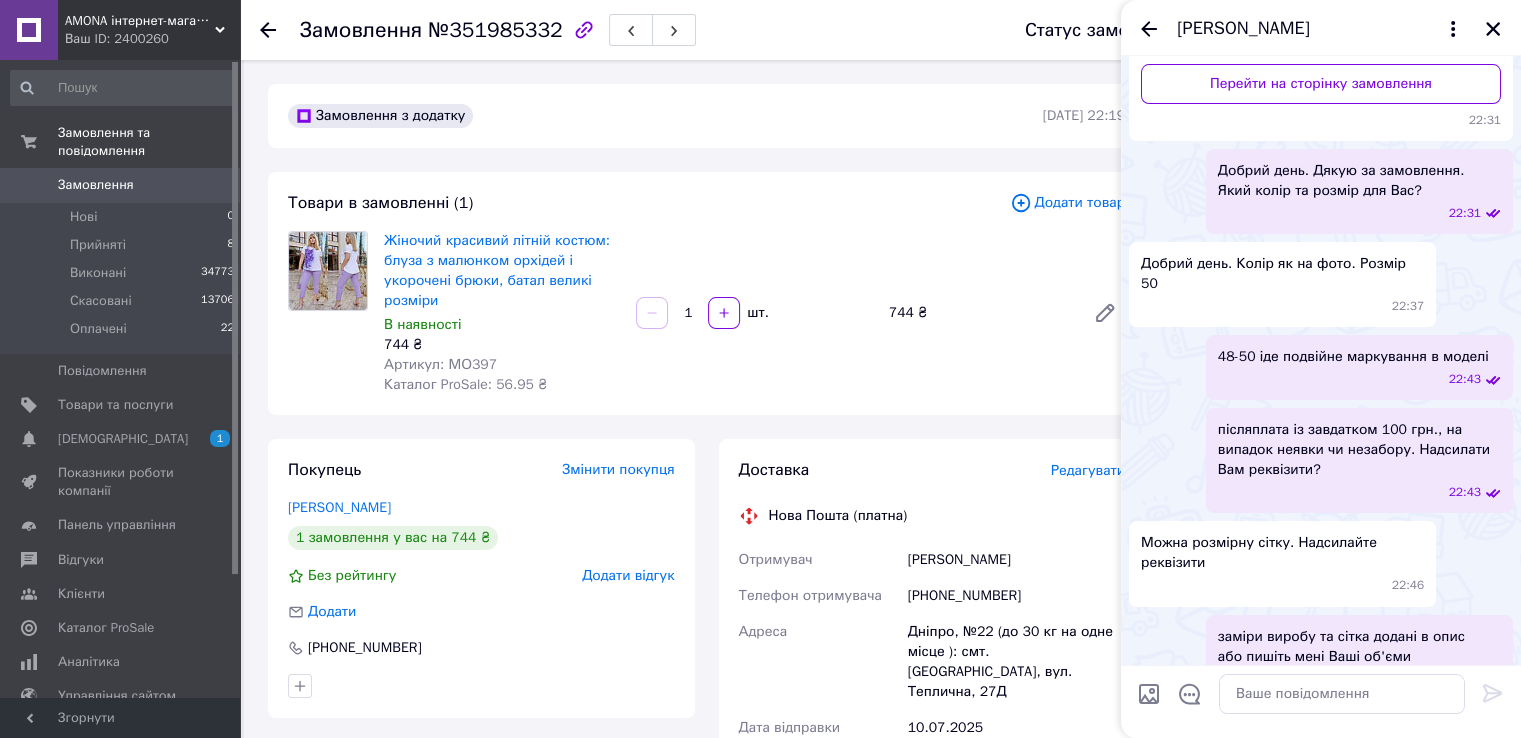 click on "Редагувати" at bounding box center (1088, 470) 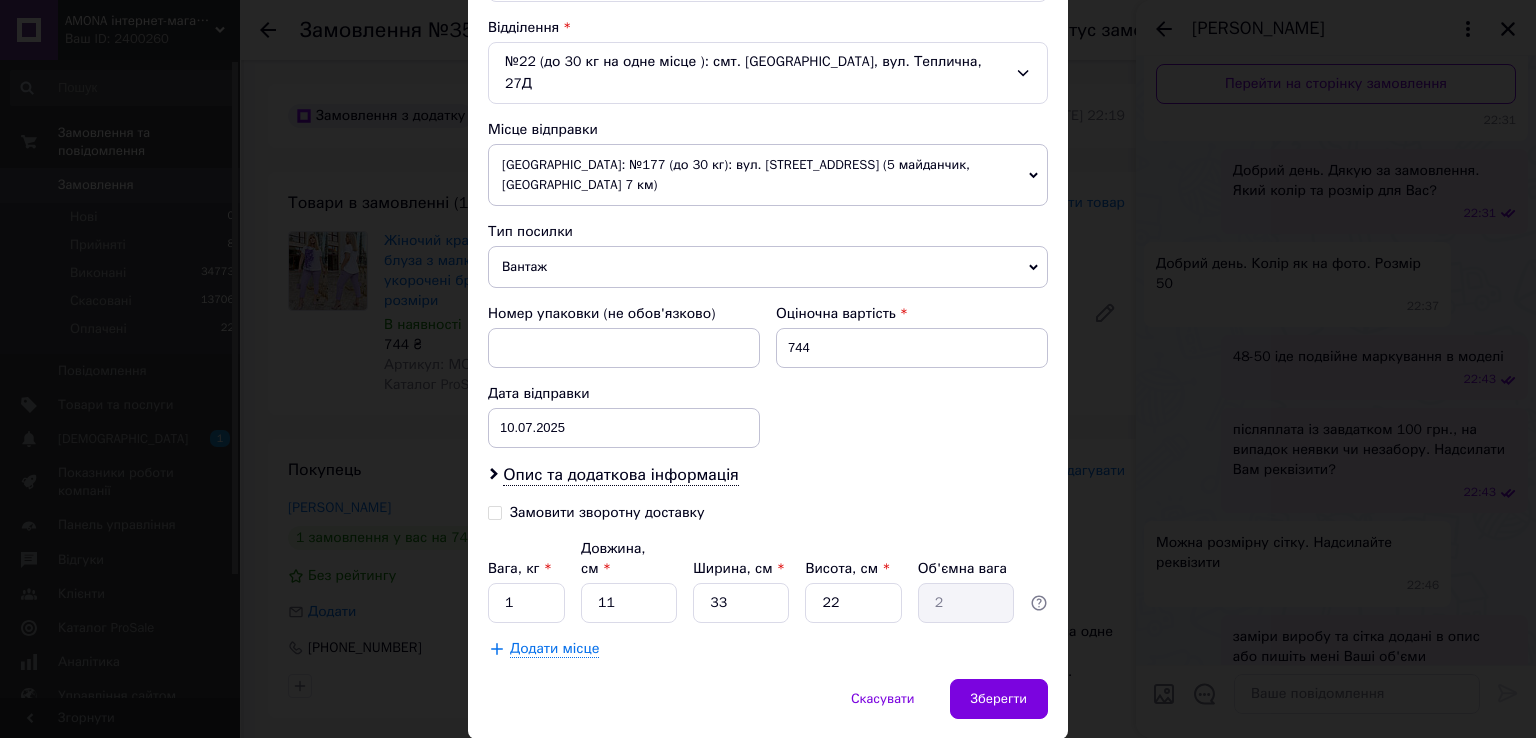 scroll, scrollTop: 620, scrollLeft: 0, axis: vertical 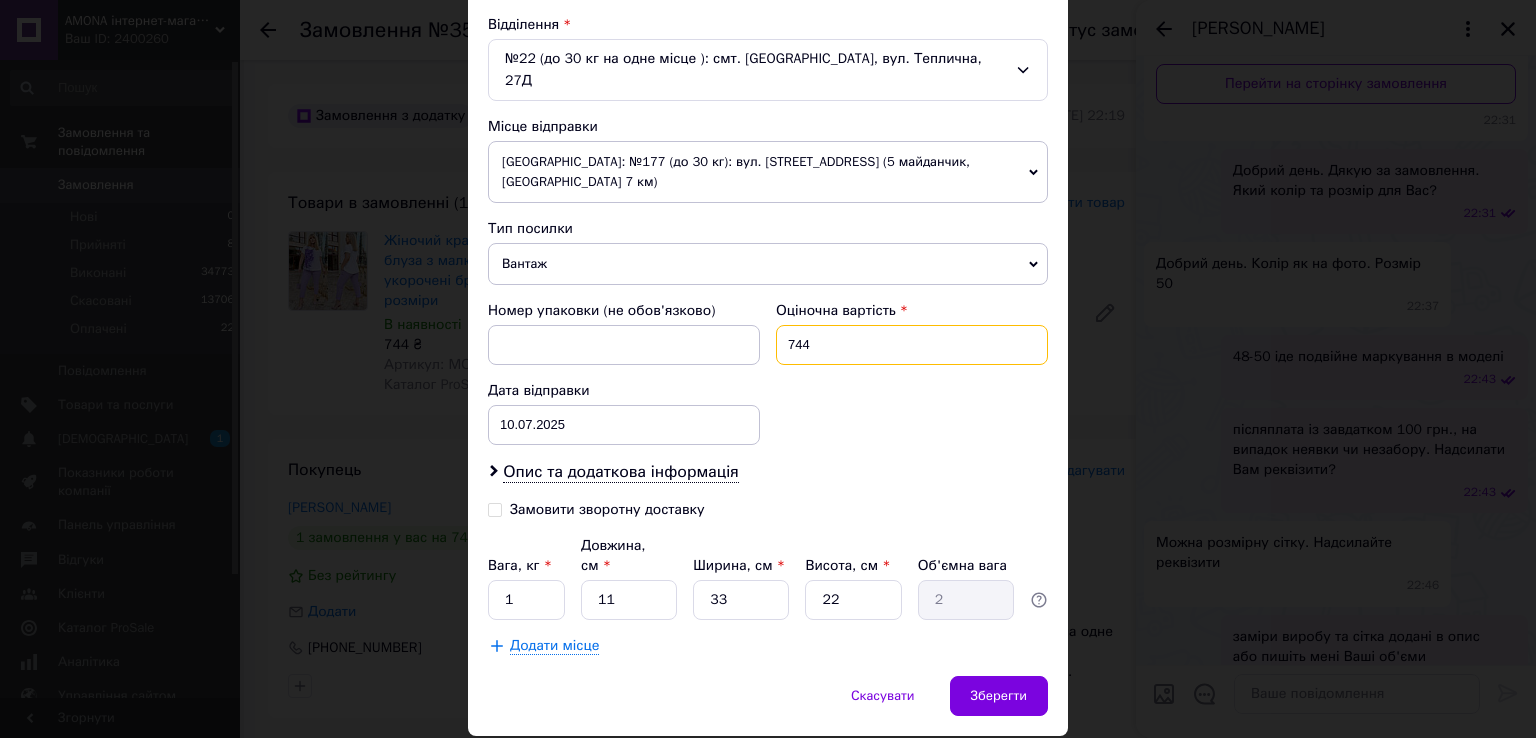 click on "744" at bounding box center (912, 345) 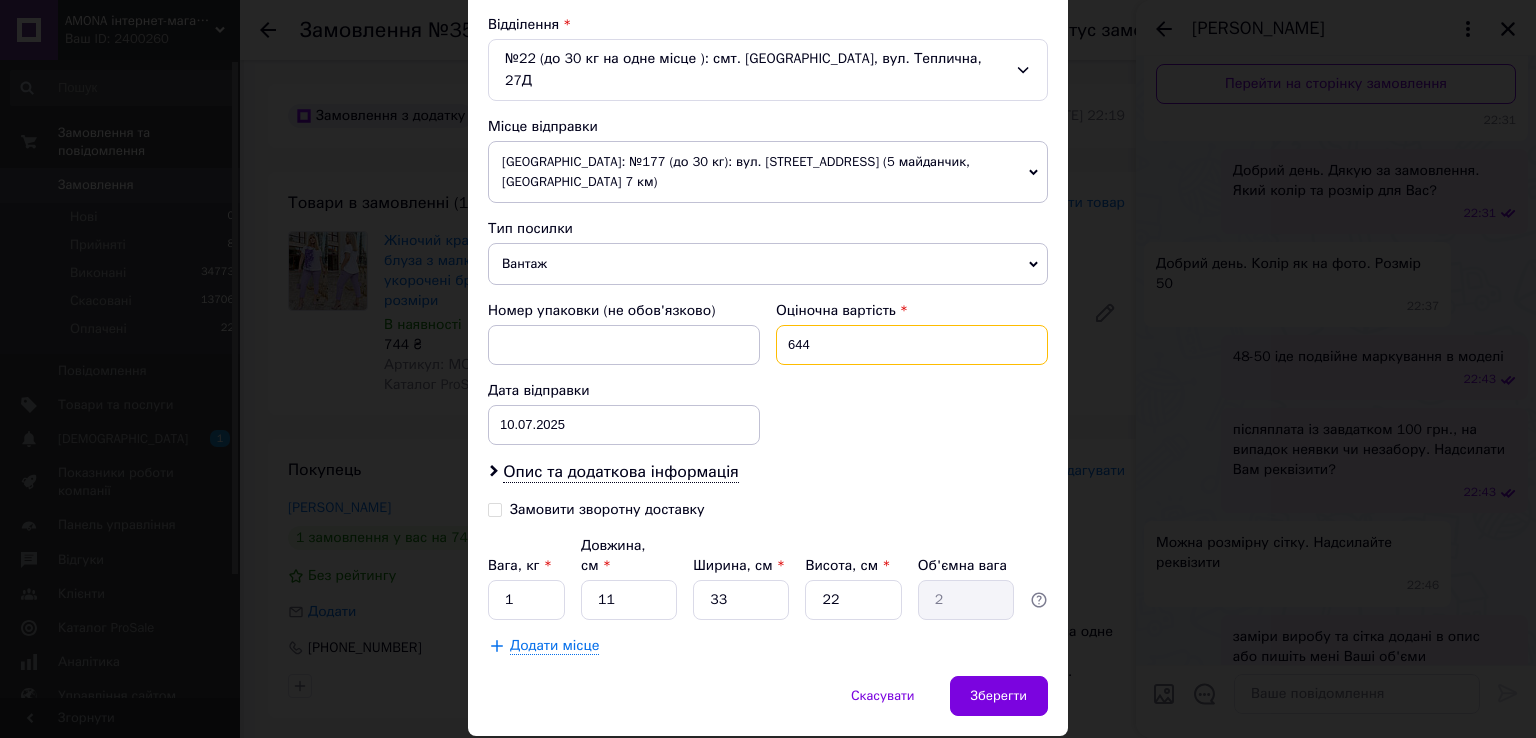 type on "644" 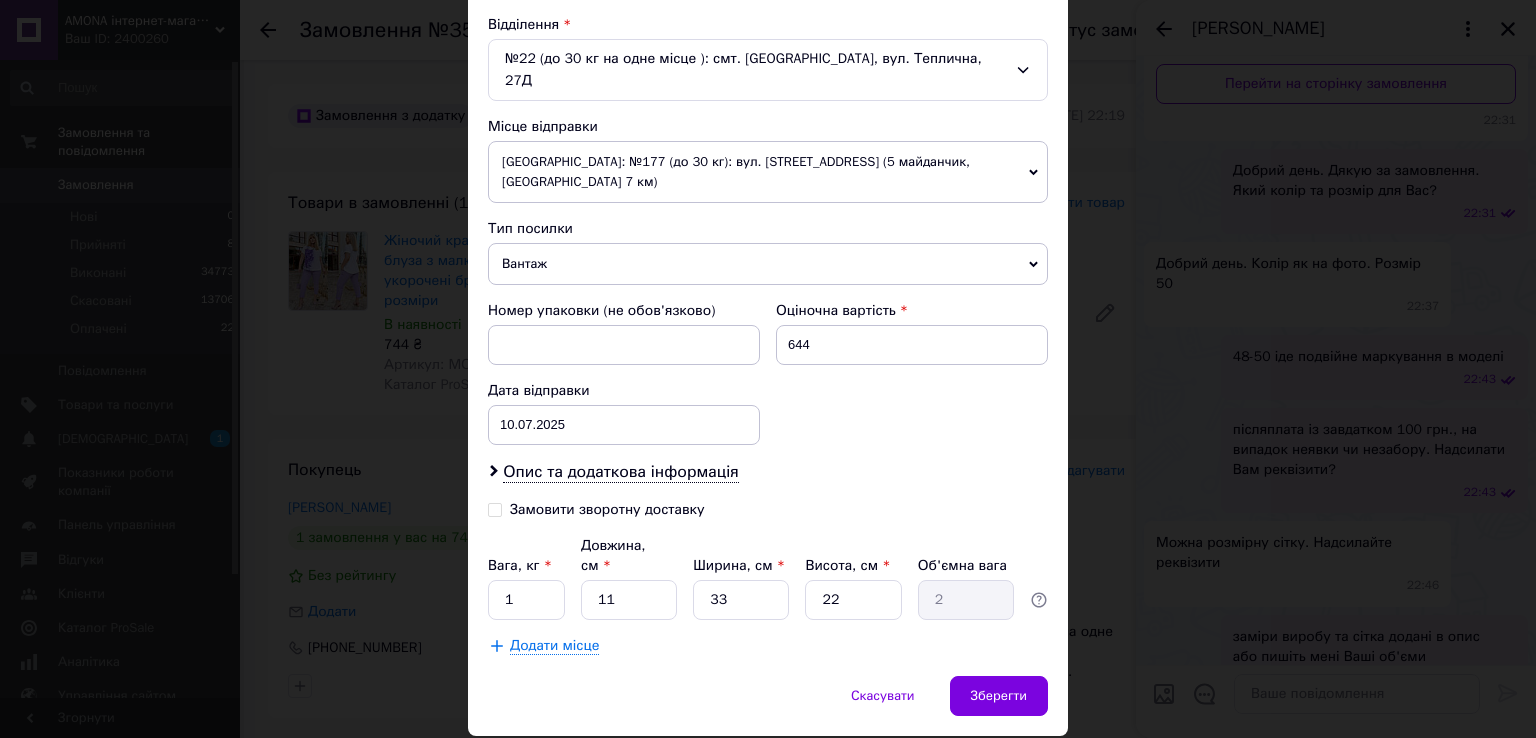 click on "Замовити зворотну доставку" at bounding box center (607, 509) 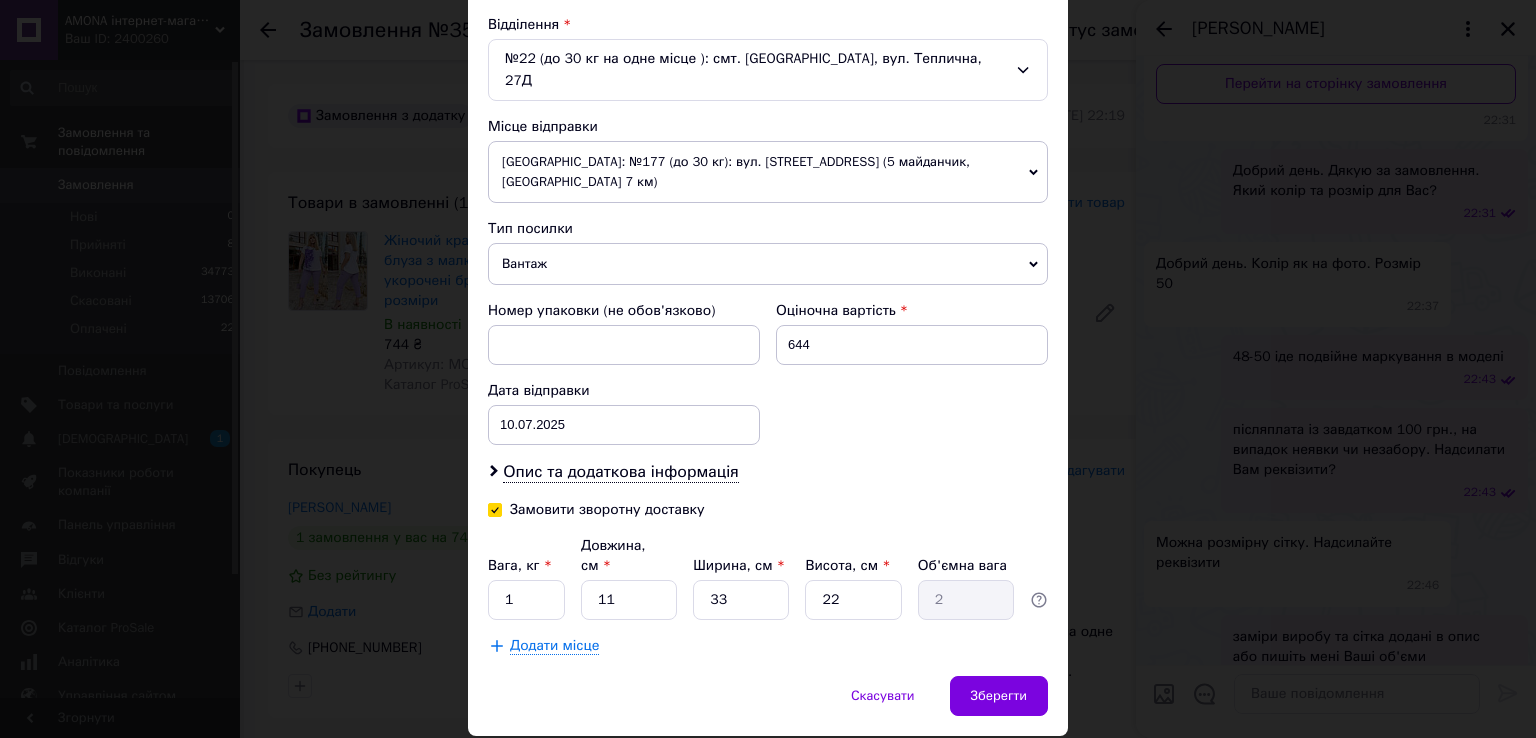 checkbox on "true" 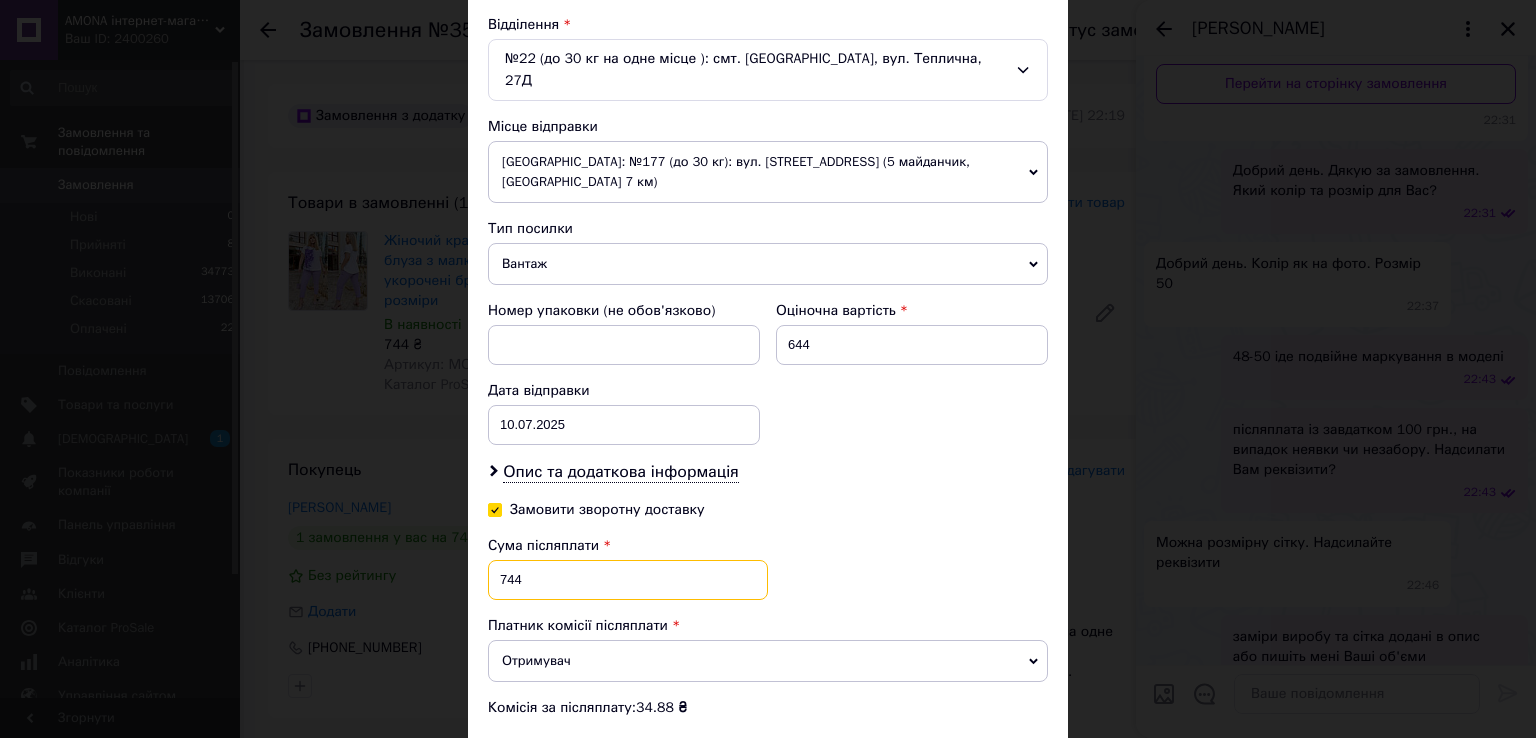 drag, startPoint x: 491, startPoint y: 537, endPoint x: 503, endPoint y: 541, distance: 12.649111 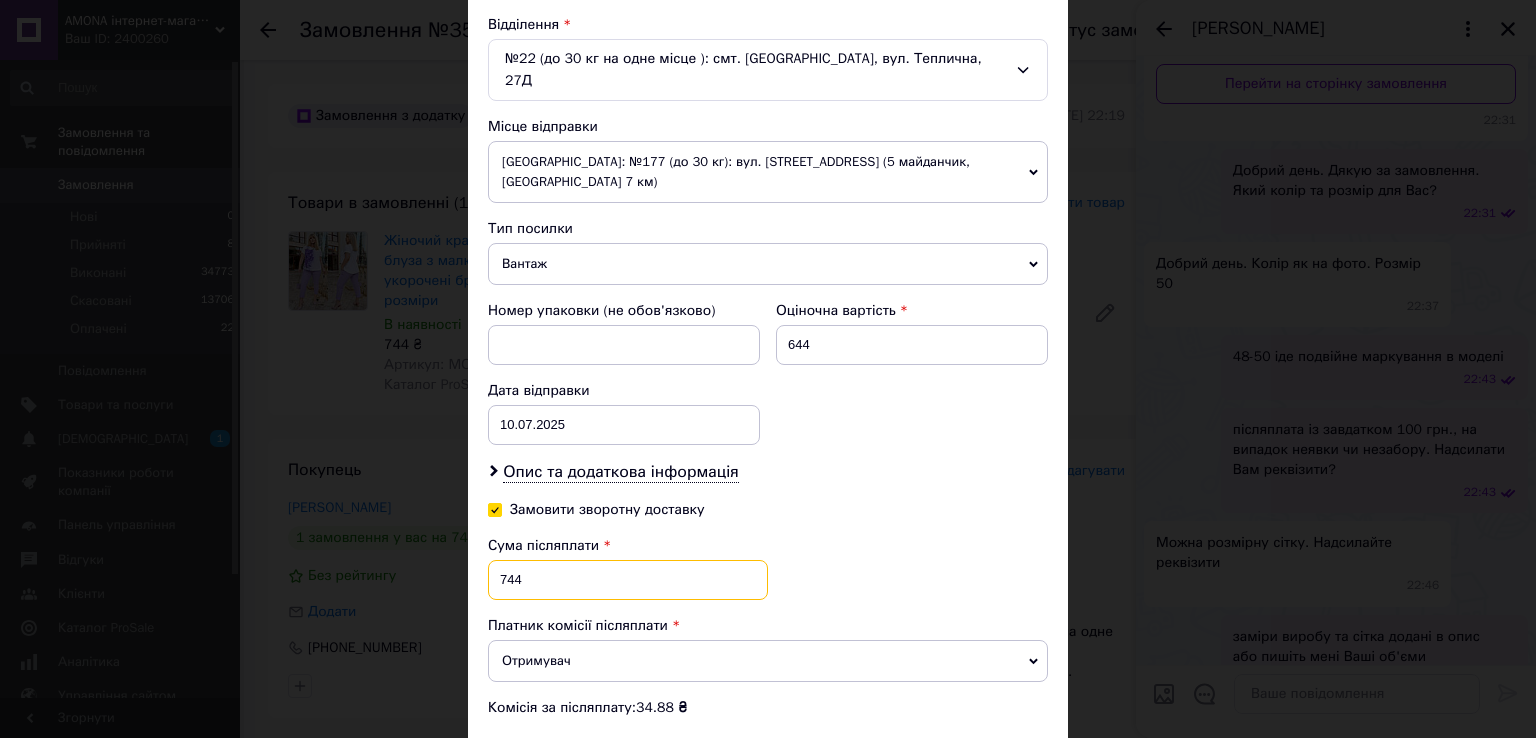 click on "744" at bounding box center (628, 580) 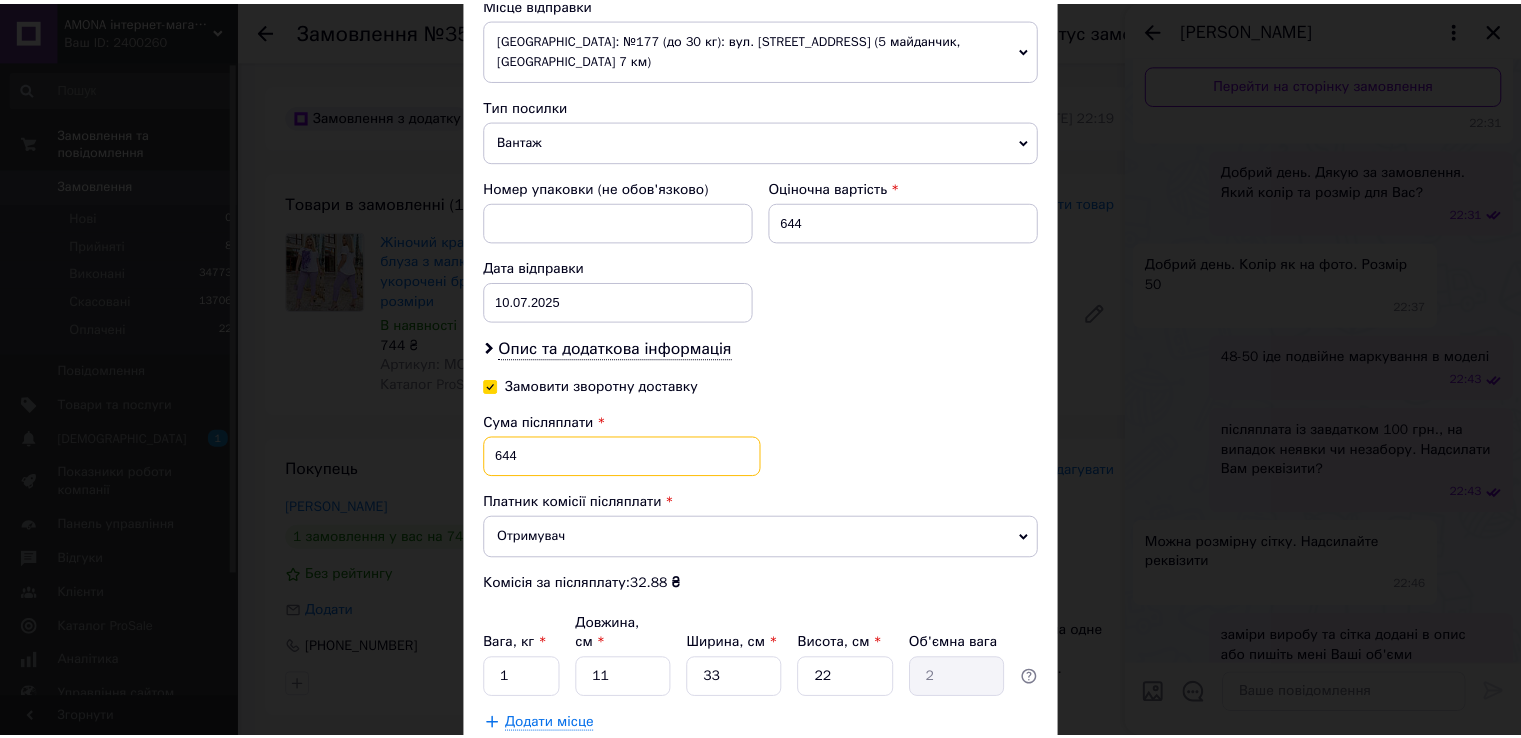 scroll, scrollTop: 822, scrollLeft: 0, axis: vertical 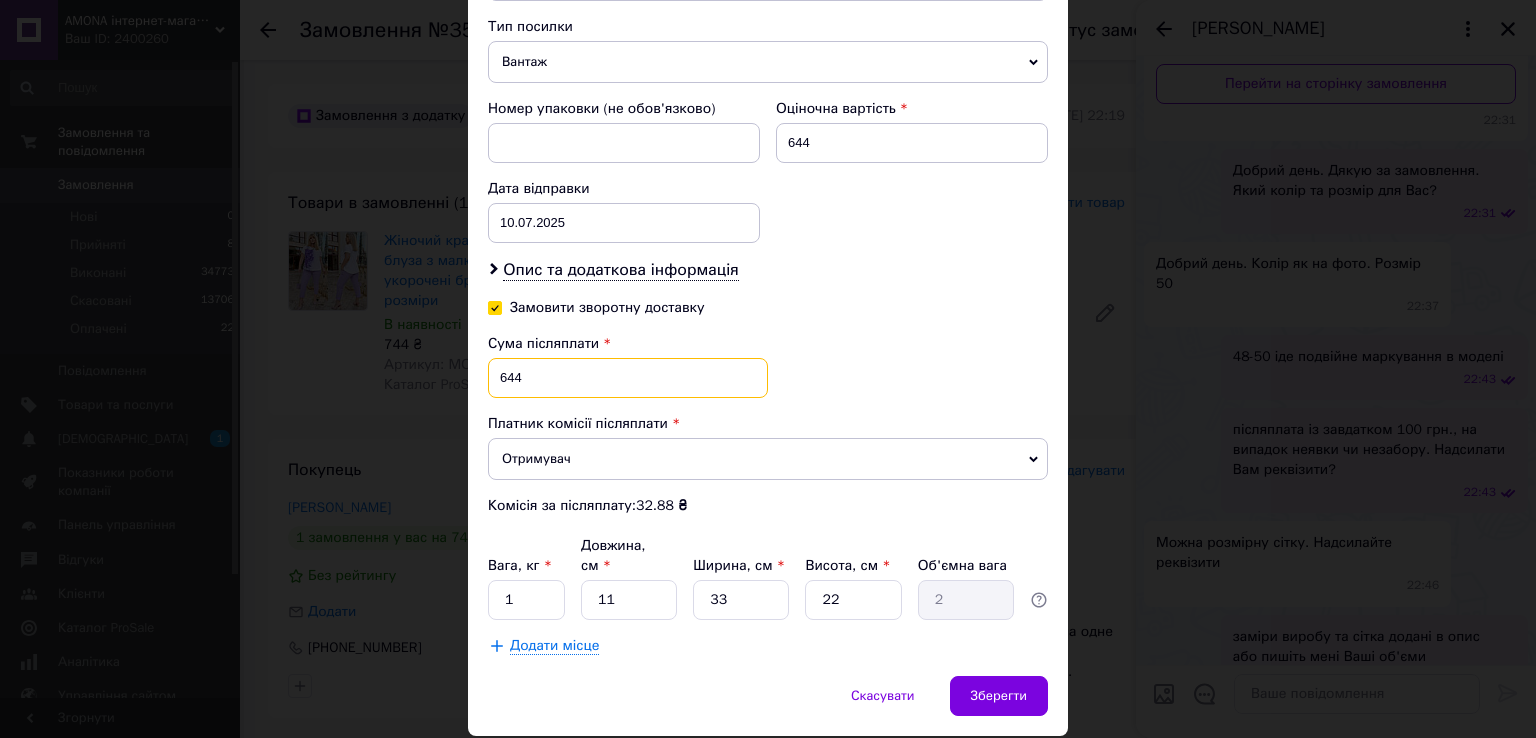 type on "644" 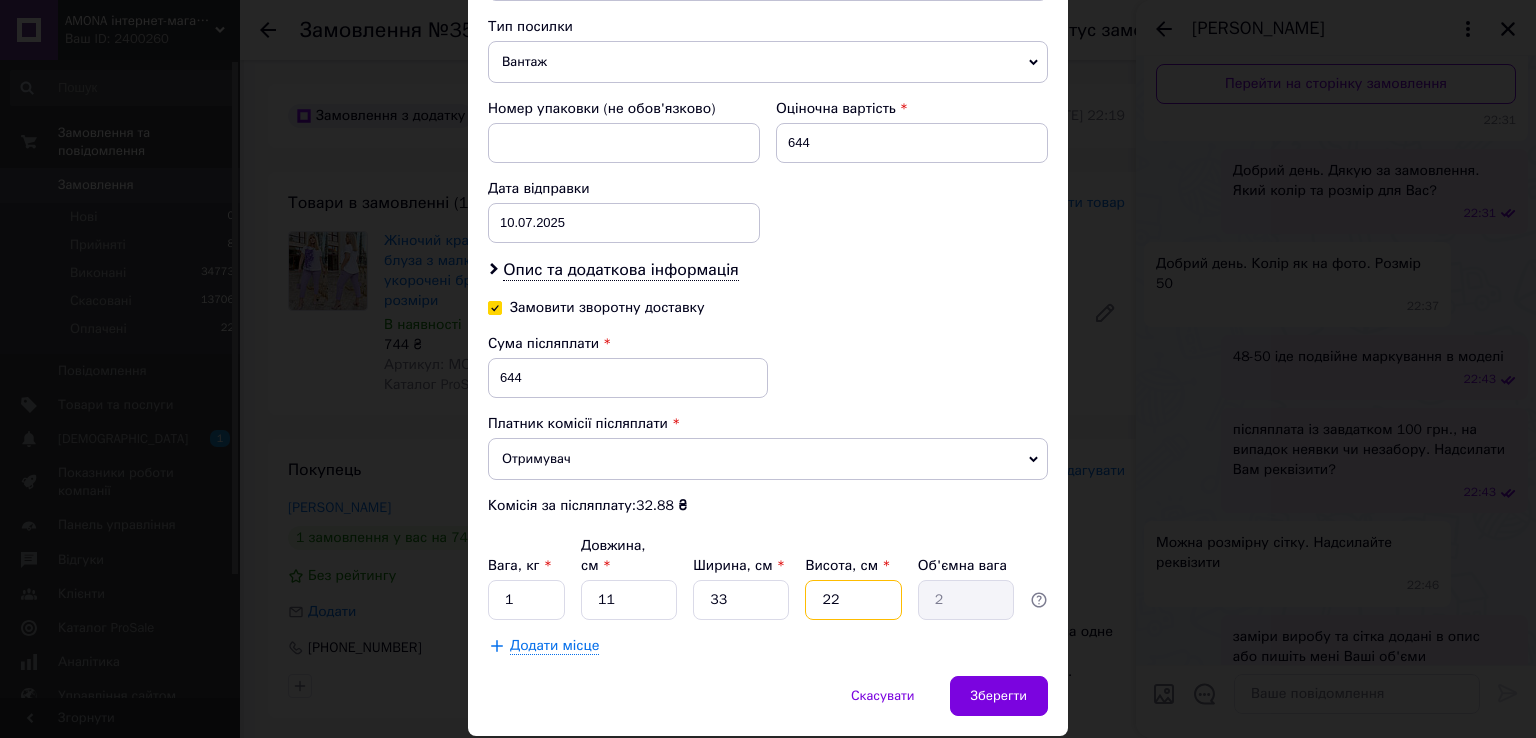 drag, startPoint x: 846, startPoint y: 526, endPoint x: 811, endPoint y: 527, distance: 35.014282 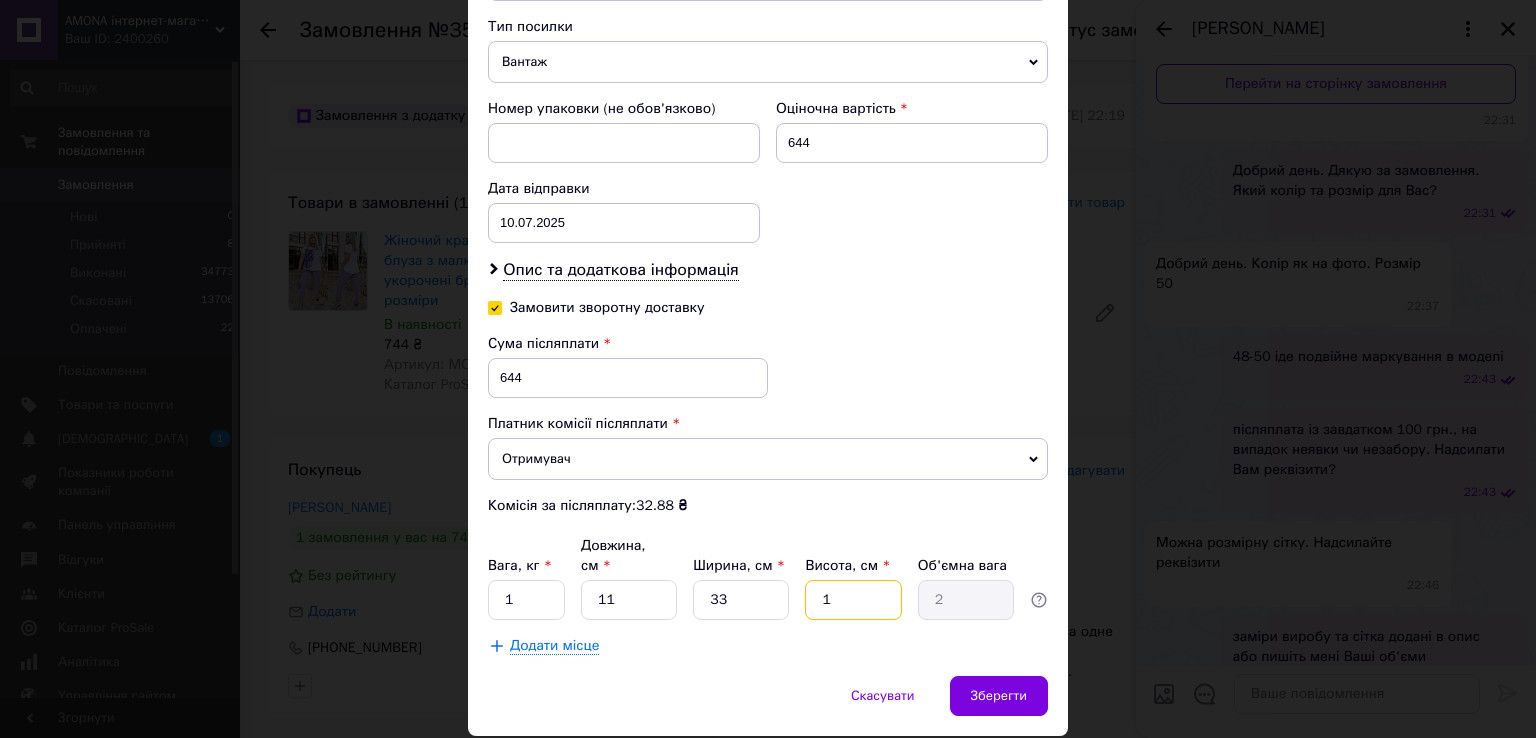 type on "0.1" 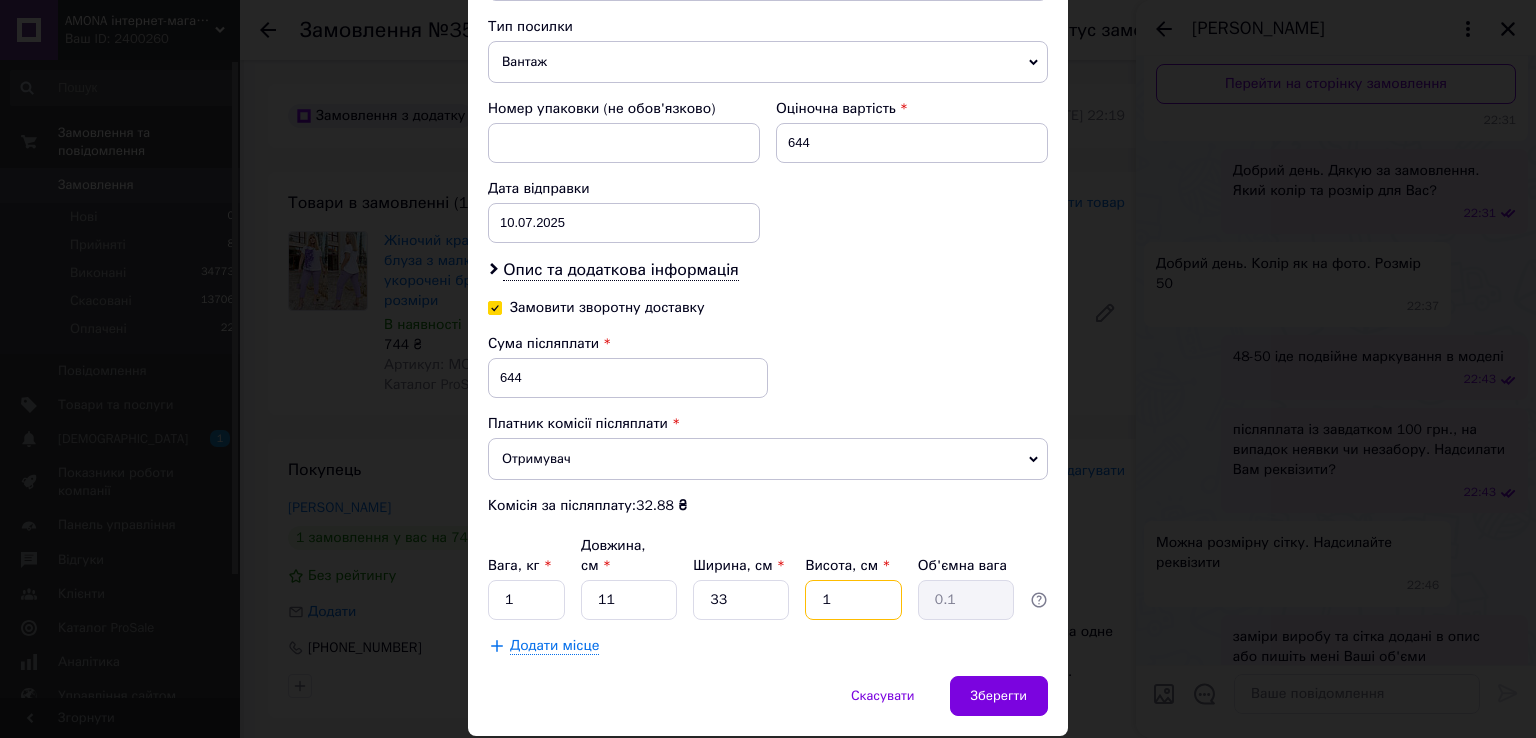 type on "10" 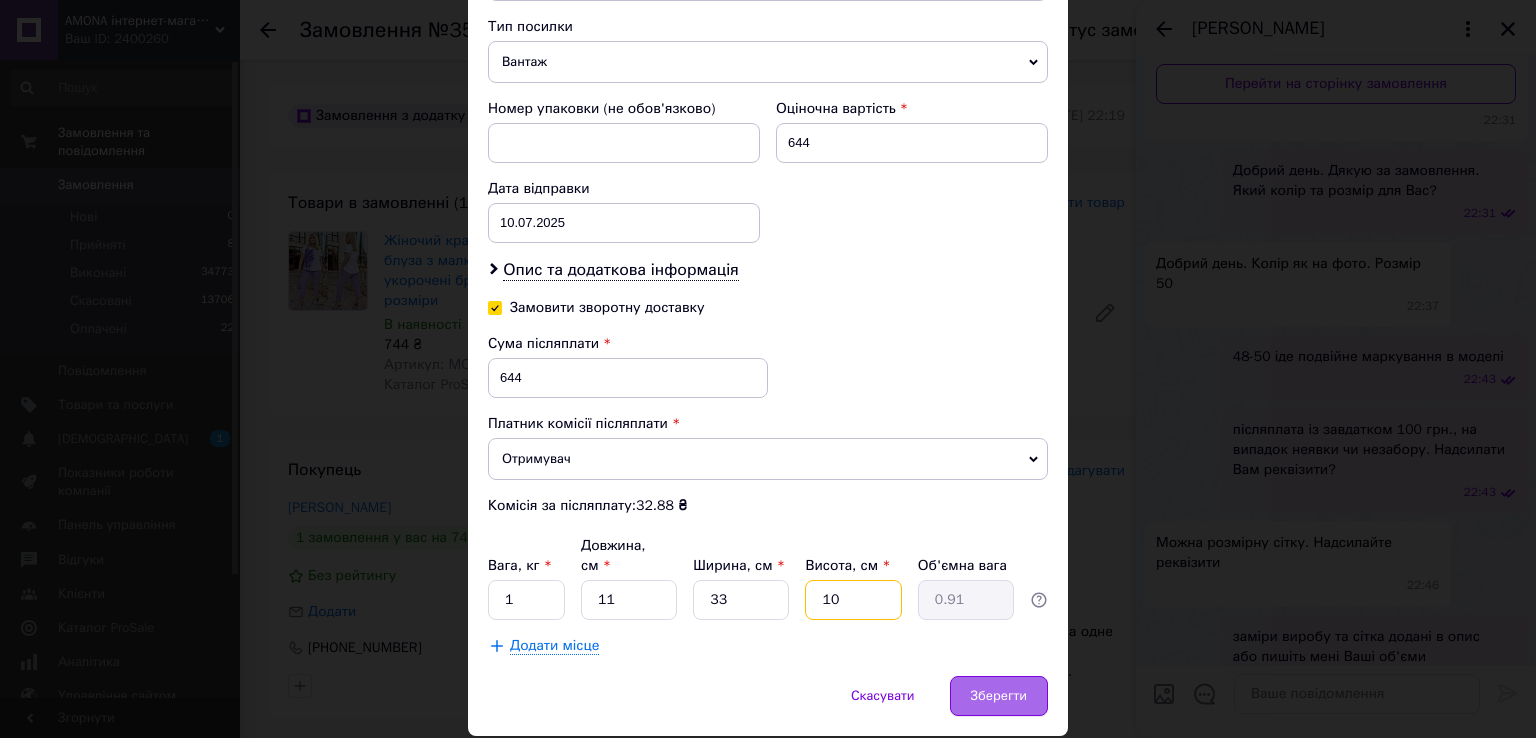 type on "10" 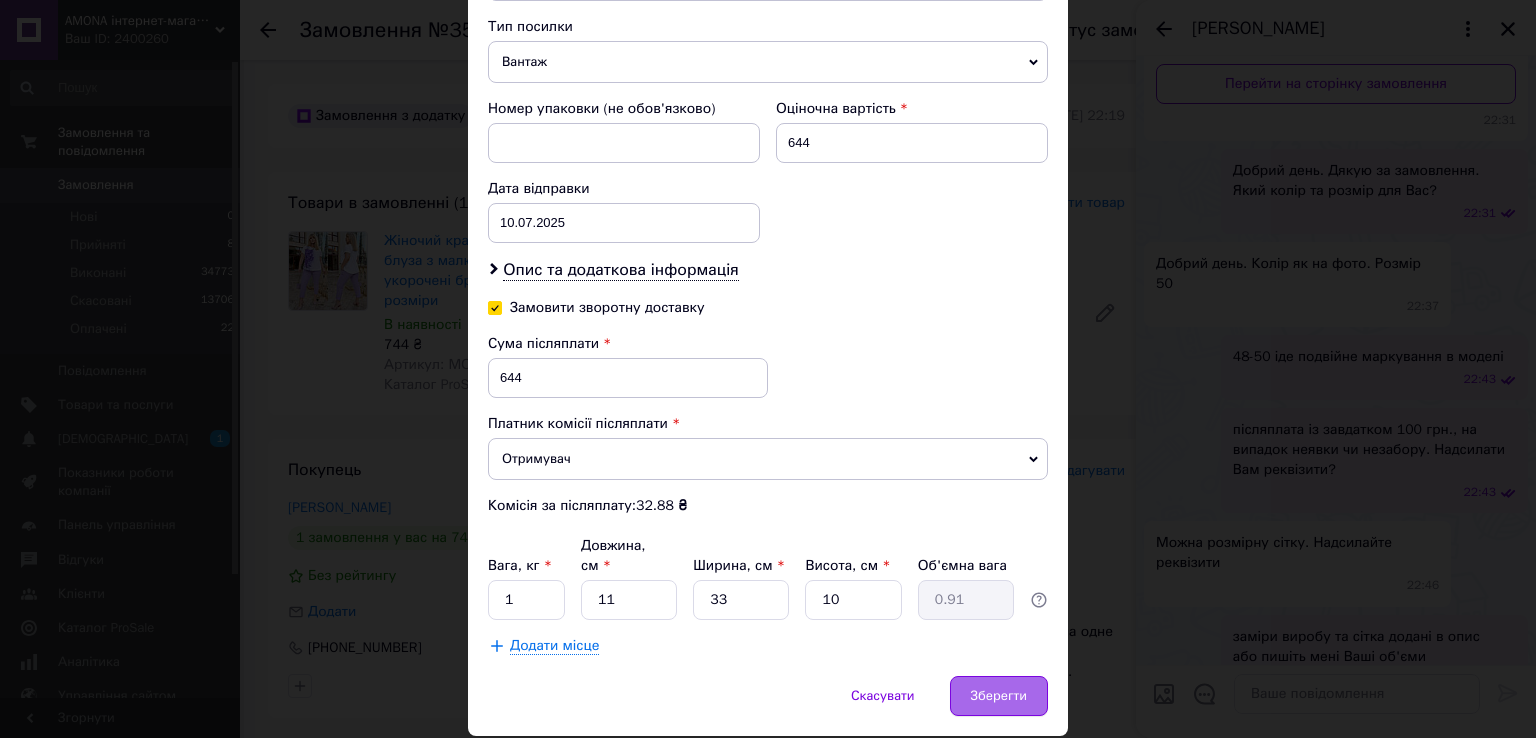 click on "Зберегти" at bounding box center (999, 696) 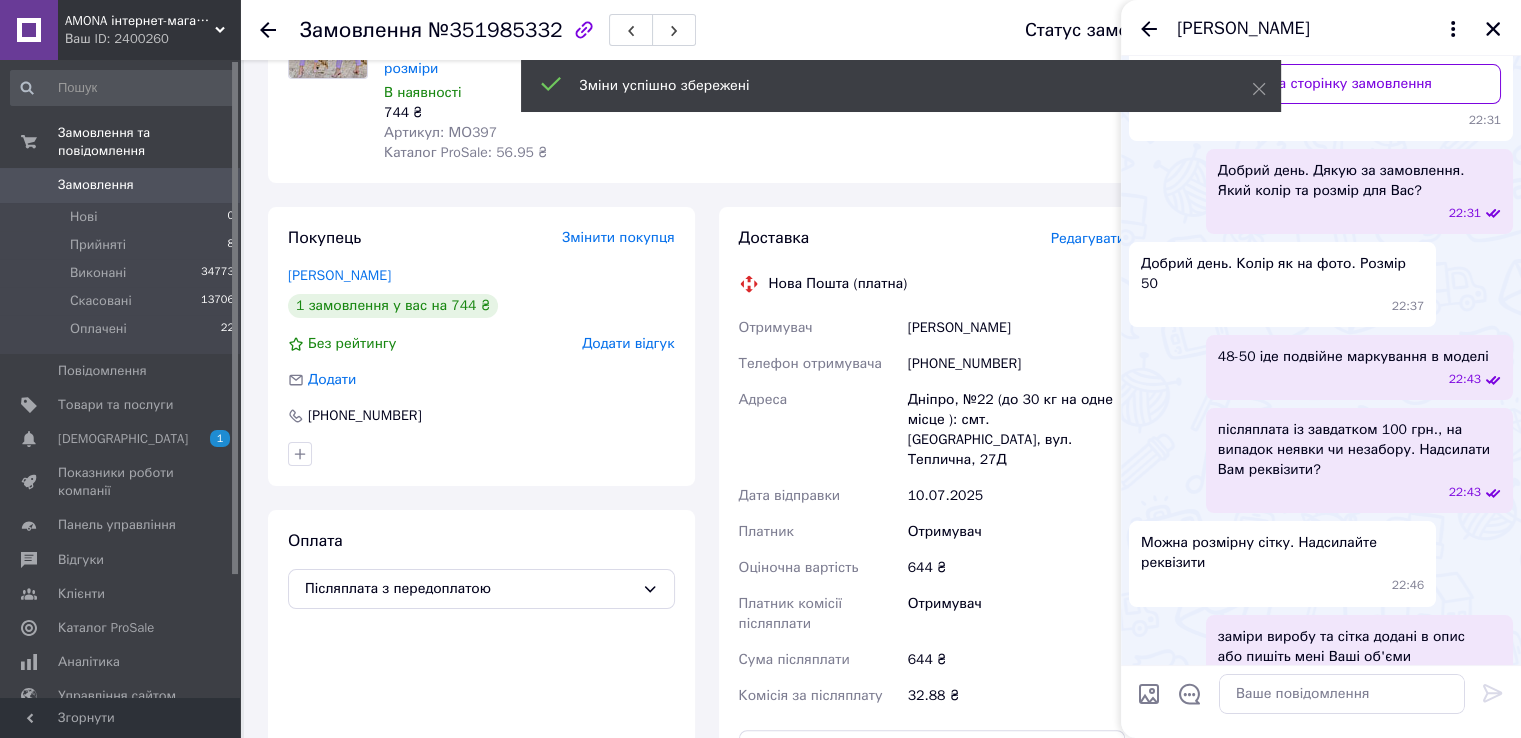 scroll, scrollTop: 500, scrollLeft: 0, axis: vertical 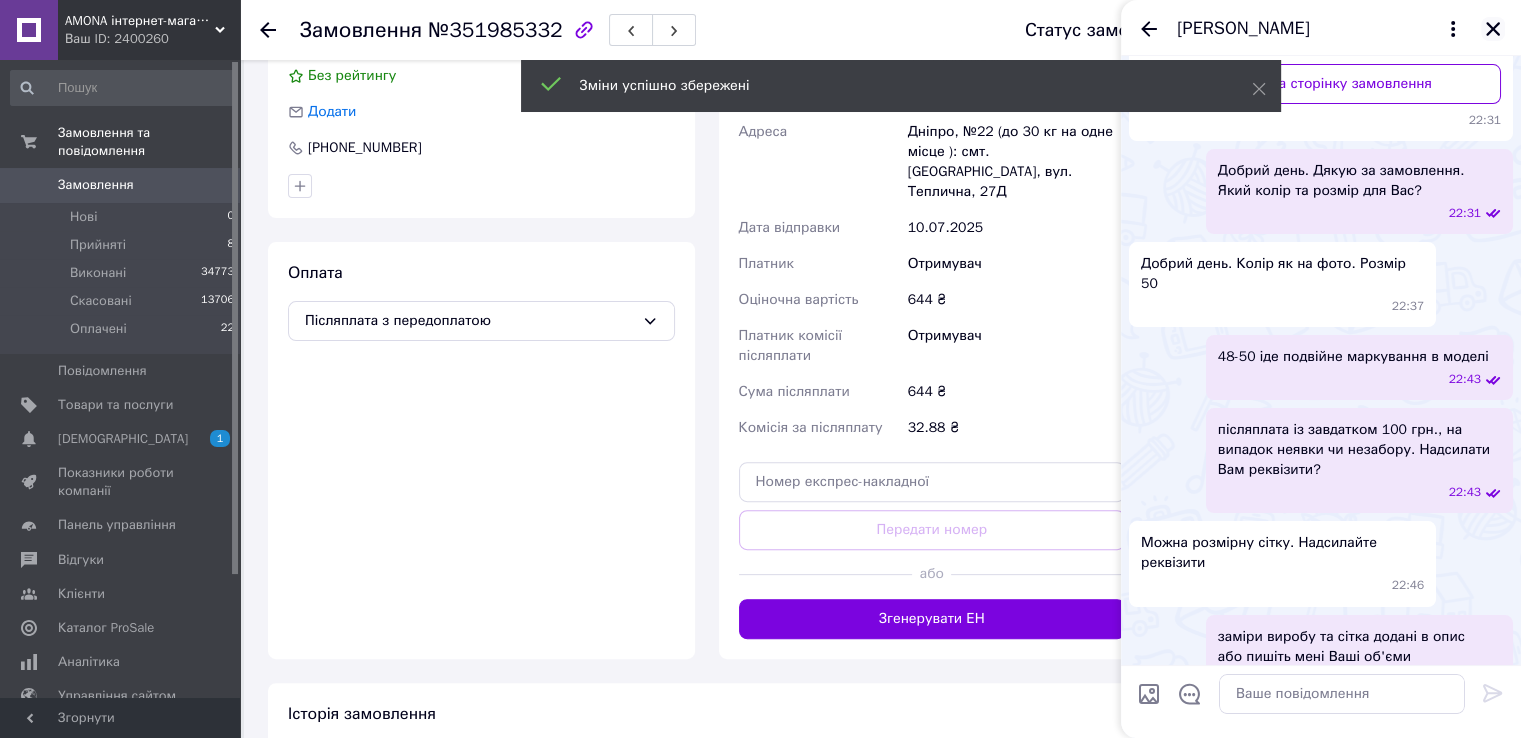 click 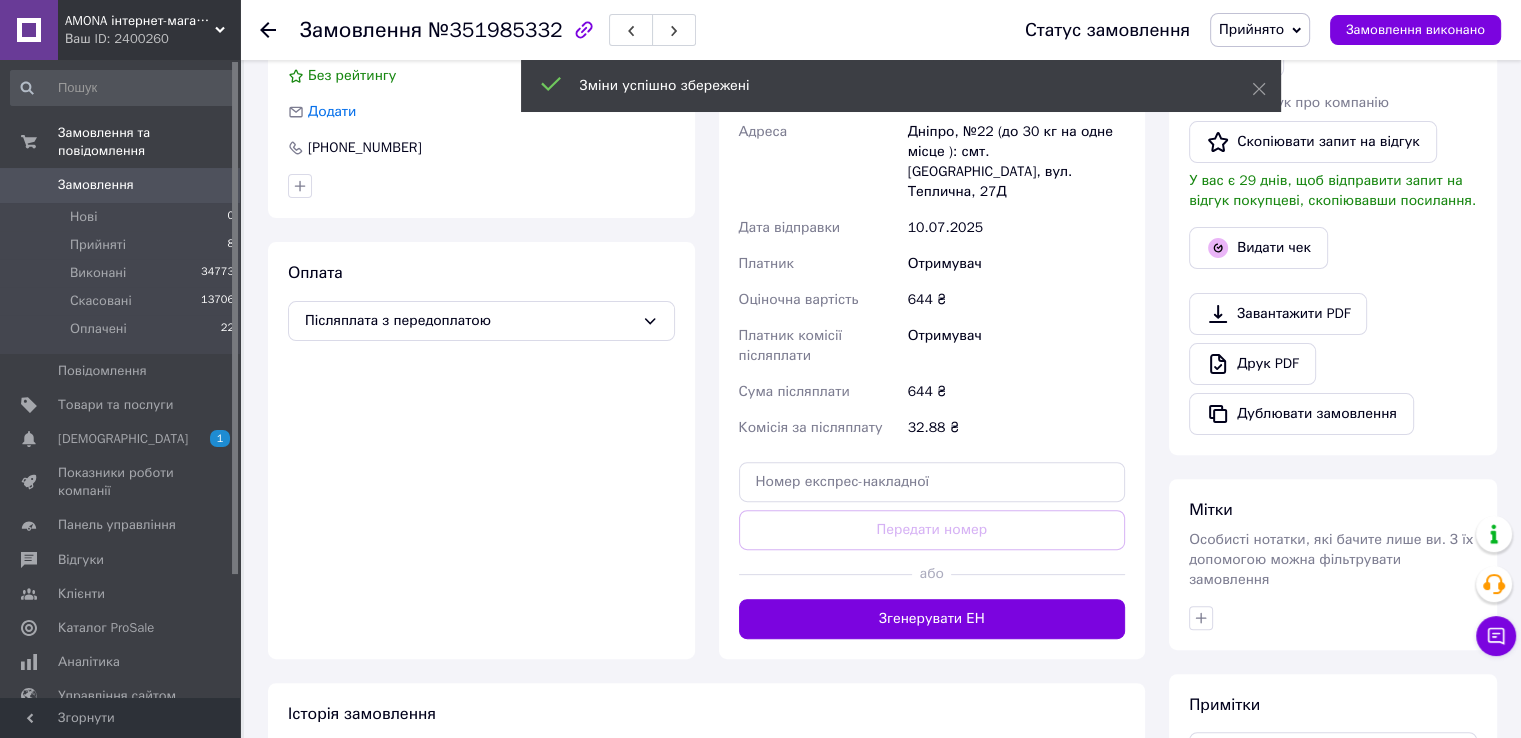 drag, startPoint x: 897, startPoint y: 608, endPoint x: 373, endPoint y: 734, distance: 538.936 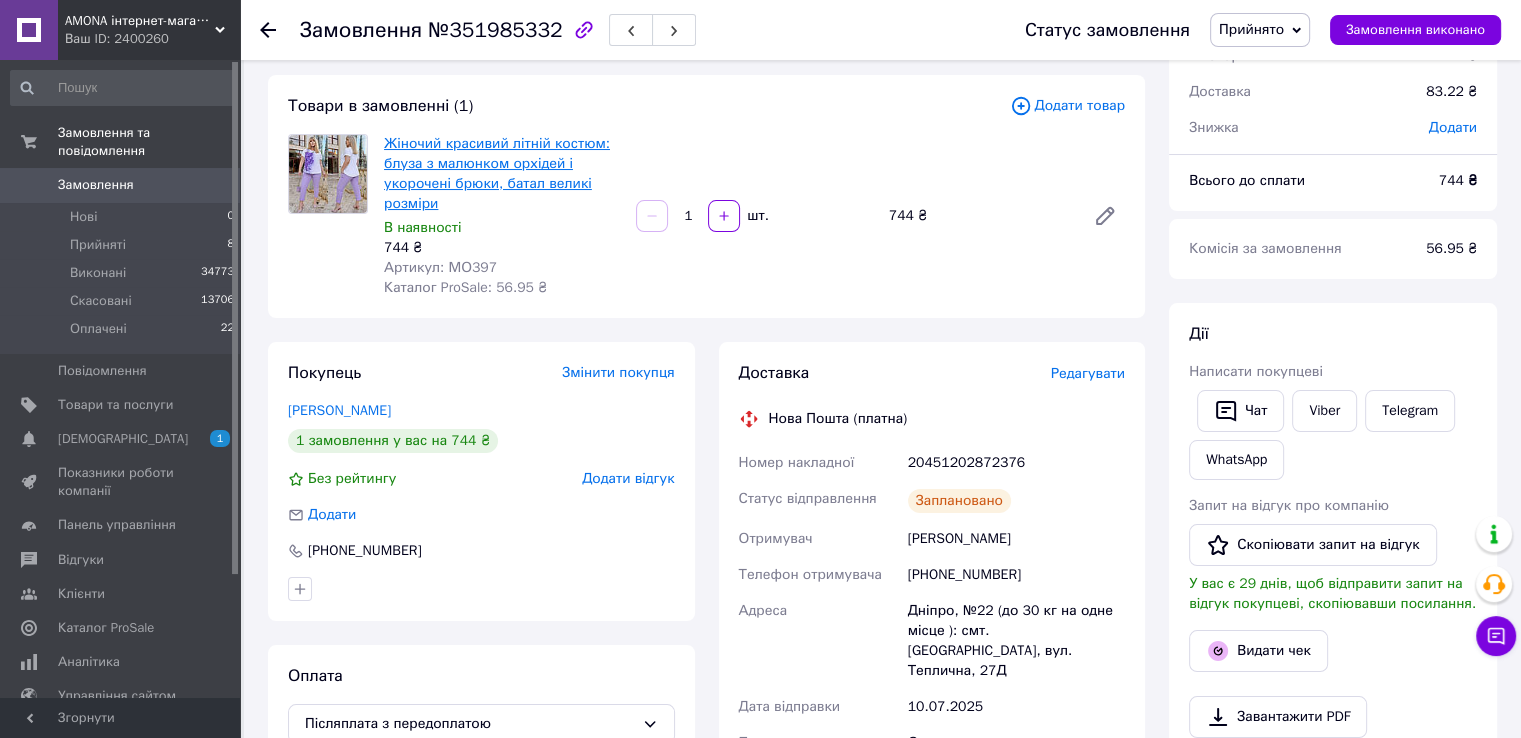 scroll, scrollTop: 0, scrollLeft: 0, axis: both 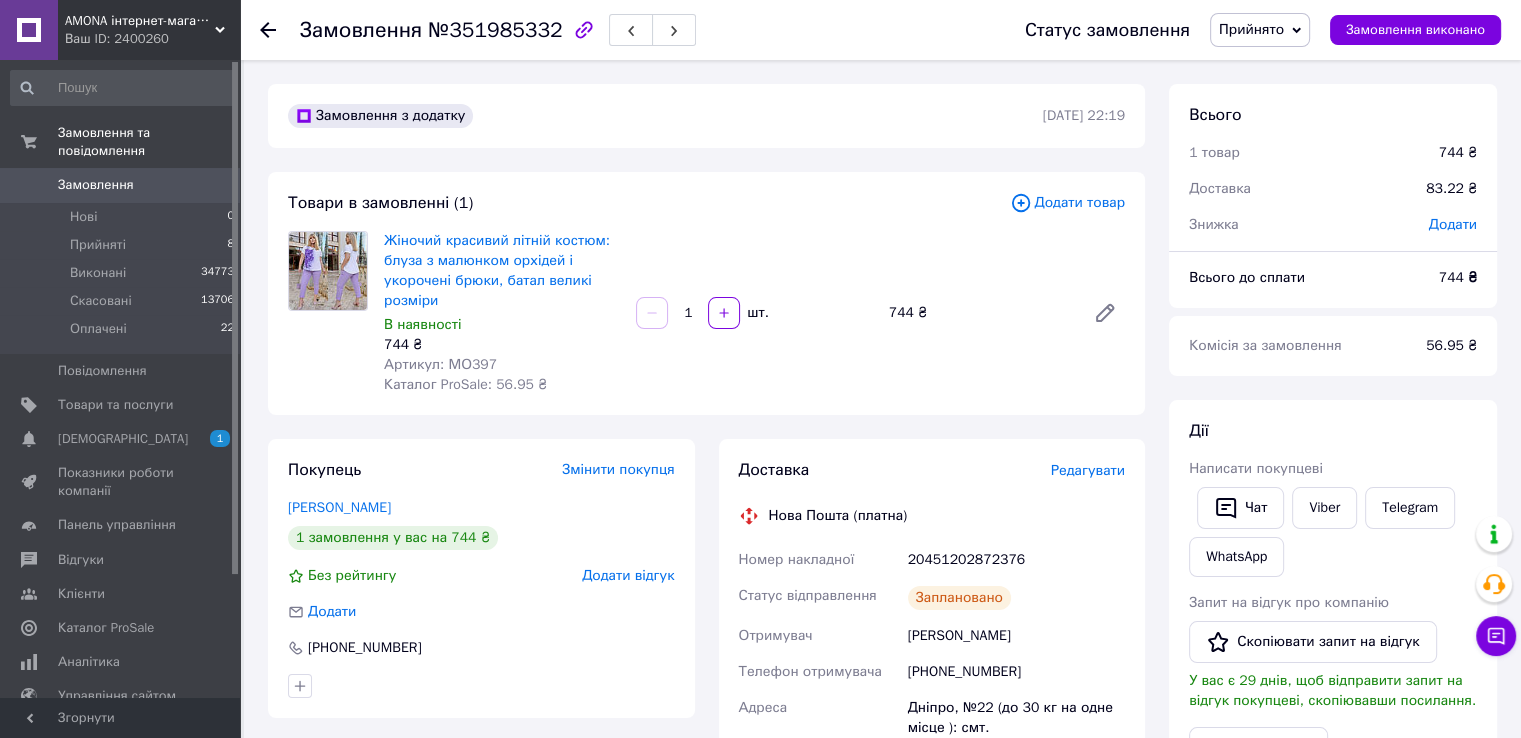 click on "Жіночий красивий літній костюм: блуза з малюнком орхідей і укорочені брюки, батал великі розміри" at bounding box center [502, 271] 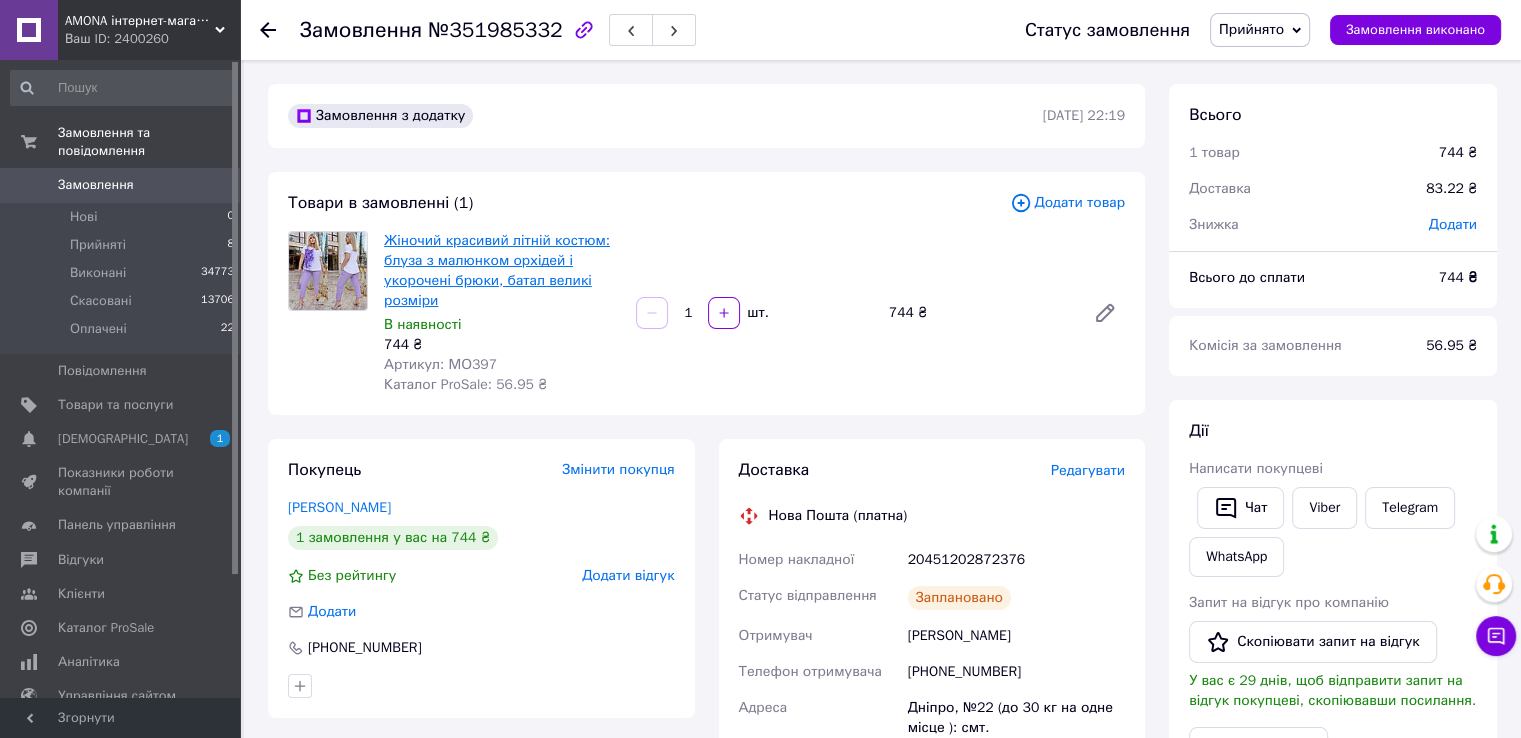 click on "Жіночий красивий літній костюм: блуза з малюнком орхідей і укорочені брюки, батал великі розміри" at bounding box center (497, 270) 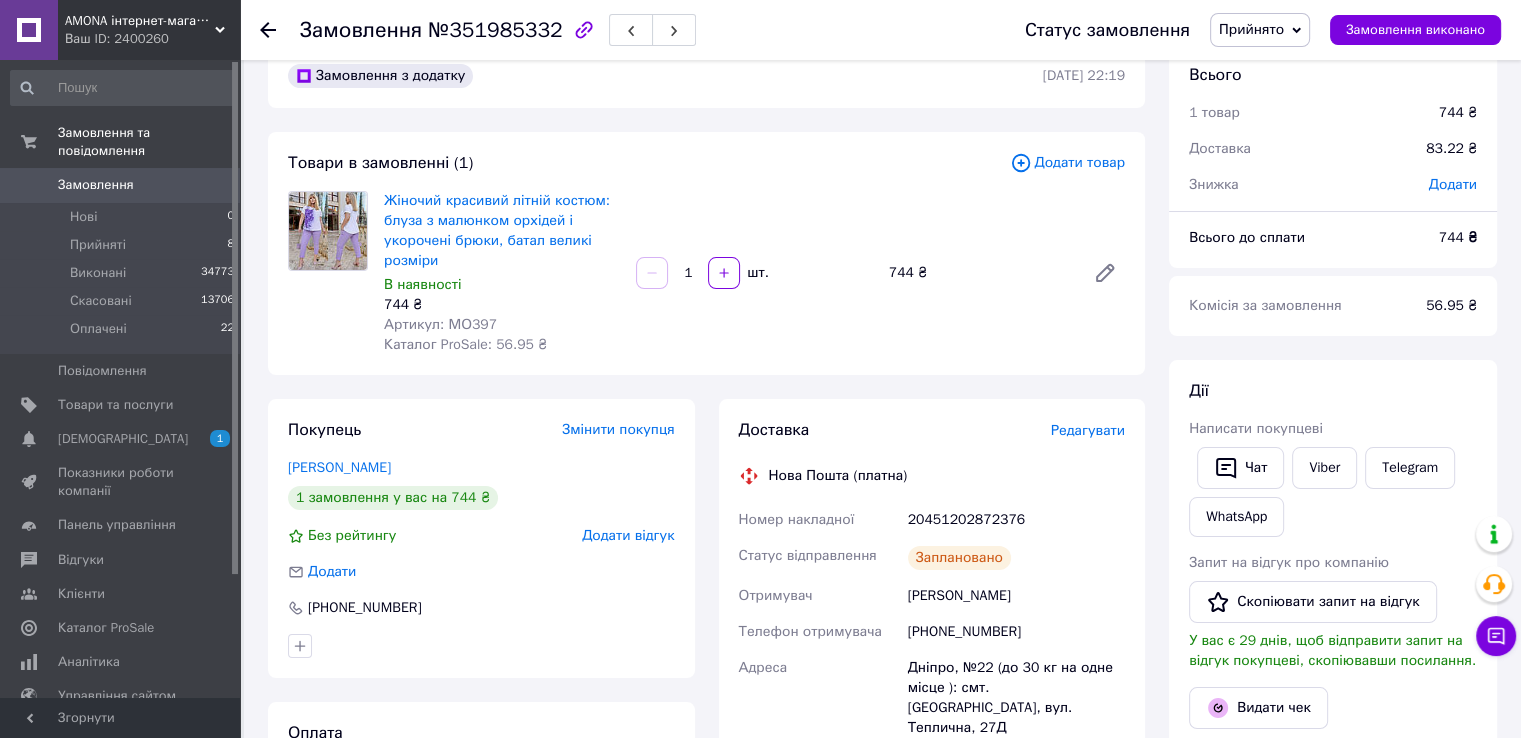 scroll, scrollTop: 400, scrollLeft: 0, axis: vertical 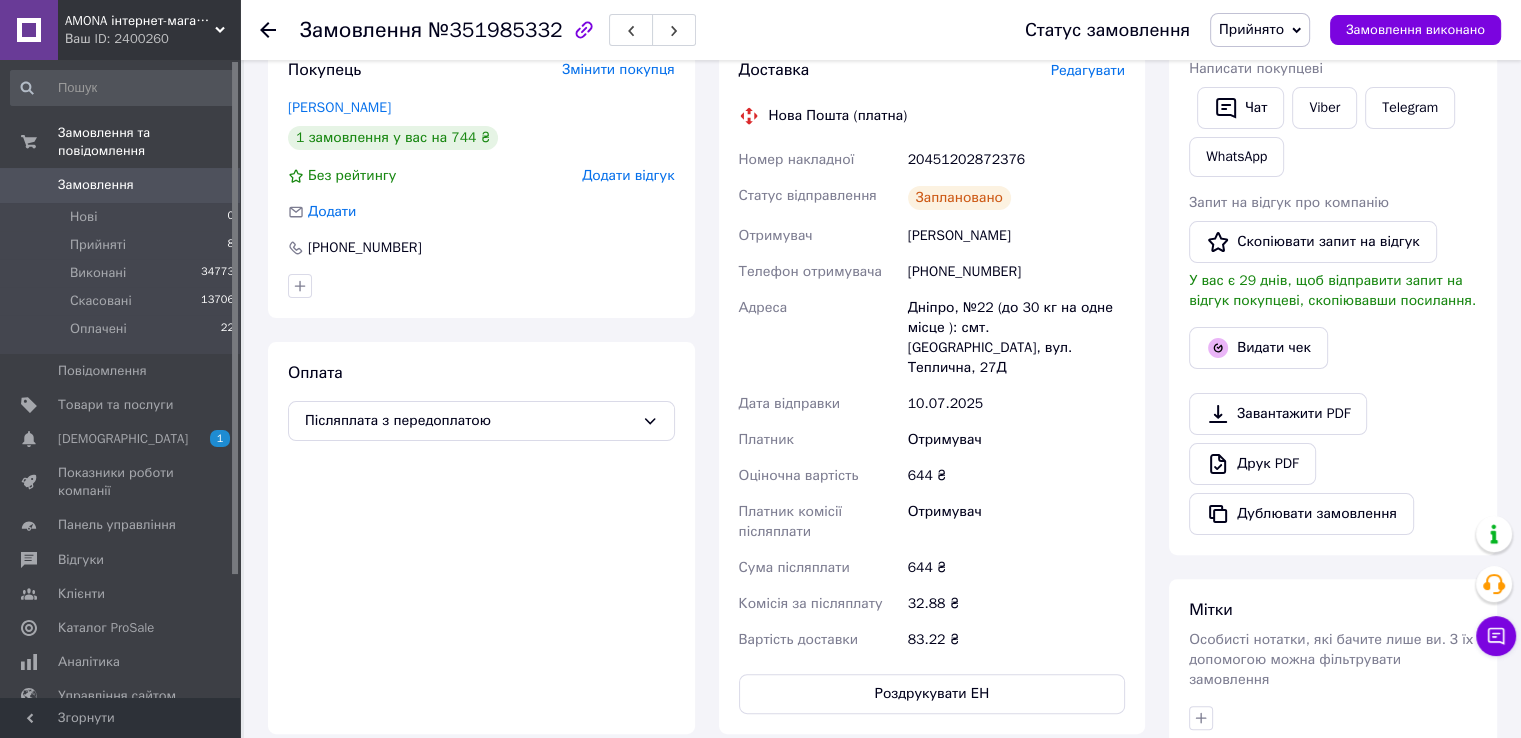 click on "Ковалева Яна" at bounding box center (1016, 236) 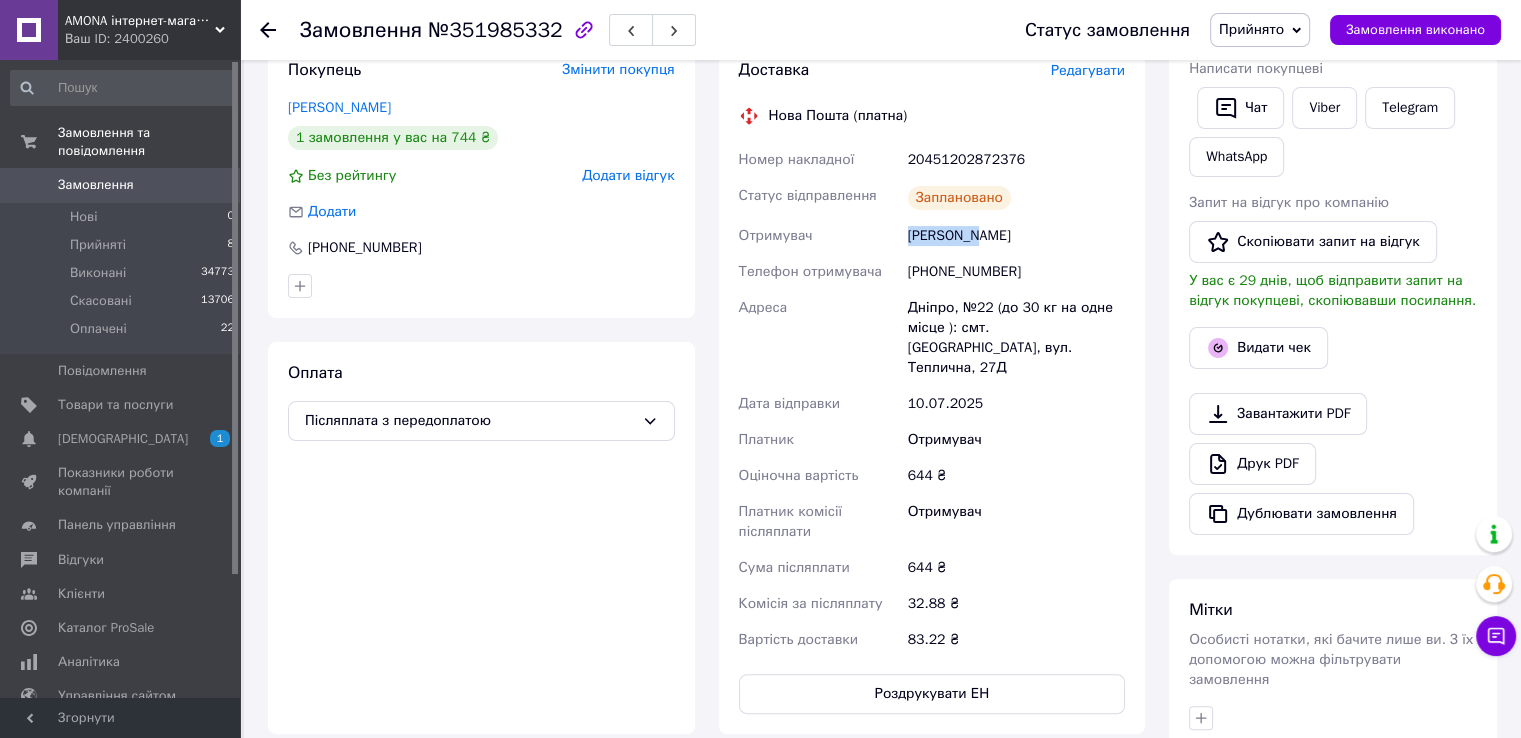 click on "Ковалева Яна" at bounding box center [1016, 236] 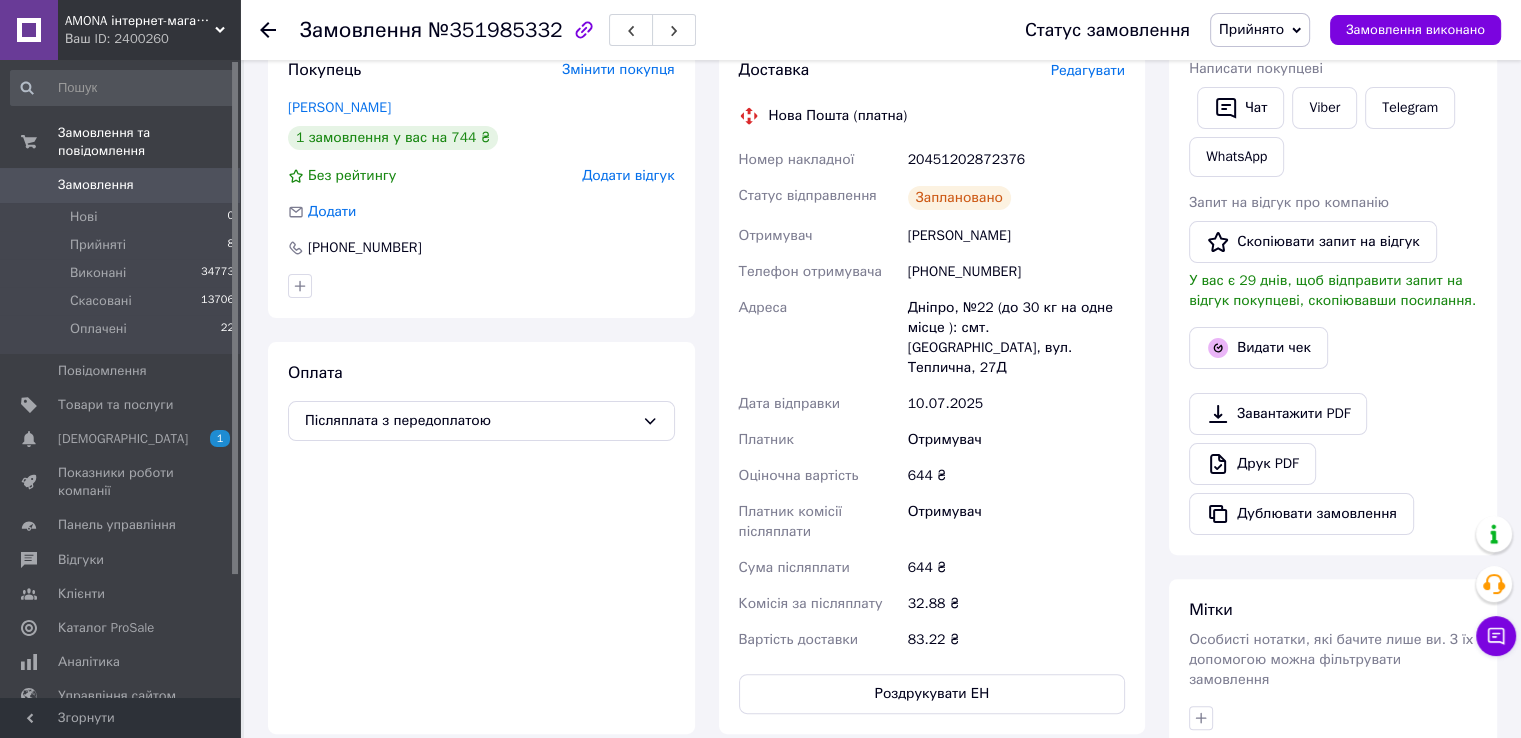 click on "20451202872376" at bounding box center (1016, 160) 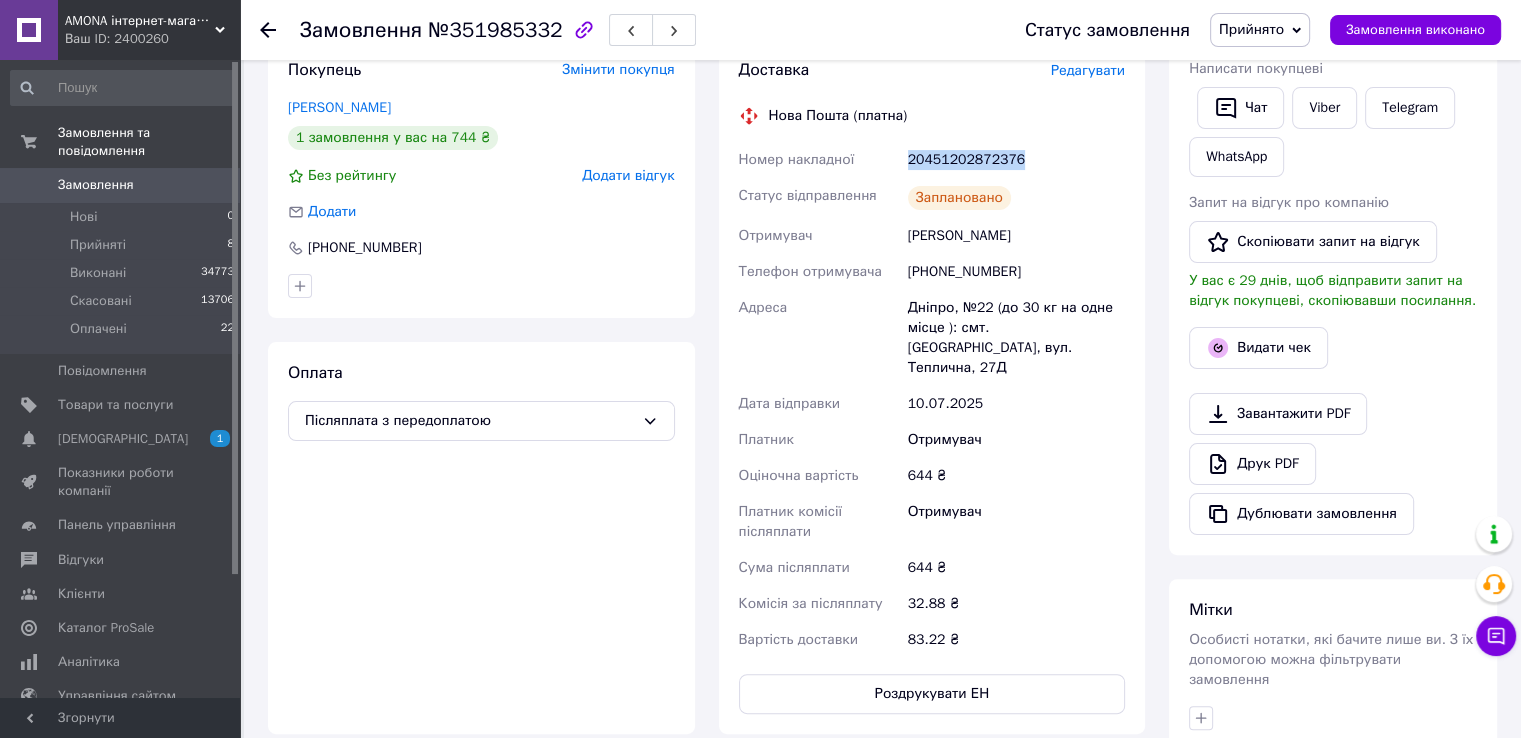 click on "20451202872376" at bounding box center (1016, 160) 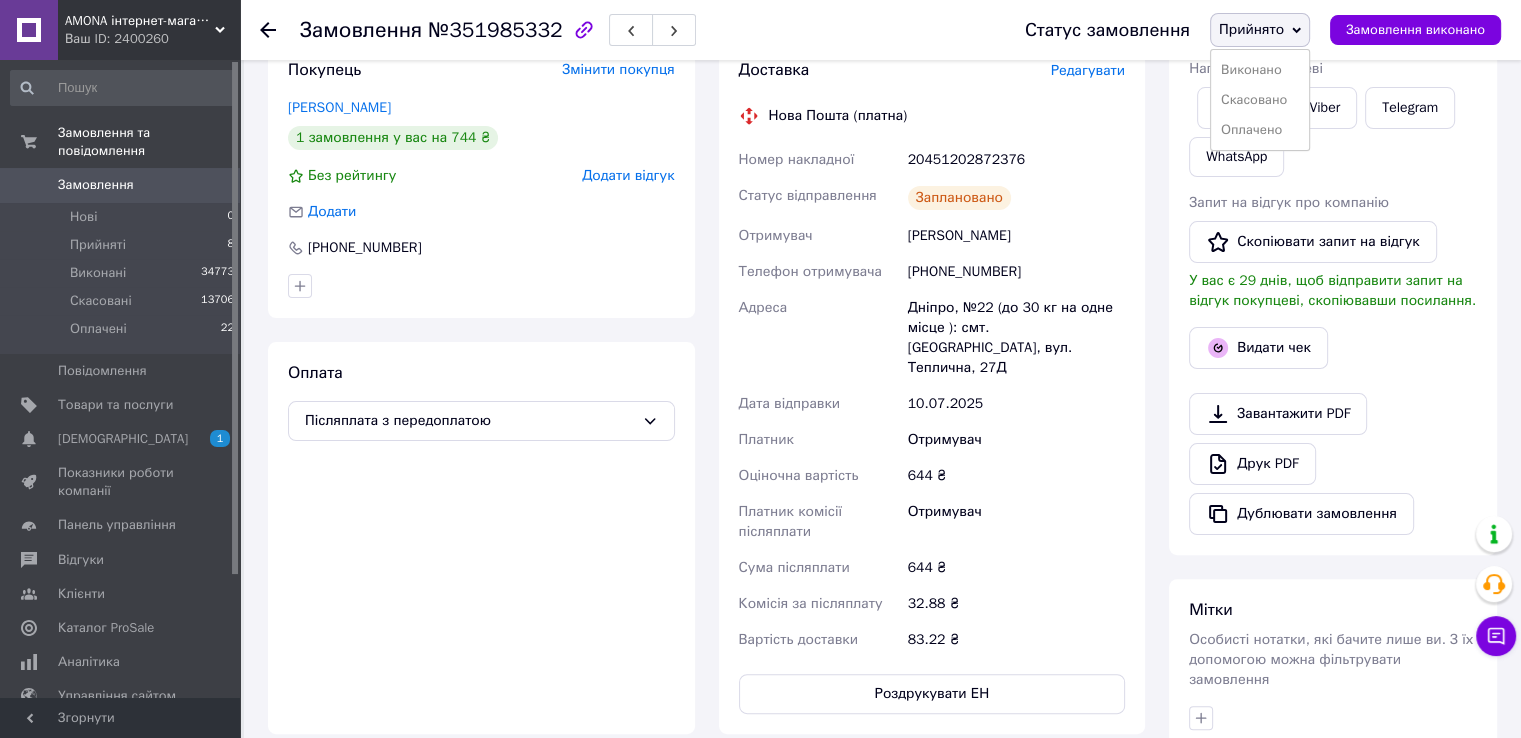drag, startPoint x: 1256, startPoint y: 128, endPoint x: 651, endPoint y: 489, distance: 704.51825 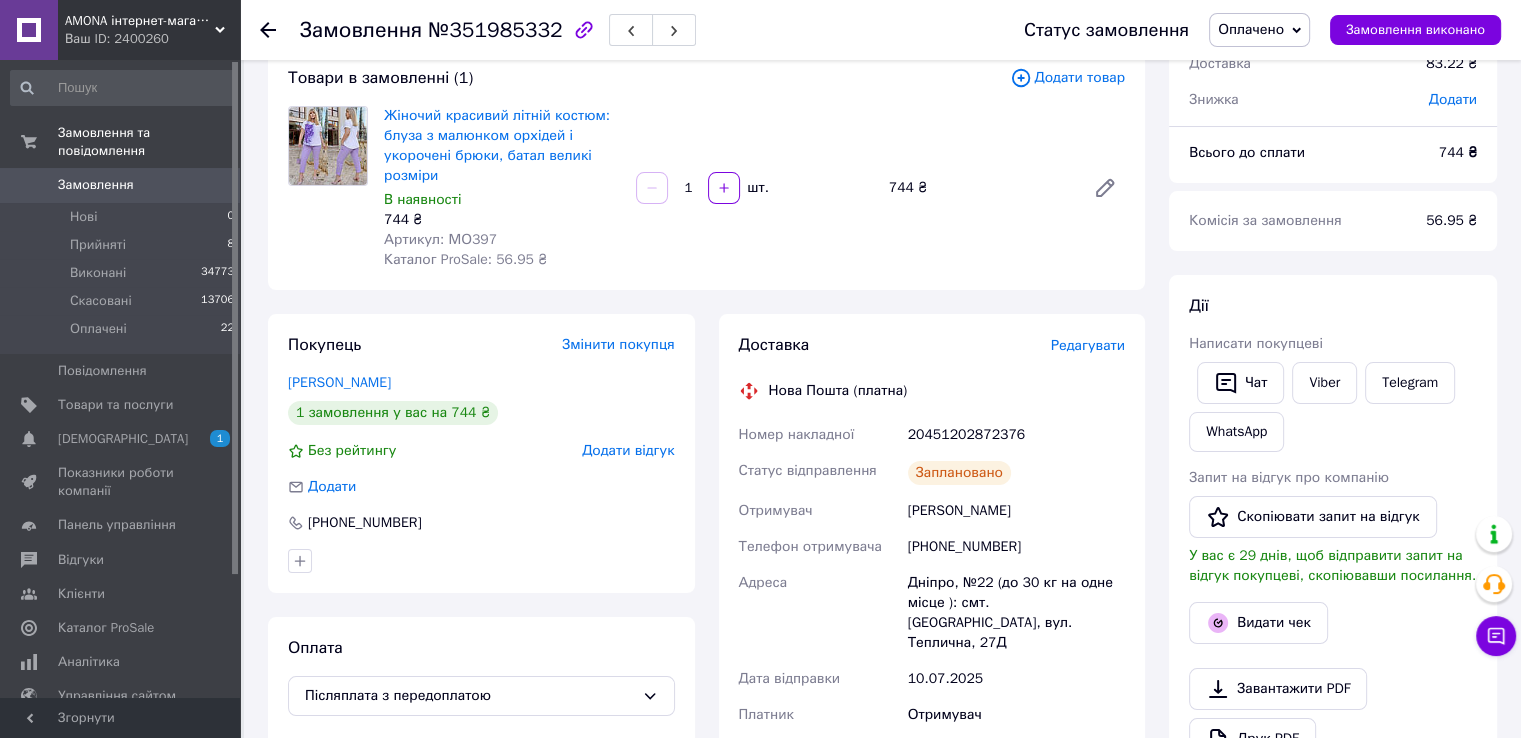 scroll, scrollTop: 0, scrollLeft: 0, axis: both 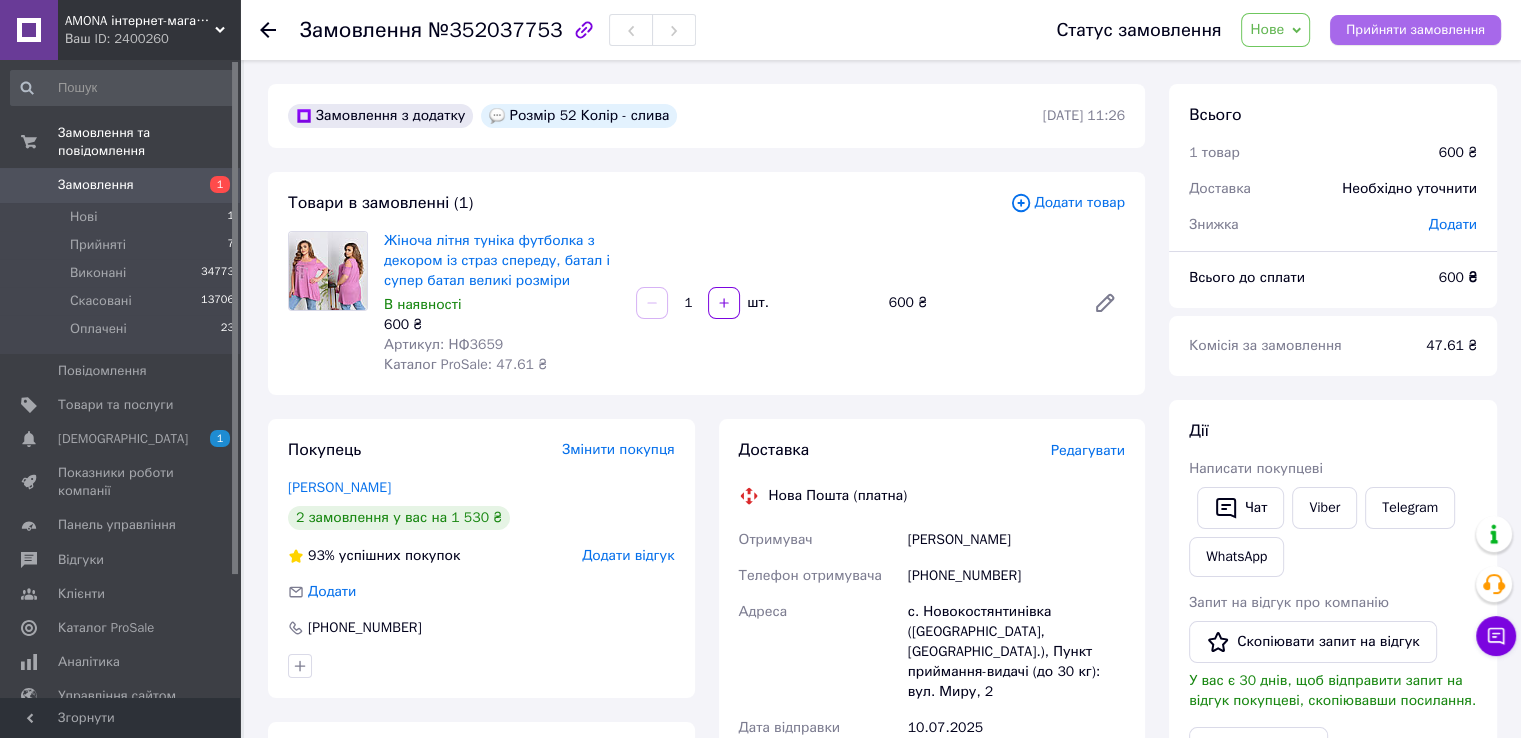click on "Прийняти замовлення" at bounding box center (1415, 30) 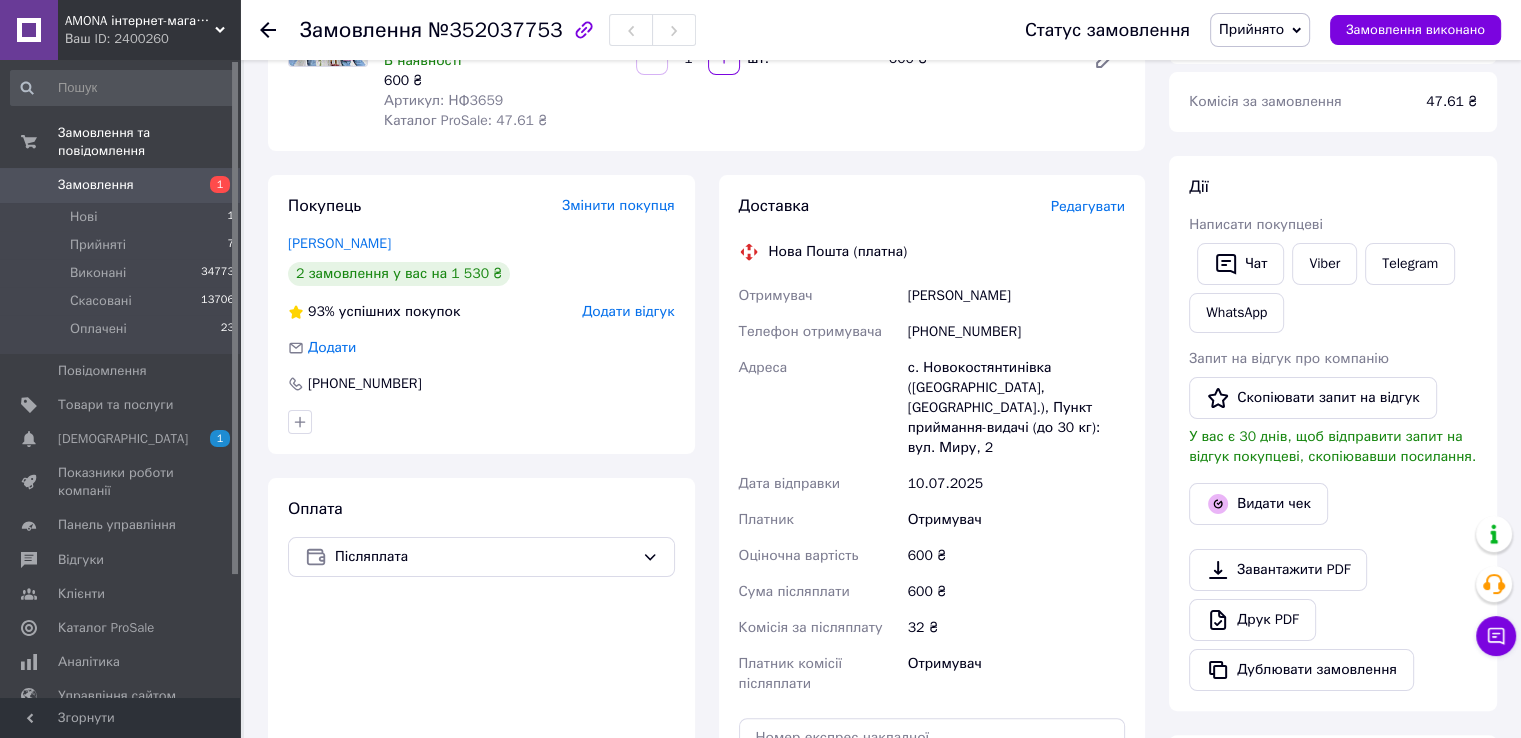 scroll, scrollTop: 0, scrollLeft: 0, axis: both 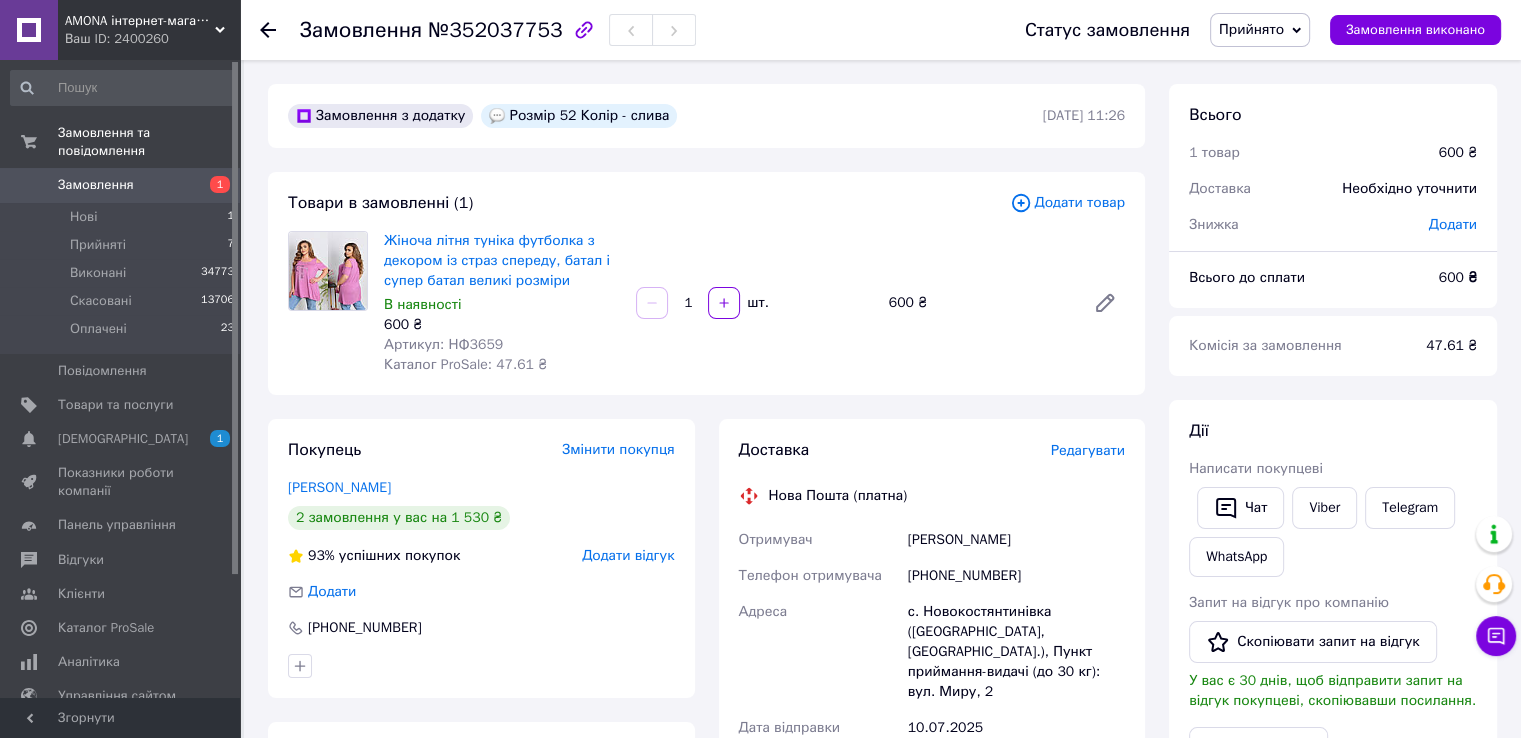 drag, startPoint x: 1215, startPoint y: 511, endPoint x: 1159, endPoint y: 544, distance: 65 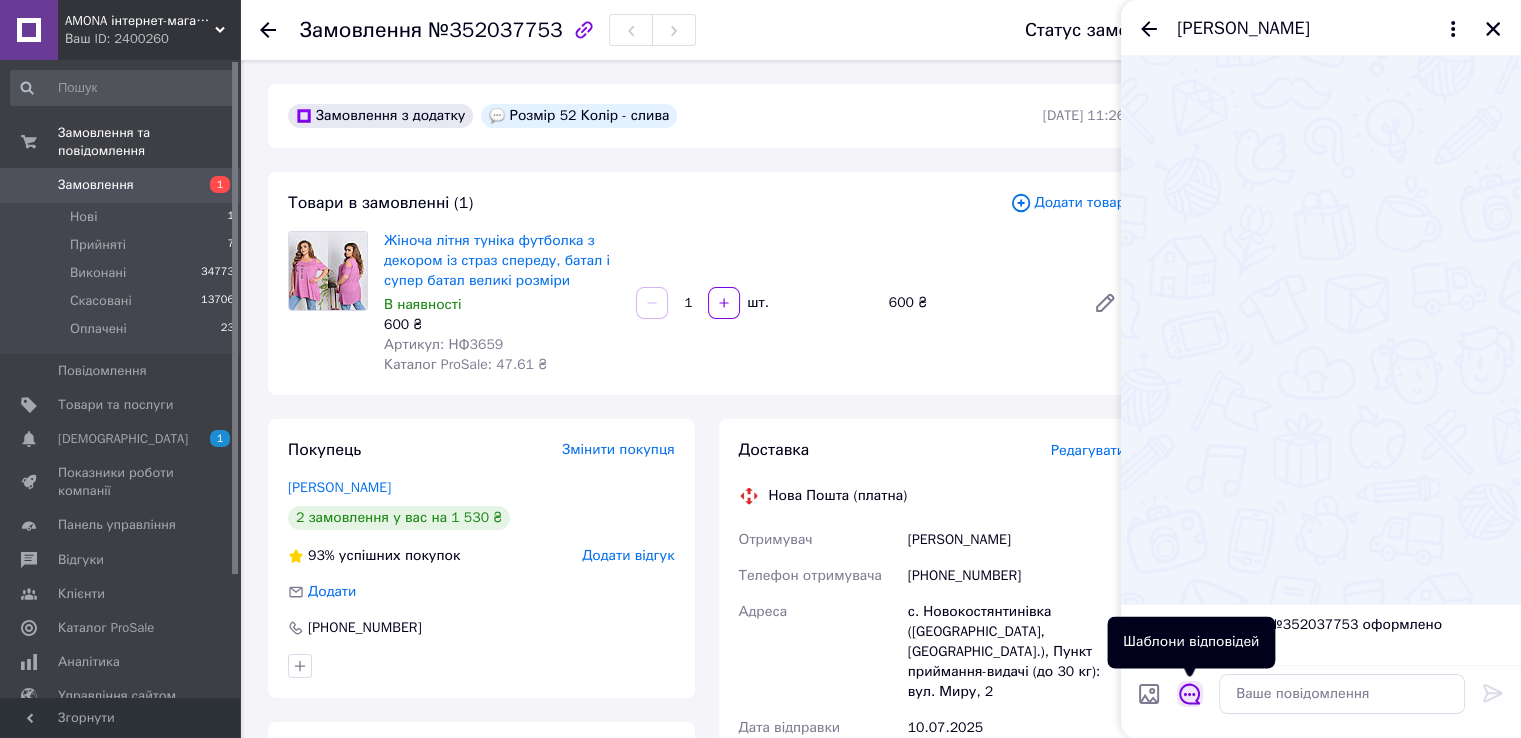 click 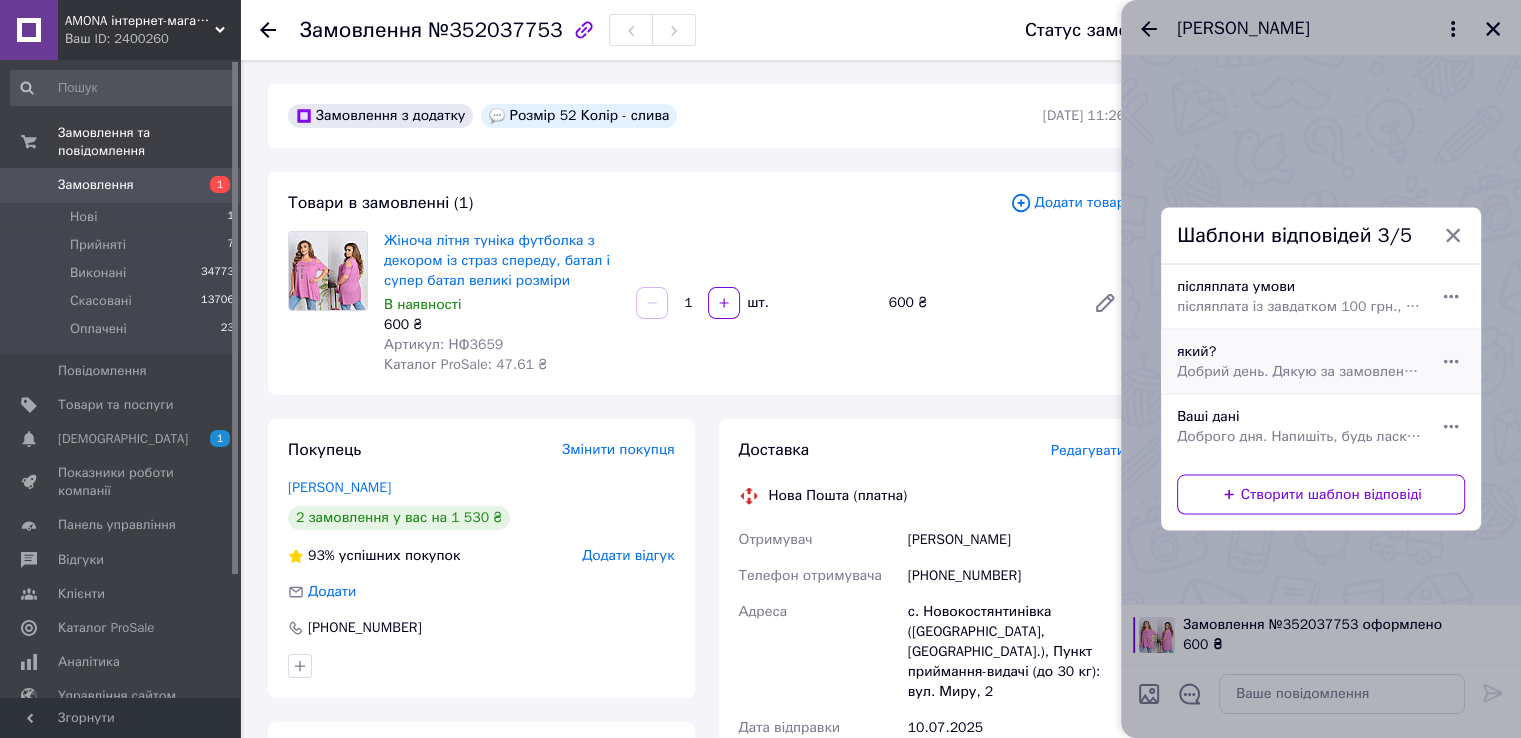 click on "який? Добрий день. Дякую за замовлення. Який колір та розмір для Вас?" at bounding box center (1299, 362) 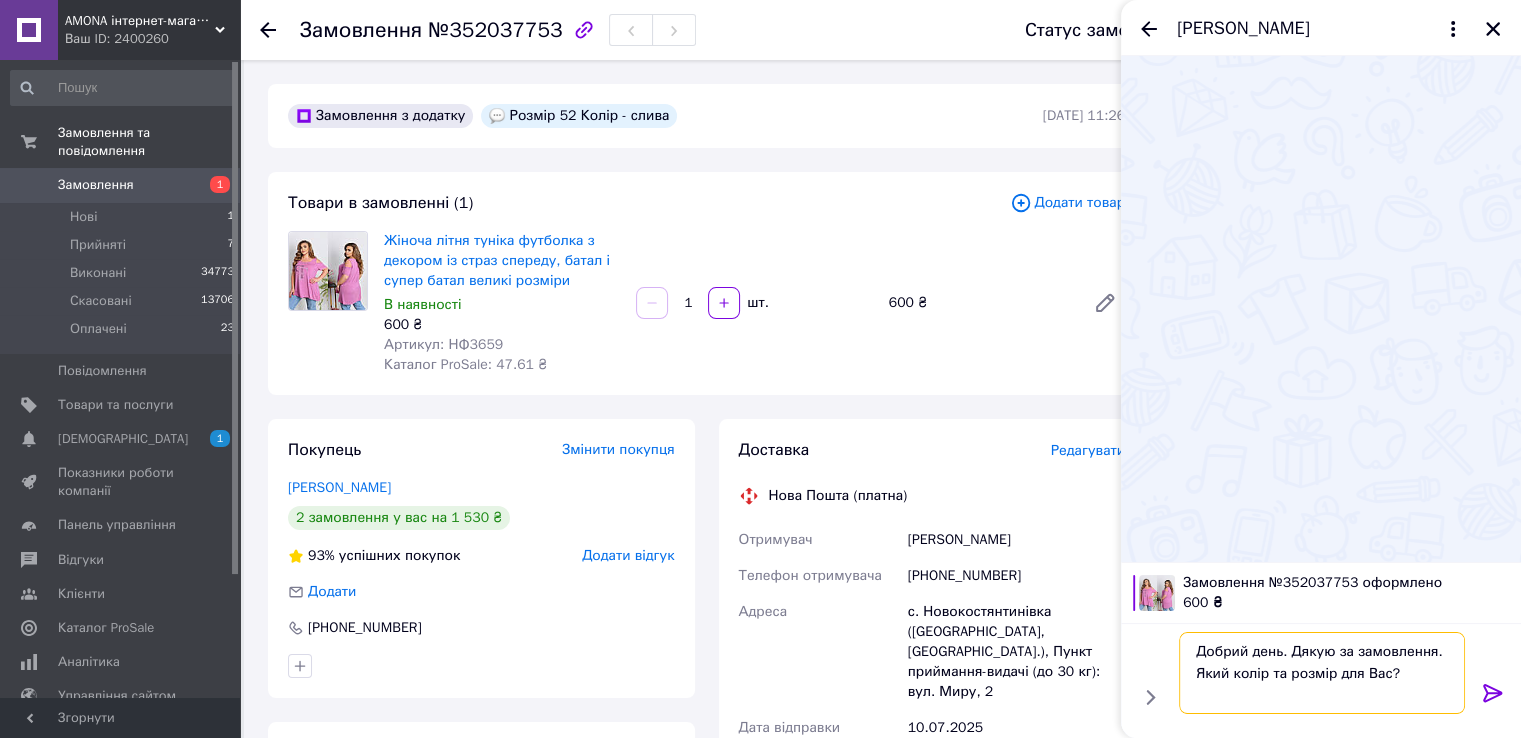 drag, startPoint x: 1195, startPoint y: 675, endPoint x: 1445, endPoint y: 675, distance: 250 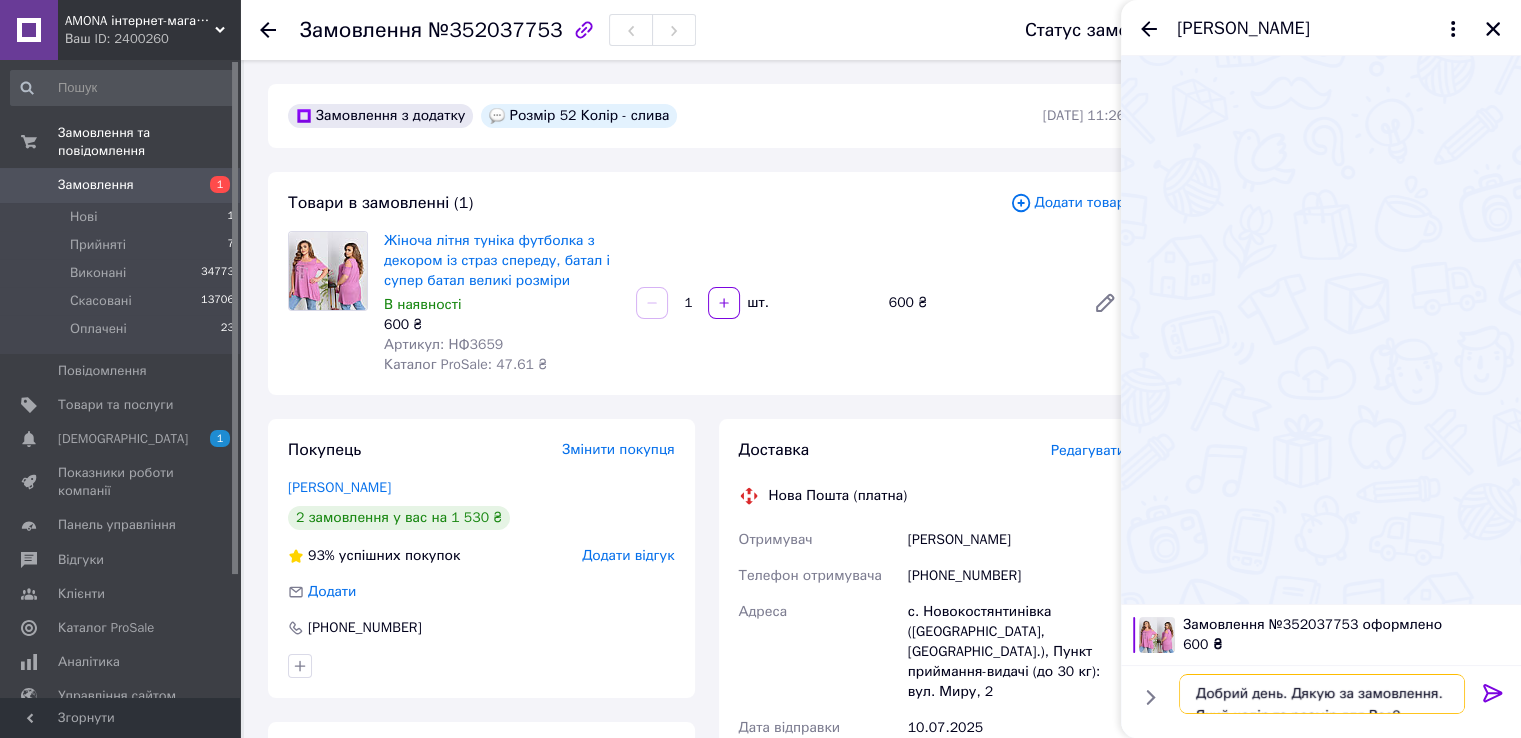type on "Добрий день. Дякую за замовлення." 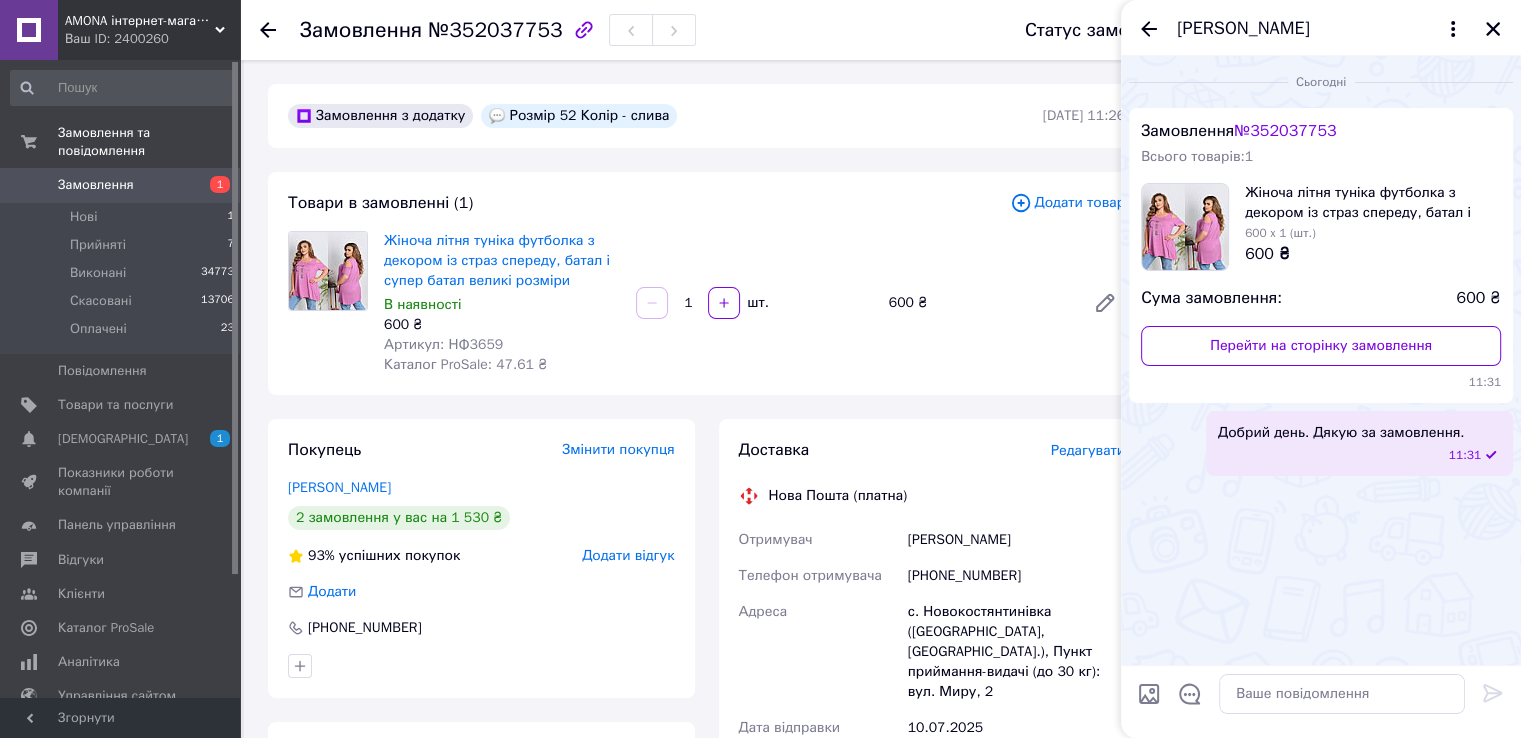 click on "Покупець Змінити покупця Гурдіш [PERSON_NAME] 2 замовлення у вас на 1 530 ₴ 93%   успішних покупок Додати відгук Додати [PHONE_NUMBER]" at bounding box center (481, 558) 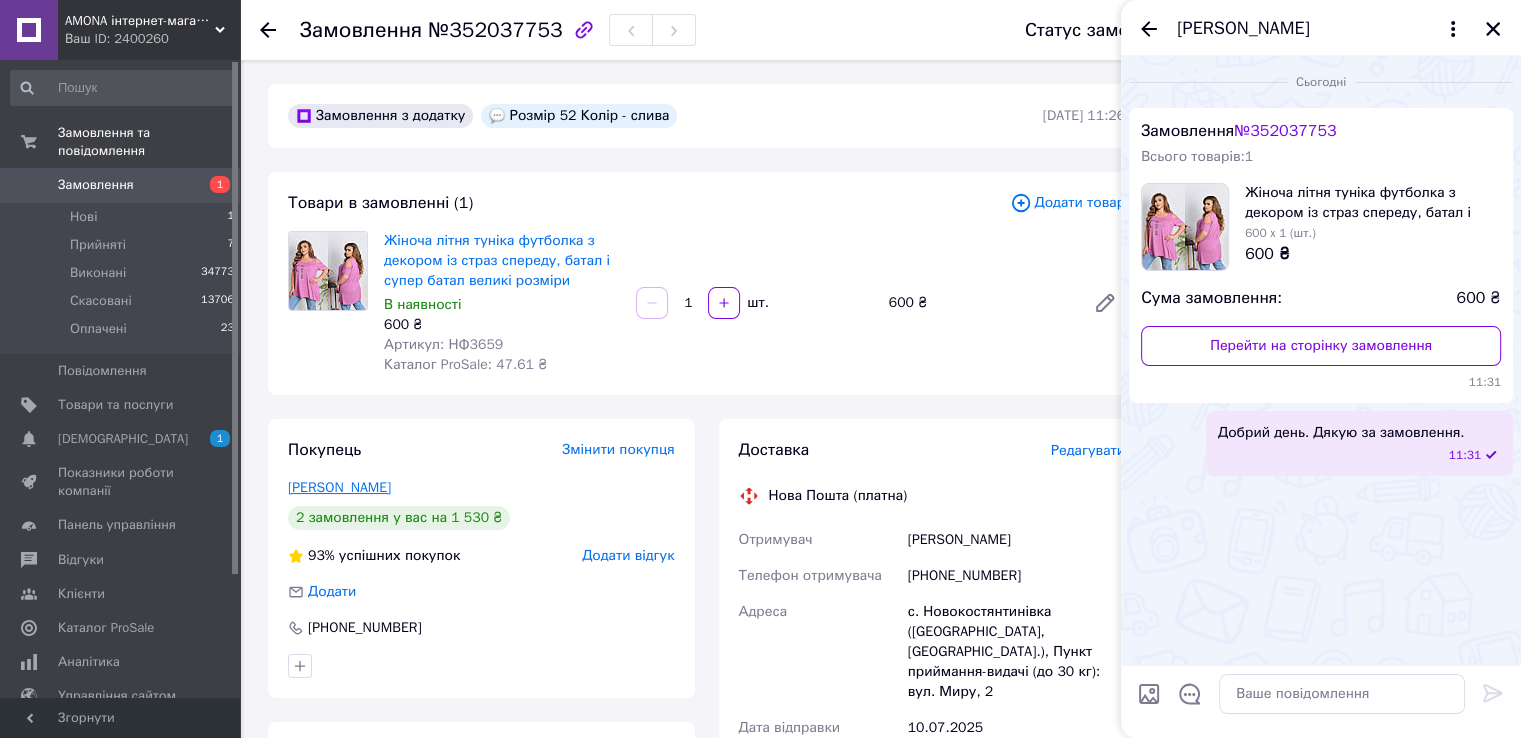 click on "[PERSON_NAME]" at bounding box center [339, 487] 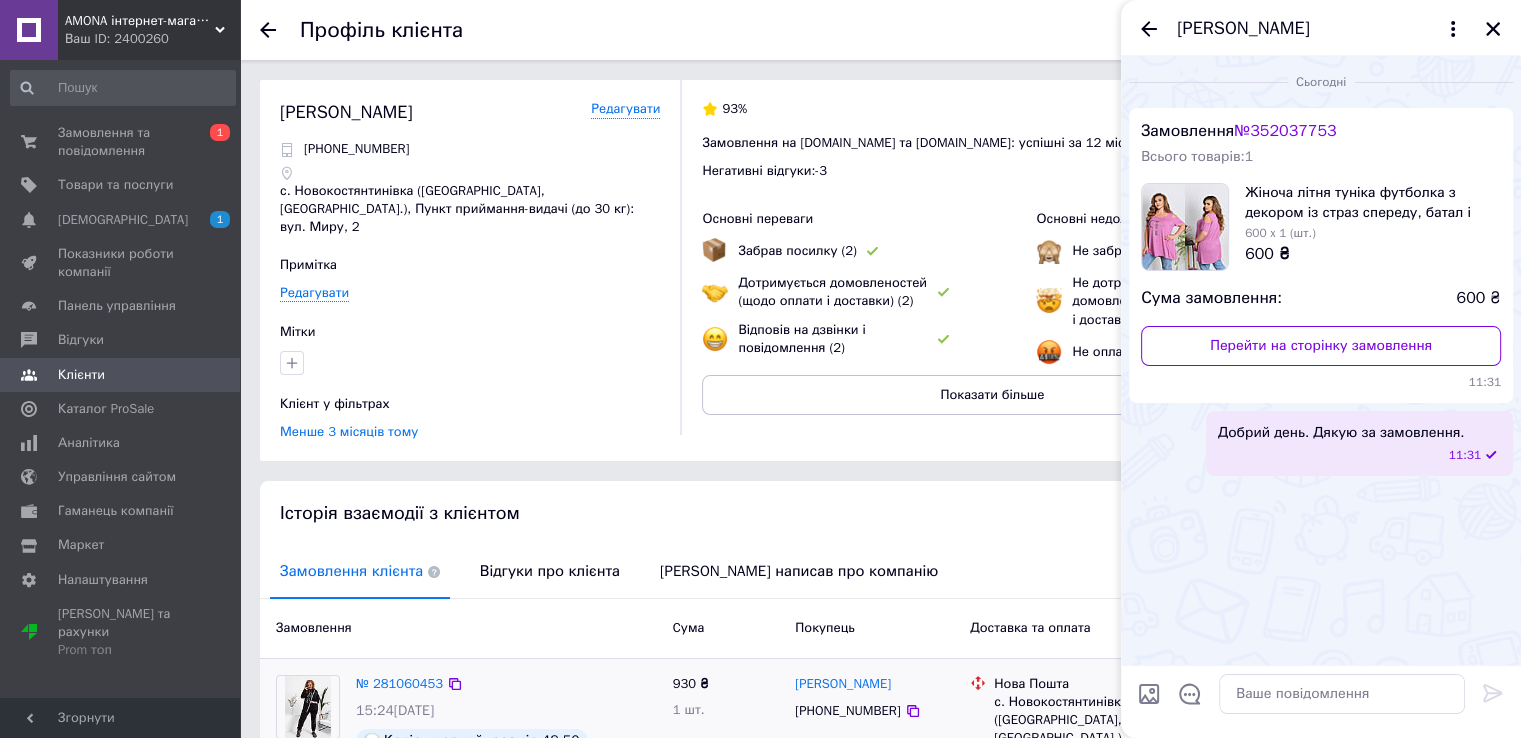 scroll, scrollTop: 399, scrollLeft: 0, axis: vertical 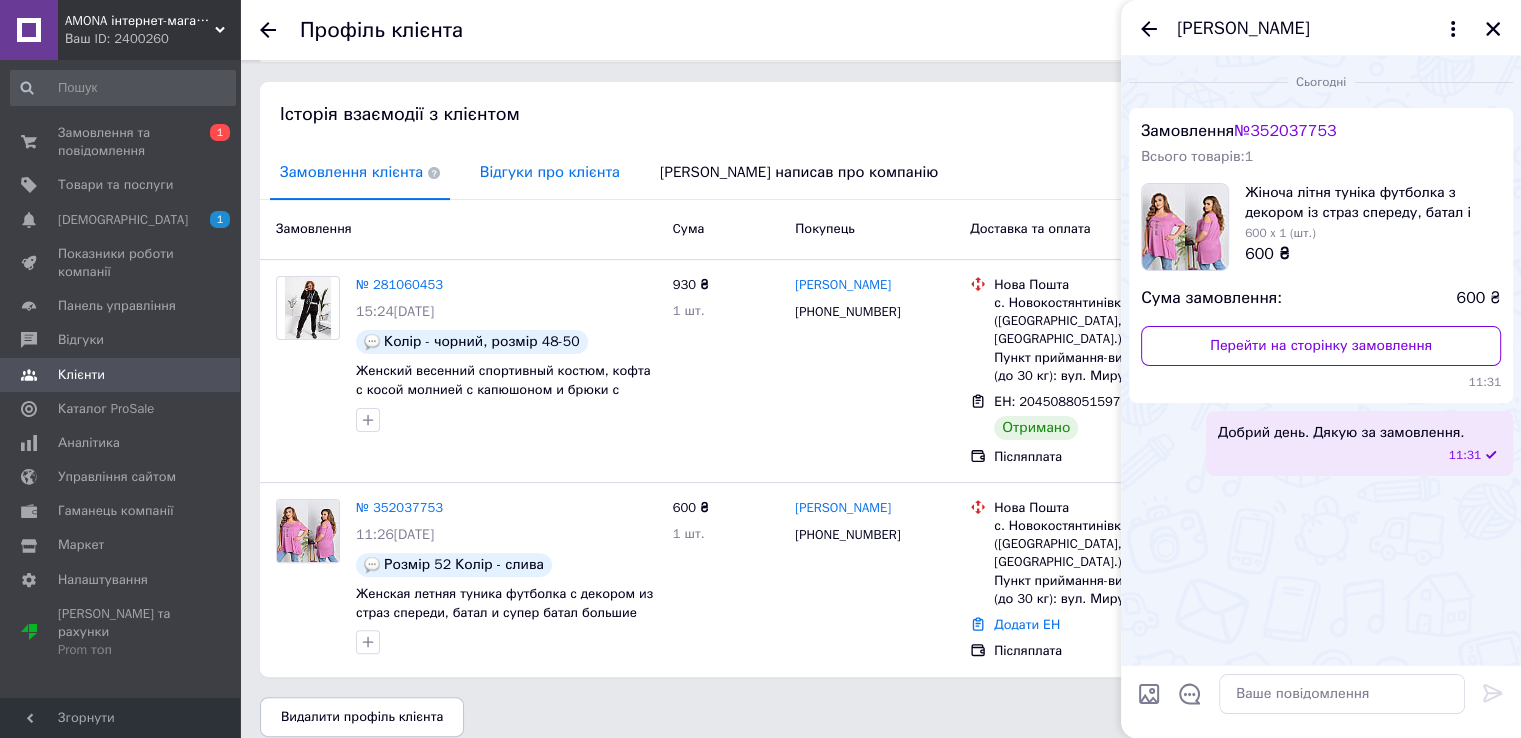 click on "Відгуки про клієнта" at bounding box center (550, 172) 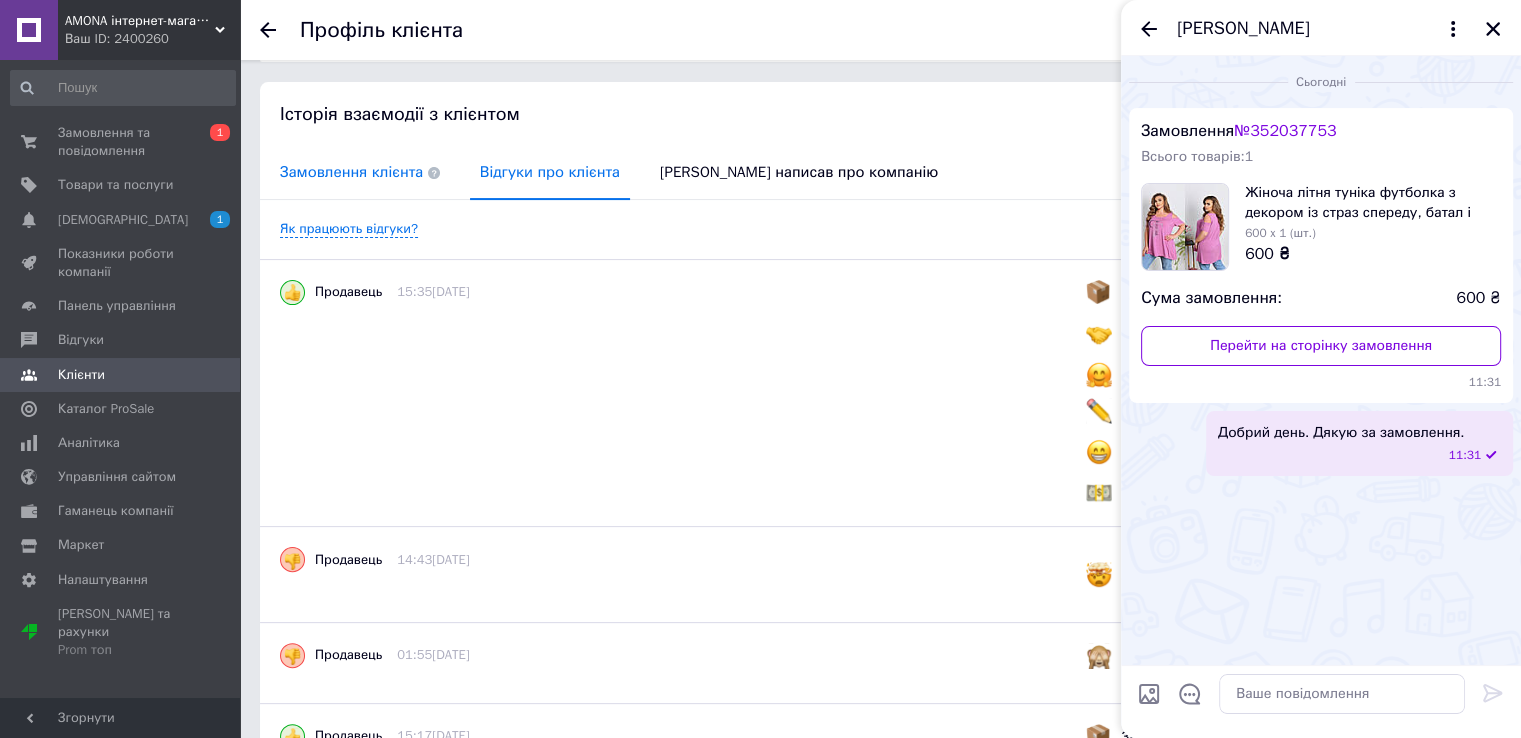 click on "Замовлення клієнта" at bounding box center (360, 172) 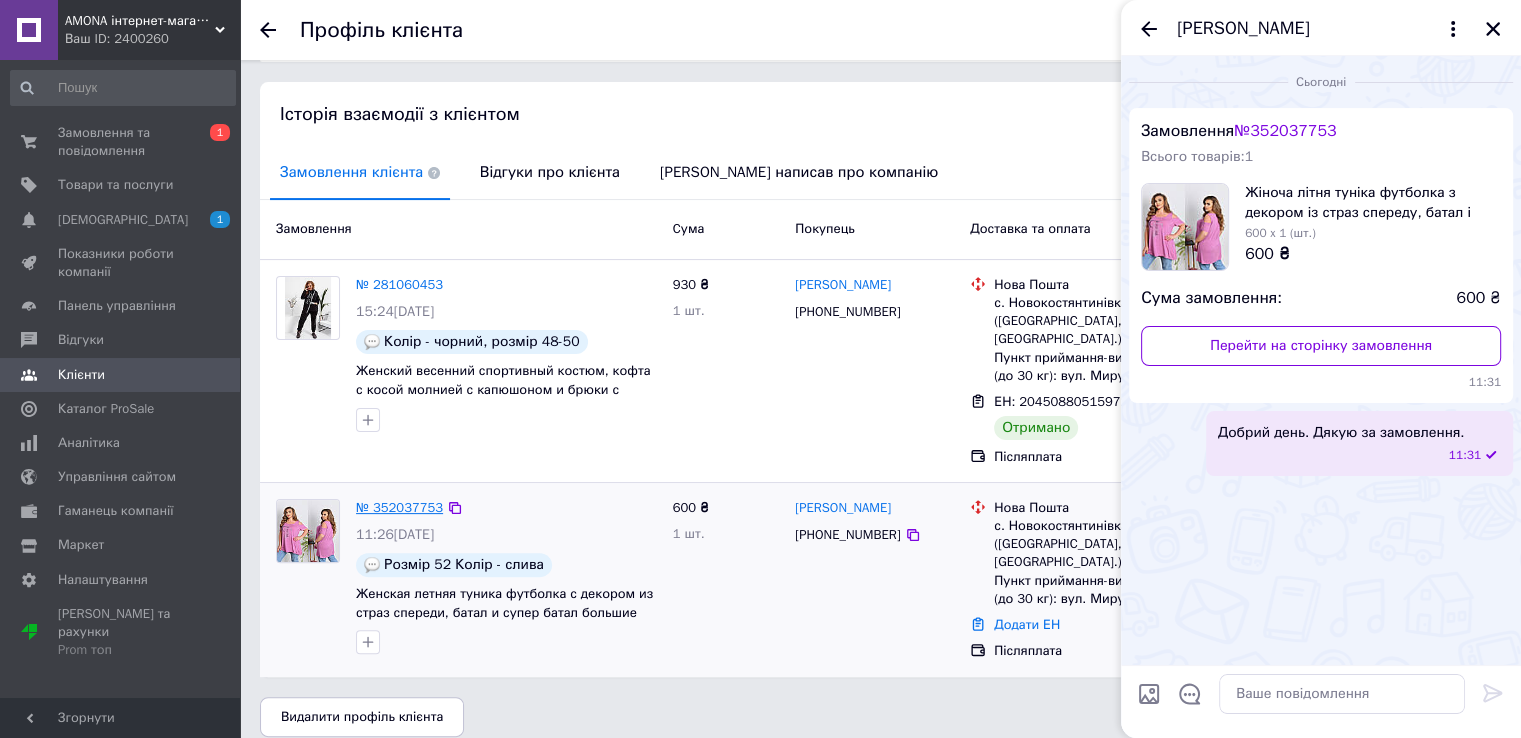 click on "№ 352037753" at bounding box center (399, 507) 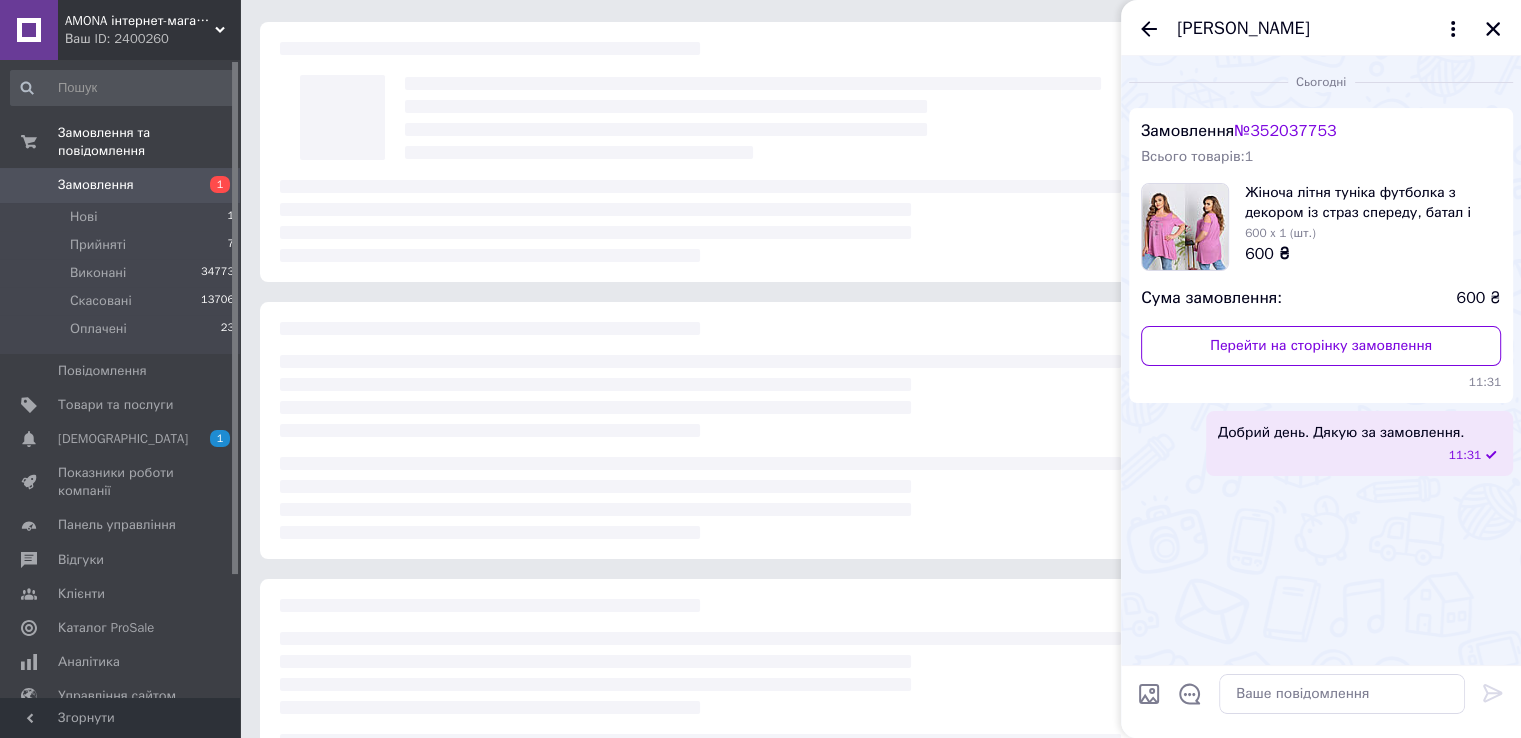 scroll, scrollTop: 0, scrollLeft: 0, axis: both 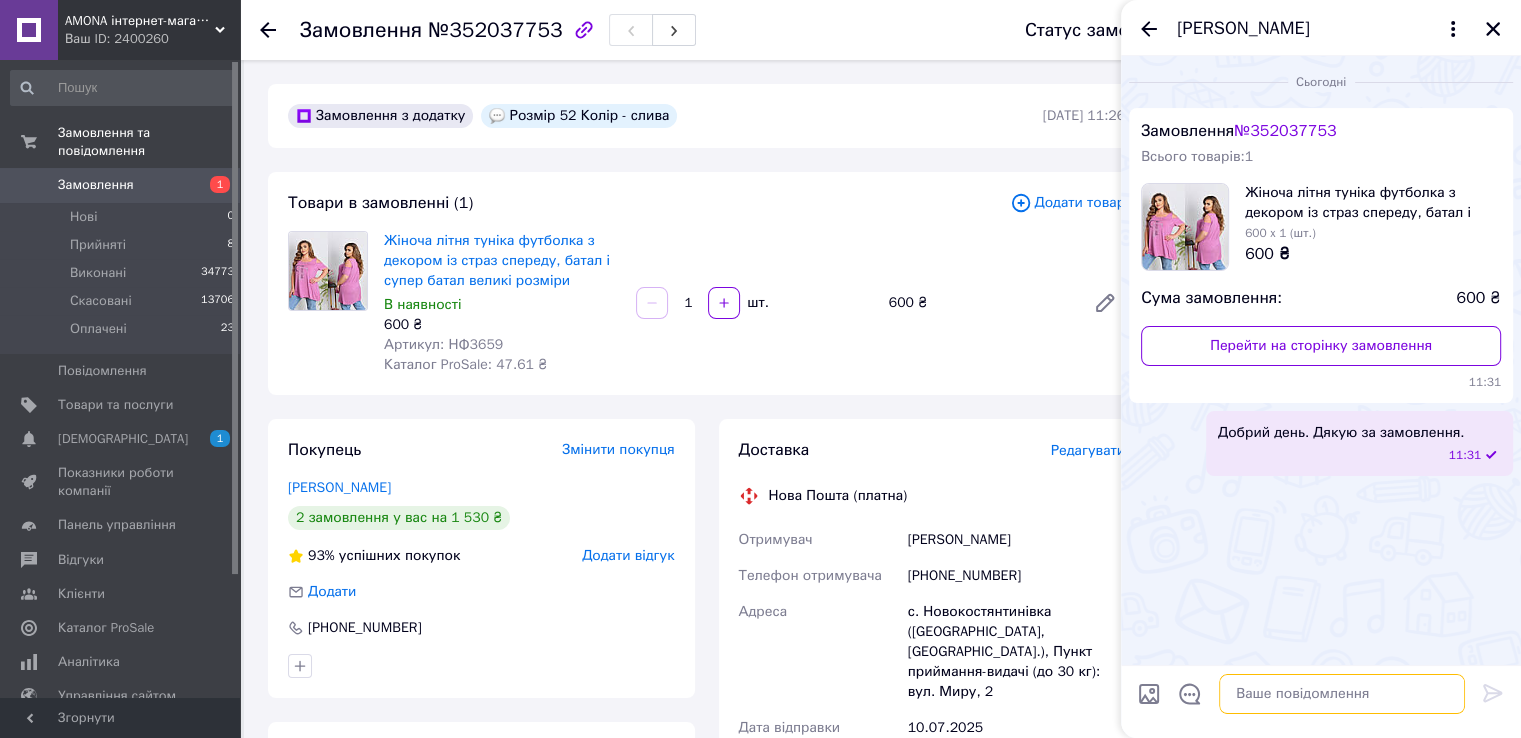 click at bounding box center (1342, 694) 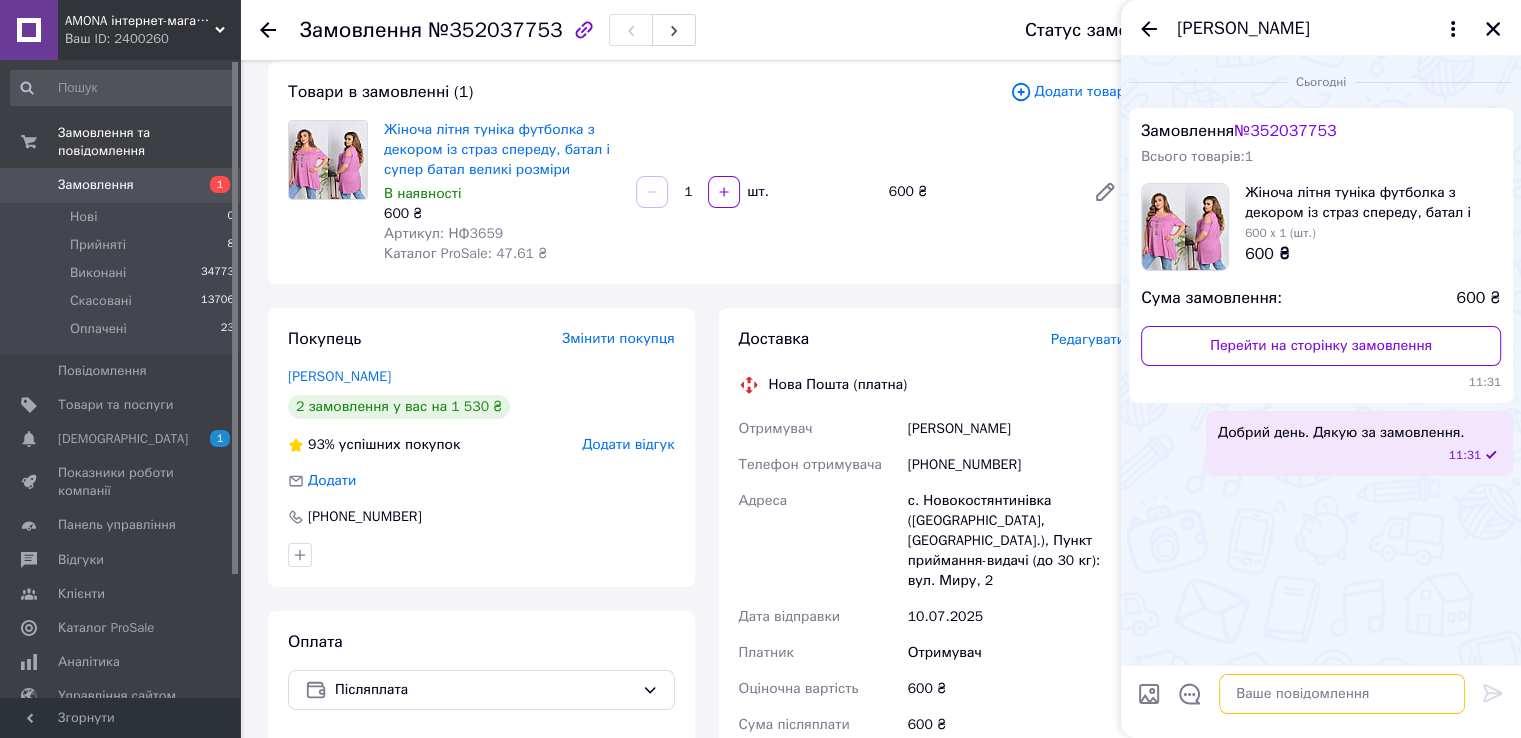 scroll, scrollTop: 200, scrollLeft: 0, axis: vertical 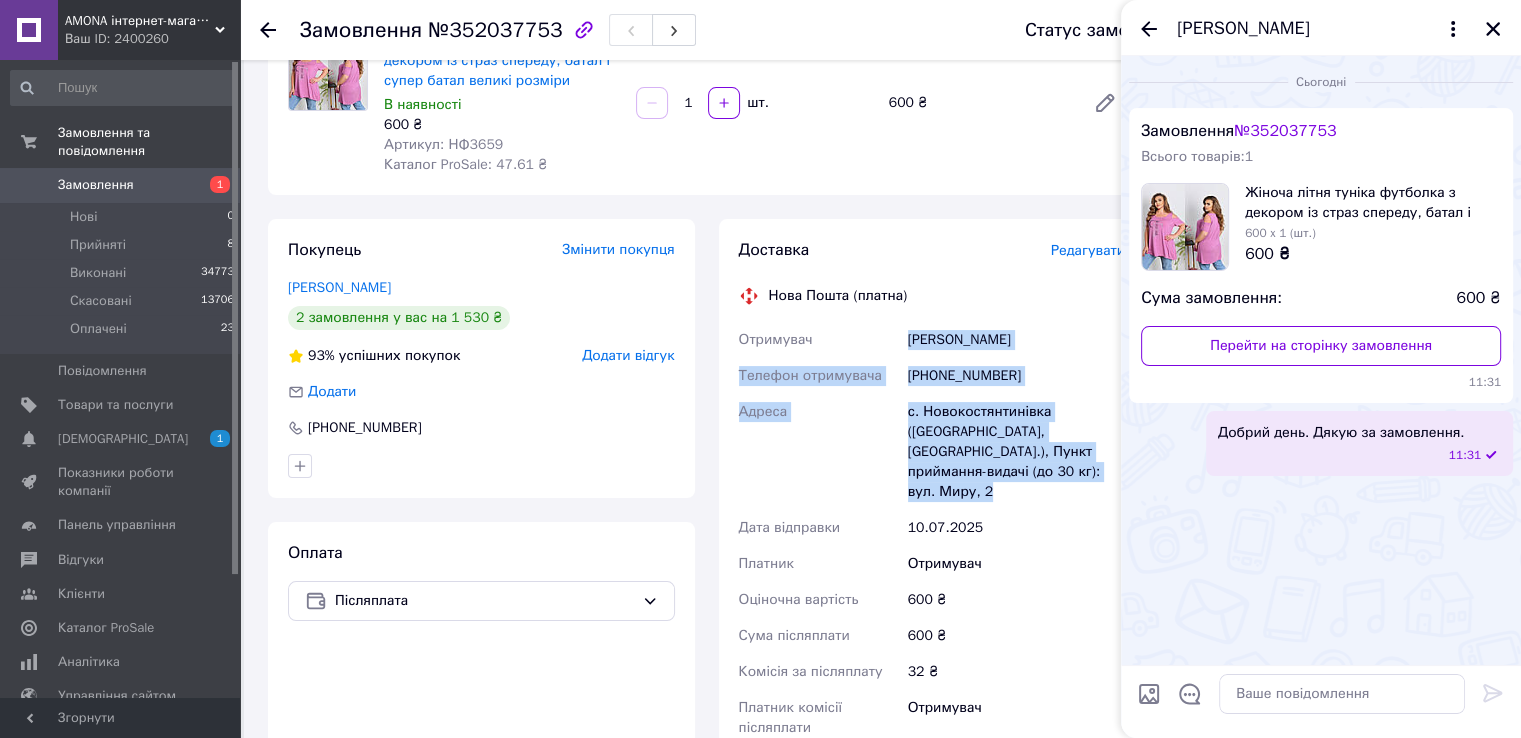 drag, startPoint x: 907, startPoint y: 339, endPoint x: 995, endPoint y: 490, distance: 174.77129 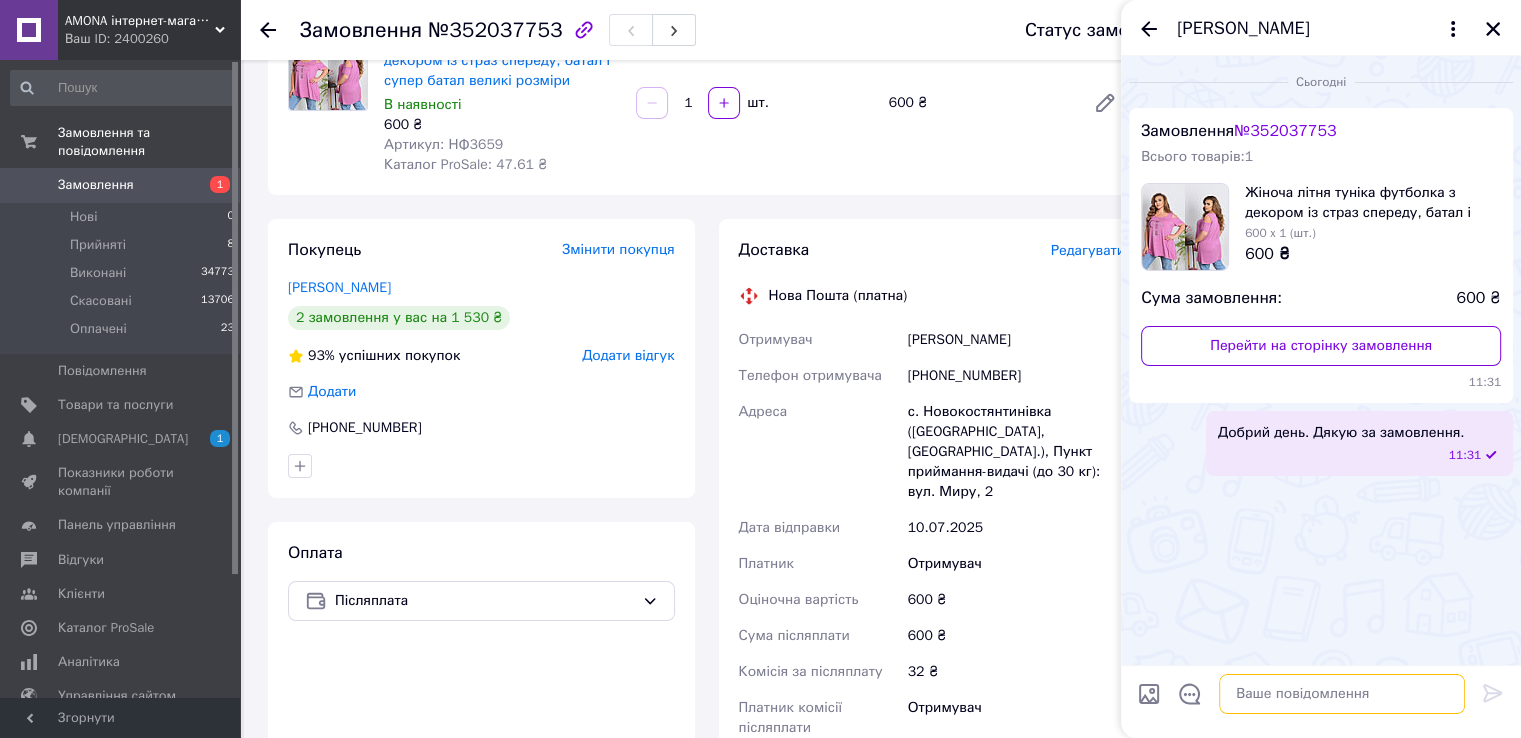 click at bounding box center [1342, 694] 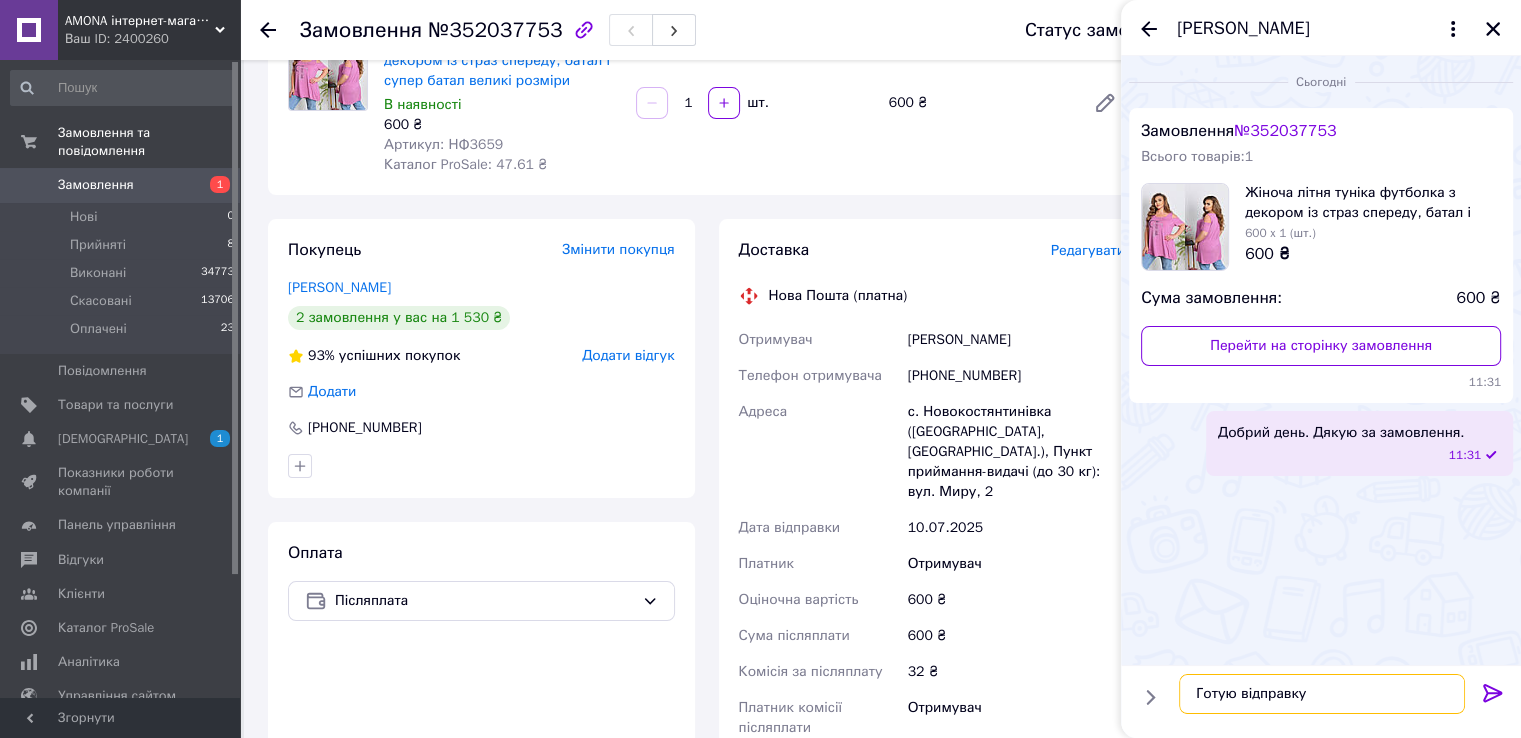 paste on "[PERSON_NAME]
Телефон отримувача
[PHONE_NUMBER]
Адреса
[PERSON_NAME]. Новокостянтинівка ([GEOGRAPHIC_DATA], [GEOGRAPHIC_DATA].), Пункт приймання-видачі (до 30 кг): вул. Миру, 2" 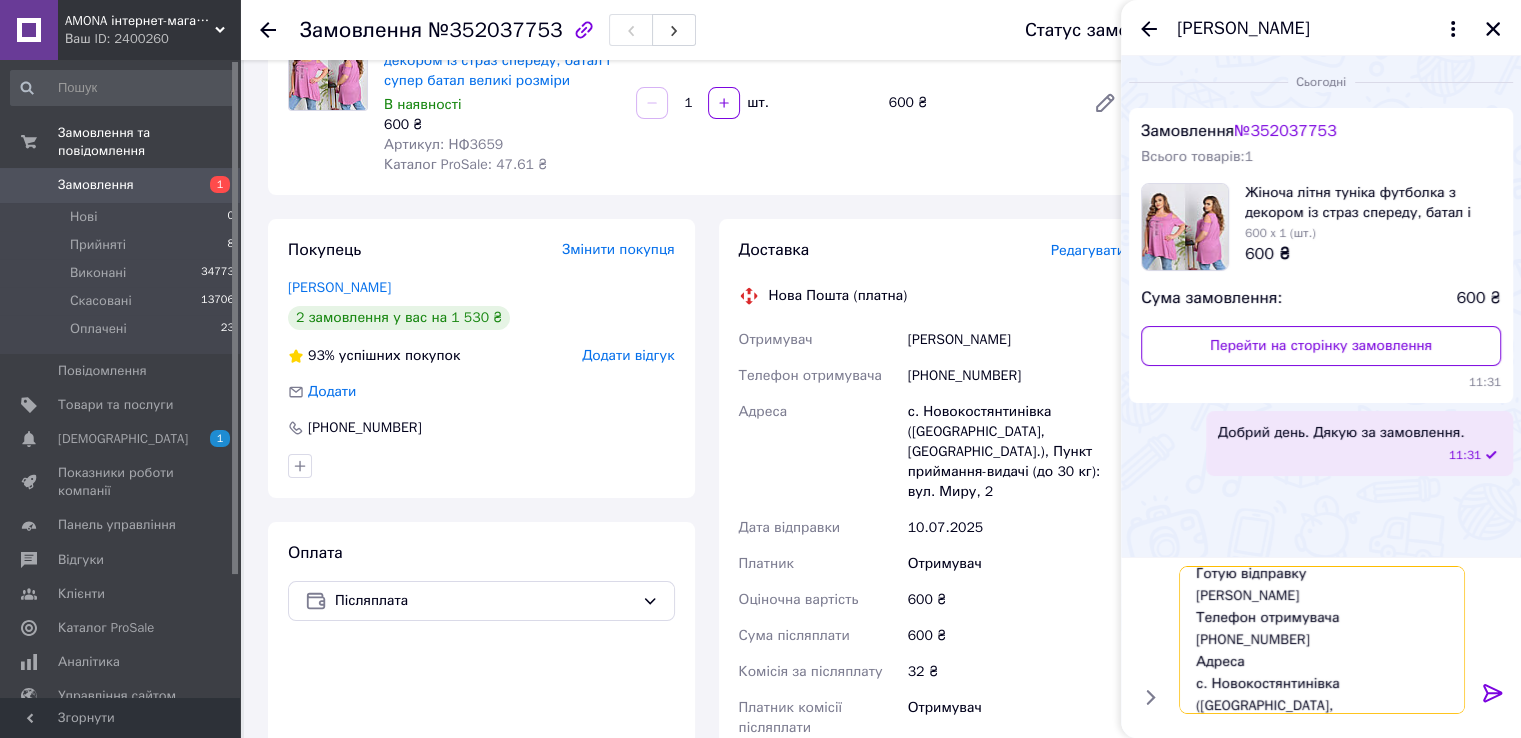 scroll, scrollTop: 57, scrollLeft: 0, axis: vertical 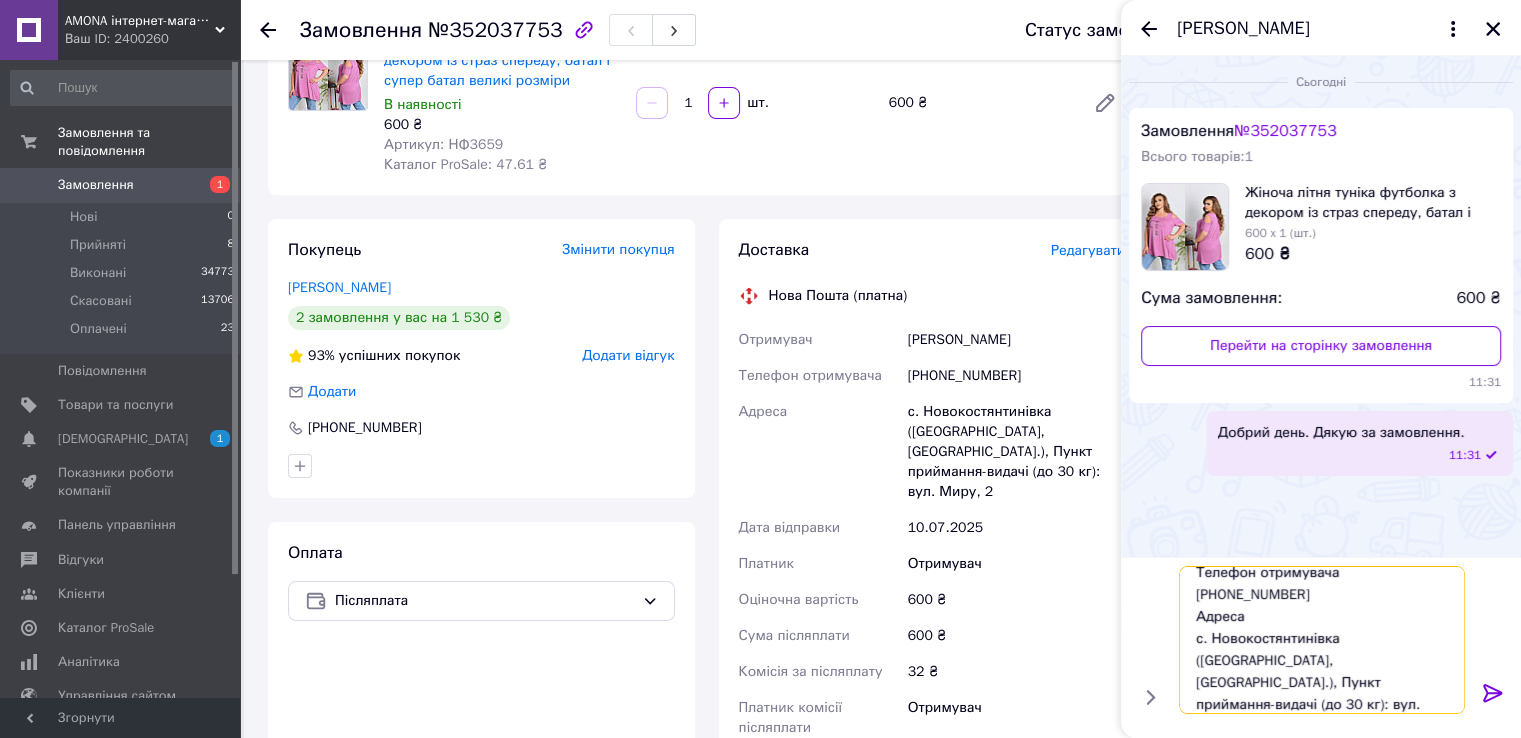 type 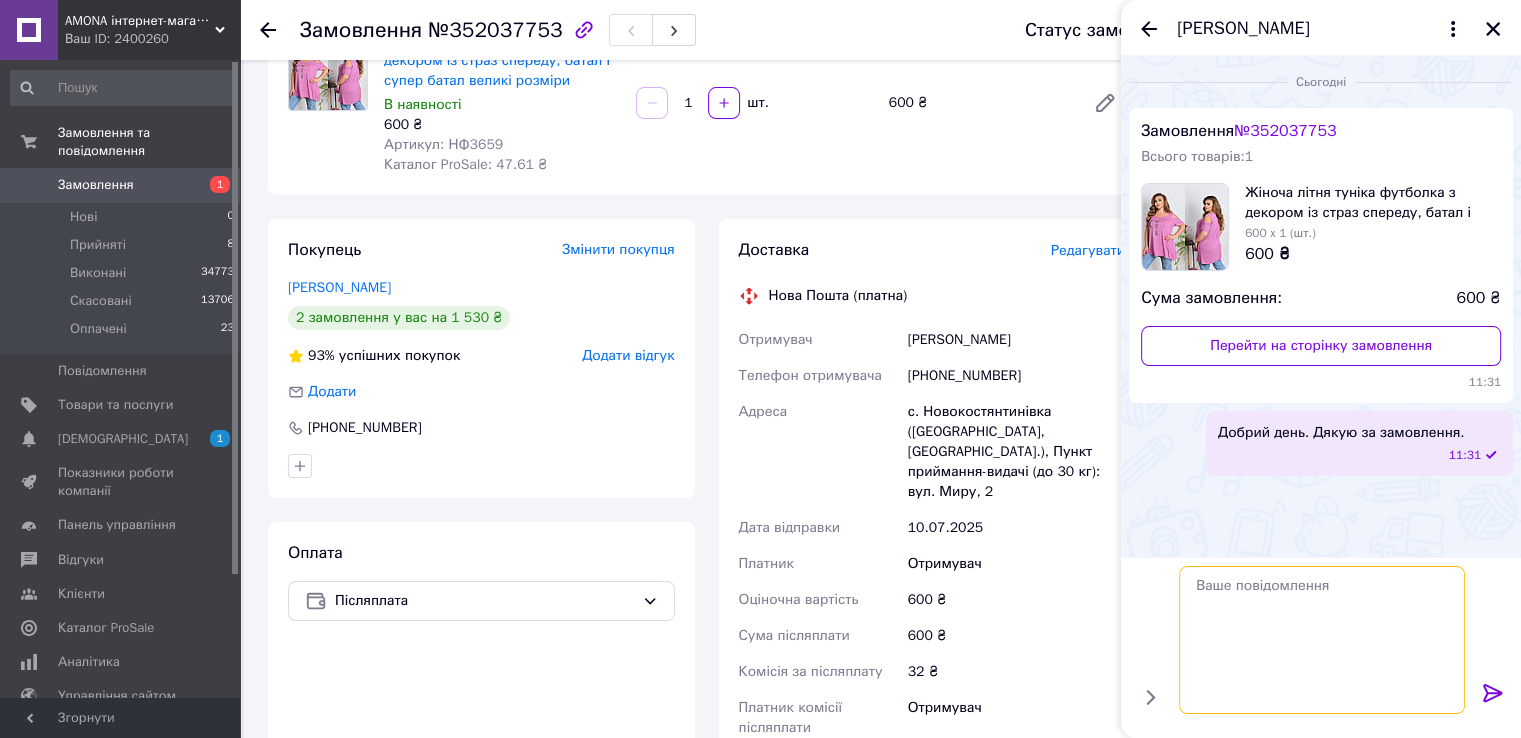 scroll, scrollTop: 0, scrollLeft: 0, axis: both 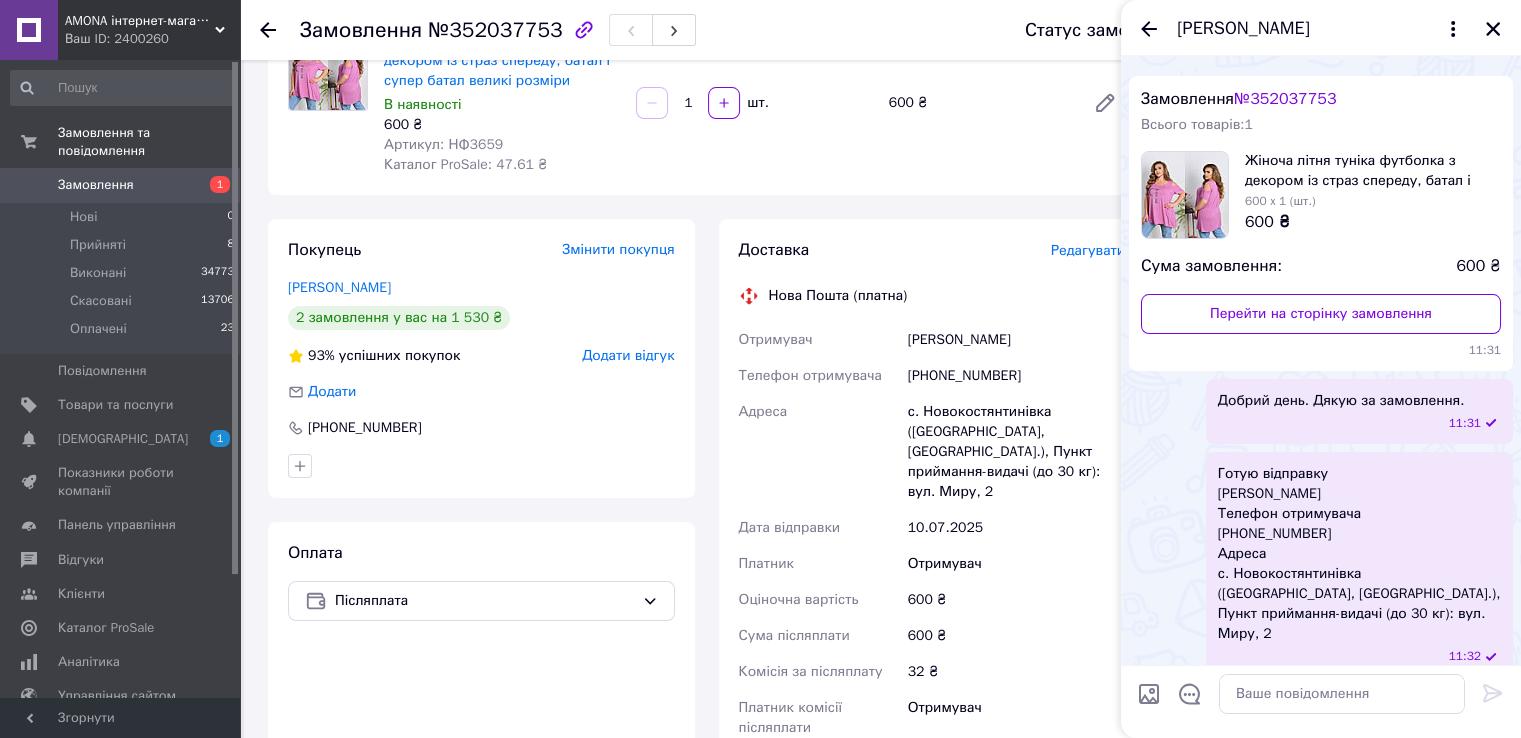 click on "Редагувати" at bounding box center [1088, 250] 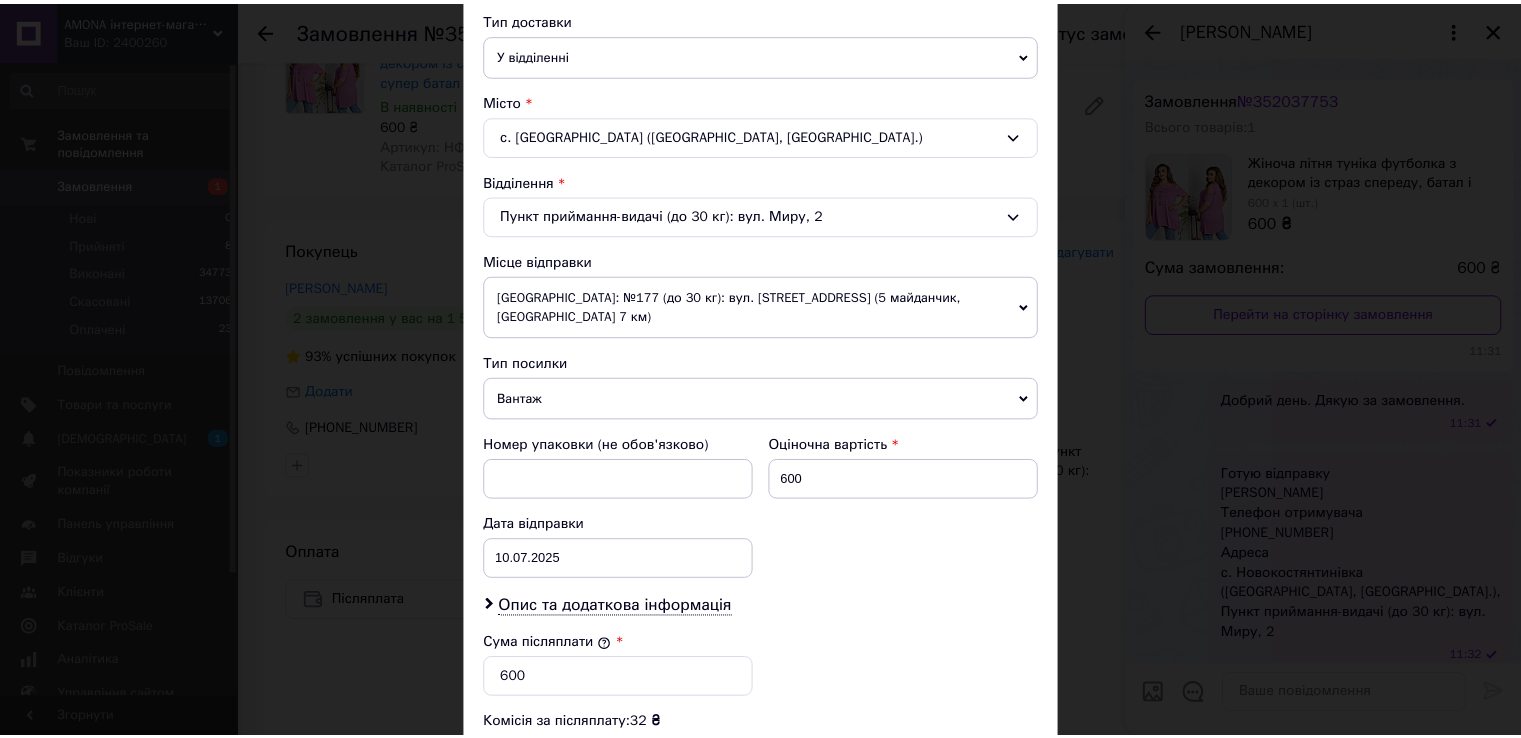 scroll, scrollTop: 700, scrollLeft: 0, axis: vertical 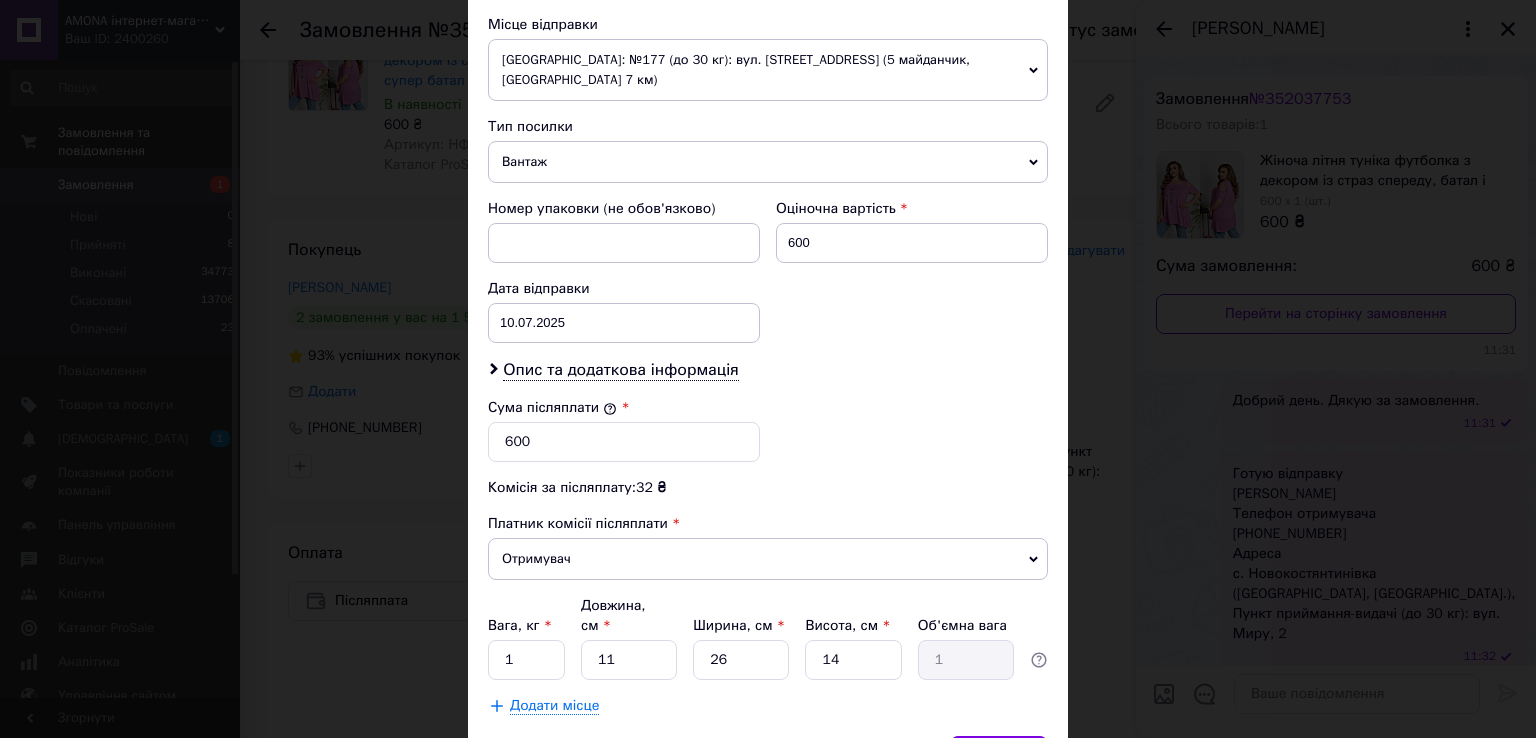 click on "× Редагування доставки Спосіб доставки Нова Пошта (платна) Платник Отримувач Відправник Прізвище отримувача [PERSON_NAME] Ім'я отримувача [PERSON_NAME] батькові отримувача Телефон отримувача [PHONE_NUMBER] Тип доставки У відділенні Кур'єром В поштоматі Місто с. [GEOGRAPHIC_DATA] ([GEOGRAPHIC_DATA], [GEOGRAPHIC_DATA].) Відділення Пункт приймання-видачі (до 30 кг): вул. Миру, 2 Місце відправки [GEOGRAPHIC_DATA]: №177 (до 30 кг): вул. [STREET_ADDRESS] (5 майданчик, [GEOGRAPHIC_DATA] 7 км) [GEOGRAPHIC_DATA] збігів. Спробуйте змінити умови пошуку Додати ще місце відправки Тип посилки Вантаж Документи Оціночна вартість 600 < 2025 >" at bounding box center [768, 369] 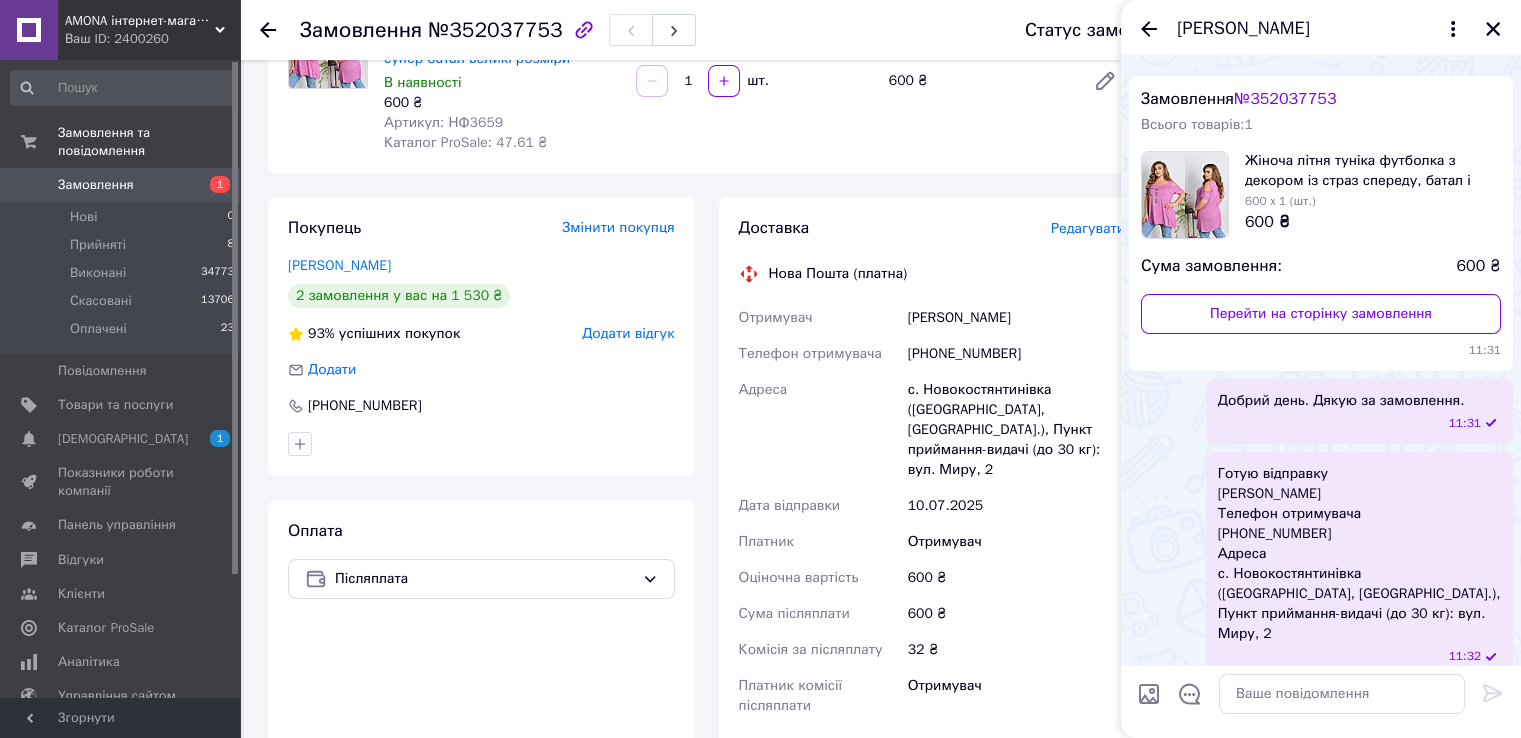 scroll, scrollTop: 600, scrollLeft: 0, axis: vertical 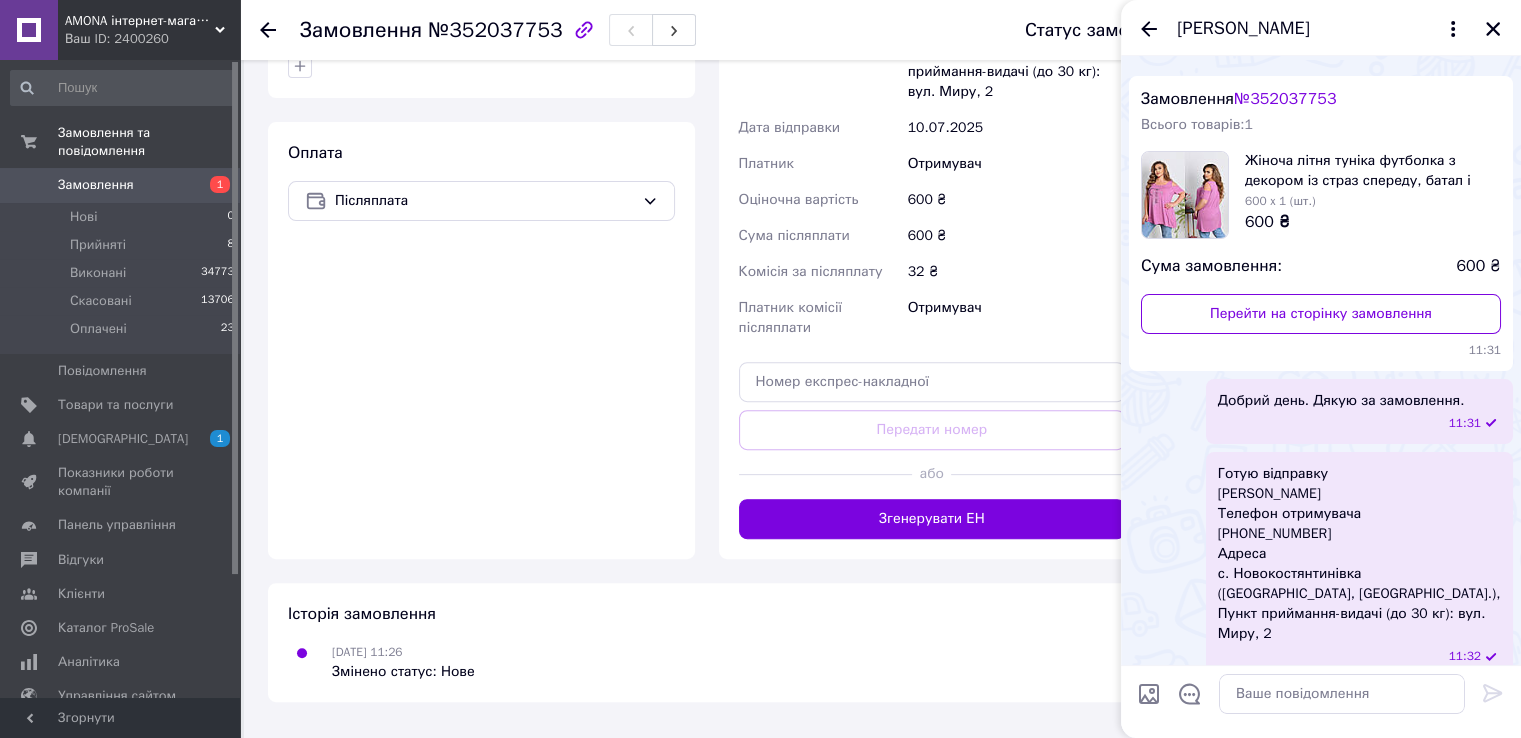 click on "або" at bounding box center (932, 474) 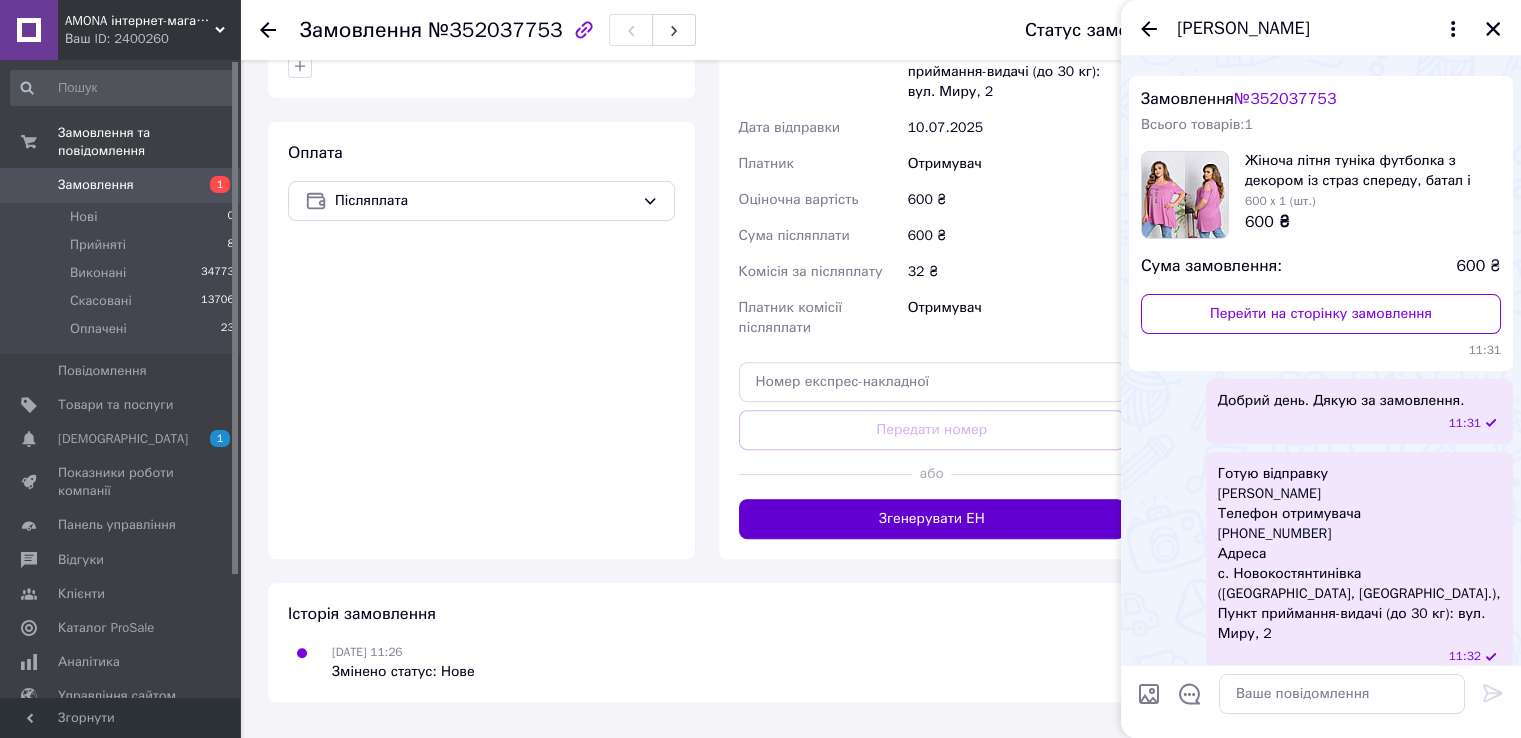 click on "Згенерувати ЕН" at bounding box center (932, 519) 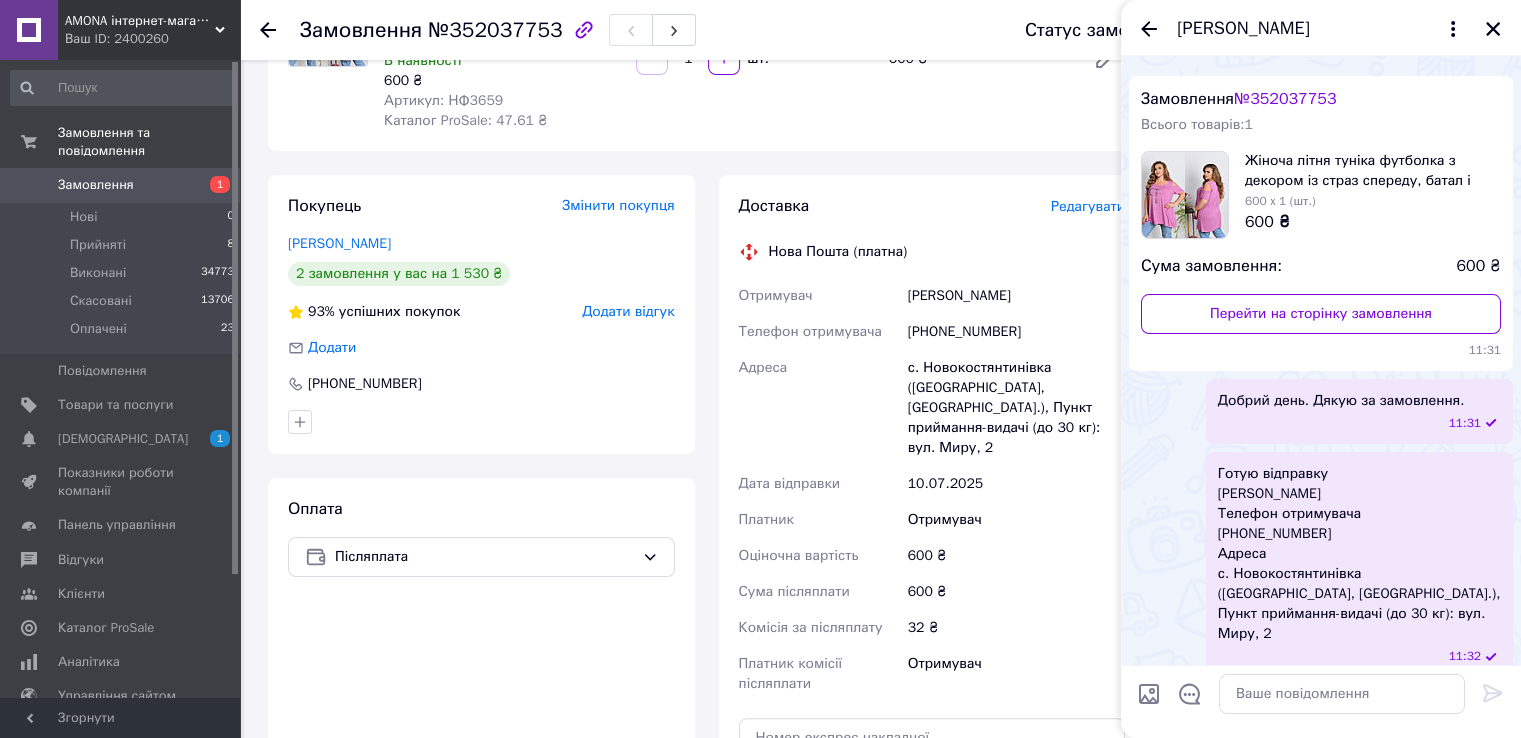 scroll, scrollTop: 0, scrollLeft: 0, axis: both 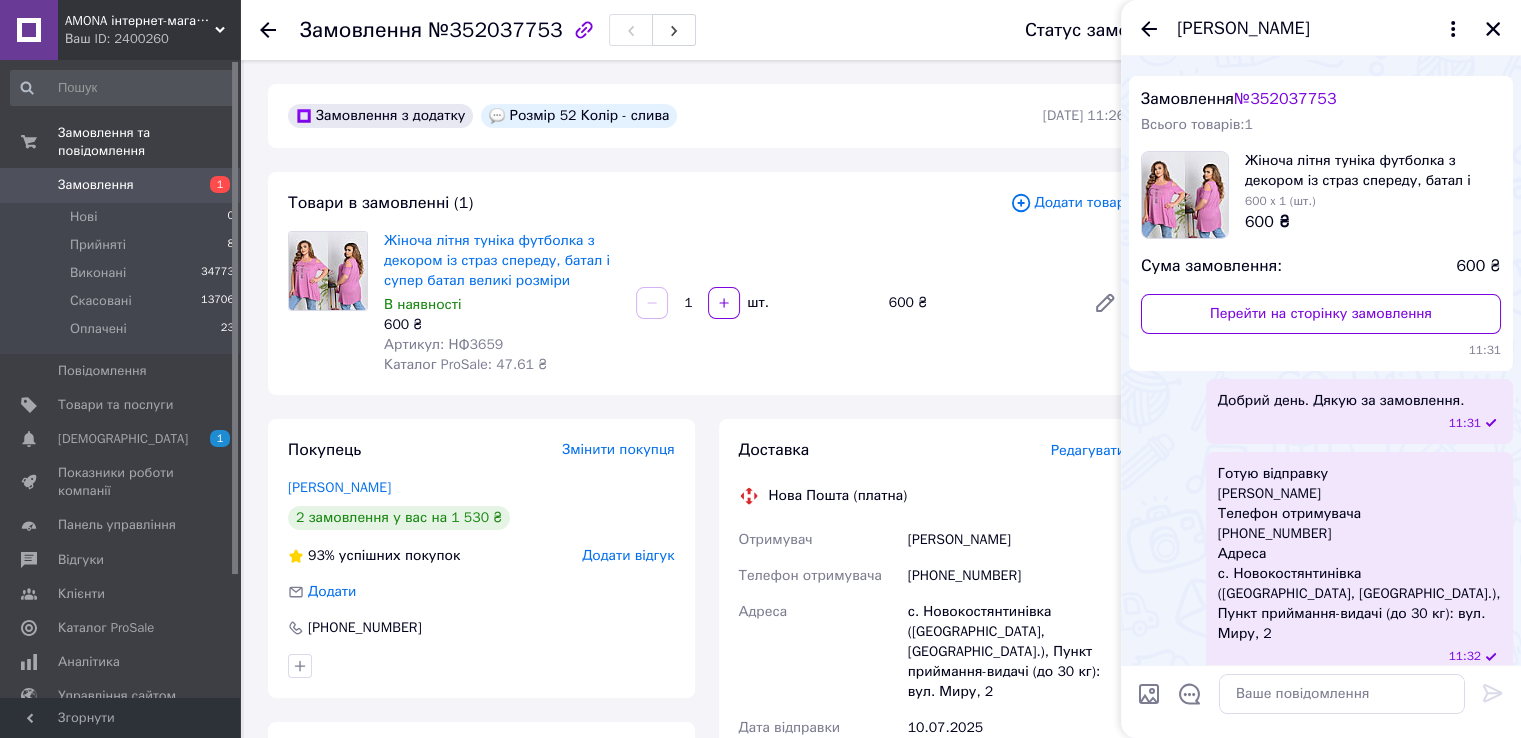 click on "Товари в замовленні (1)" at bounding box center [649, 203] 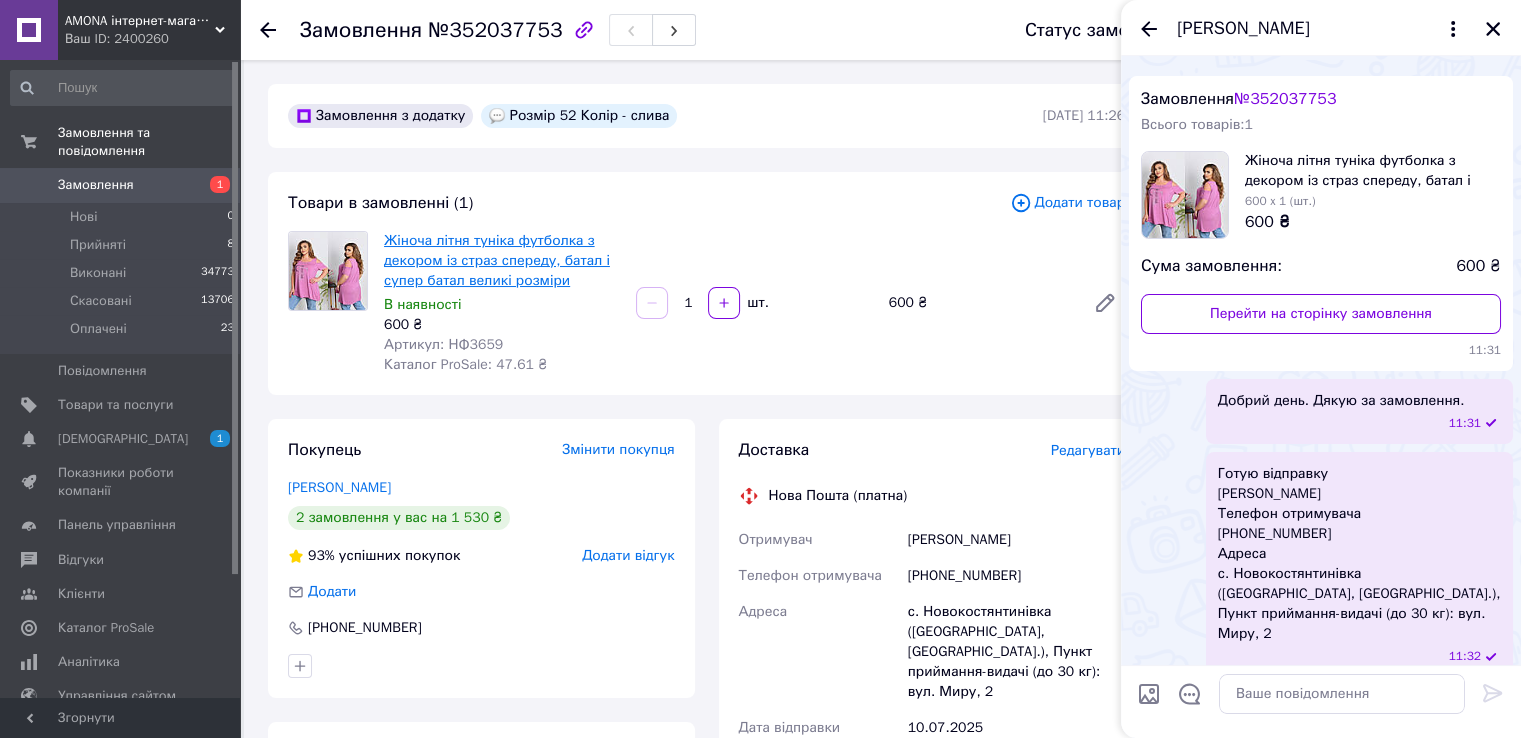 drag, startPoint x: 517, startPoint y: 244, endPoint x: 528, endPoint y: 234, distance: 14.866069 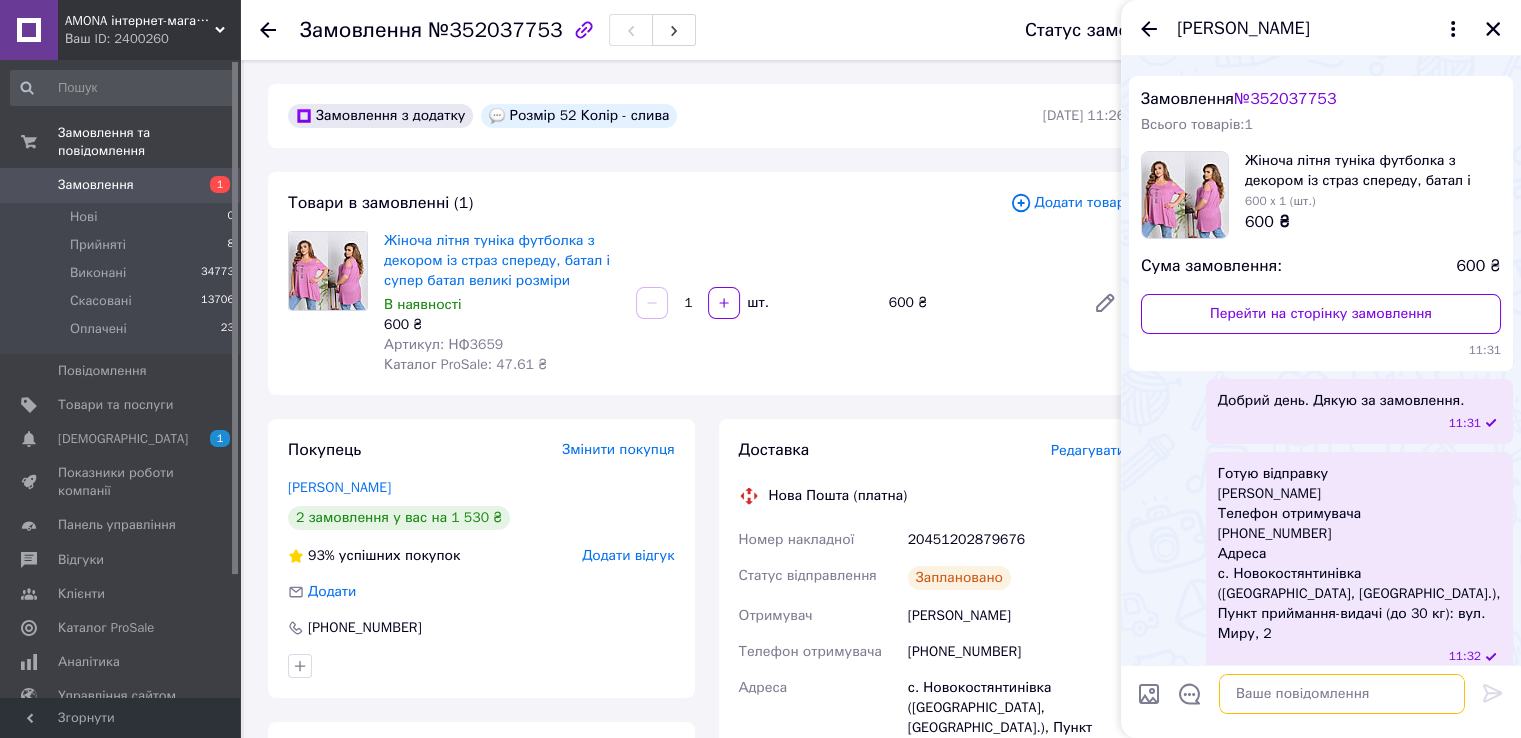 click at bounding box center (1342, 694) 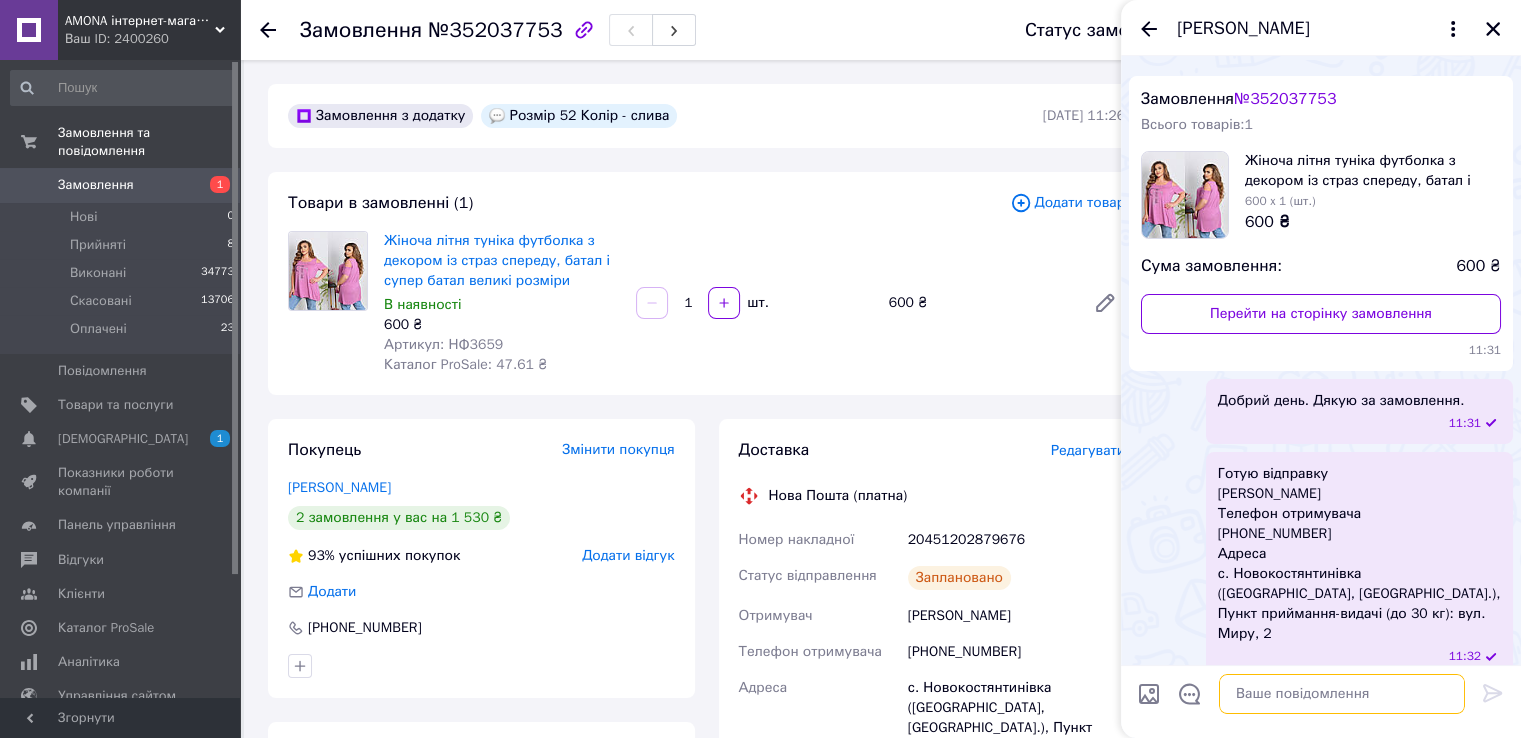 scroll, scrollTop: 400, scrollLeft: 0, axis: vertical 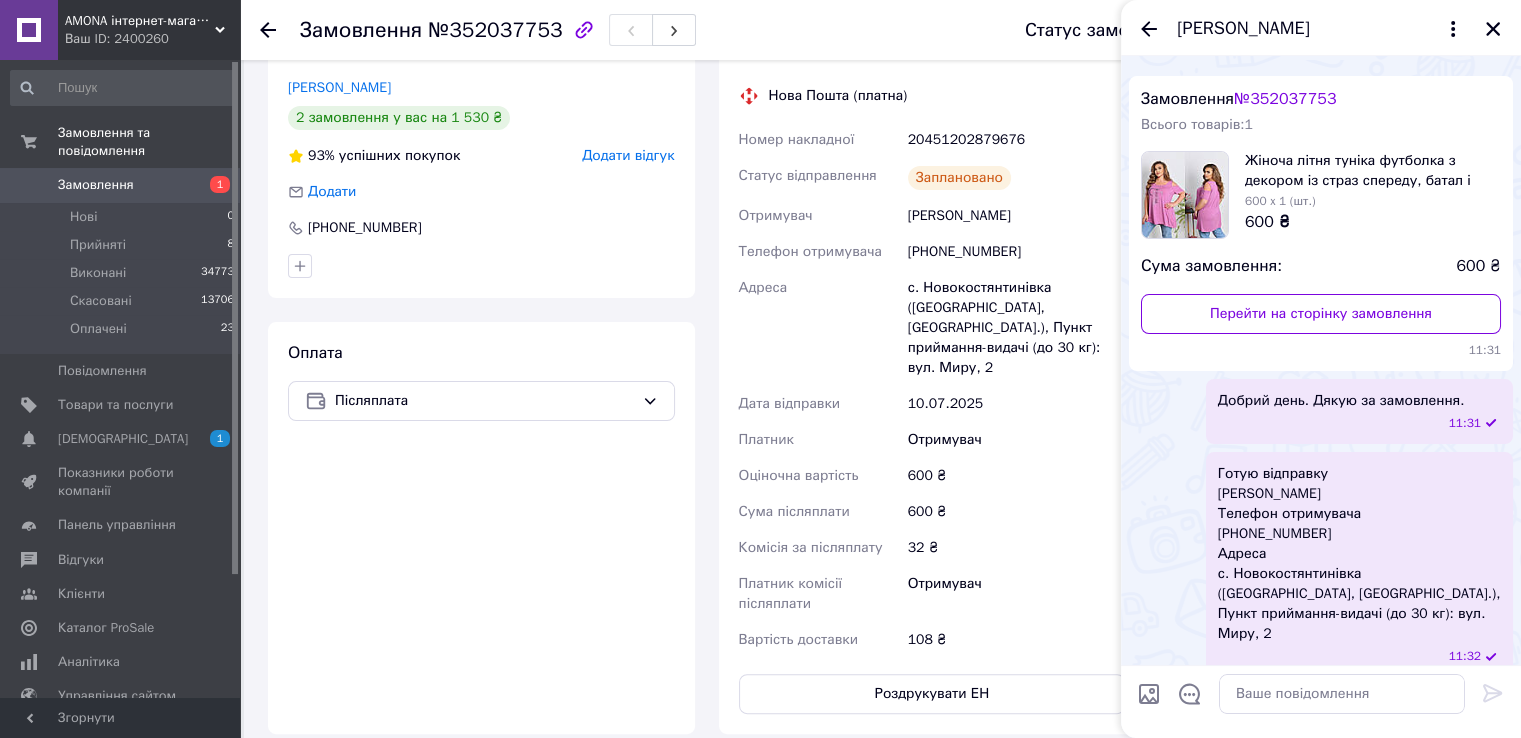 click on "Гурдіш Олена" at bounding box center (1016, 216) 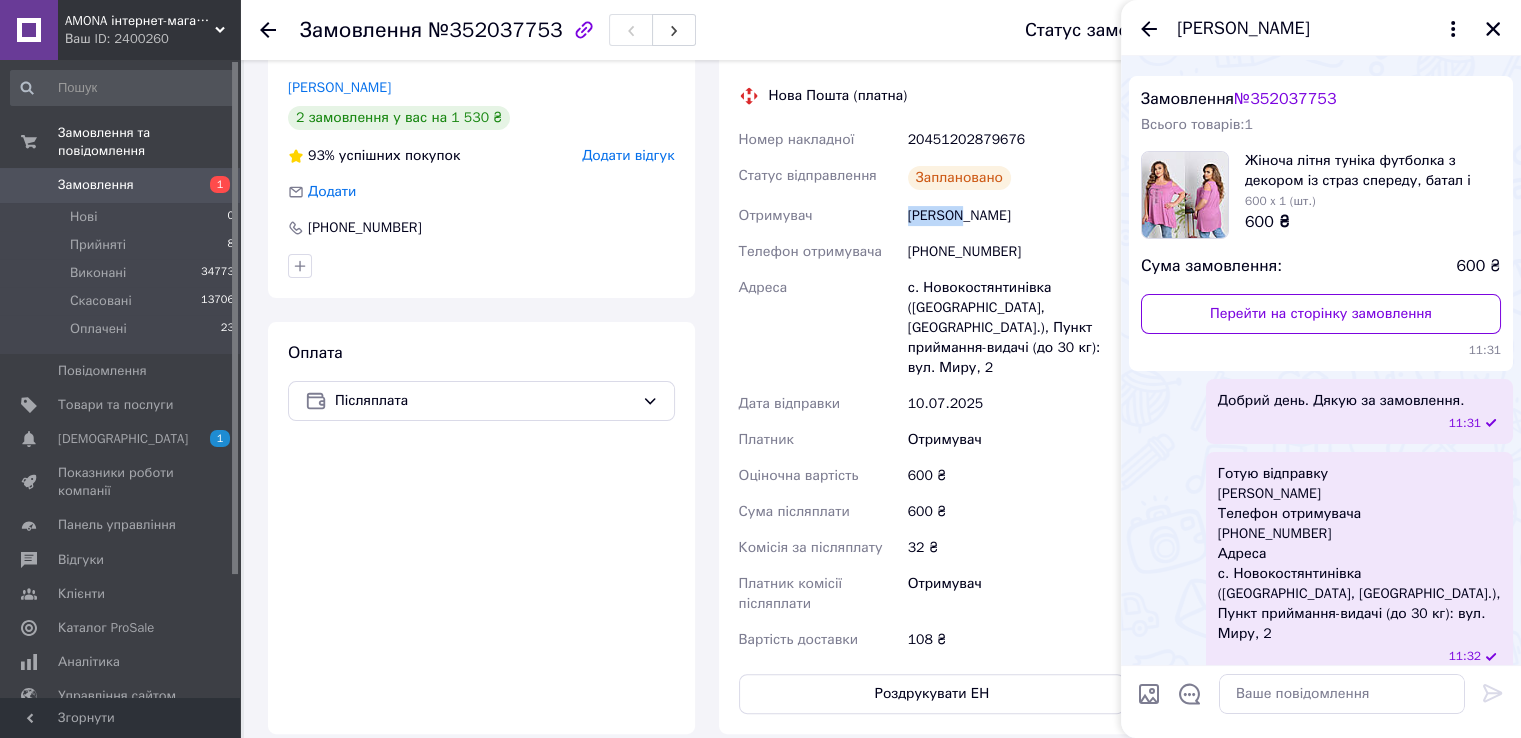 click on "Гурдіш Олена" at bounding box center [1016, 216] 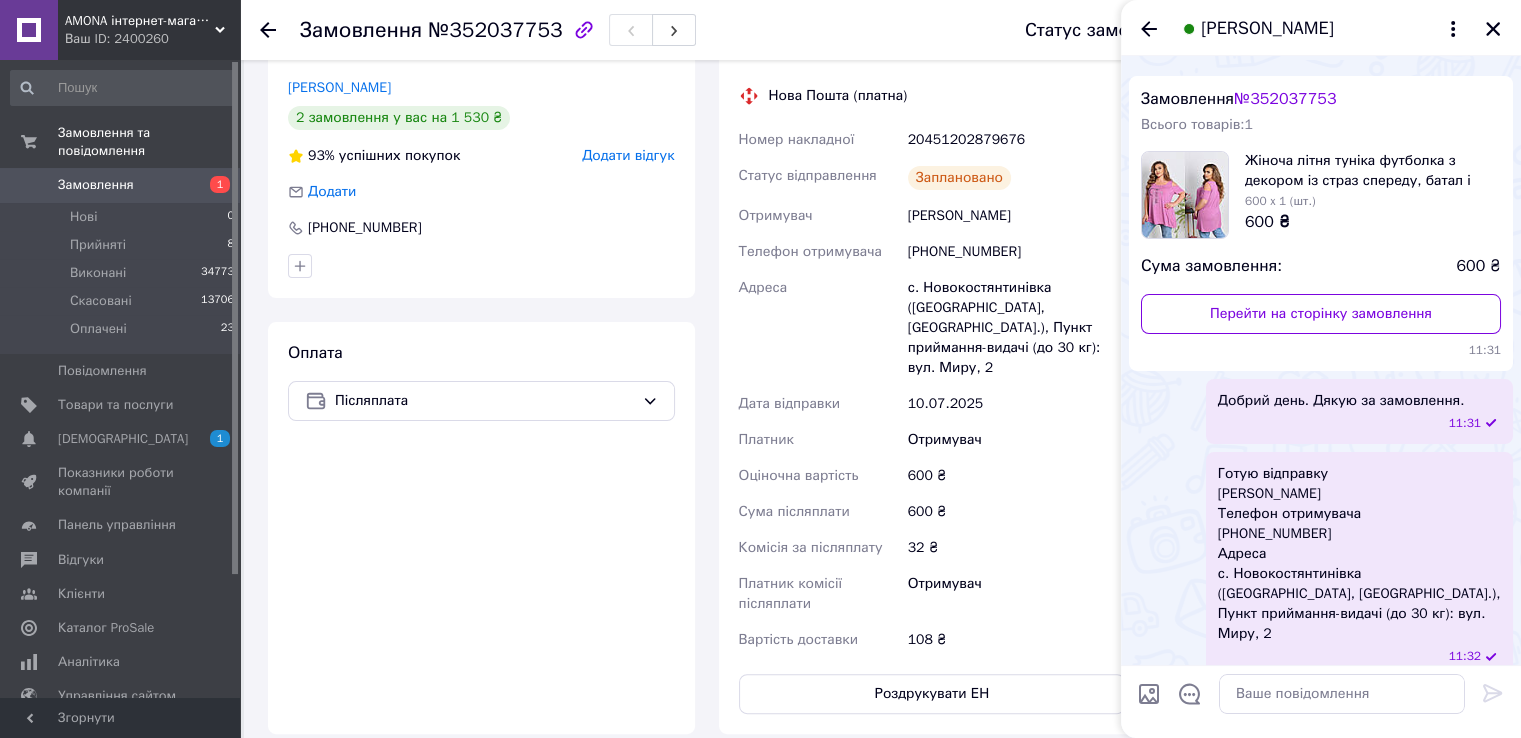 click on "Заплановано" at bounding box center [959, 178] 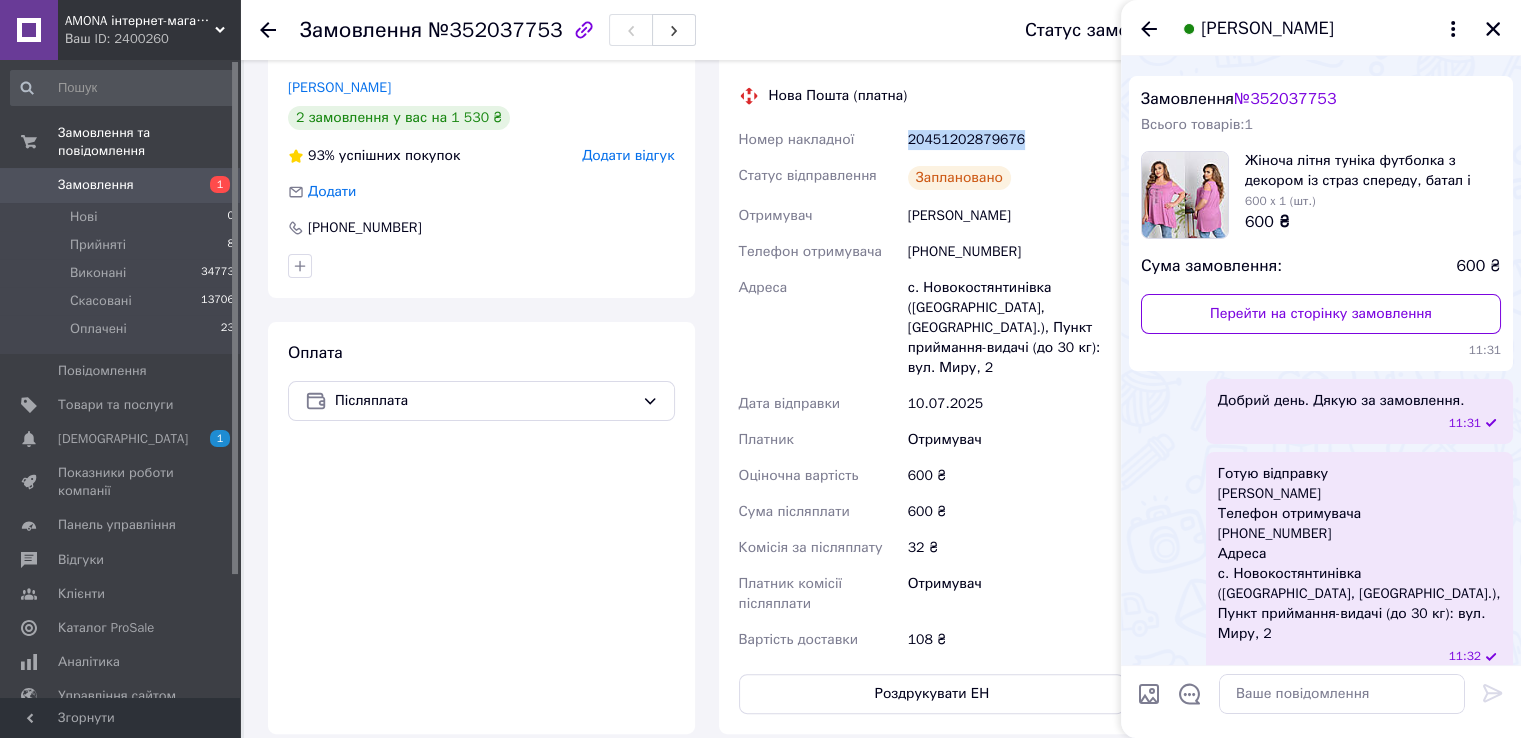 click on "20451202879676" at bounding box center (1016, 140) 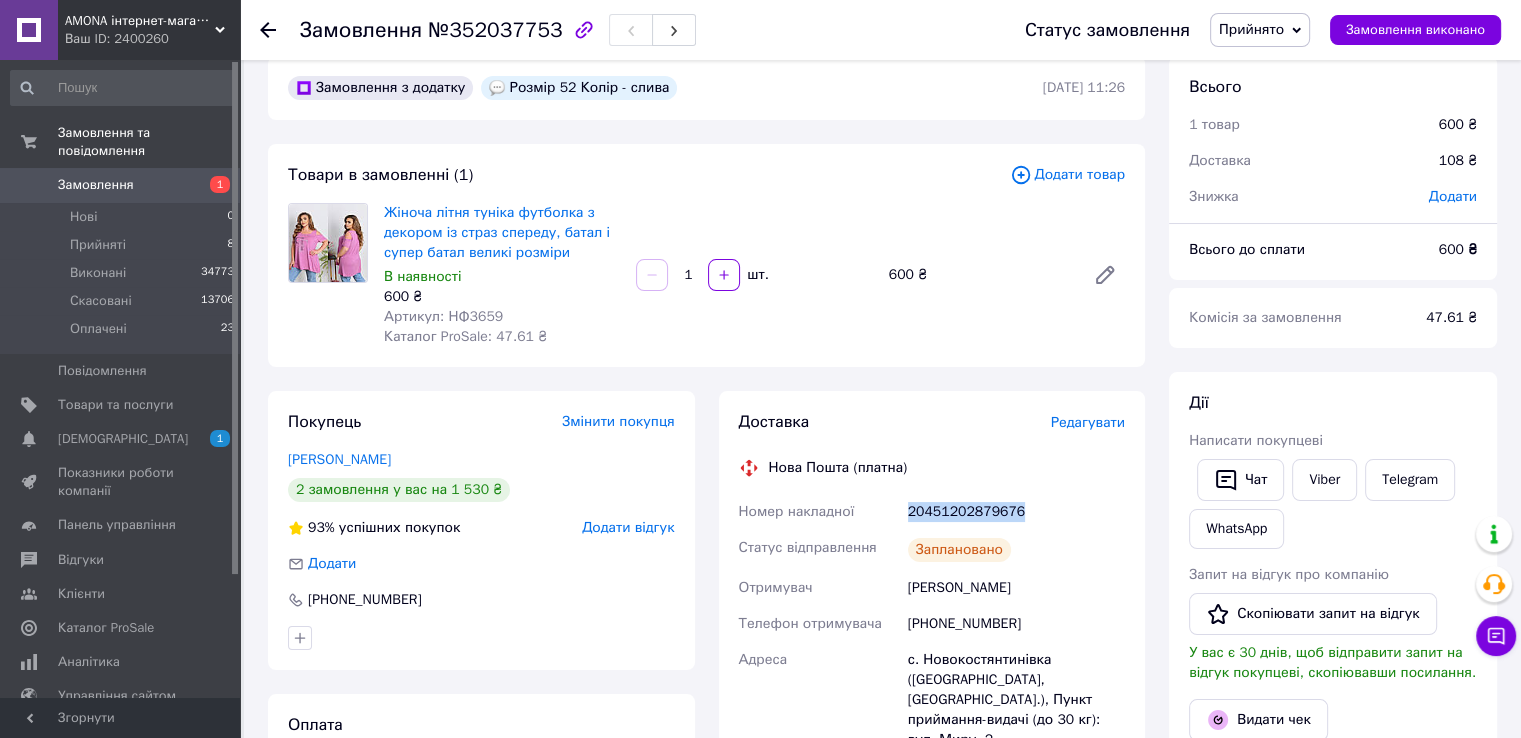 scroll, scrollTop: 0, scrollLeft: 0, axis: both 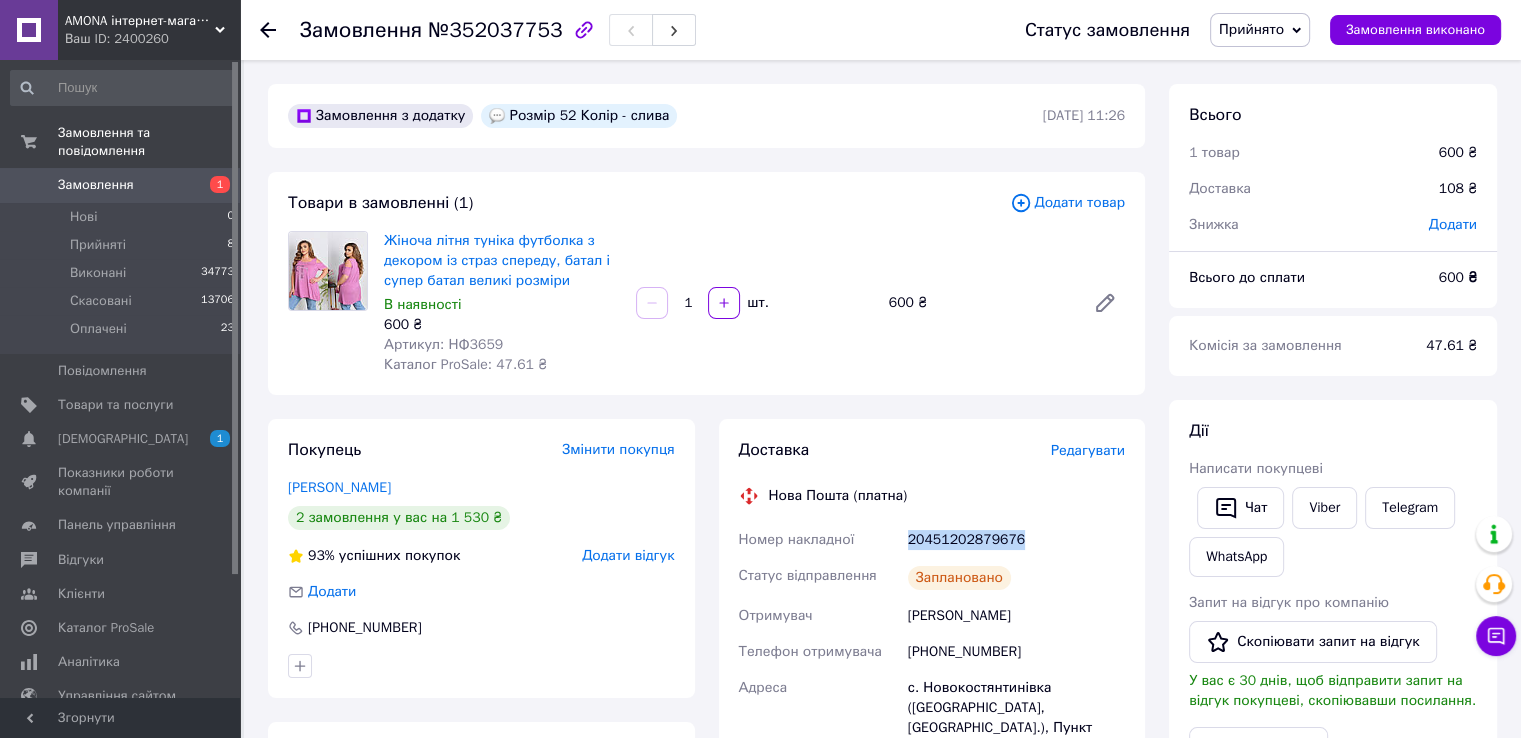 click on "Прийнято" at bounding box center (1251, 29) 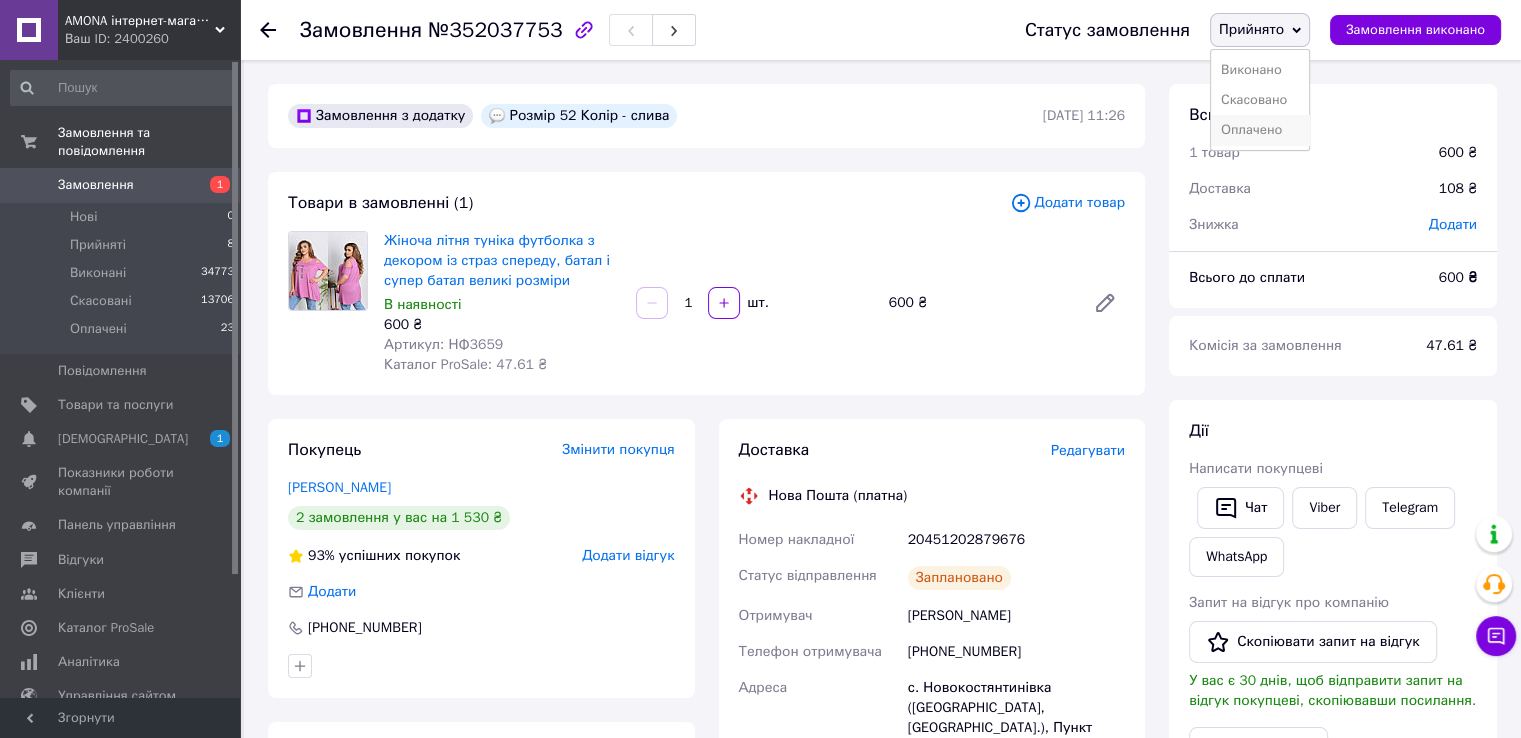 click on "Оплачено" at bounding box center [1260, 130] 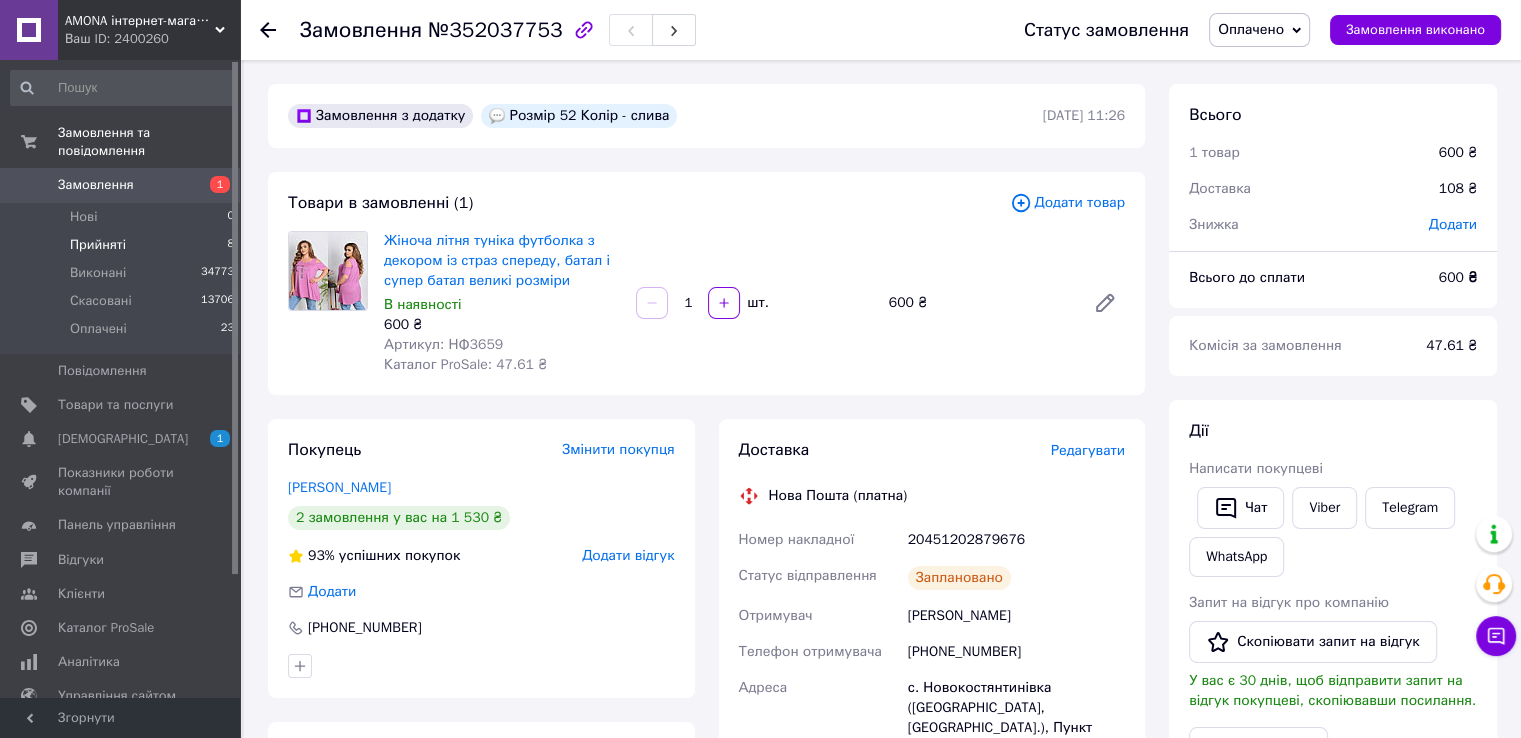 click on "Прийняті 8" at bounding box center (123, 245) 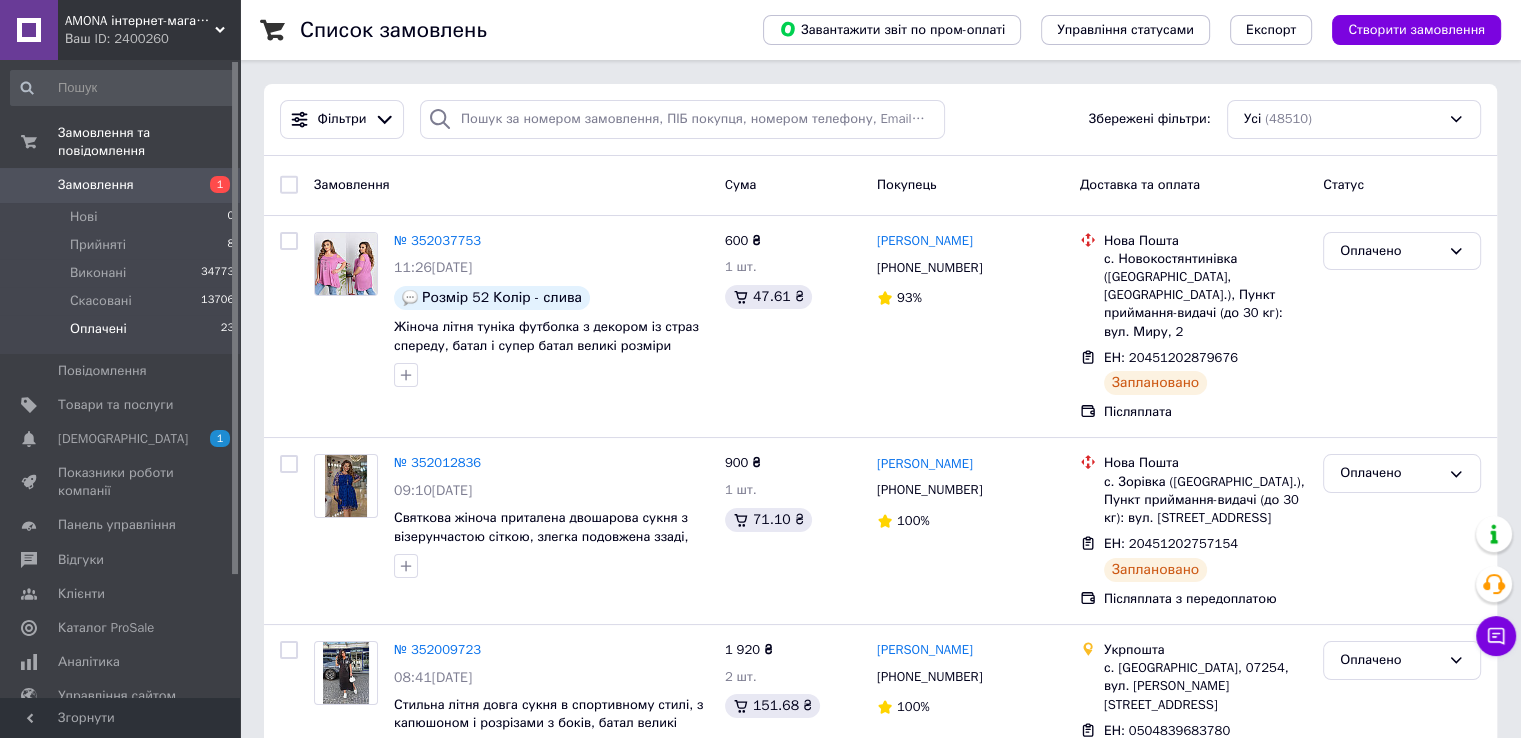 click on "Оплачені 23" at bounding box center [123, 334] 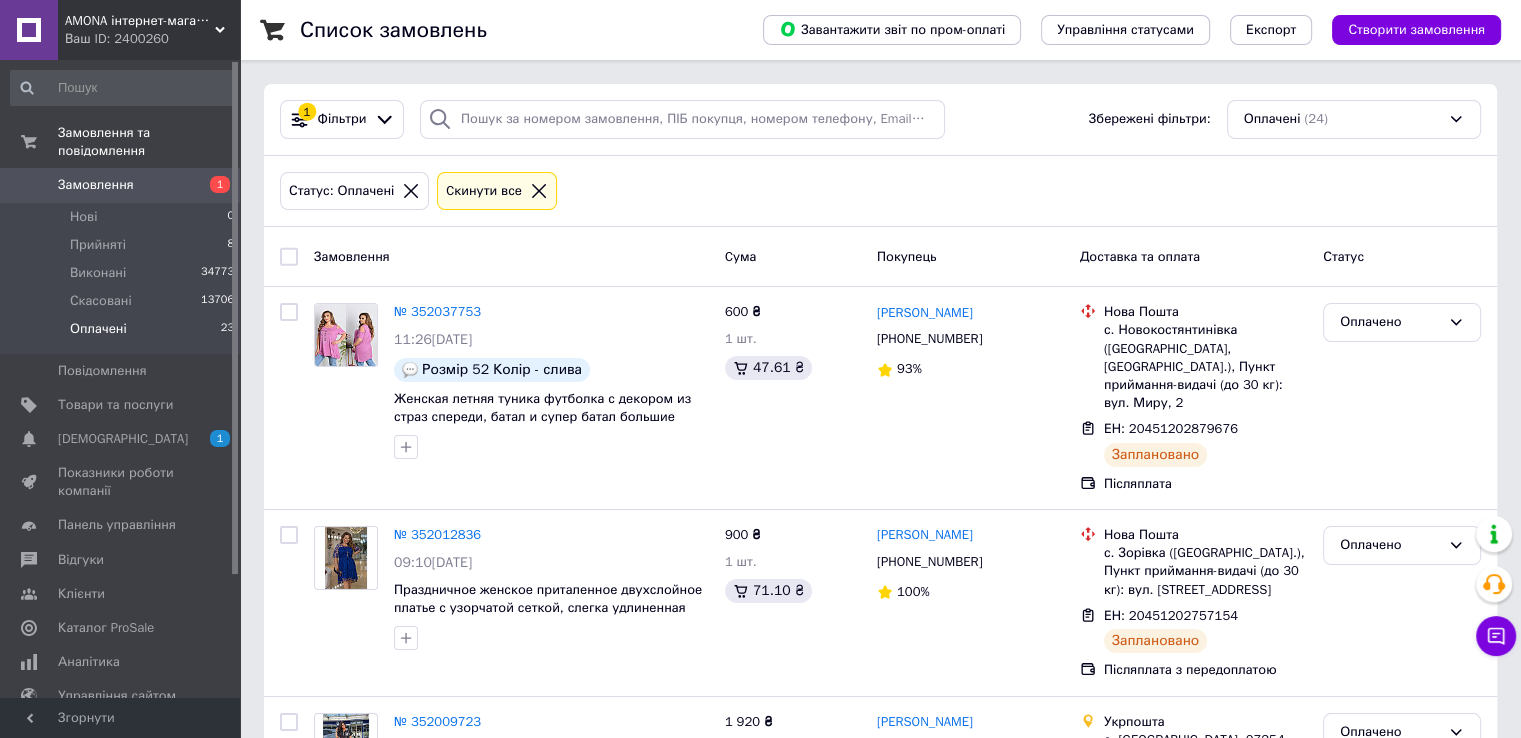 scroll, scrollTop: 4497, scrollLeft: 0, axis: vertical 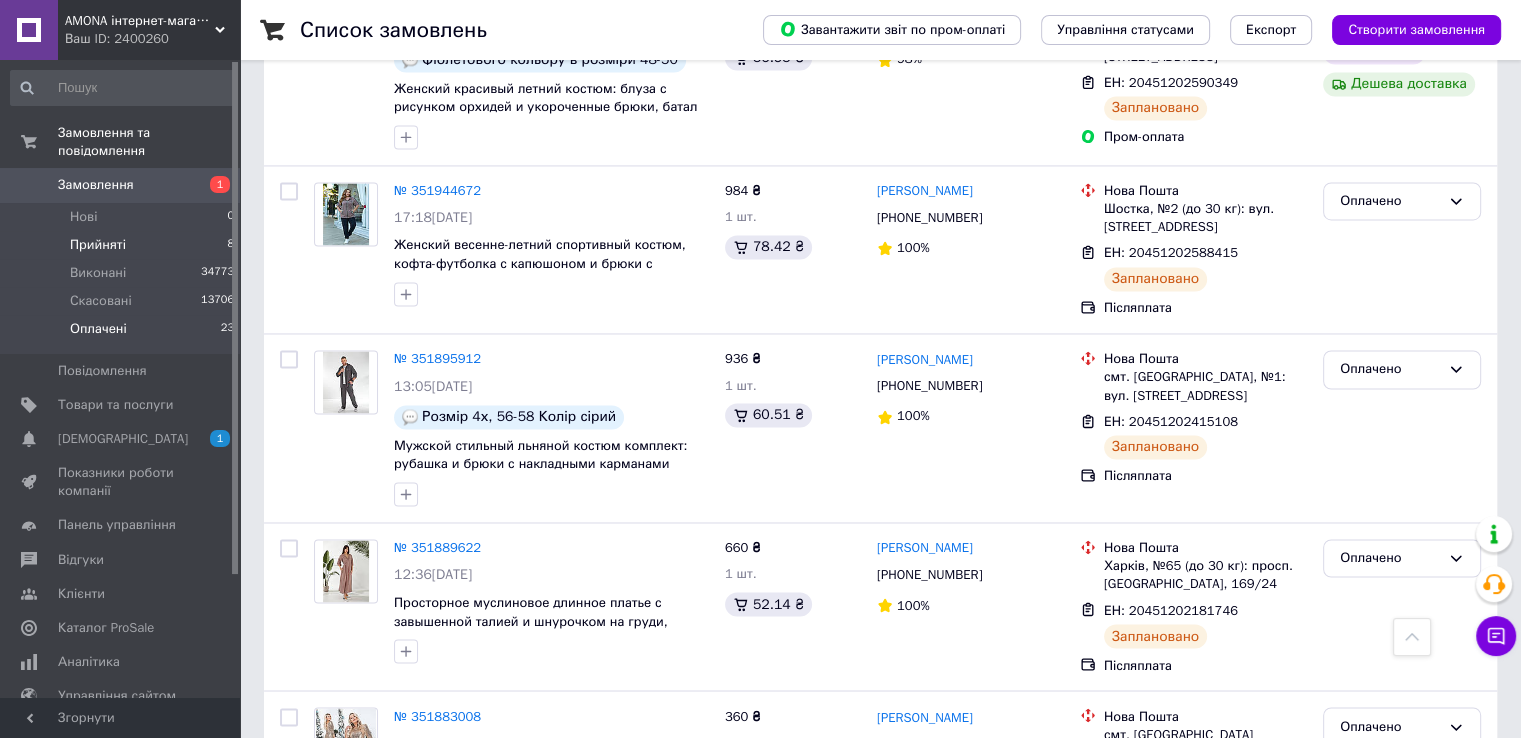 click on "Прийняті 8" at bounding box center (123, 245) 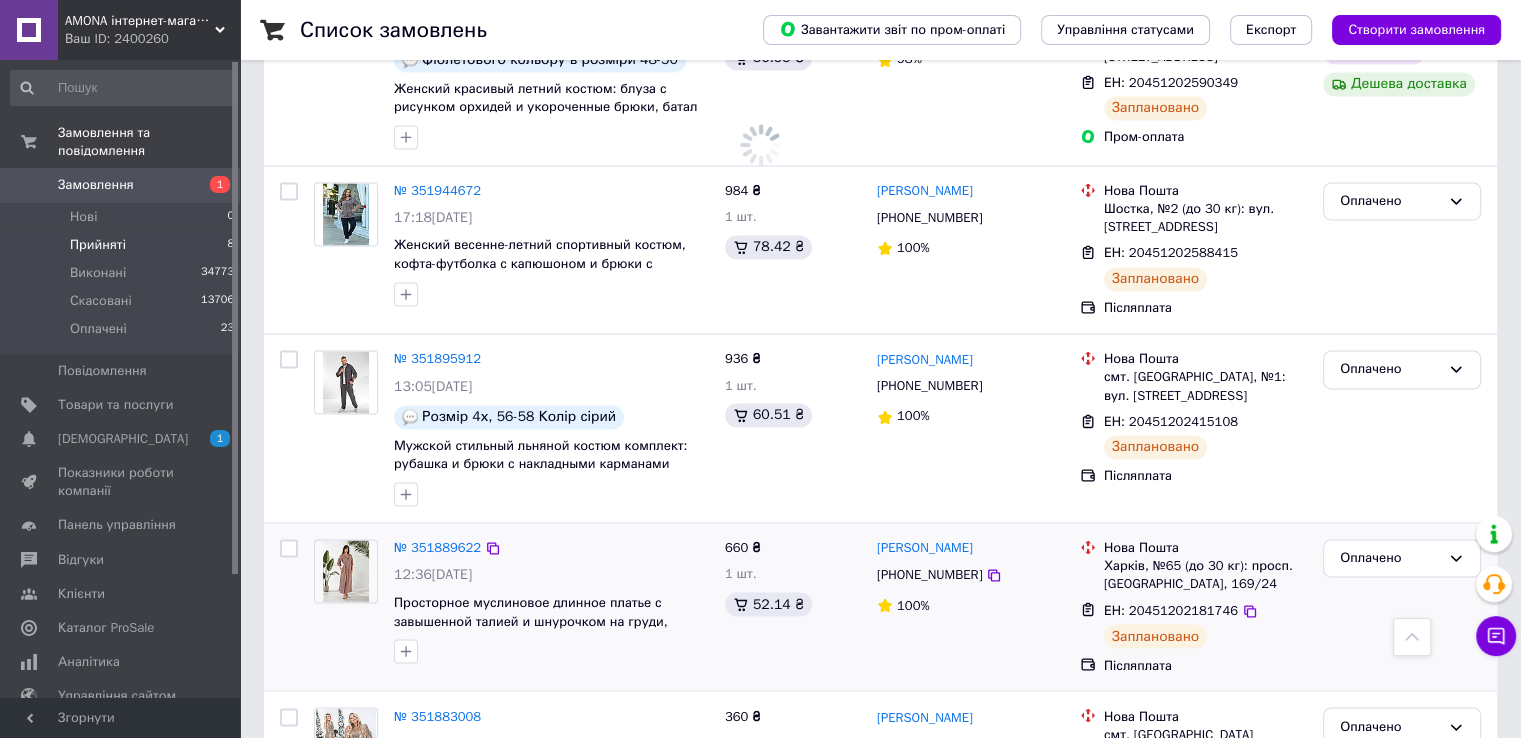 scroll, scrollTop: 0, scrollLeft: 0, axis: both 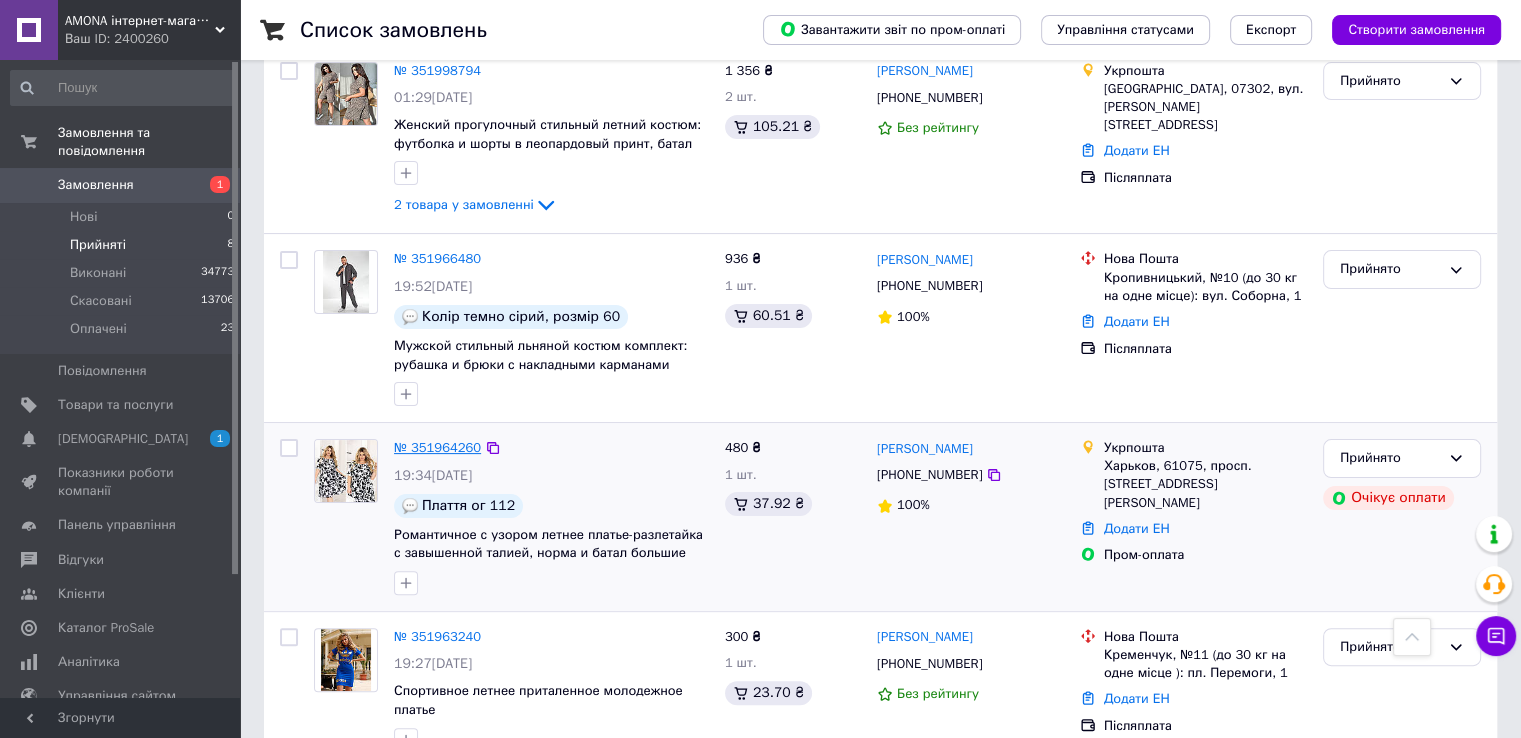 drag, startPoint x: 418, startPoint y: 460, endPoint x: 419, endPoint y: 450, distance: 10.049875 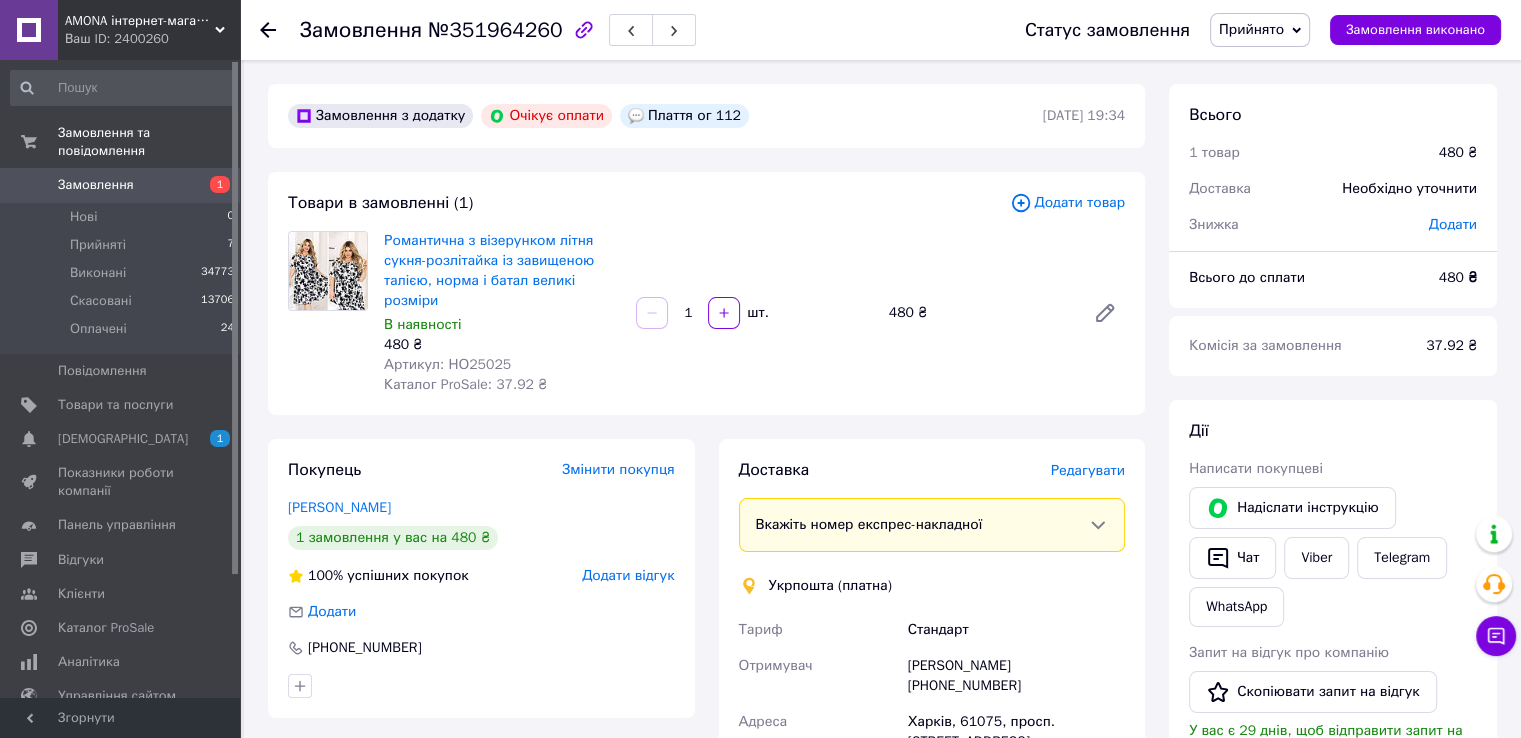 scroll, scrollTop: 400, scrollLeft: 0, axis: vertical 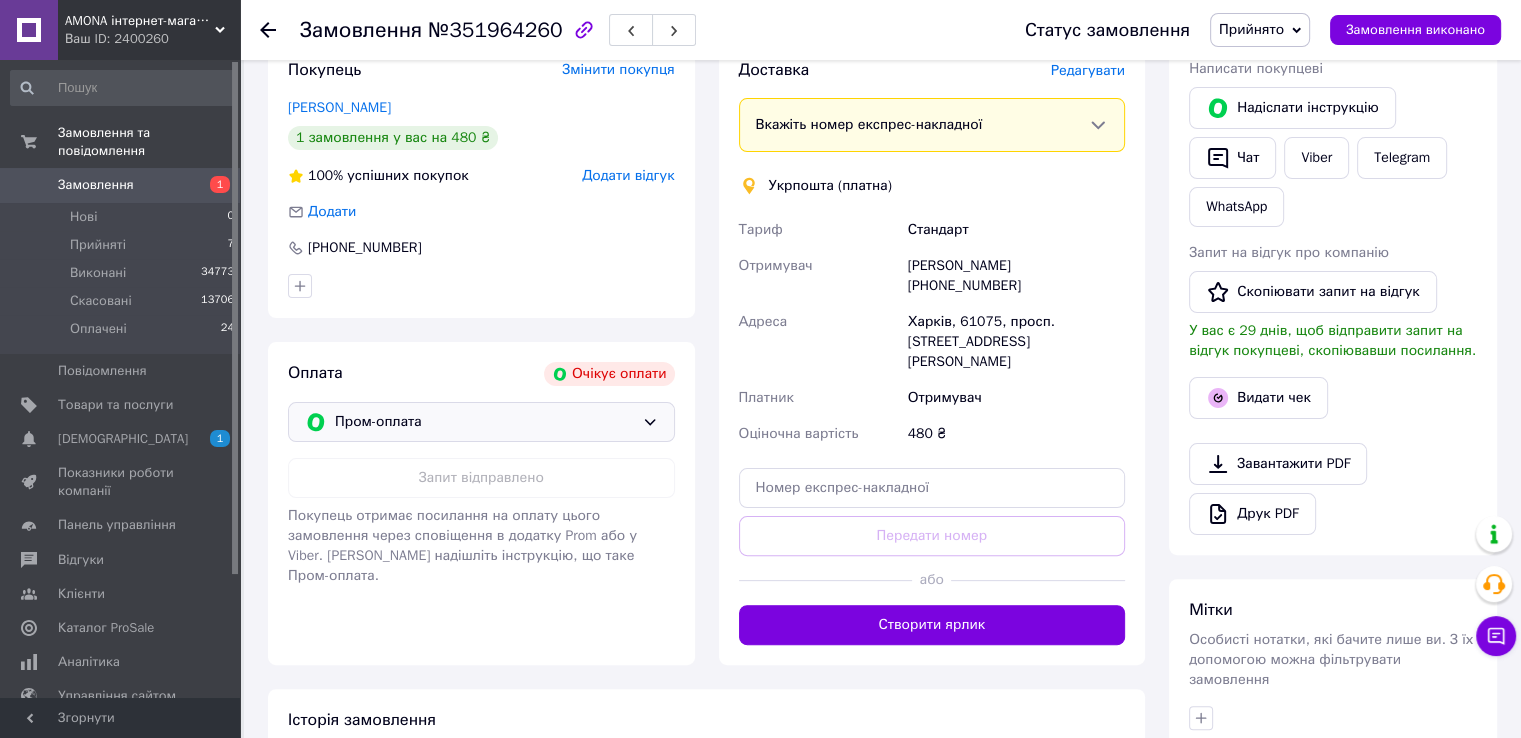 click on "Пром-оплата" at bounding box center [481, 422] 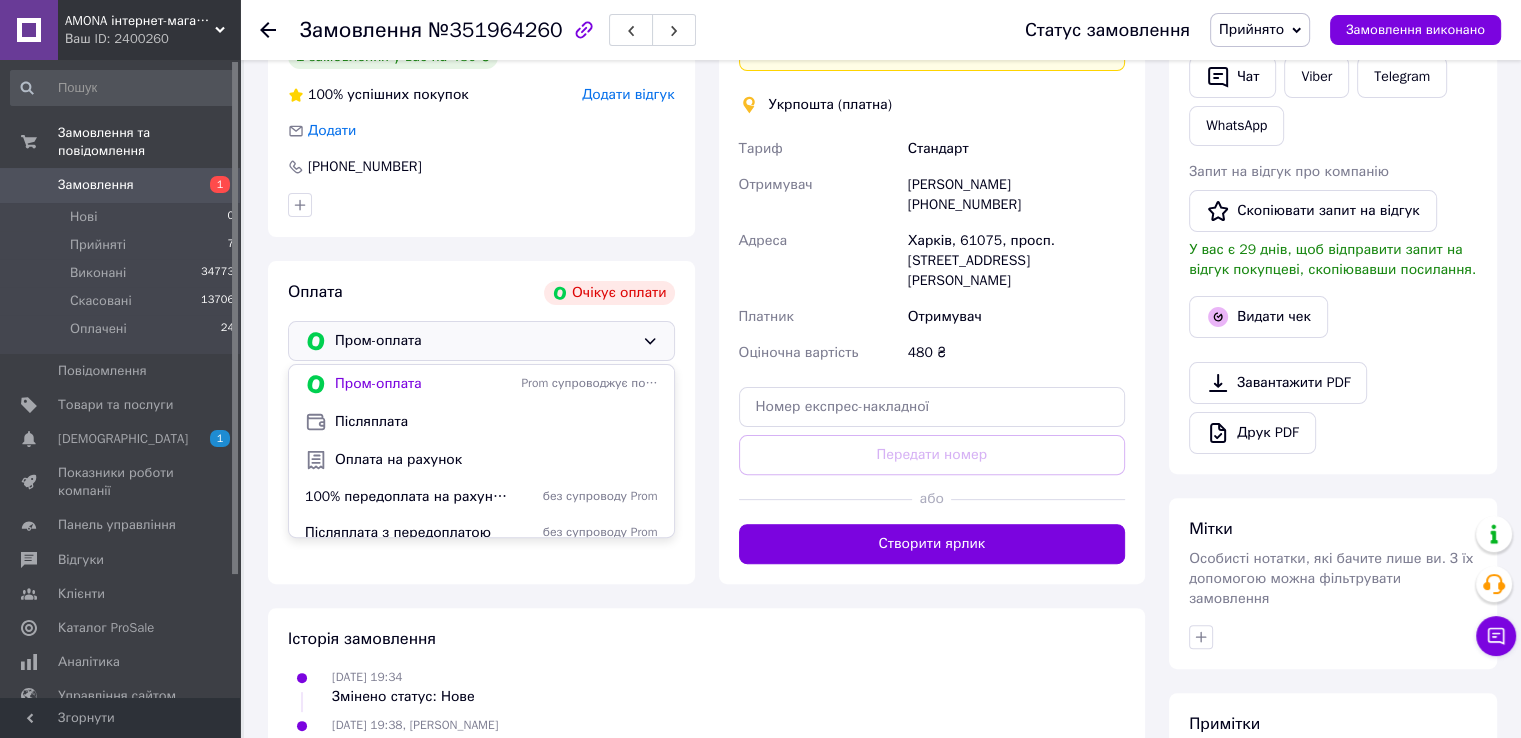 scroll, scrollTop: 600, scrollLeft: 0, axis: vertical 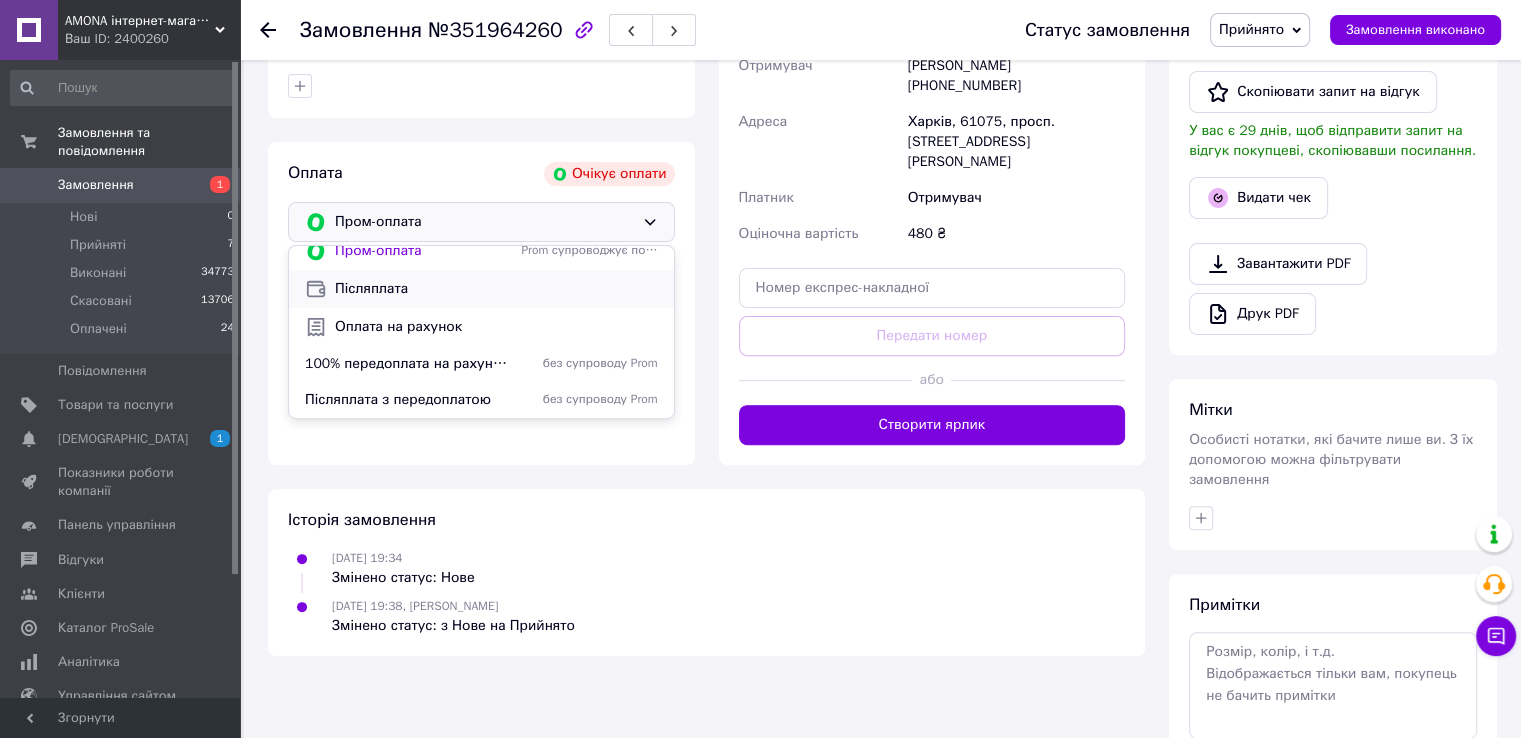 click on "Післяплата" at bounding box center [481, 289] 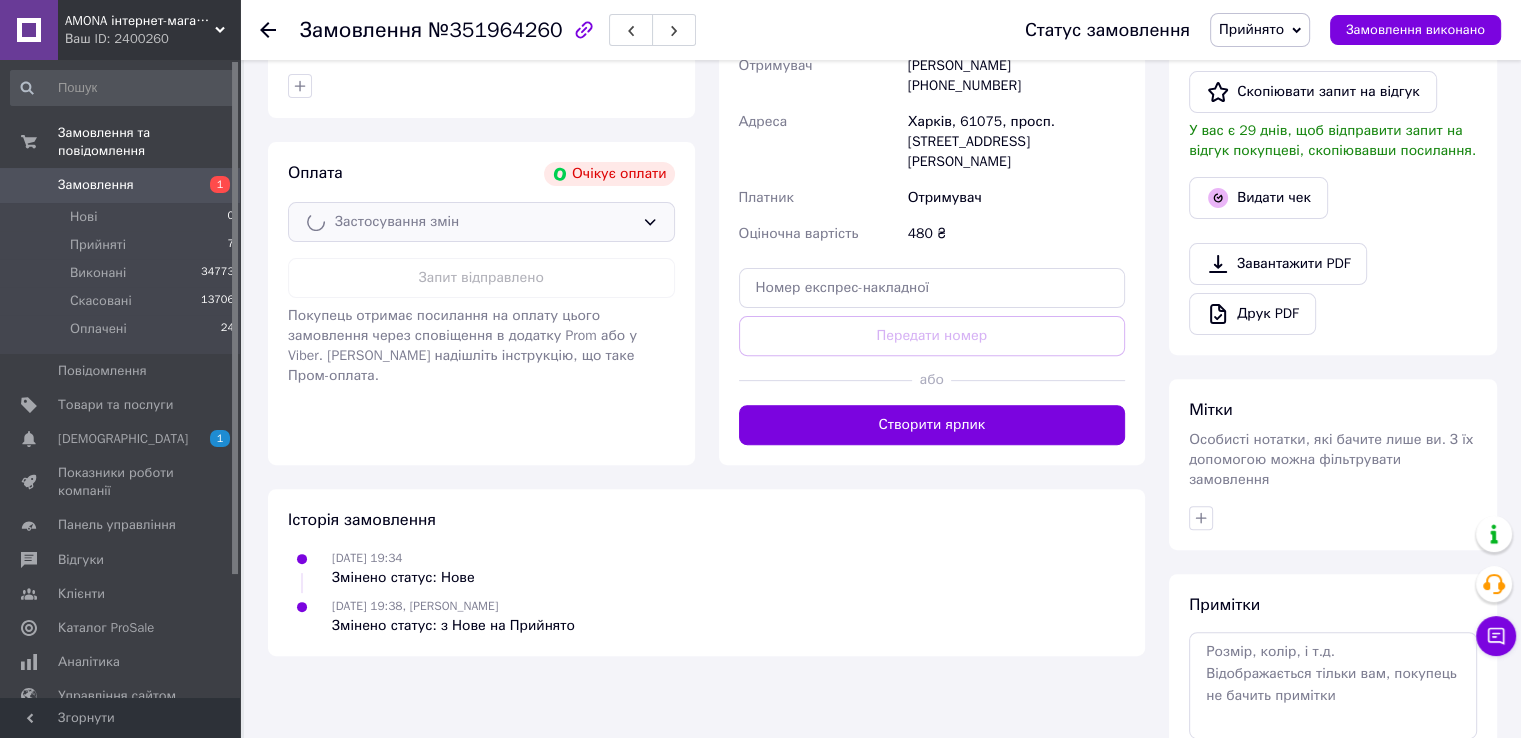 click on "Застосування змін" at bounding box center (481, 222) 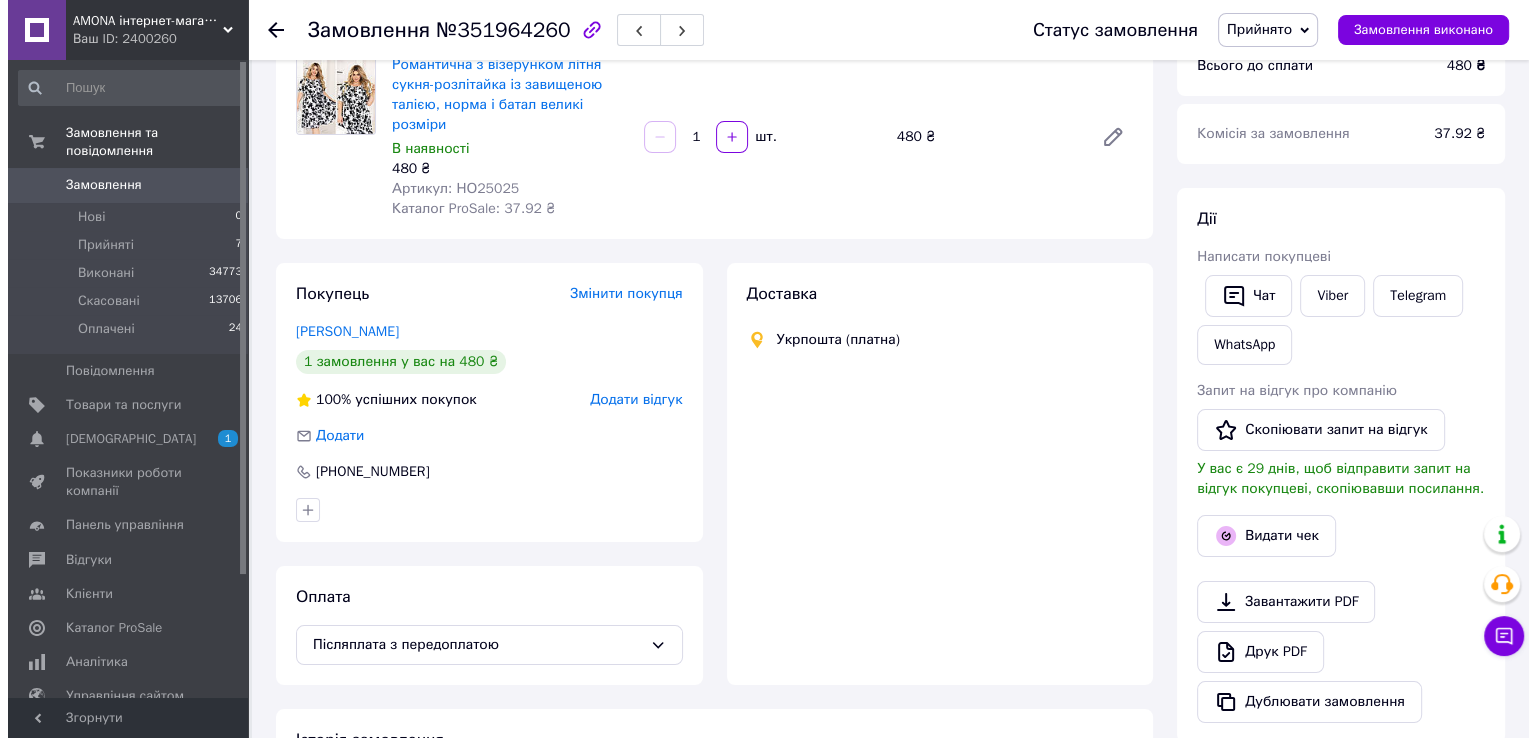 scroll, scrollTop: 176, scrollLeft: 0, axis: vertical 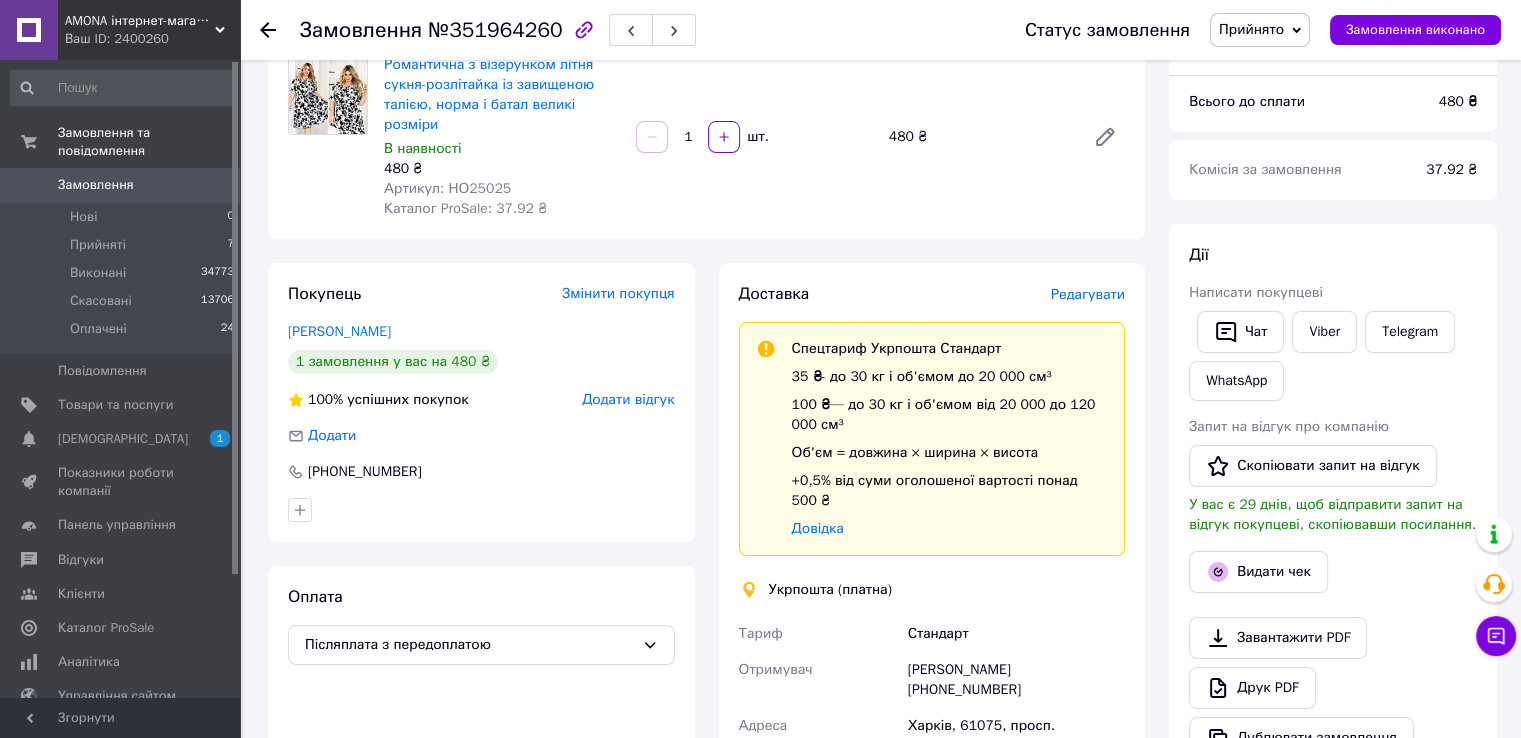 click on "Редагувати" at bounding box center (1088, 294) 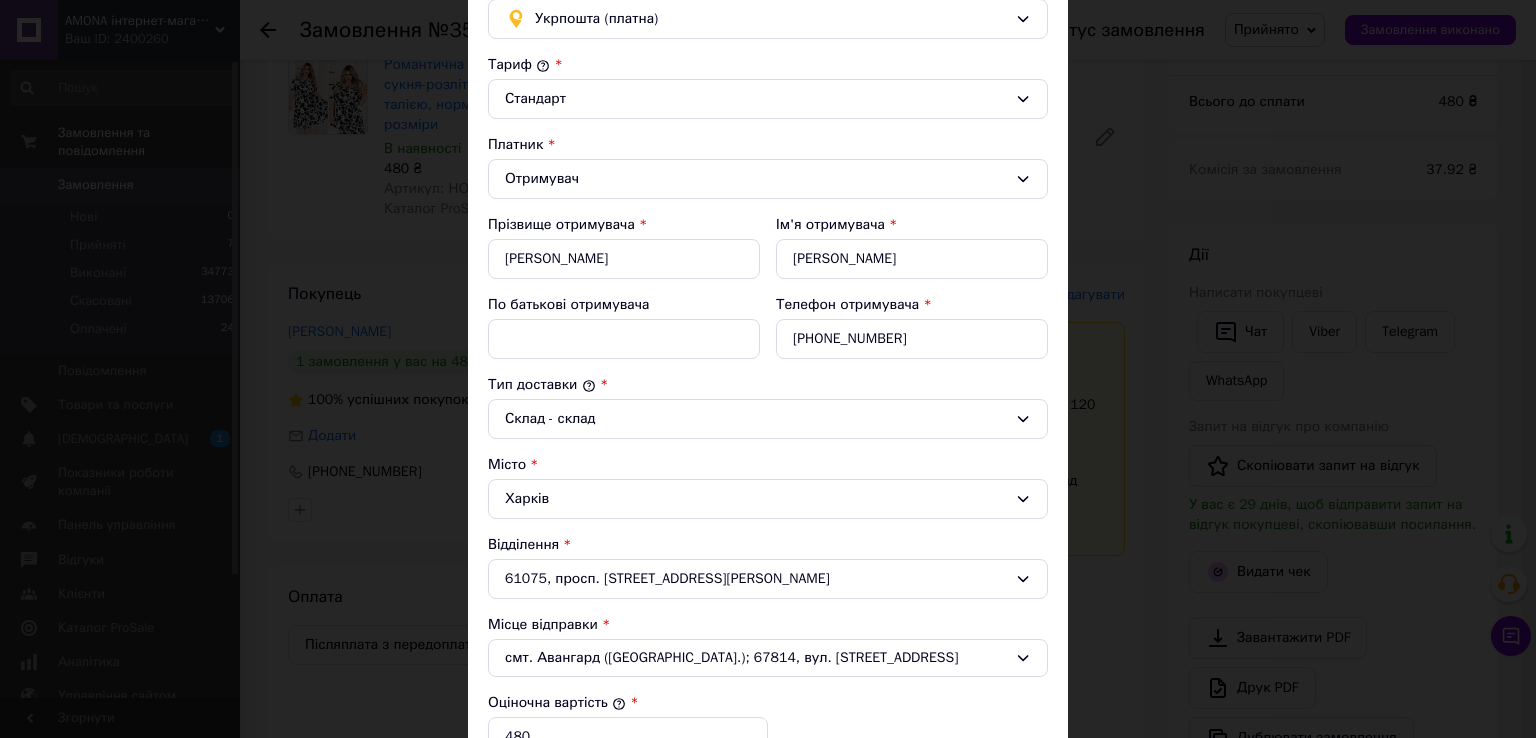 scroll, scrollTop: 300, scrollLeft: 0, axis: vertical 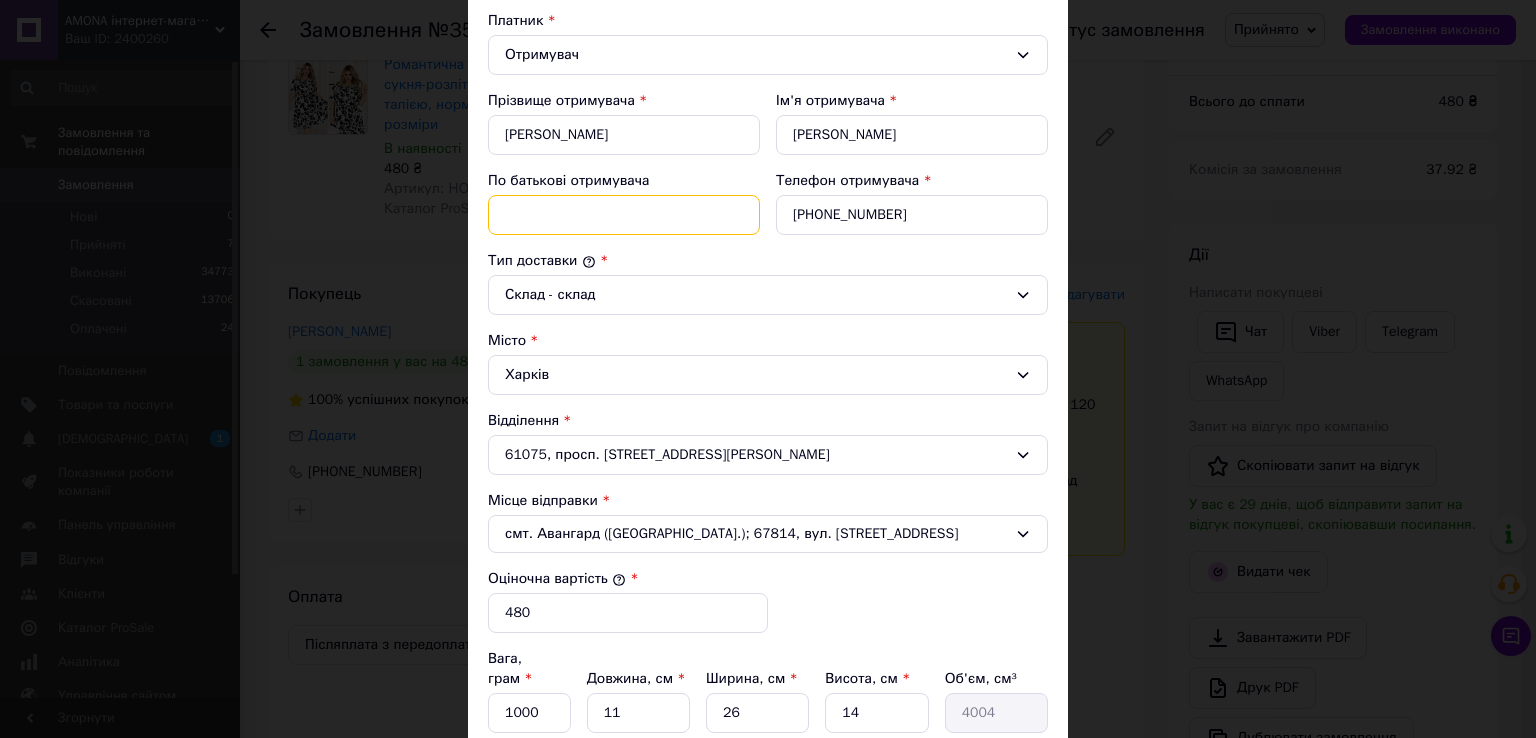 drag, startPoint x: 534, startPoint y: 207, endPoint x: 523, endPoint y: 189, distance: 21.095022 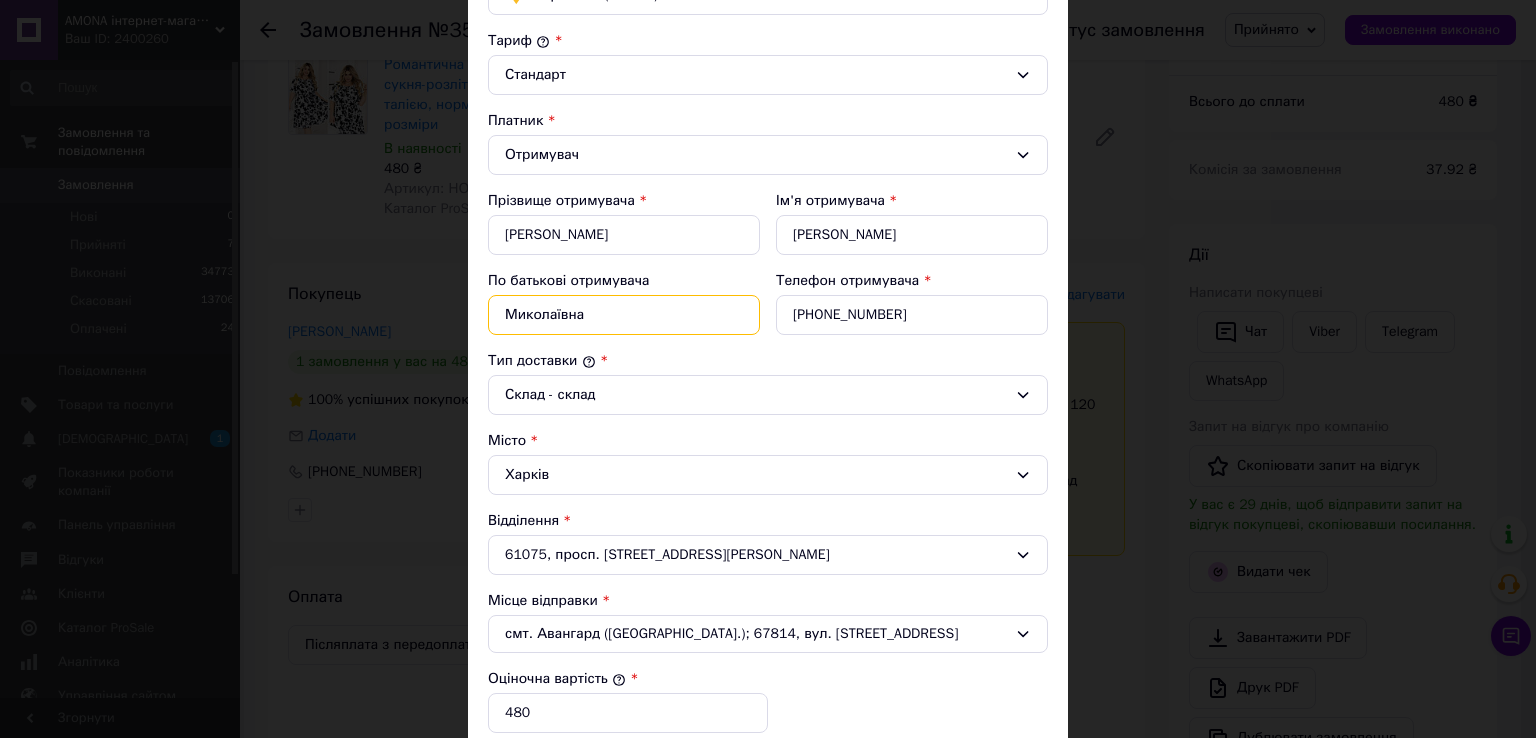 scroll, scrollTop: 580, scrollLeft: 0, axis: vertical 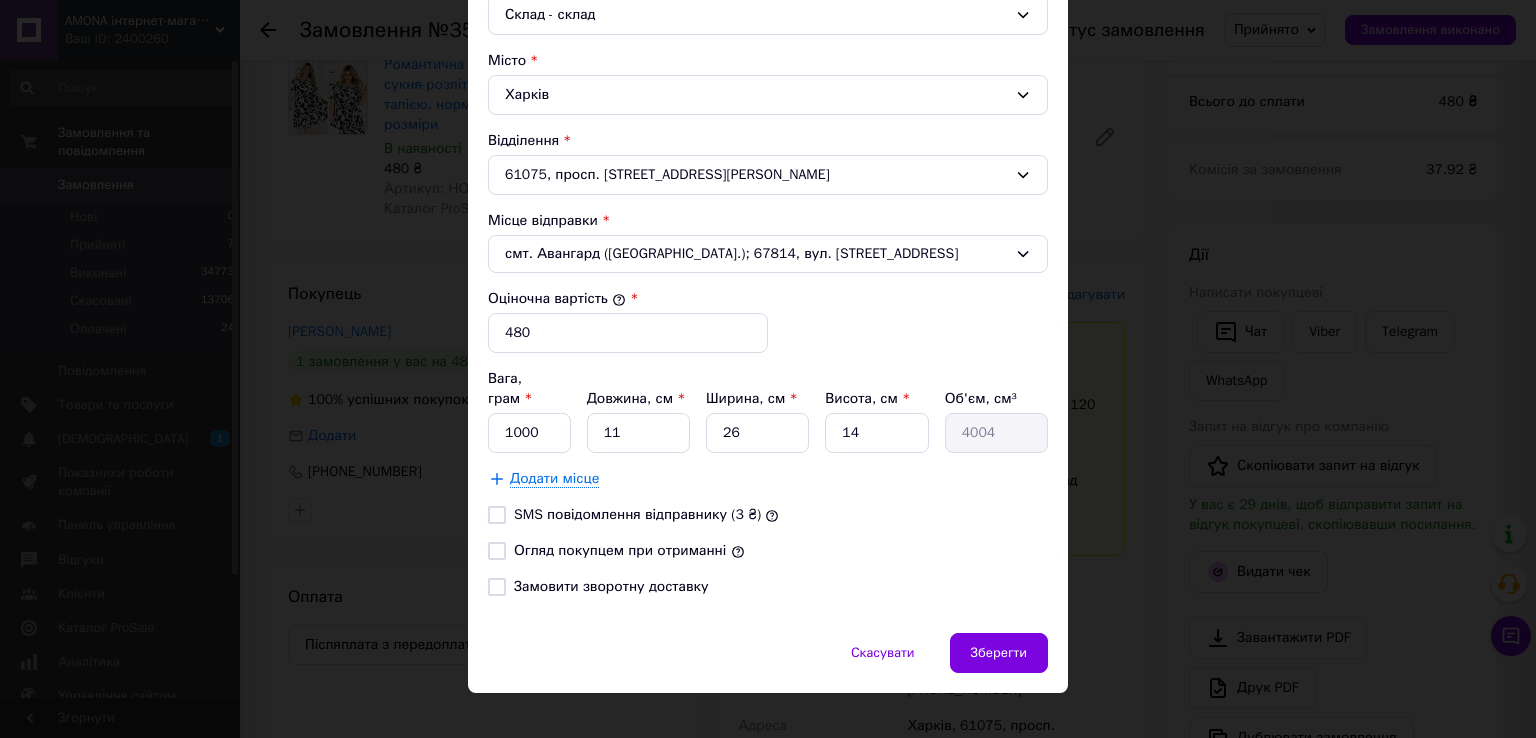 type on "Миколаївна" 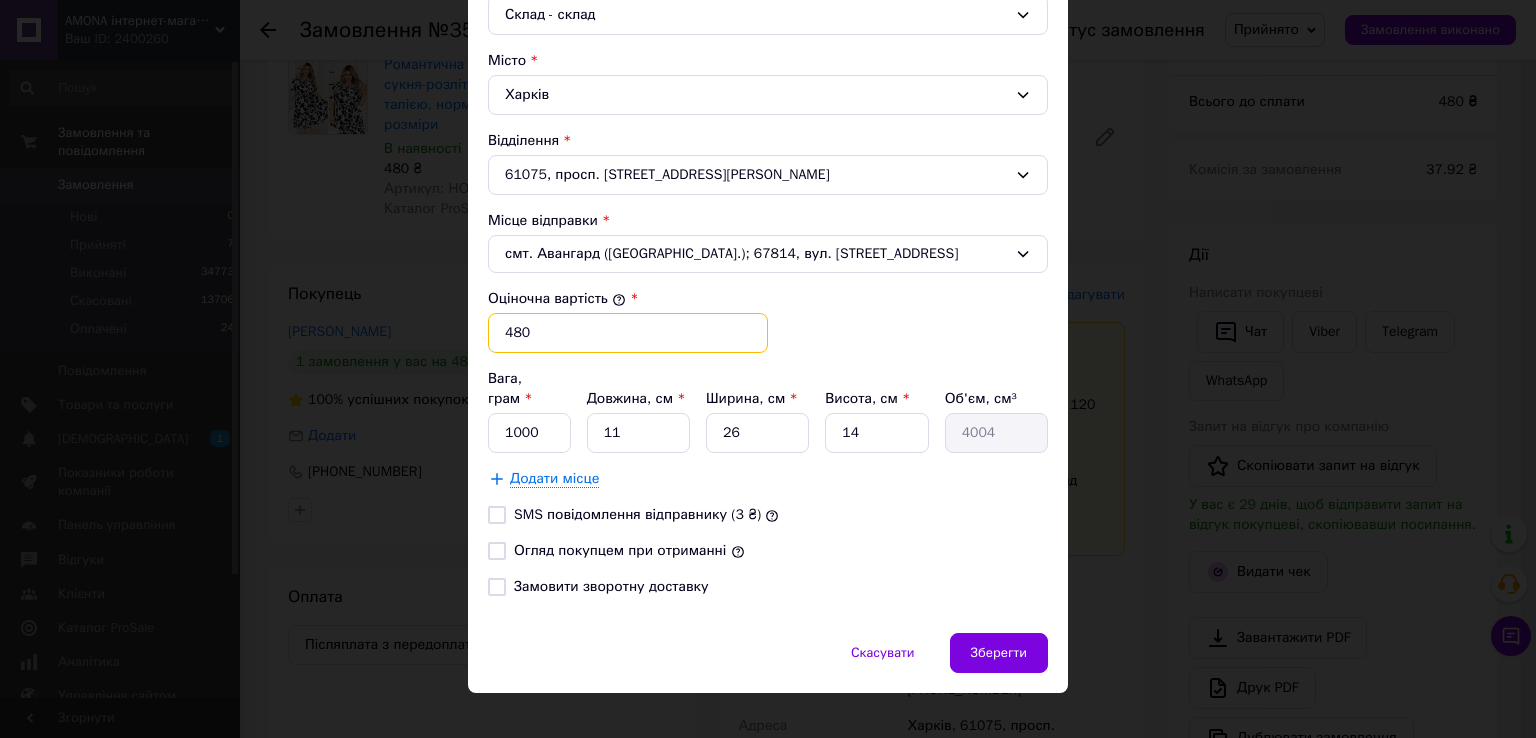 drag, startPoint x: 503, startPoint y: 329, endPoint x: 518, endPoint y: 333, distance: 15.524175 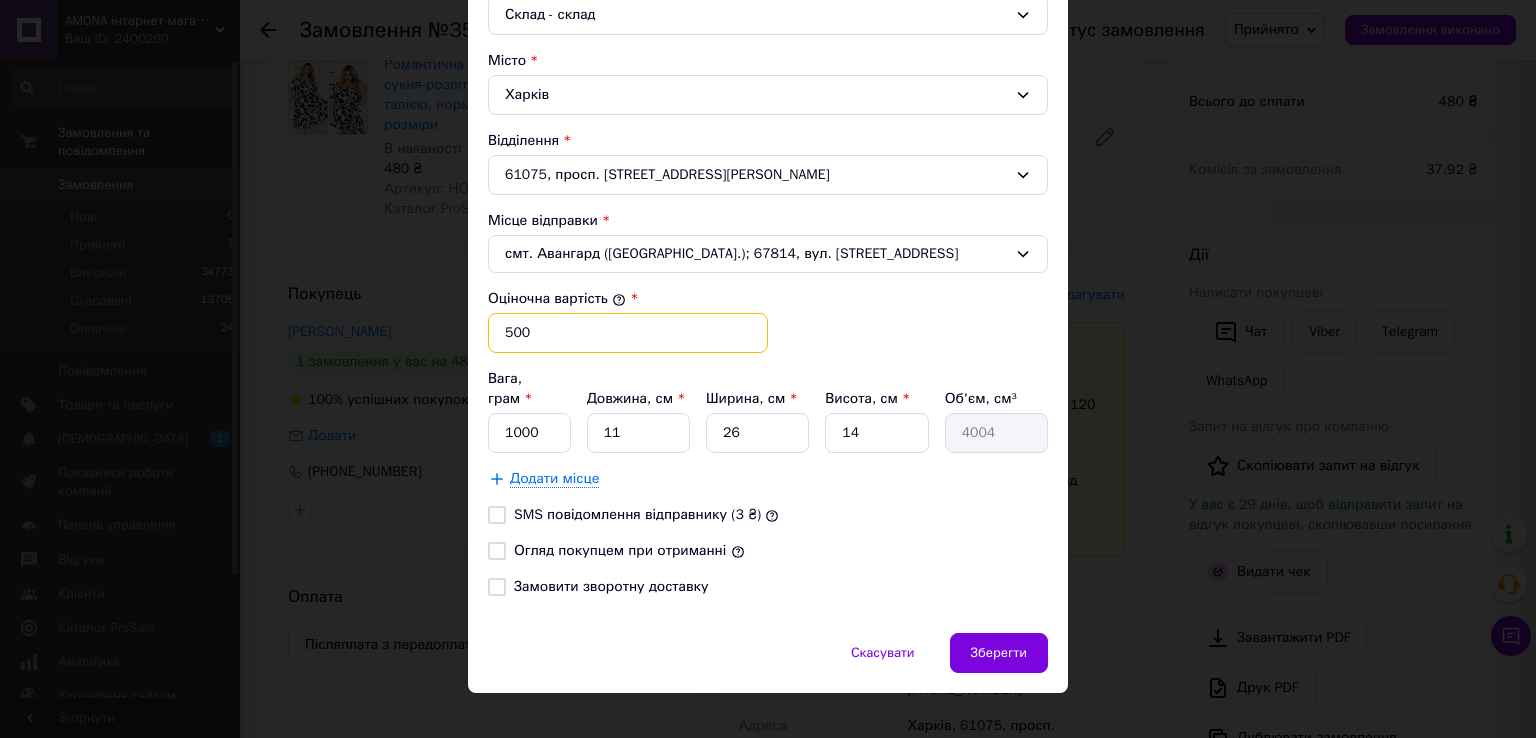 type on "500" 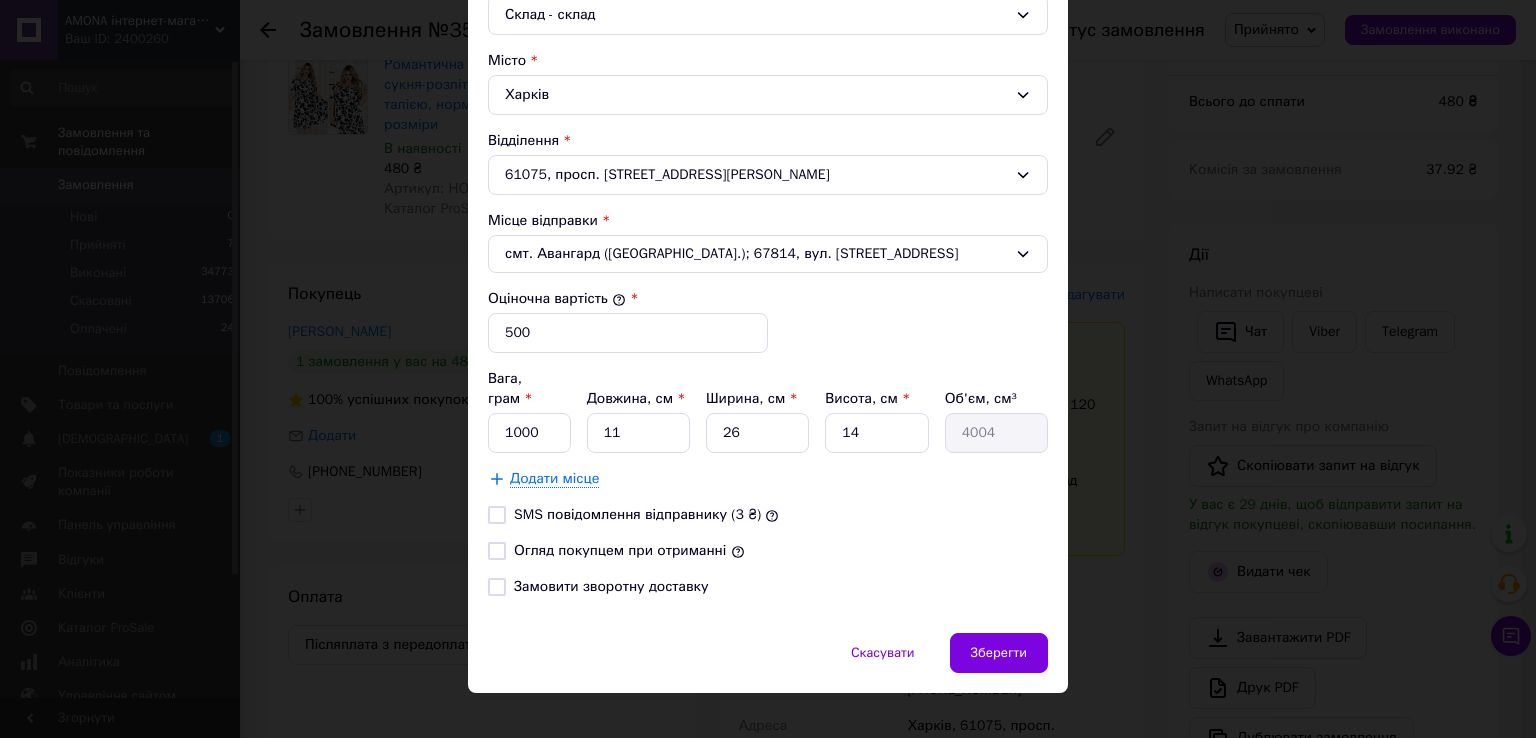 click on "Огляд покупцем при отриманні" at bounding box center [497, 551] 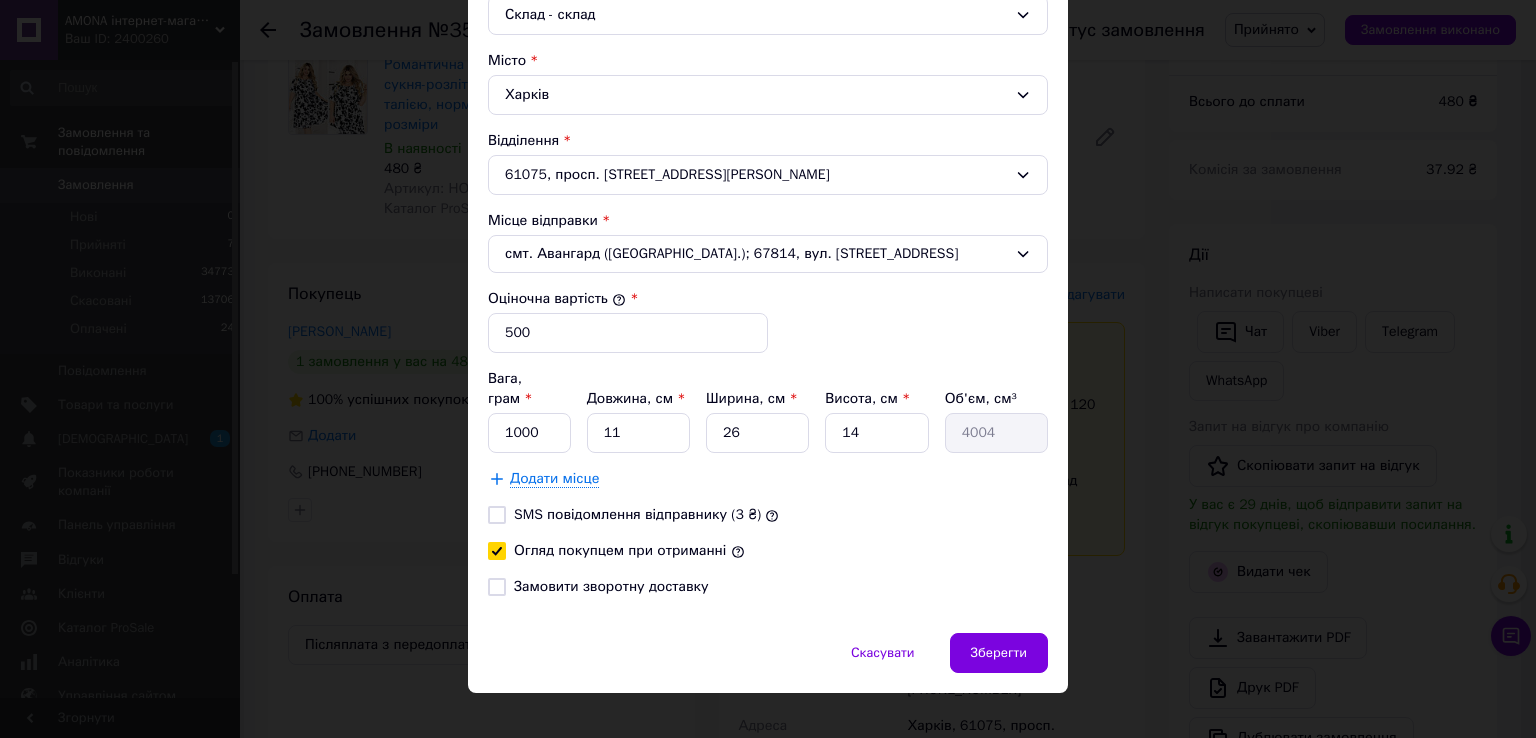 checkbox on "true" 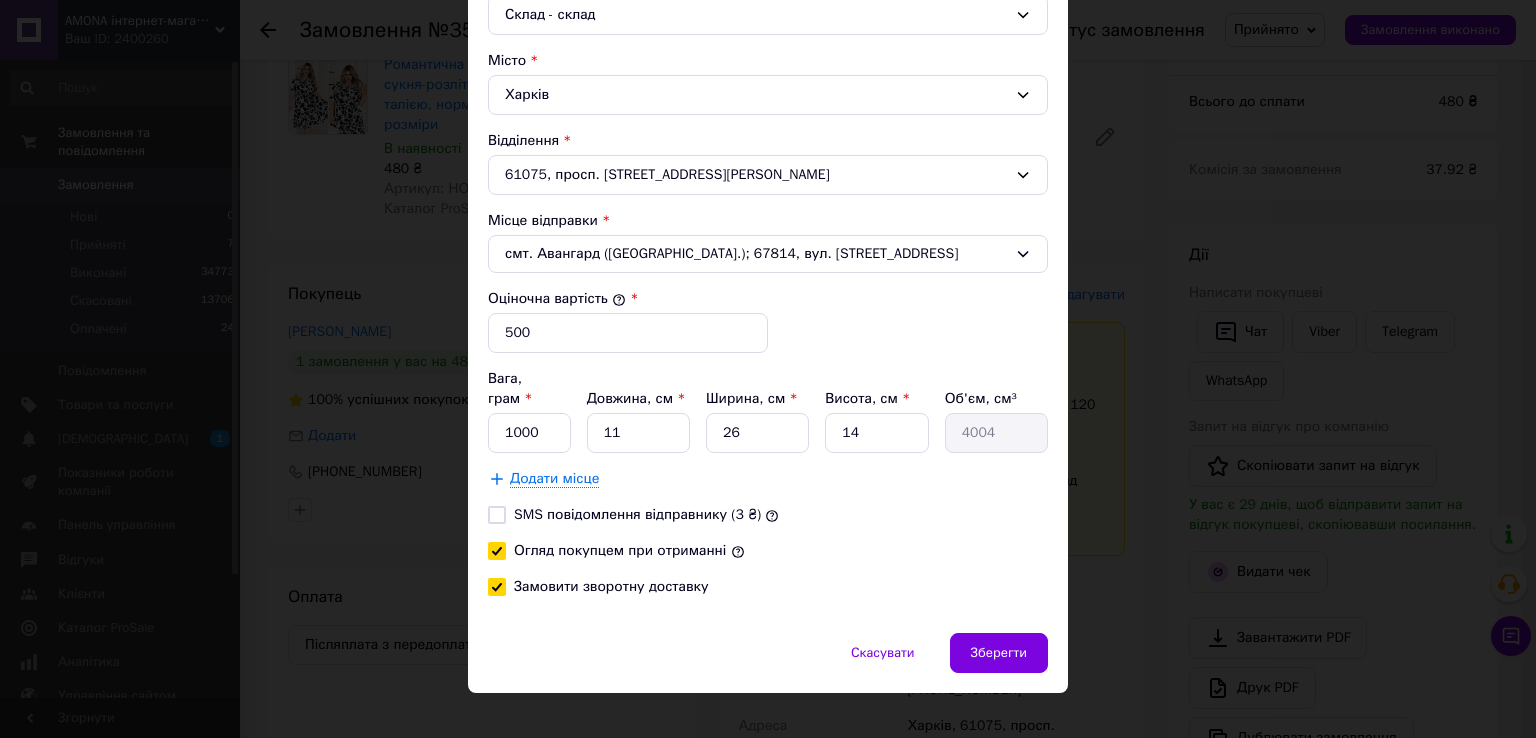 checkbox on "true" 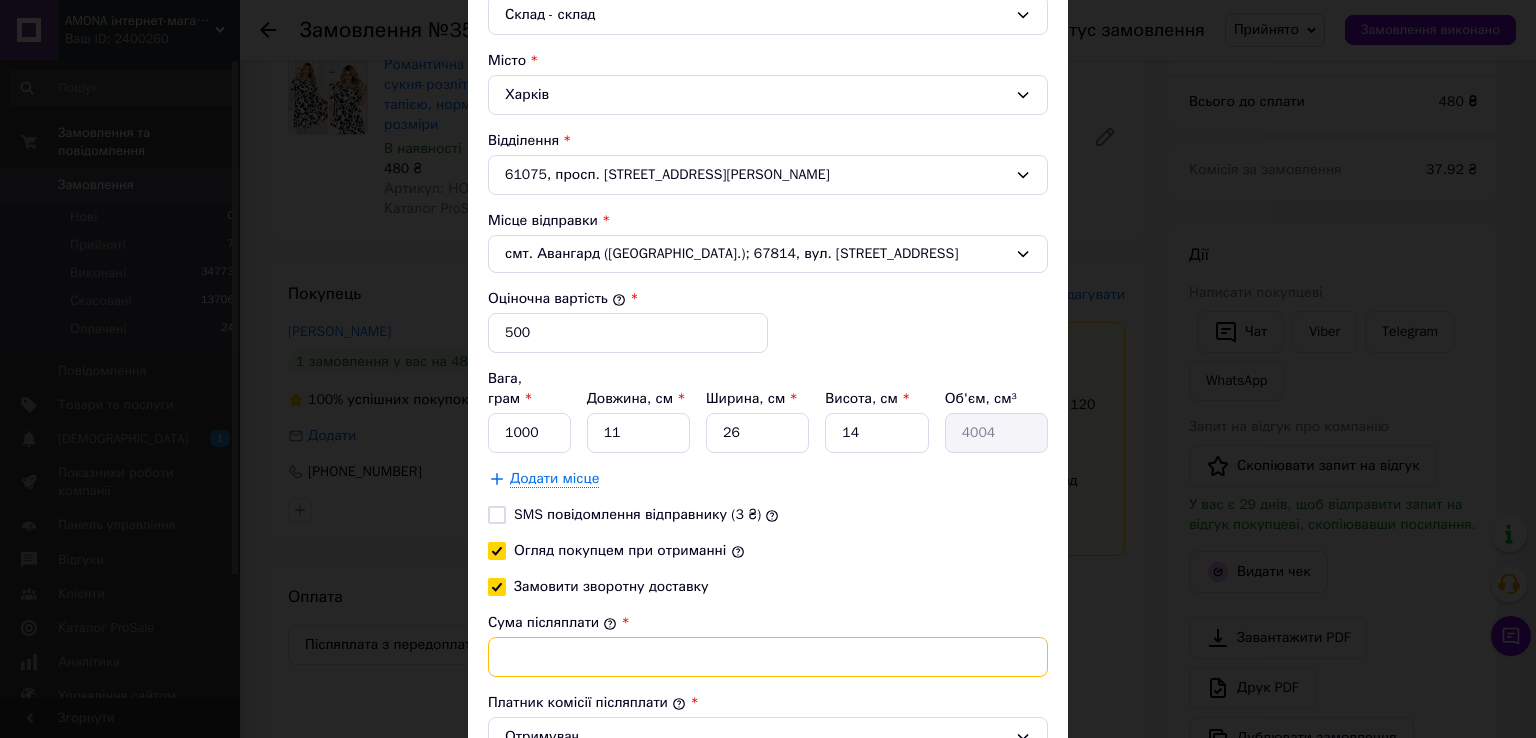 click on "Сума післяплати" at bounding box center (768, 657) 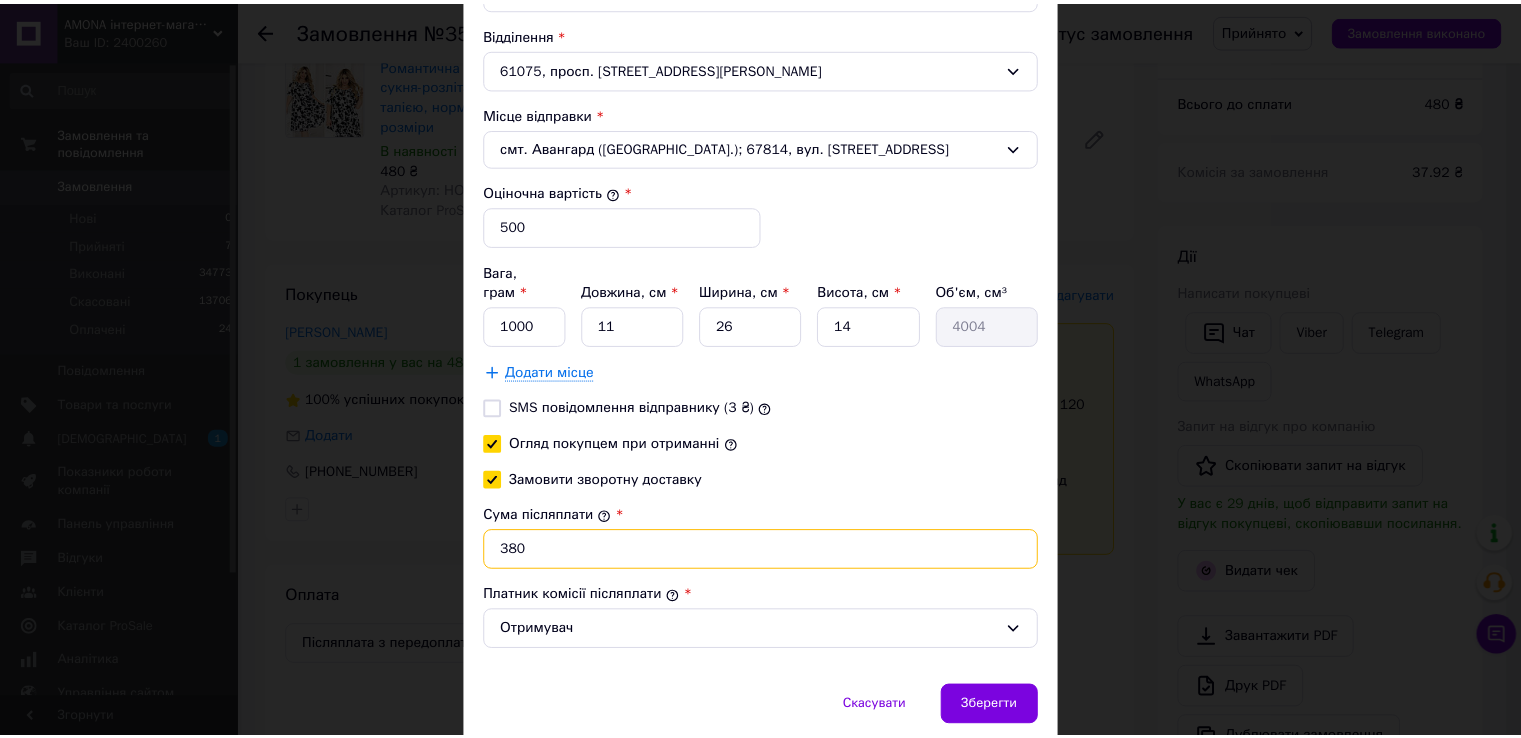 scroll, scrollTop: 740, scrollLeft: 0, axis: vertical 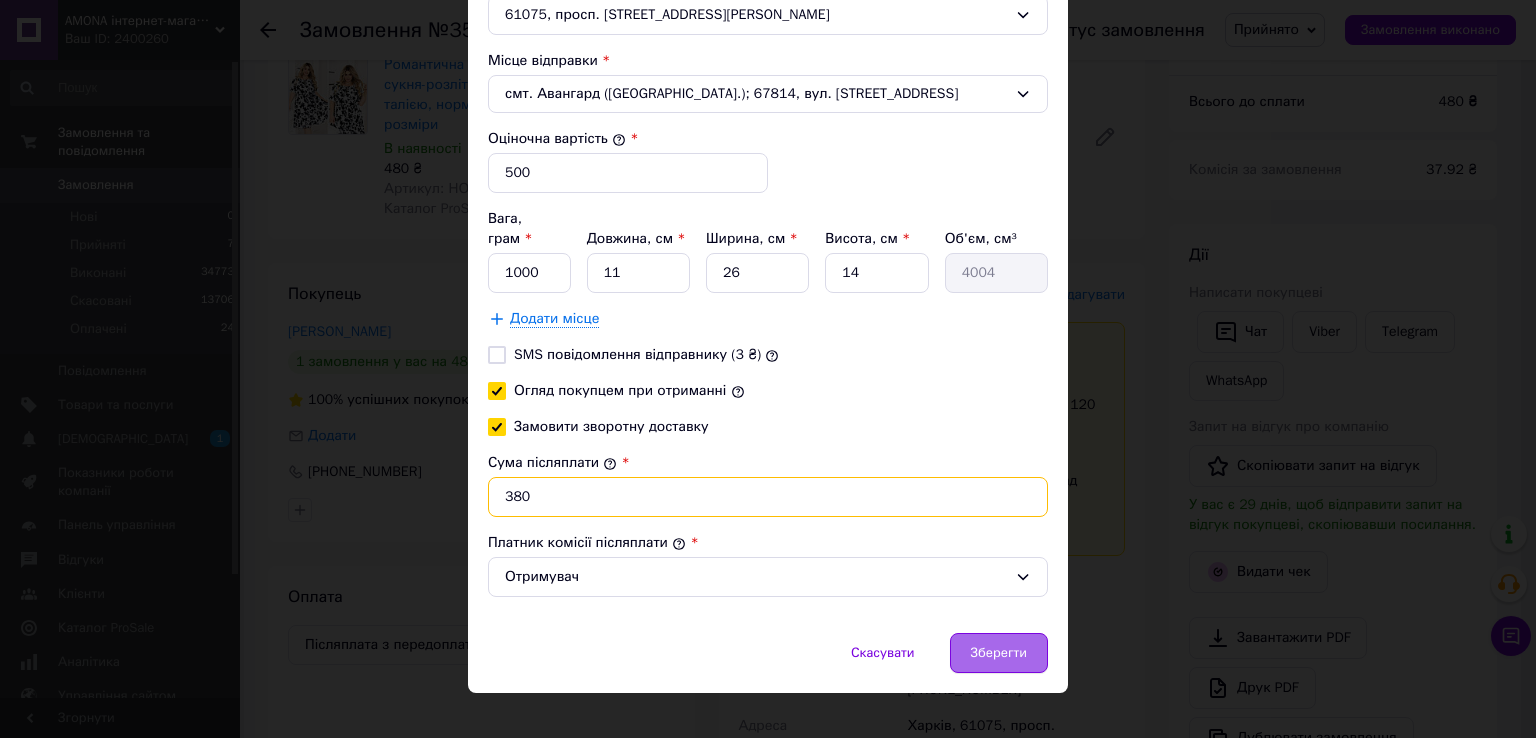 type on "380" 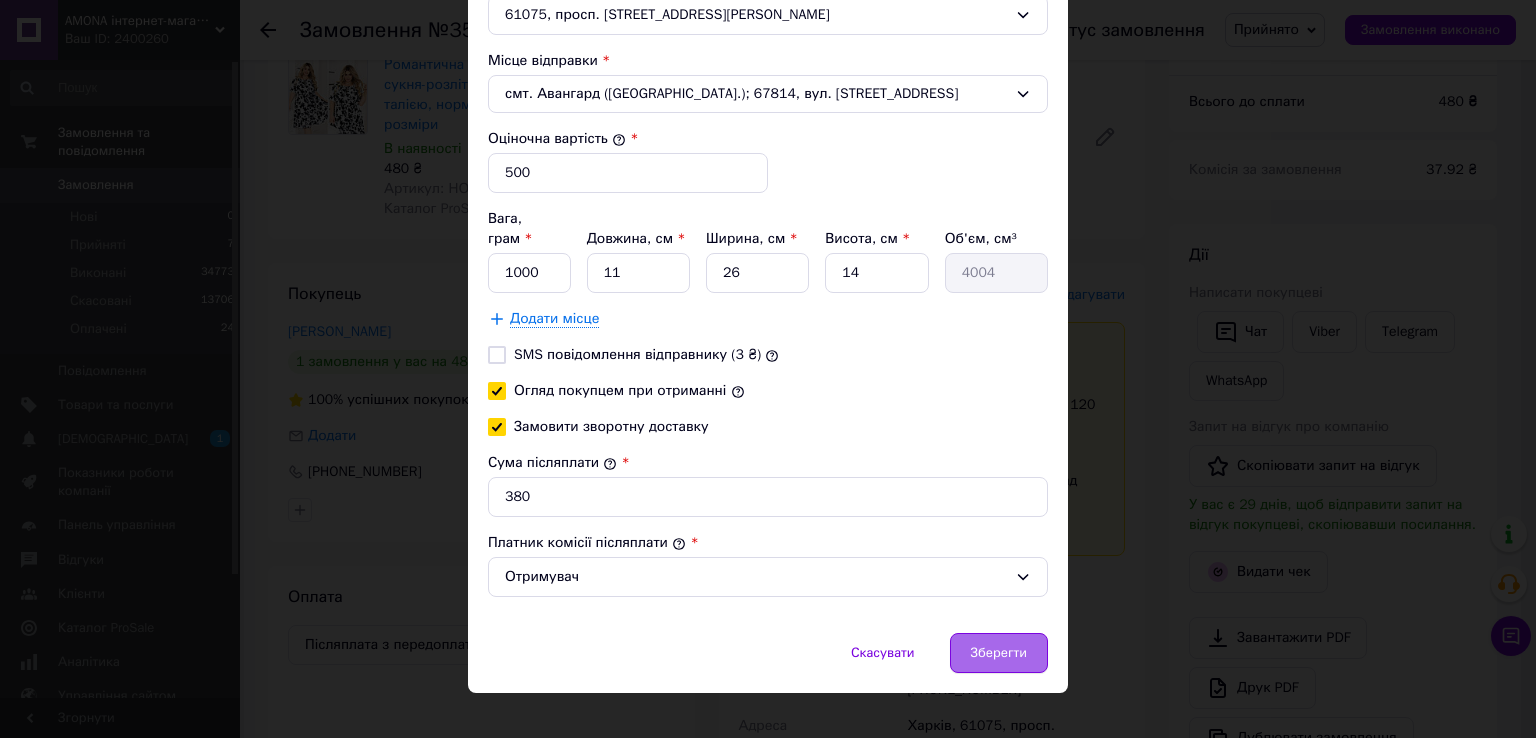 click on "Зберегти" at bounding box center [999, 653] 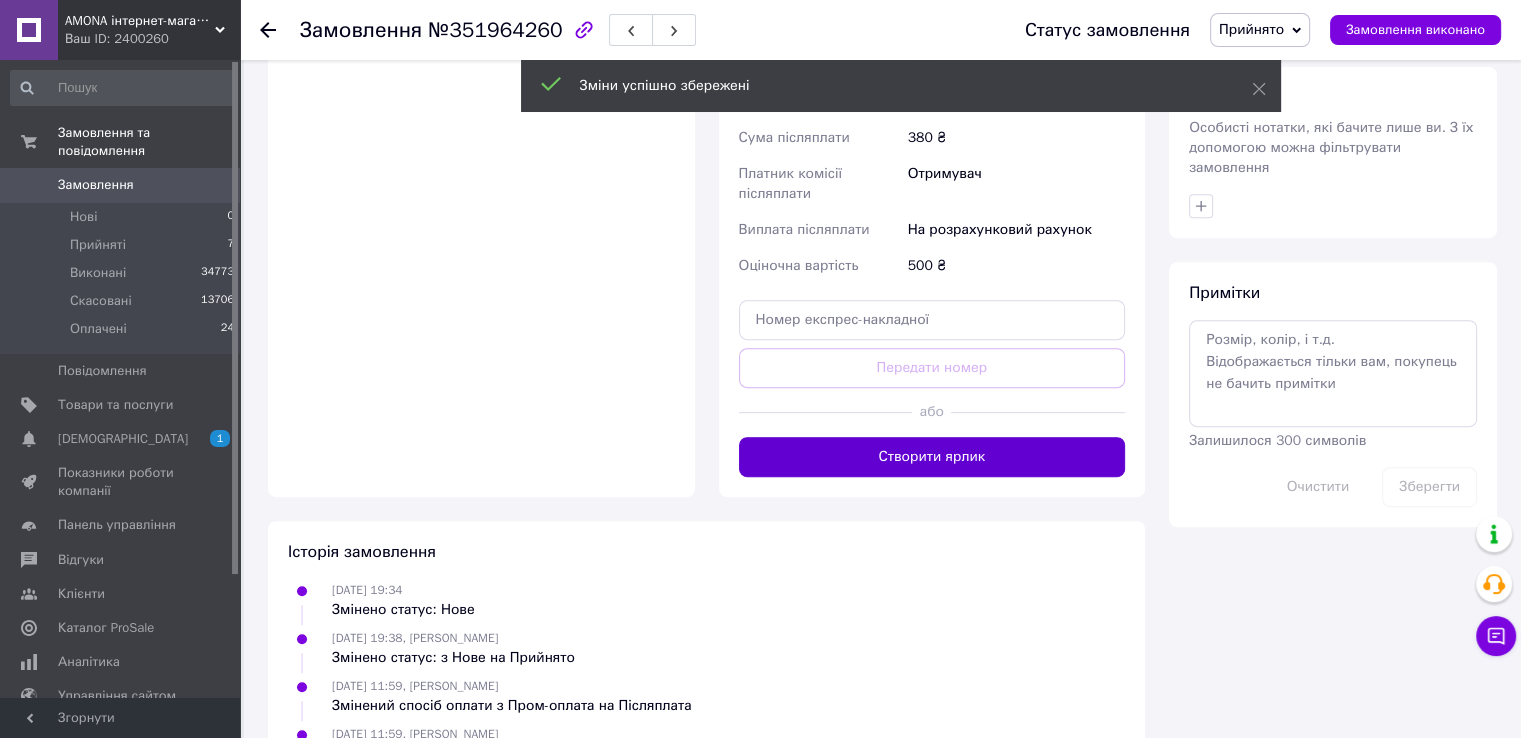 click on "Створити ярлик" at bounding box center (932, 457) 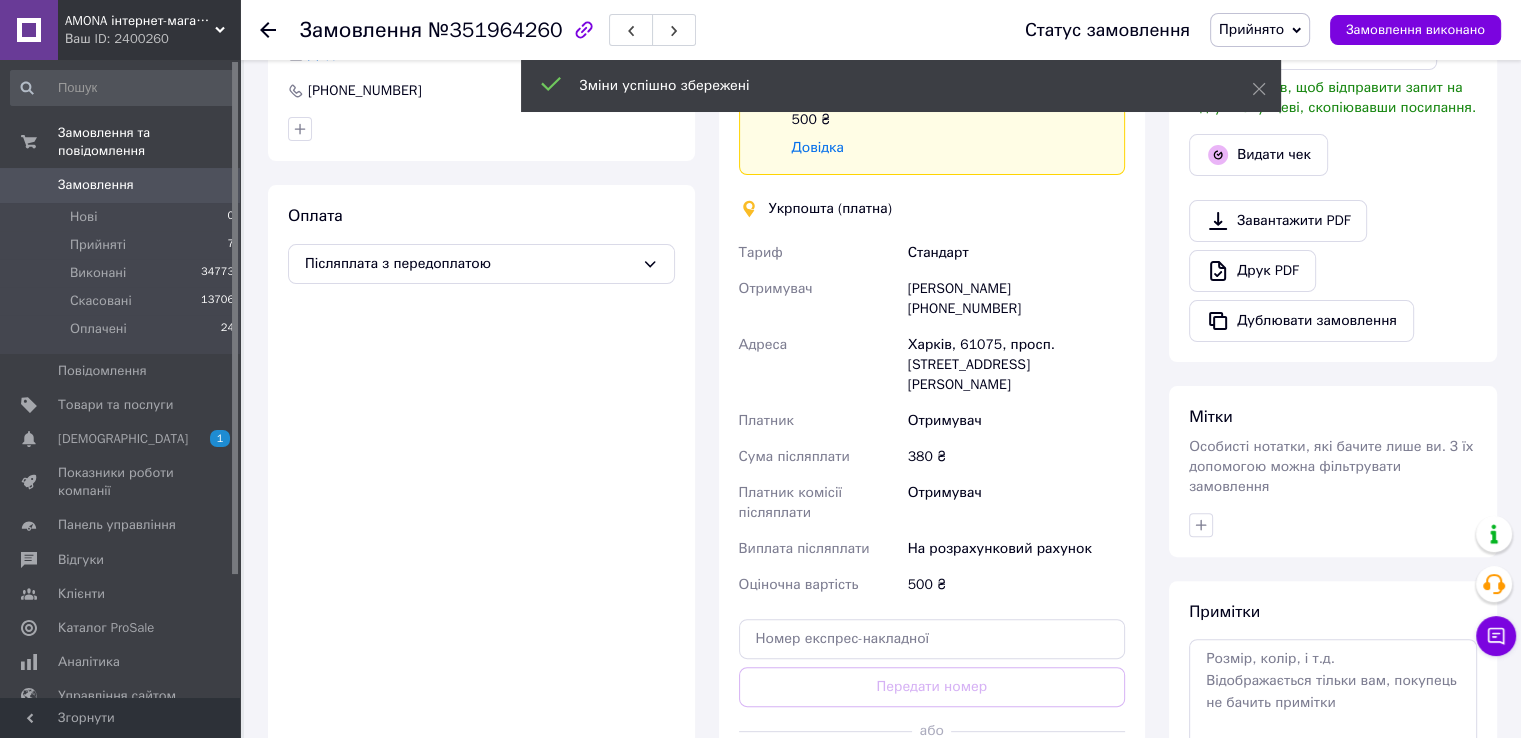 scroll, scrollTop: 376, scrollLeft: 0, axis: vertical 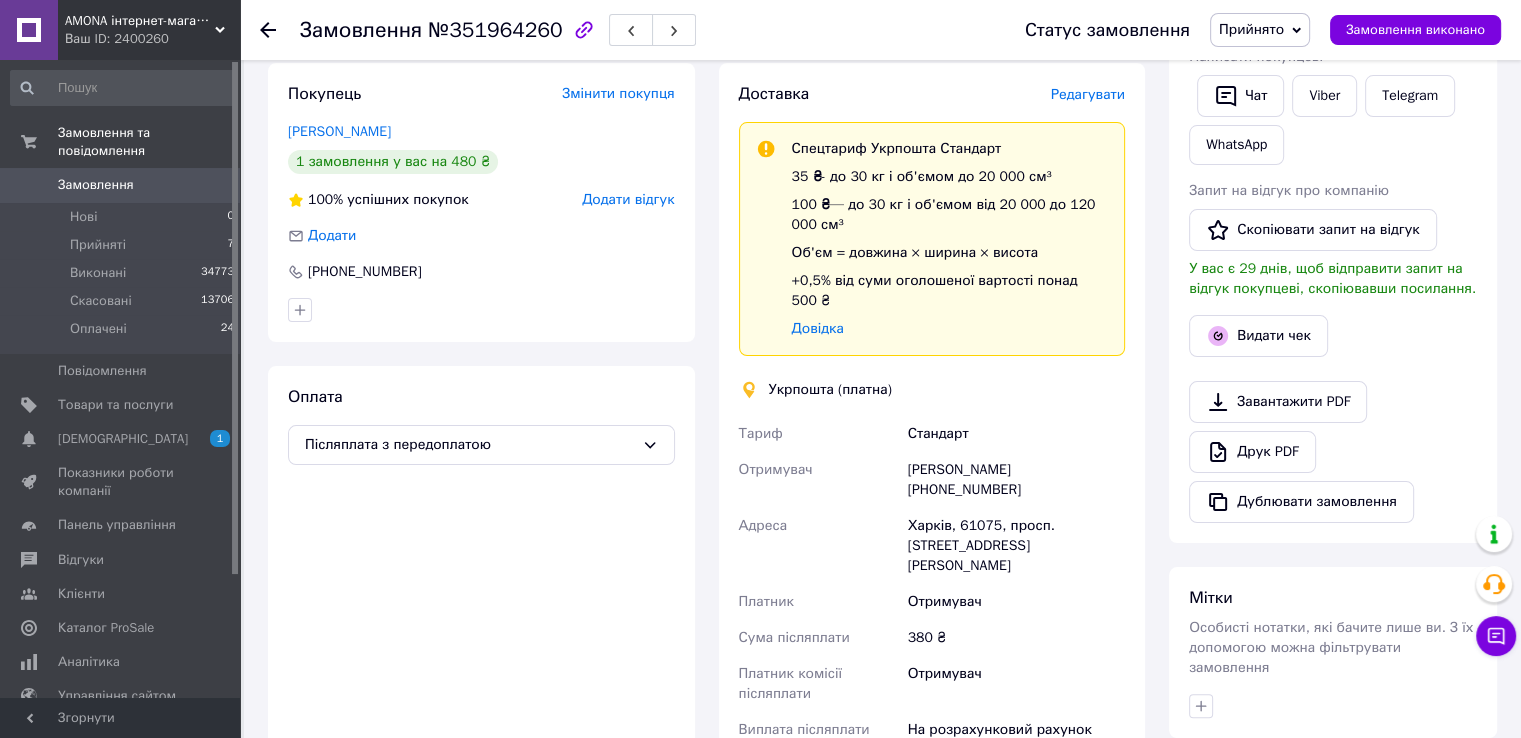 click on "Прийнято" at bounding box center (1251, 29) 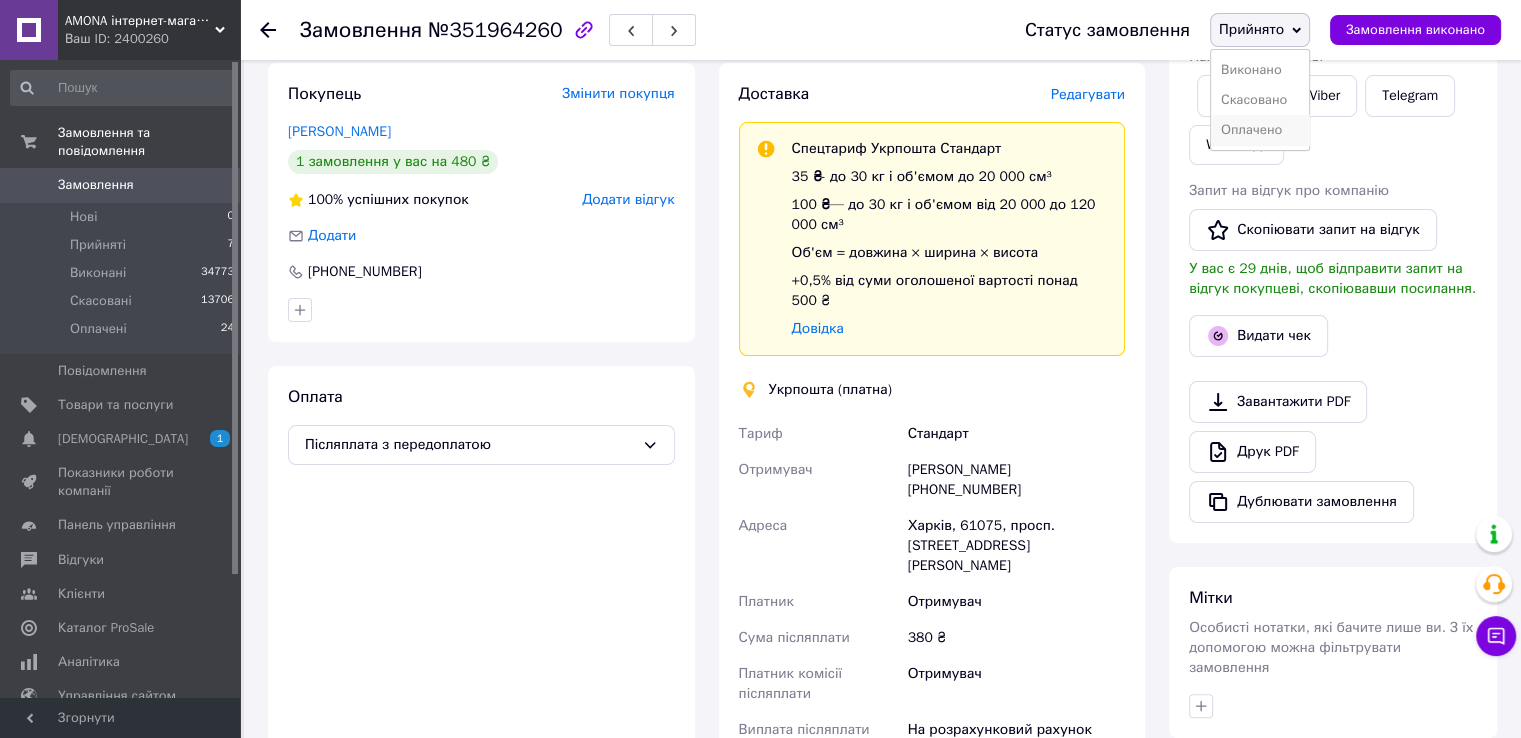 click on "Оплачено" at bounding box center [1260, 130] 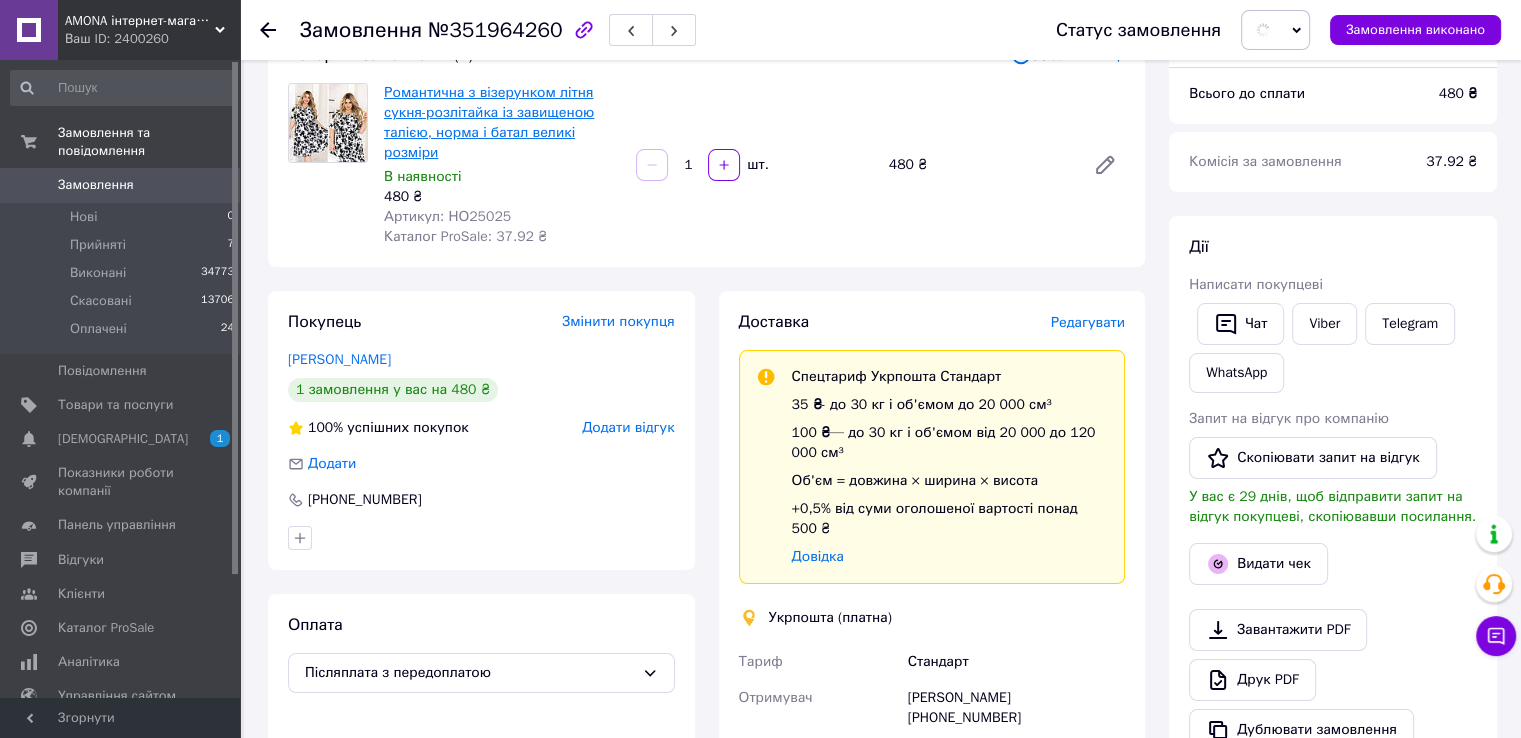 scroll, scrollTop: 0, scrollLeft: 0, axis: both 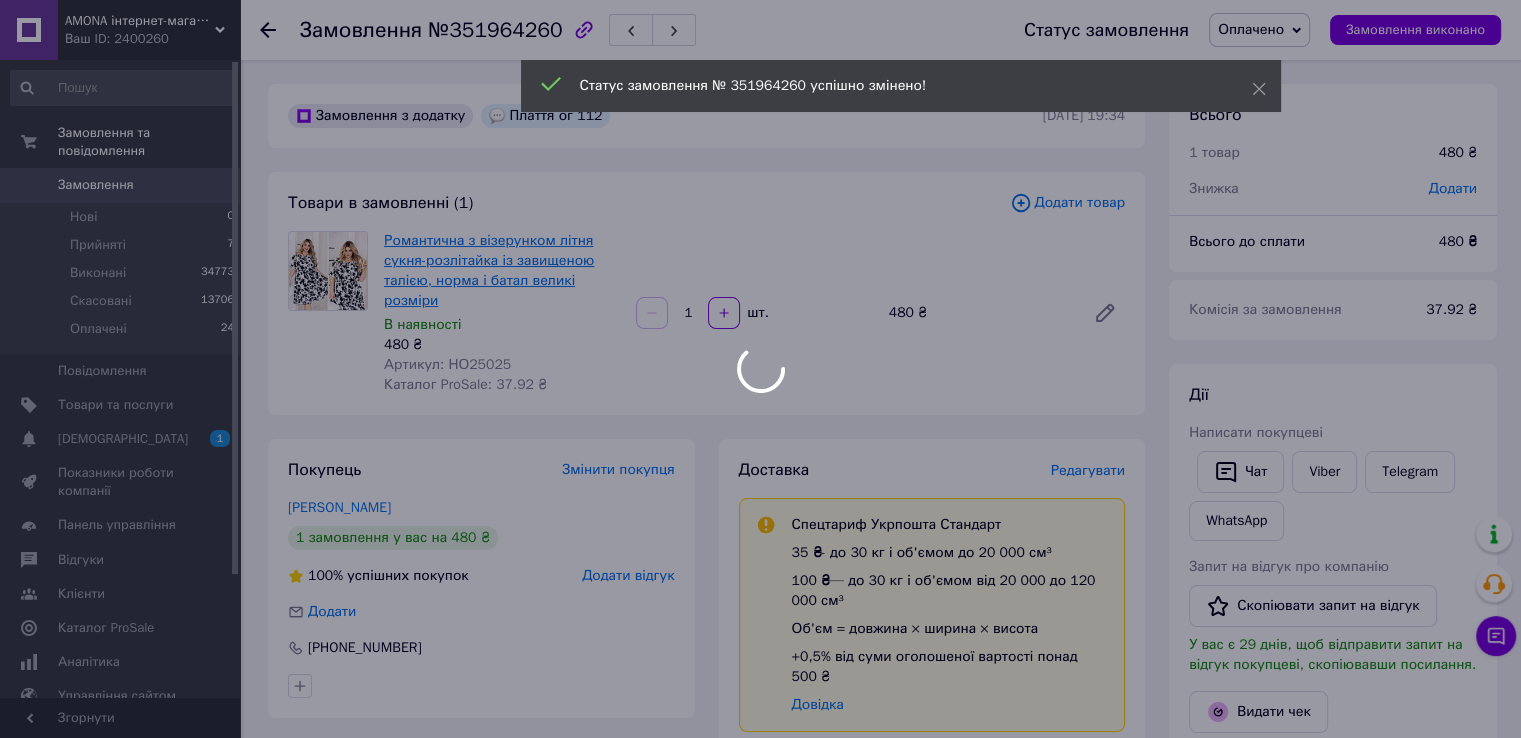 click on "Романтична з візерунком літня сукня-розлітайка із завищеною талією, норма і батал великі розміри" at bounding box center (489, 270) 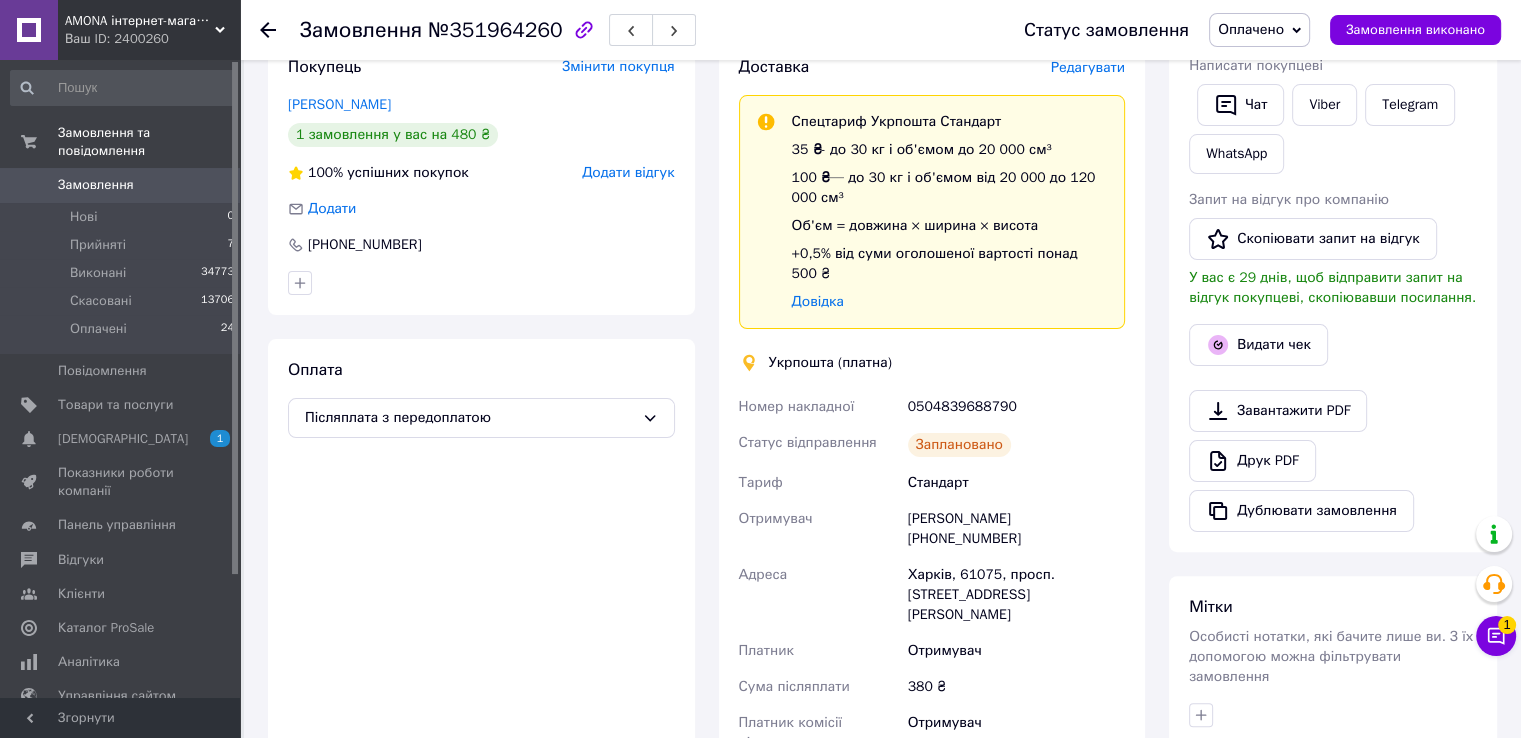 scroll, scrollTop: 600, scrollLeft: 0, axis: vertical 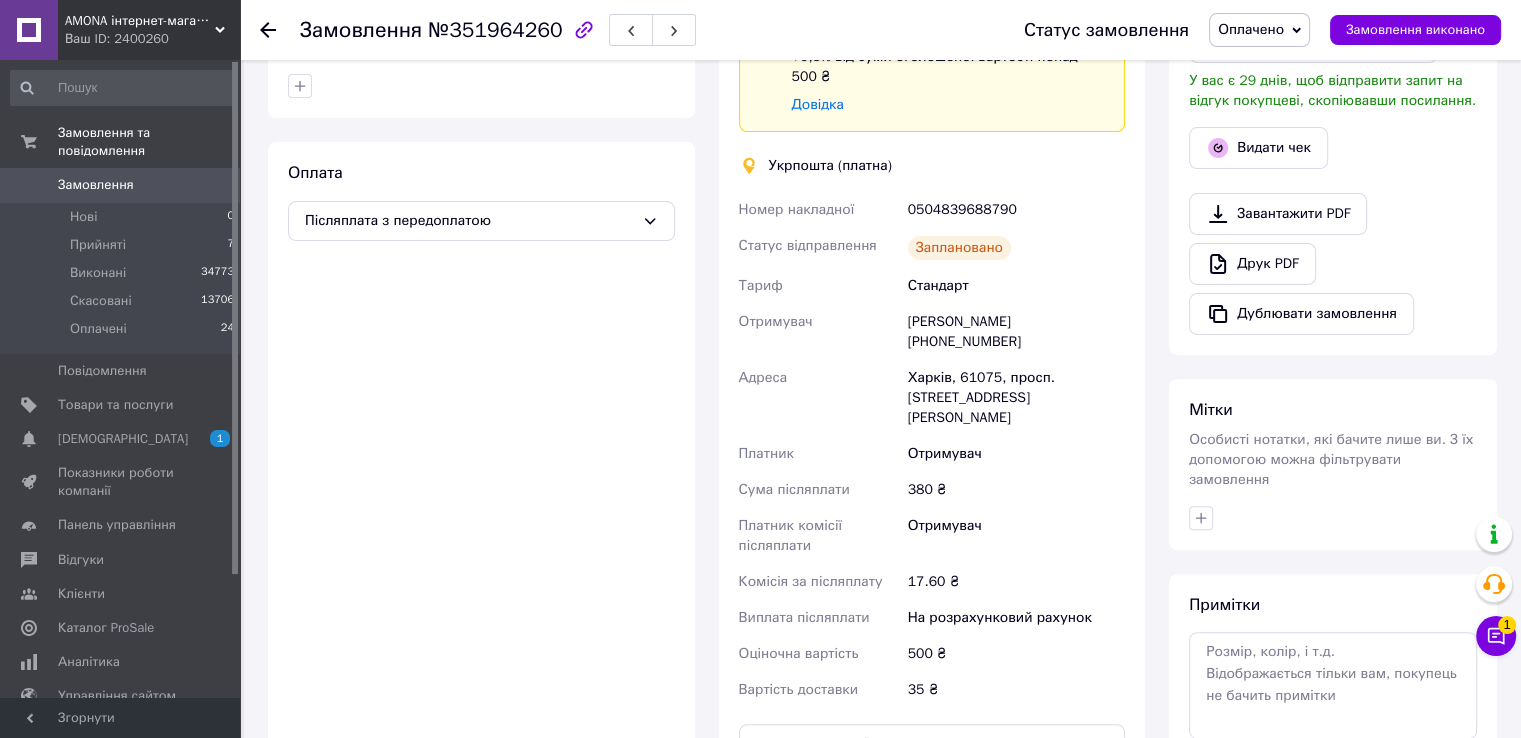 click on "[PERSON_NAME] [PHONE_NUMBER]" at bounding box center (1016, 332) 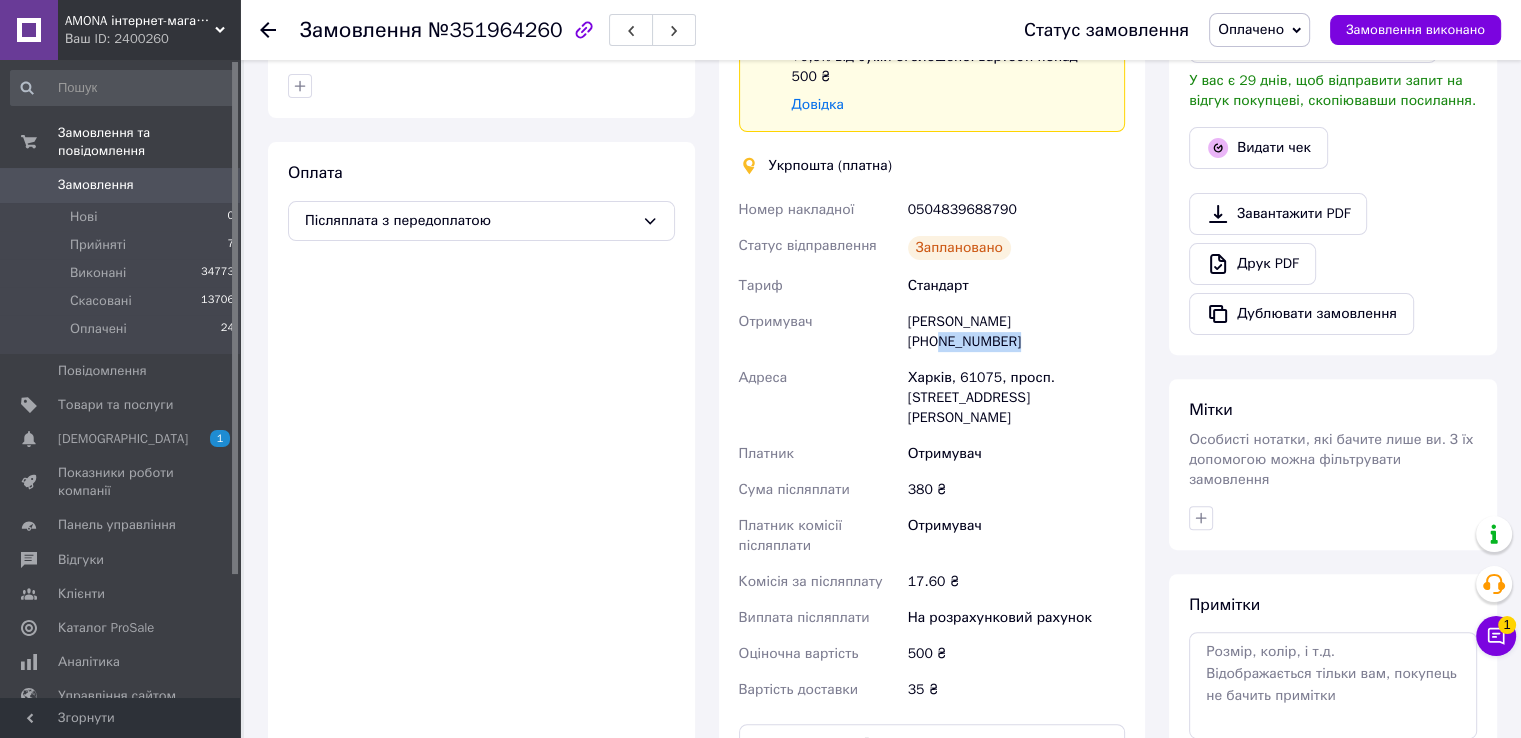 click on "[PERSON_NAME] [PHONE_NUMBER]" at bounding box center (1016, 332) 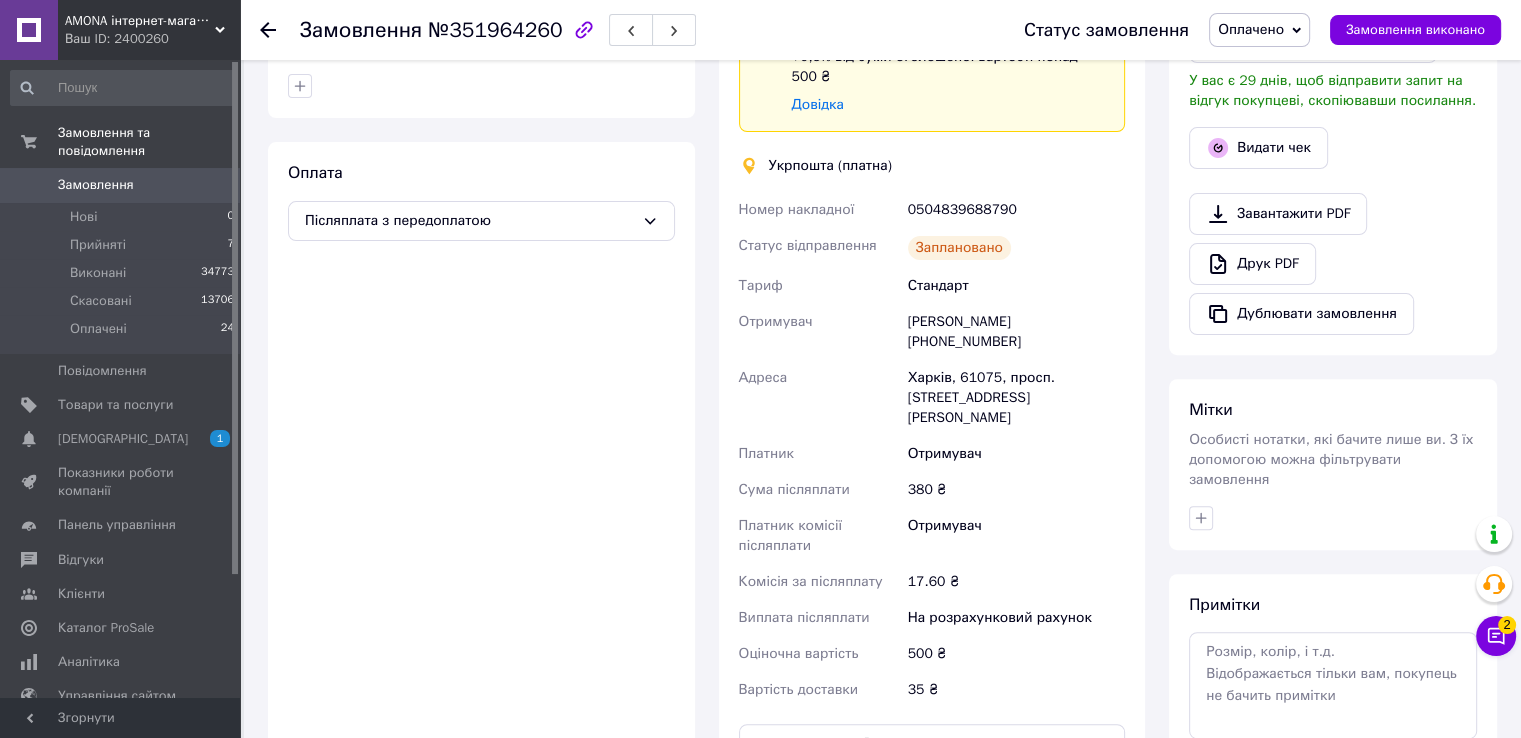 click on "0504839688790" at bounding box center [1016, 210] 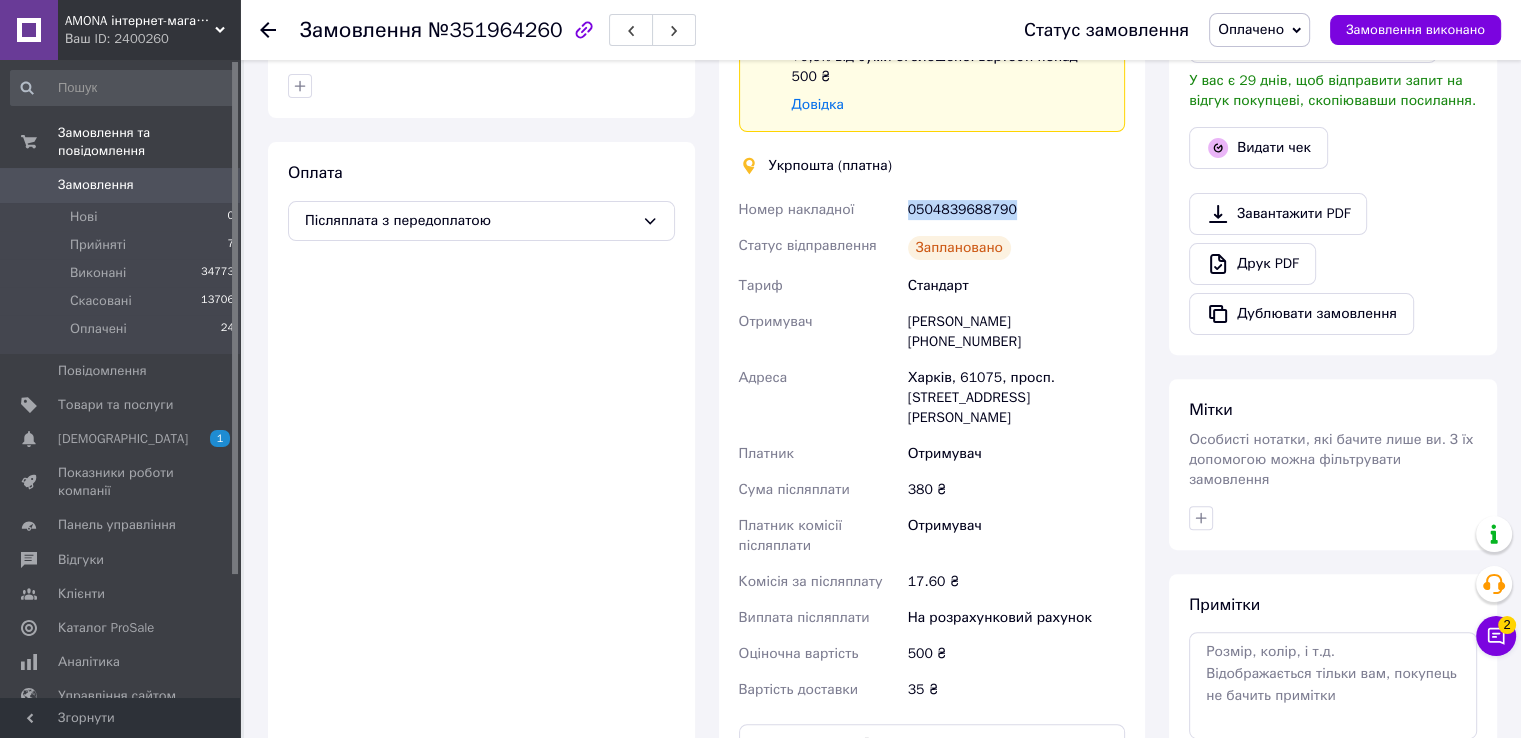 click on "0504839688790" at bounding box center [1016, 210] 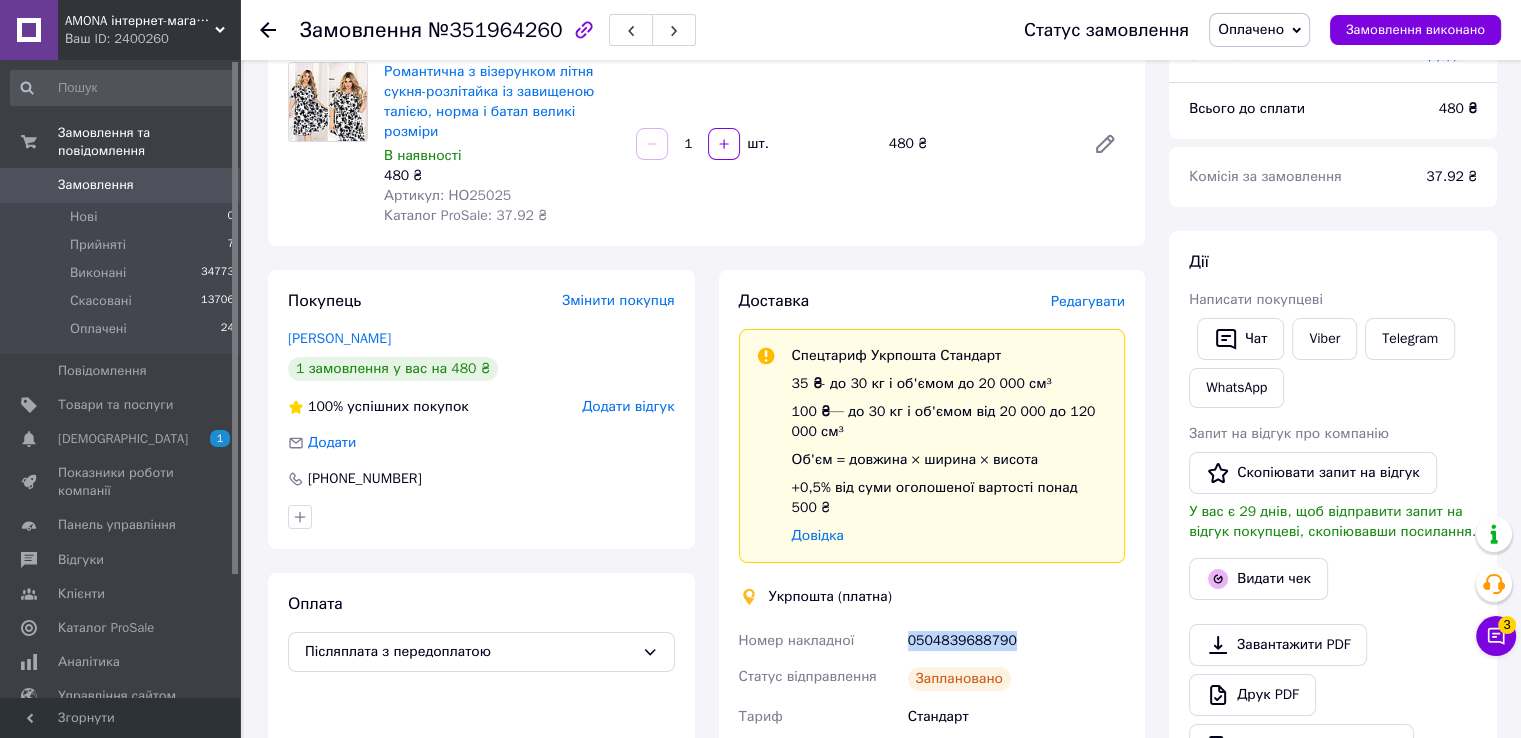 scroll, scrollTop: 0, scrollLeft: 0, axis: both 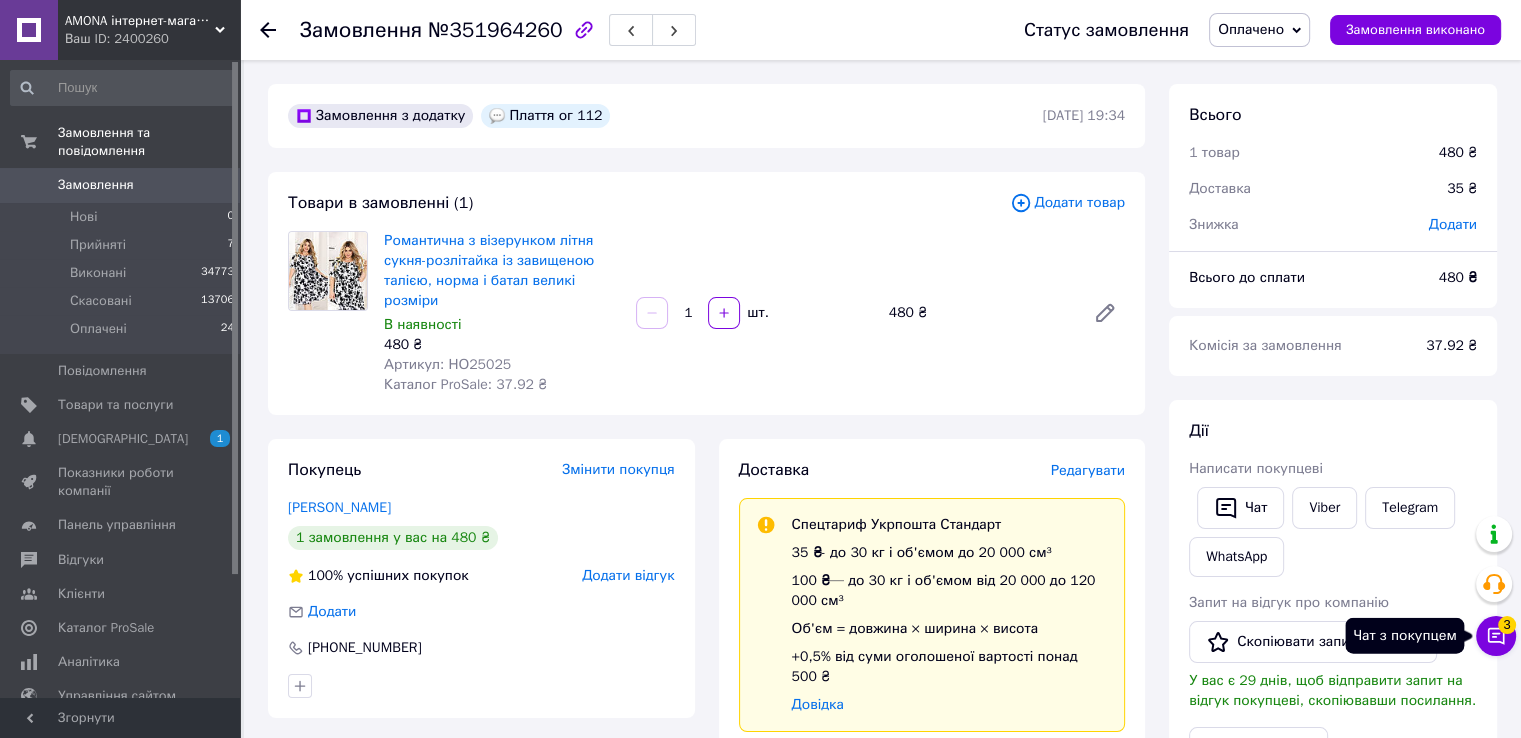 click 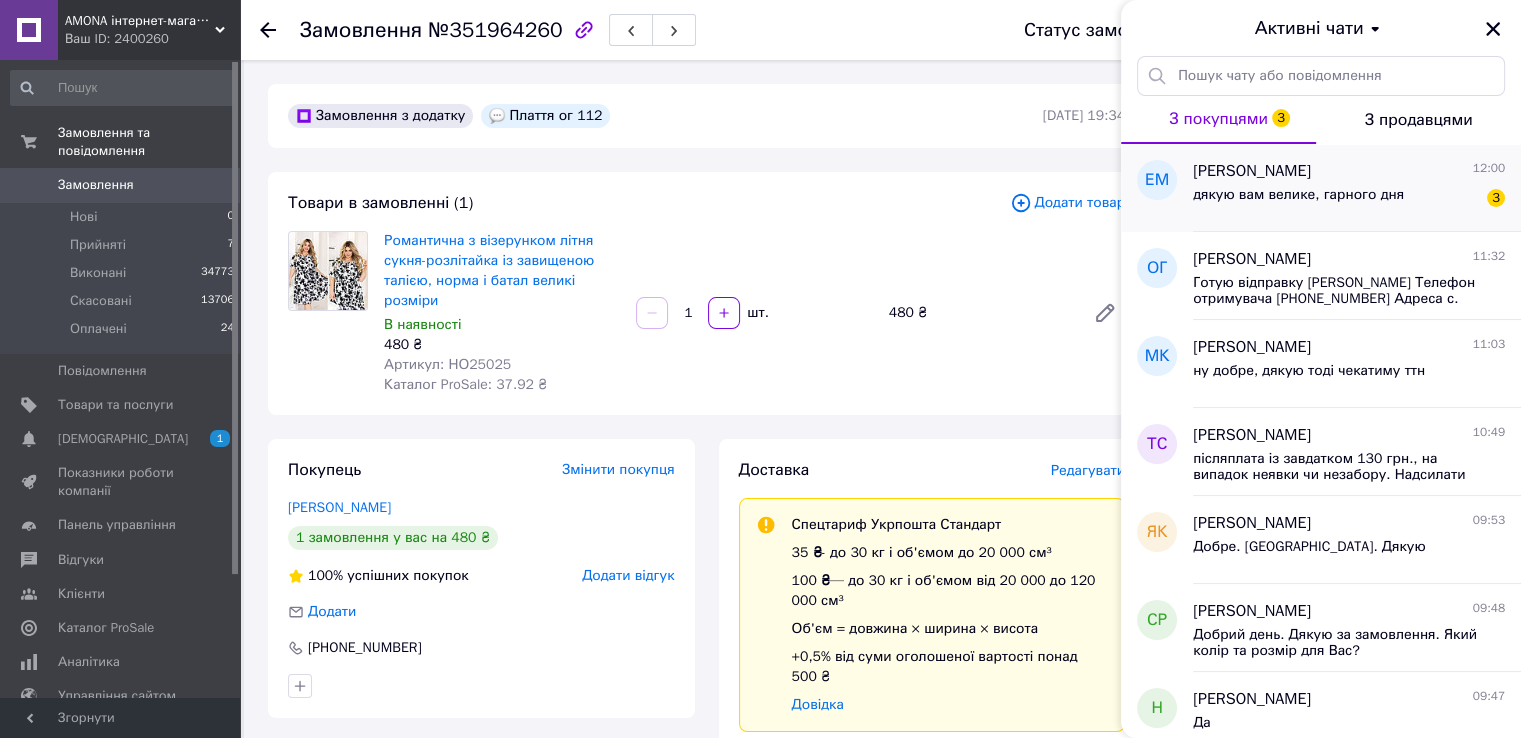 click on "[PERSON_NAME]" at bounding box center (1252, 171) 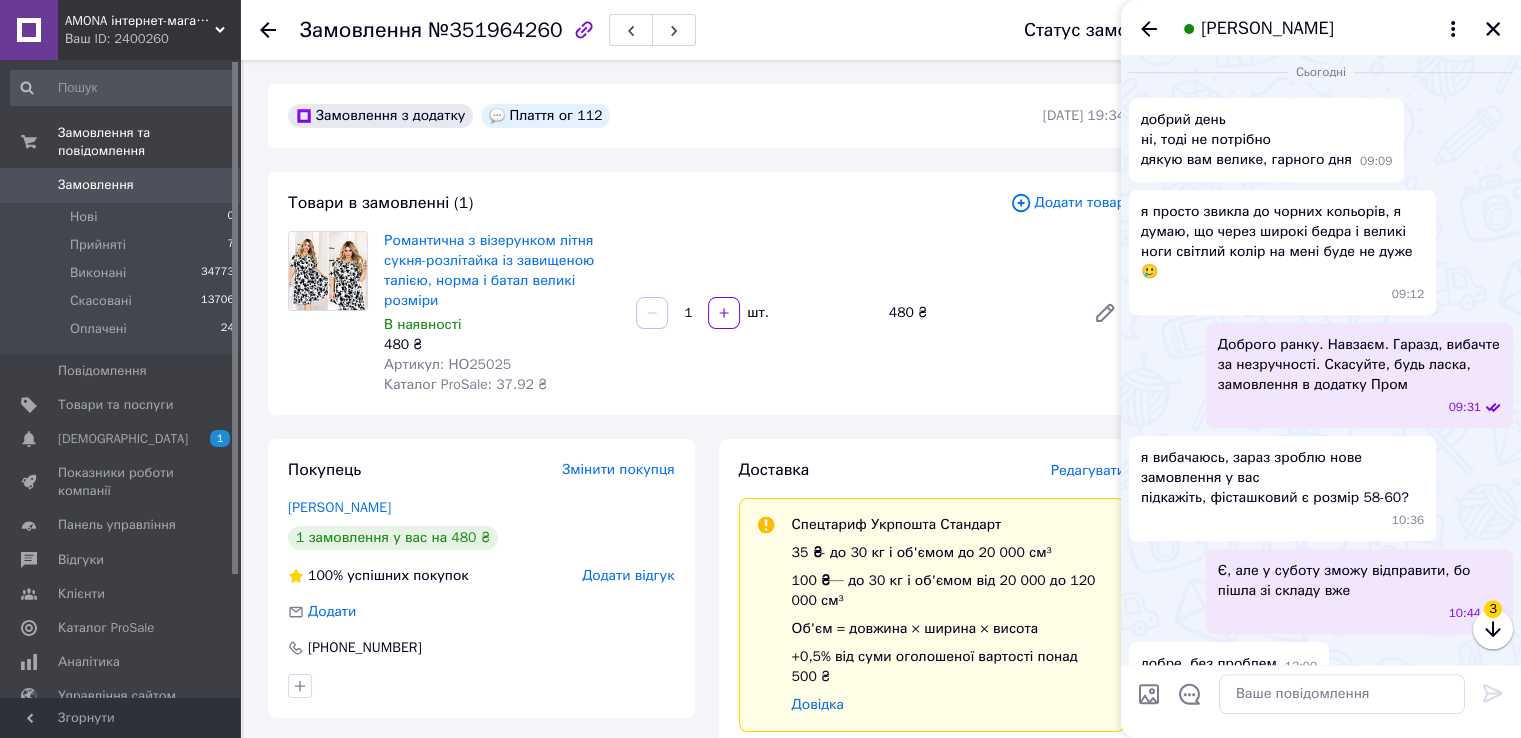 scroll, scrollTop: 1193, scrollLeft: 0, axis: vertical 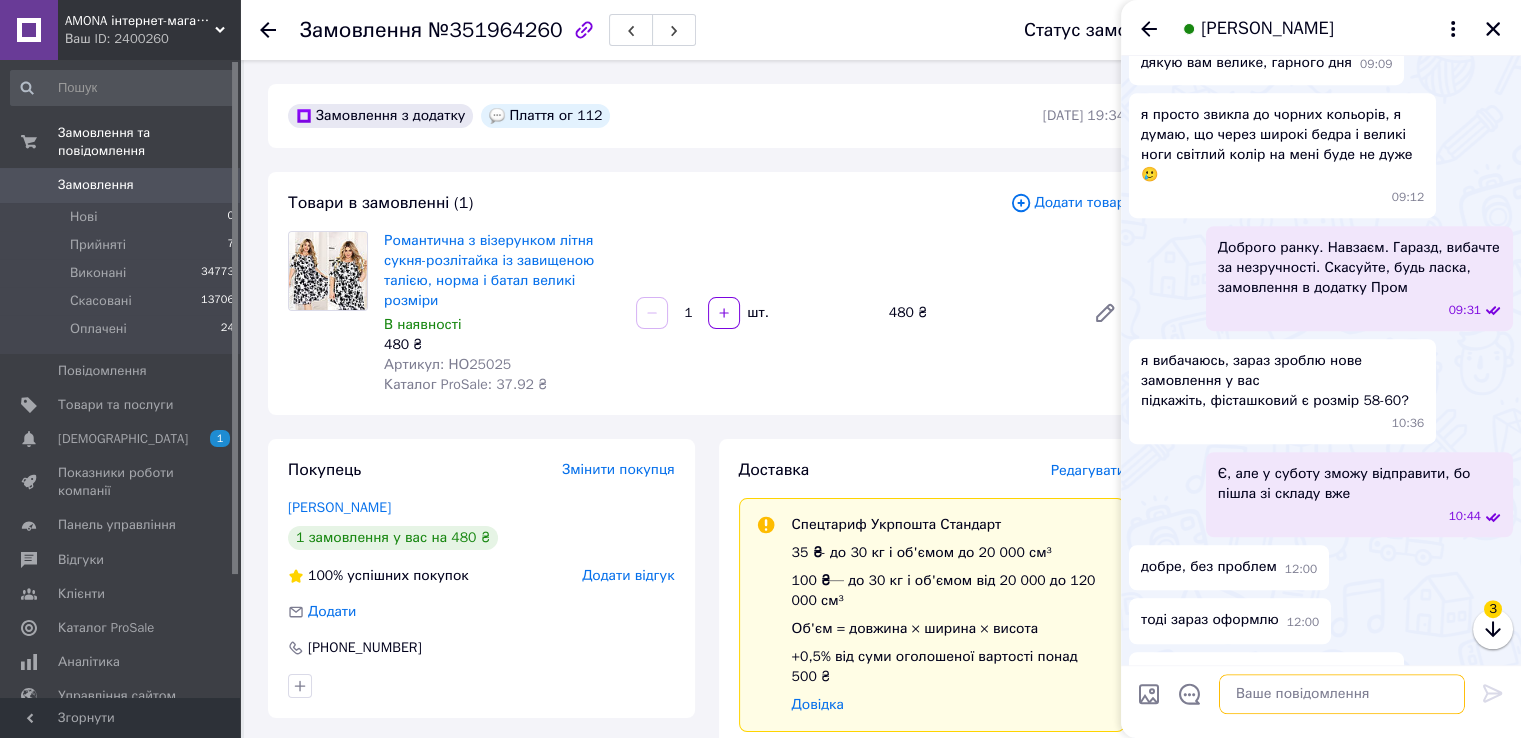 click at bounding box center (1342, 694) 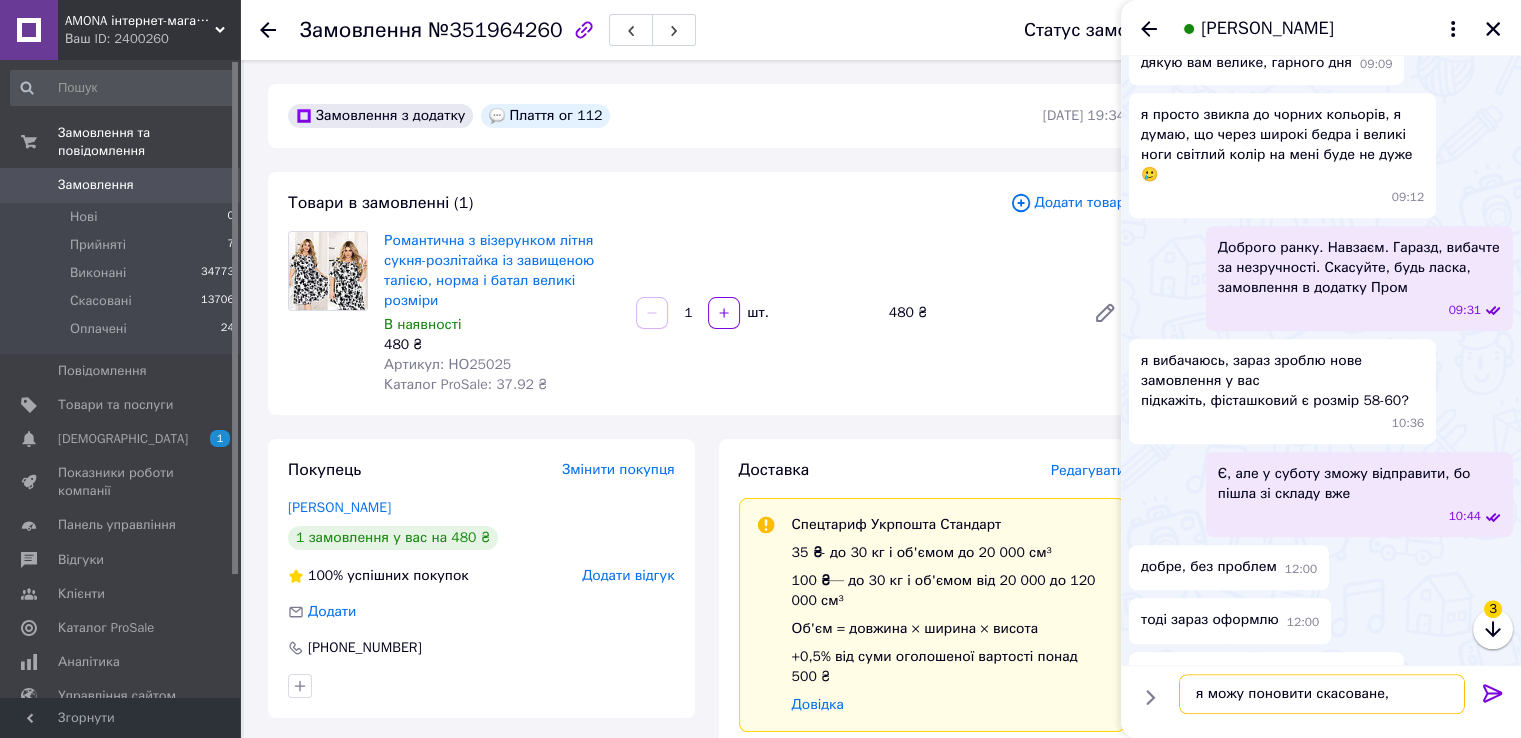 type on "я можу поновити скасоване" 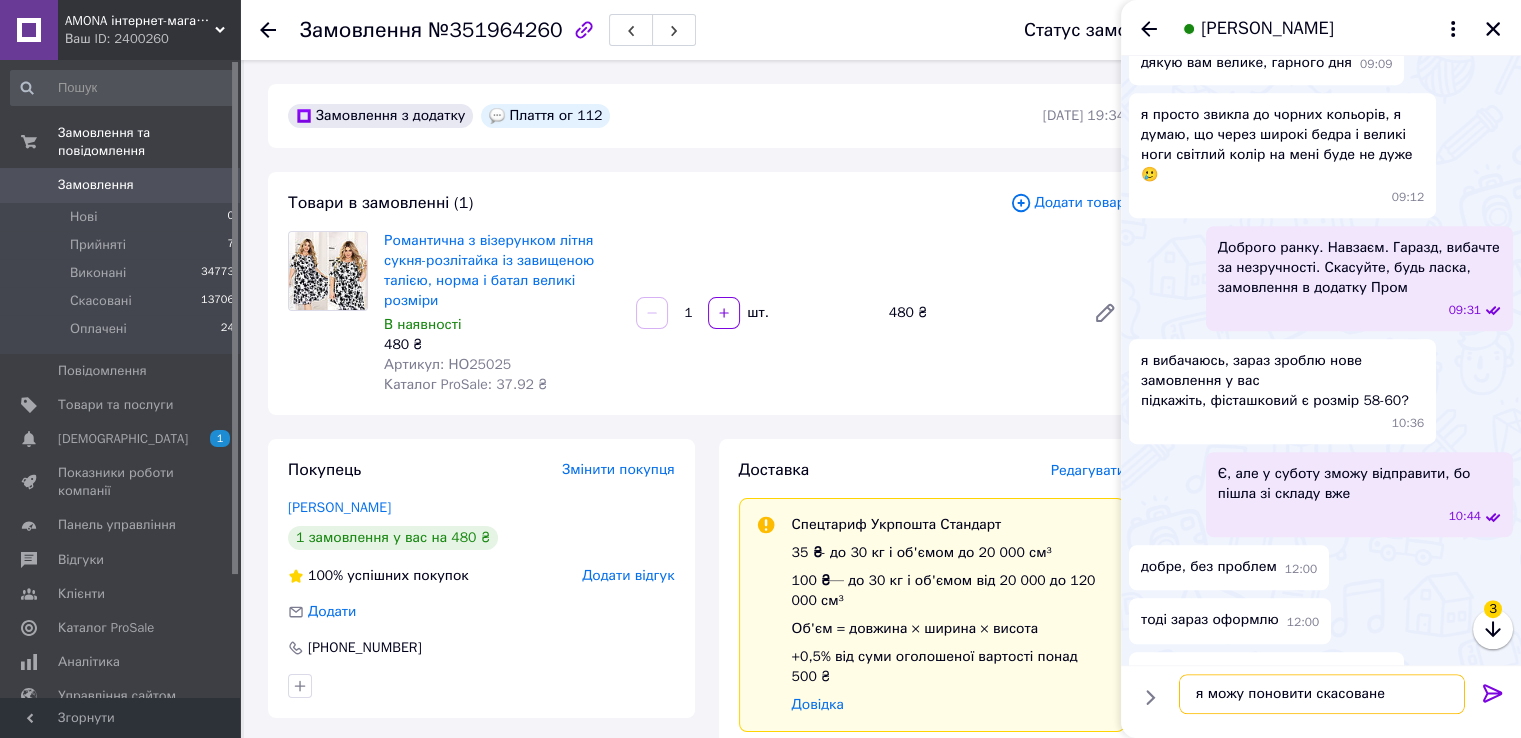 type 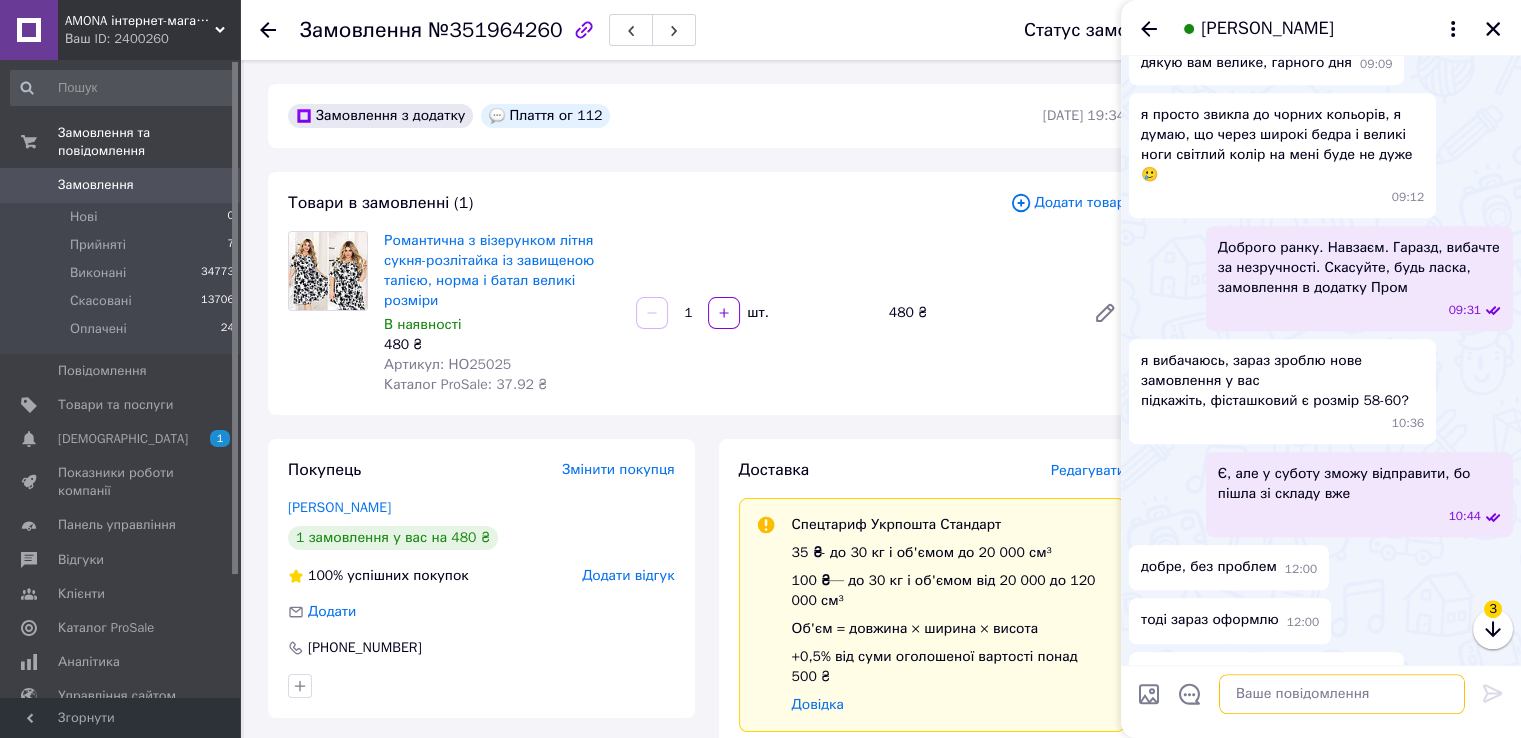 scroll, scrollTop: 1246, scrollLeft: 0, axis: vertical 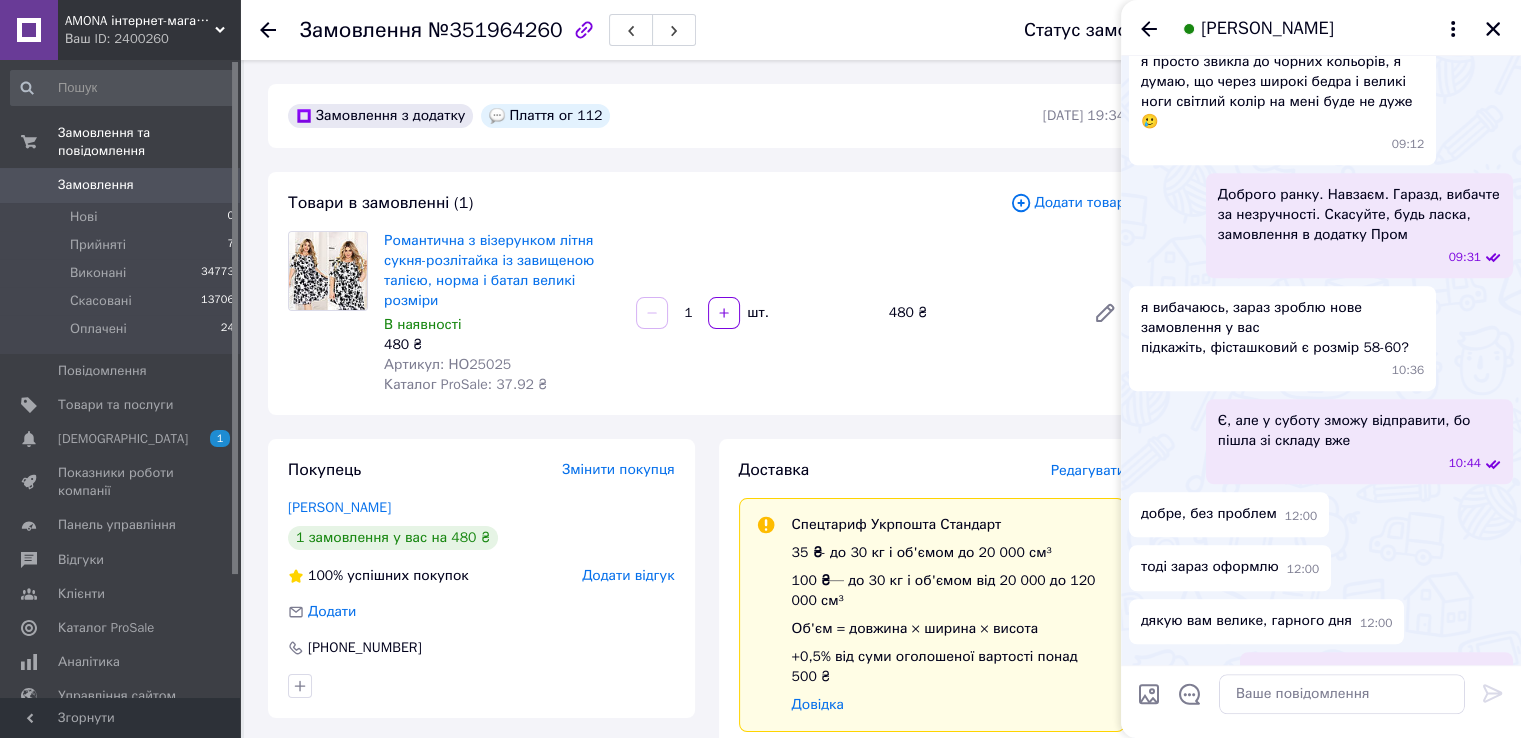 click on "Замовлення" at bounding box center [121, 185] 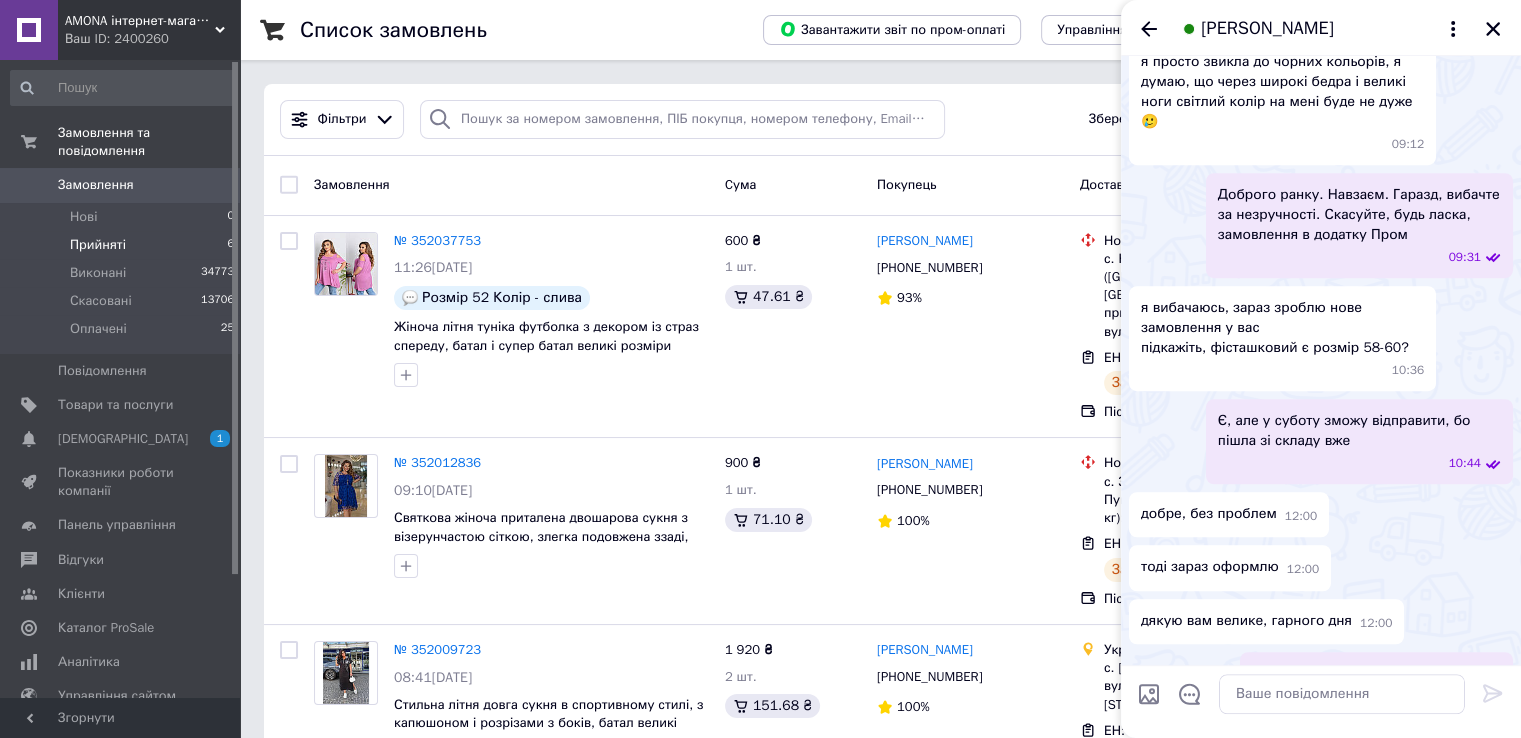 click on "Прийняті 6" at bounding box center (123, 245) 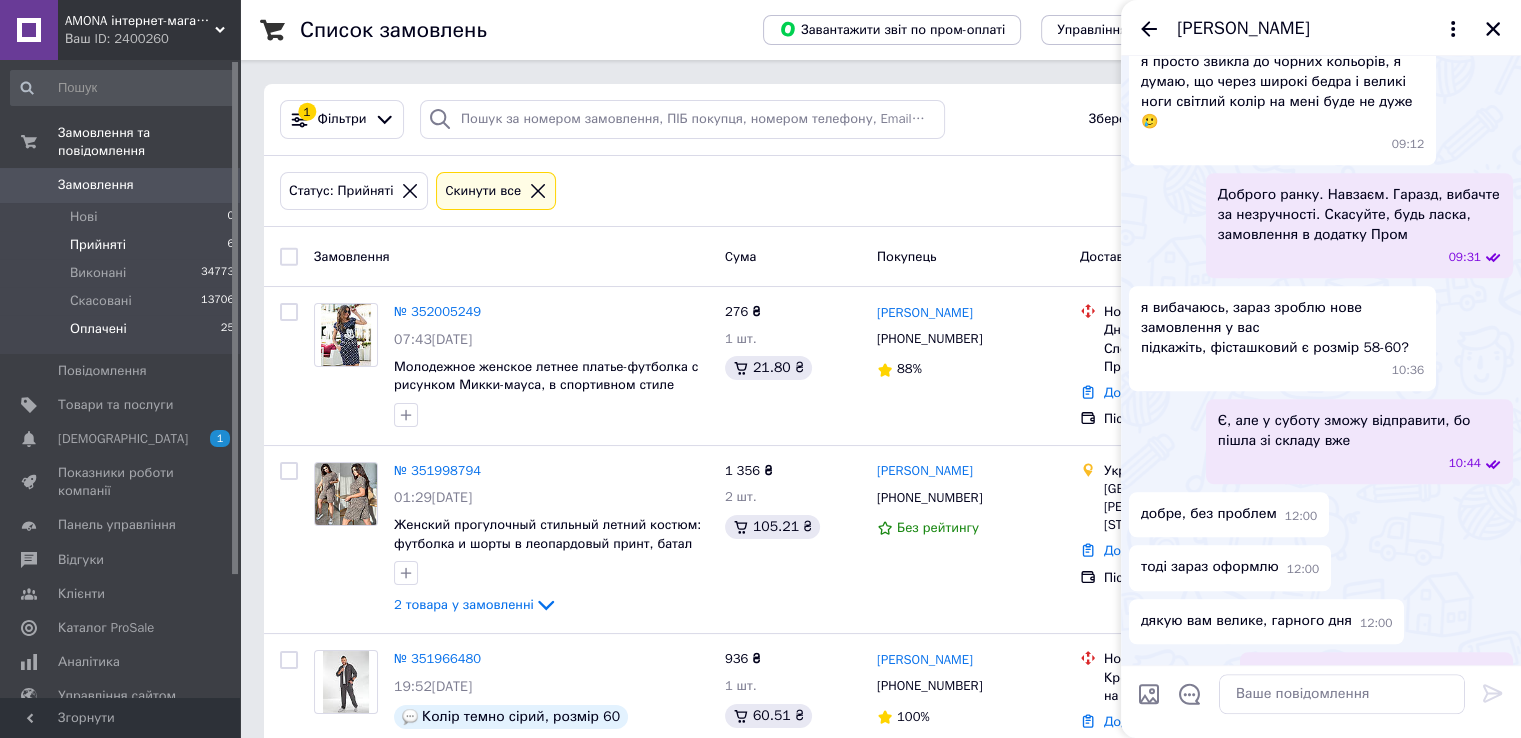click on "25" at bounding box center (227, 329) 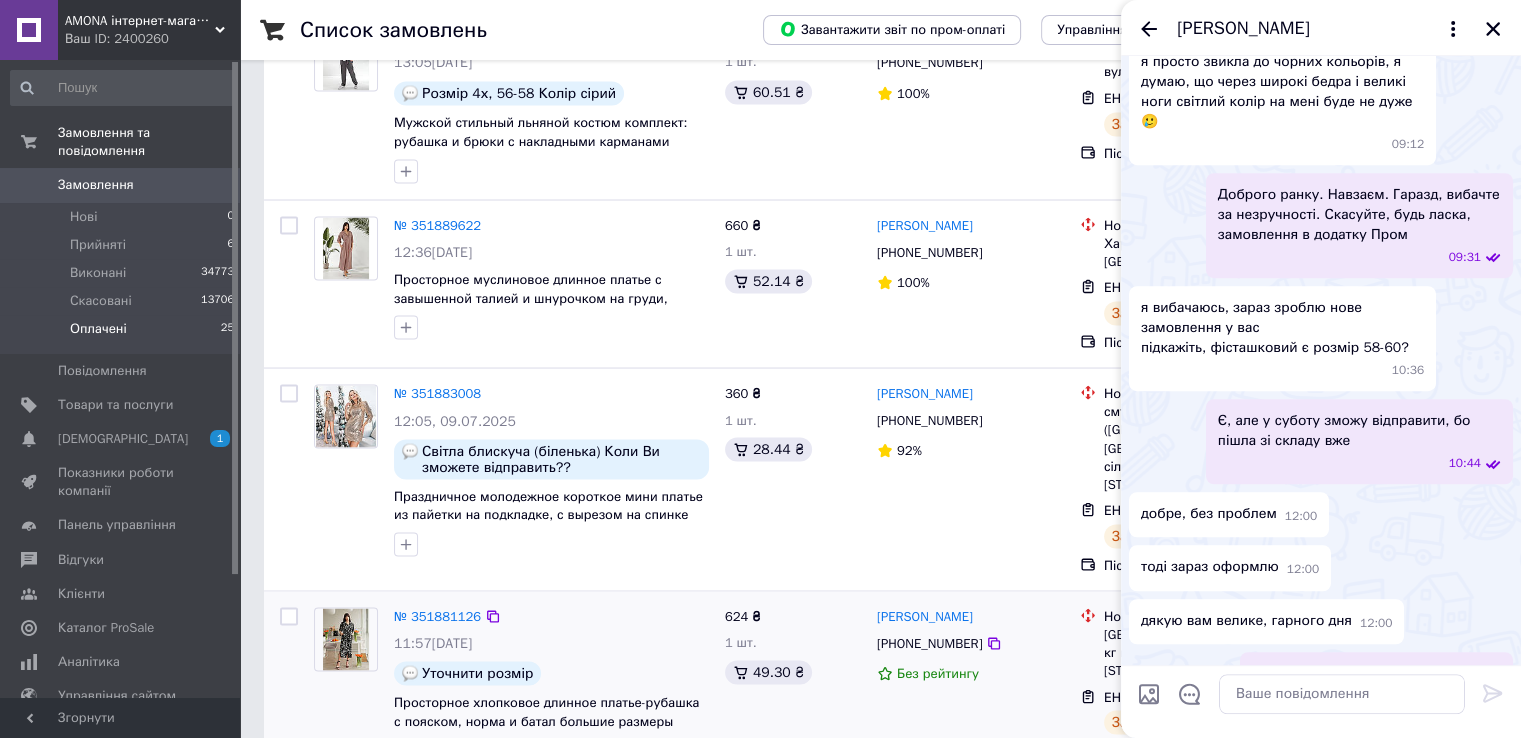 scroll, scrollTop: 3700, scrollLeft: 0, axis: vertical 